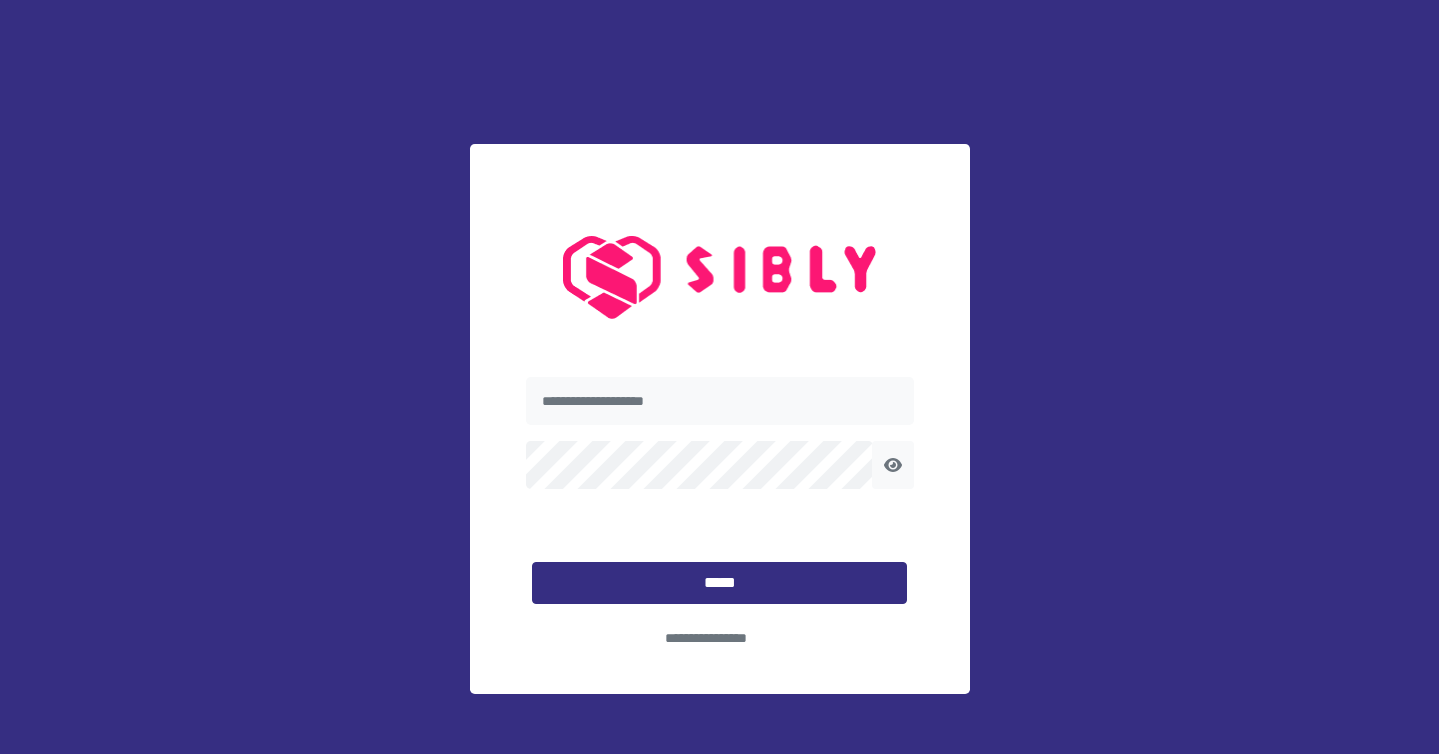 scroll, scrollTop: 0, scrollLeft: 0, axis: both 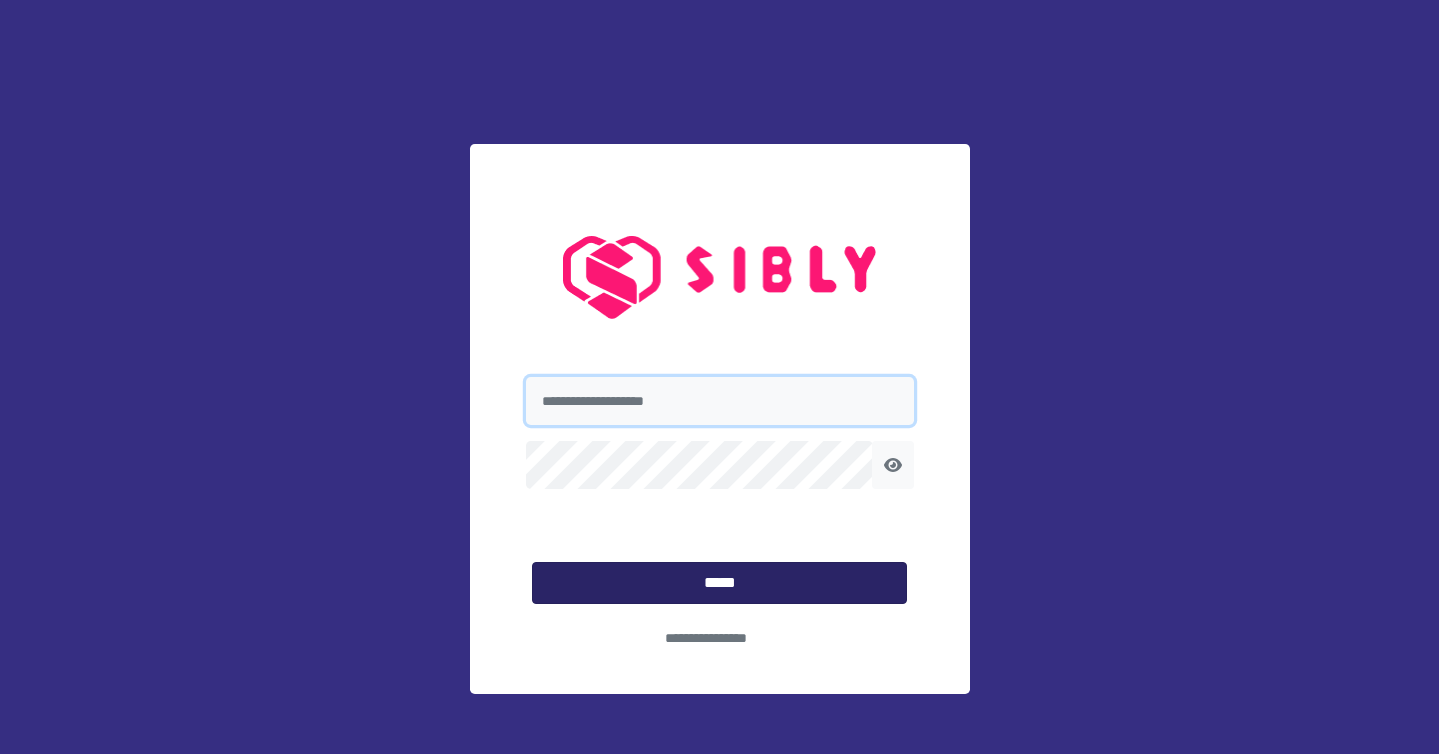 type on "**********" 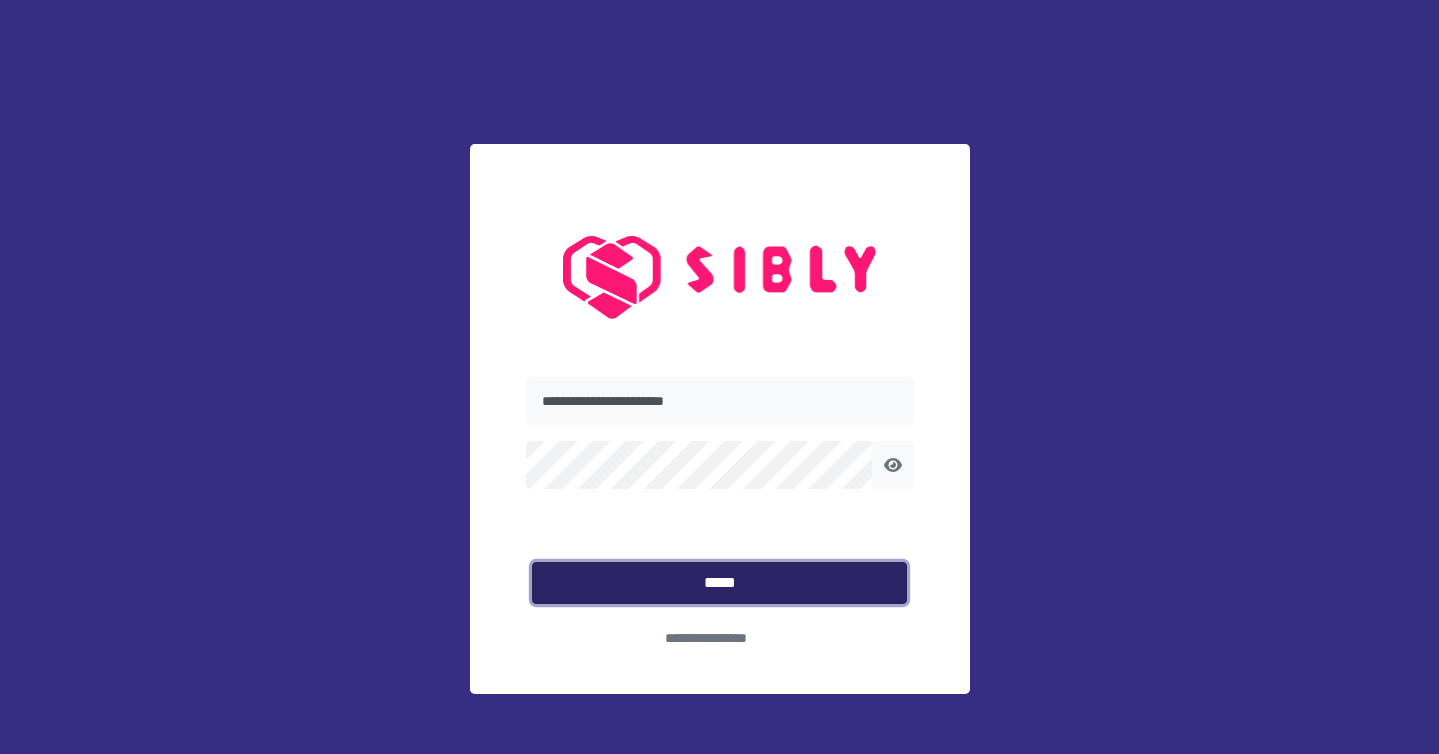 click on "*****" at bounding box center (719, 583) 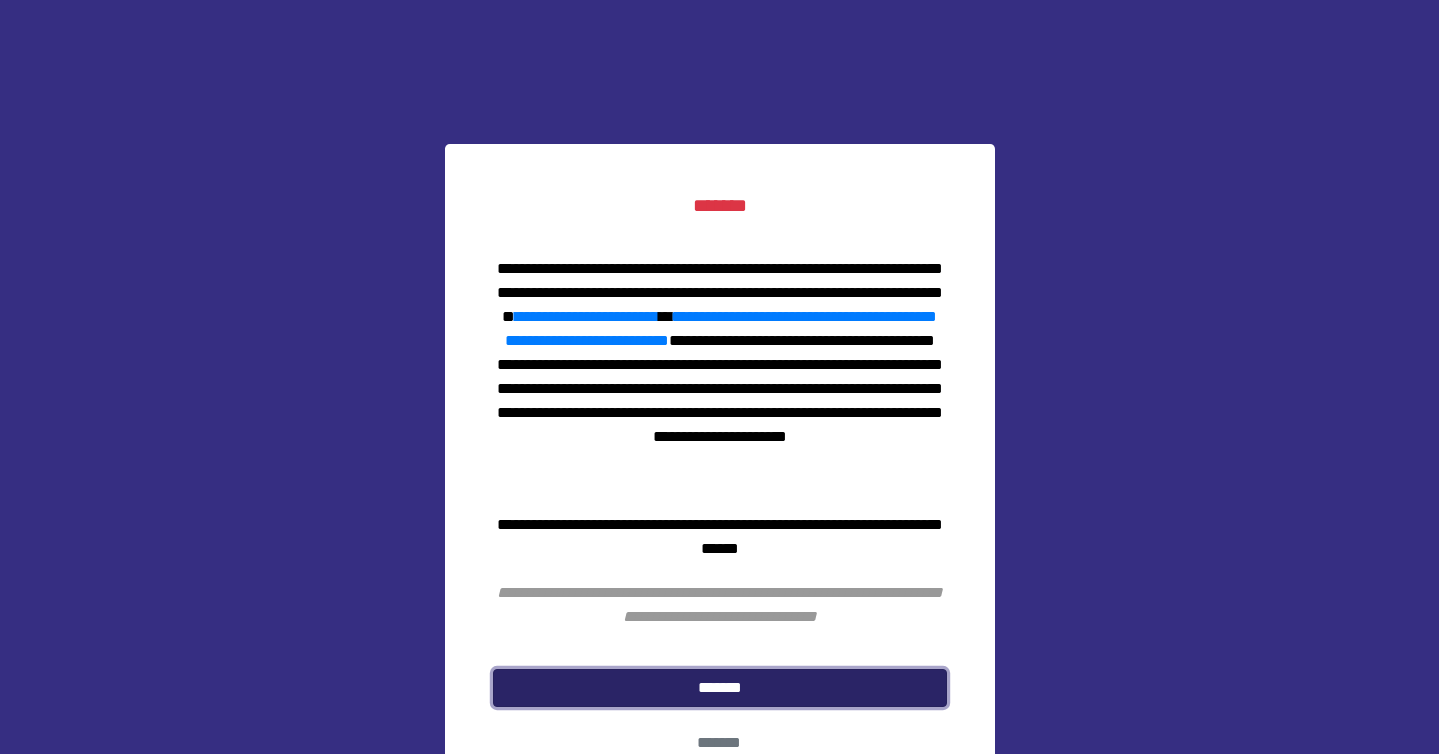 click on "*******" at bounding box center [720, 688] 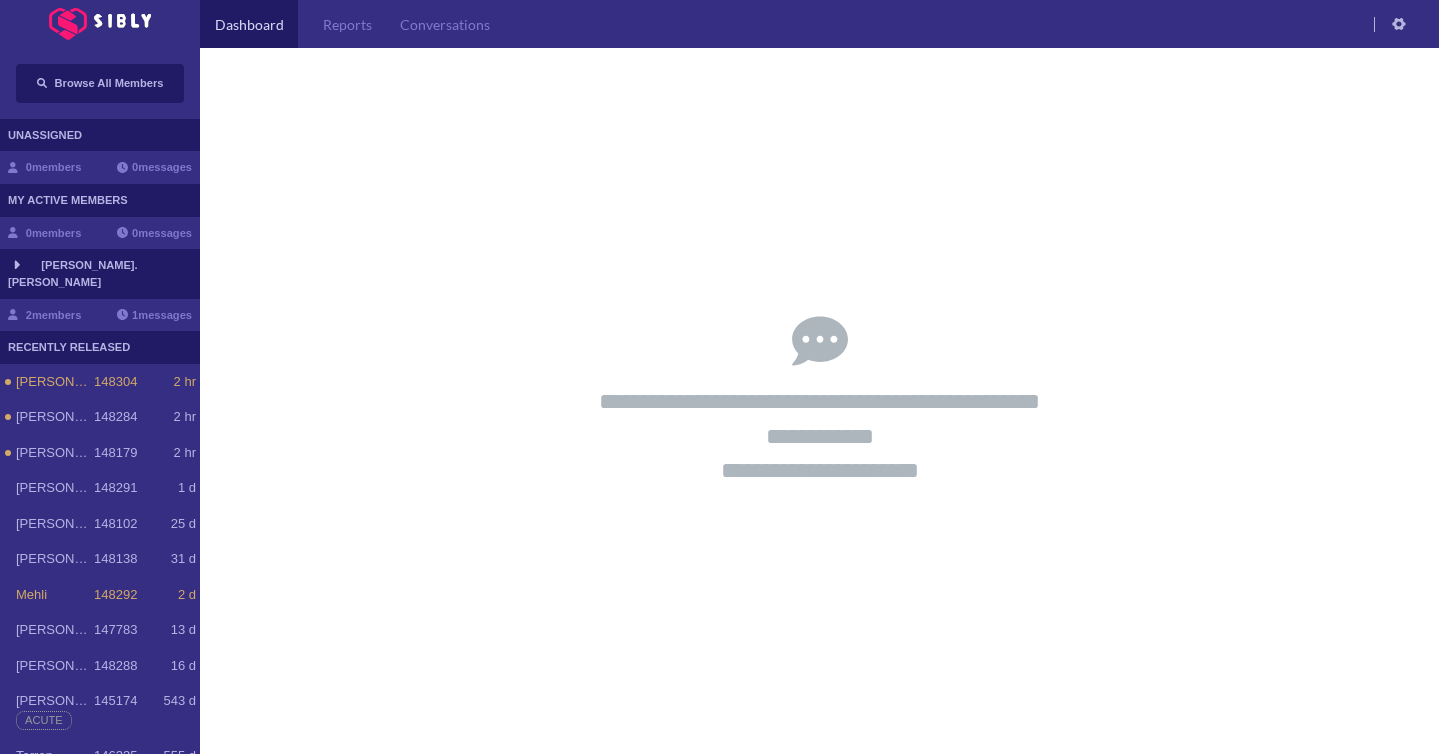 click 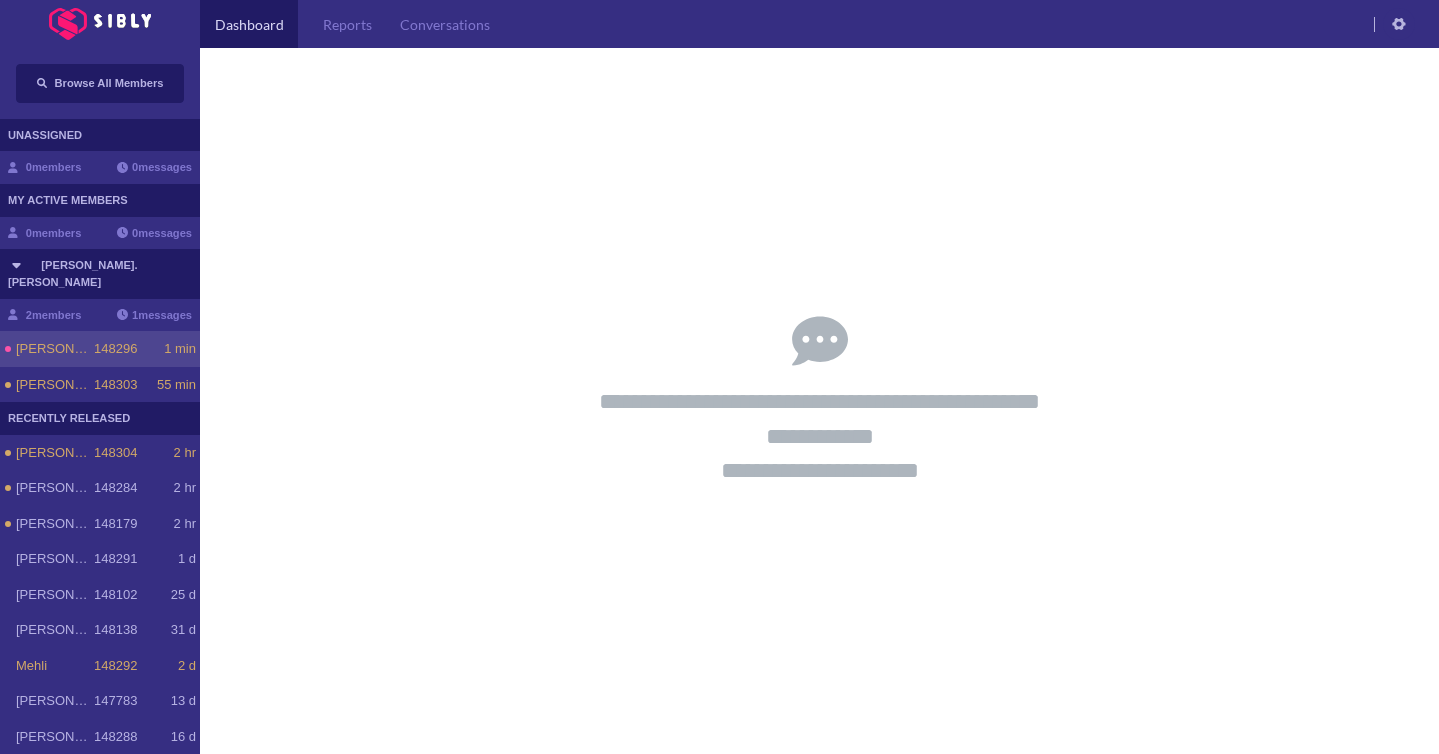 click on "[PERSON_NAME]" at bounding box center (55, 349) 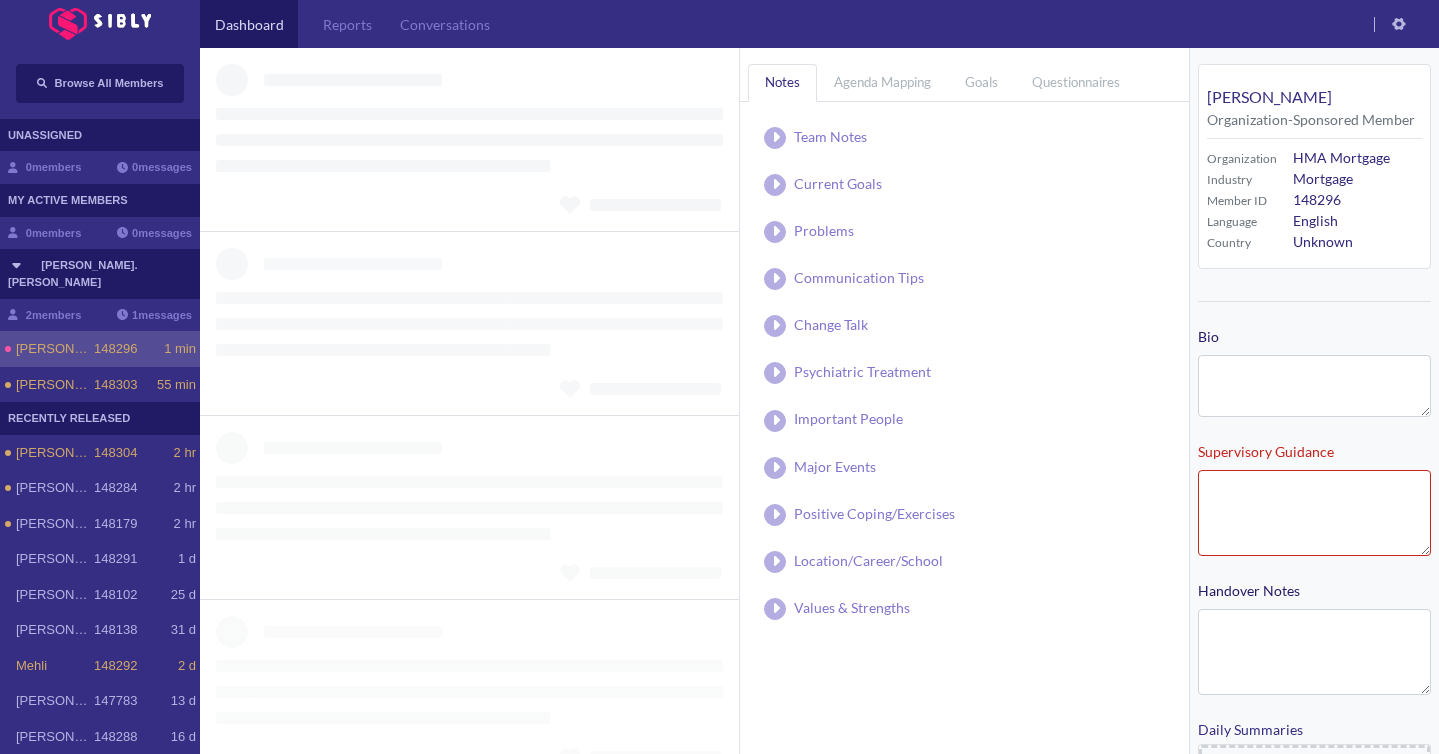 type on "**********" 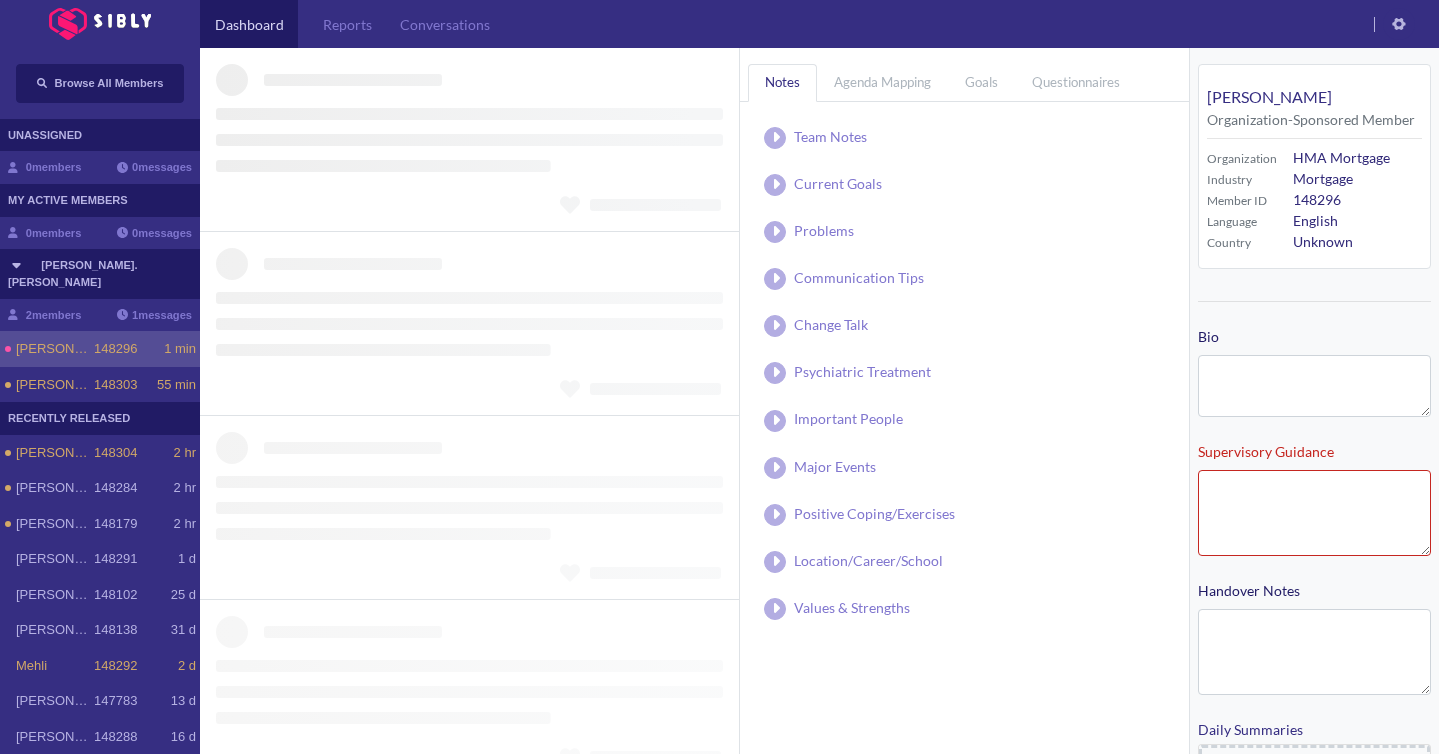 type on "**********" 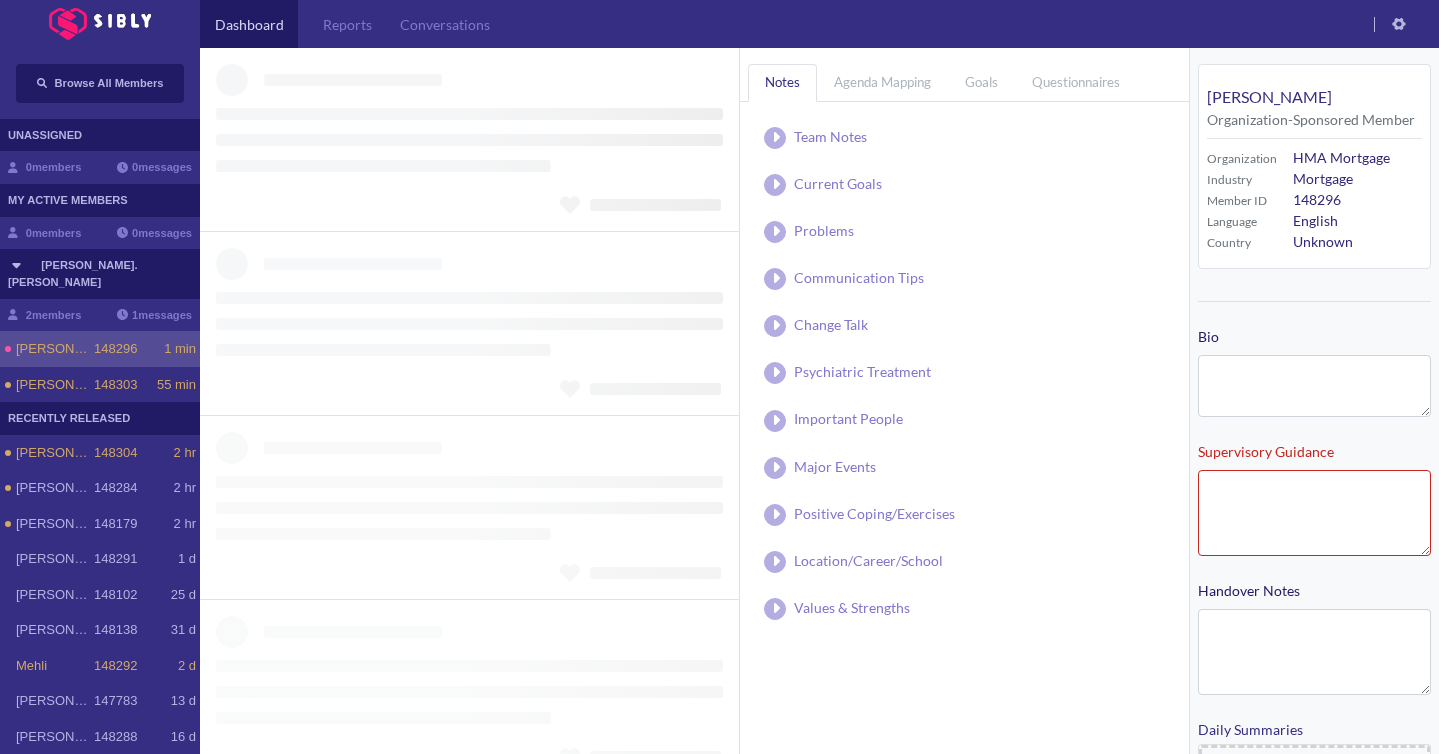 type on "**********" 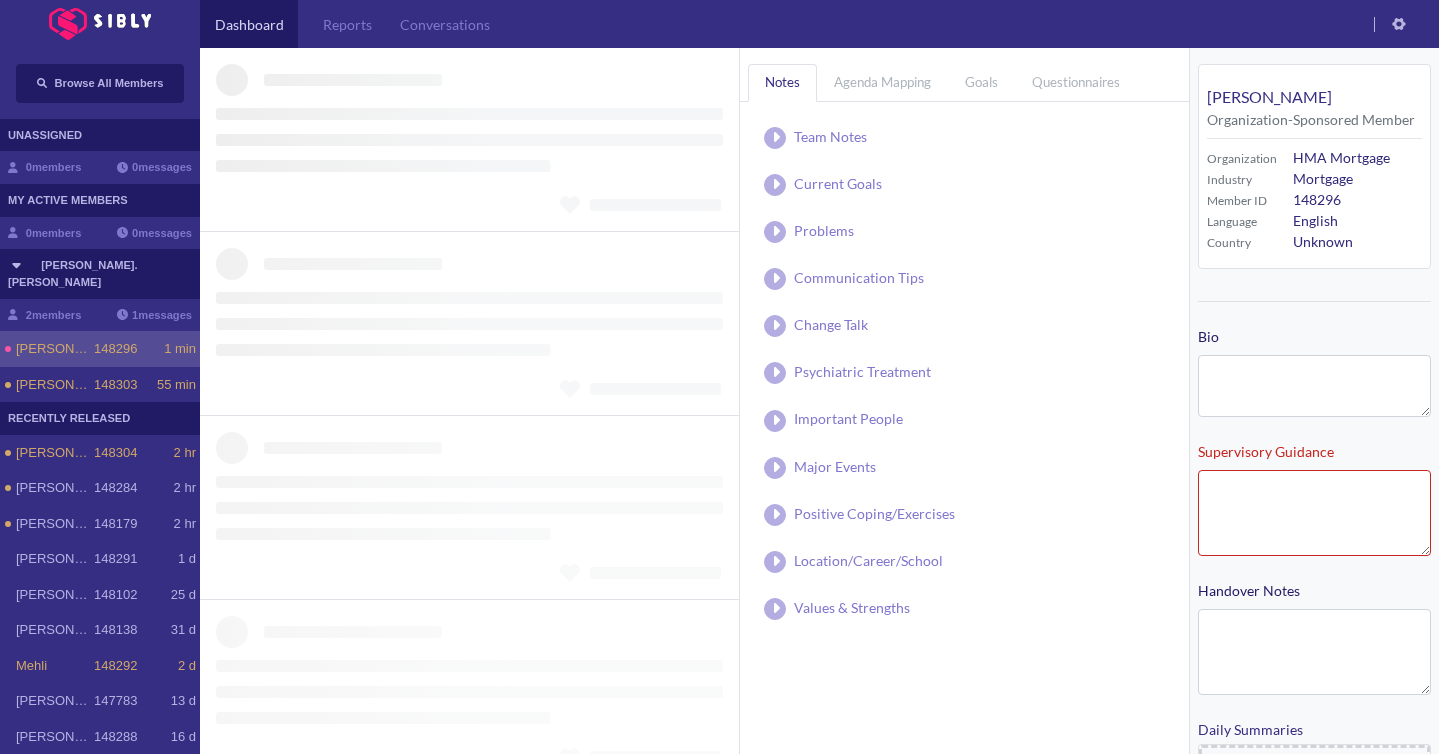 type on "**********" 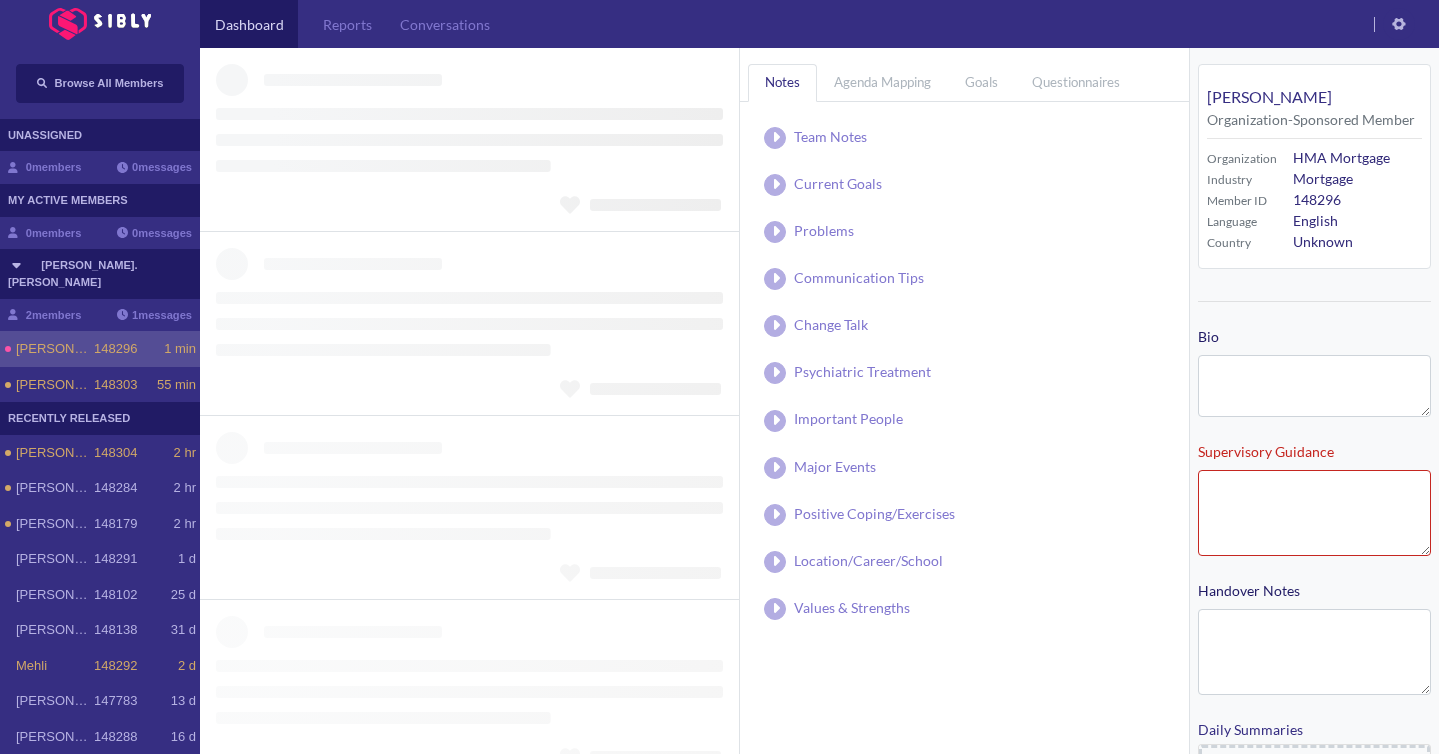type on "**********" 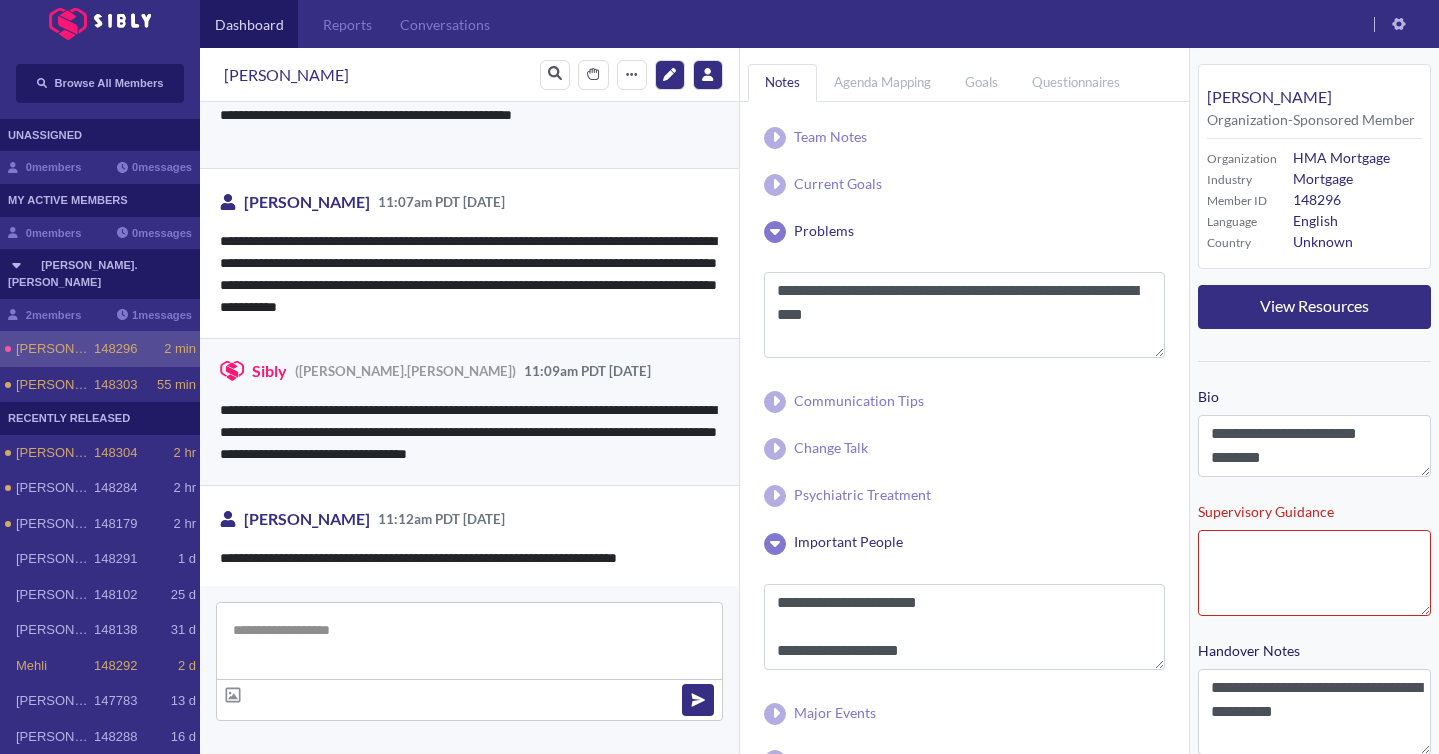 scroll, scrollTop: 4293, scrollLeft: 0, axis: vertical 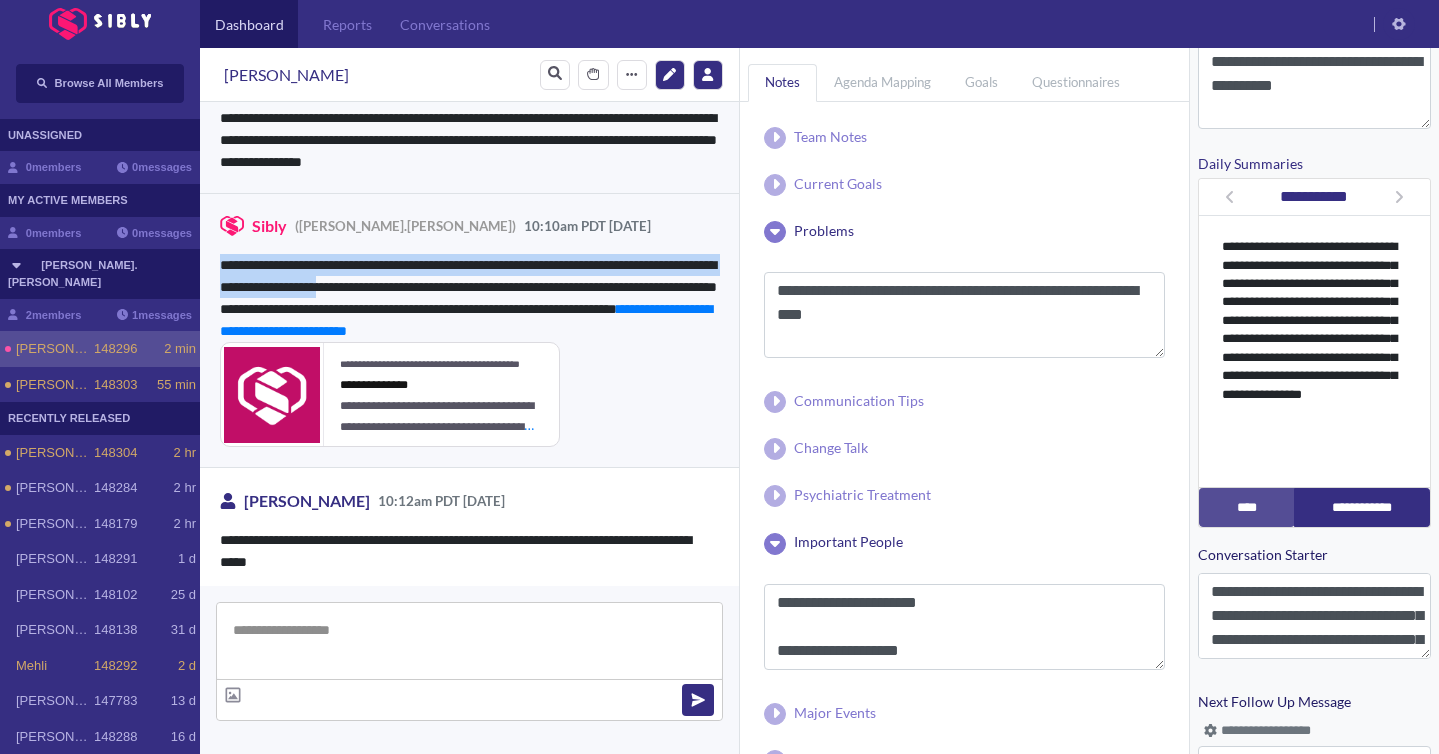 drag, startPoint x: 220, startPoint y: 262, endPoint x: 434, endPoint y: 284, distance: 215.12787 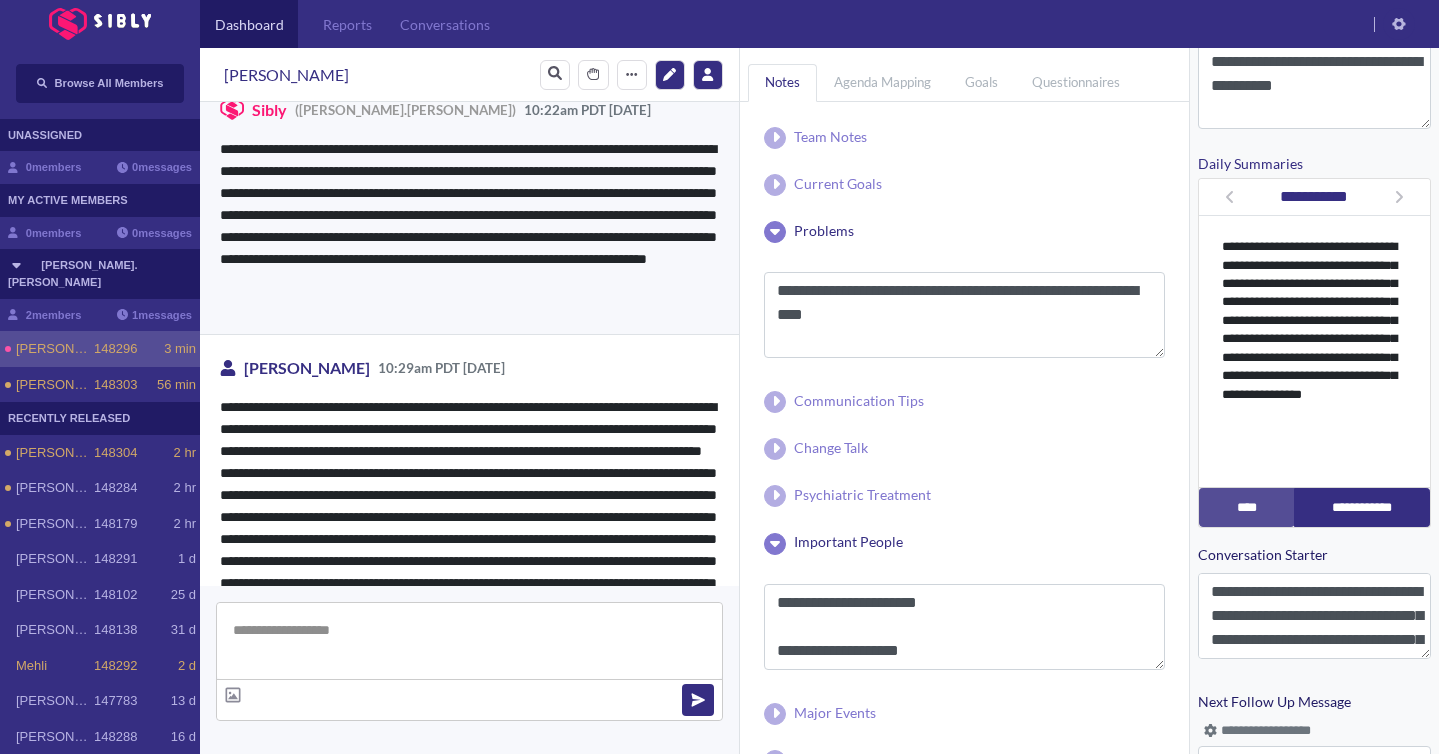 scroll, scrollTop: 1244, scrollLeft: 0, axis: vertical 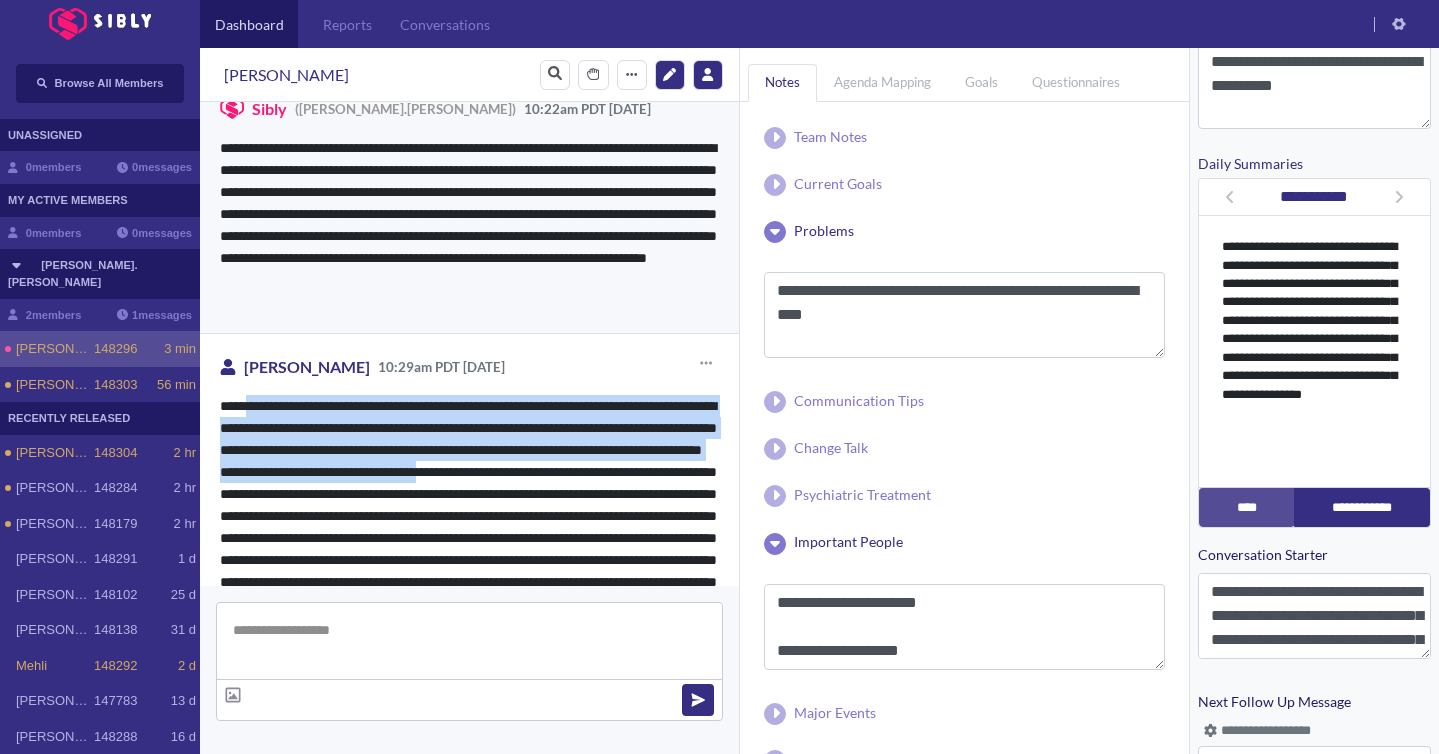 drag, startPoint x: 247, startPoint y: 406, endPoint x: 343, endPoint y: 488, distance: 126.253716 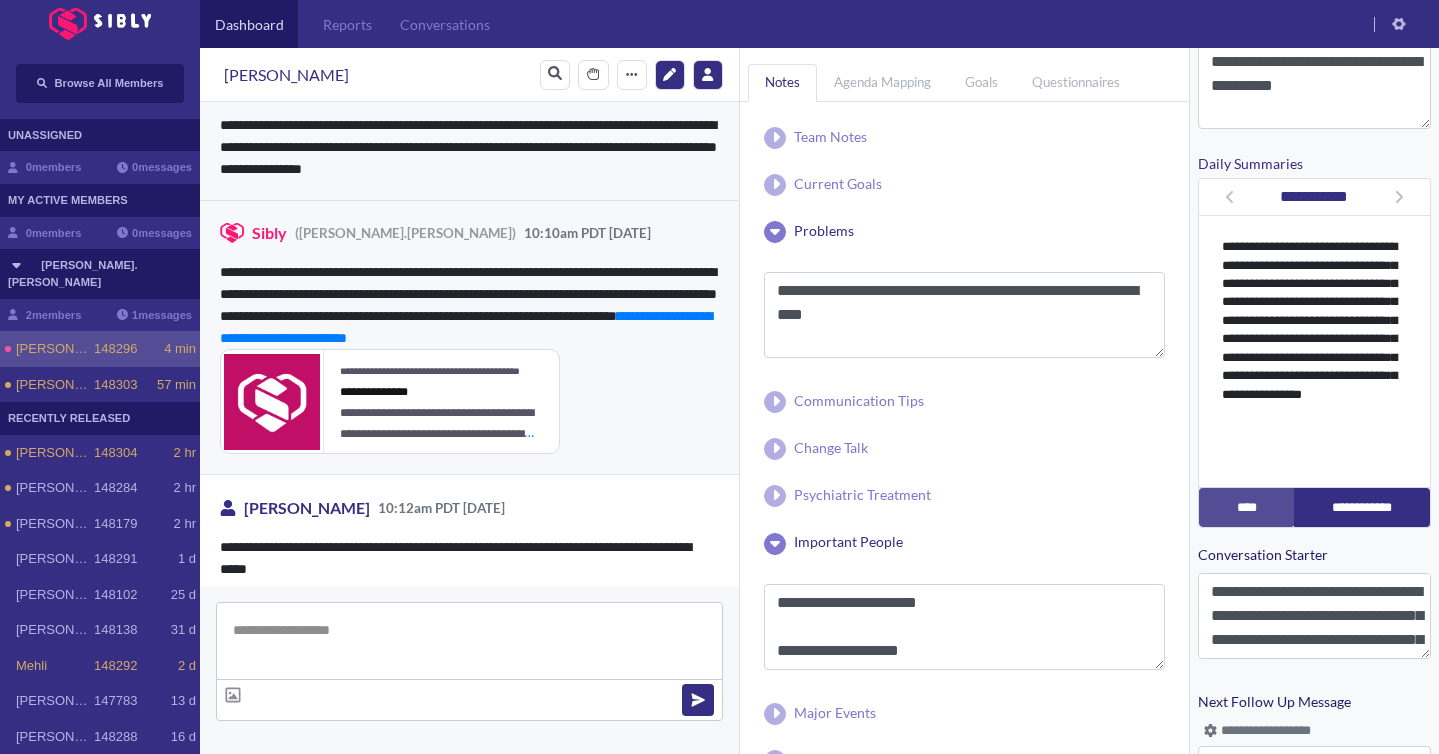 scroll, scrollTop: 386, scrollLeft: 0, axis: vertical 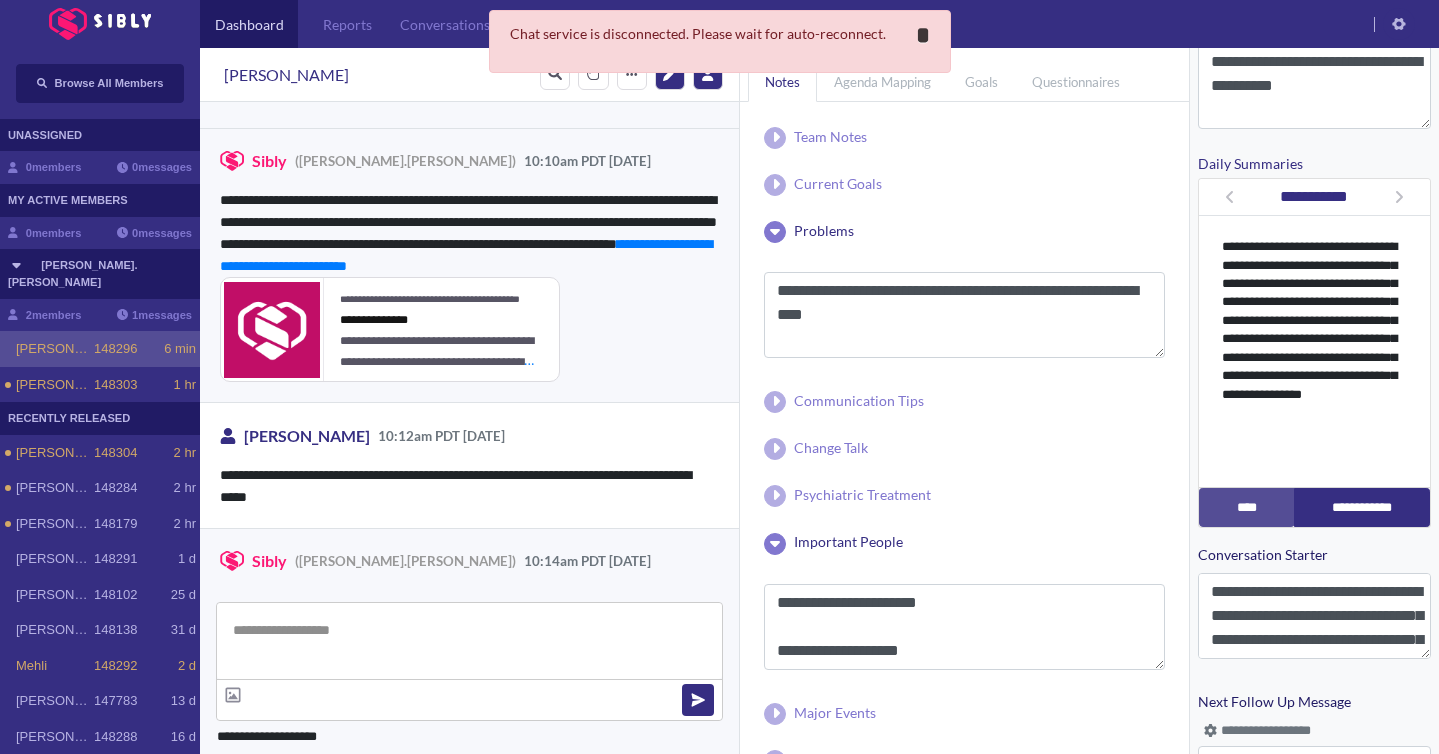 click on "*" at bounding box center (923, 35) 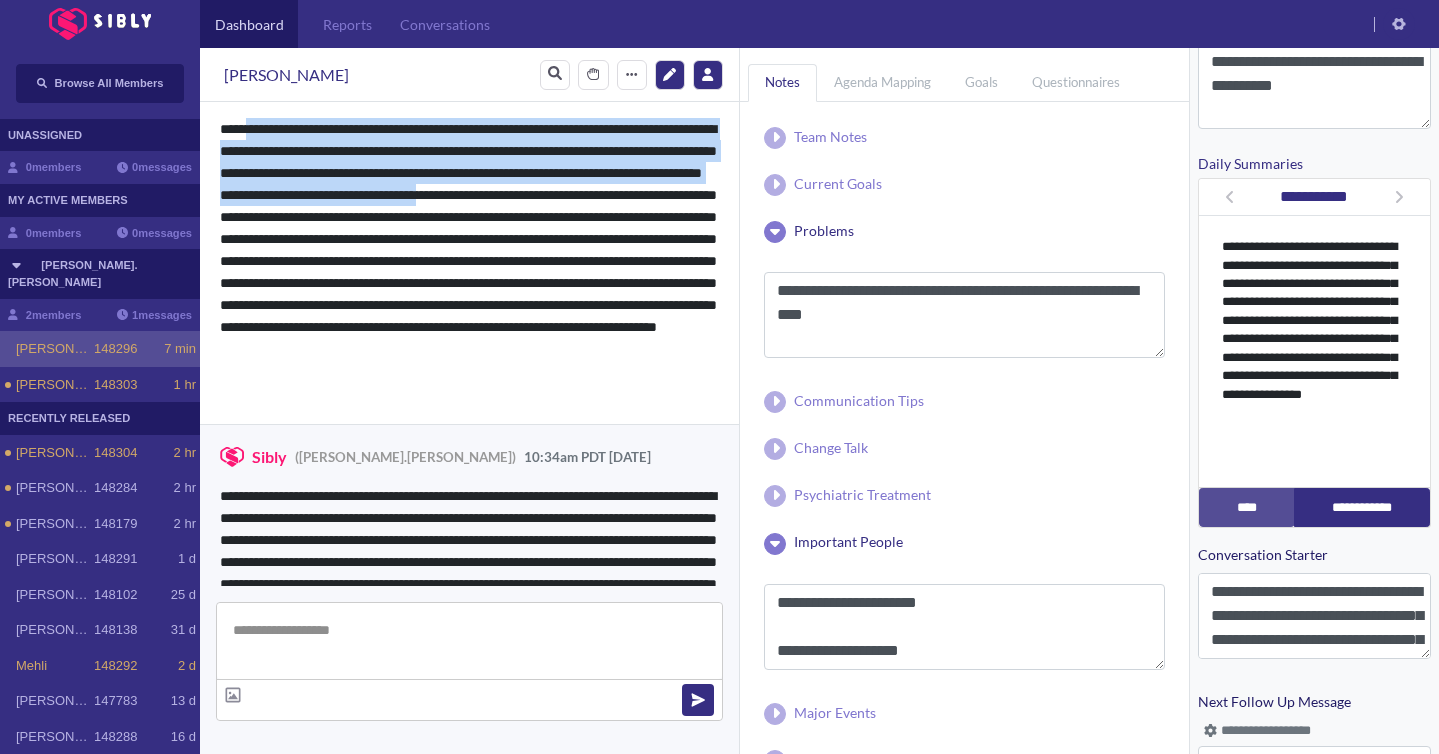 scroll, scrollTop: 1515, scrollLeft: 0, axis: vertical 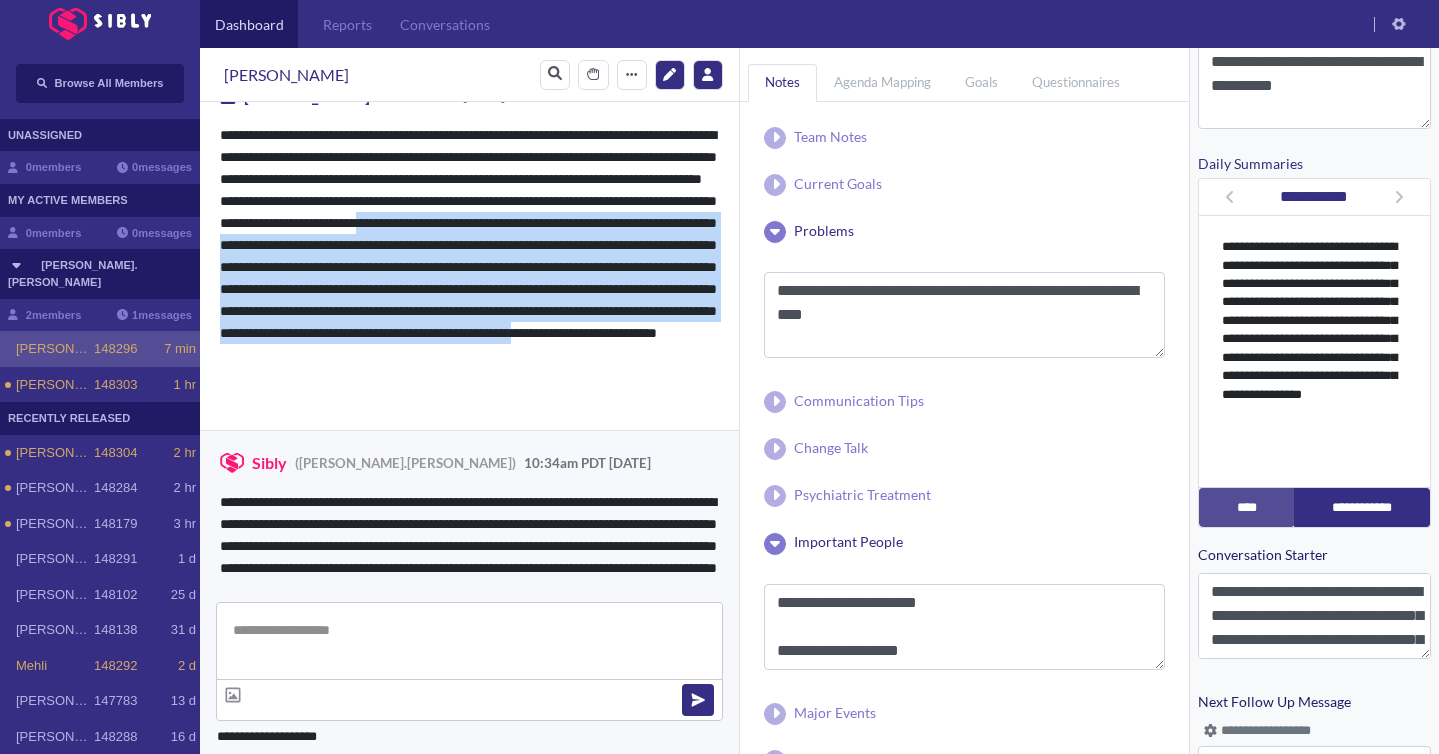 drag, startPoint x: 368, startPoint y: 246, endPoint x: 558, endPoint y: 378, distance: 231.35254 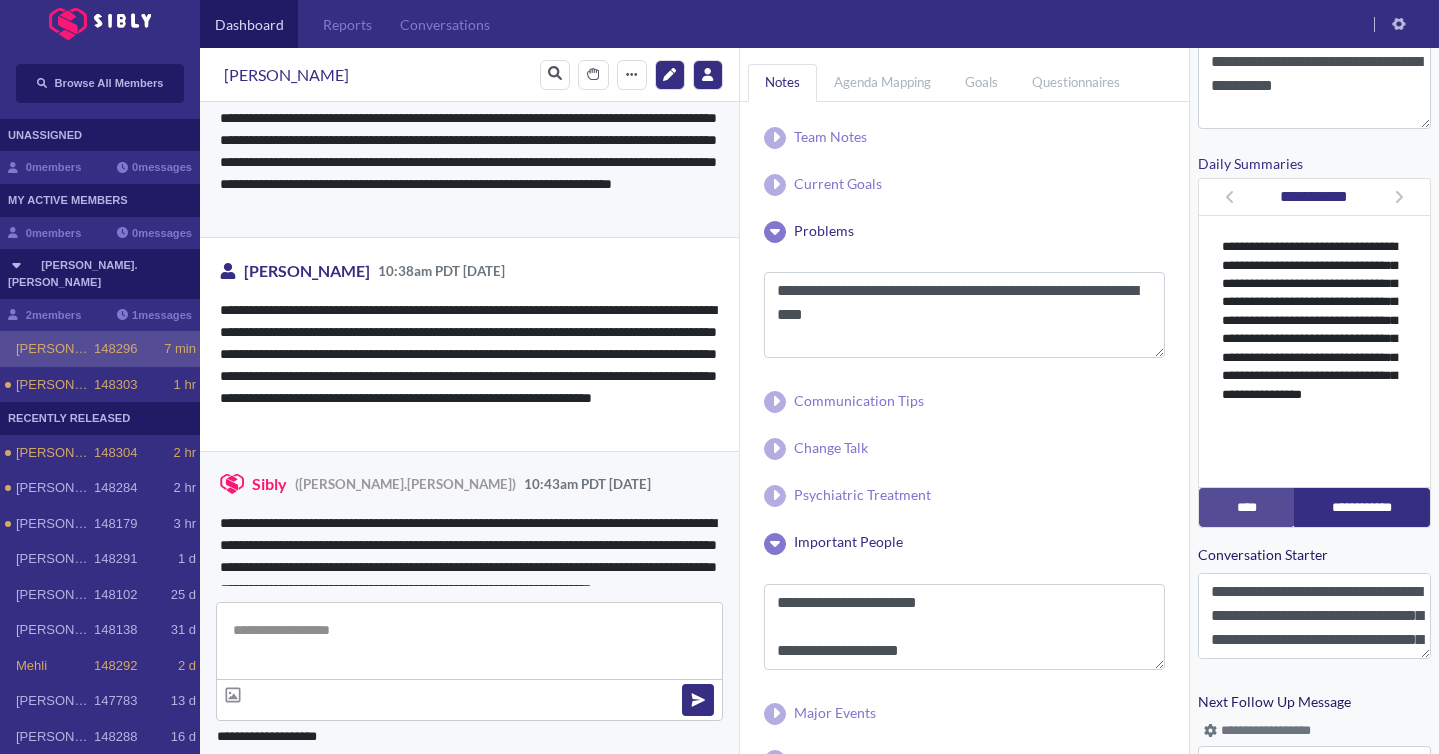 scroll, scrollTop: 1950, scrollLeft: 0, axis: vertical 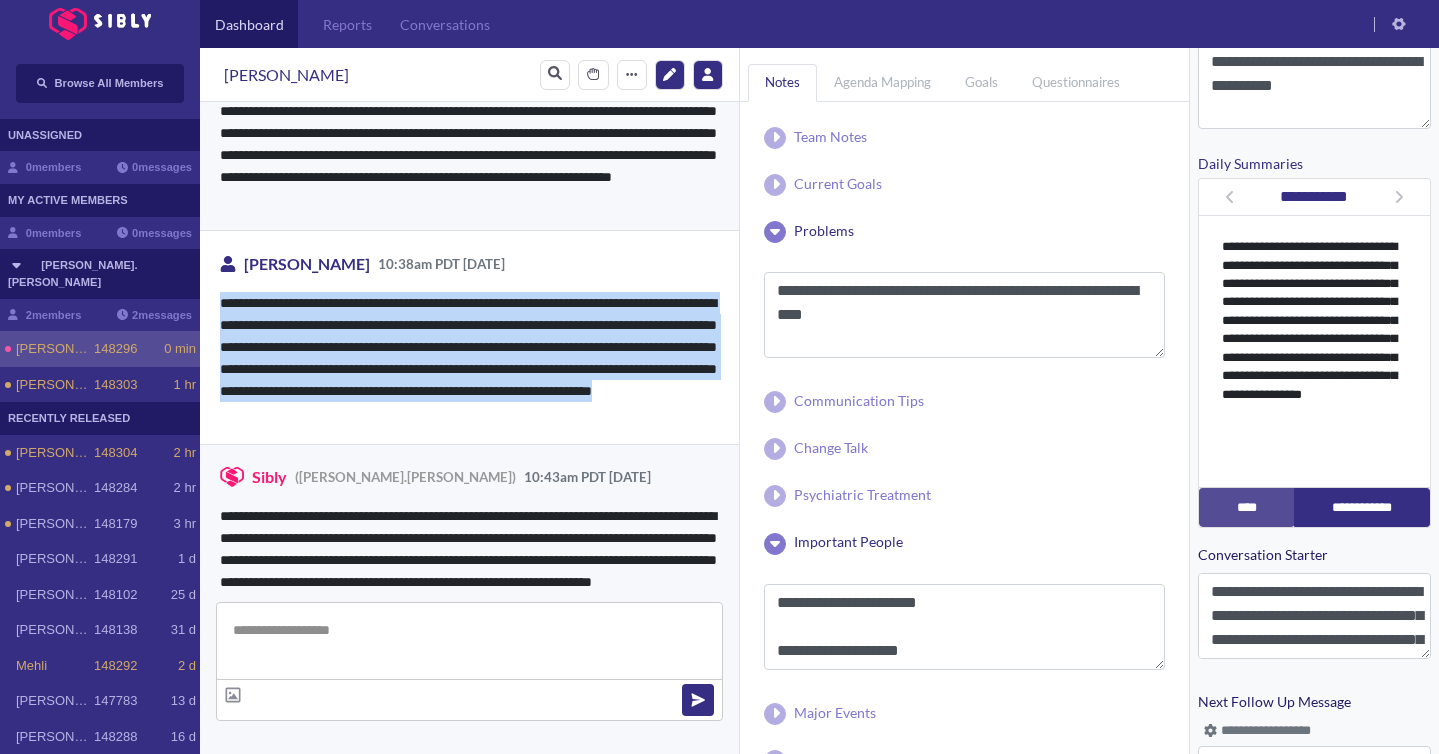 drag, startPoint x: 220, startPoint y: 302, endPoint x: 562, endPoint y: 427, distance: 364.12772 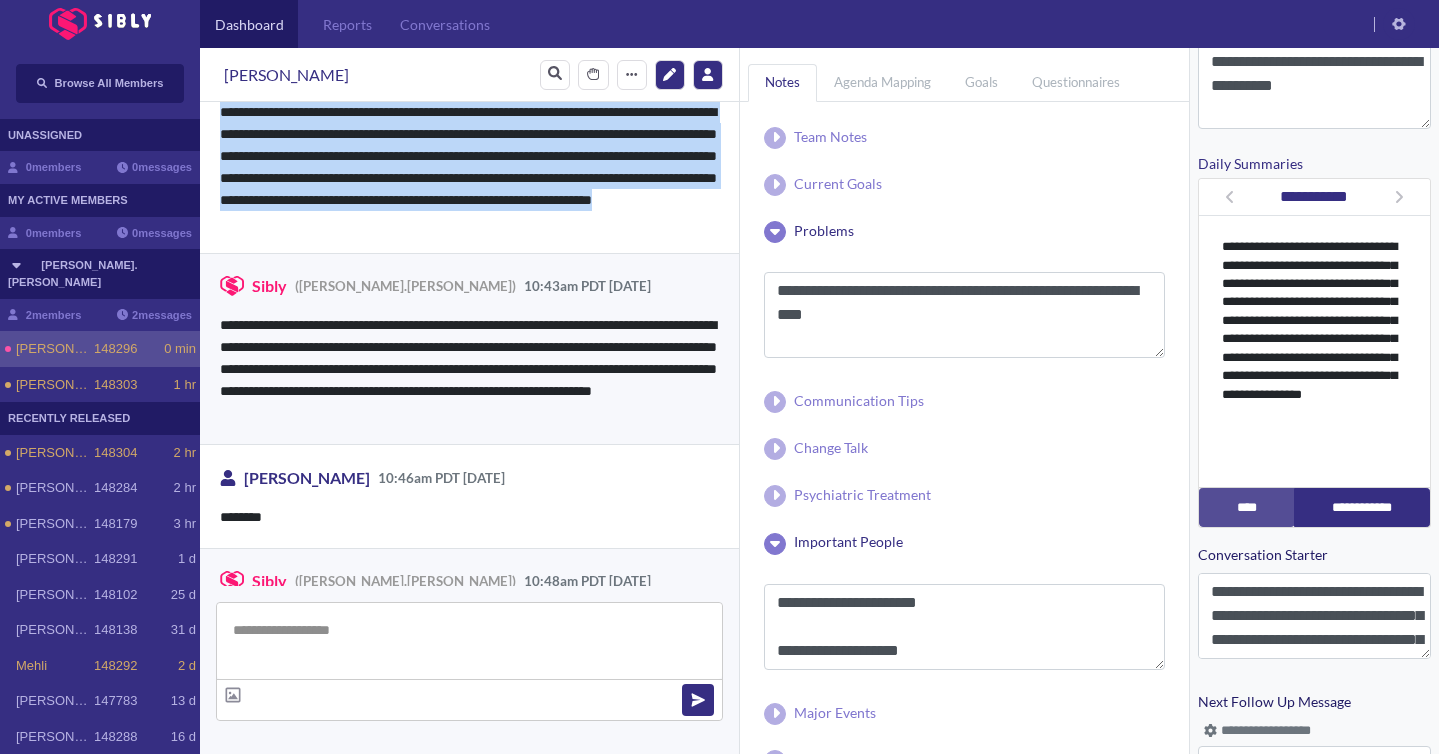 scroll, scrollTop: 2144, scrollLeft: 0, axis: vertical 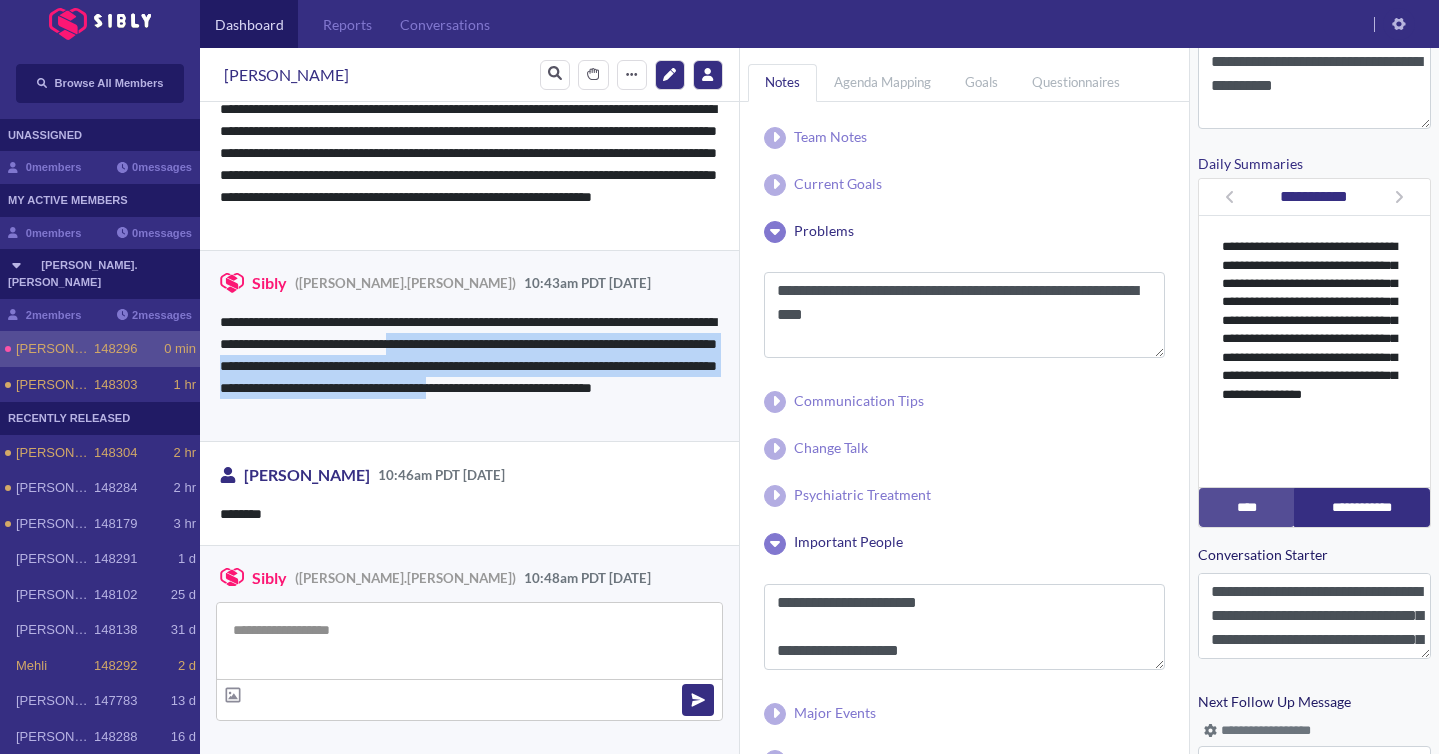 drag, startPoint x: 500, startPoint y: 343, endPoint x: 298, endPoint y: 405, distance: 211.30074 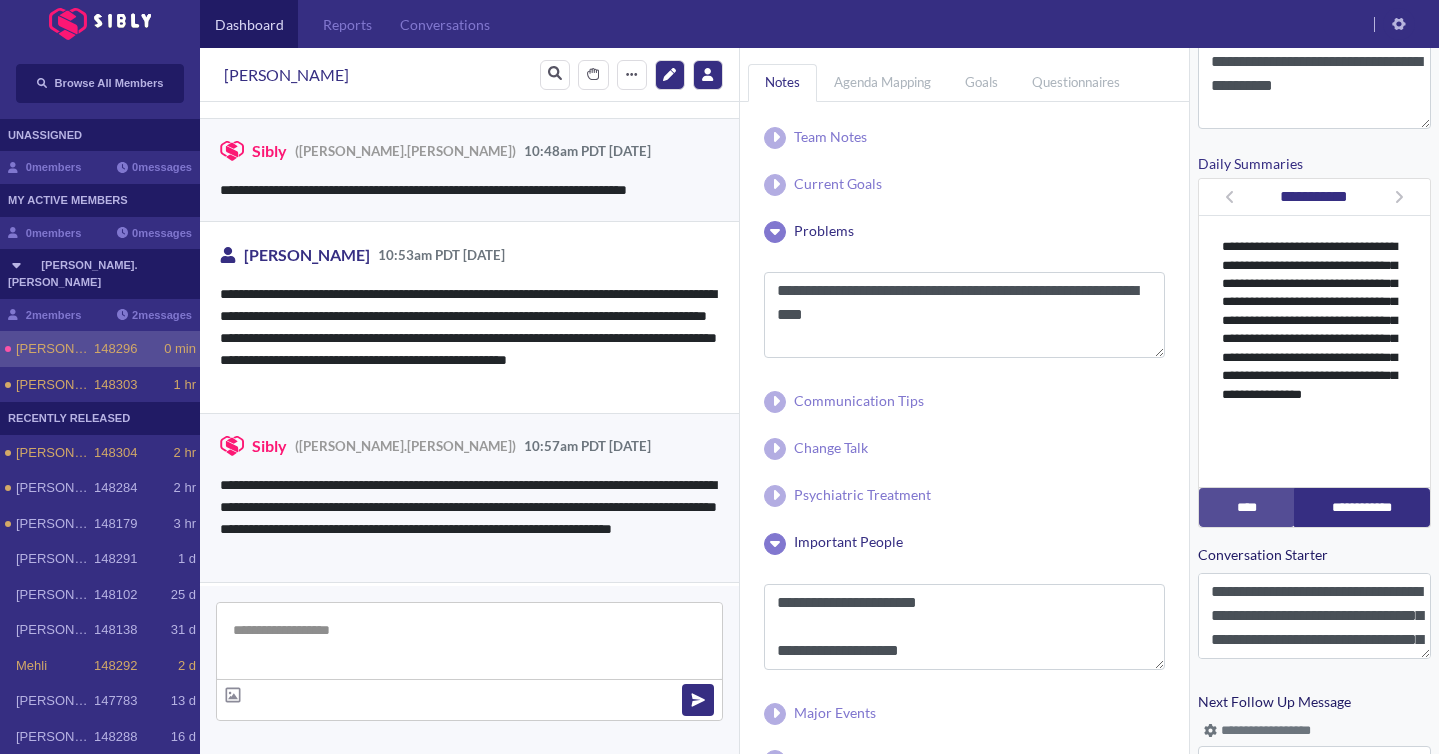 scroll, scrollTop: 2581, scrollLeft: 0, axis: vertical 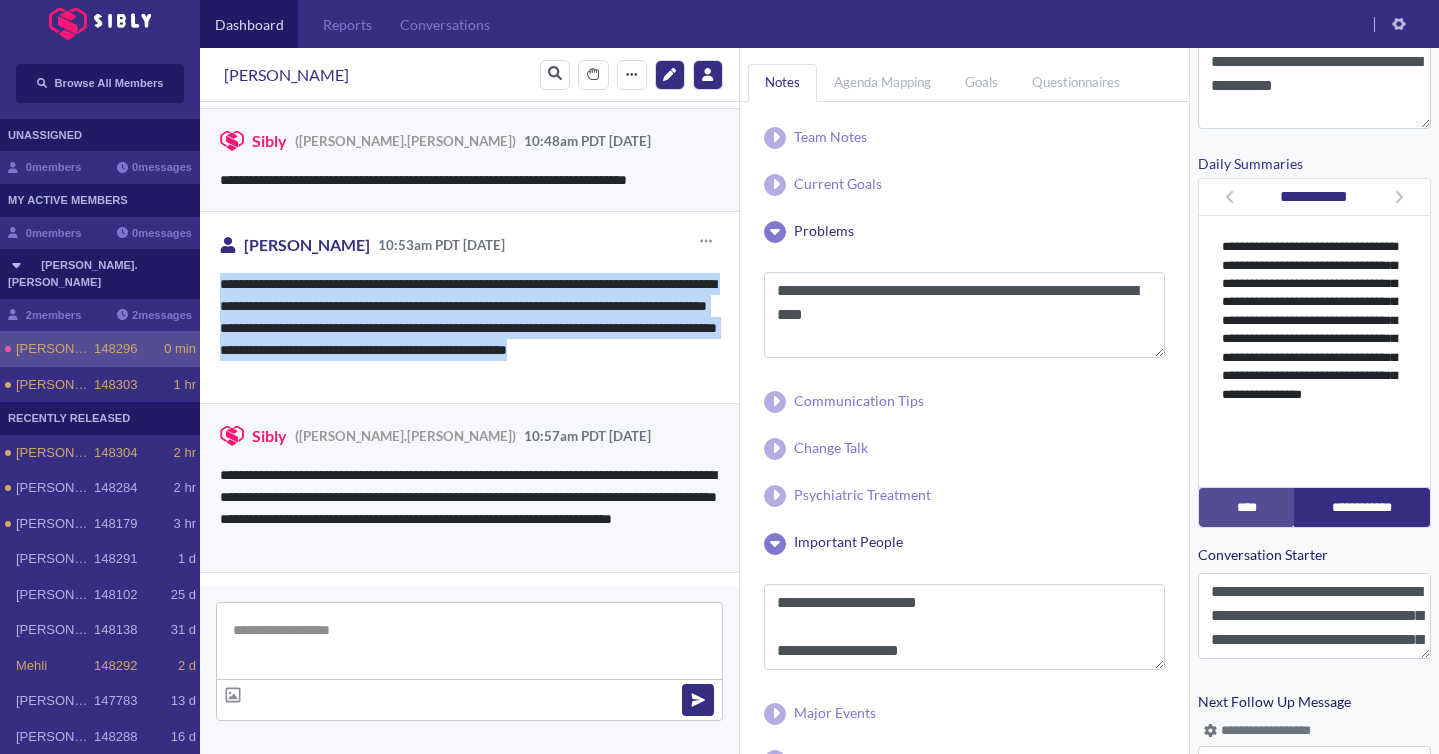 drag, startPoint x: 213, startPoint y: 282, endPoint x: 370, endPoint y: 372, distance: 180.96684 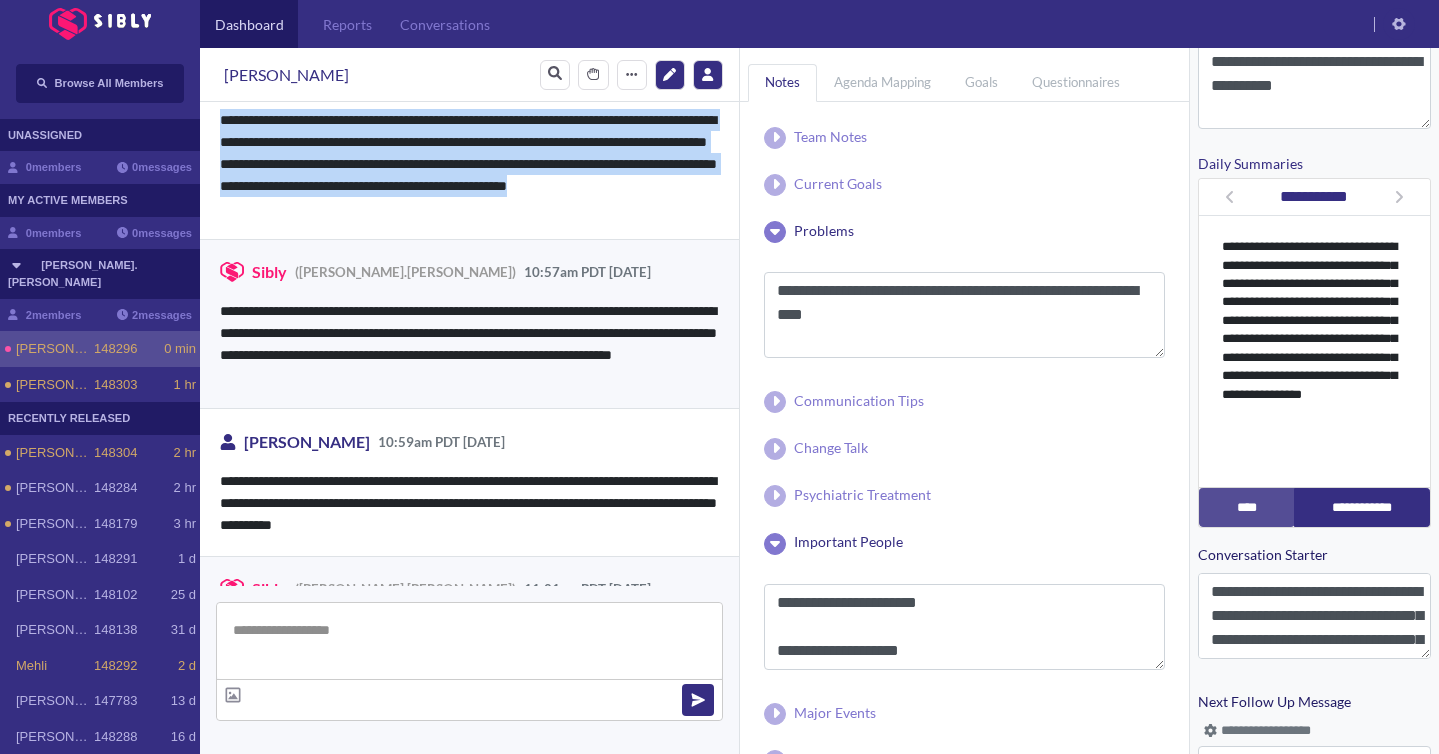 scroll, scrollTop: 2747, scrollLeft: 0, axis: vertical 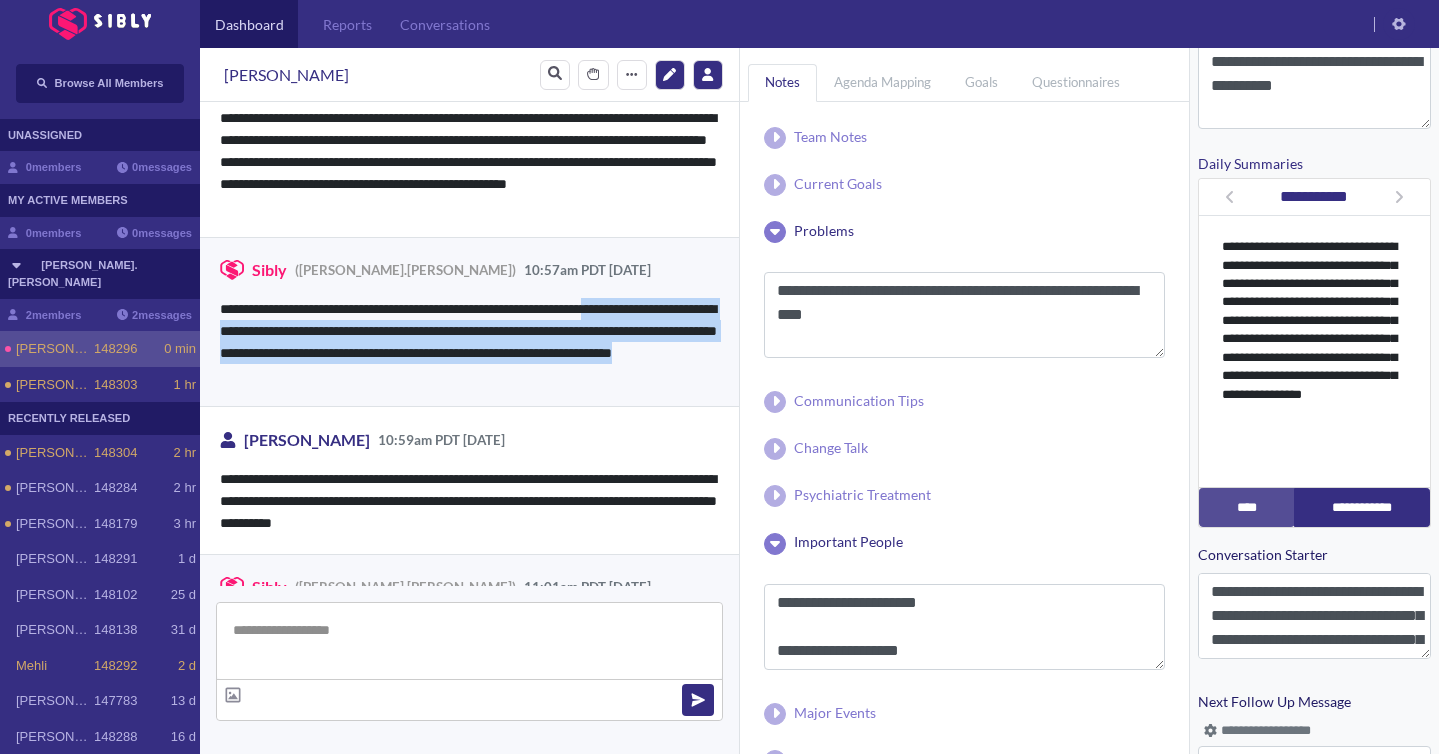 drag, startPoint x: 217, startPoint y: 330, endPoint x: 526, endPoint y: 381, distance: 313.18045 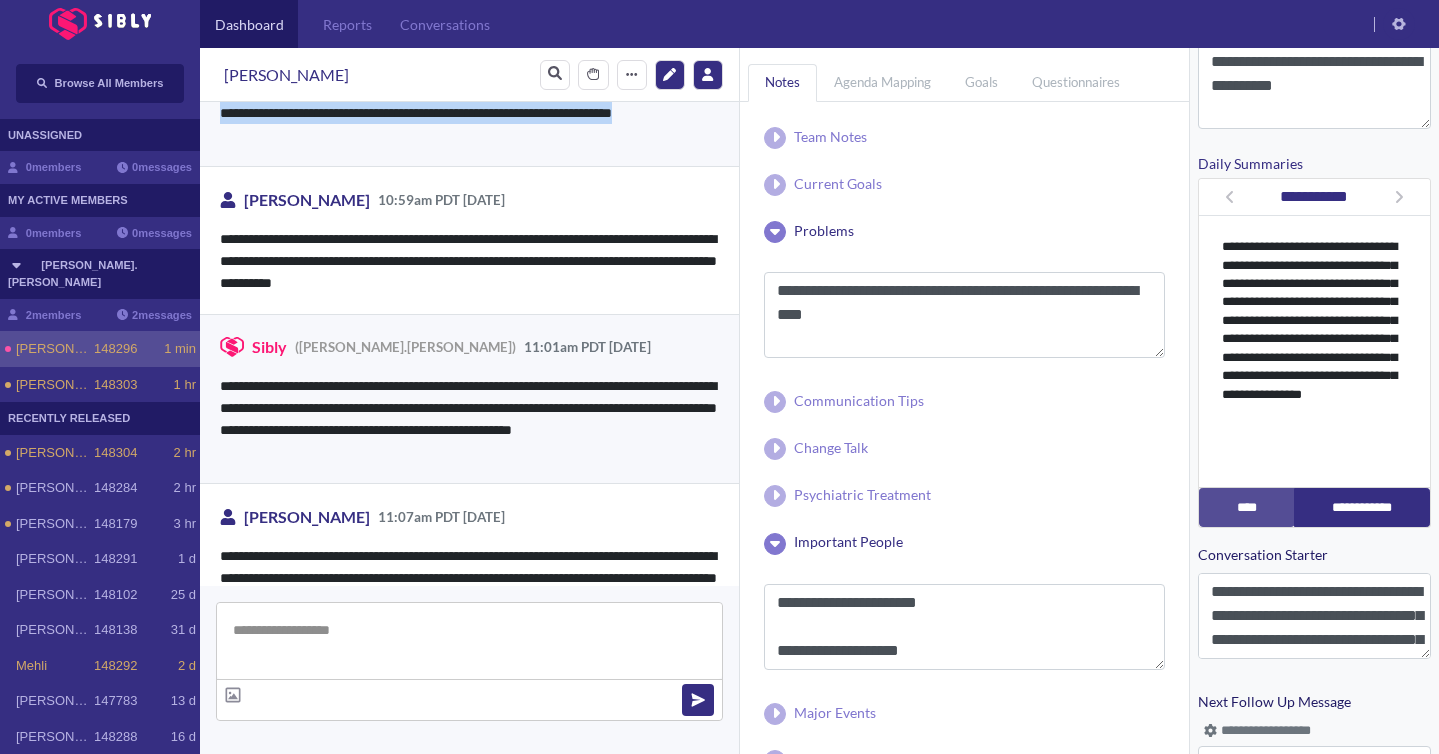 scroll, scrollTop: 2989, scrollLeft: 0, axis: vertical 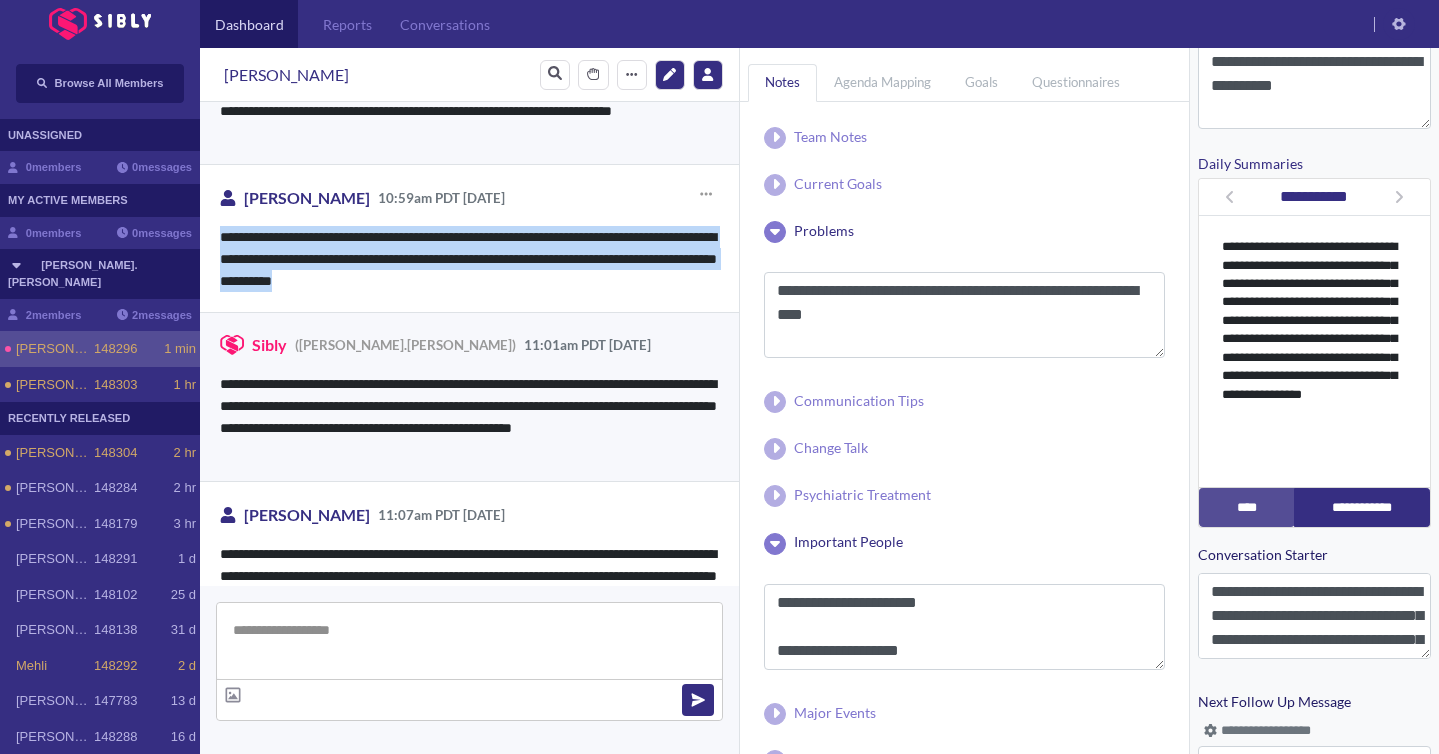 drag, startPoint x: 214, startPoint y: 234, endPoint x: 504, endPoint y: 286, distance: 294.62518 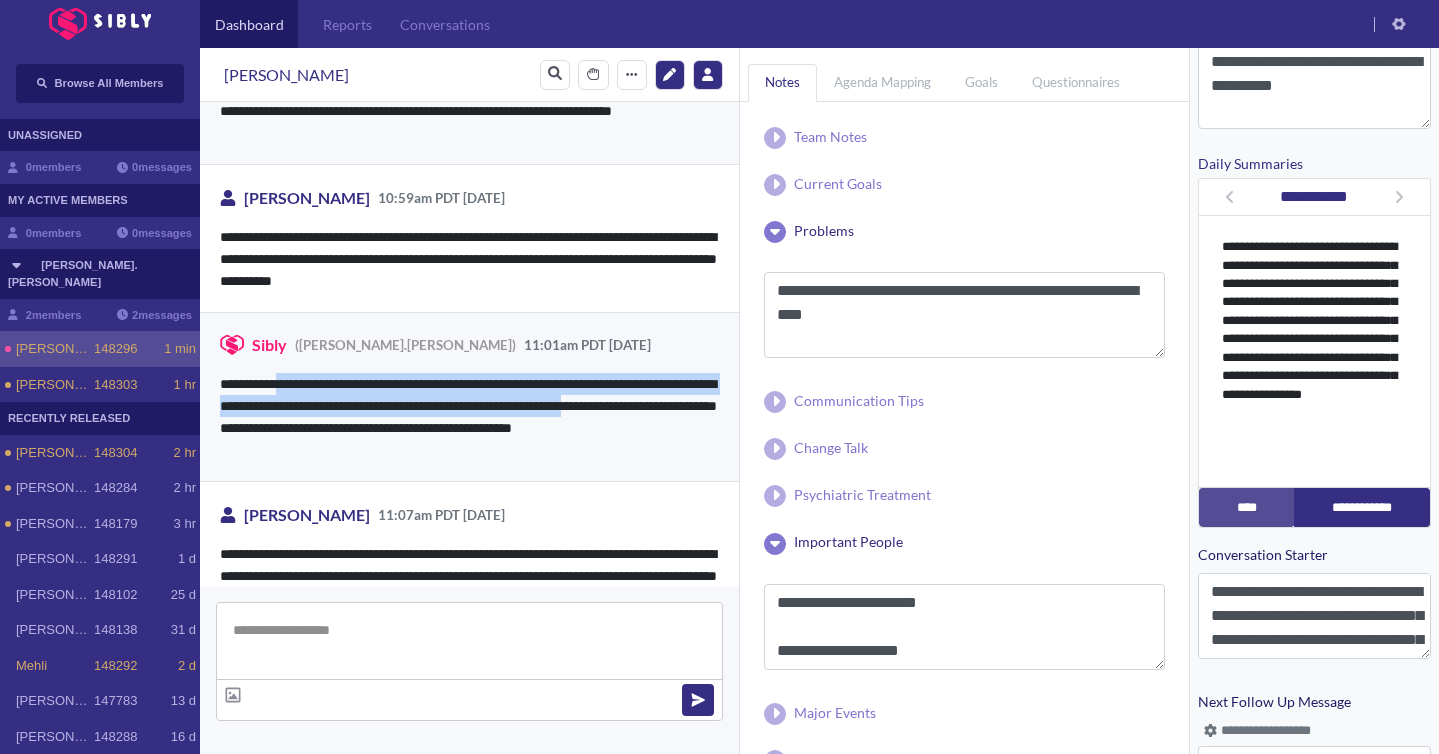 drag, startPoint x: 288, startPoint y: 382, endPoint x: 296, endPoint y: 428, distance: 46.69047 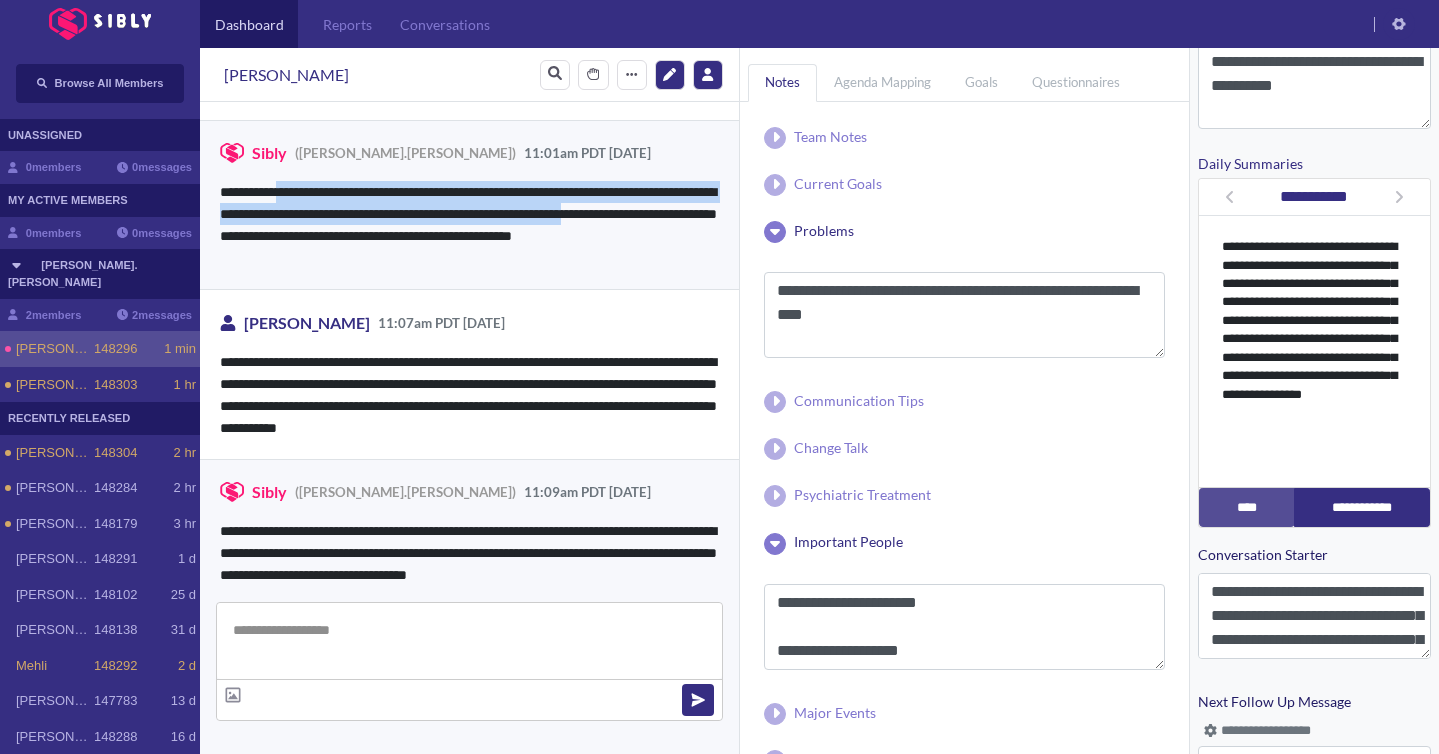 scroll, scrollTop: 3188, scrollLeft: 0, axis: vertical 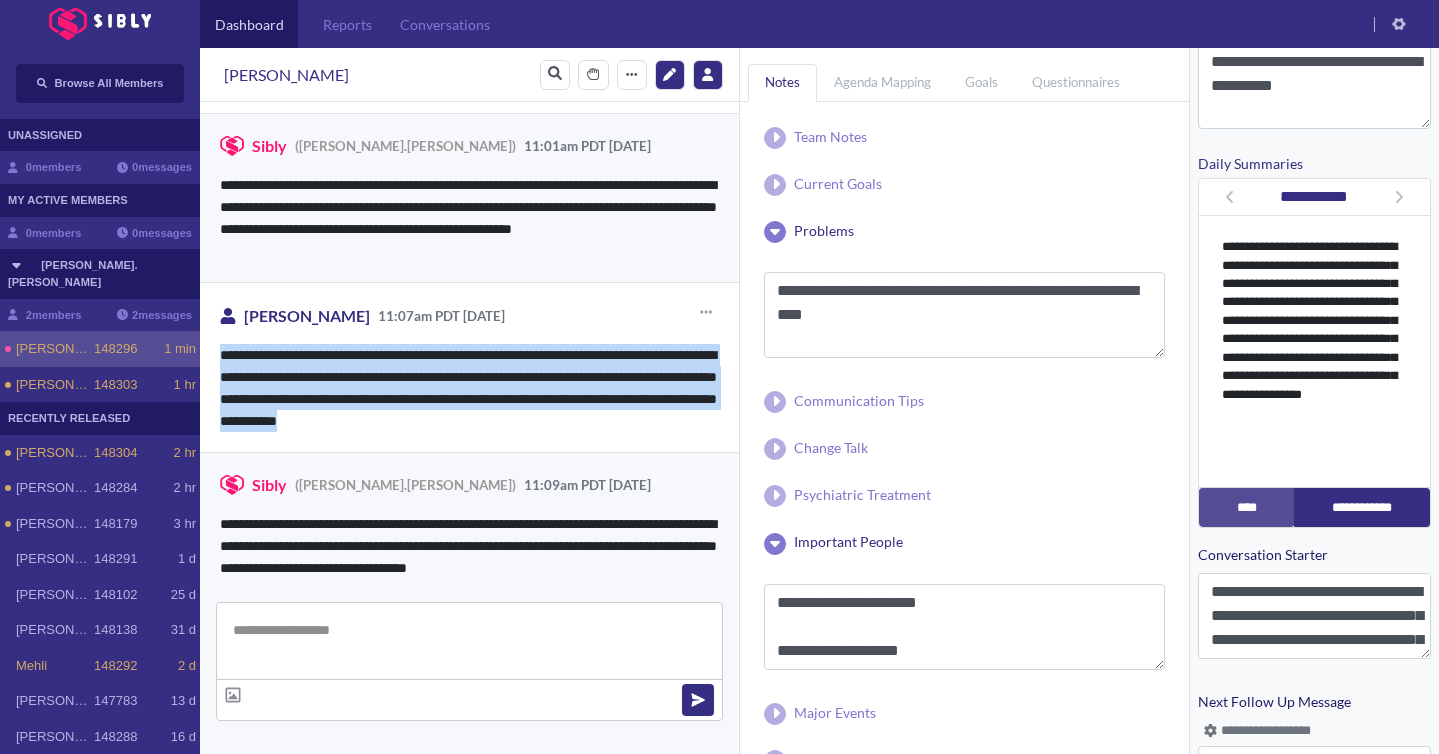 drag, startPoint x: 221, startPoint y: 350, endPoint x: 637, endPoint y: 418, distance: 421.52106 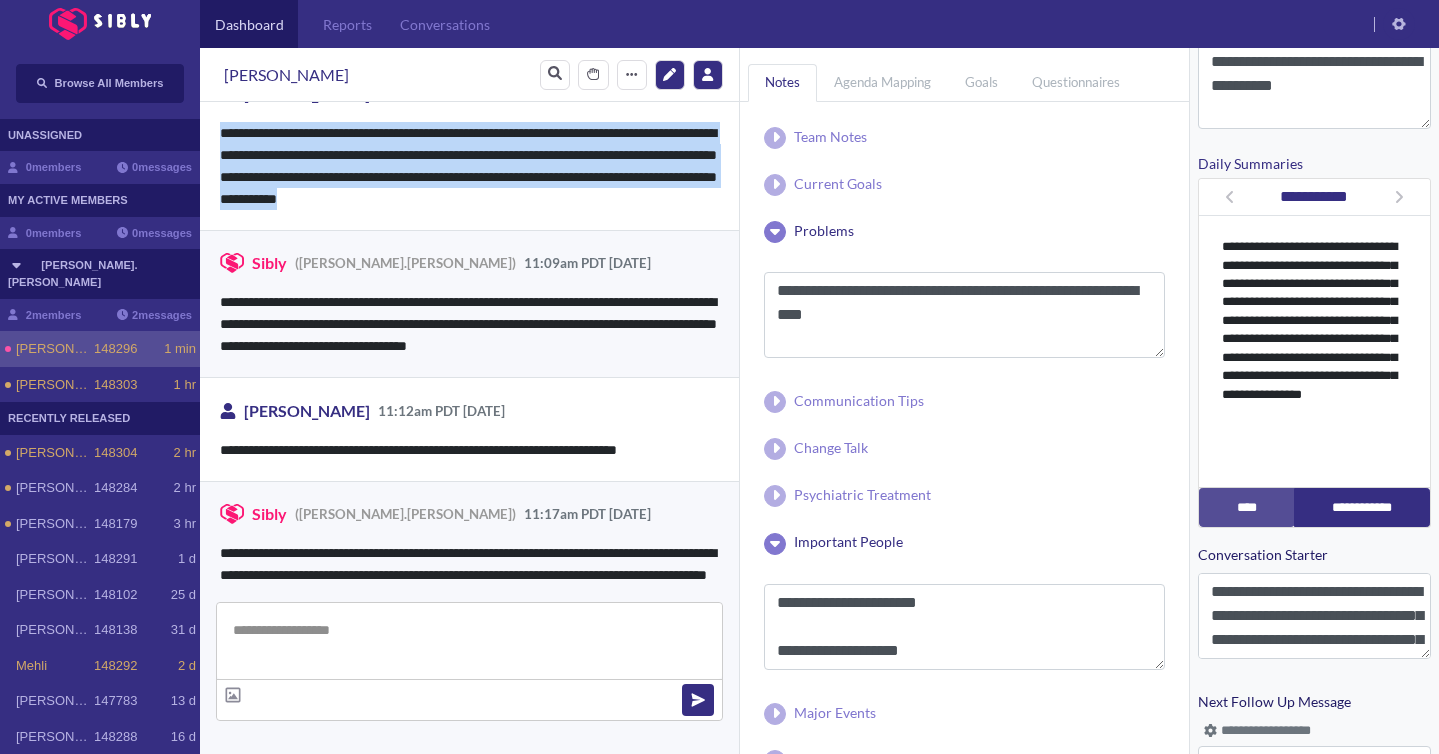 scroll, scrollTop: 3420, scrollLeft: 0, axis: vertical 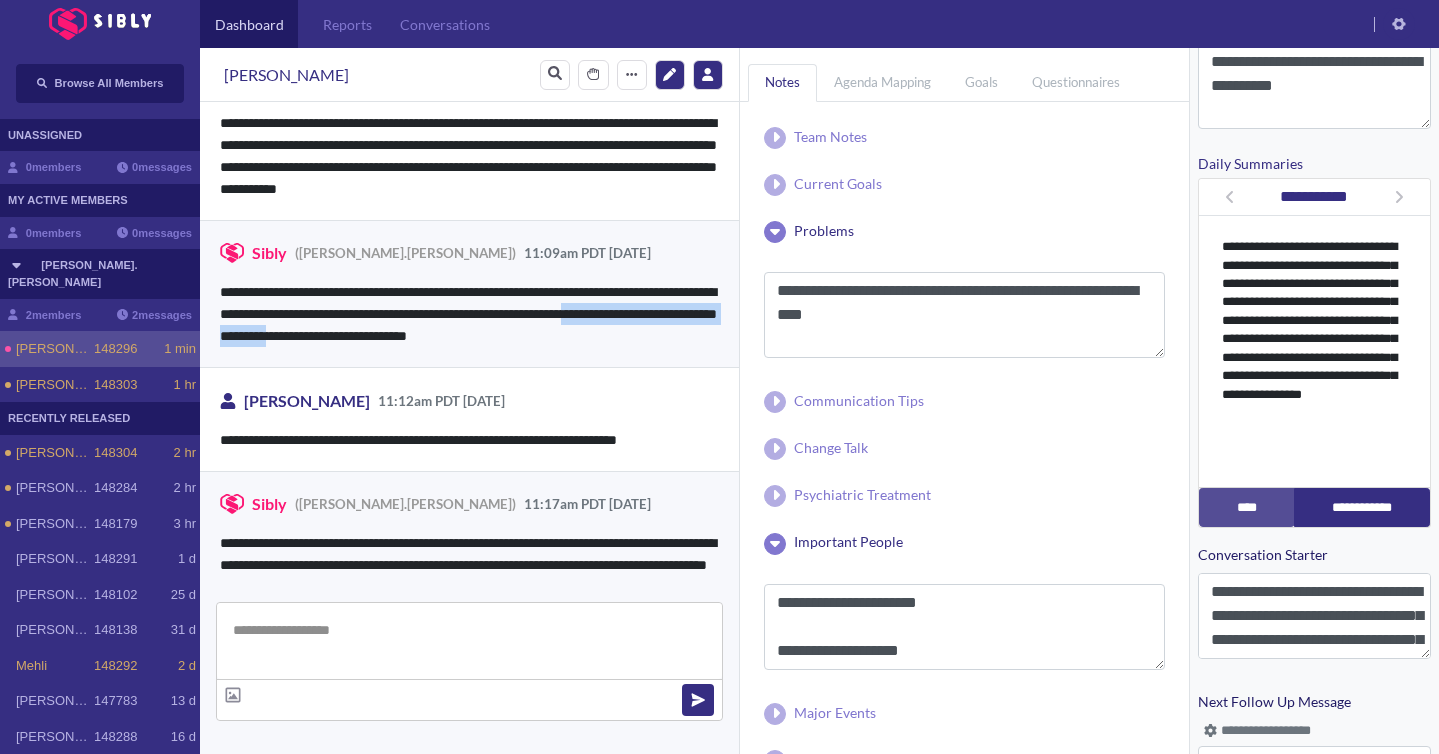 drag, startPoint x: 224, startPoint y: 332, endPoint x: 463, endPoint y: 343, distance: 239.253 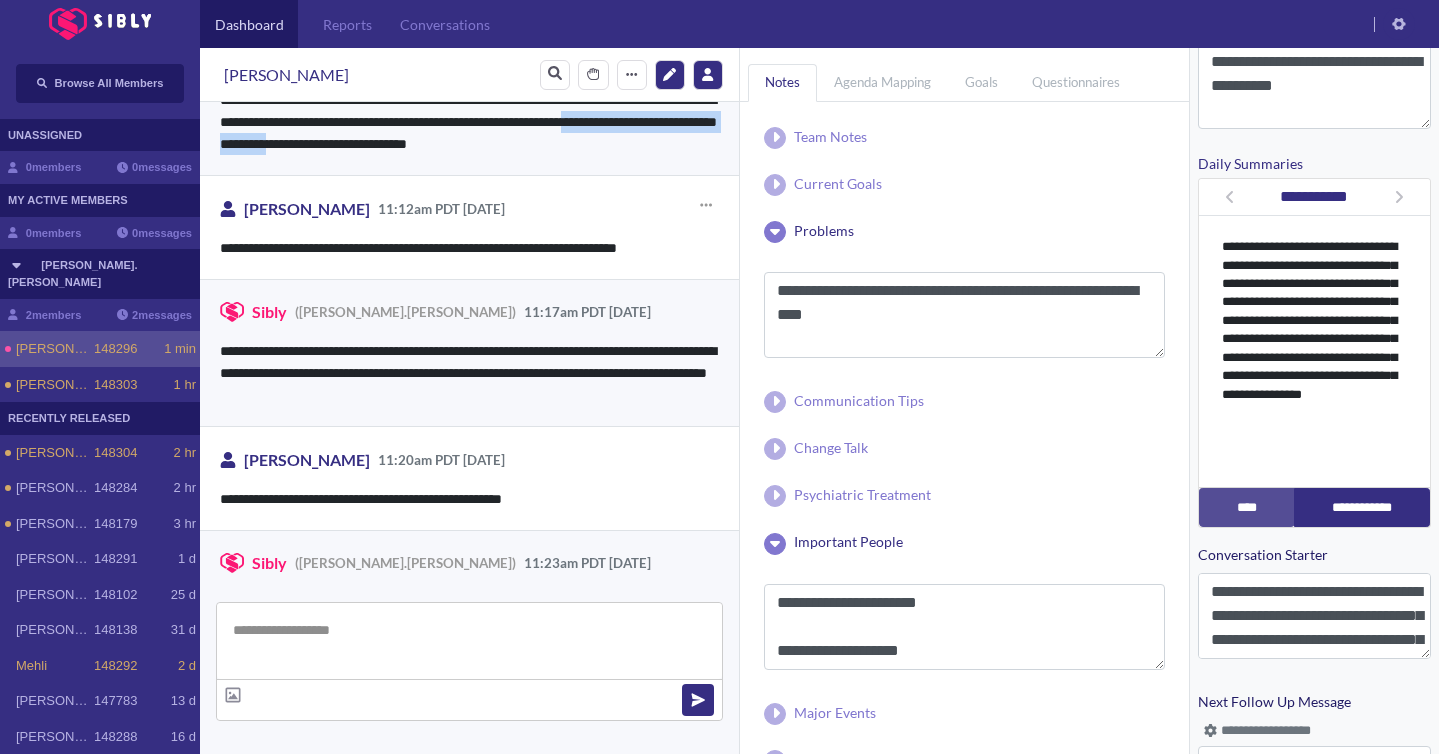 scroll, scrollTop: 3617, scrollLeft: 0, axis: vertical 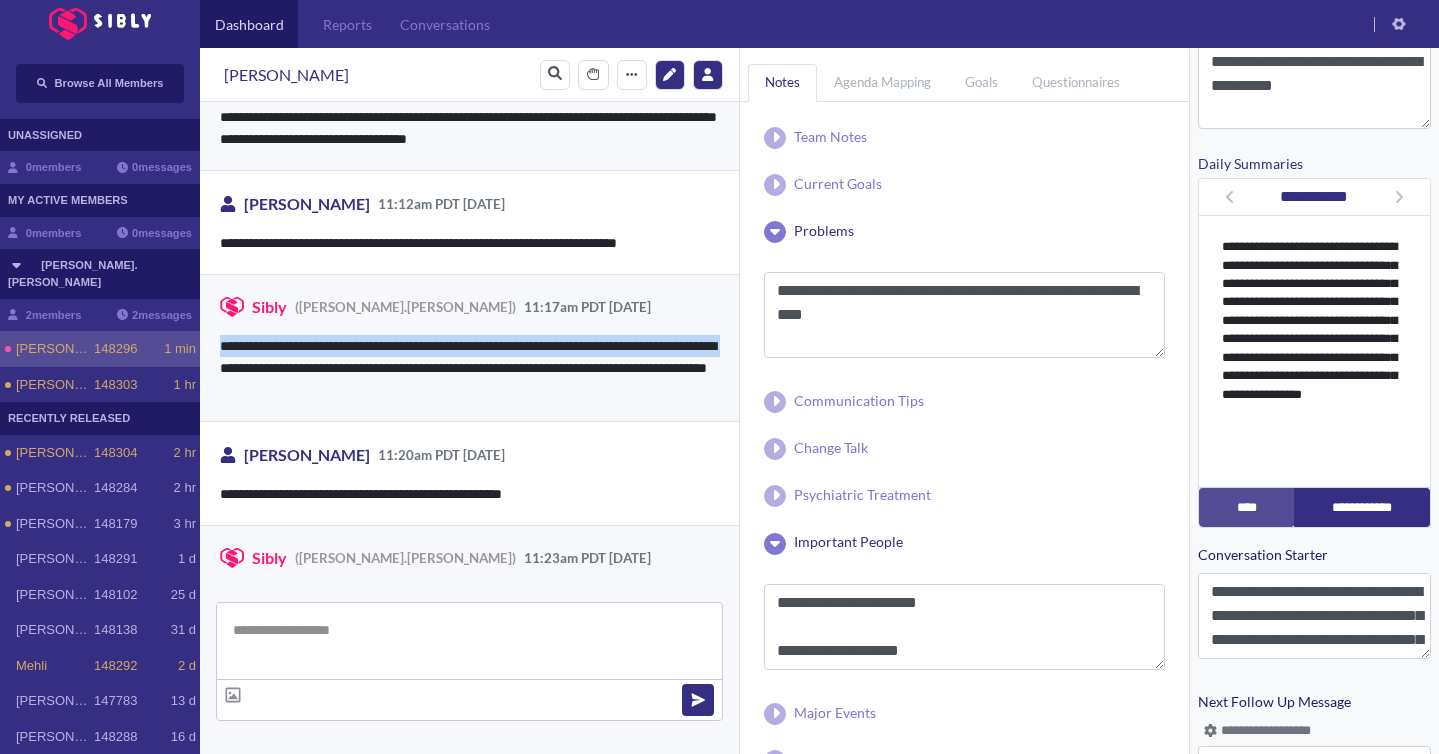 drag, startPoint x: 222, startPoint y: 343, endPoint x: 363, endPoint y: 374, distance: 144.36758 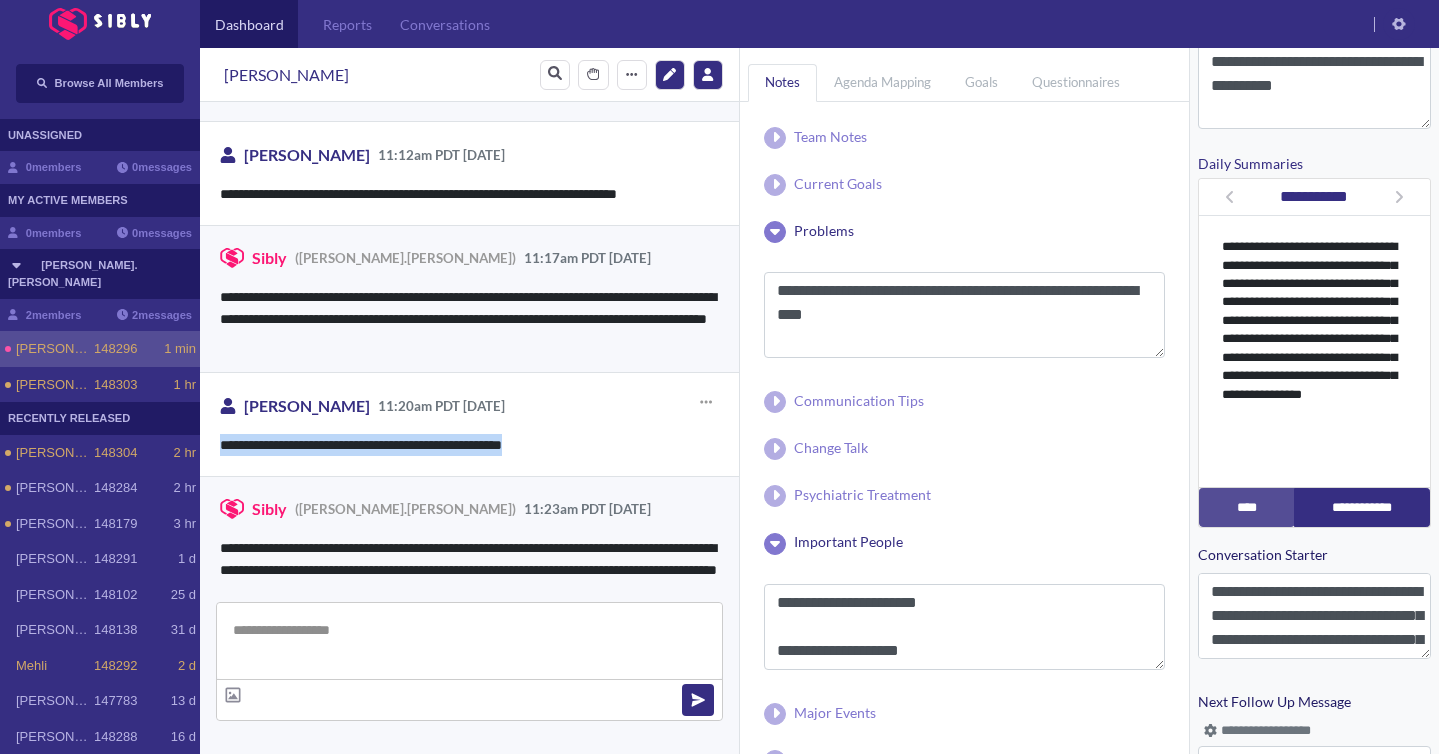 drag, startPoint x: 219, startPoint y: 436, endPoint x: 573, endPoint y: 435, distance: 354.0014 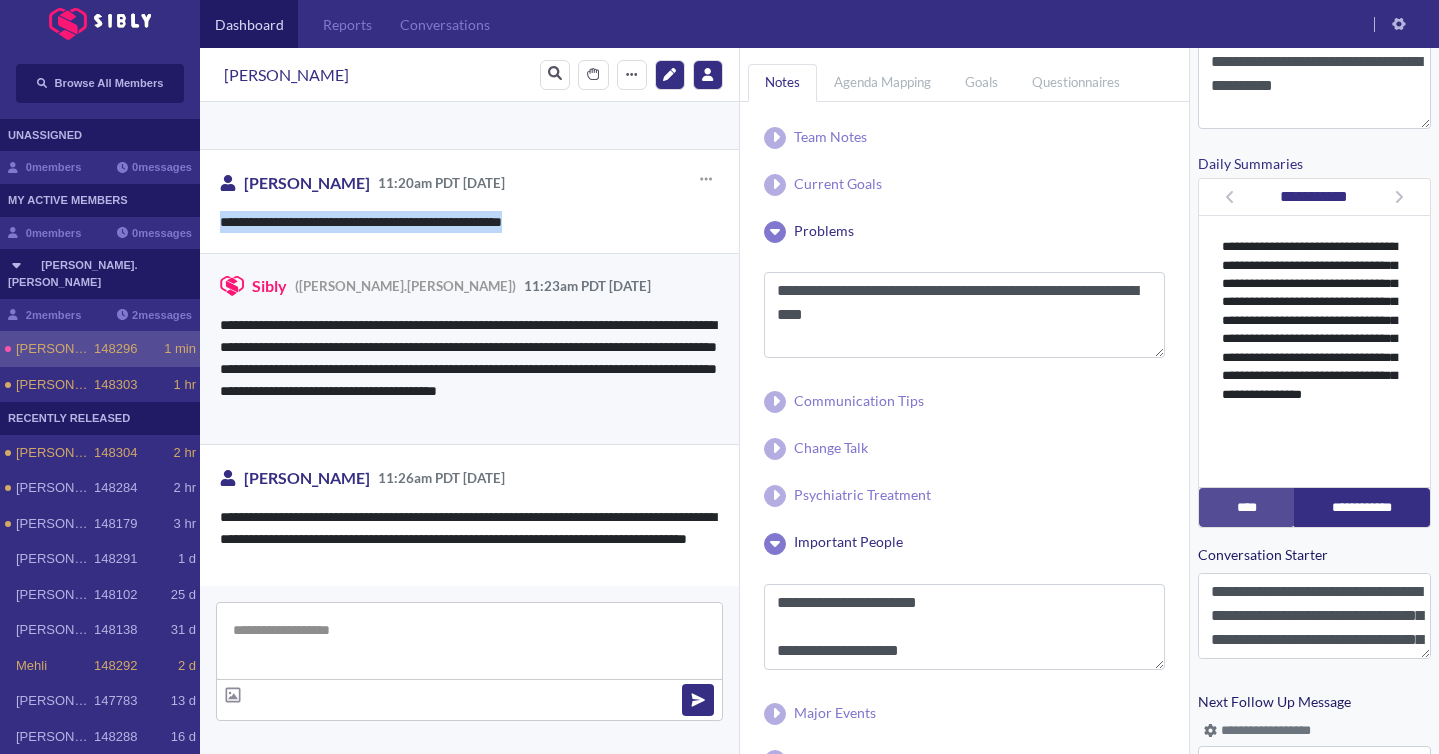 scroll, scrollTop: 3894, scrollLeft: 0, axis: vertical 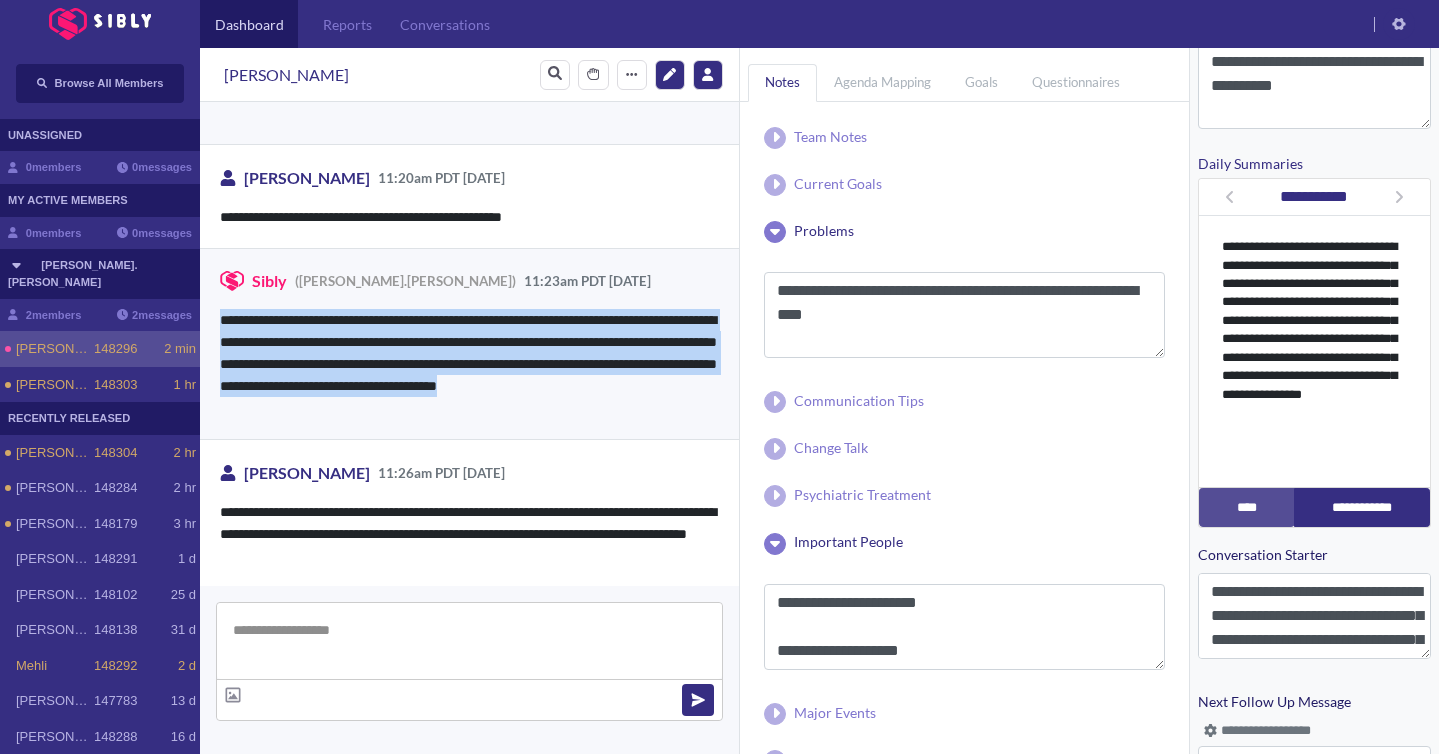 drag, startPoint x: 217, startPoint y: 320, endPoint x: 347, endPoint y: 403, distance: 154.23683 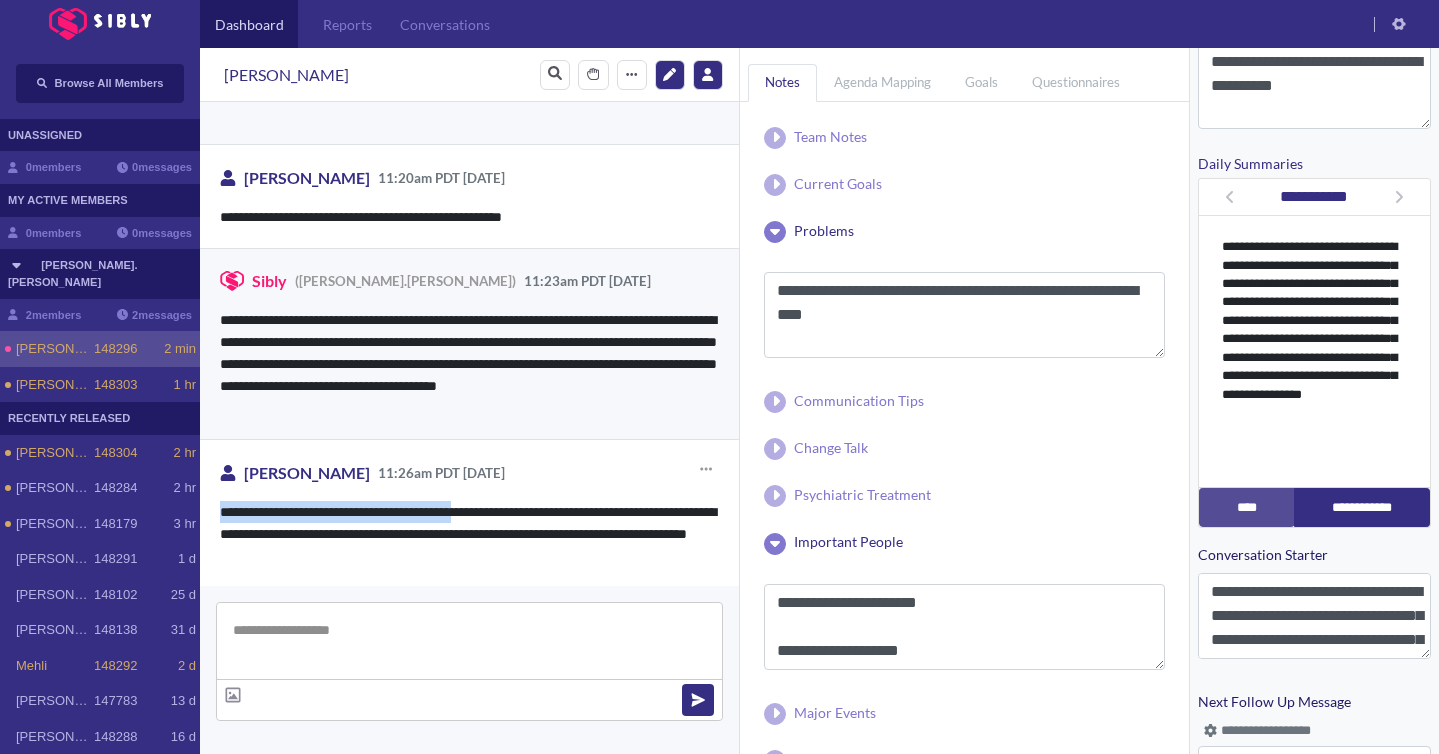 drag, startPoint x: 216, startPoint y: 509, endPoint x: 481, endPoint y: 514, distance: 265.04718 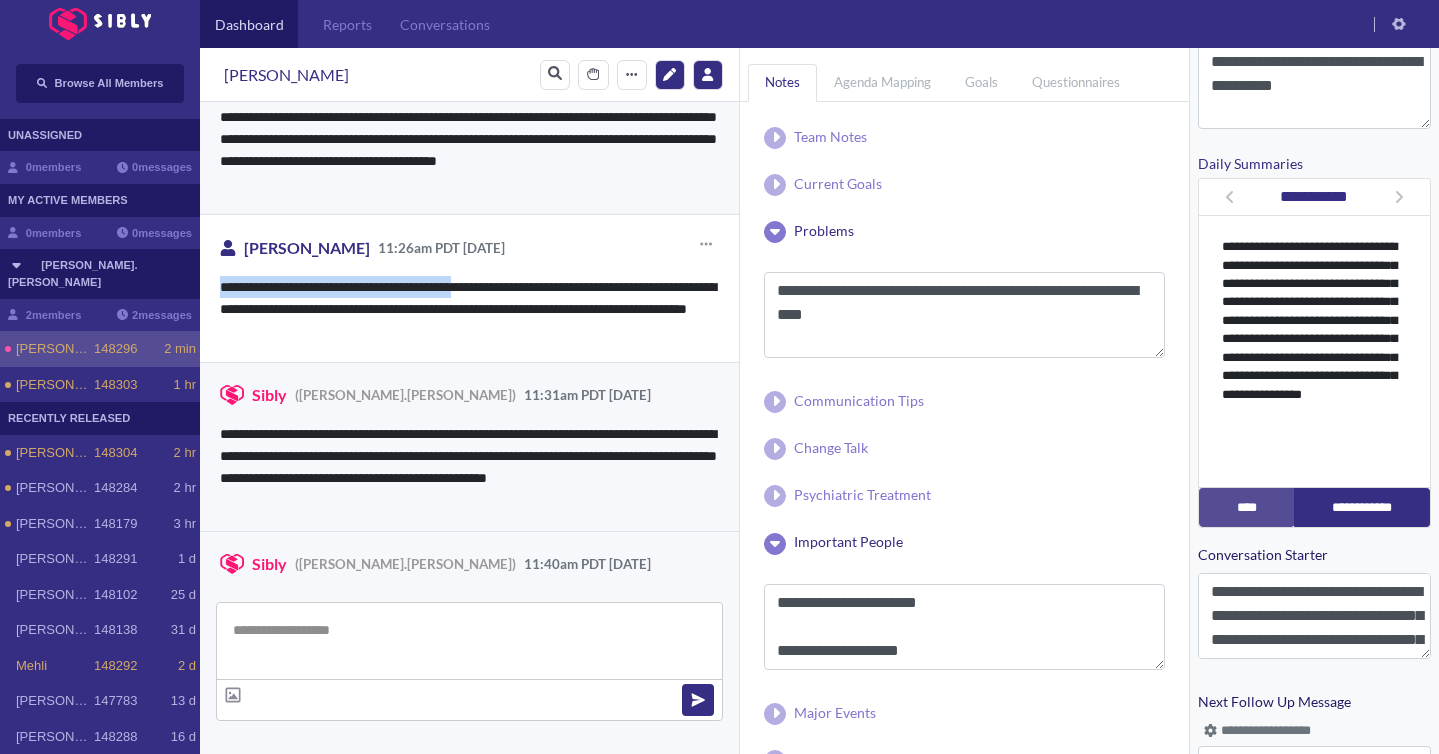 scroll, scrollTop: 4126, scrollLeft: 0, axis: vertical 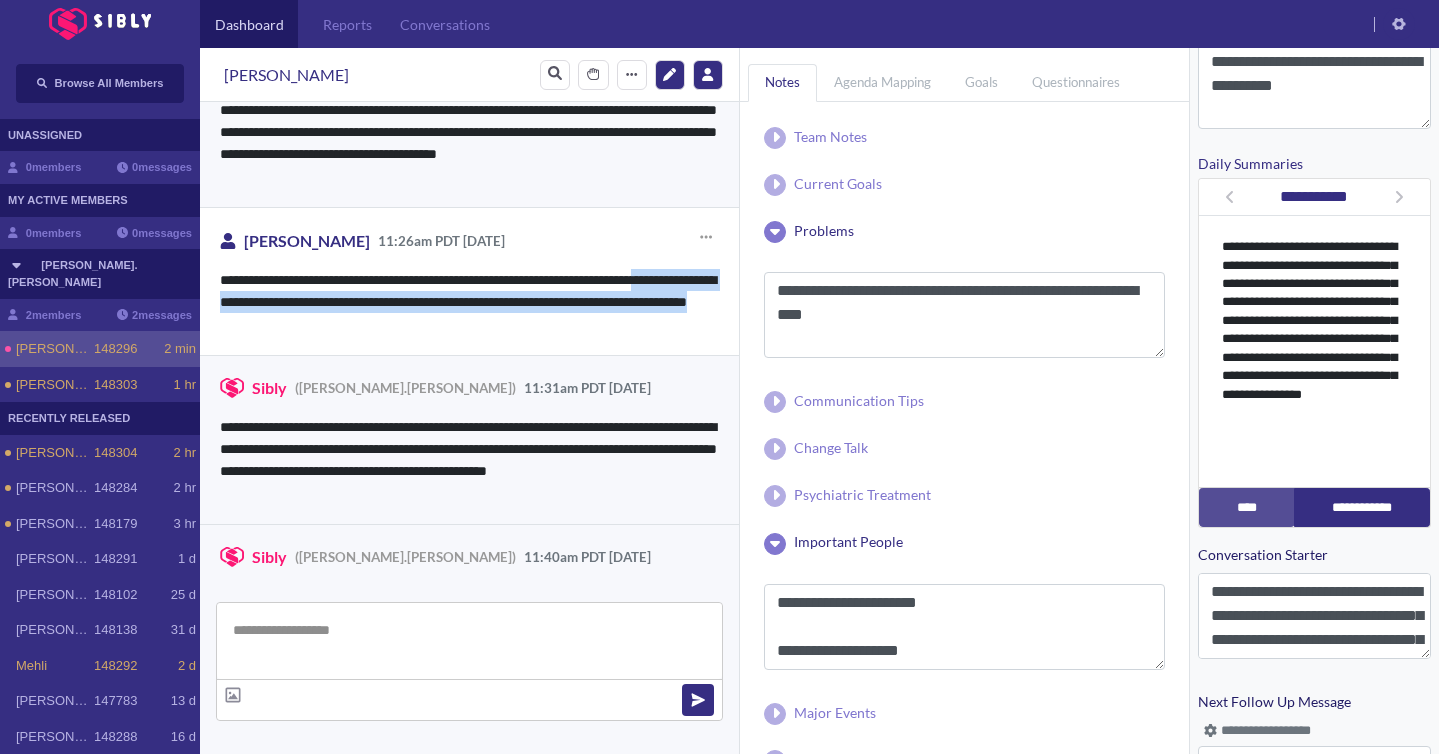 drag, startPoint x: 231, startPoint y: 304, endPoint x: 435, endPoint y: 319, distance: 204.55072 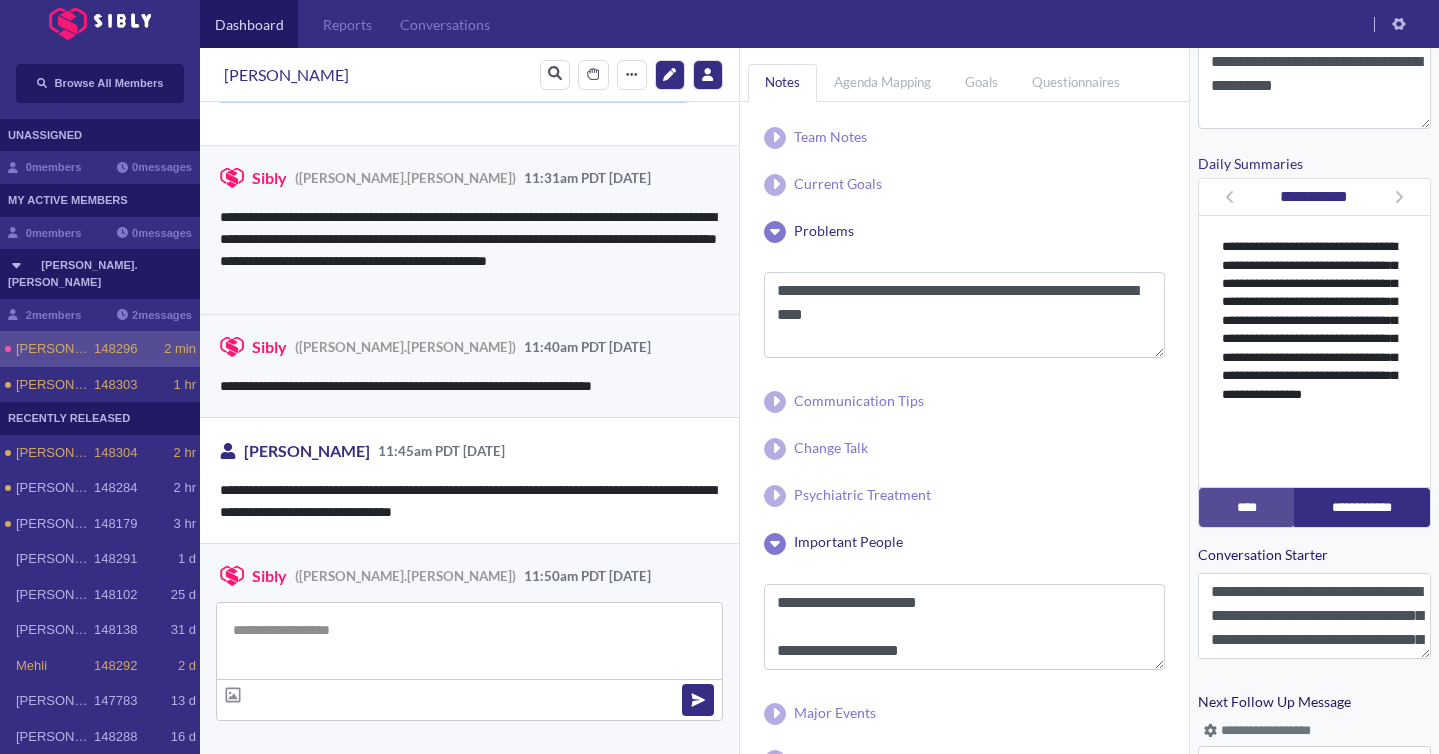 scroll, scrollTop: 4347, scrollLeft: 0, axis: vertical 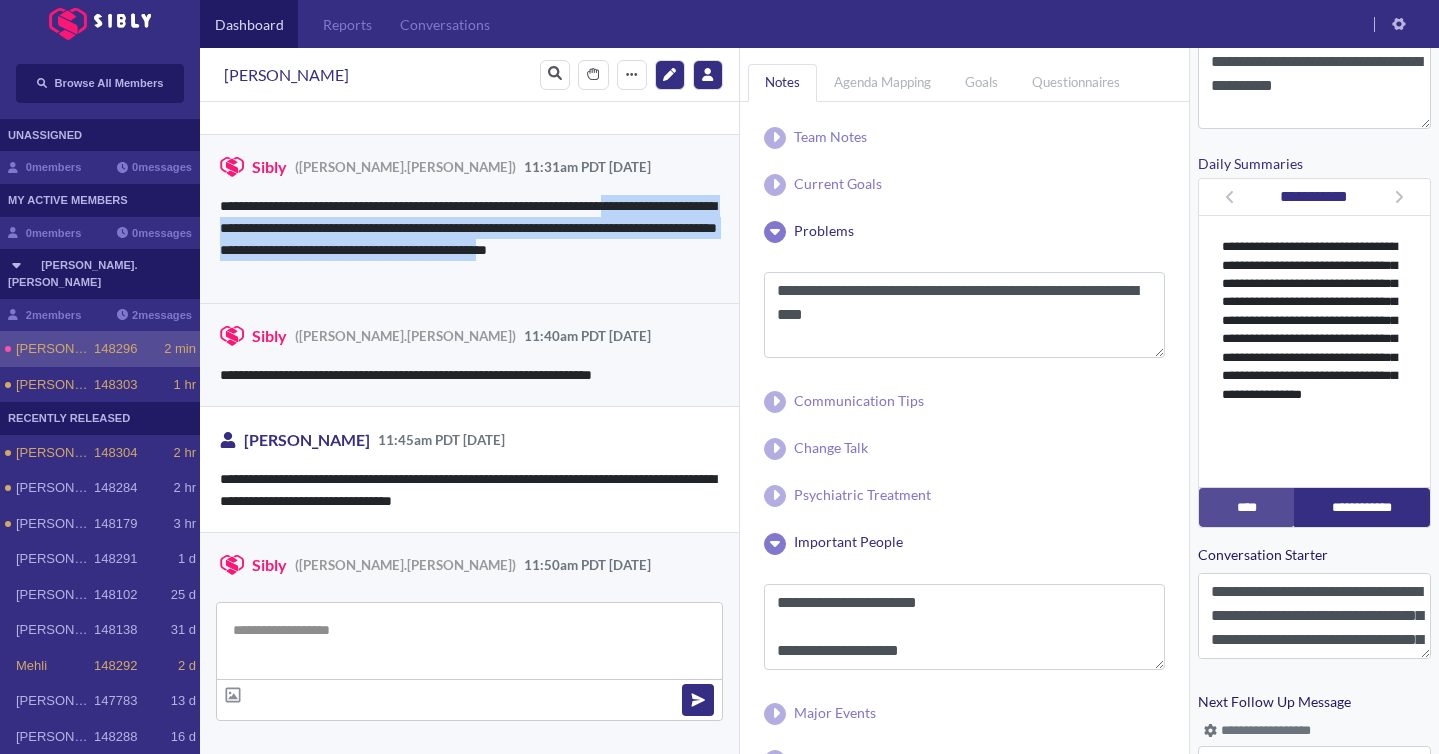 drag, startPoint x: 221, startPoint y: 228, endPoint x: 334, endPoint y: 275, distance: 122.384636 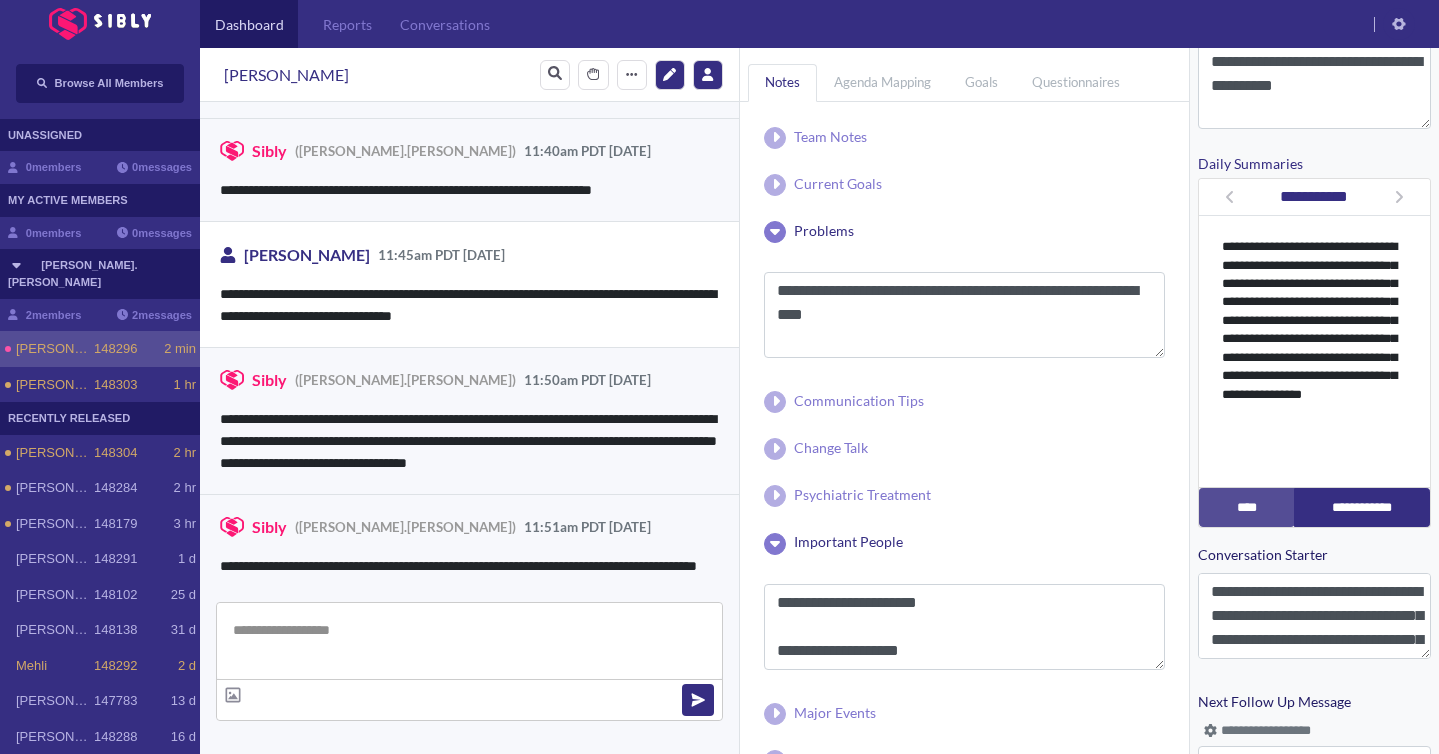 scroll, scrollTop: 4555, scrollLeft: 0, axis: vertical 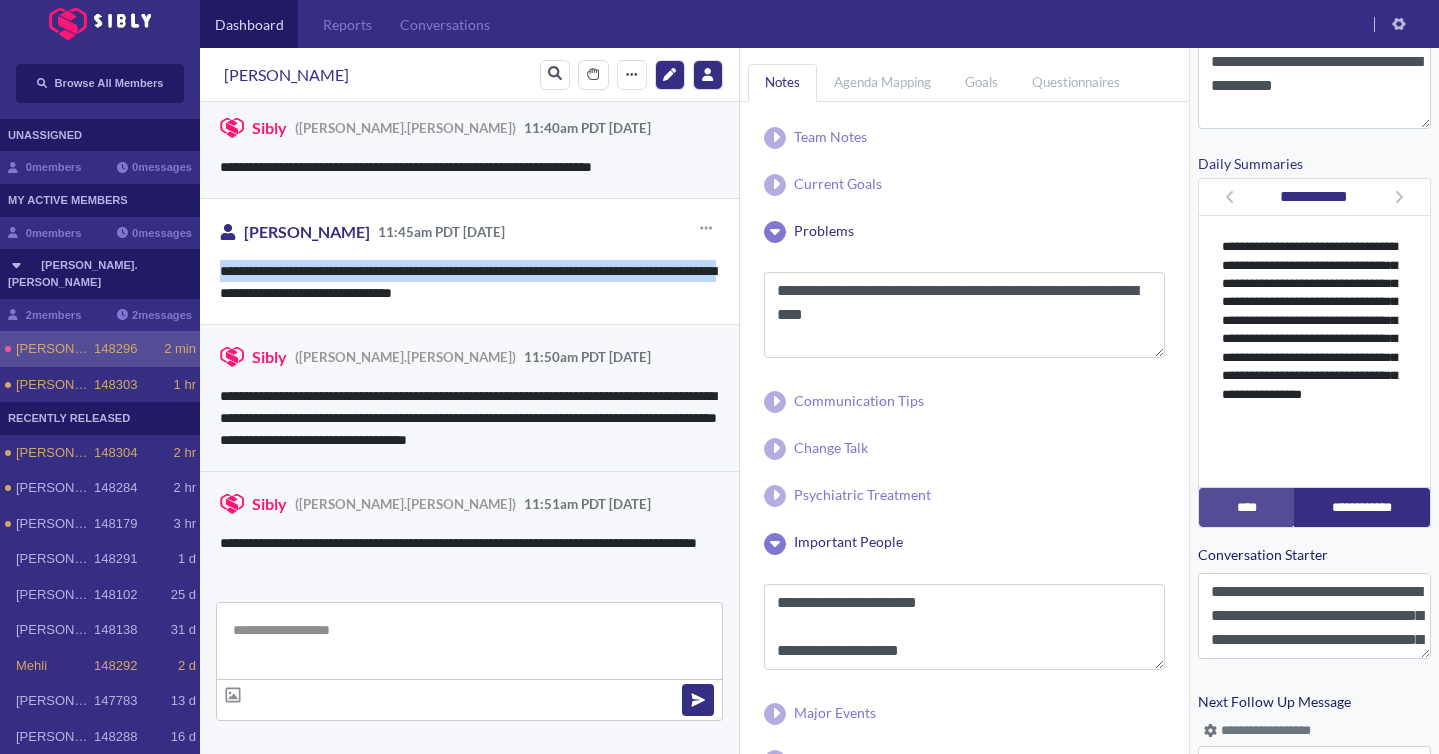 drag, startPoint x: 219, startPoint y: 265, endPoint x: 310, endPoint y: 284, distance: 92.96236 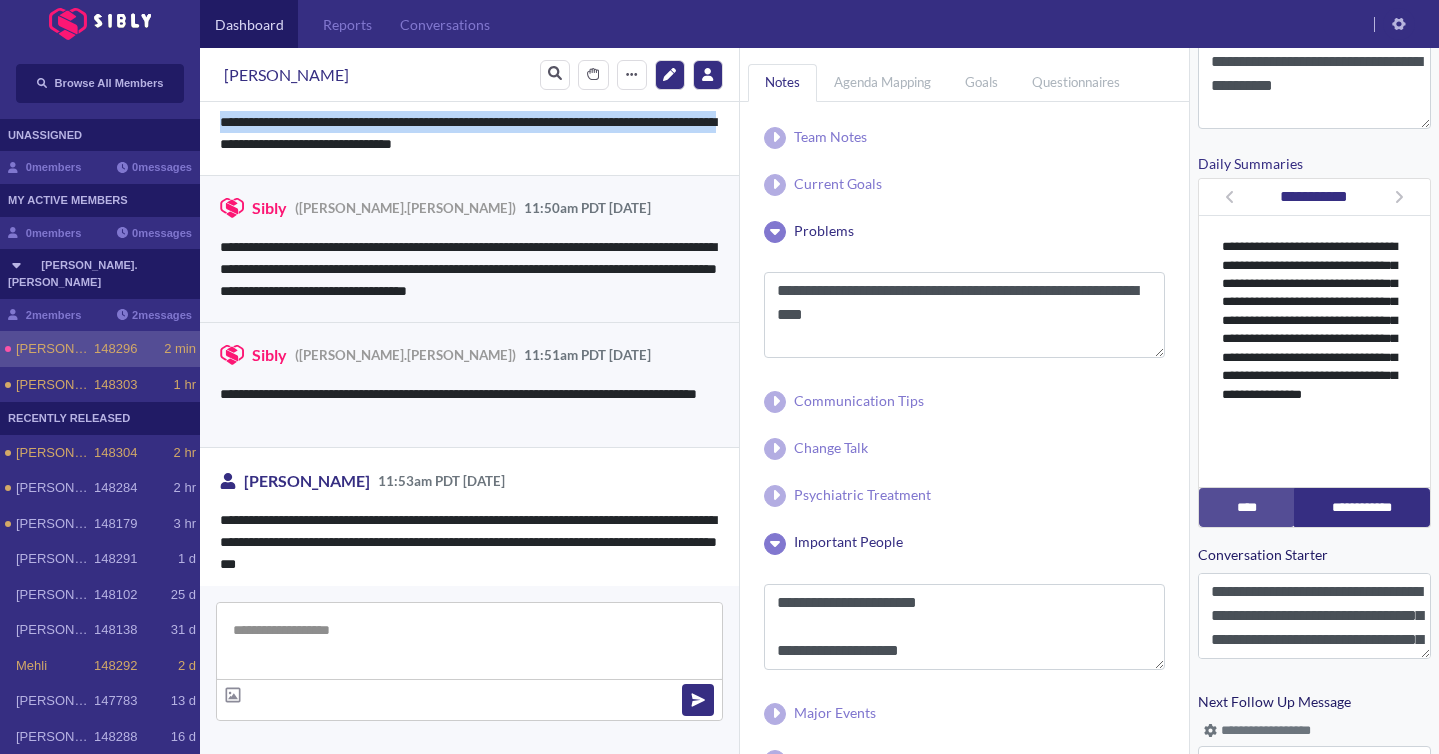 scroll, scrollTop: 4713, scrollLeft: 0, axis: vertical 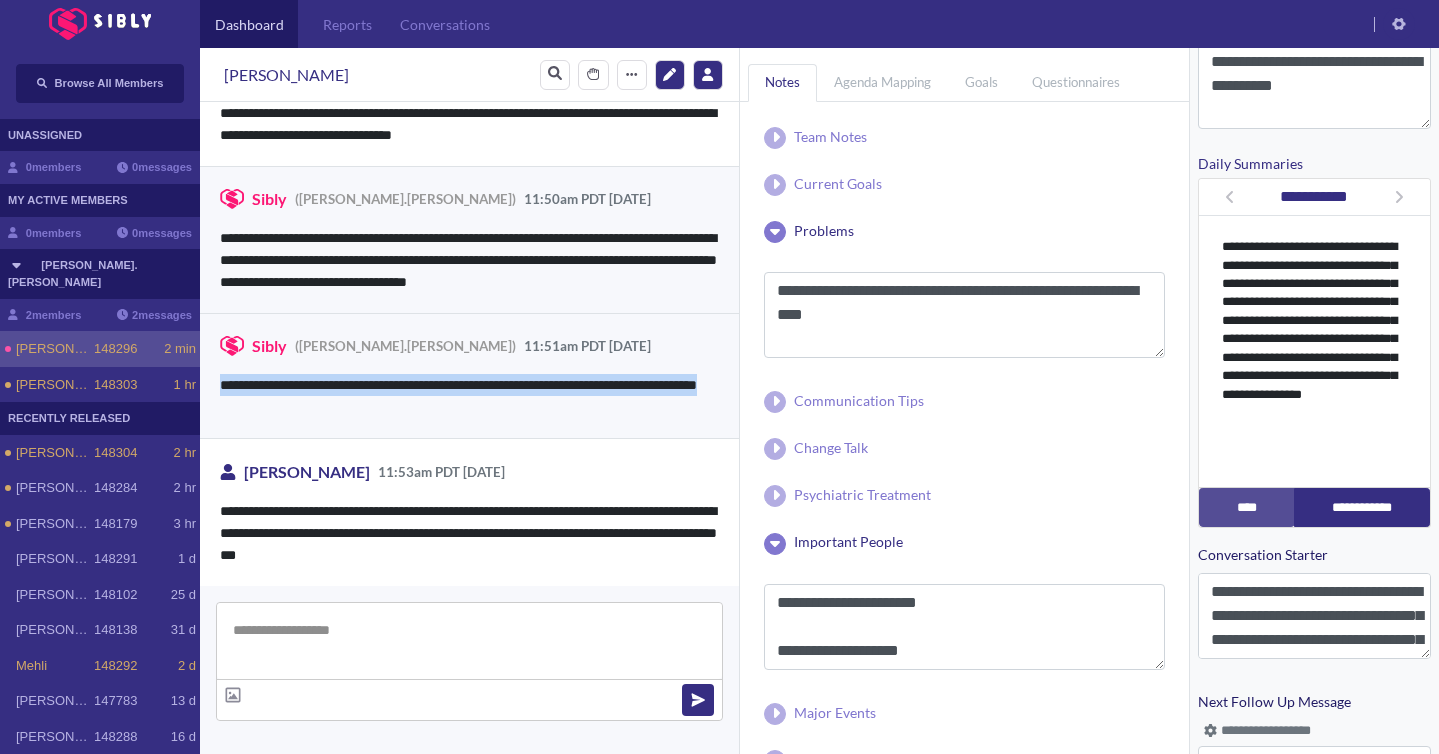 drag, startPoint x: 219, startPoint y: 383, endPoint x: 363, endPoint y: 406, distance: 145.82524 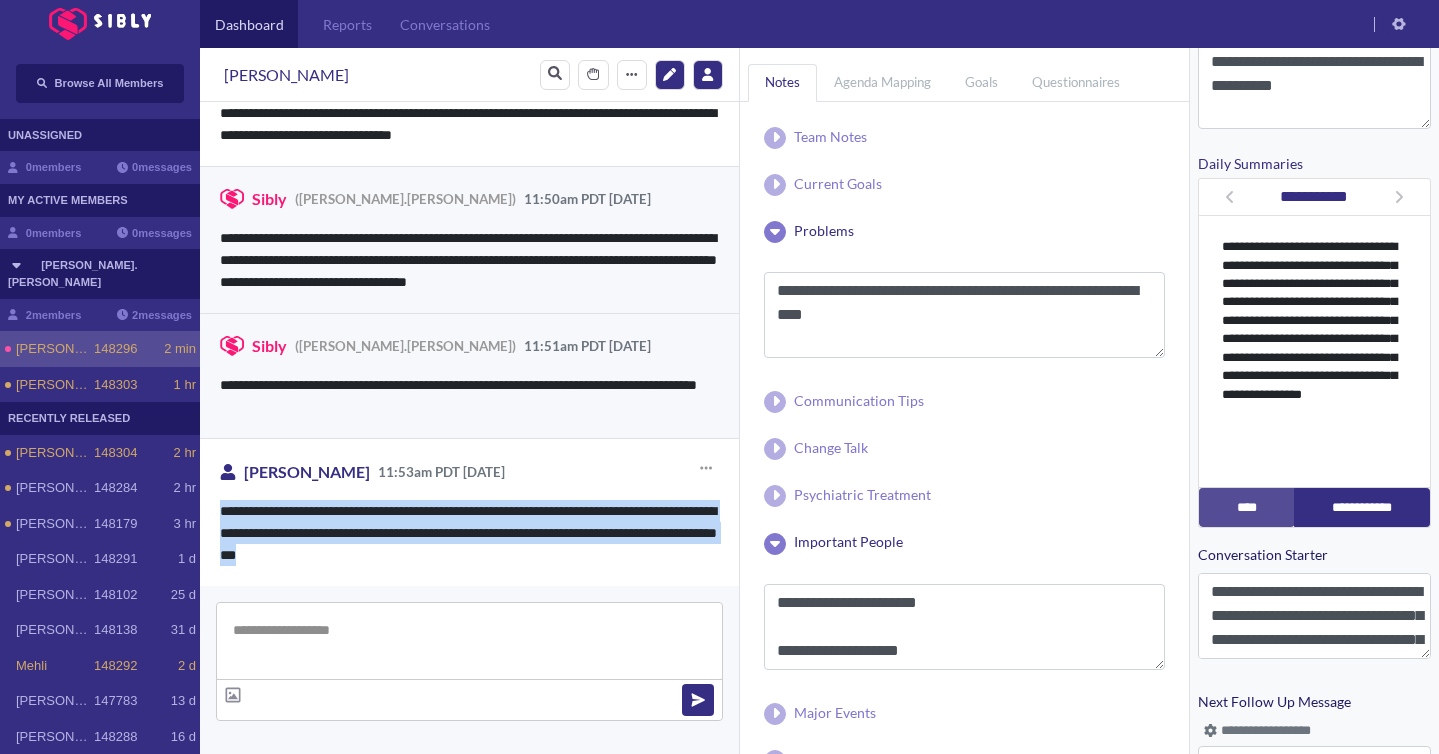 drag, startPoint x: 221, startPoint y: 510, endPoint x: 540, endPoint y: 553, distance: 321.88507 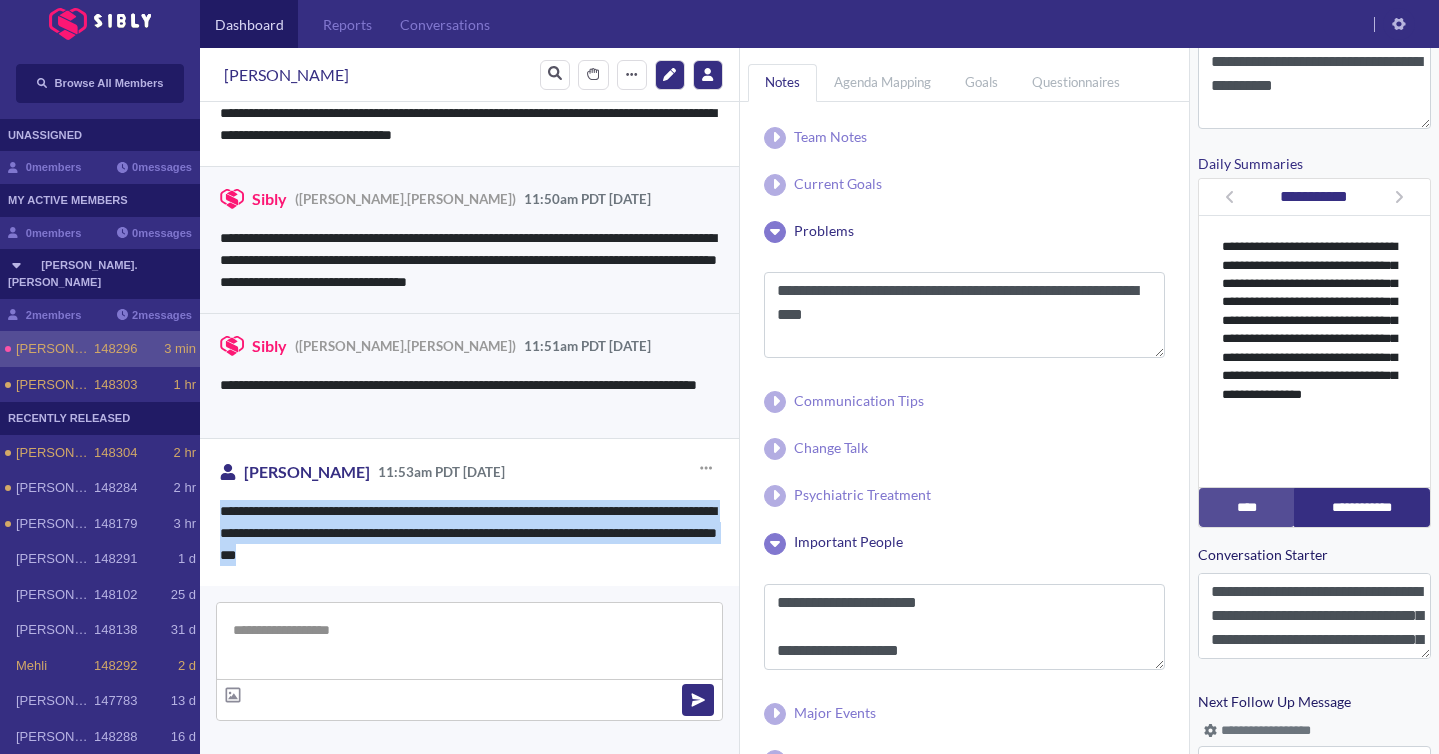click on "**********" at bounding box center [469, 533] 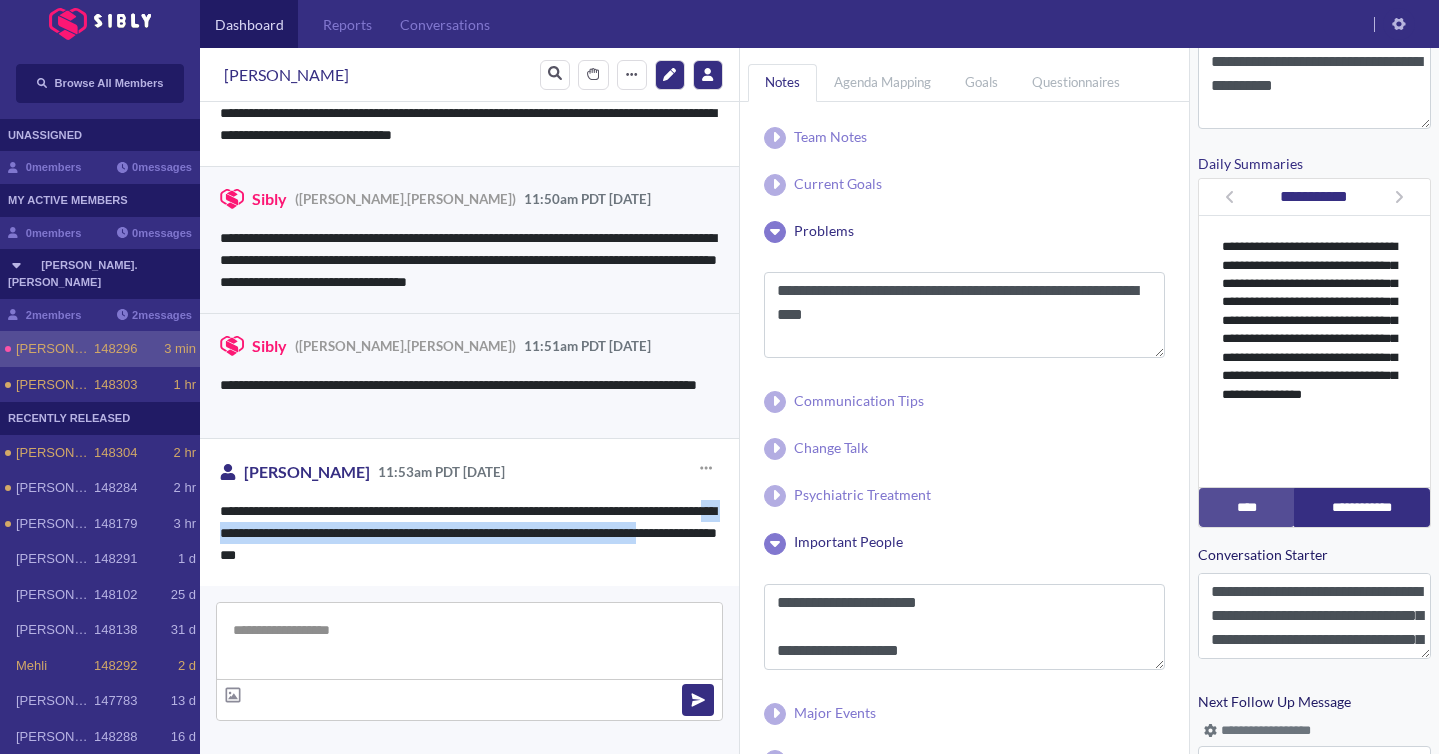 drag, startPoint x: 295, startPoint y: 536, endPoint x: 347, endPoint y: 544, distance: 52.611786 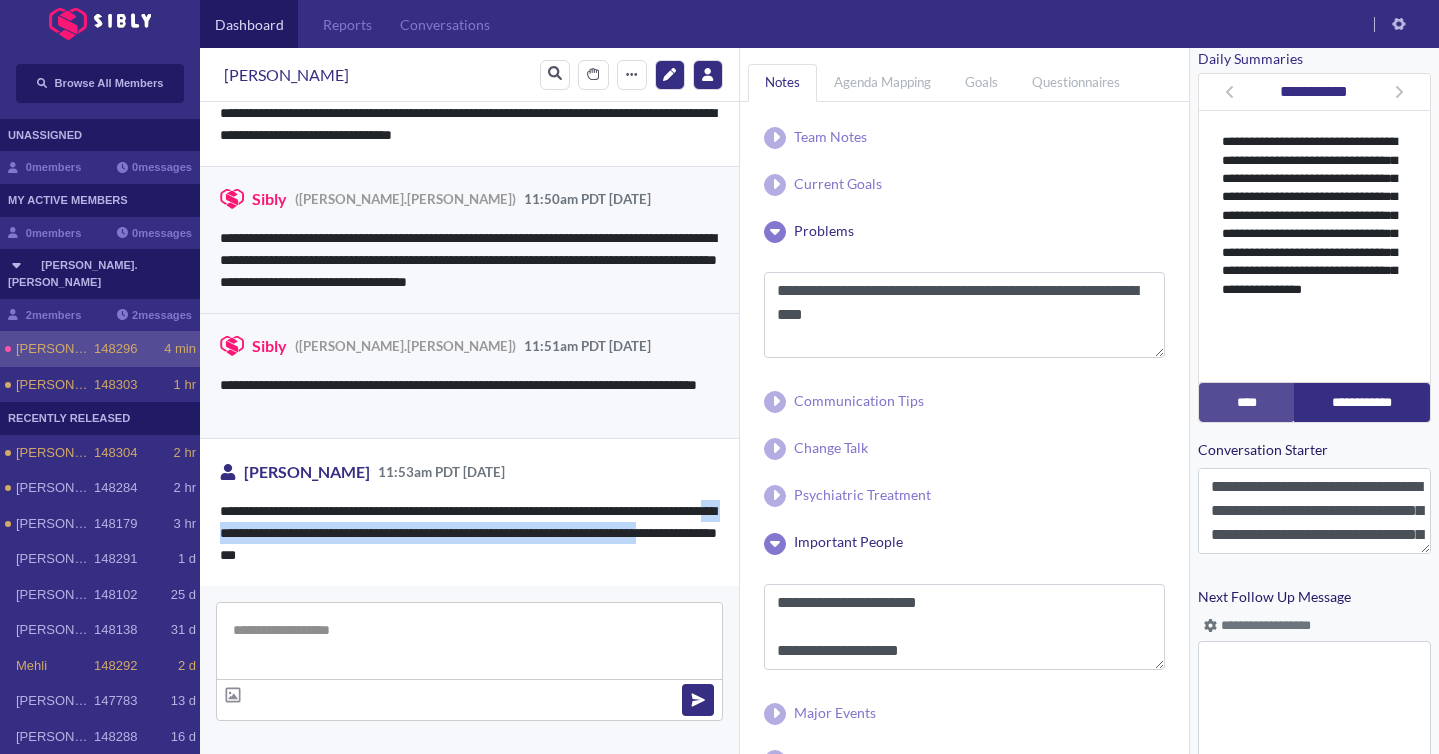 scroll, scrollTop: 732, scrollLeft: 0, axis: vertical 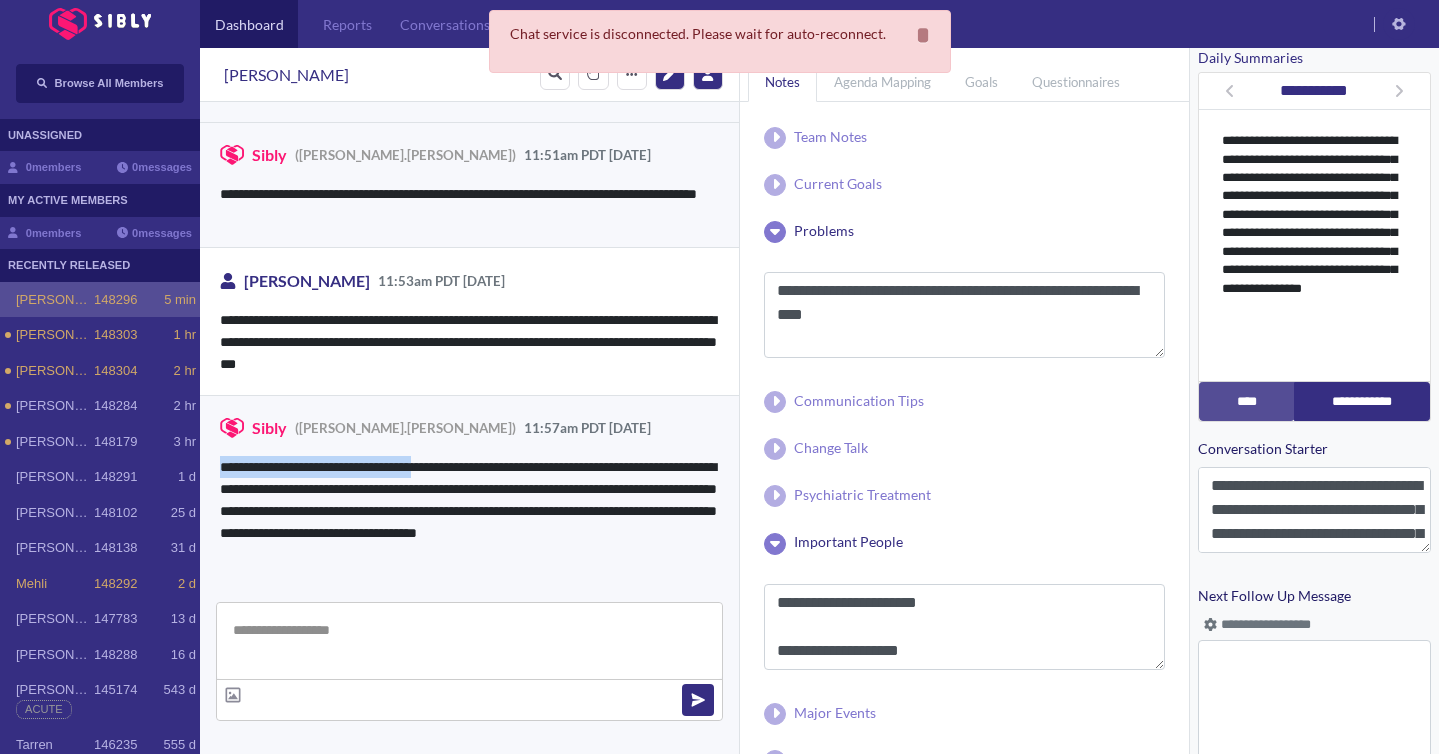 drag, startPoint x: 215, startPoint y: 460, endPoint x: 435, endPoint y: 470, distance: 220.22716 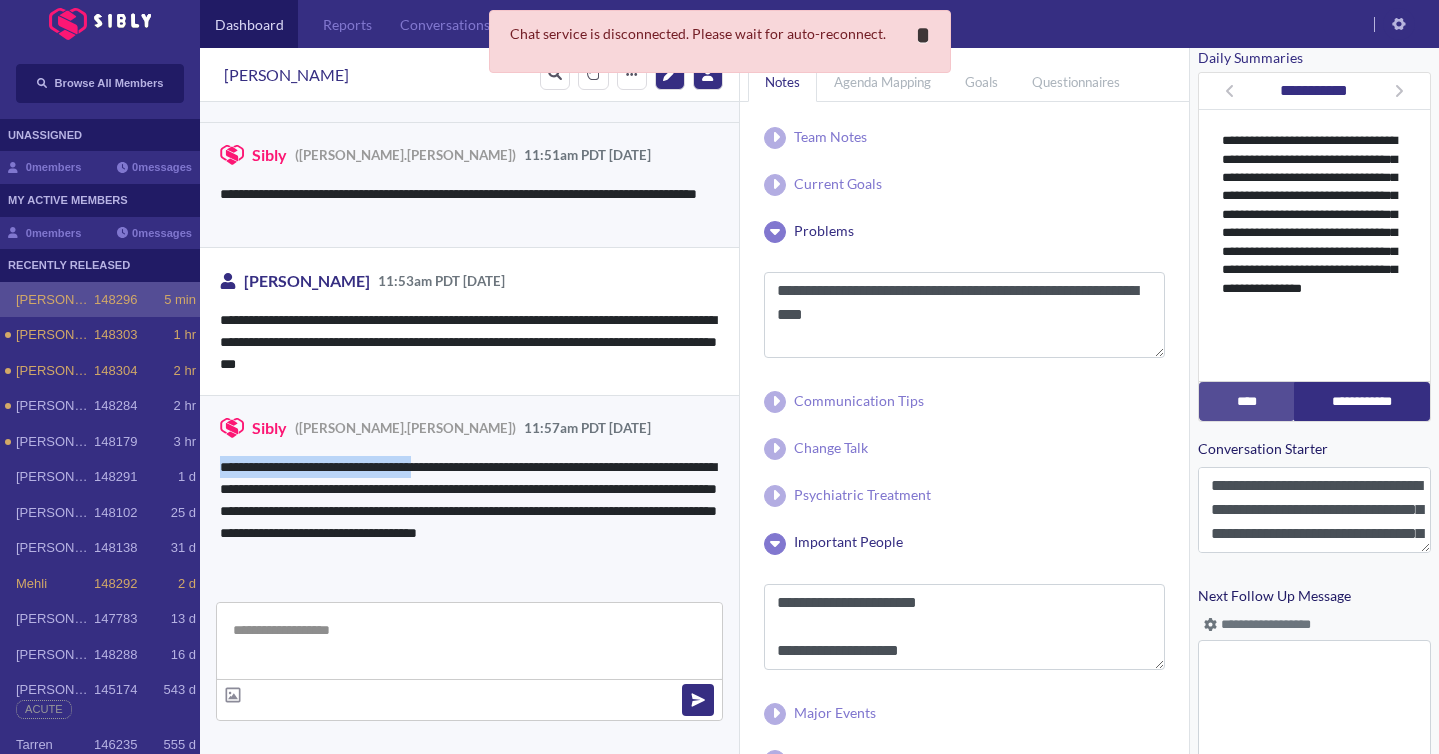 click on "*" at bounding box center (923, 35) 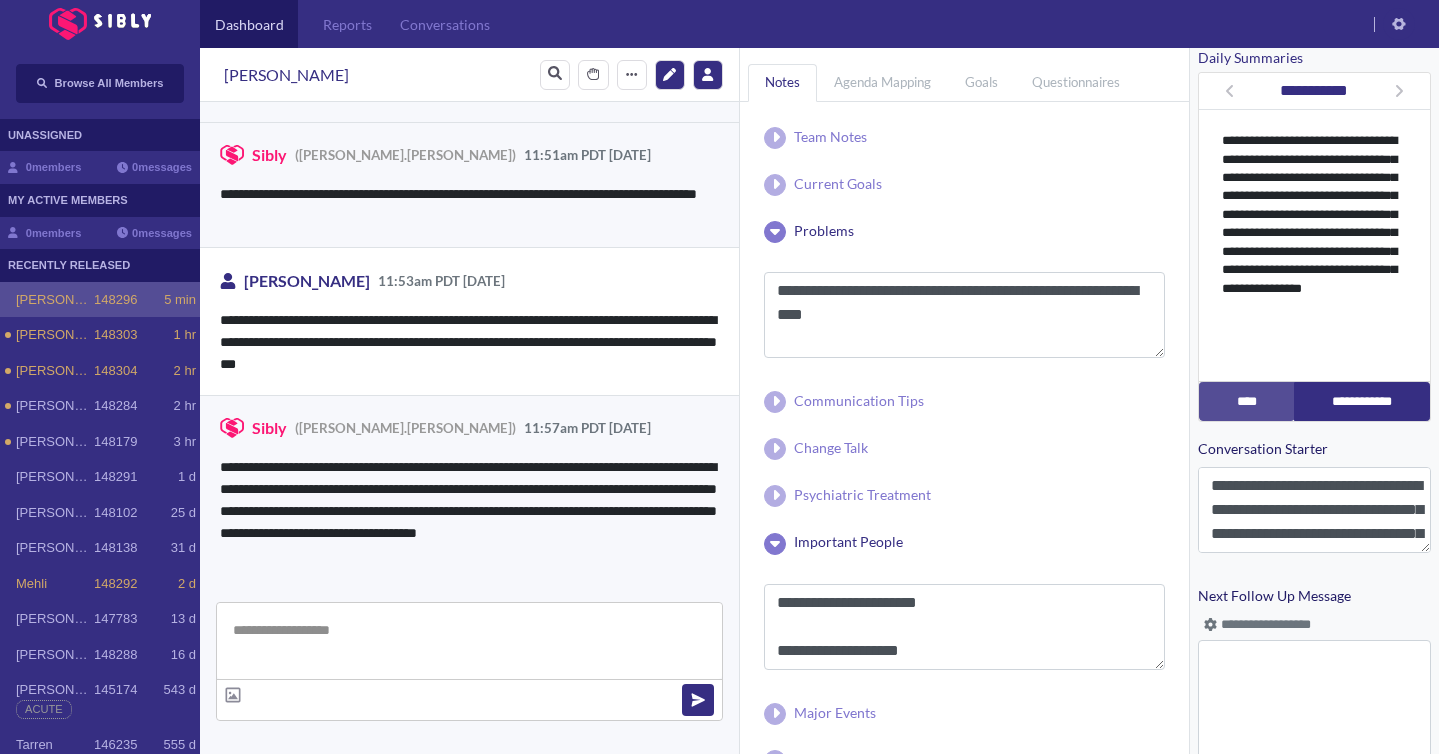 click on "[PERSON_NAME]" at bounding box center [55, 300] 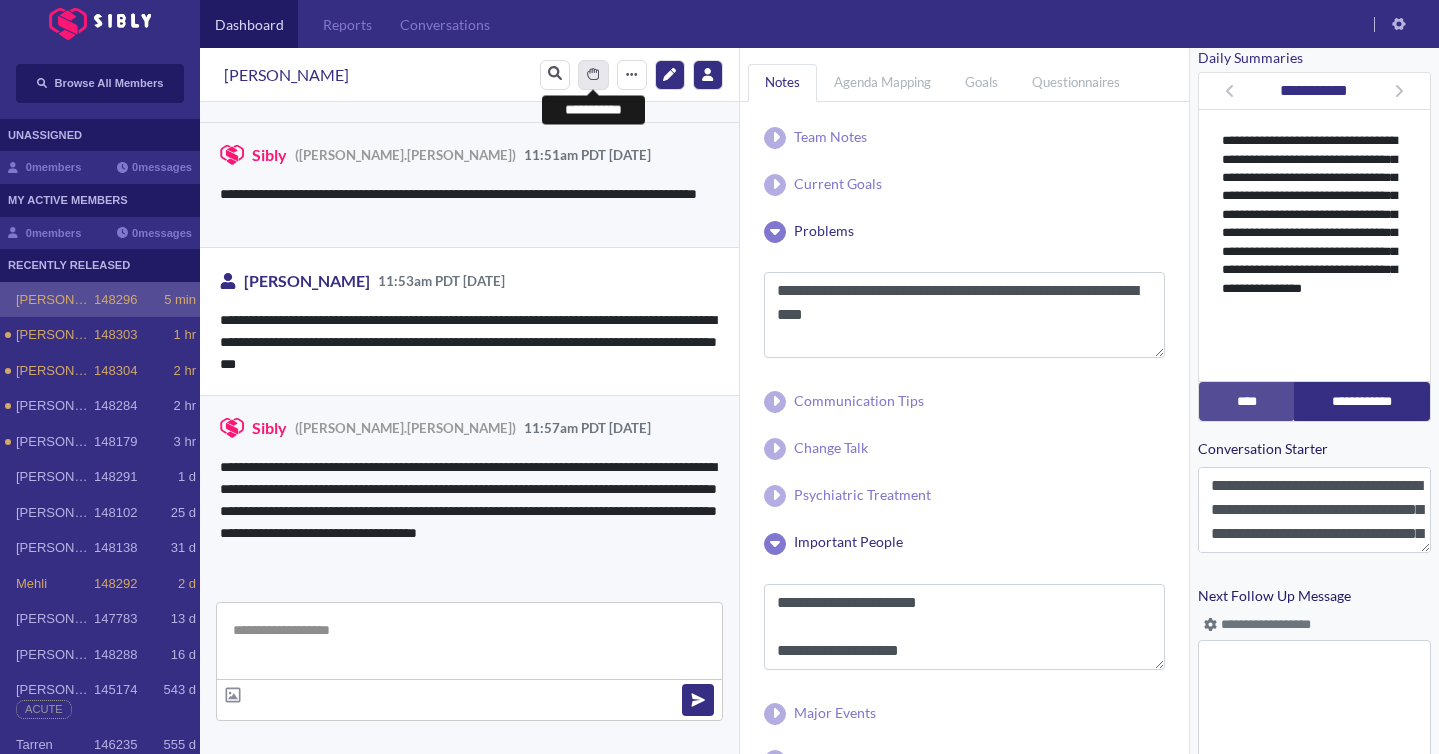 click at bounding box center [593, 74] 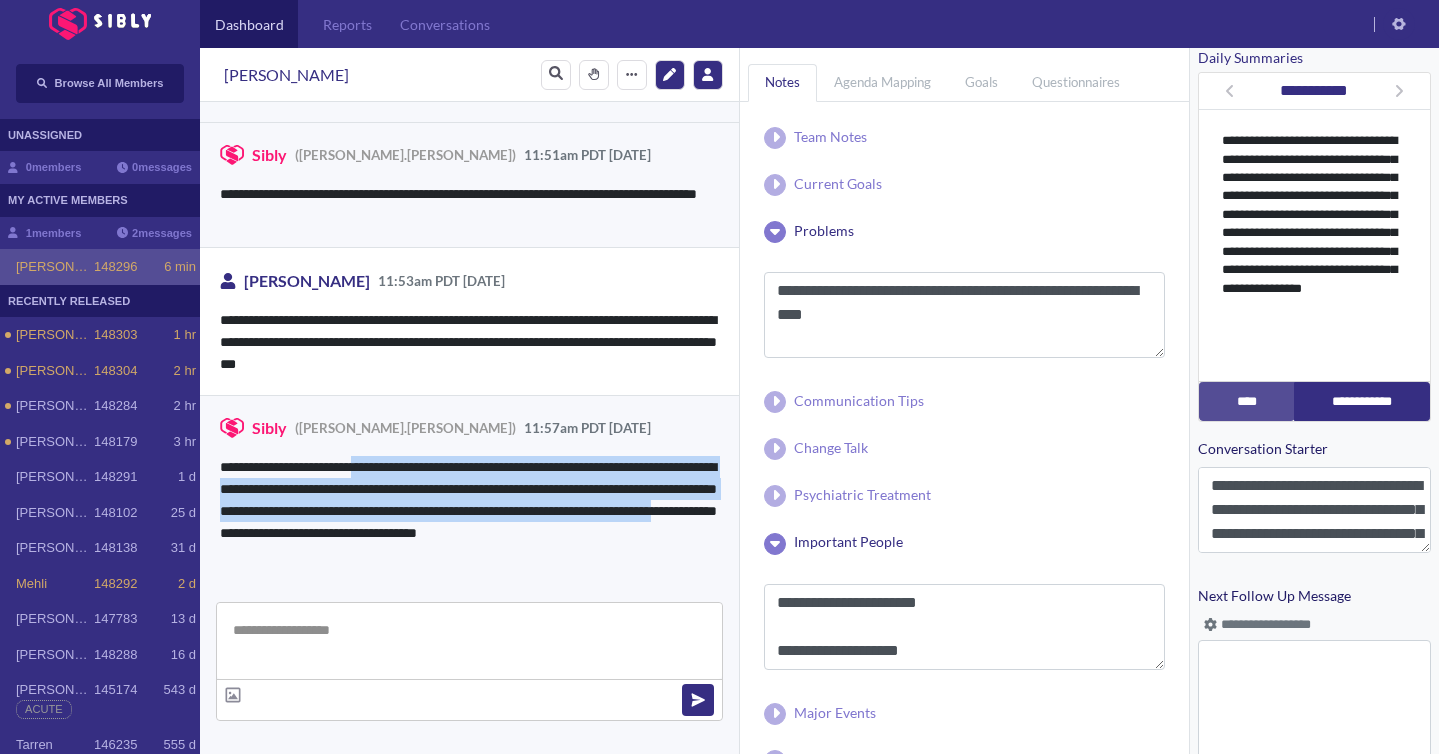 drag, startPoint x: 368, startPoint y: 469, endPoint x: 453, endPoint y: 529, distance: 104.04326 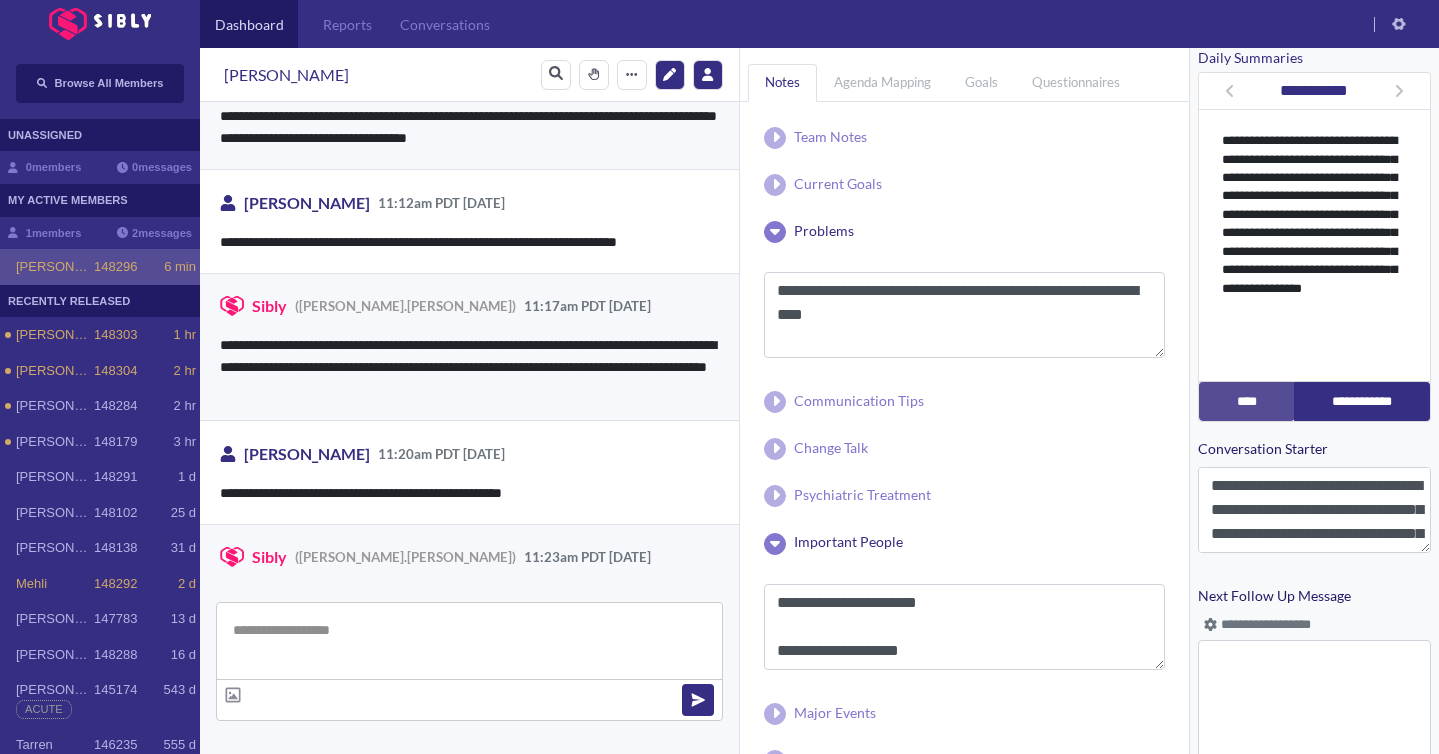 scroll, scrollTop: 3611, scrollLeft: 0, axis: vertical 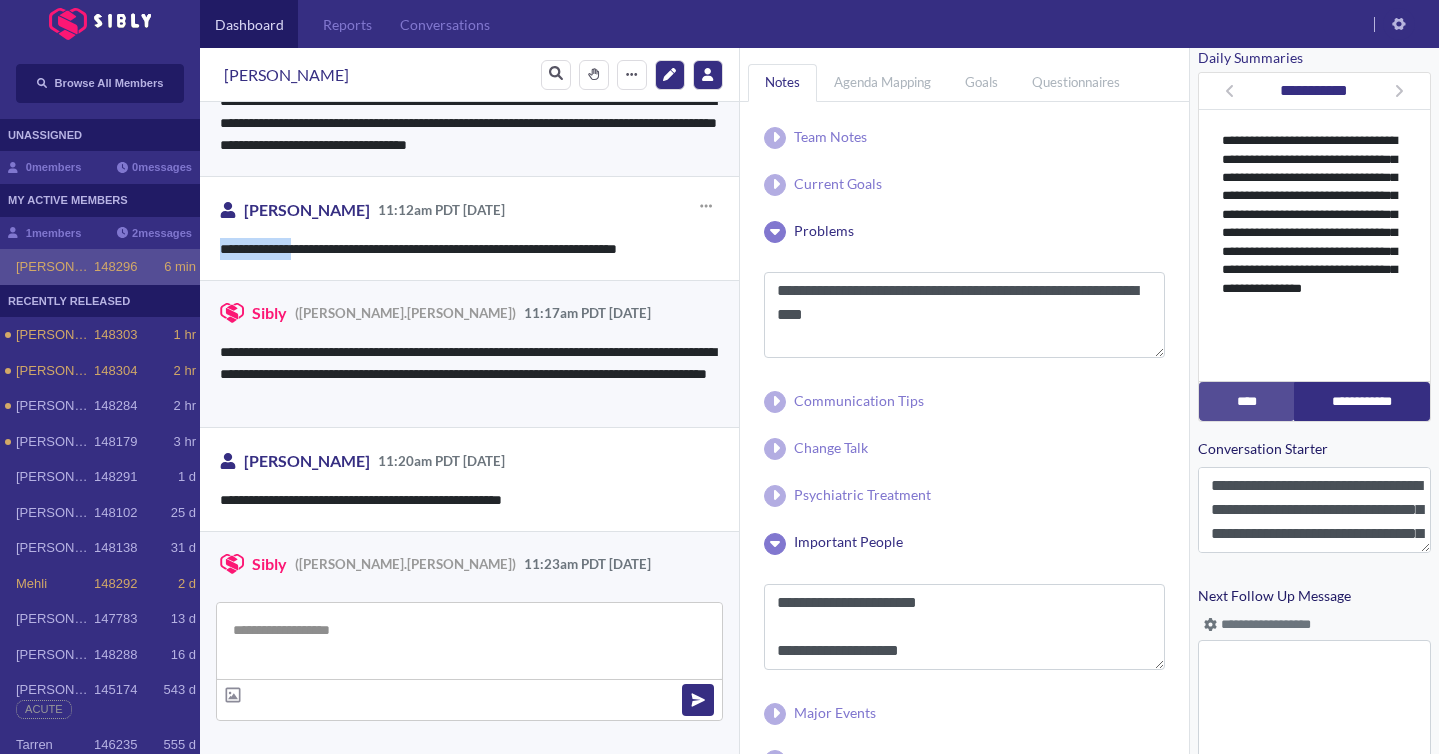 drag, startPoint x: 219, startPoint y: 249, endPoint x: 299, endPoint y: 250, distance: 80.00625 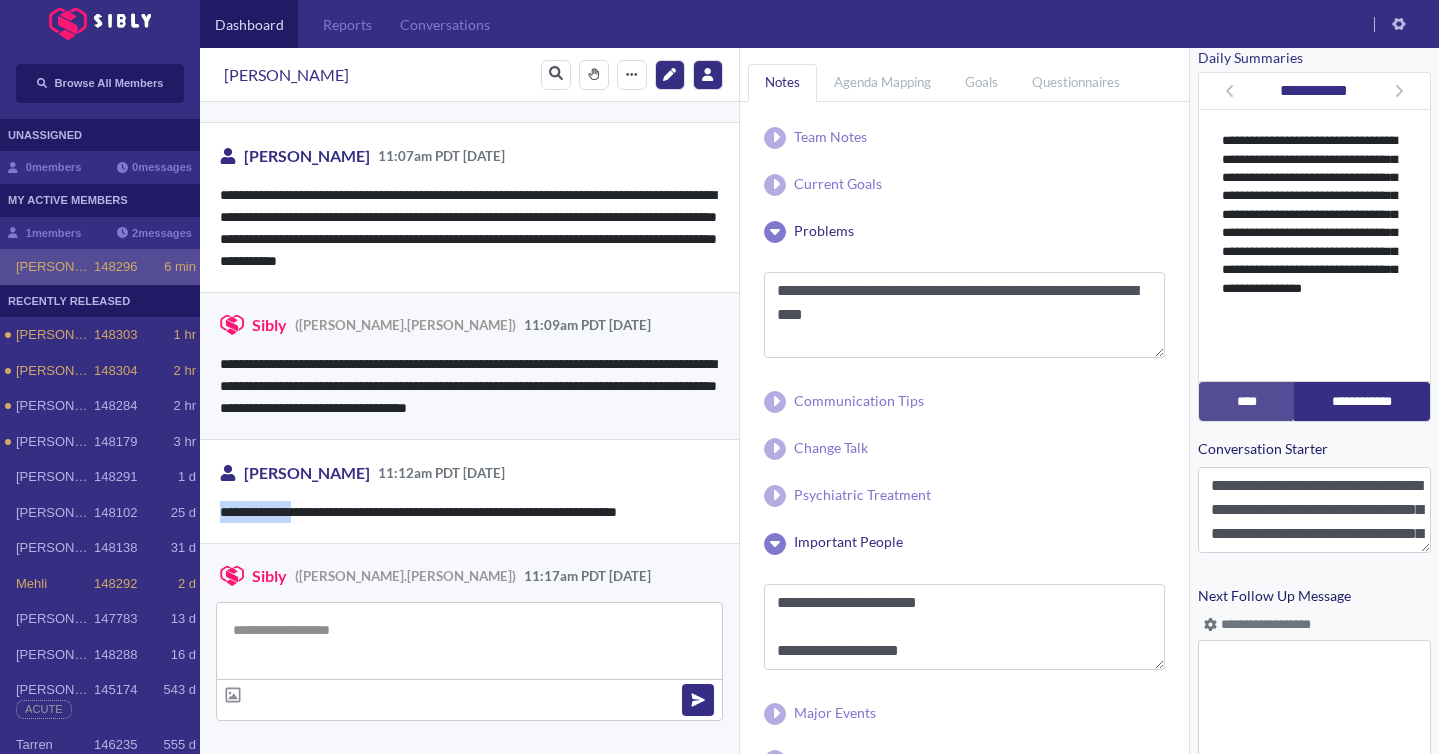 scroll, scrollTop: 3341, scrollLeft: 0, axis: vertical 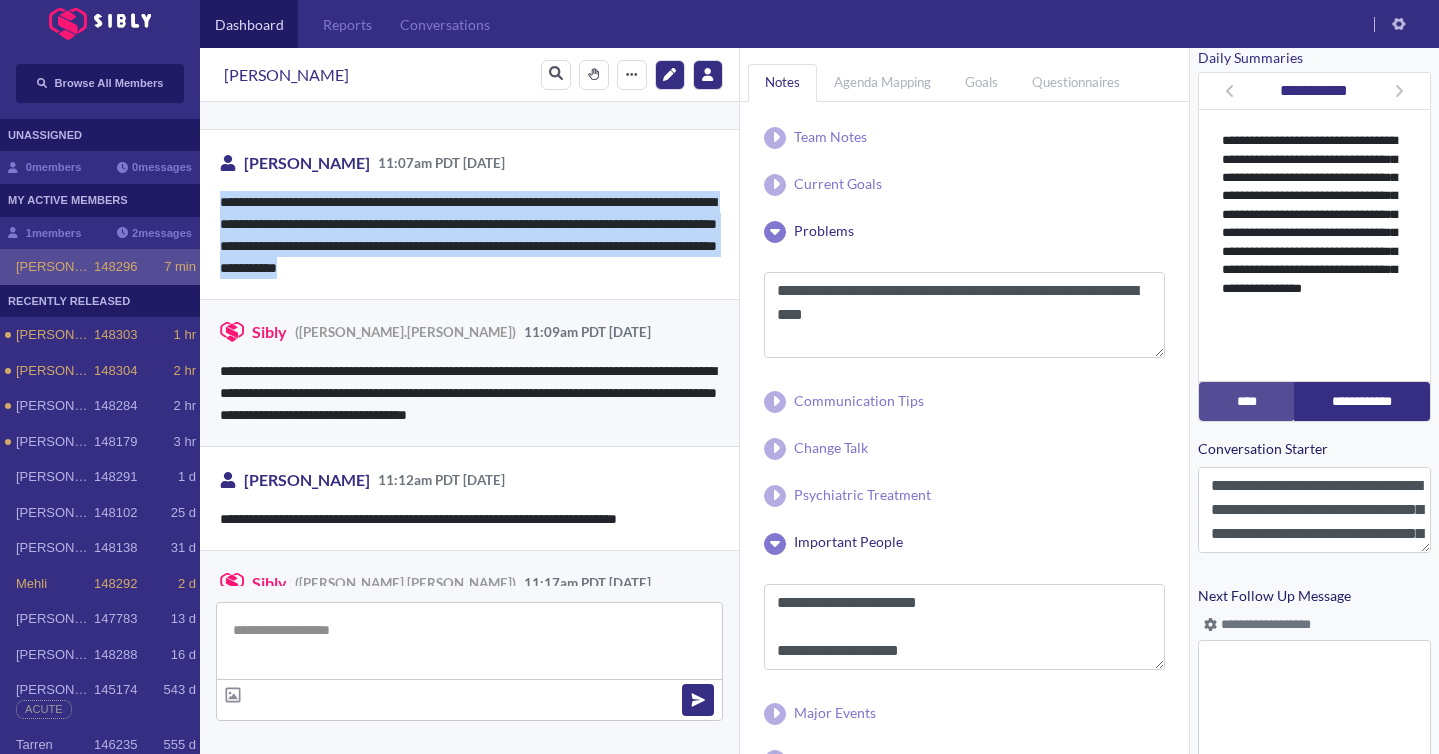 drag, startPoint x: 224, startPoint y: 201, endPoint x: 590, endPoint y: 278, distance: 374.01202 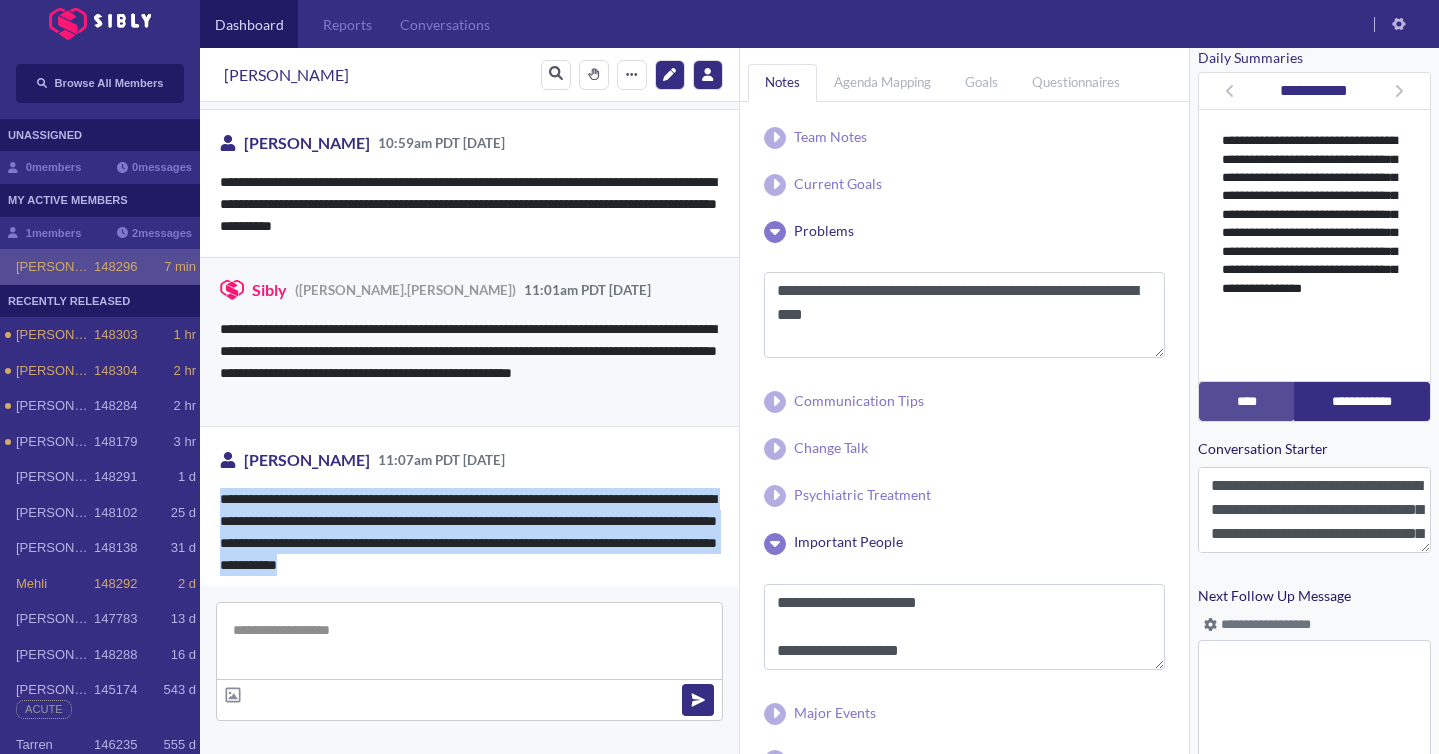 scroll, scrollTop: 3045, scrollLeft: 0, axis: vertical 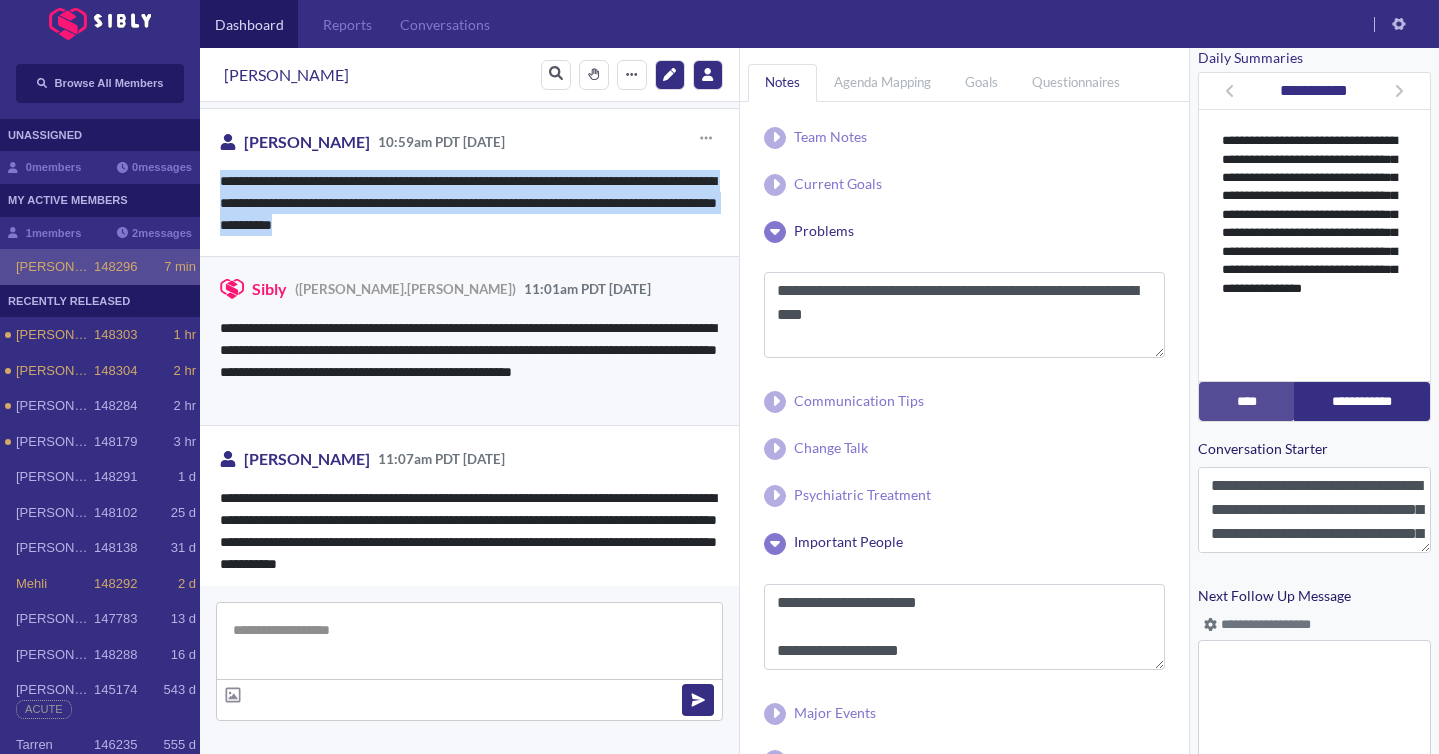 drag, startPoint x: 221, startPoint y: 180, endPoint x: 490, endPoint y: 227, distance: 273.07507 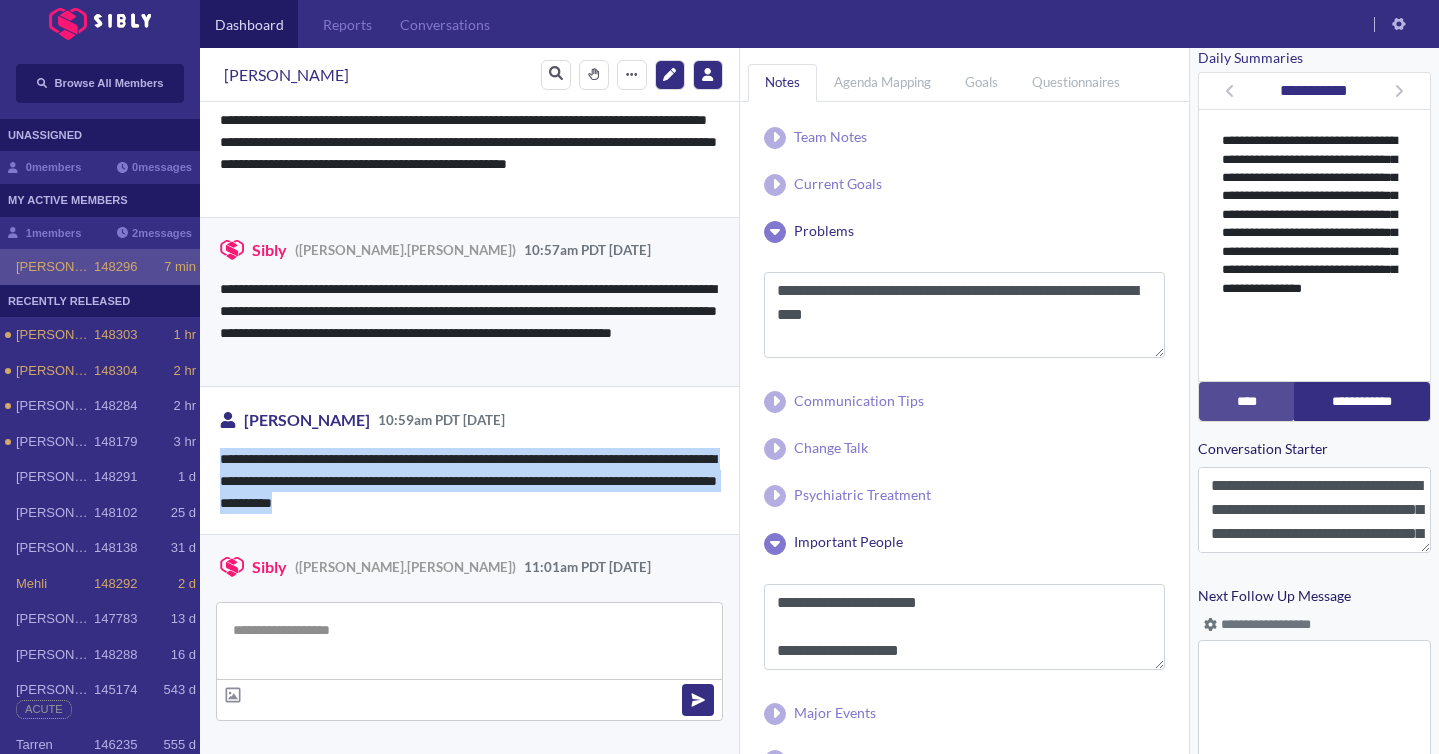 scroll, scrollTop: 2663, scrollLeft: 0, axis: vertical 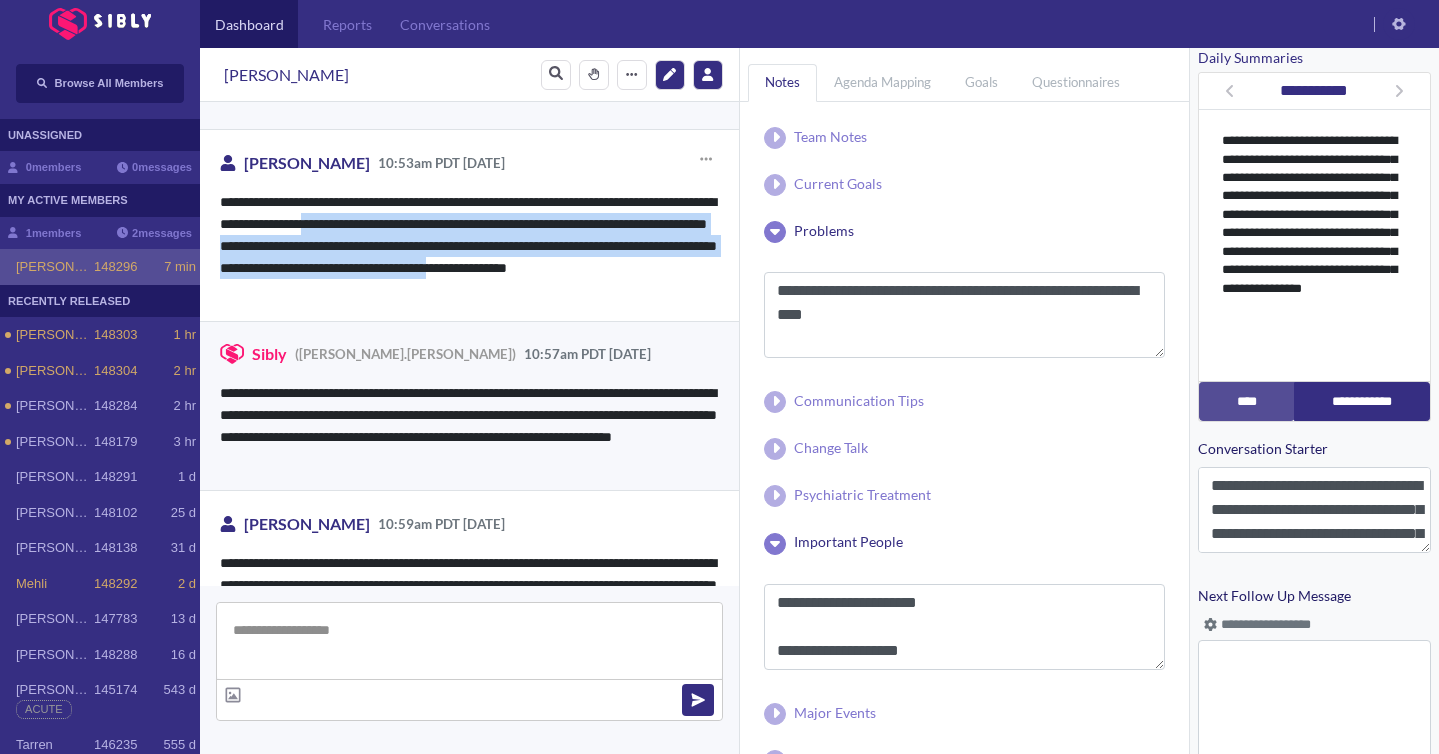 drag, startPoint x: 424, startPoint y: 229, endPoint x: 256, endPoint y: 288, distance: 178.05898 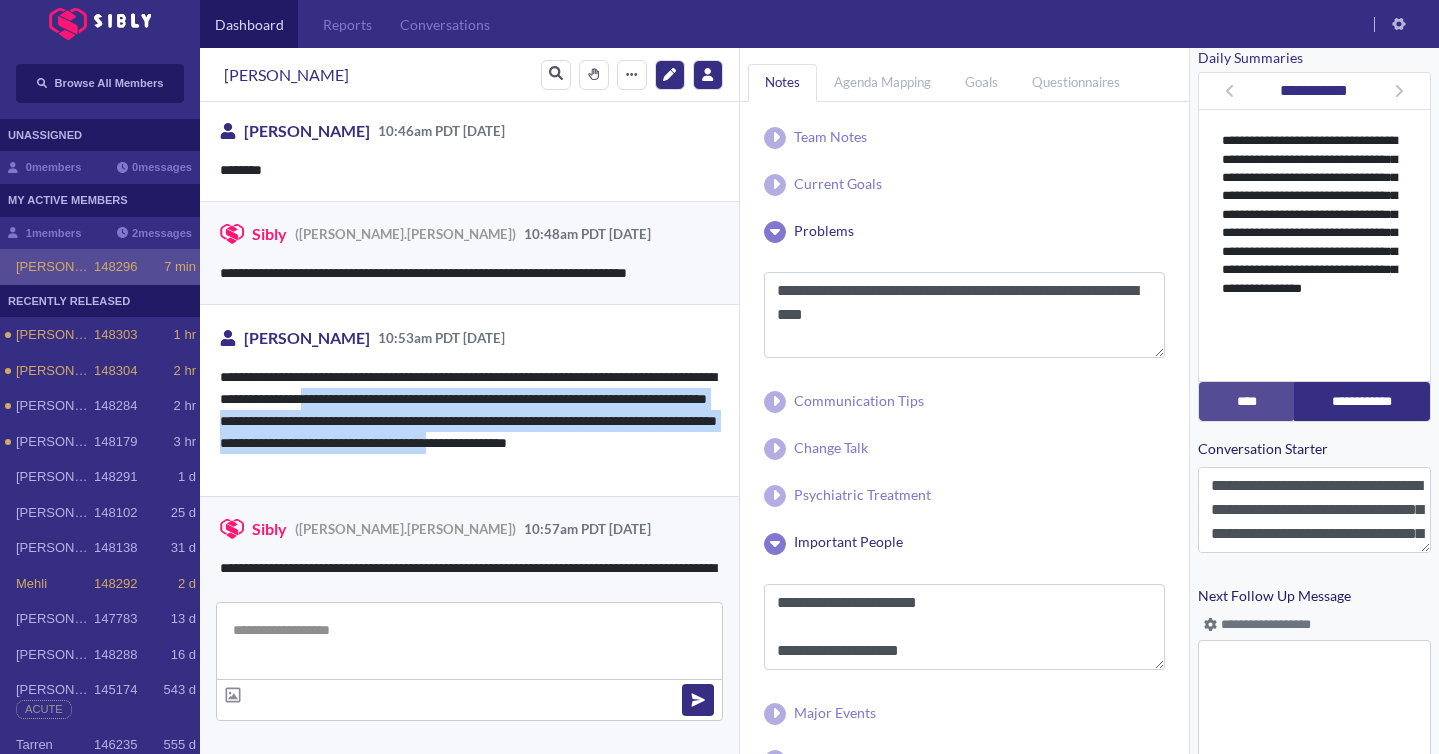 scroll, scrollTop: 2480, scrollLeft: 0, axis: vertical 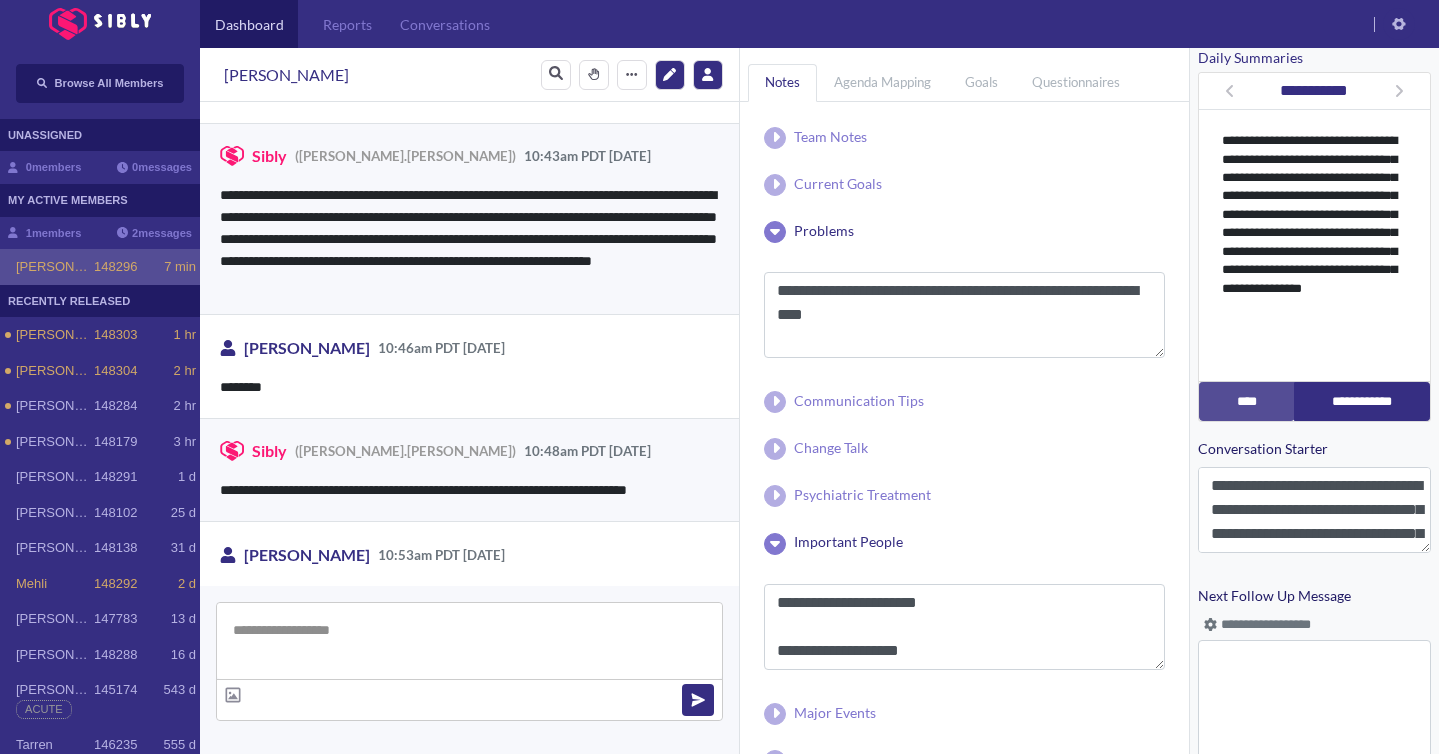 click on "**********" at bounding box center (469, 218) 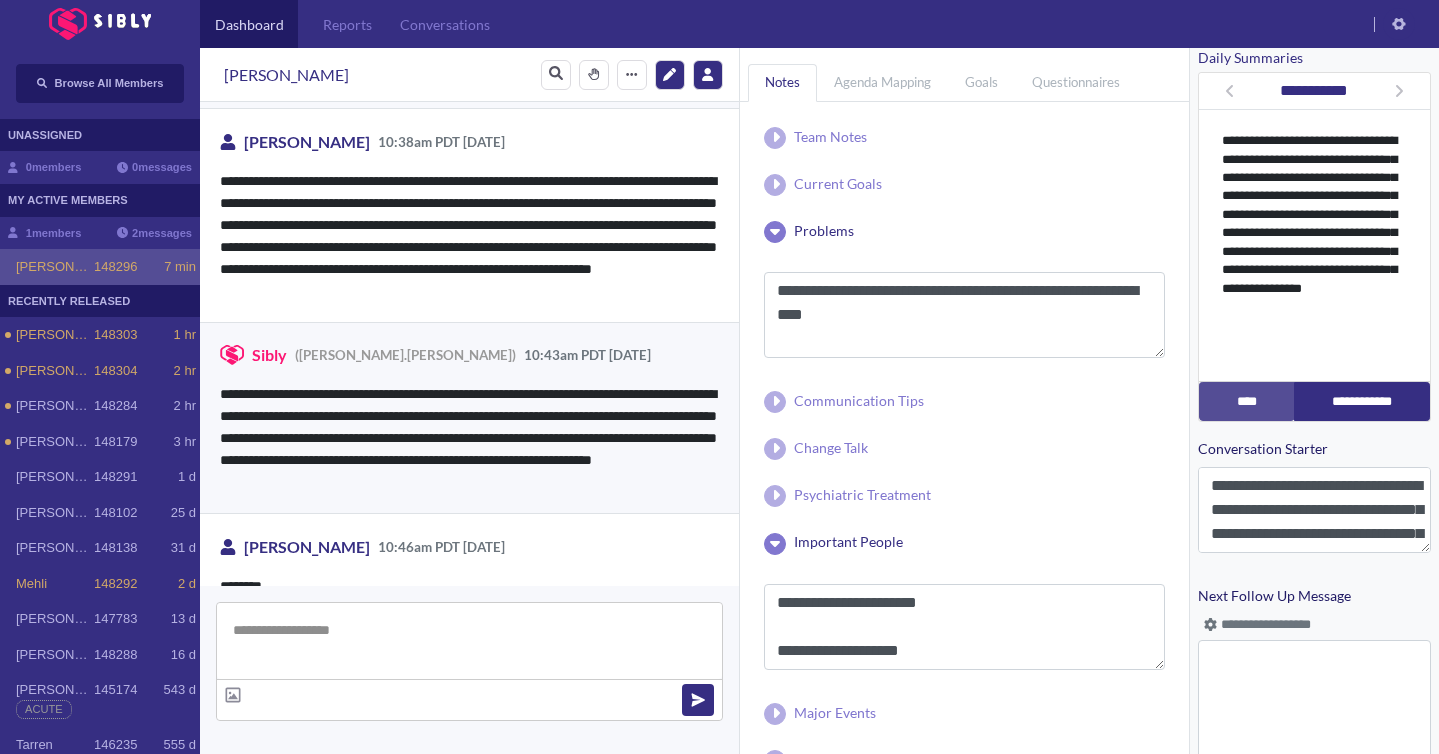 scroll, scrollTop: 2068, scrollLeft: 0, axis: vertical 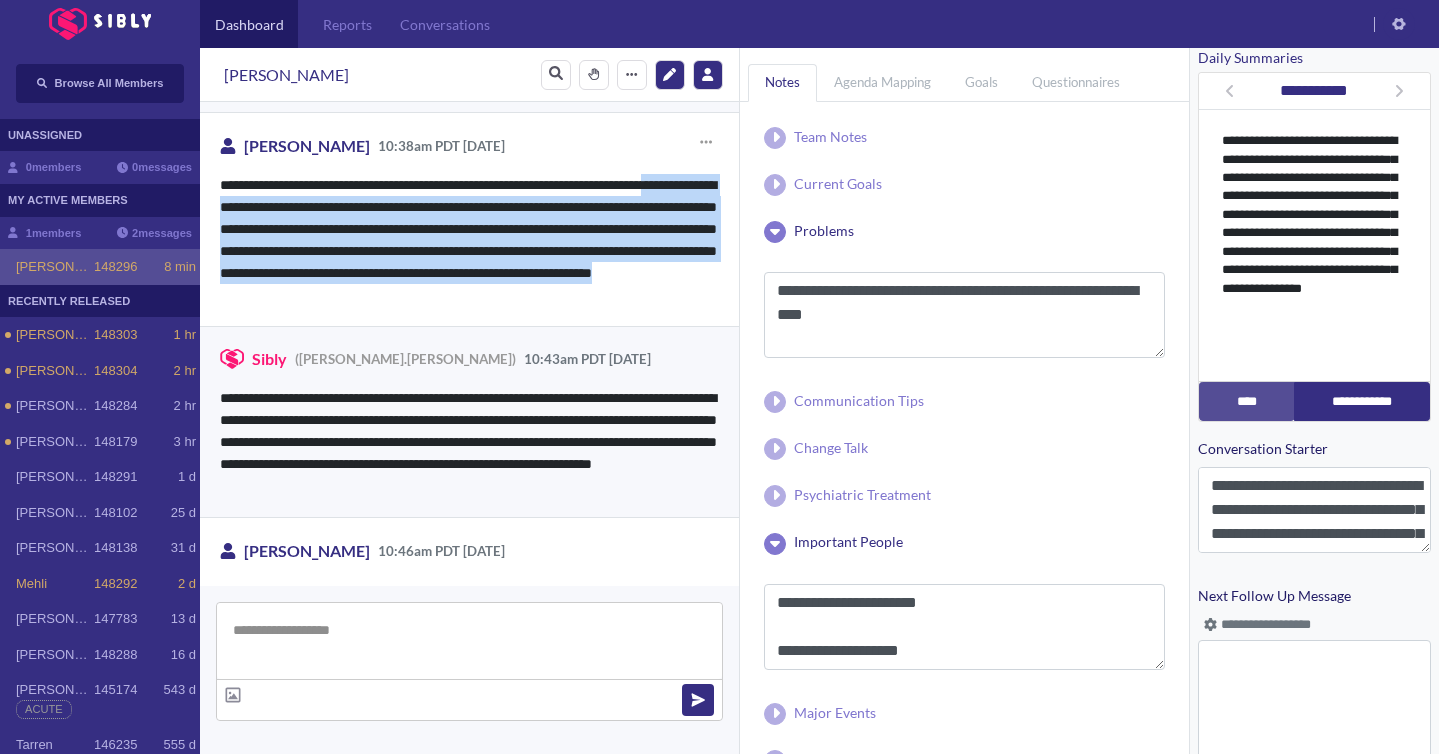 drag, startPoint x: 221, startPoint y: 200, endPoint x: 600, endPoint y: 292, distance: 390.0064 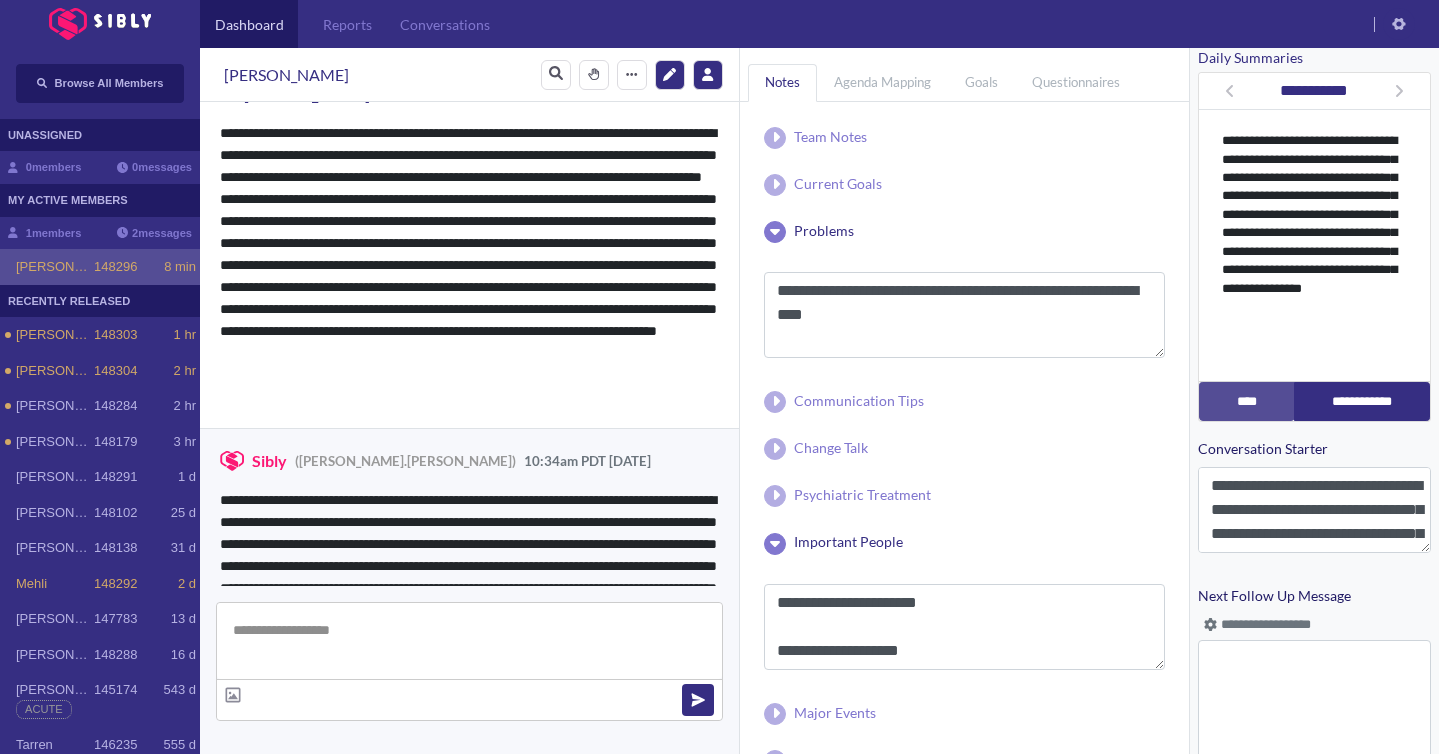 scroll, scrollTop: 1510, scrollLeft: 0, axis: vertical 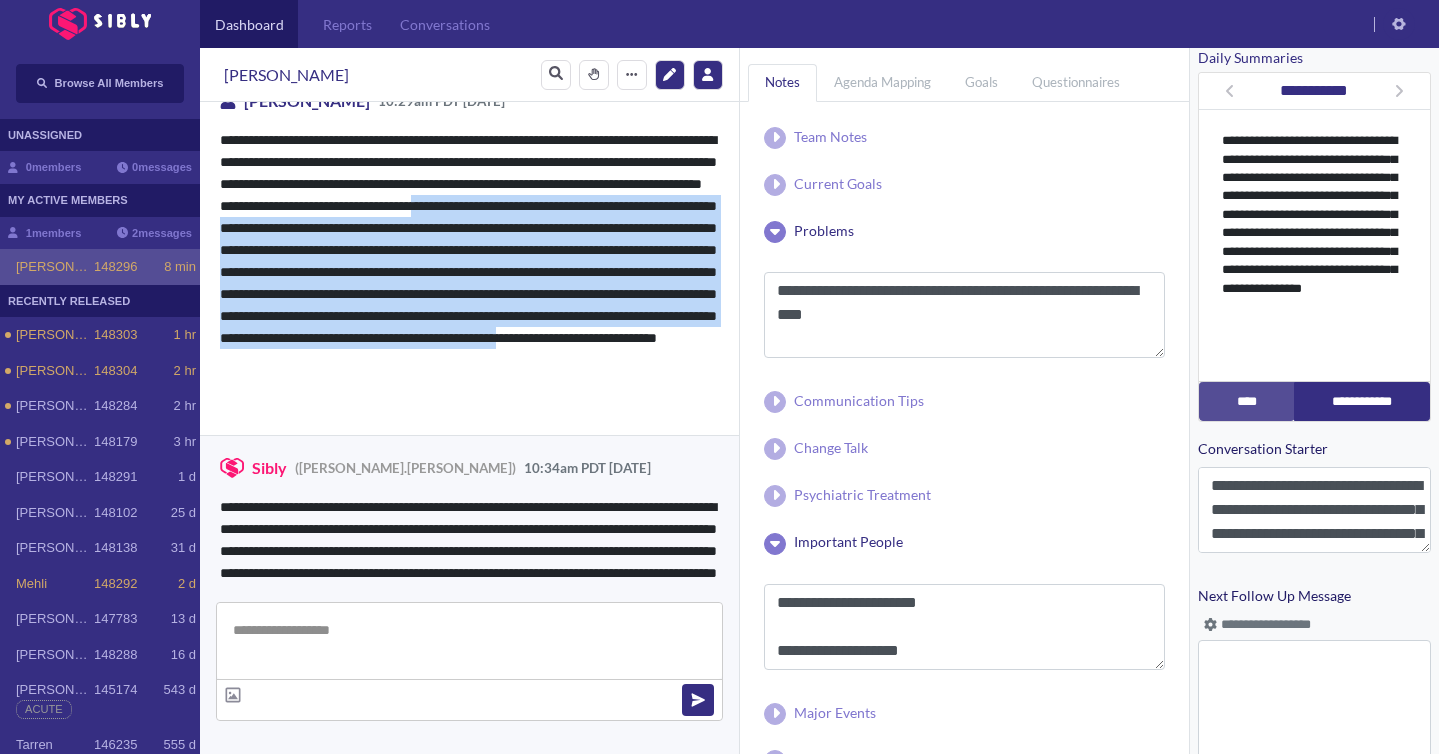 drag, startPoint x: 340, startPoint y: 229, endPoint x: 537, endPoint y: 384, distance: 250.66711 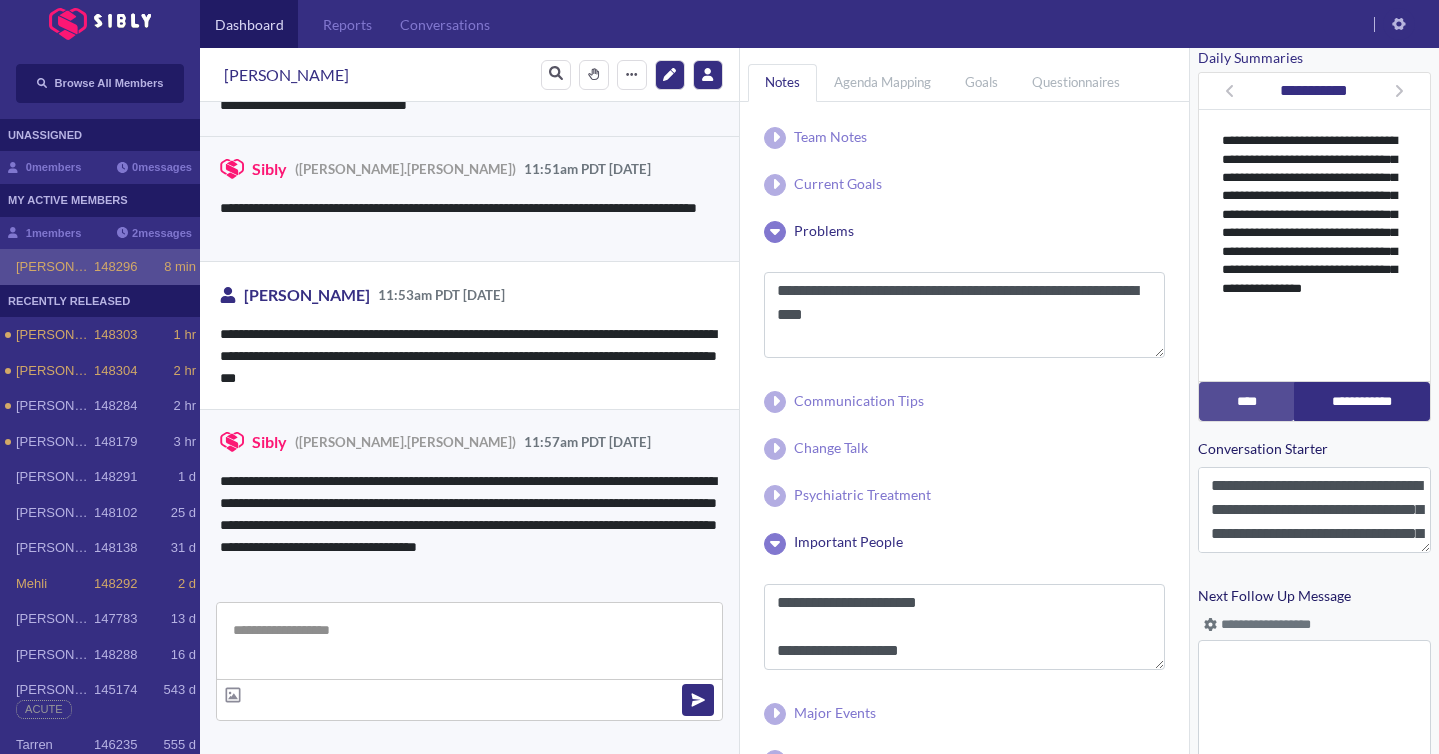 scroll, scrollTop: 4904, scrollLeft: 0, axis: vertical 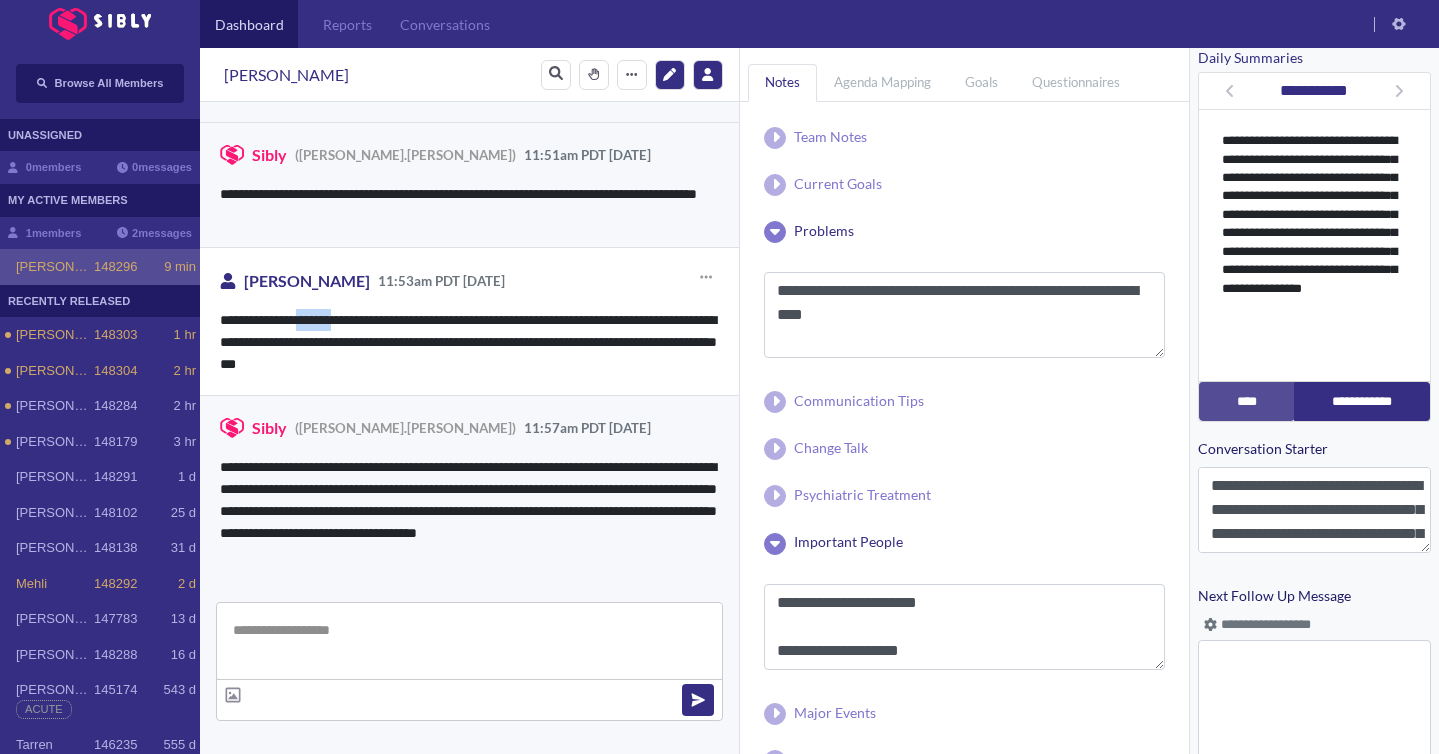 drag, startPoint x: 309, startPoint y: 320, endPoint x: 348, endPoint y: 320, distance: 39 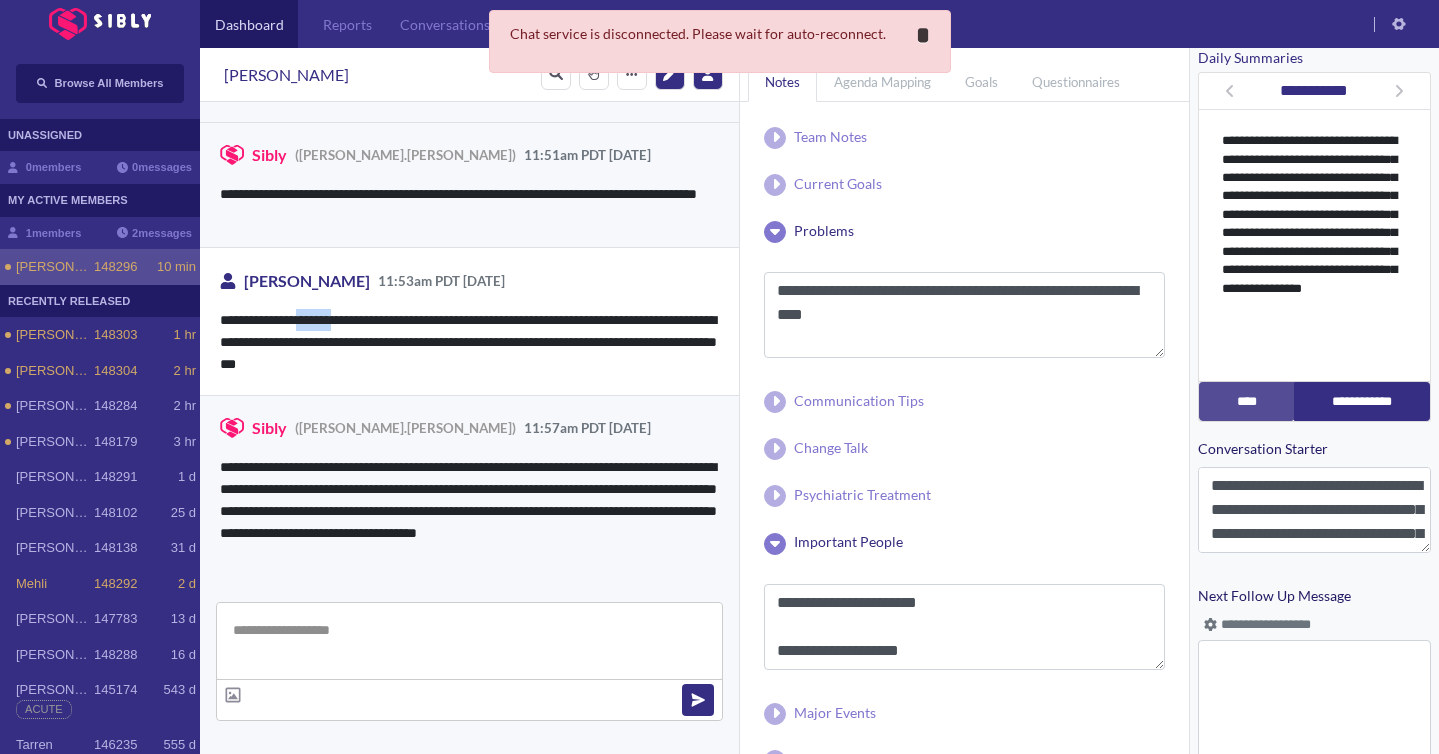 click on "*" at bounding box center (923, 35) 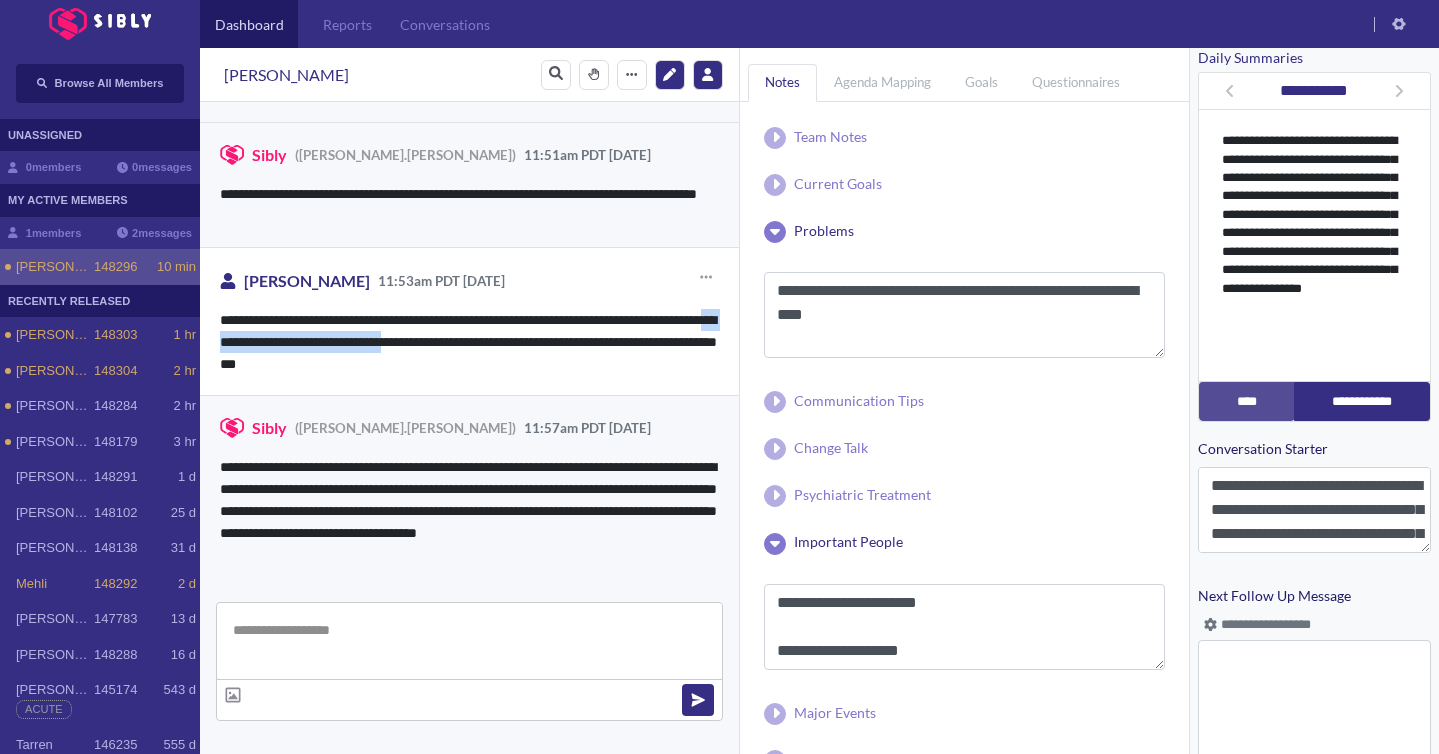 drag, startPoint x: 299, startPoint y: 344, endPoint x: 514, endPoint y: 340, distance: 215.0372 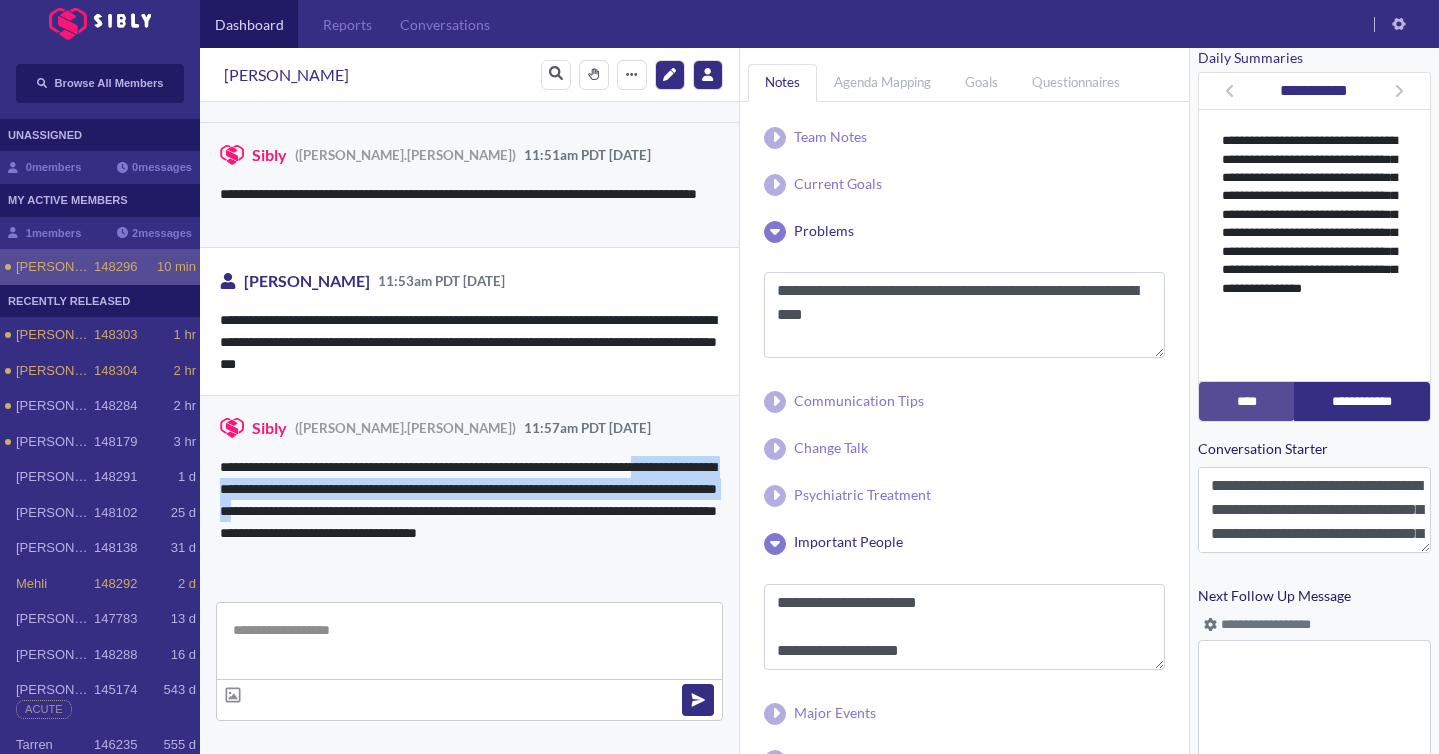 drag, startPoint x: 212, startPoint y: 488, endPoint x: 419, endPoint y: 518, distance: 209.16261 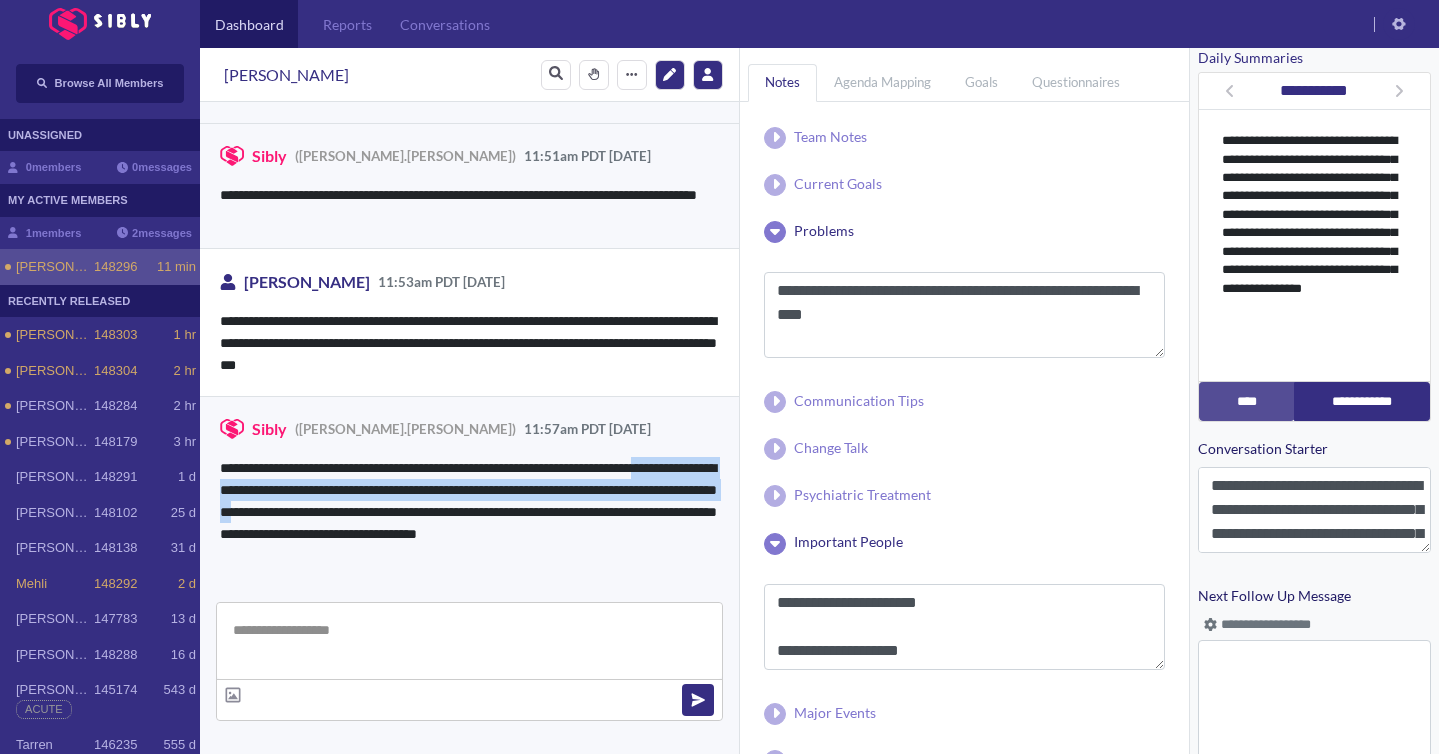 scroll, scrollTop: 4904, scrollLeft: 0, axis: vertical 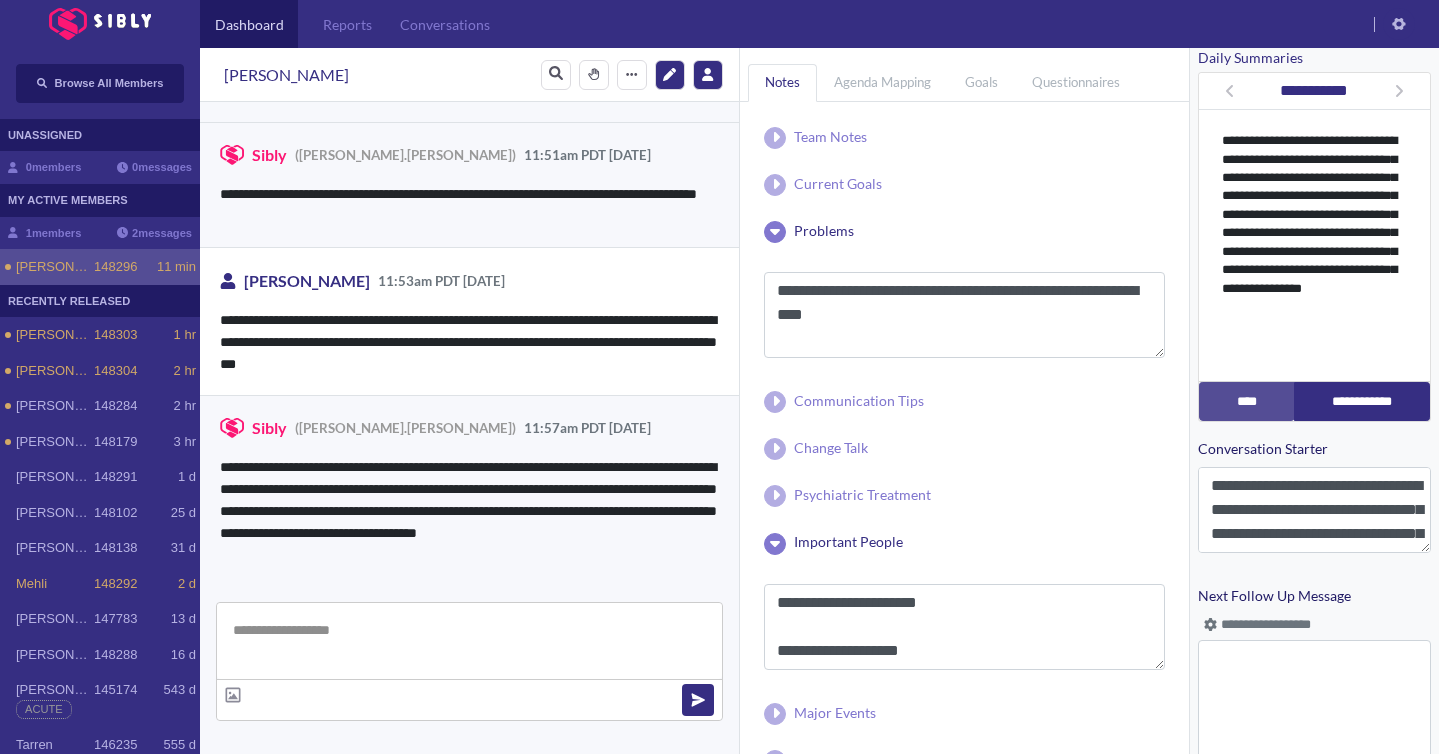 click at bounding box center (469, 641) 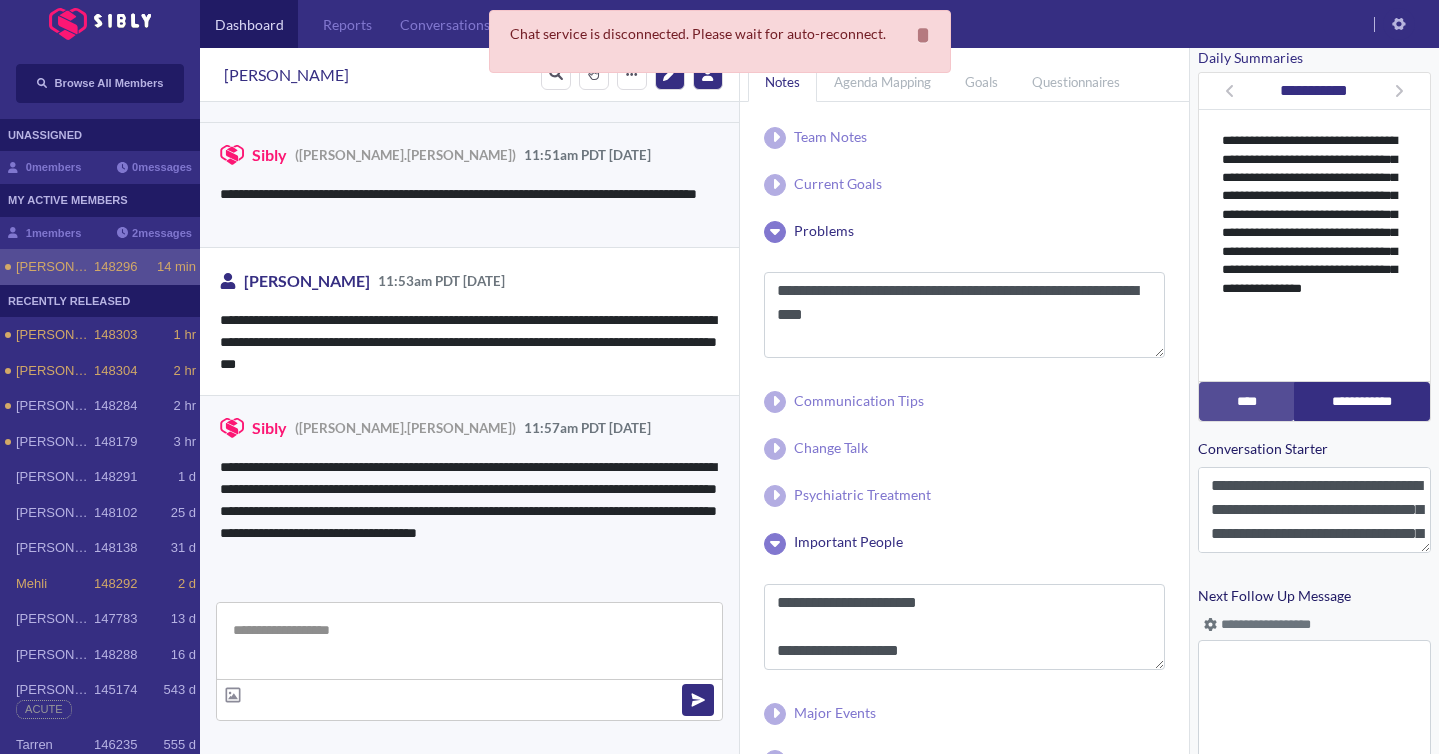 click at bounding box center [469, 641] 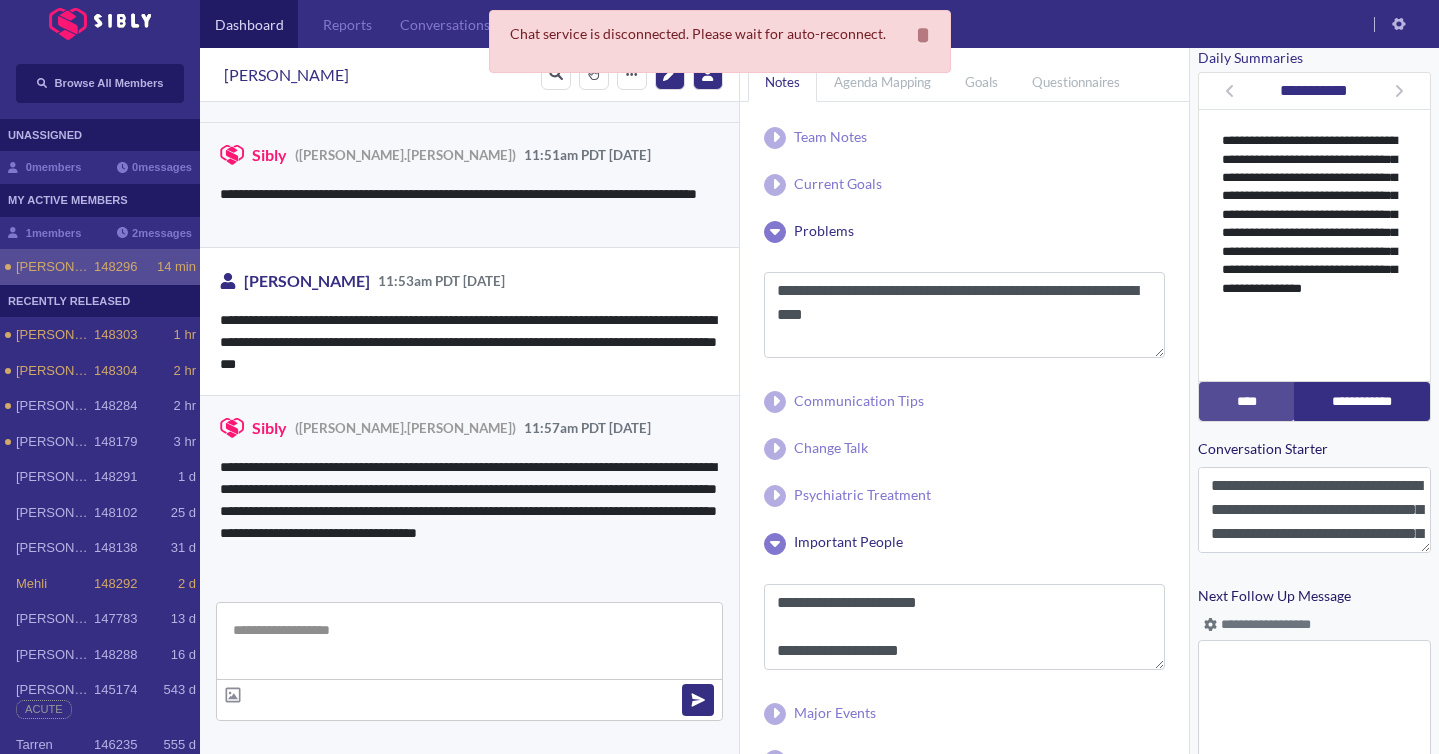 paste on "**********" 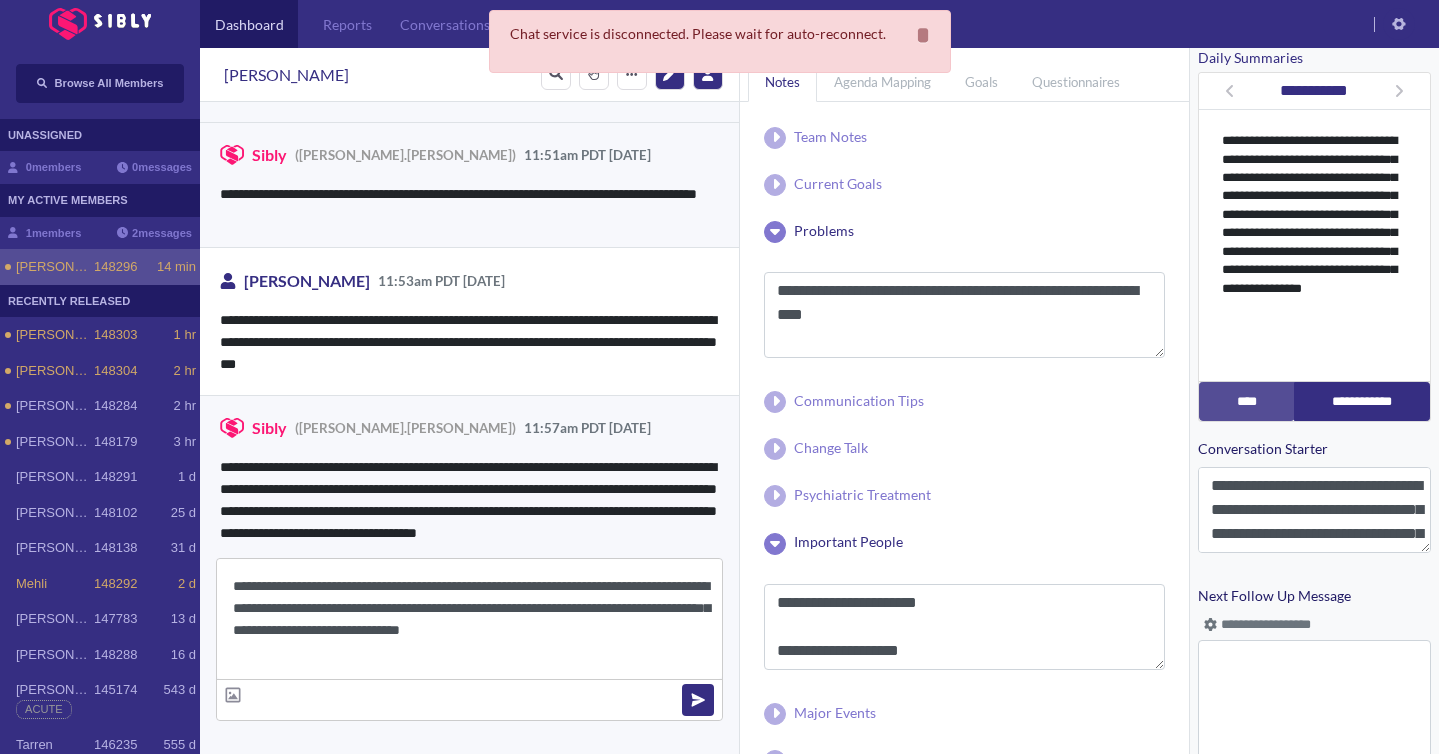scroll, scrollTop: 4948, scrollLeft: 0, axis: vertical 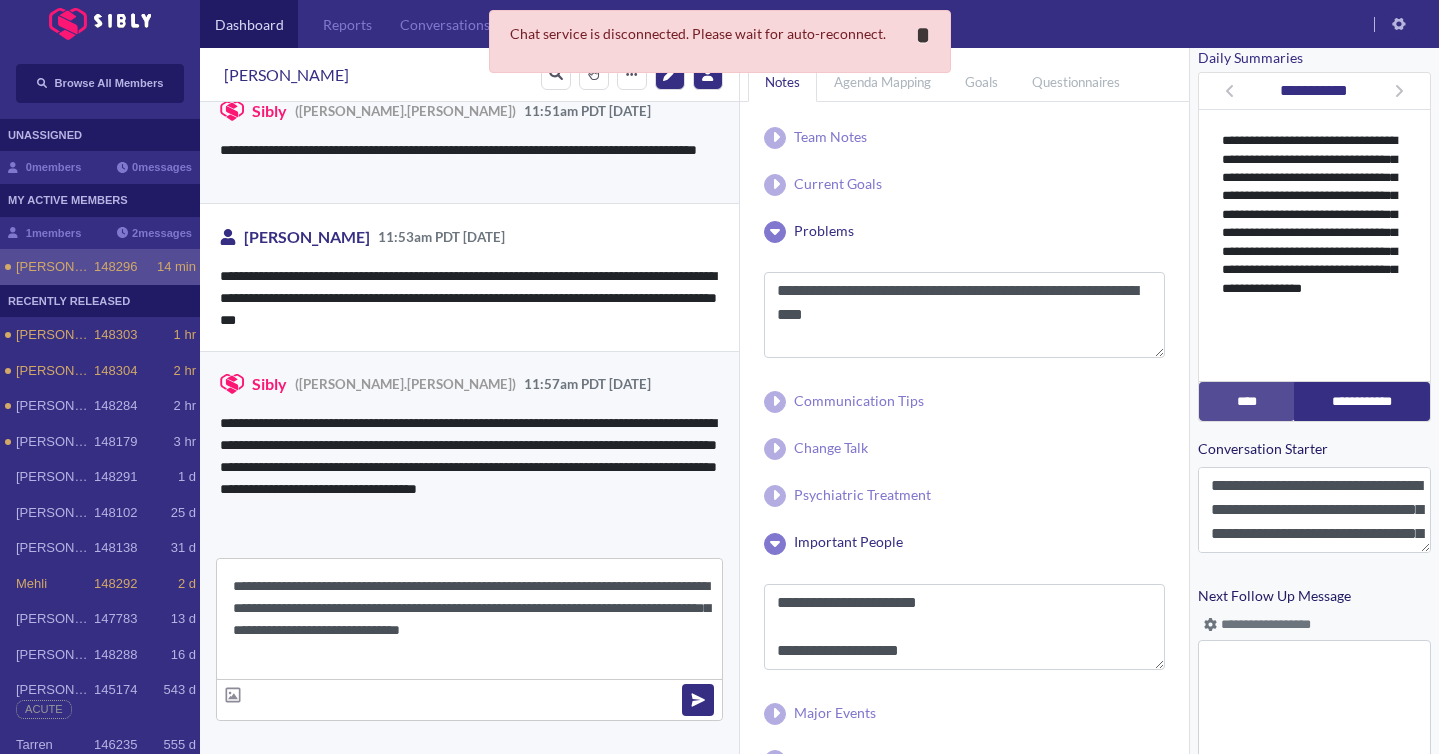 click on "*" at bounding box center (923, 35) 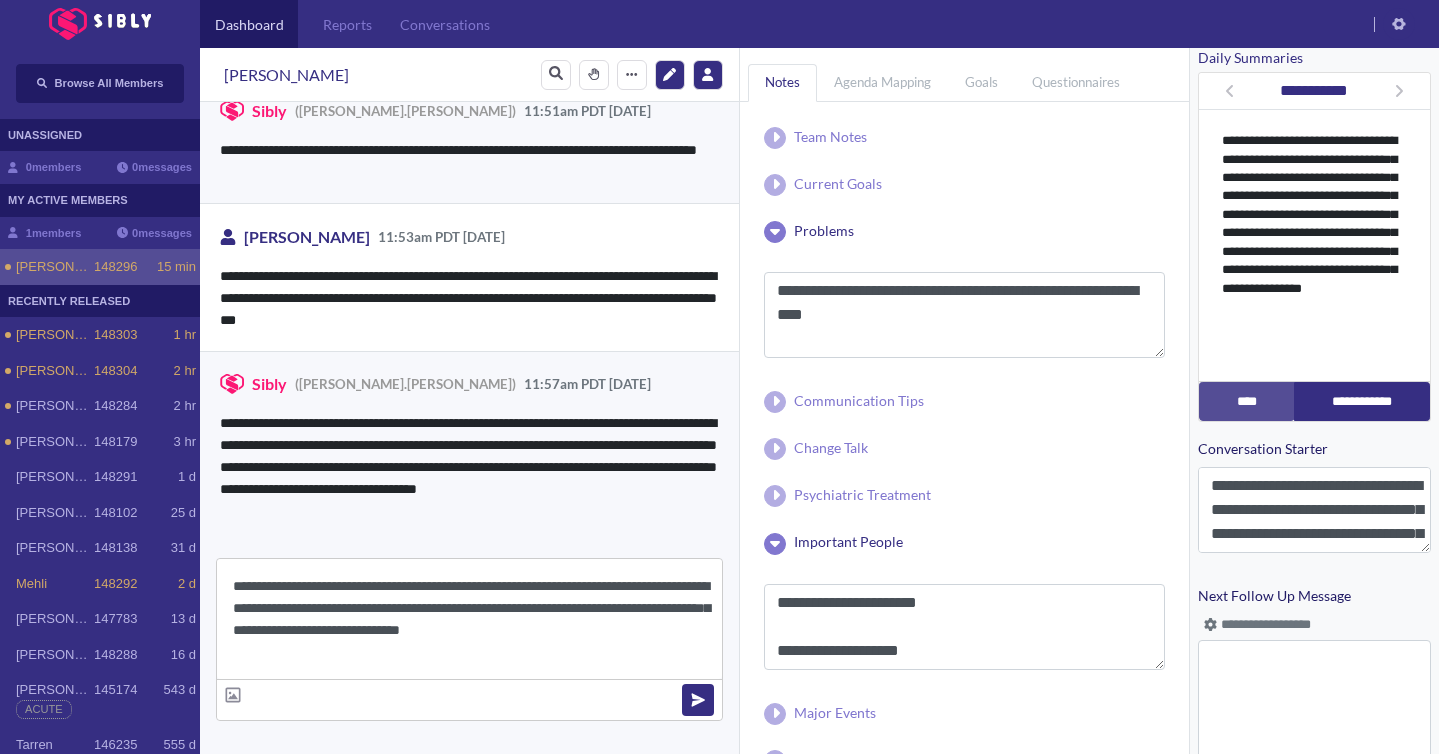 drag, startPoint x: 468, startPoint y: 586, endPoint x: 622, endPoint y: 589, distance: 154.02922 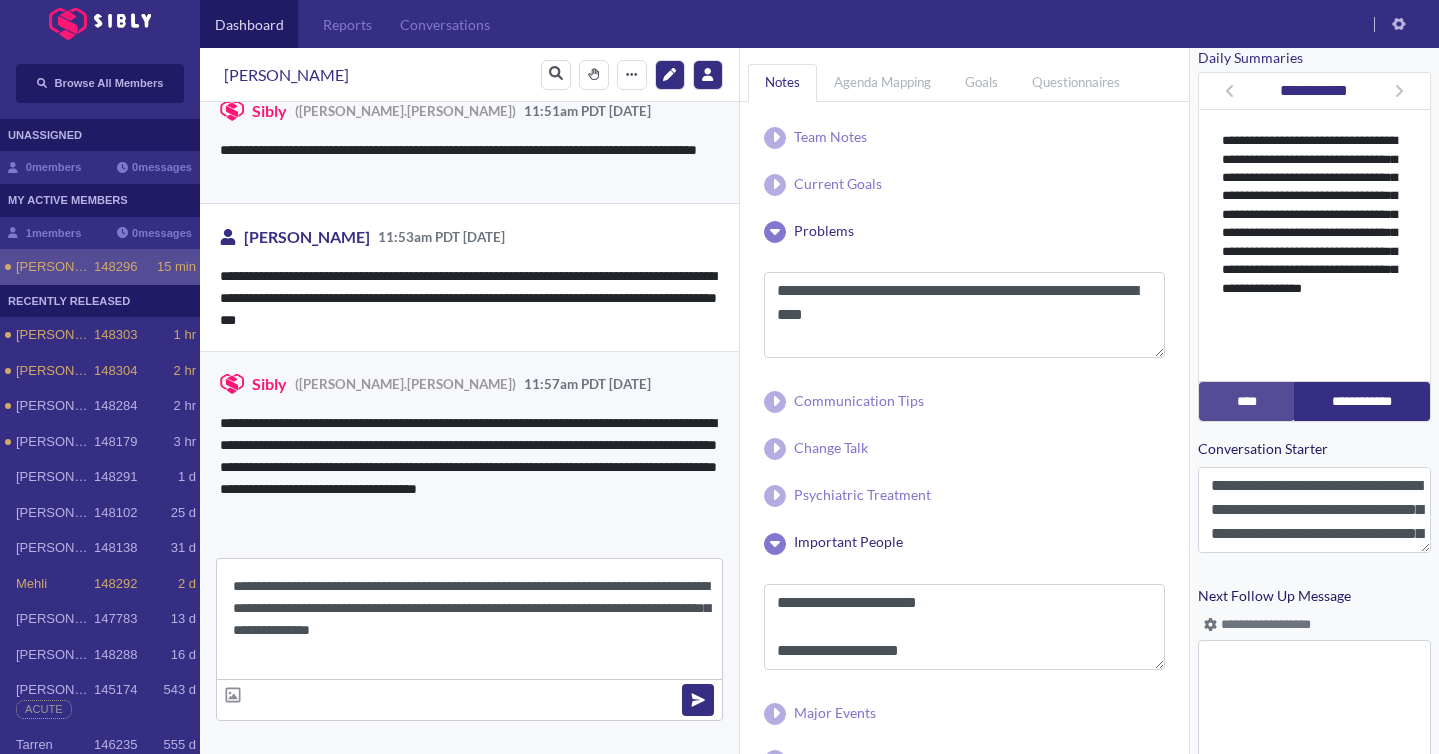 click on "**********" at bounding box center (469, 619) 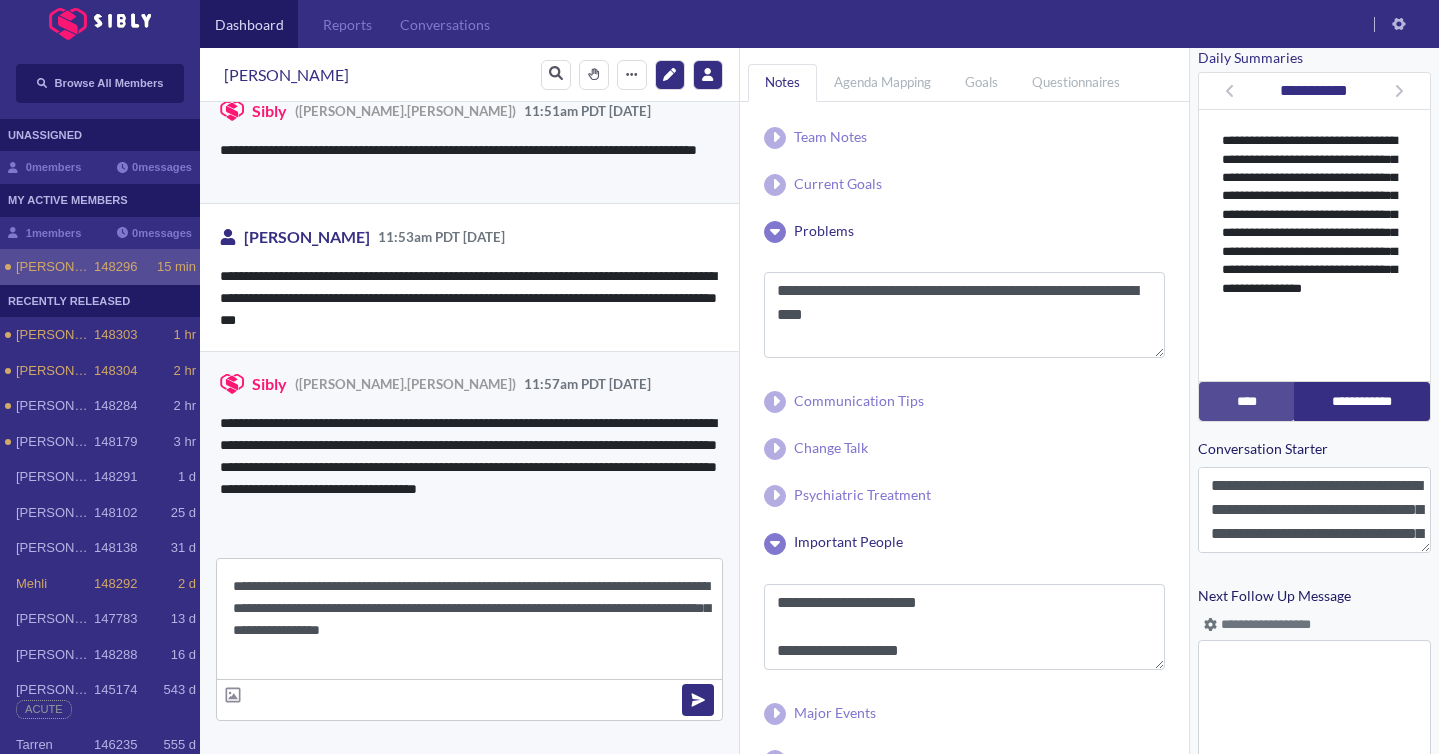 click on "**********" at bounding box center [469, 619] 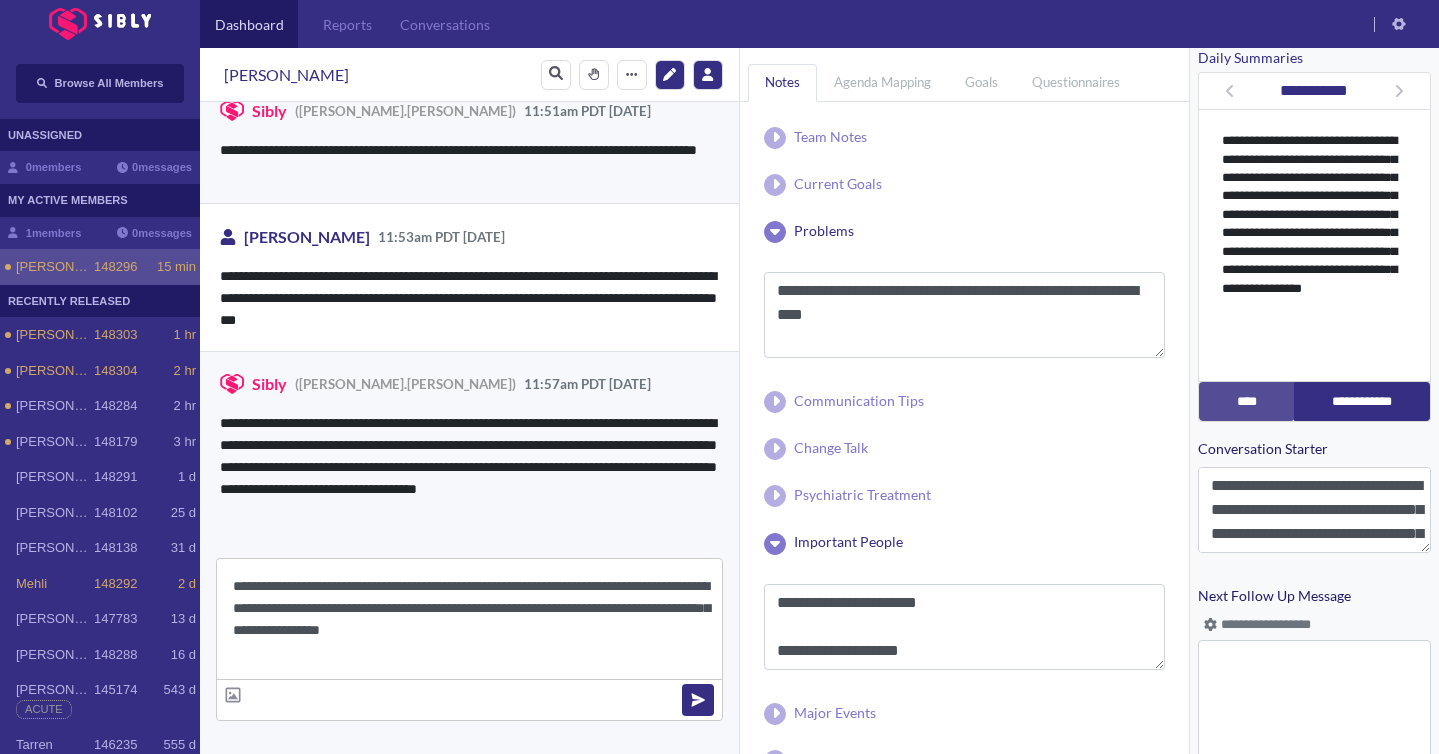 click at bounding box center [698, 700] 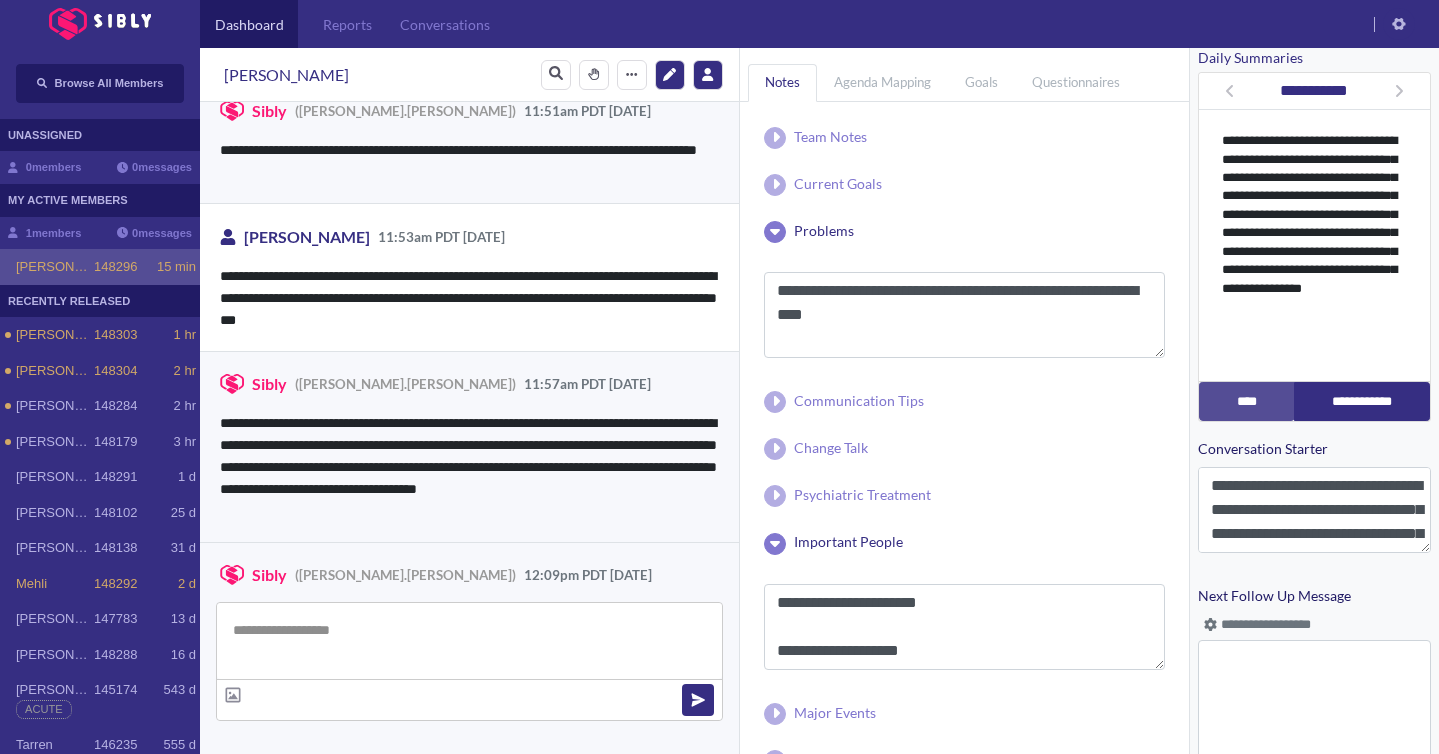 scroll, scrollTop: 5051, scrollLeft: 0, axis: vertical 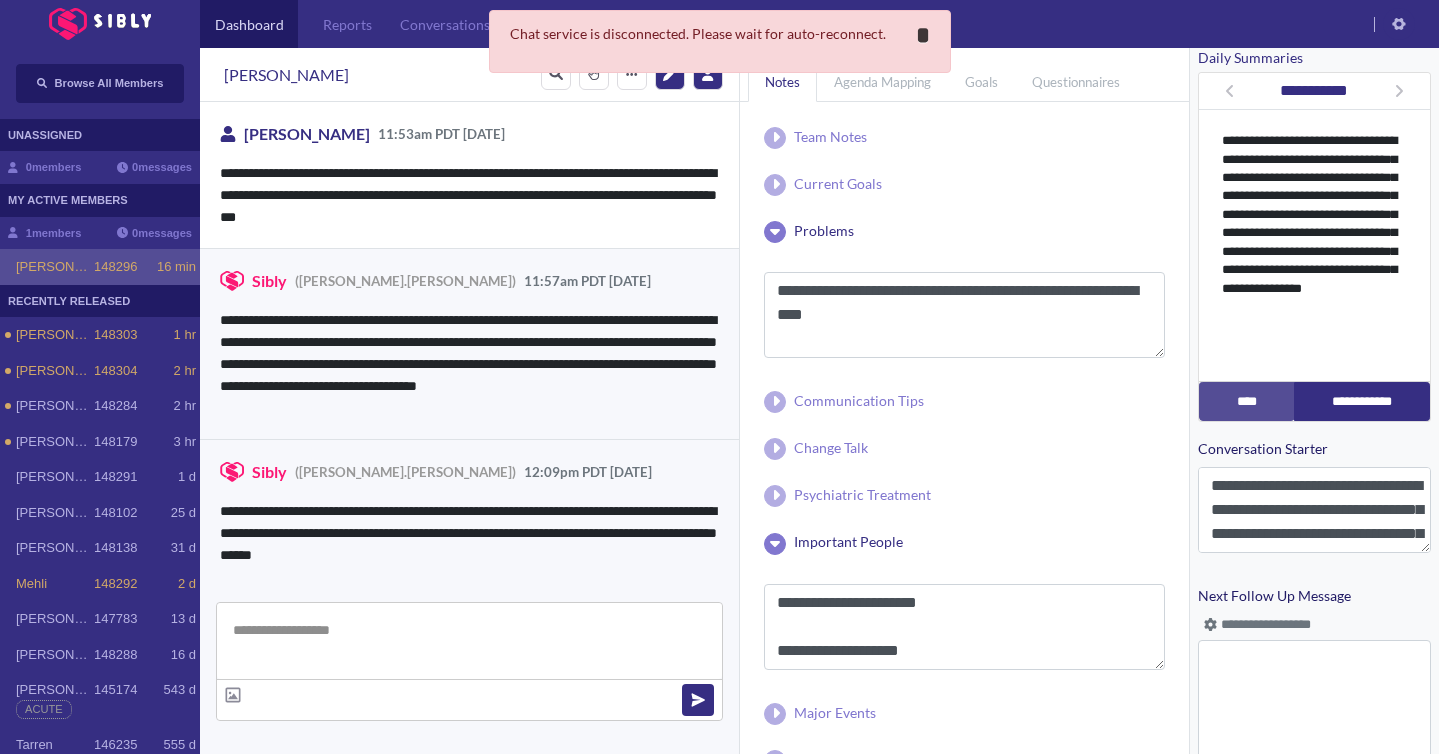 click on "*" at bounding box center (923, 35) 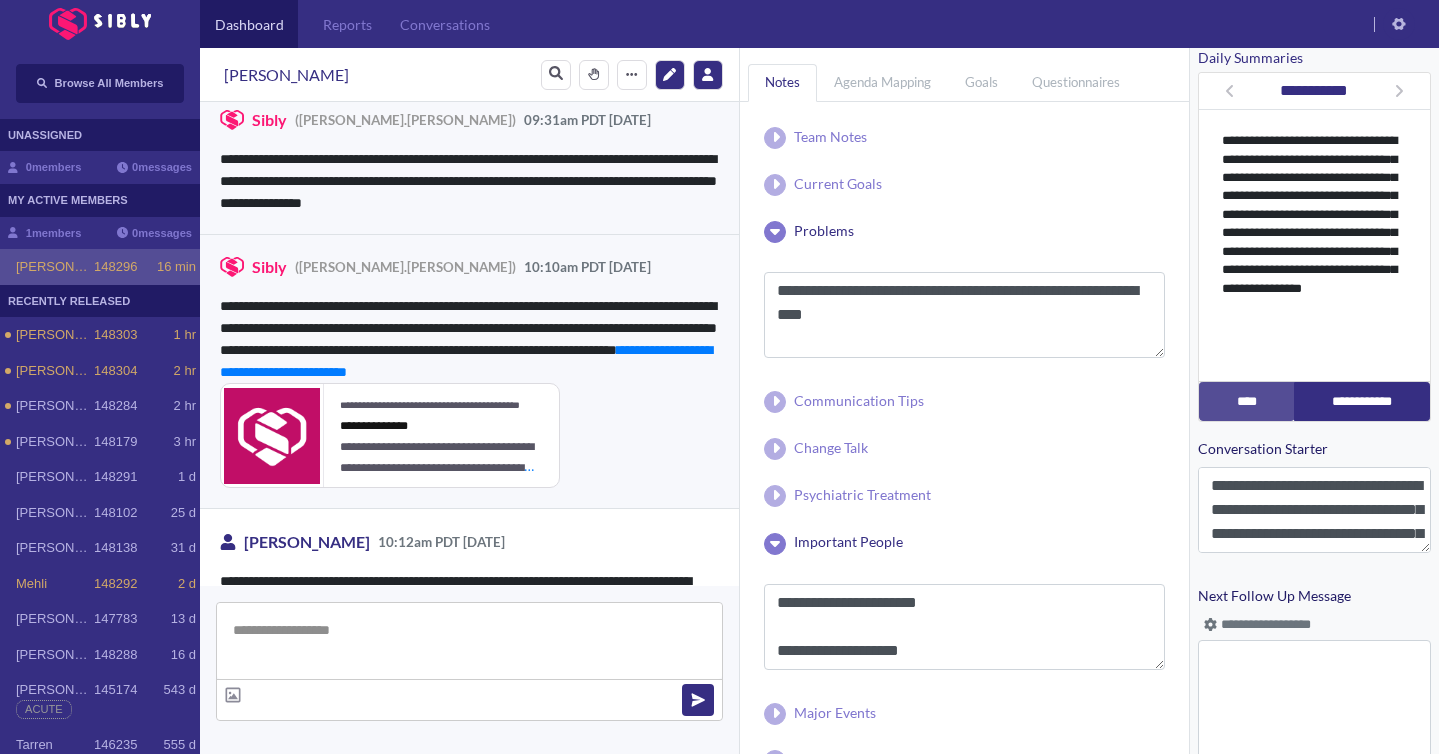scroll, scrollTop: 355, scrollLeft: 0, axis: vertical 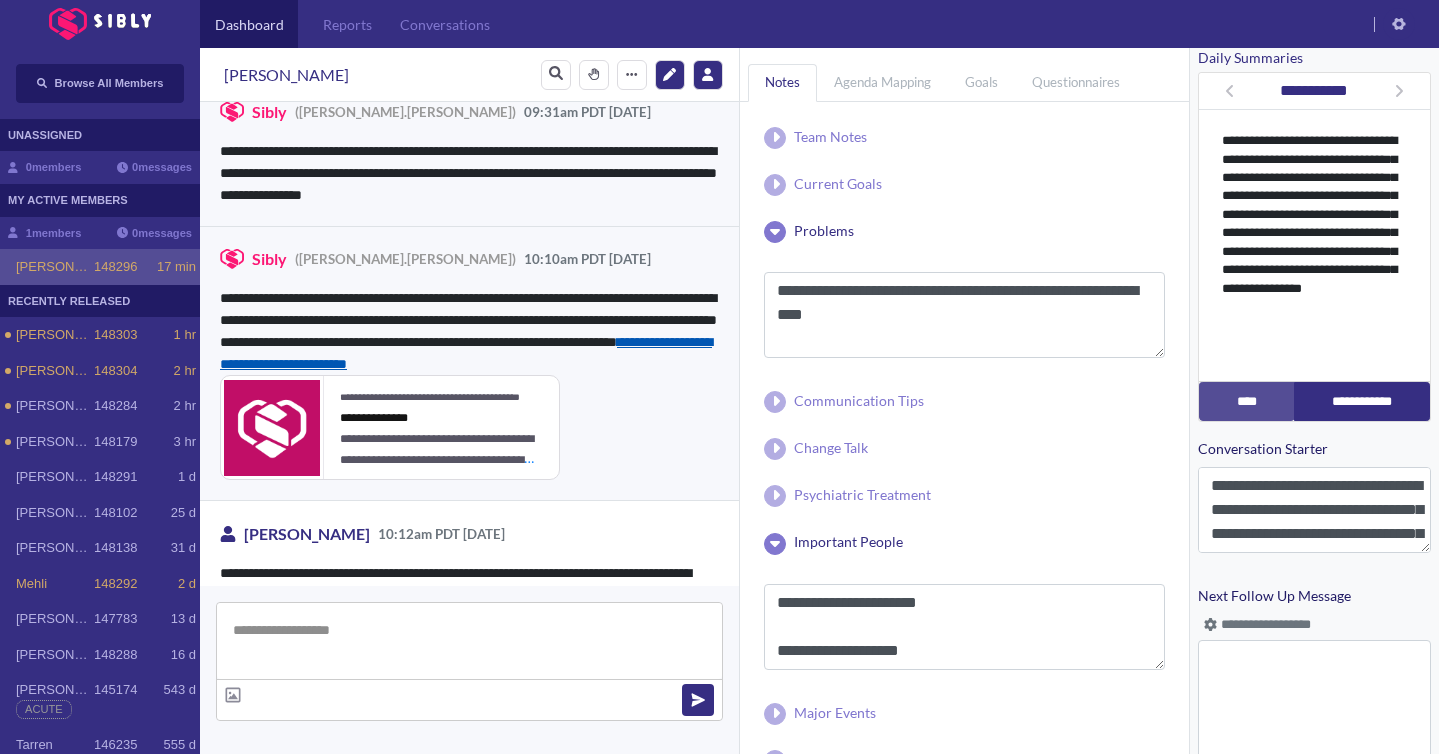 click on "**********" at bounding box center (466, 353) 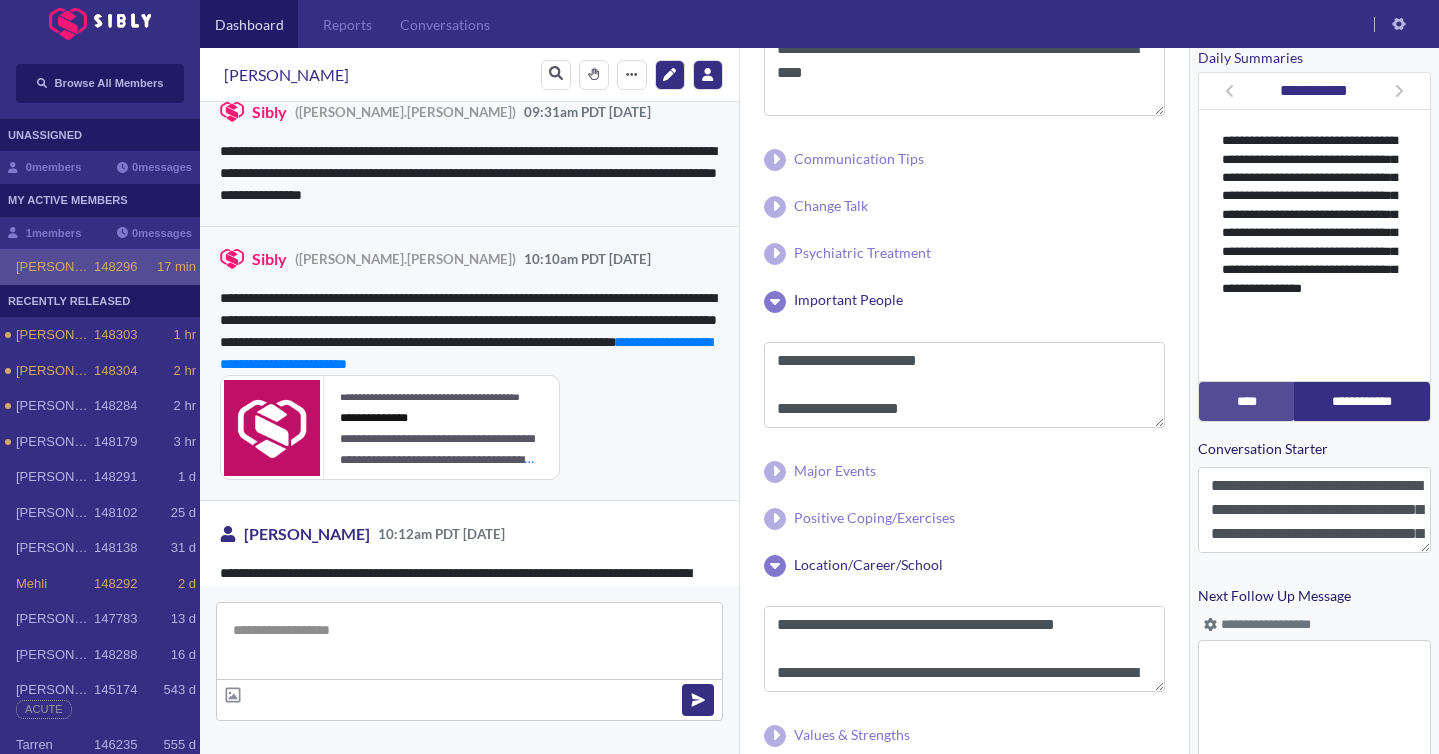 scroll, scrollTop: 247, scrollLeft: 0, axis: vertical 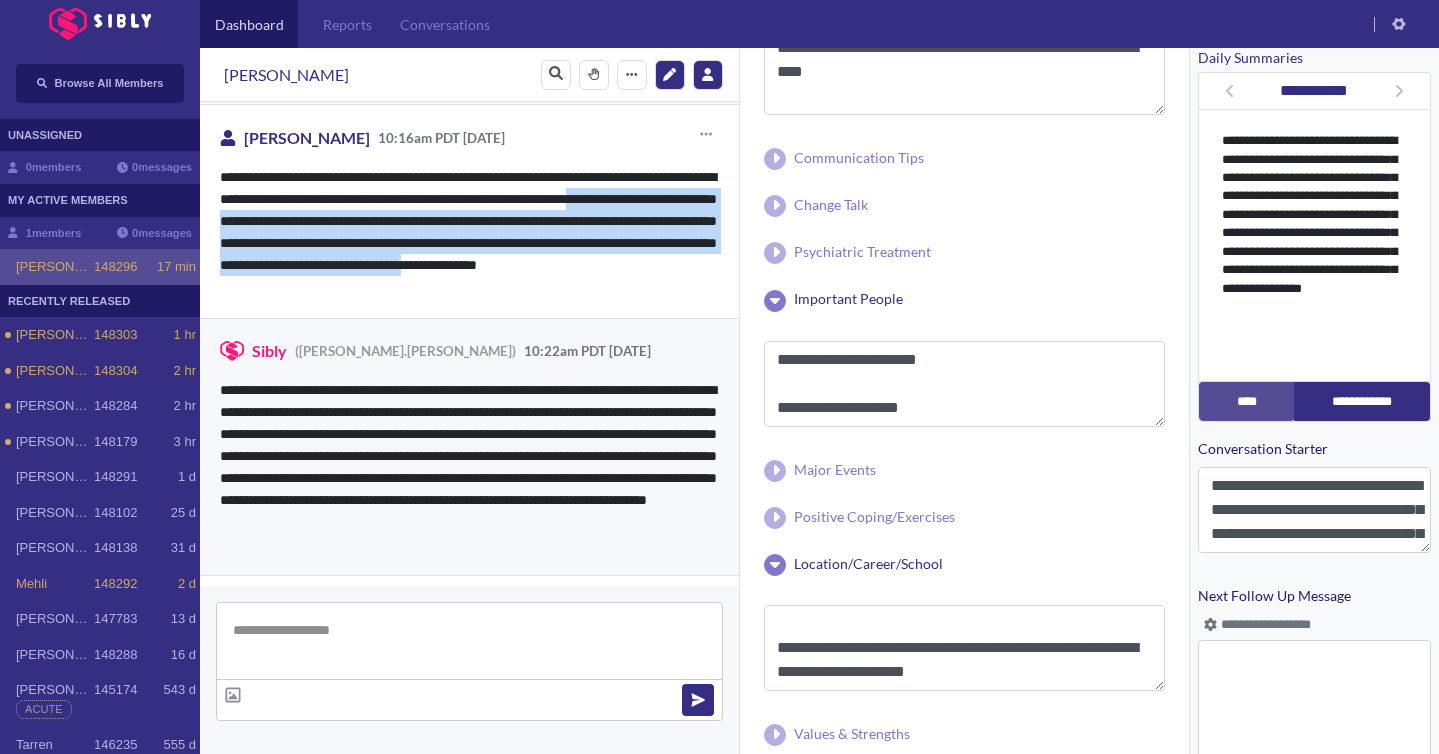 drag, startPoint x: 219, startPoint y: 220, endPoint x: 289, endPoint y: 279, distance: 91.5478 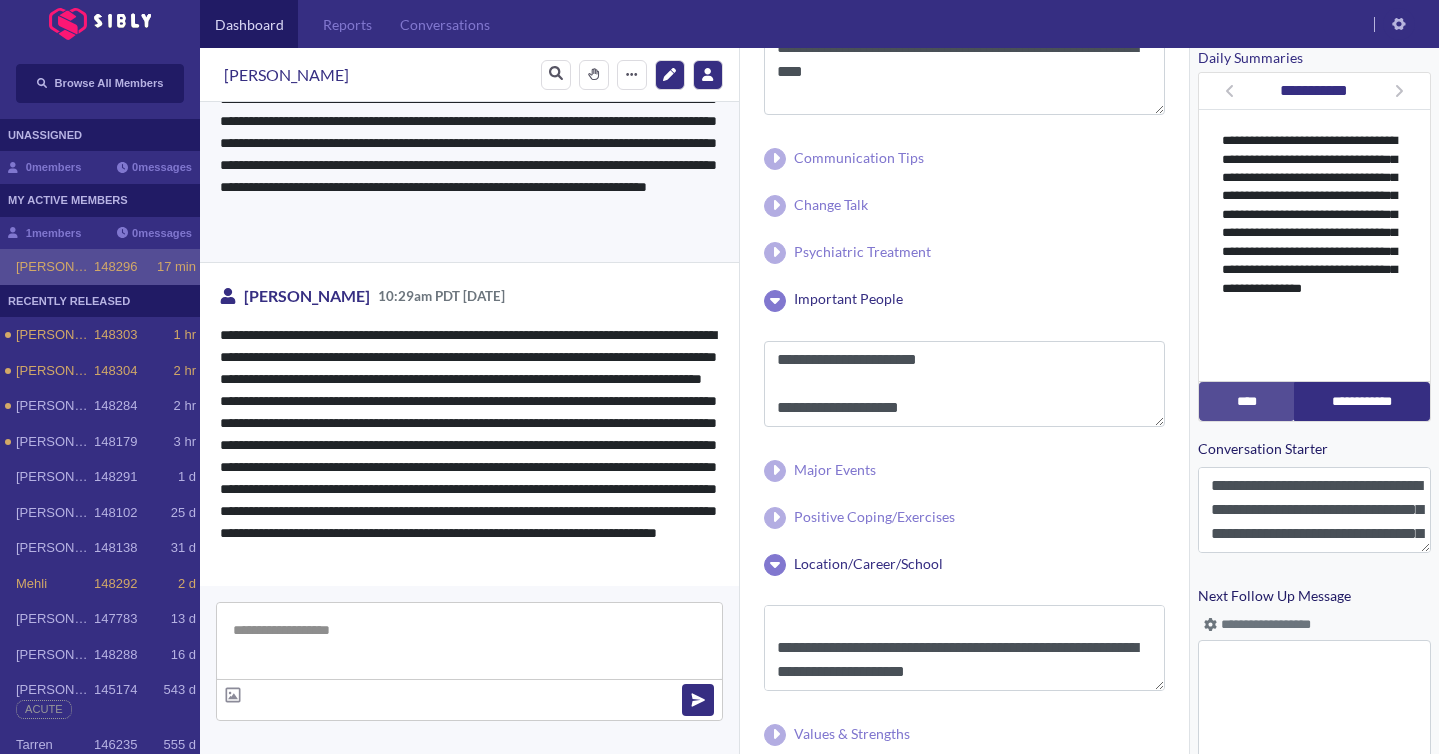 scroll, scrollTop: 1319, scrollLeft: 0, axis: vertical 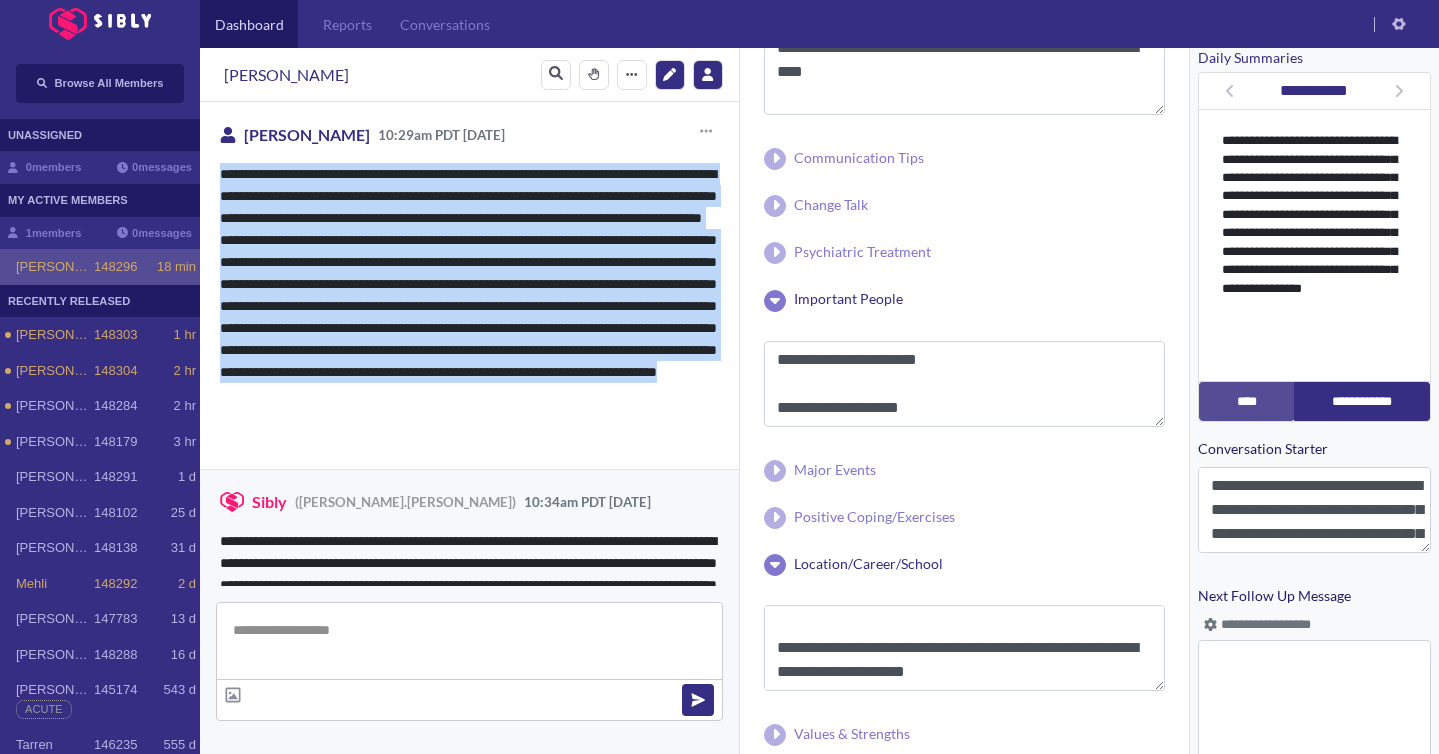 drag, startPoint x: 219, startPoint y: 331, endPoint x: 322, endPoint y: 434, distance: 145.664 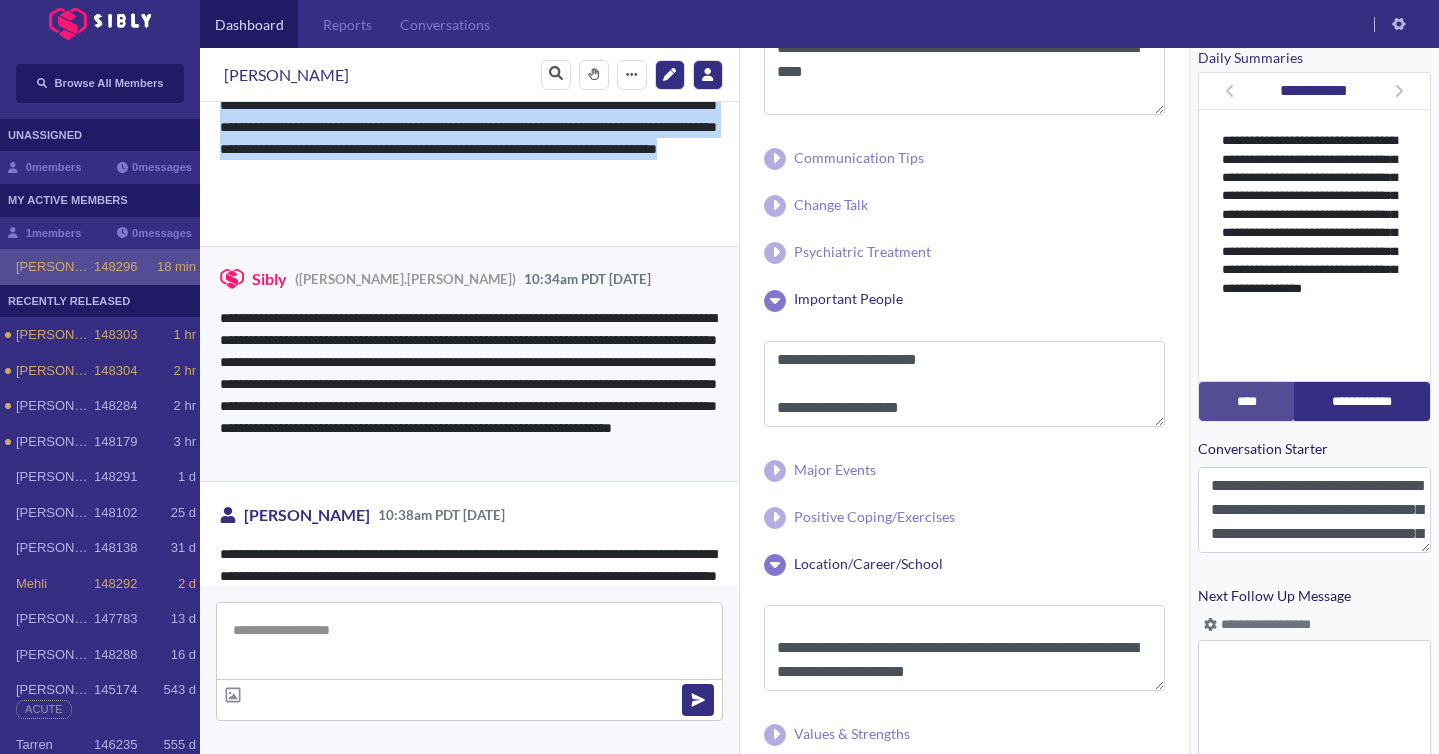 scroll, scrollTop: 1707, scrollLeft: 0, axis: vertical 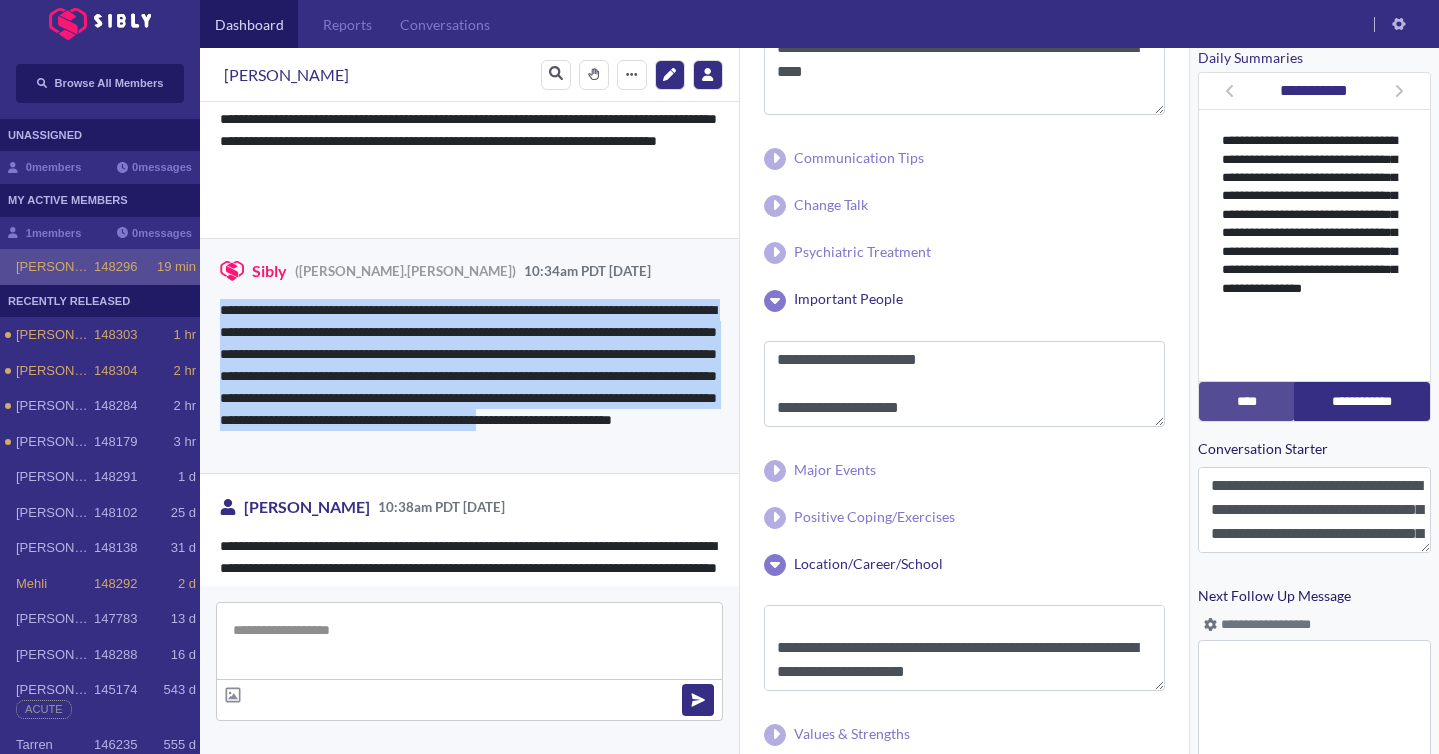 drag, startPoint x: 218, startPoint y: 315, endPoint x: 498, endPoint y: 443, distance: 307.87012 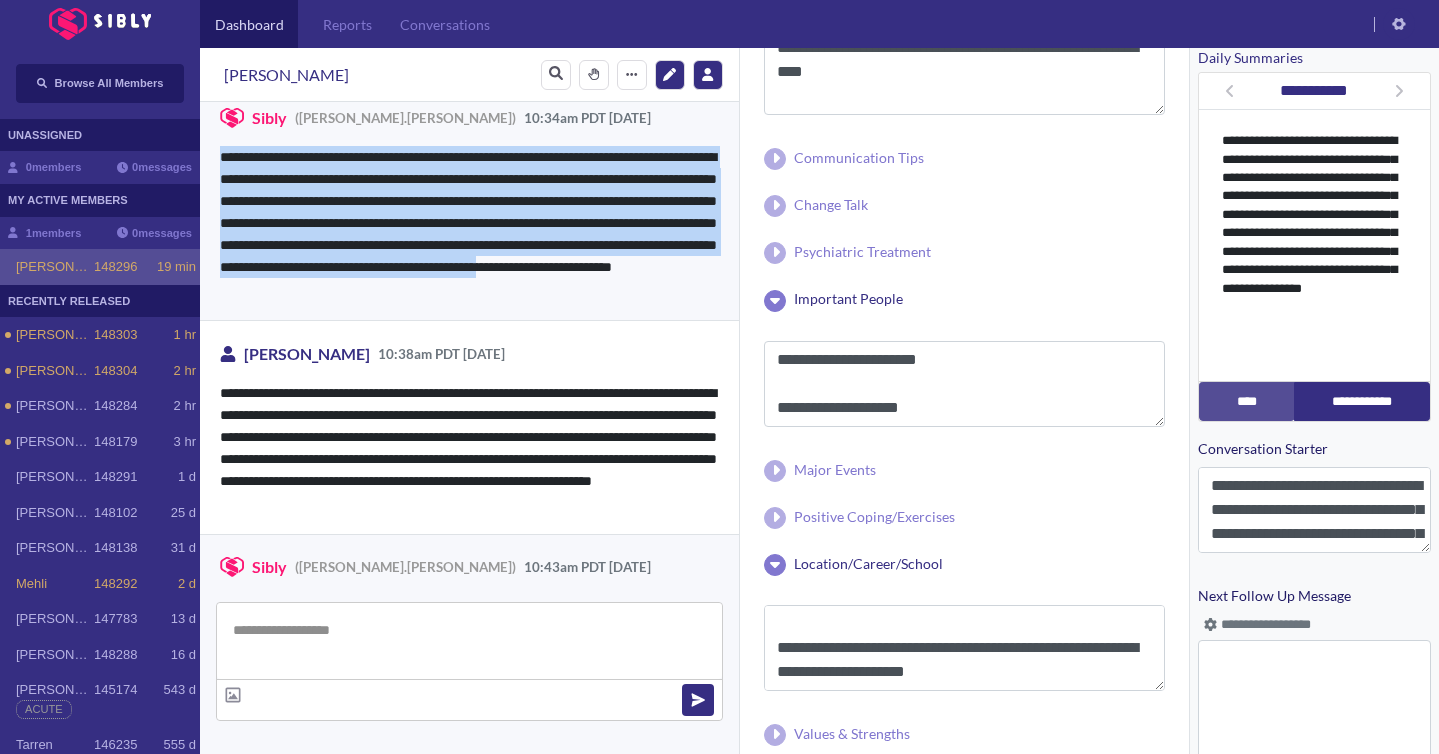 scroll, scrollTop: 1861, scrollLeft: 0, axis: vertical 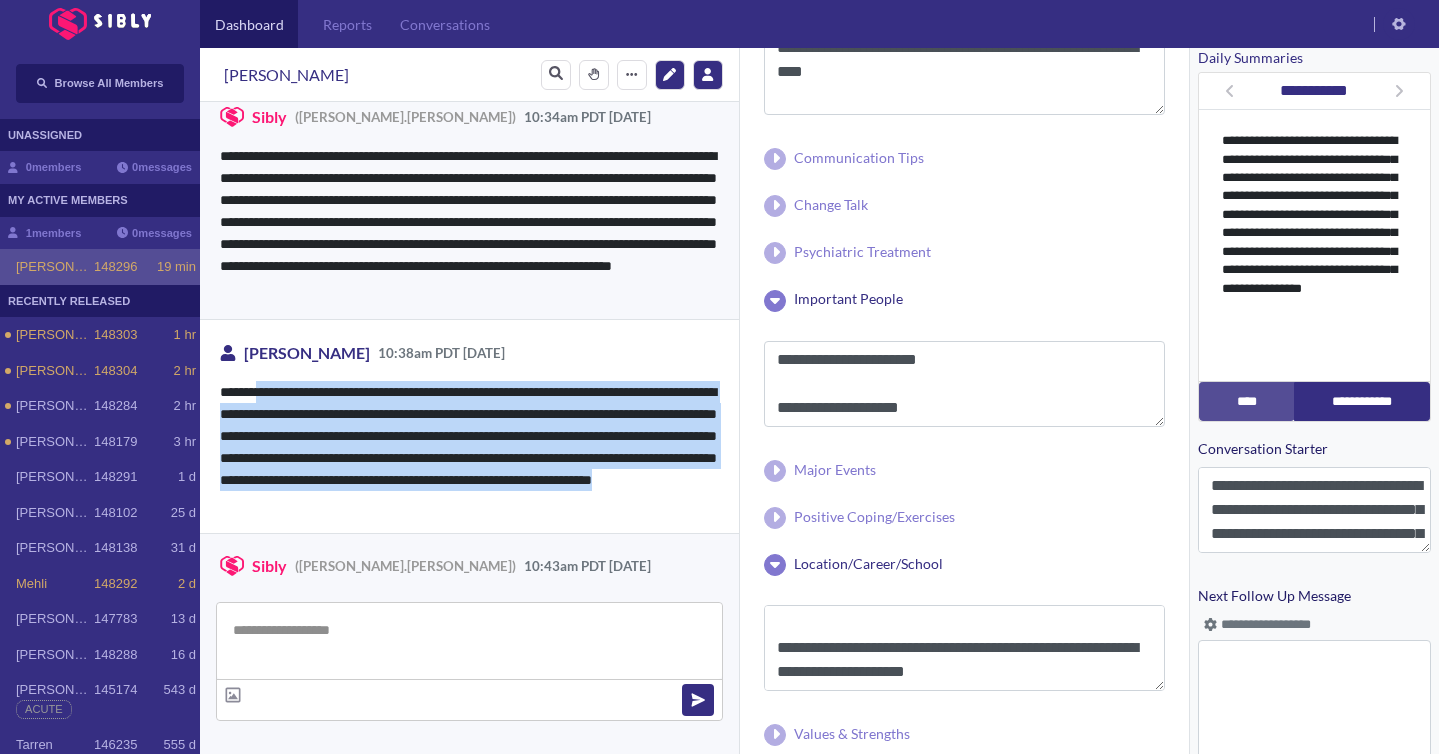 drag, startPoint x: 252, startPoint y: 394, endPoint x: 645, endPoint y: 513, distance: 410.6215 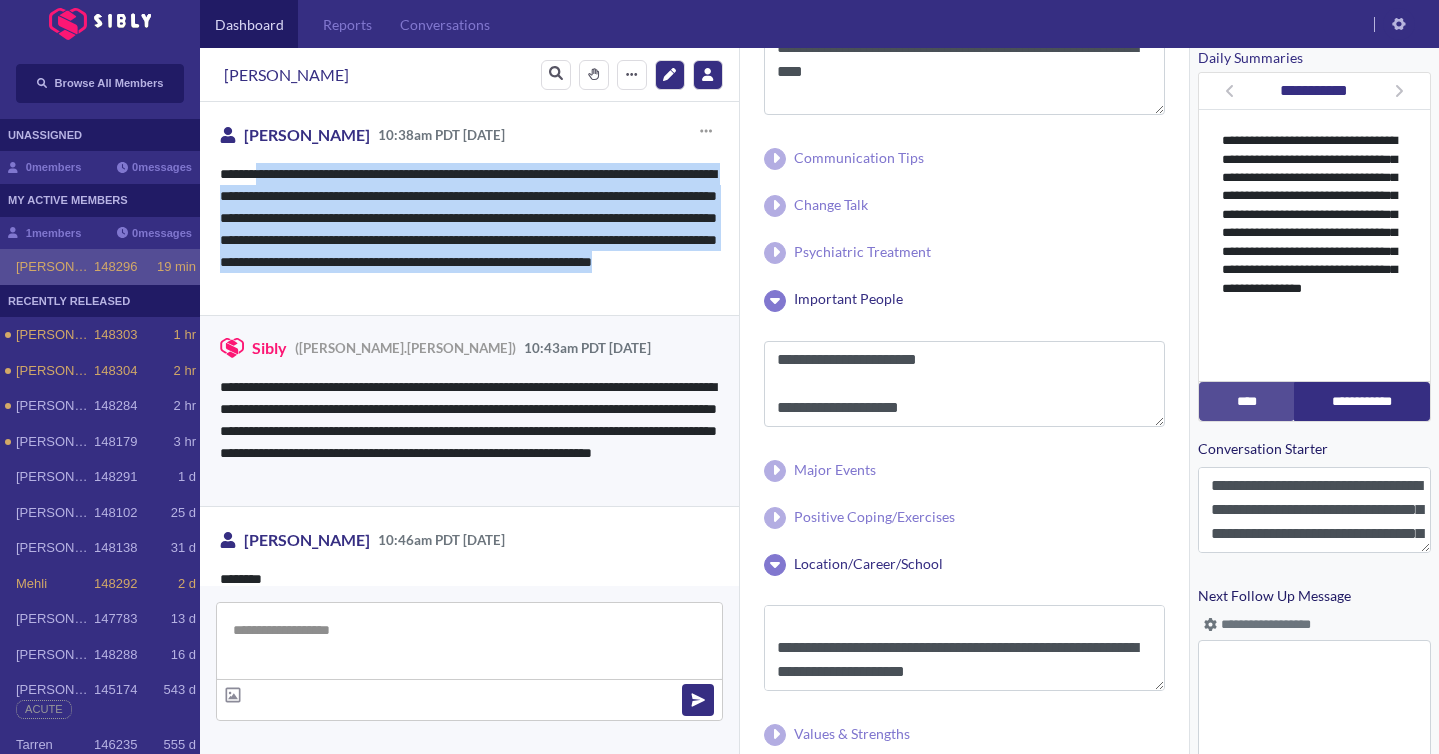 scroll, scrollTop: 2086, scrollLeft: 0, axis: vertical 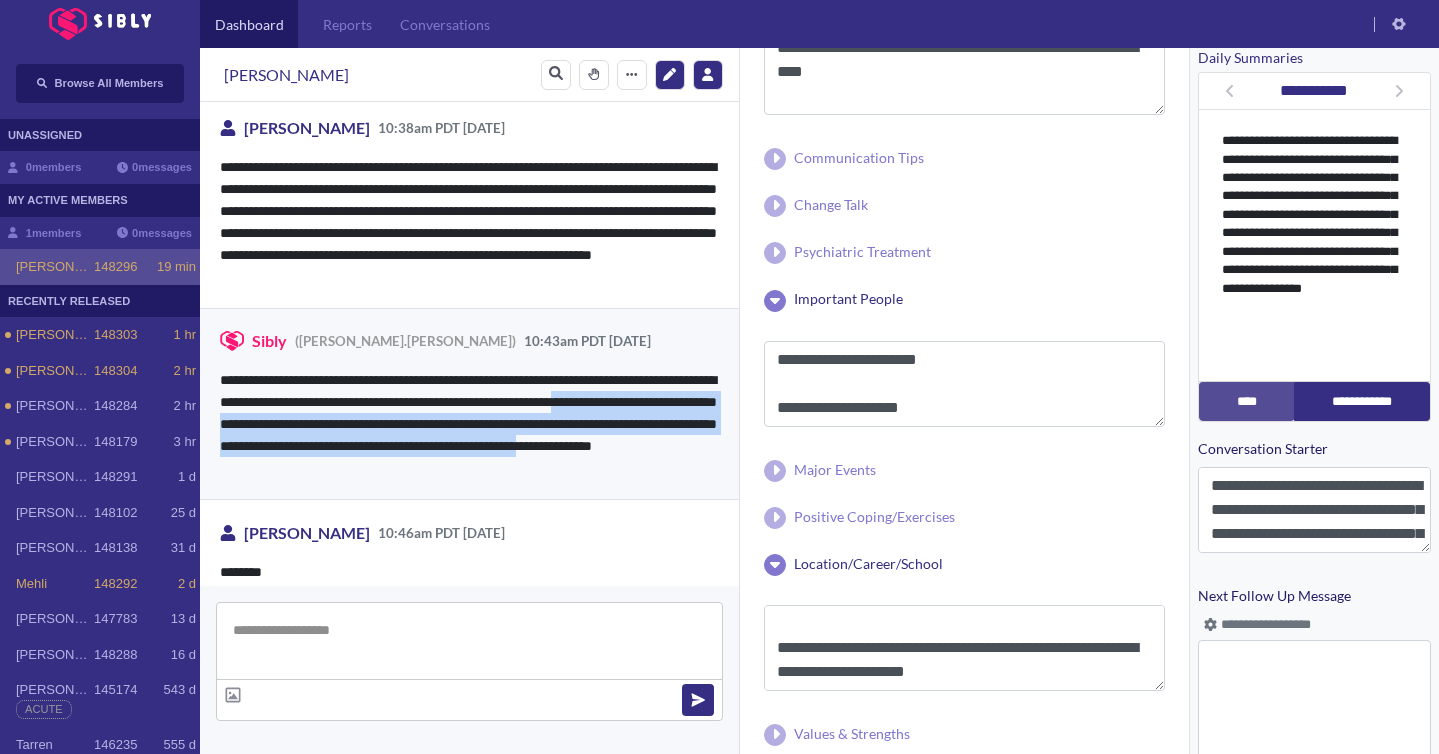 drag, startPoint x: 220, startPoint y: 429, endPoint x: 412, endPoint y: 457, distance: 194.03093 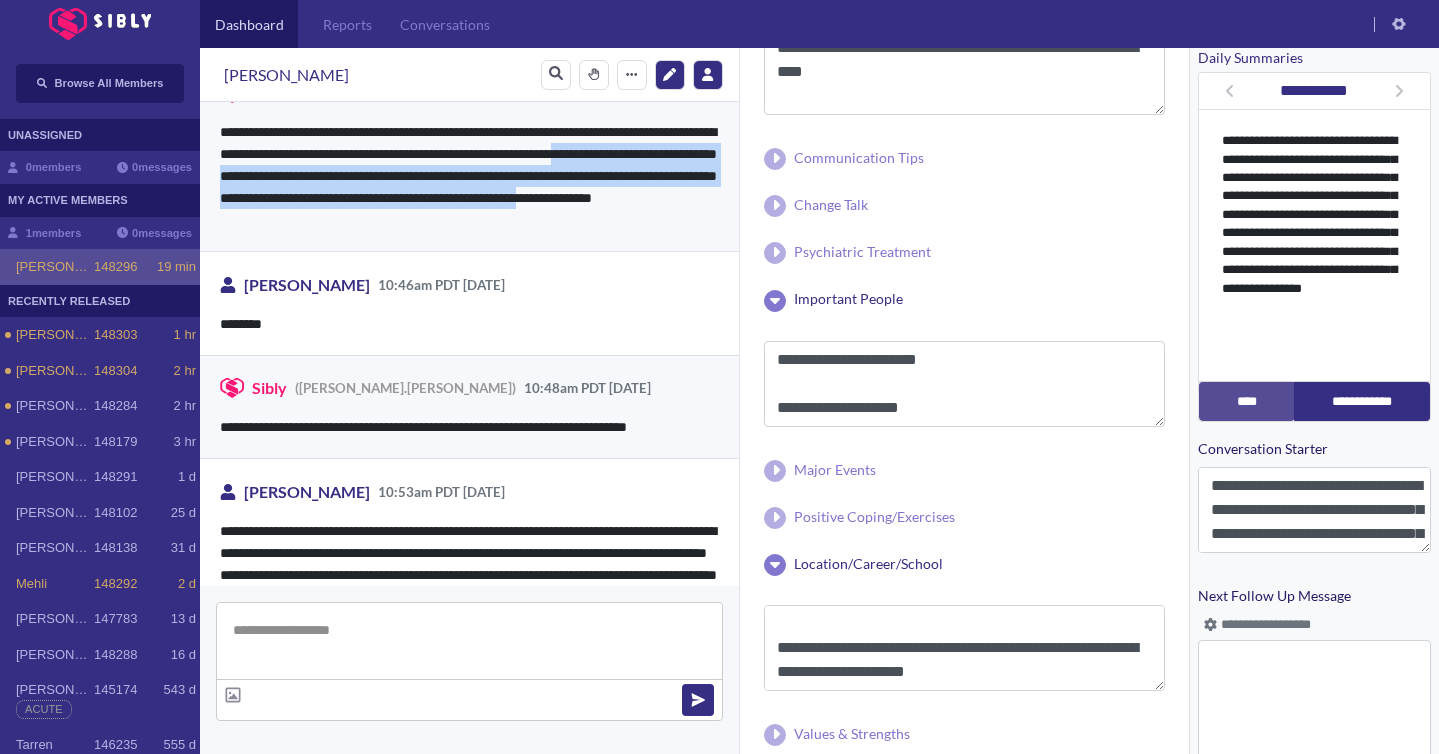 scroll, scrollTop: 2337, scrollLeft: 0, axis: vertical 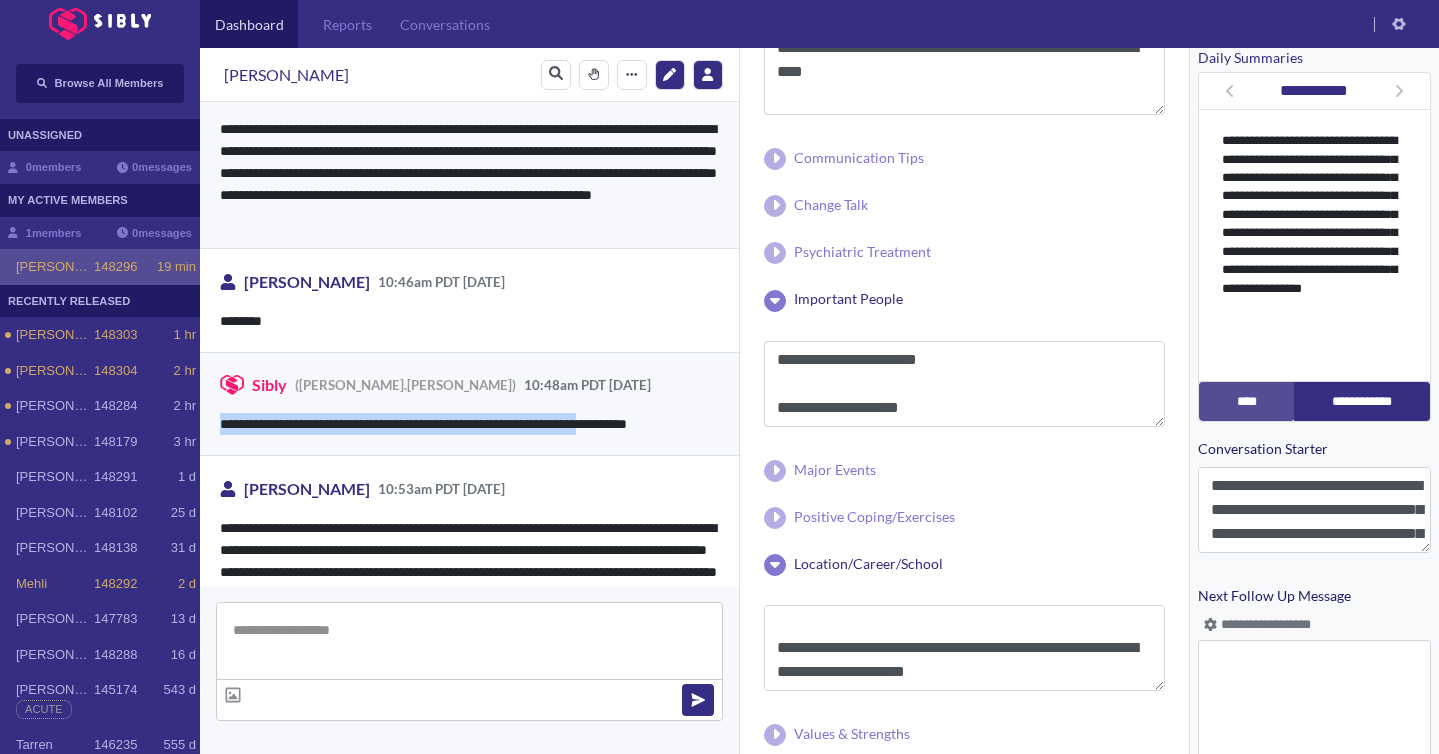 drag, startPoint x: 219, startPoint y: 421, endPoint x: 643, endPoint y: 428, distance: 424.05777 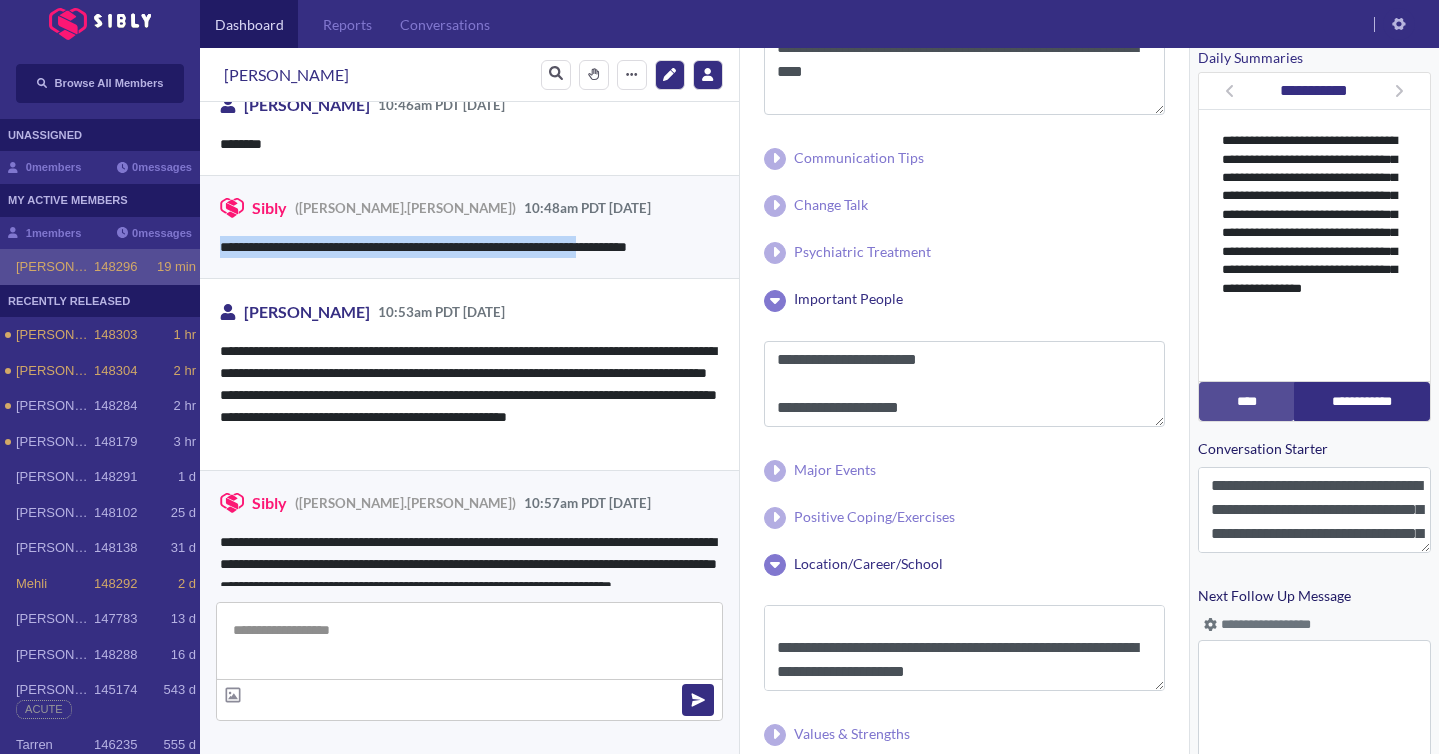 scroll, scrollTop: 2513, scrollLeft: 0, axis: vertical 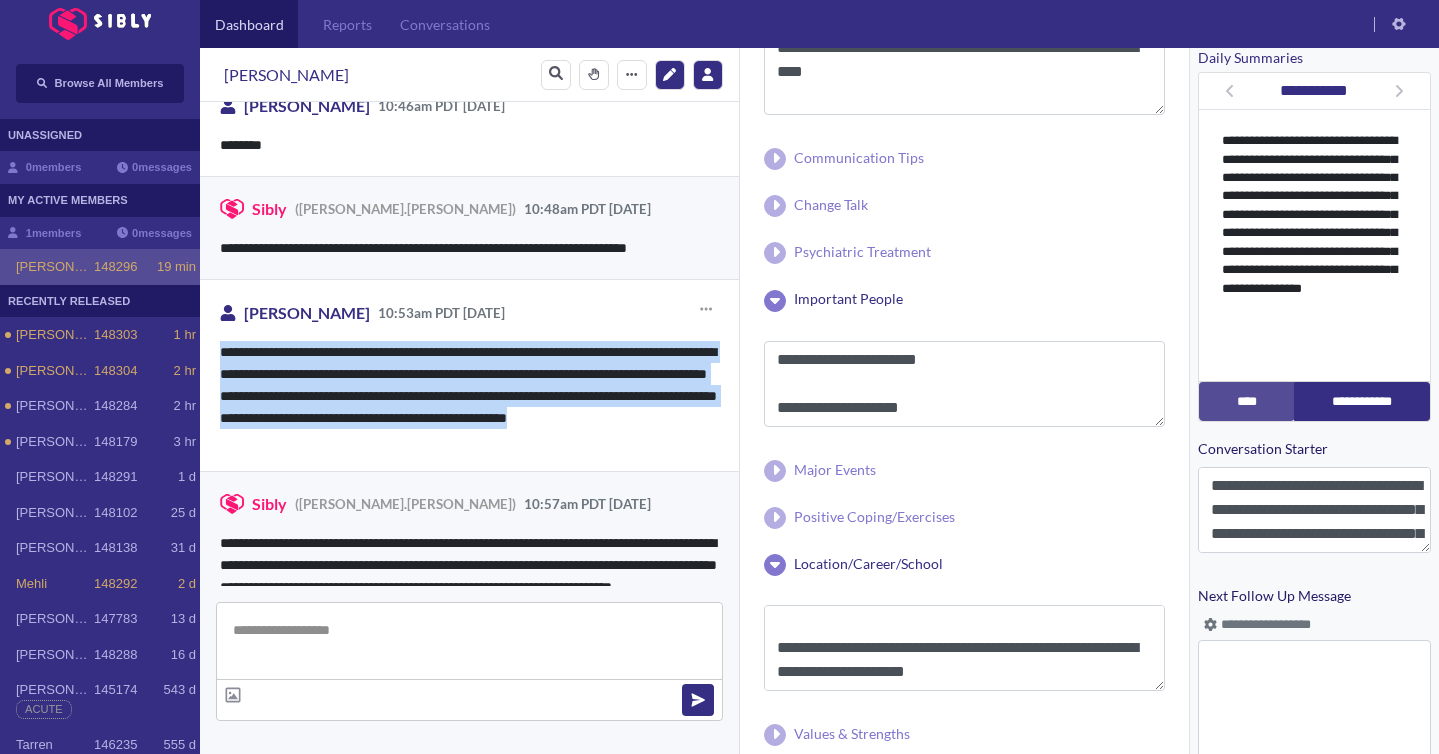 drag, startPoint x: 221, startPoint y: 351, endPoint x: 384, endPoint y: 443, distance: 187.17105 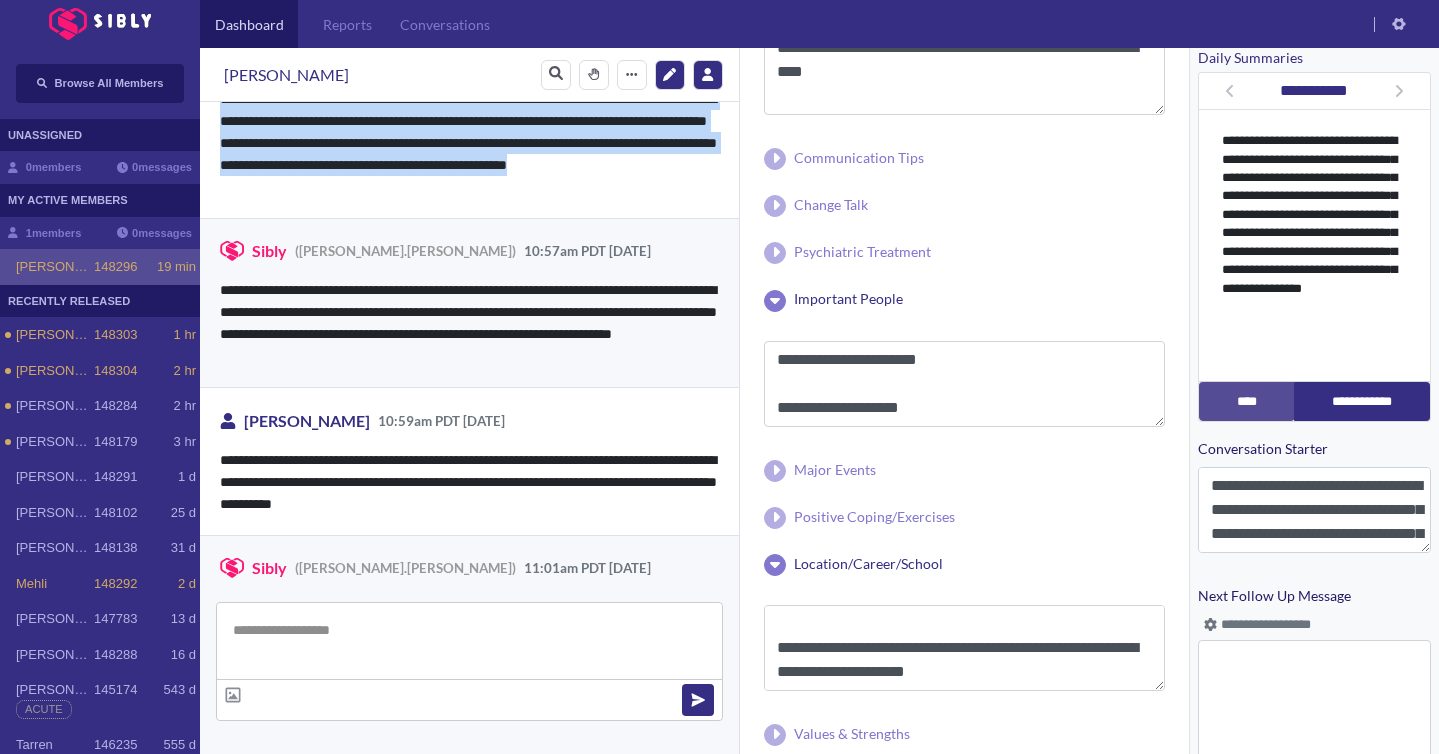 scroll, scrollTop: 2766, scrollLeft: 0, axis: vertical 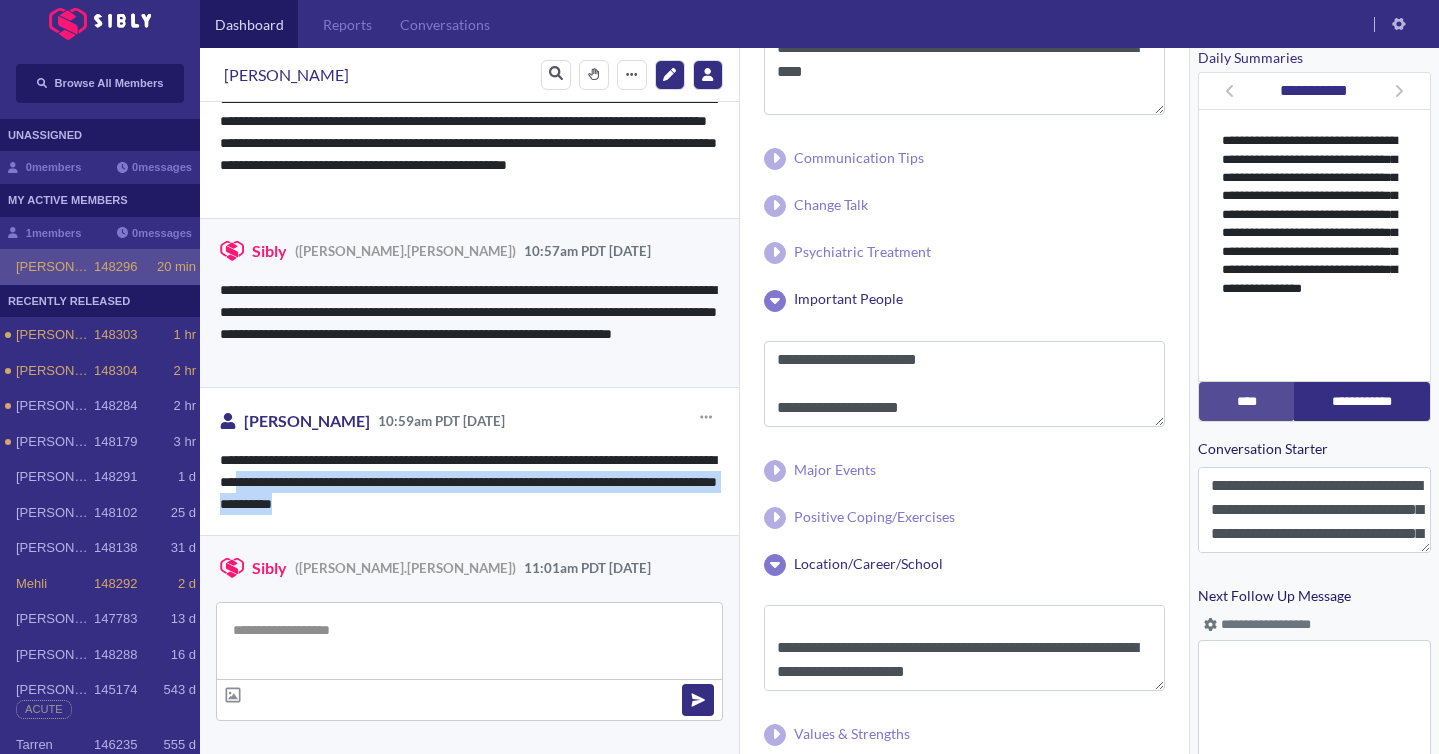 drag, startPoint x: 321, startPoint y: 480, endPoint x: 503, endPoint y: 511, distance: 184.62123 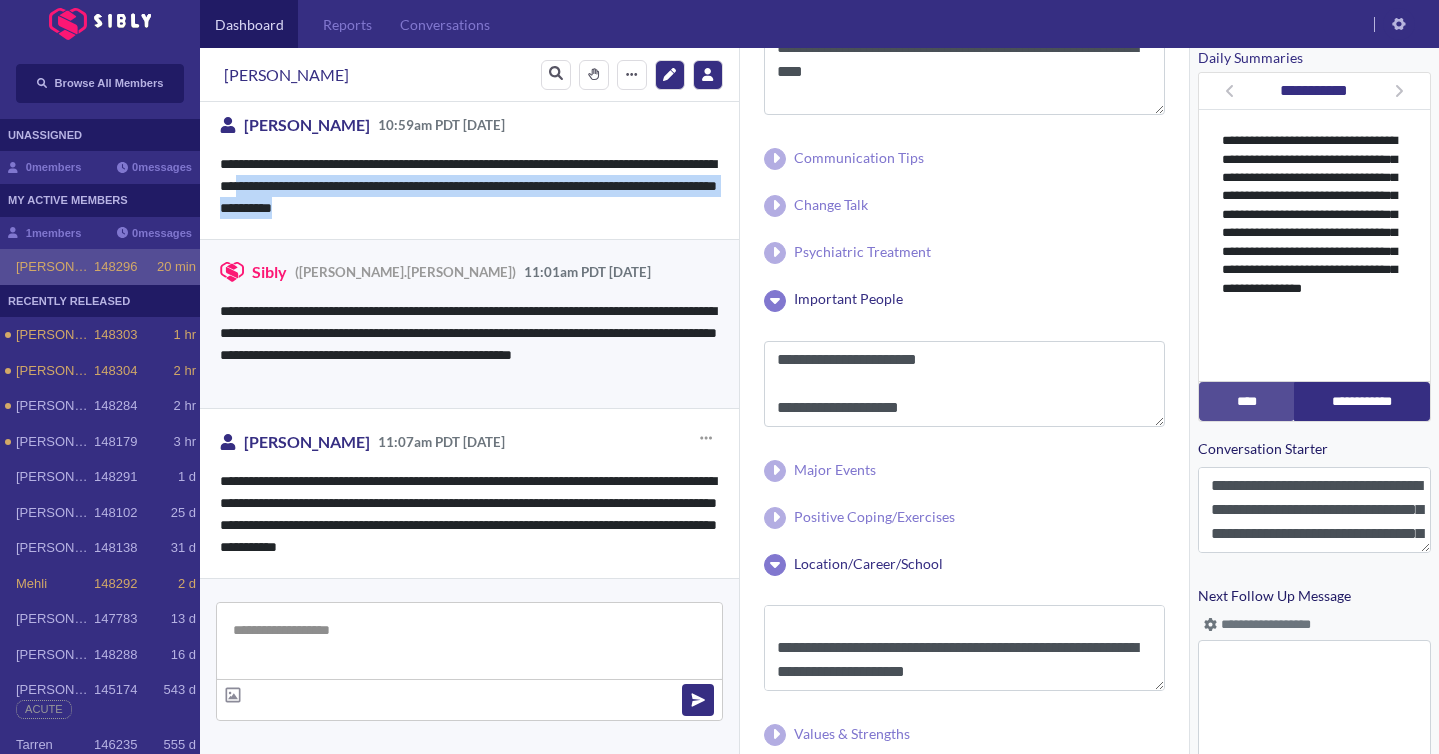 scroll, scrollTop: 3063, scrollLeft: 0, axis: vertical 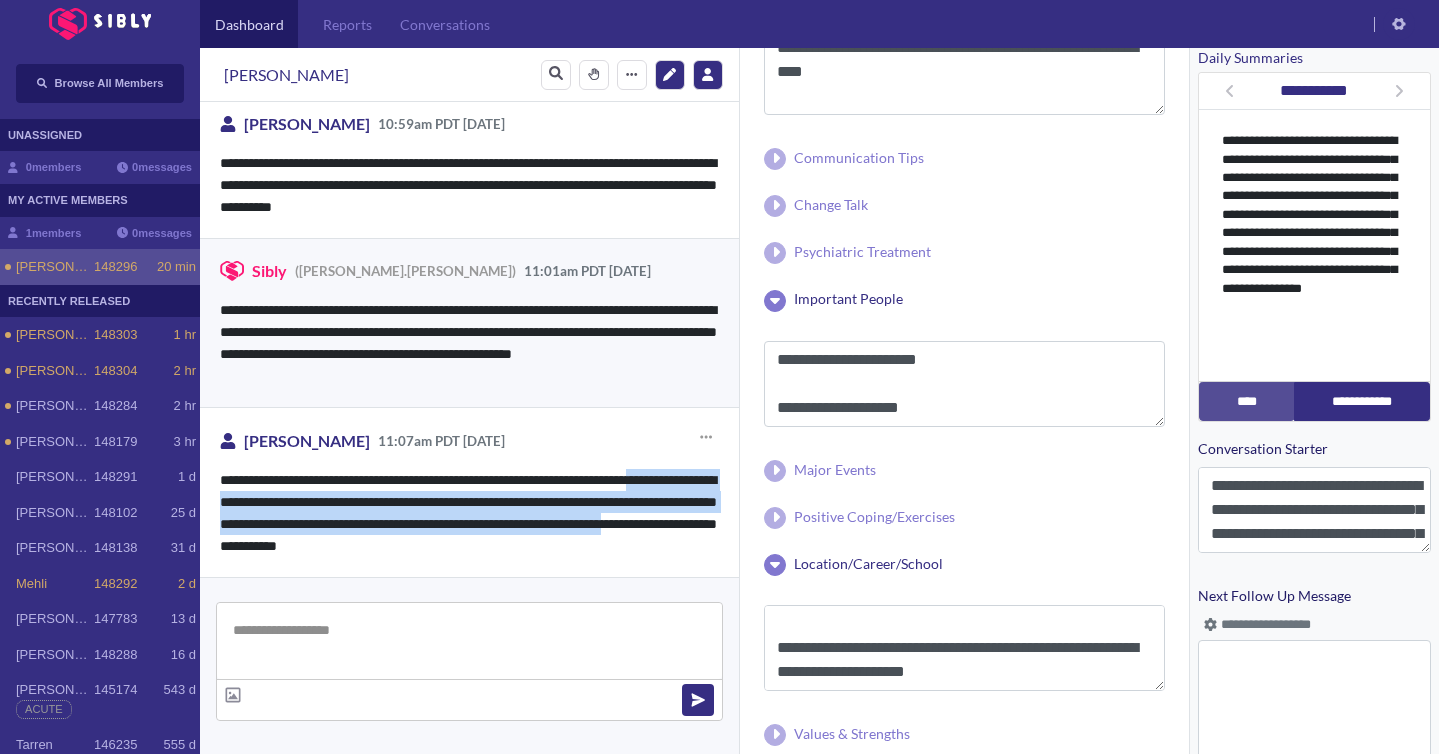 drag, startPoint x: 218, startPoint y: 501, endPoint x: 414, endPoint y: 543, distance: 200.4495 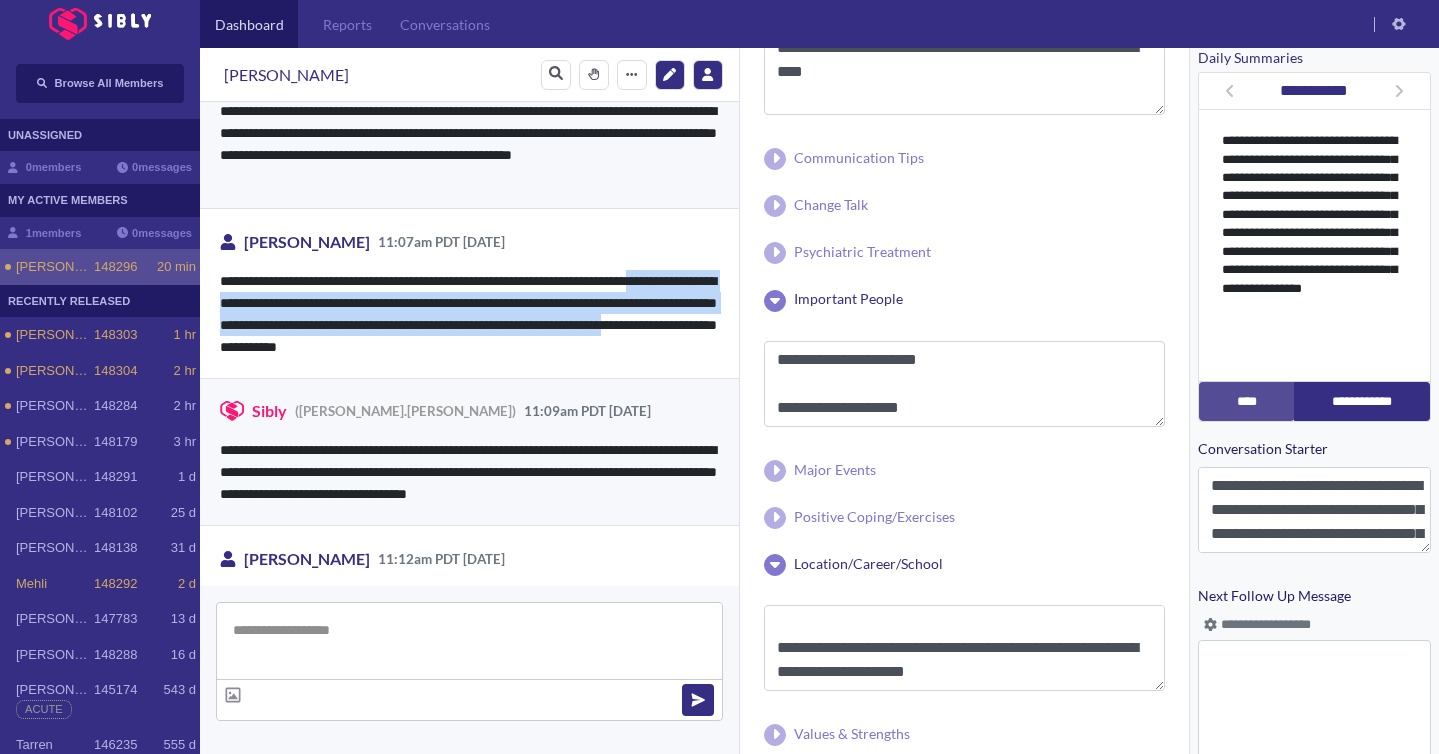 scroll, scrollTop: 3365, scrollLeft: 0, axis: vertical 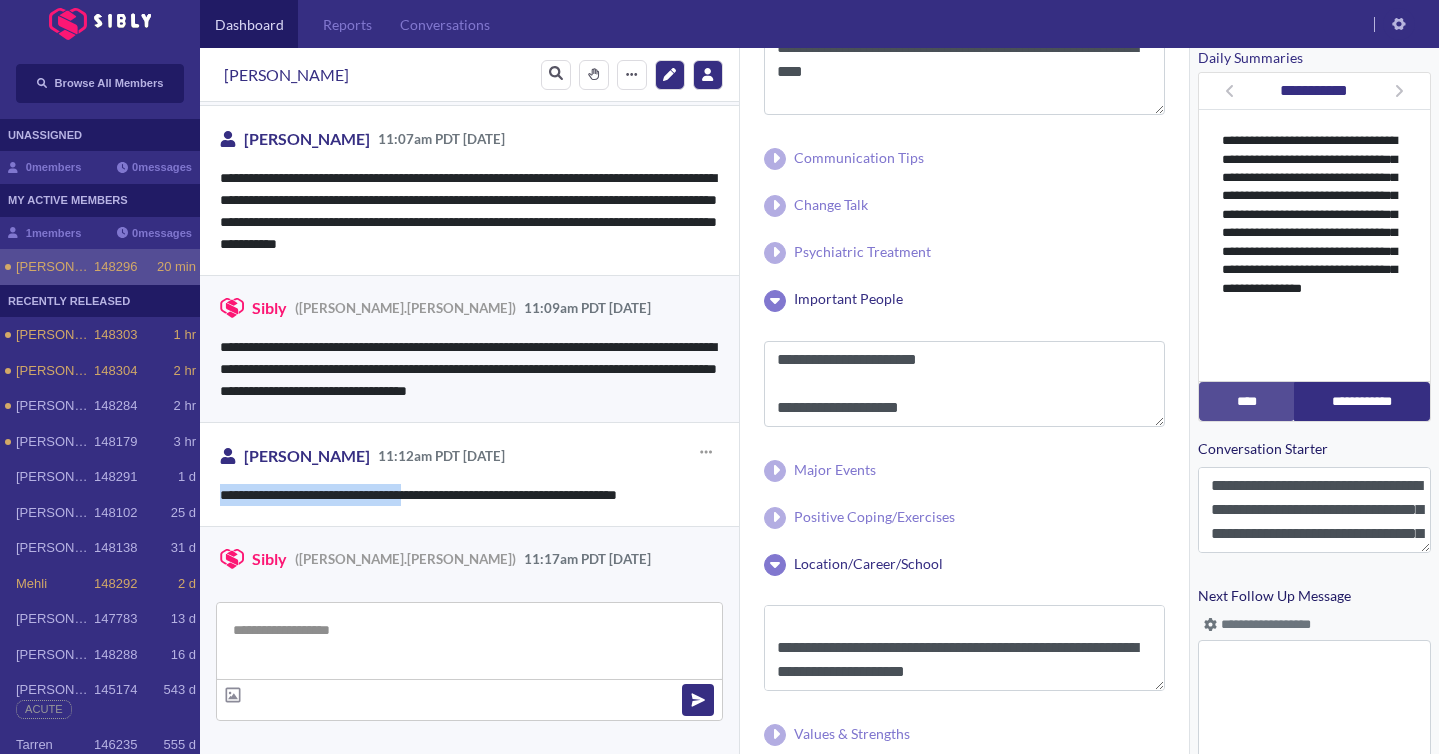 drag, startPoint x: 216, startPoint y: 495, endPoint x: 420, endPoint y: 497, distance: 204.0098 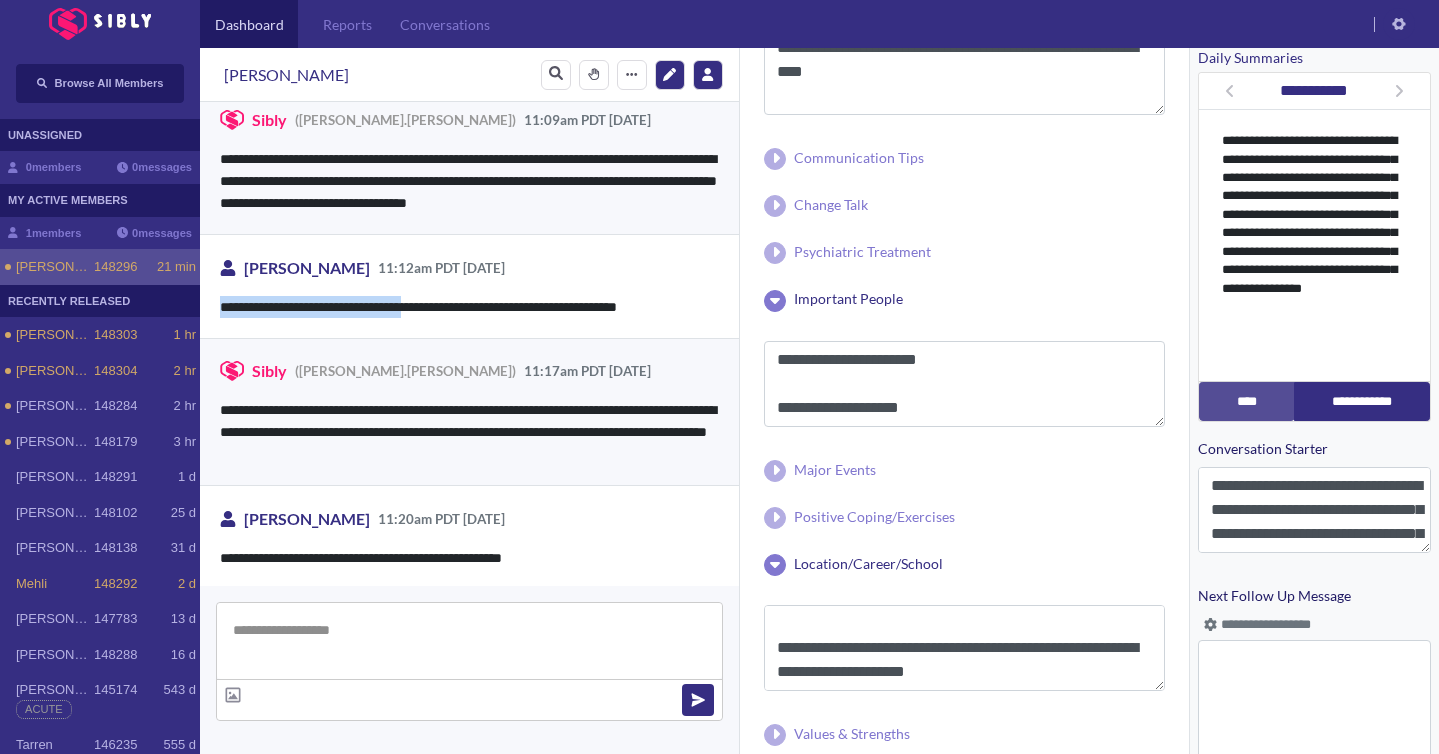 scroll, scrollTop: 3651, scrollLeft: 0, axis: vertical 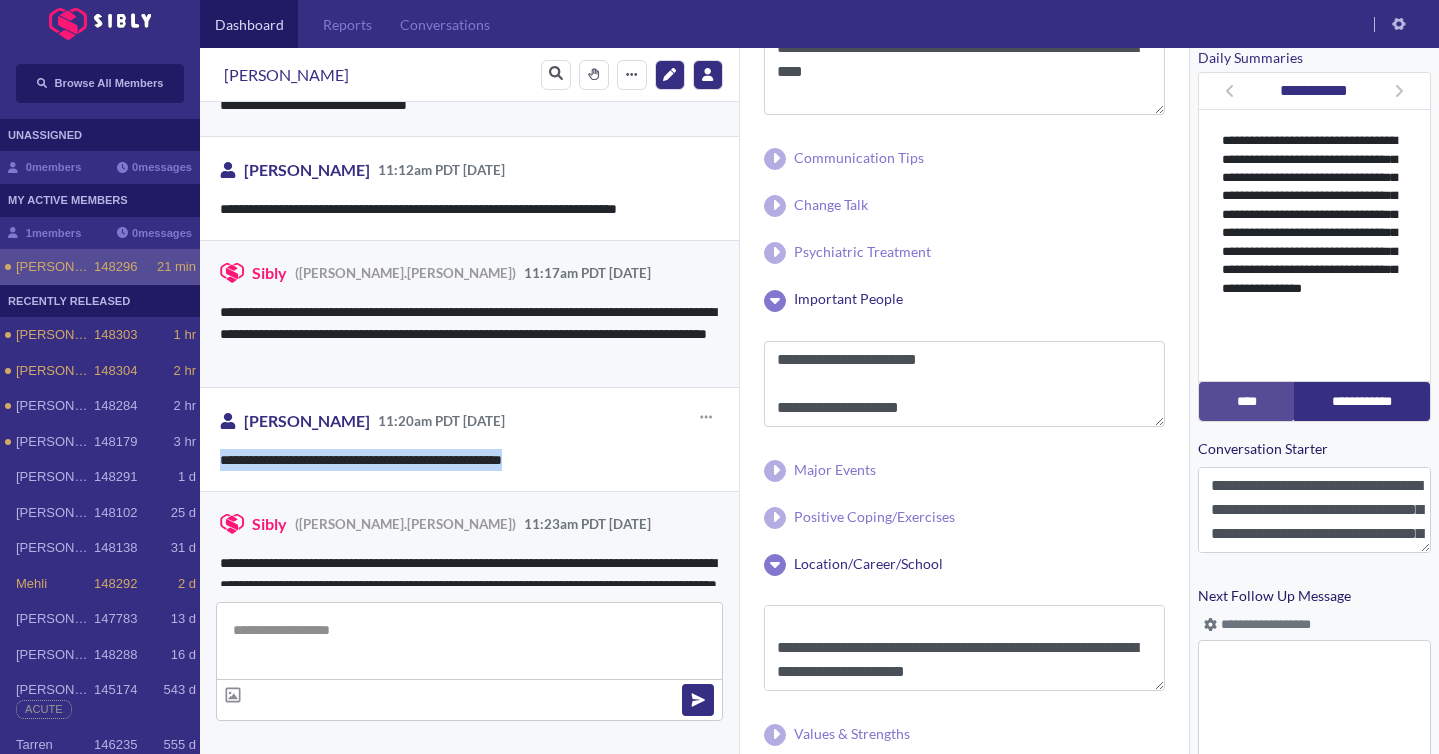 drag, startPoint x: 216, startPoint y: 461, endPoint x: 571, endPoint y: 460, distance: 355.0014 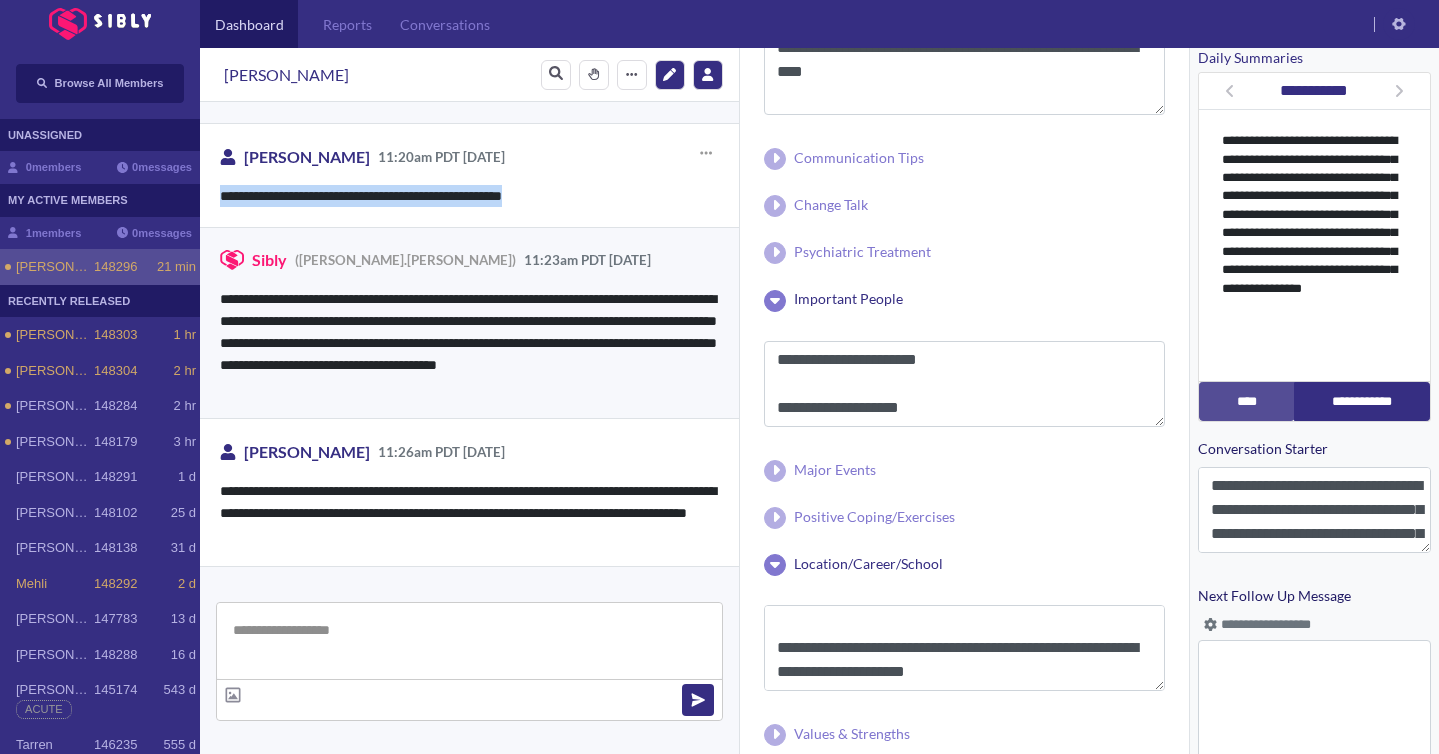 scroll, scrollTop: 3918, scrollLeft: 0, axis: vertical 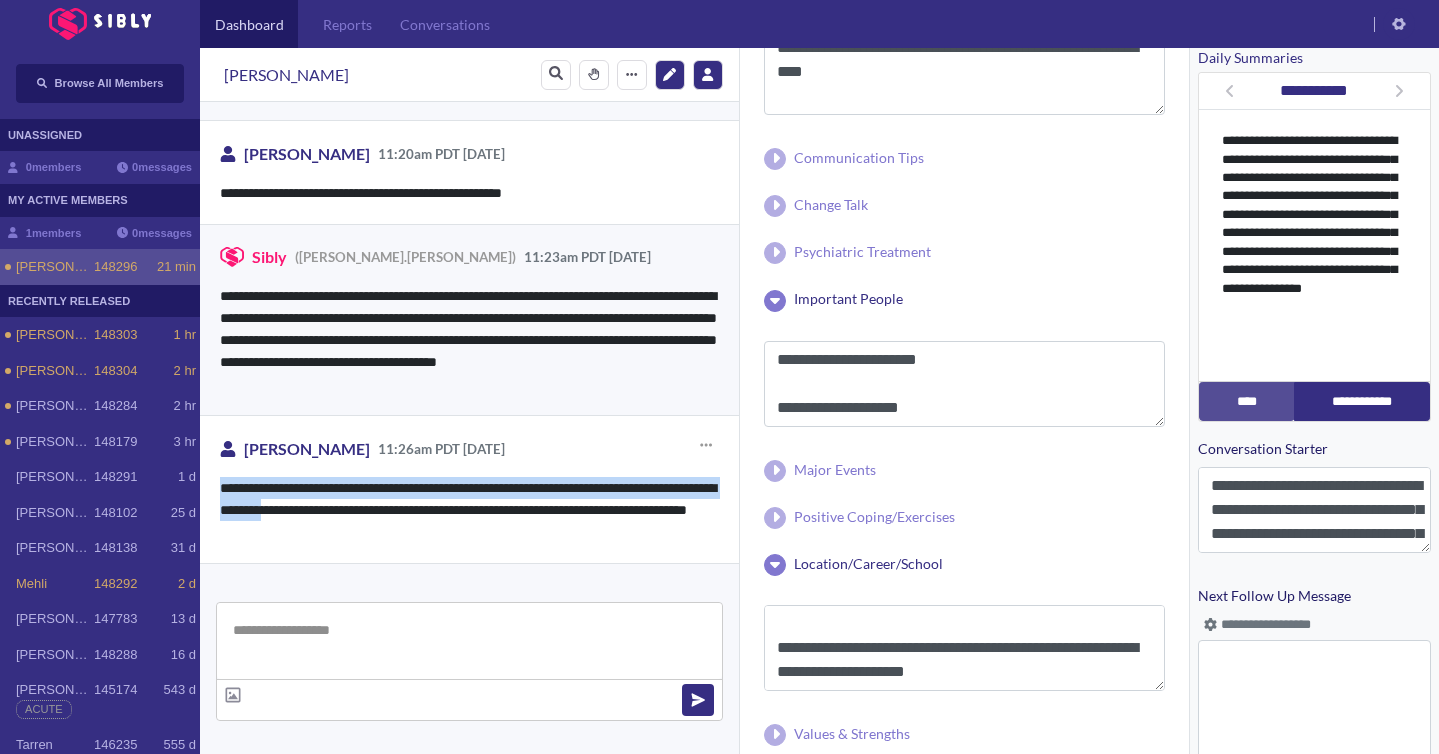 drag, startPoint x: 216, startPoint y: 488, endPoint x: 397, endPoint y: 515, distance: 183.00273 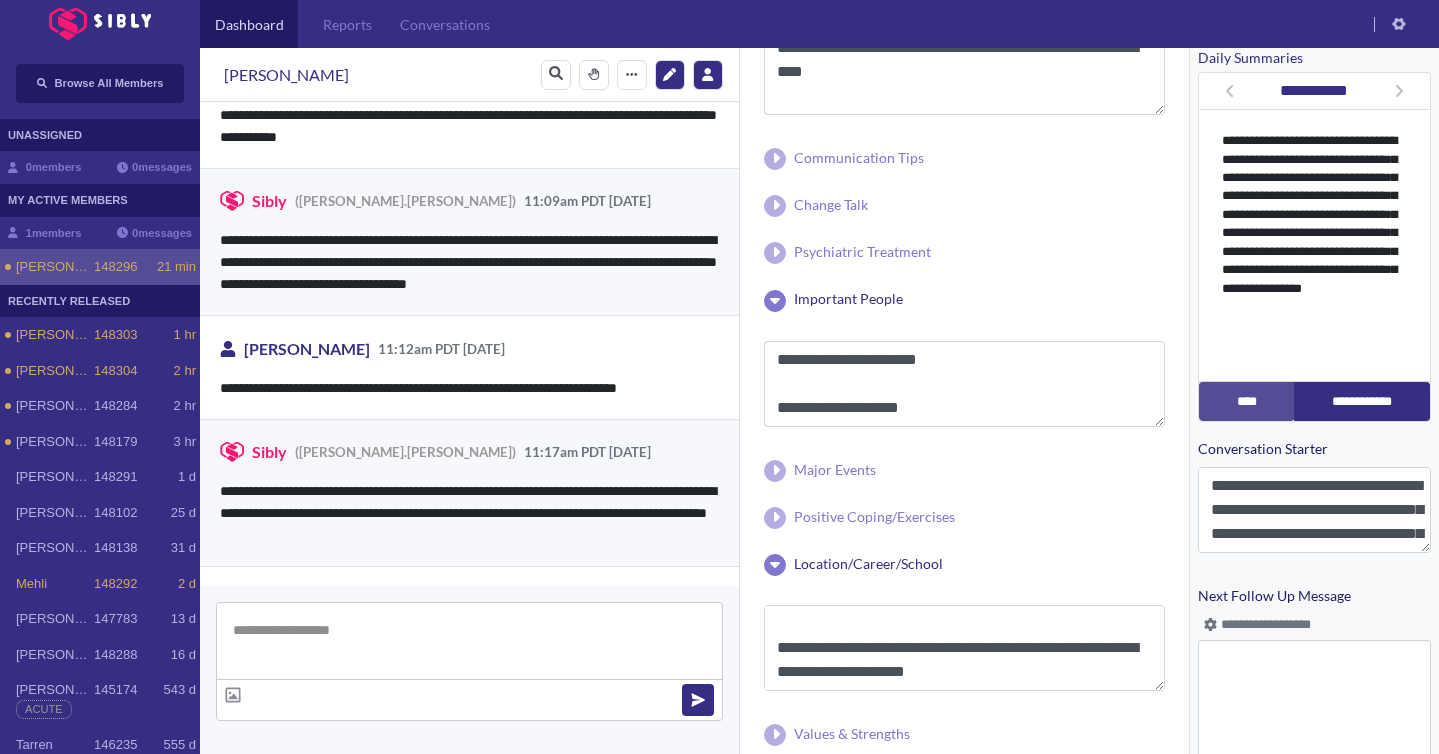scroll, scrollTop: 3358, scrollLeft: 0, axis: vertical 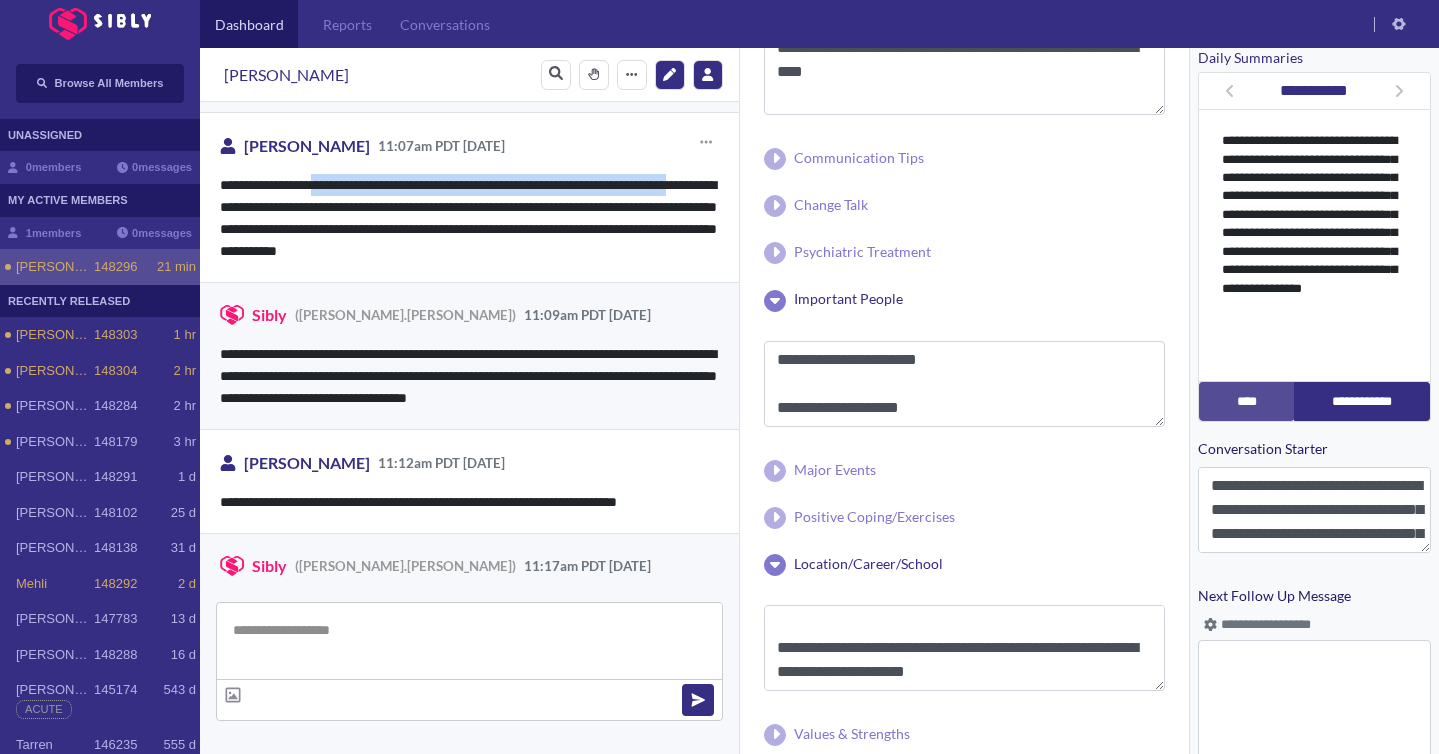 drag, startPoint x: 323, startPoint y: 185, endPoint x: 264, endPoint y: 206, distance: 62.625874 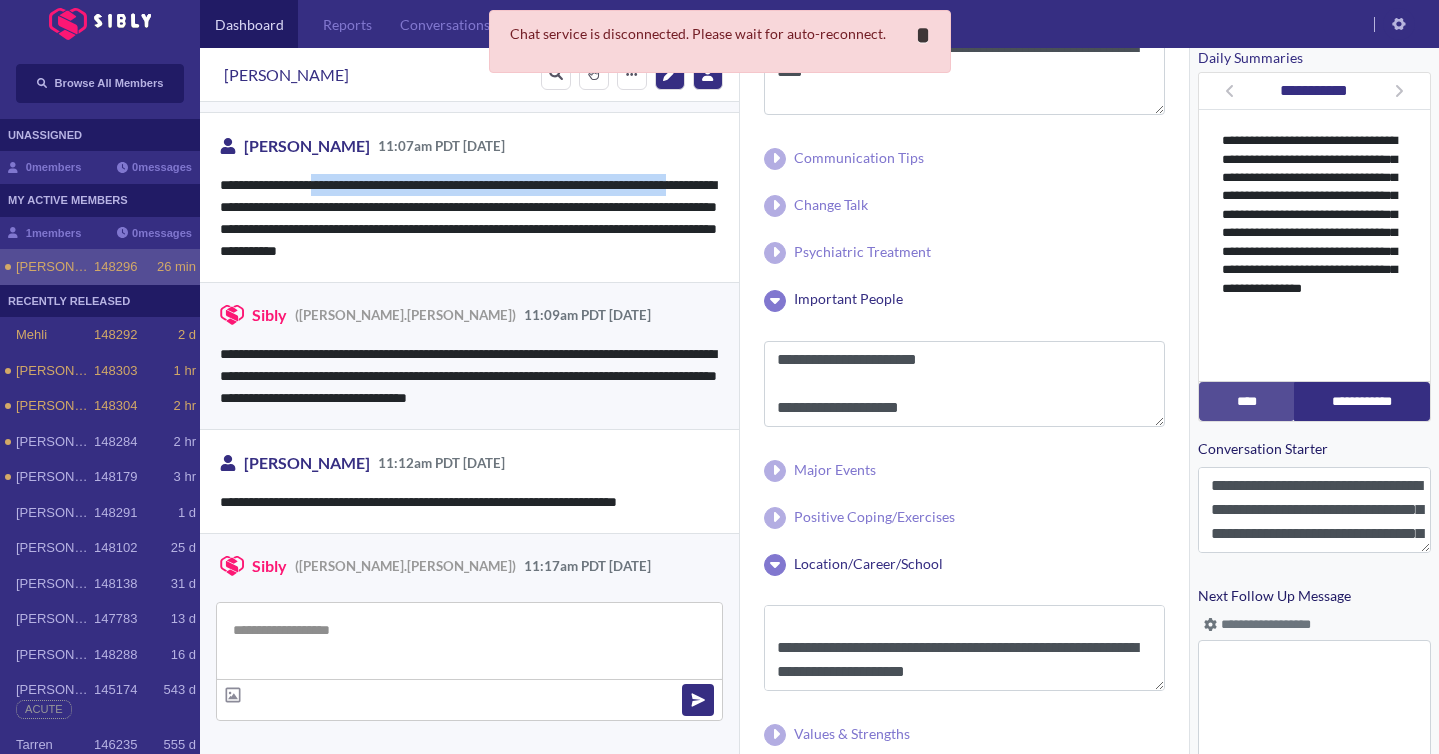 click on "*" at bounding box center (923, 35) 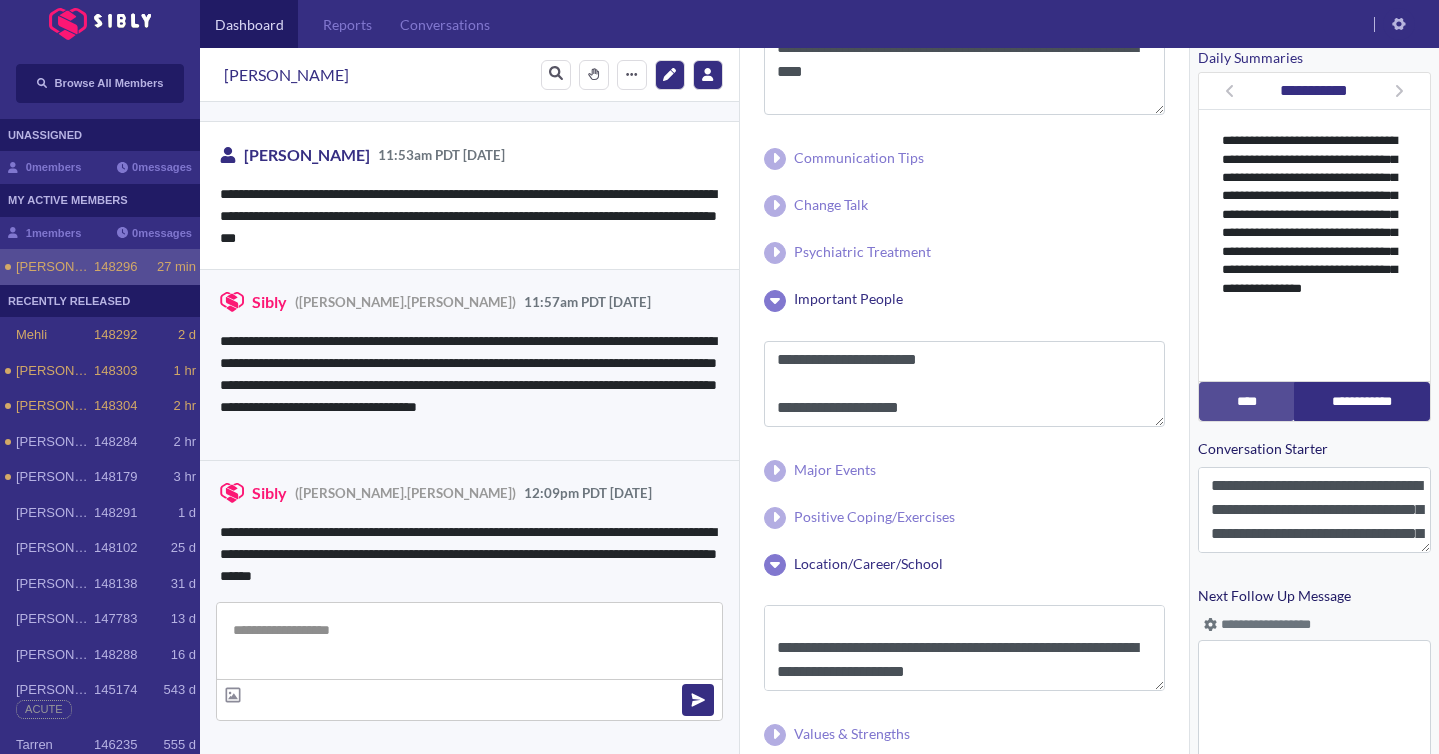 scroll, scrollTop: 5051, scrollLeft: 0, axis: vertical 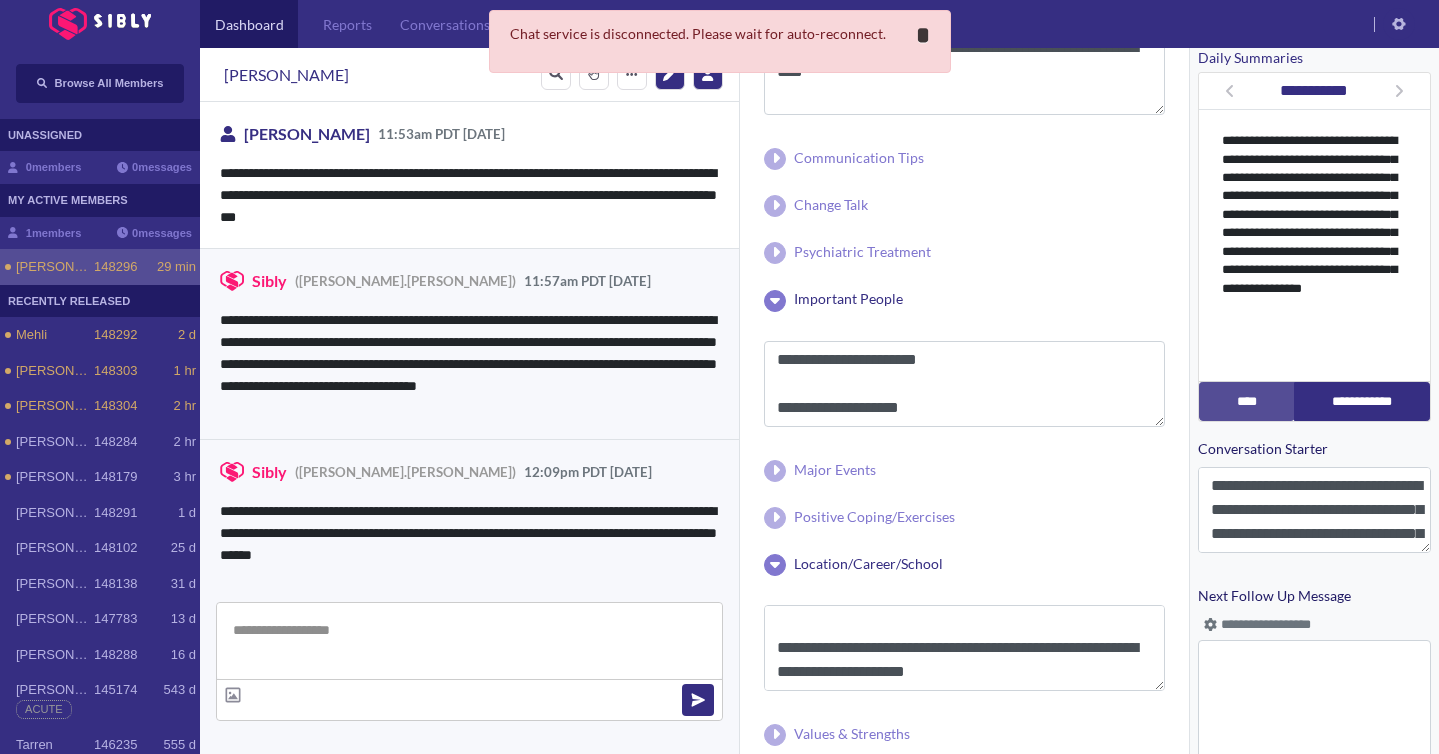 click on "*" at bounding box center (923, 35) 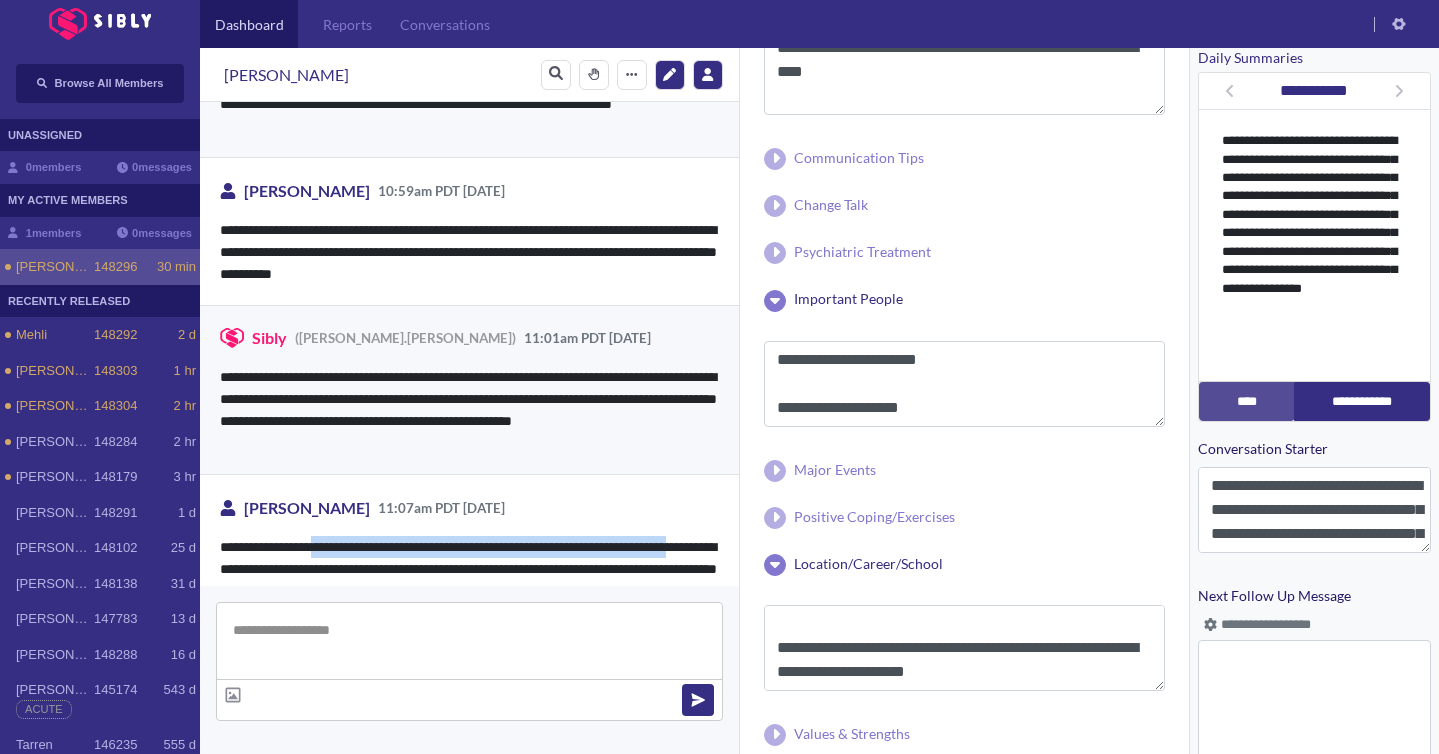 scroll, scrollTop: 2989, scrollLeft: 0, axis: vertical 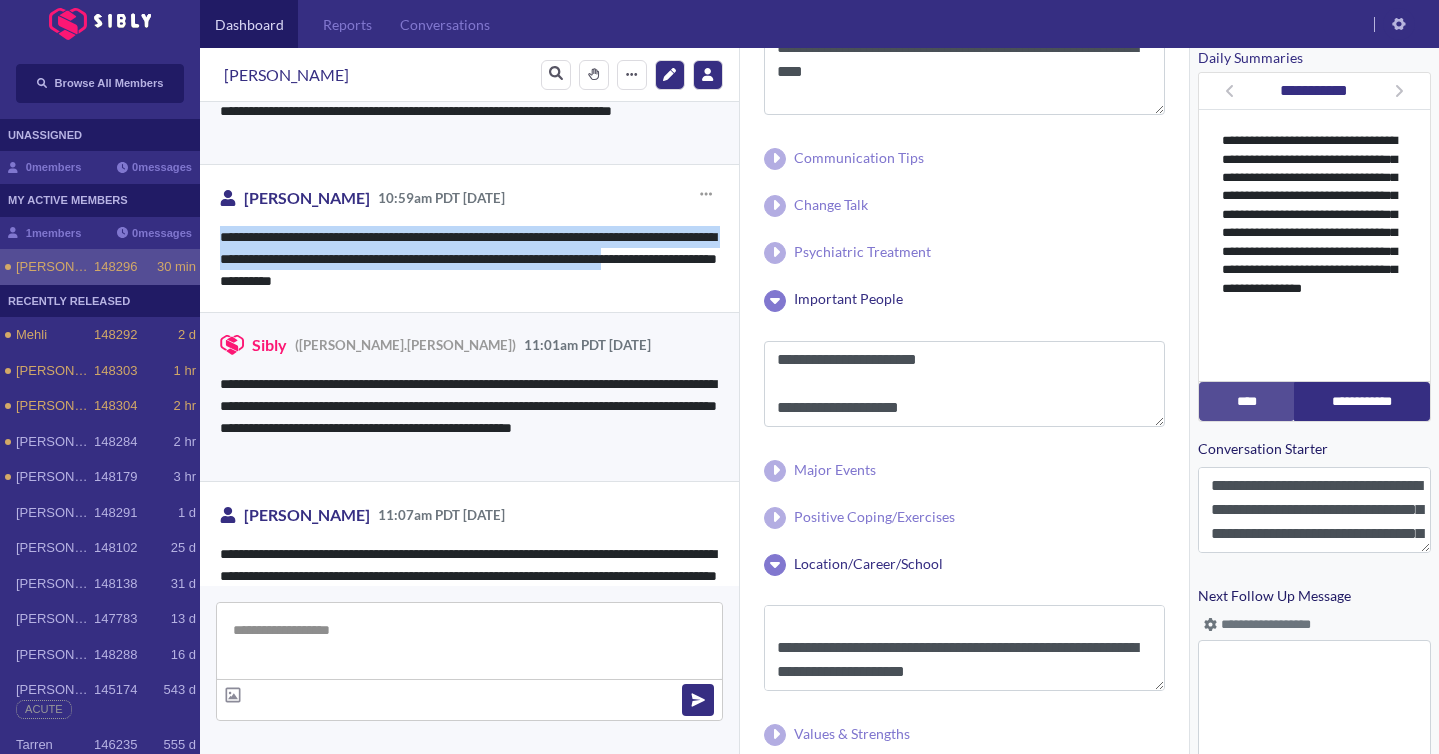 drag, startPoint x: 220, startPoint y: 234, endPoint x: 281, endPoint y: 280, distance: 76.40026 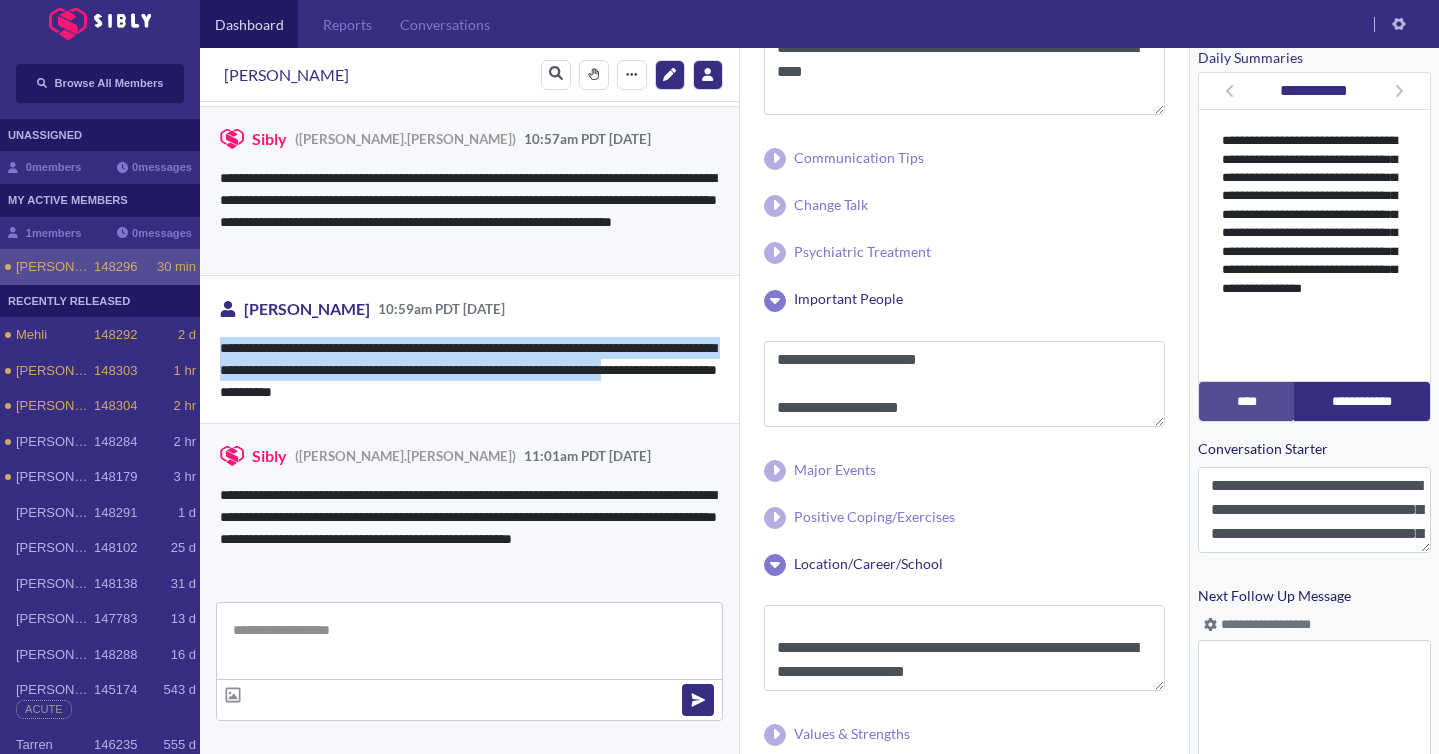 scroll, scrollTop: 2688, scrollLeft: 0, axis: vertical 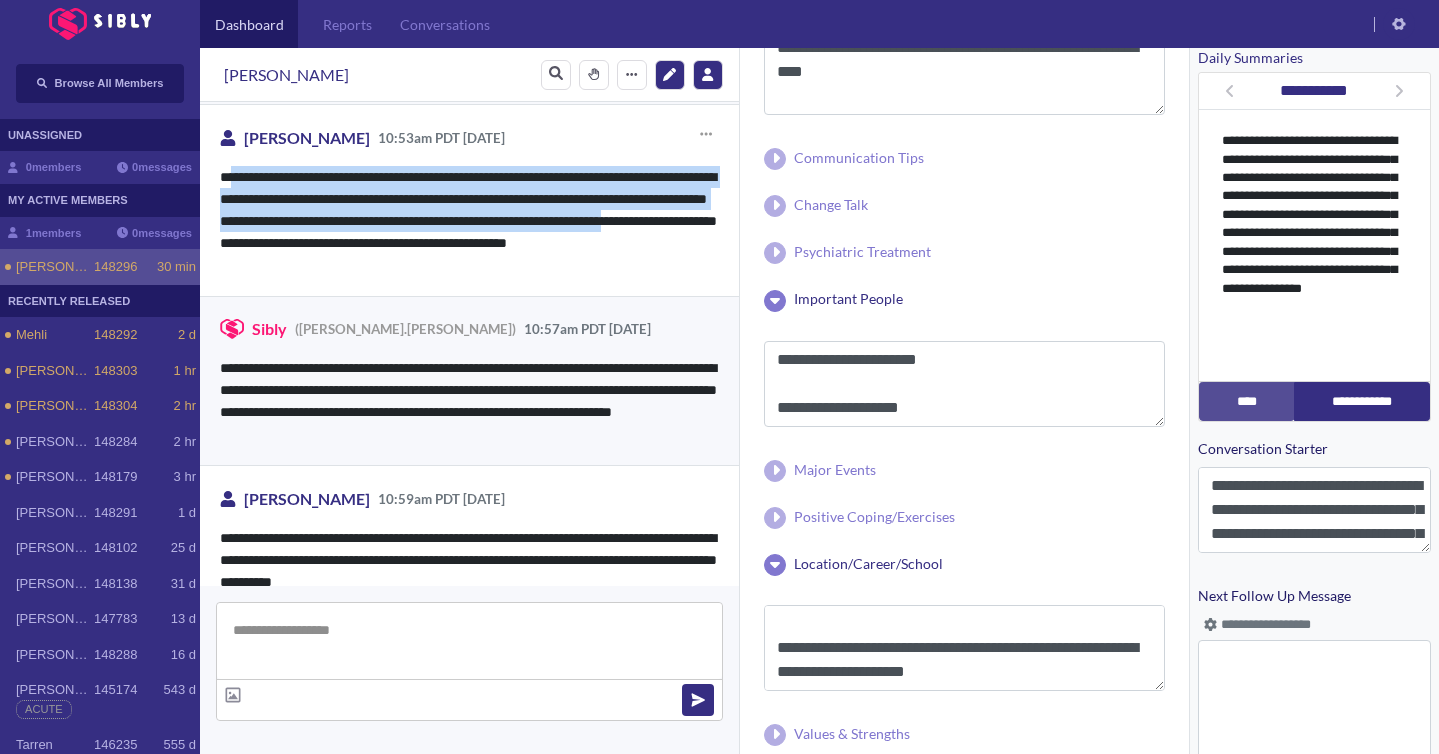 drag, startPoint x: 227, startPoint y: 170, endPoint x: 372, endPoint y: 242, distance: 161.89194 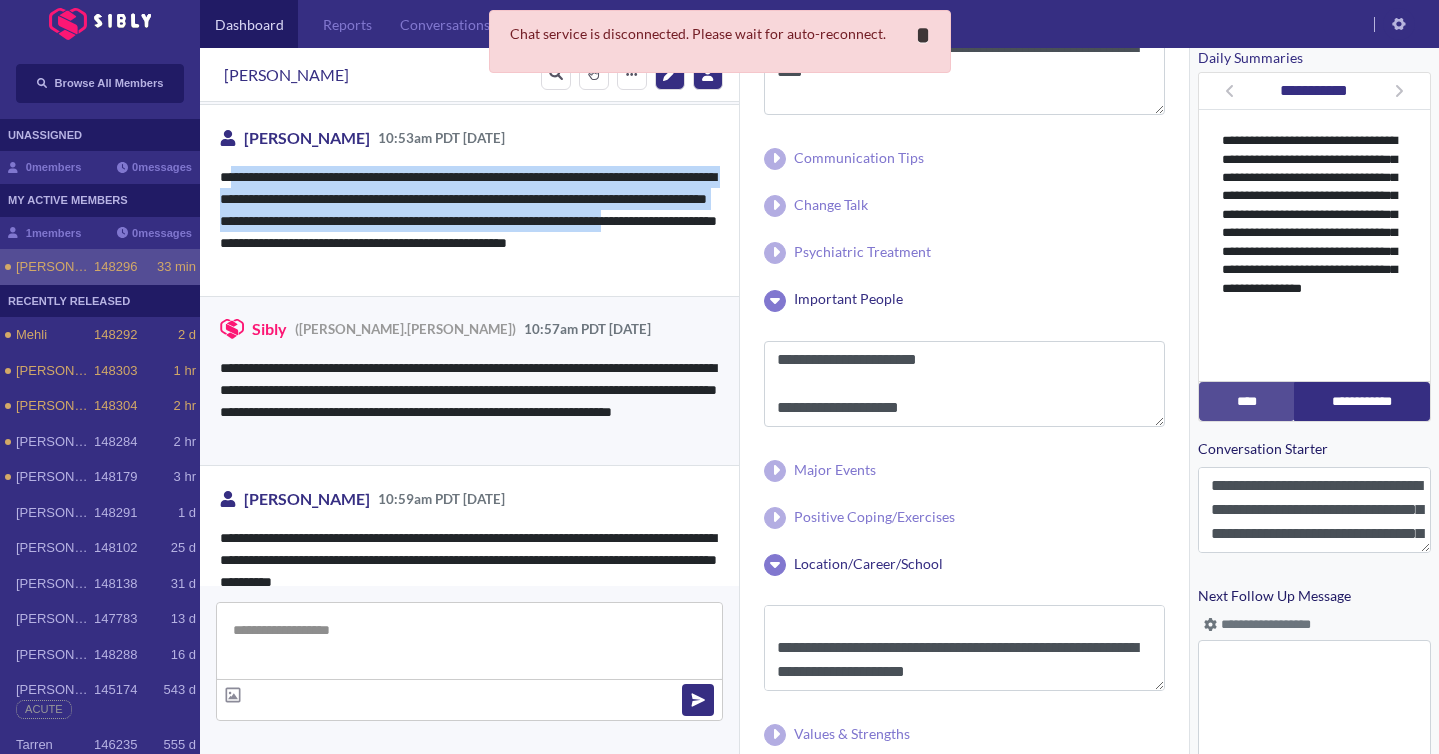 click on "*" at bounding box center (923, 35) 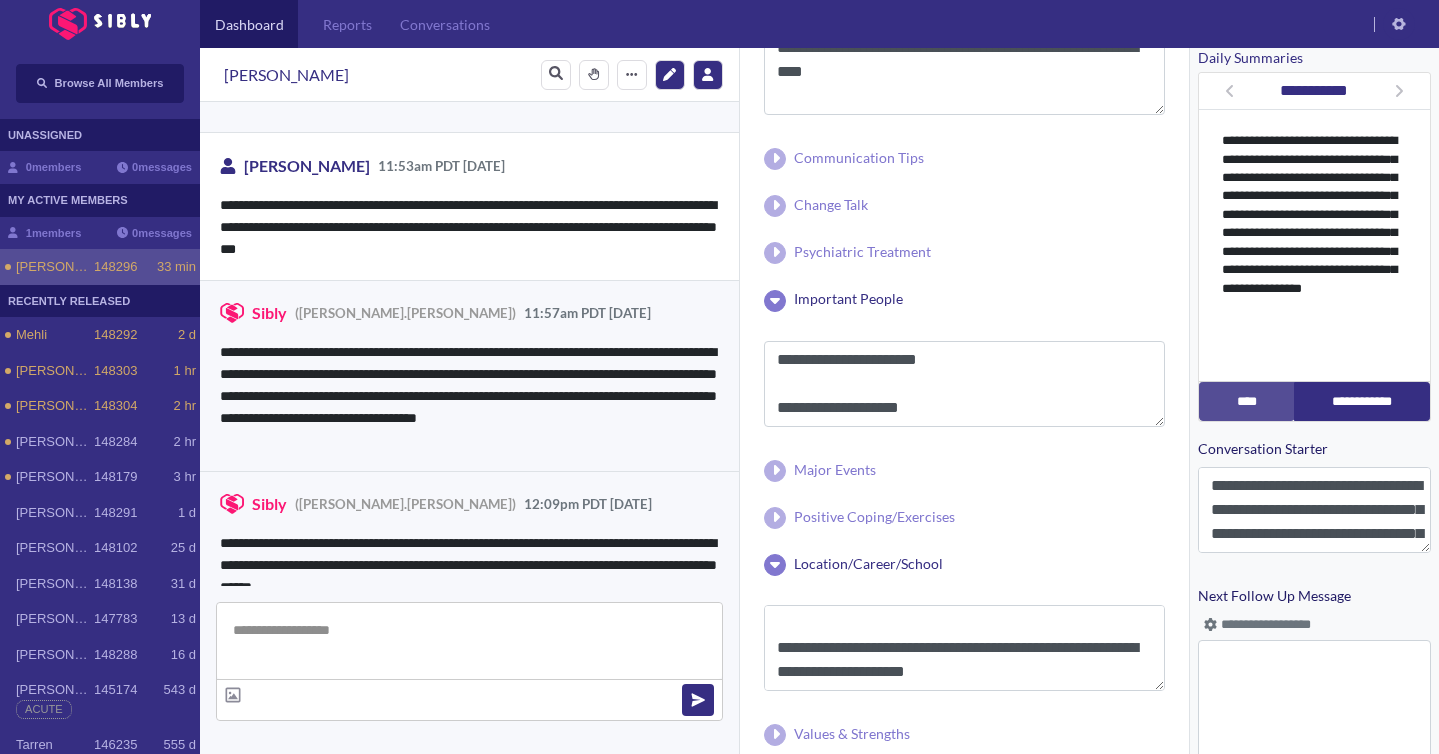 scroll, scrollTop: 5051, scrollLeft: 0, axis: vertical 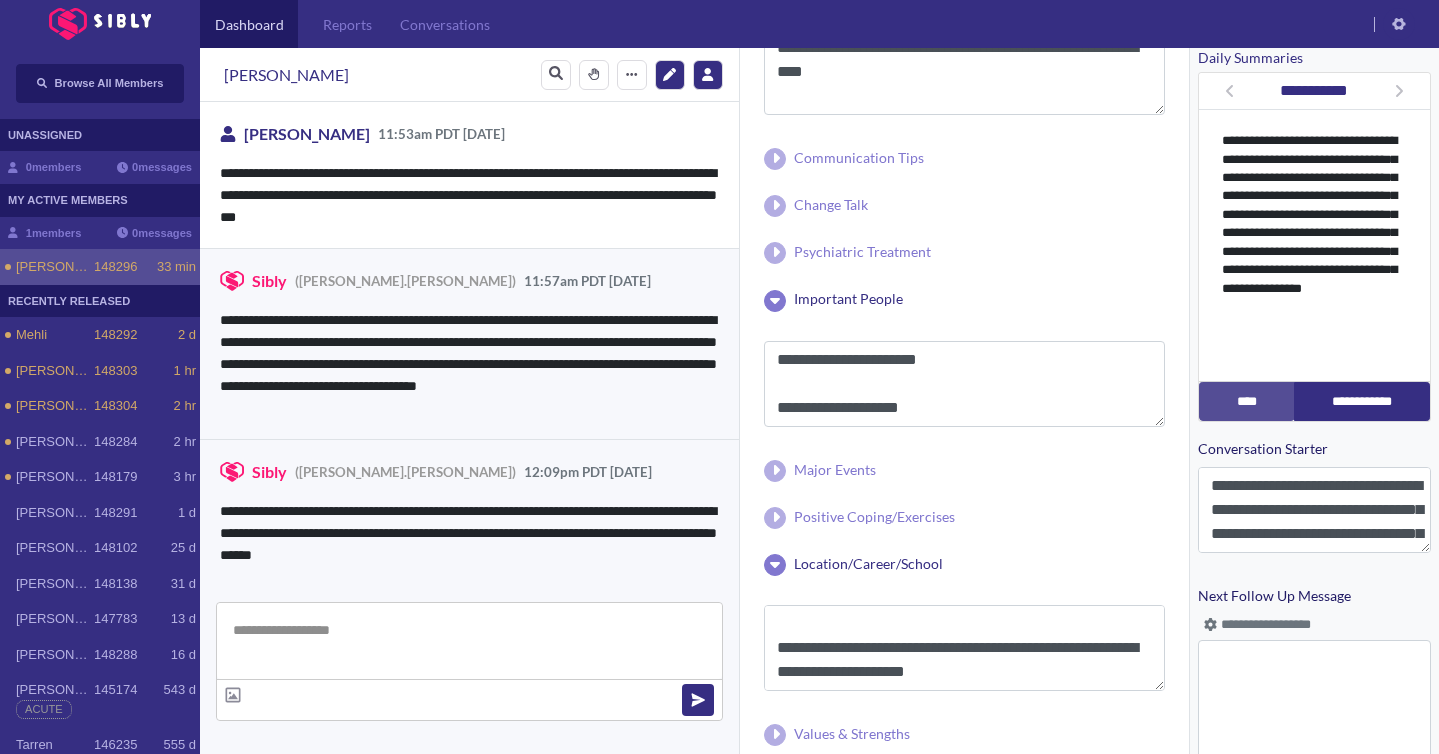 click at bounding box center [469, 641] 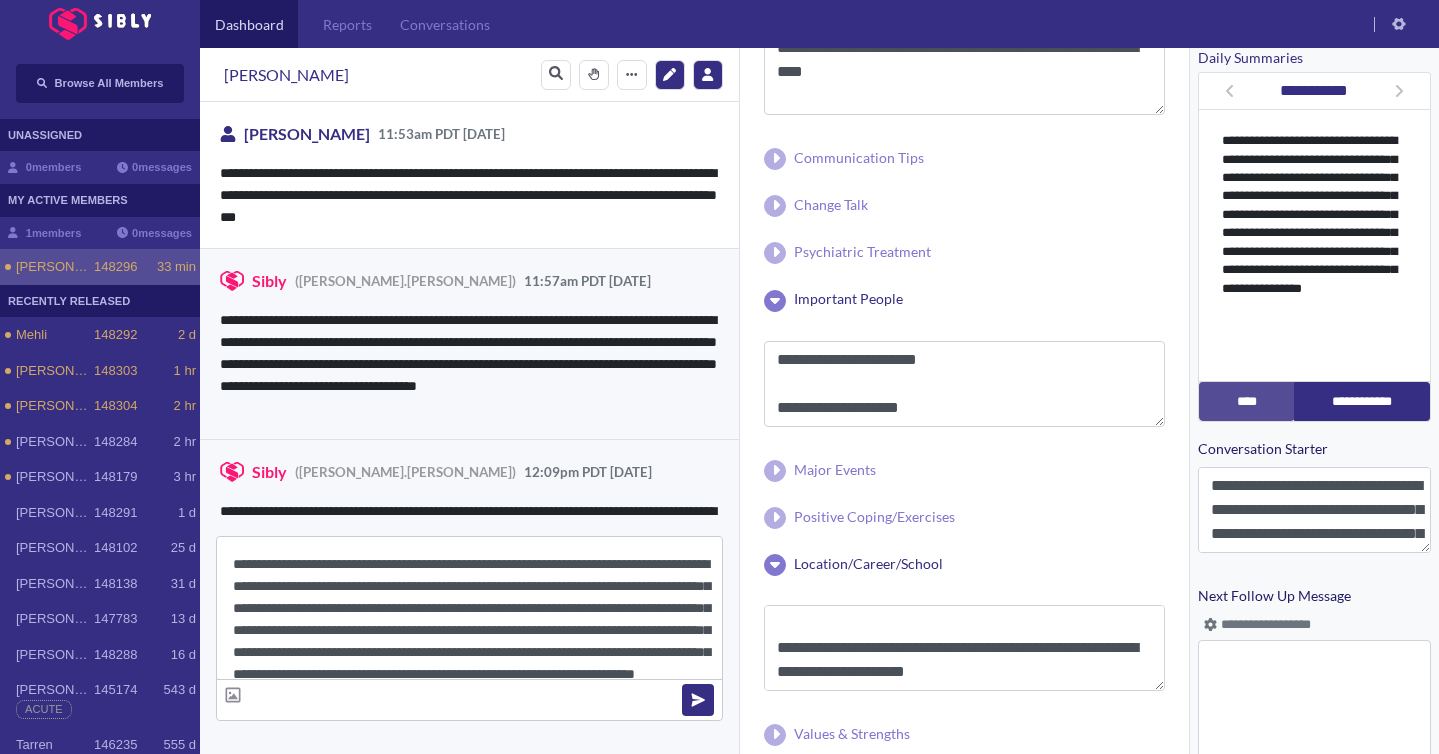 scroll, scrollTop: 66, scrollLeft: 0, axis: vertical 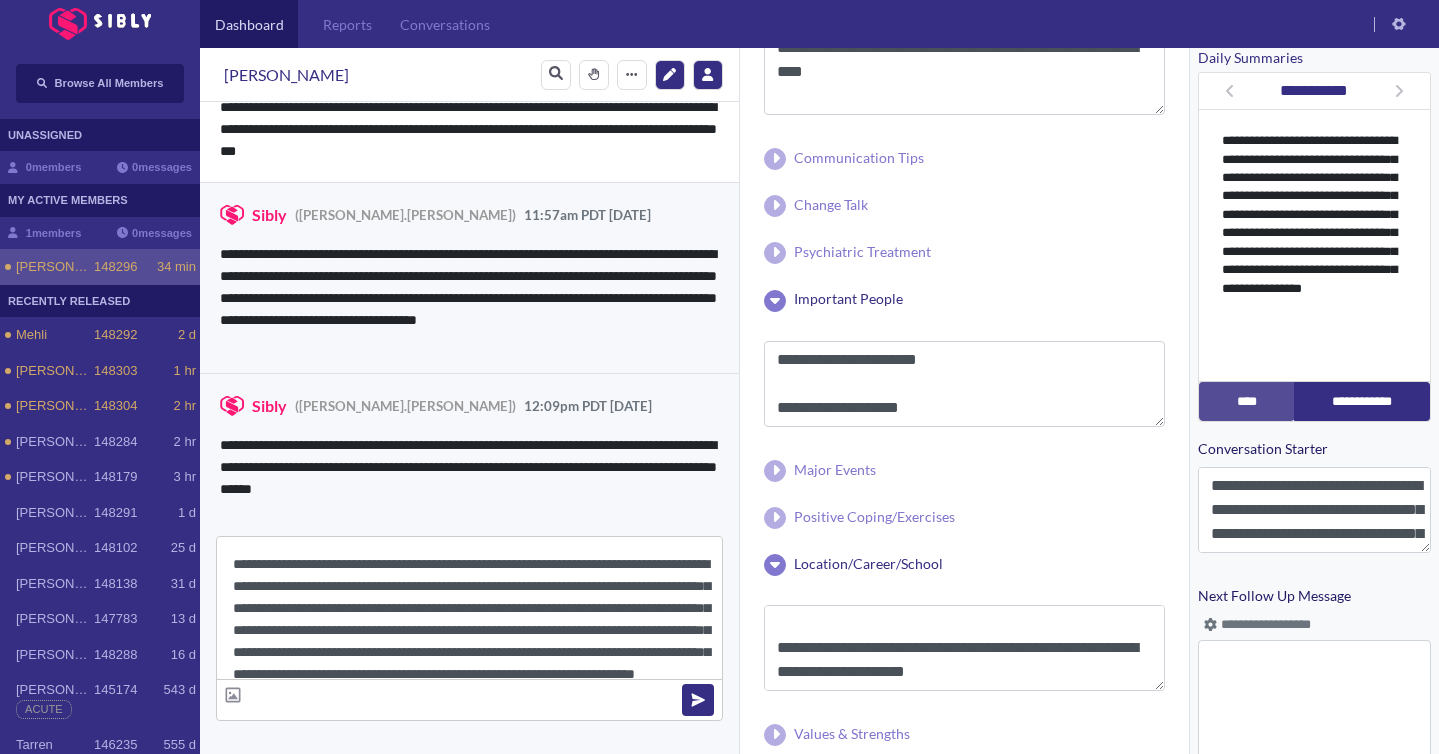 click on "**********" at bounding box center (469, 608) 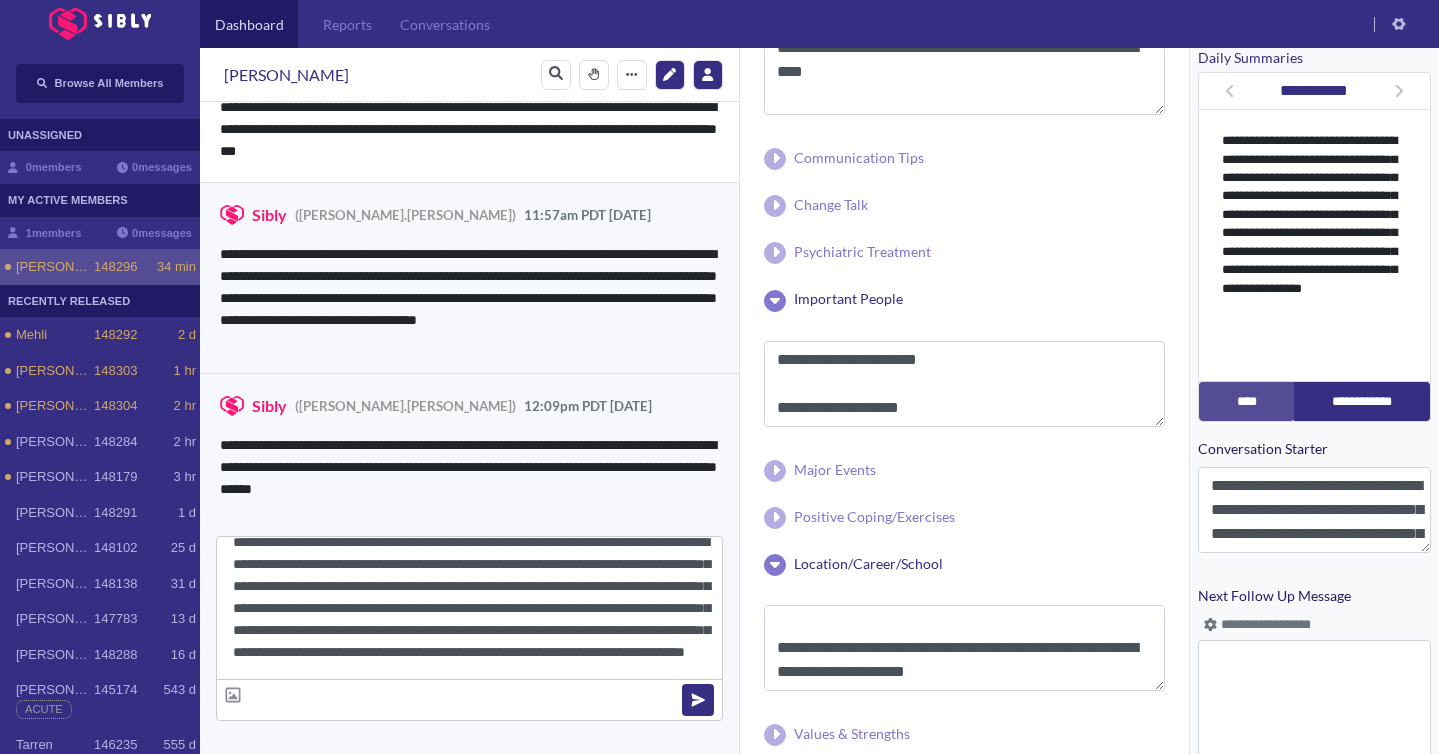 scroll, scrollTop: 40, scrollLeft: 0, axis: vertical 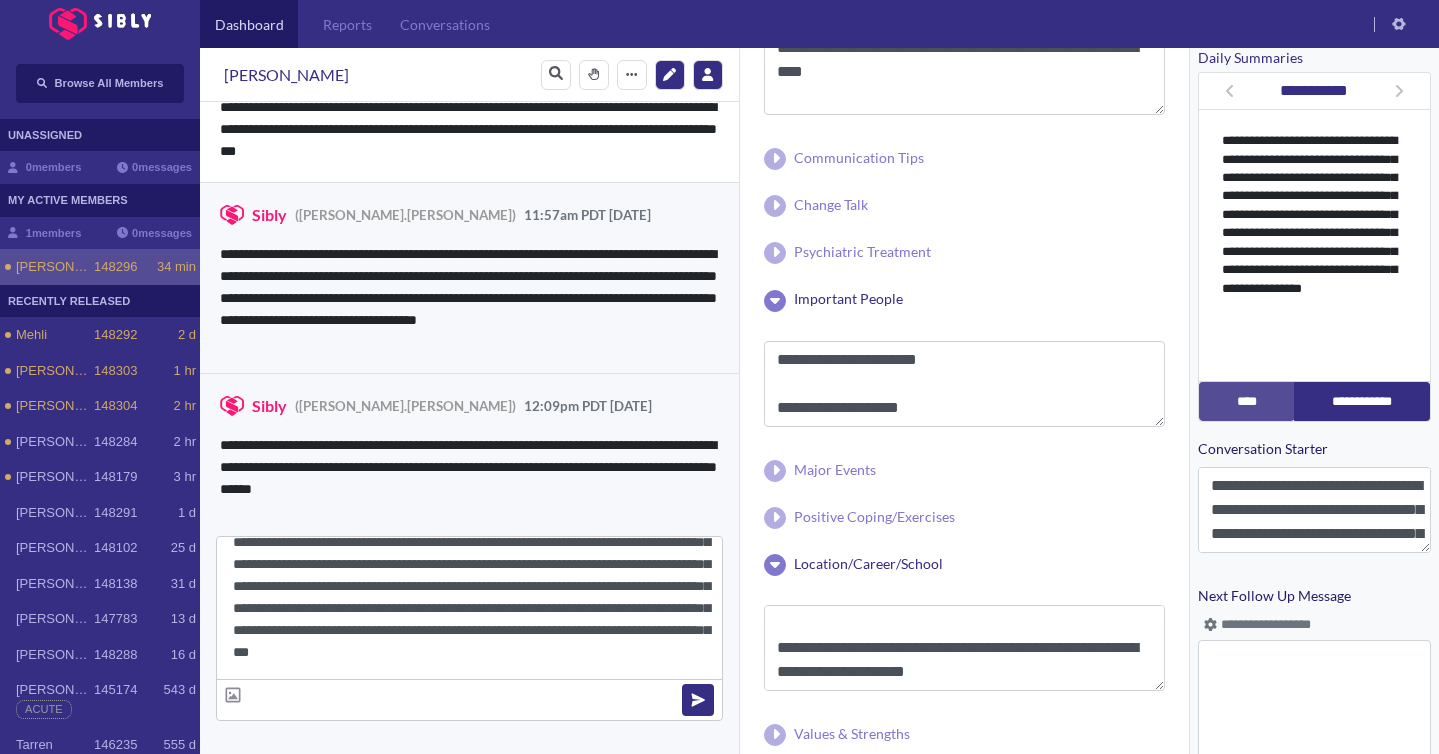 drag, startPoint x: 498, startPoint y: 568, endPoint x: 569, endPoint y: 568, distance: 71 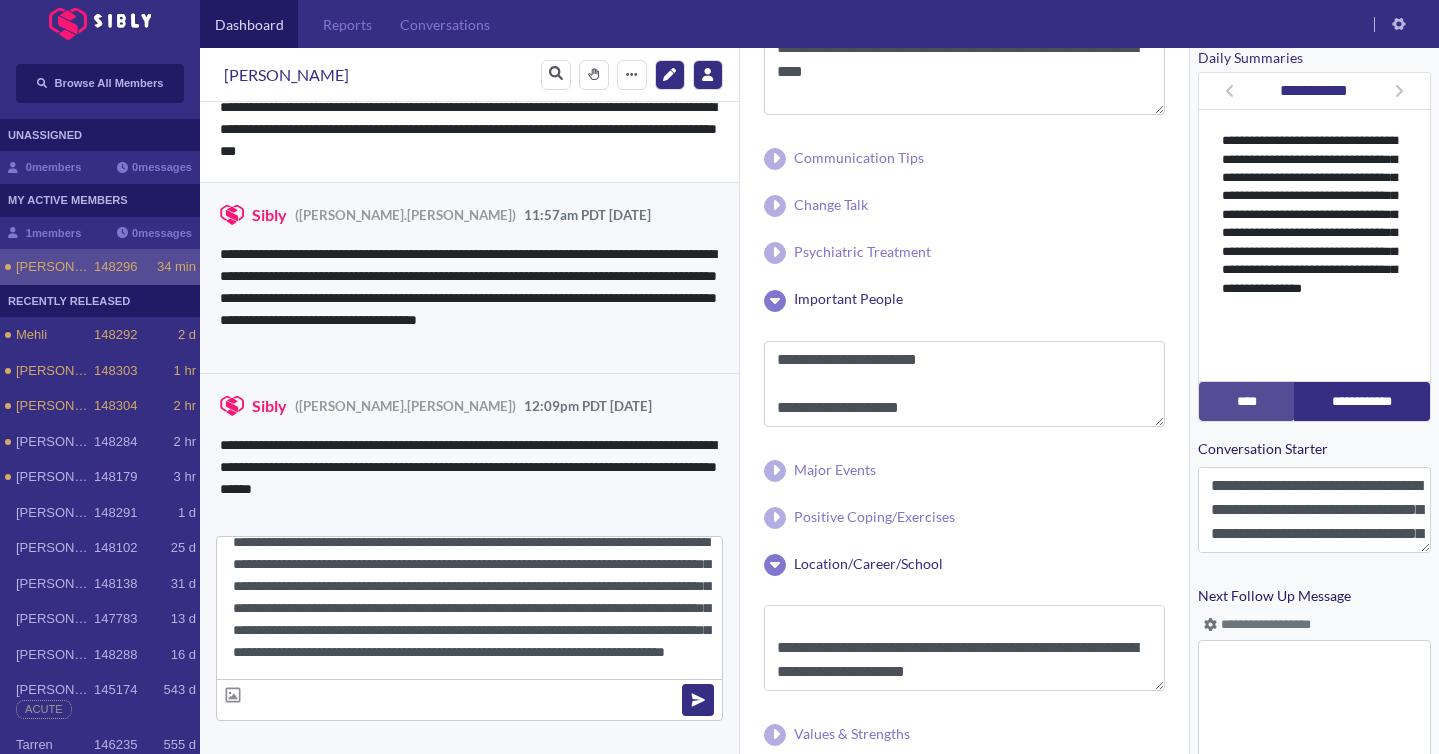 scroll, scrollTop: 66, scrollLeft: 0, axis: vertical 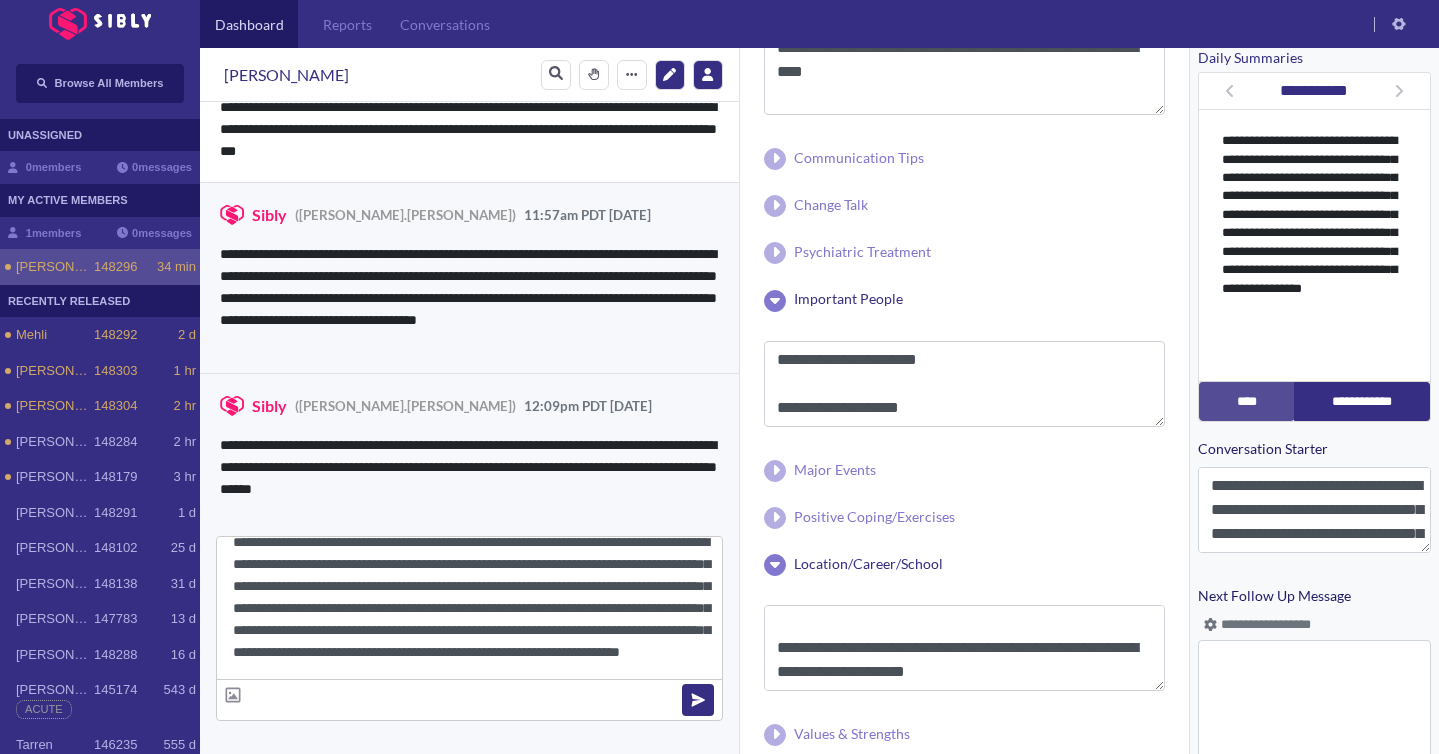 click on "**********" at bounding box center [469, 608] 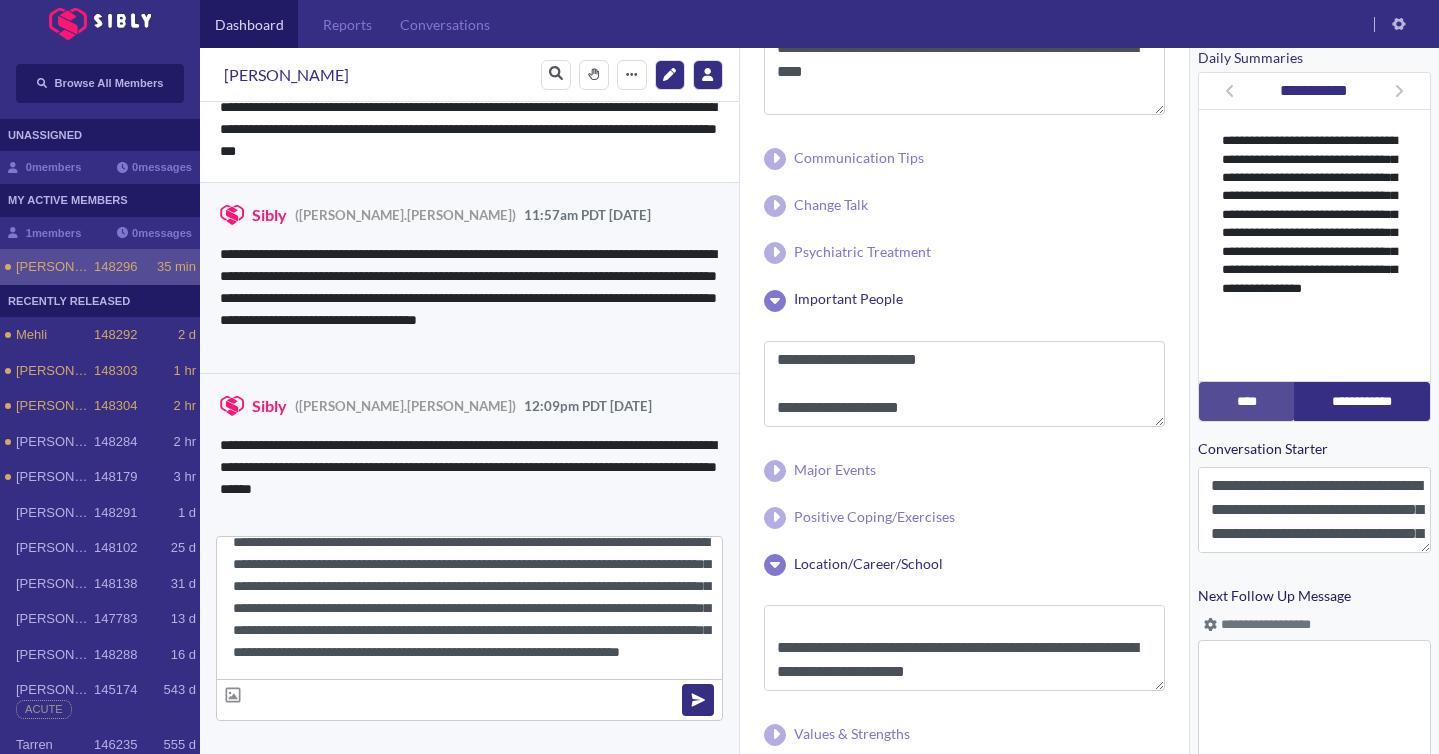 type on "**********" 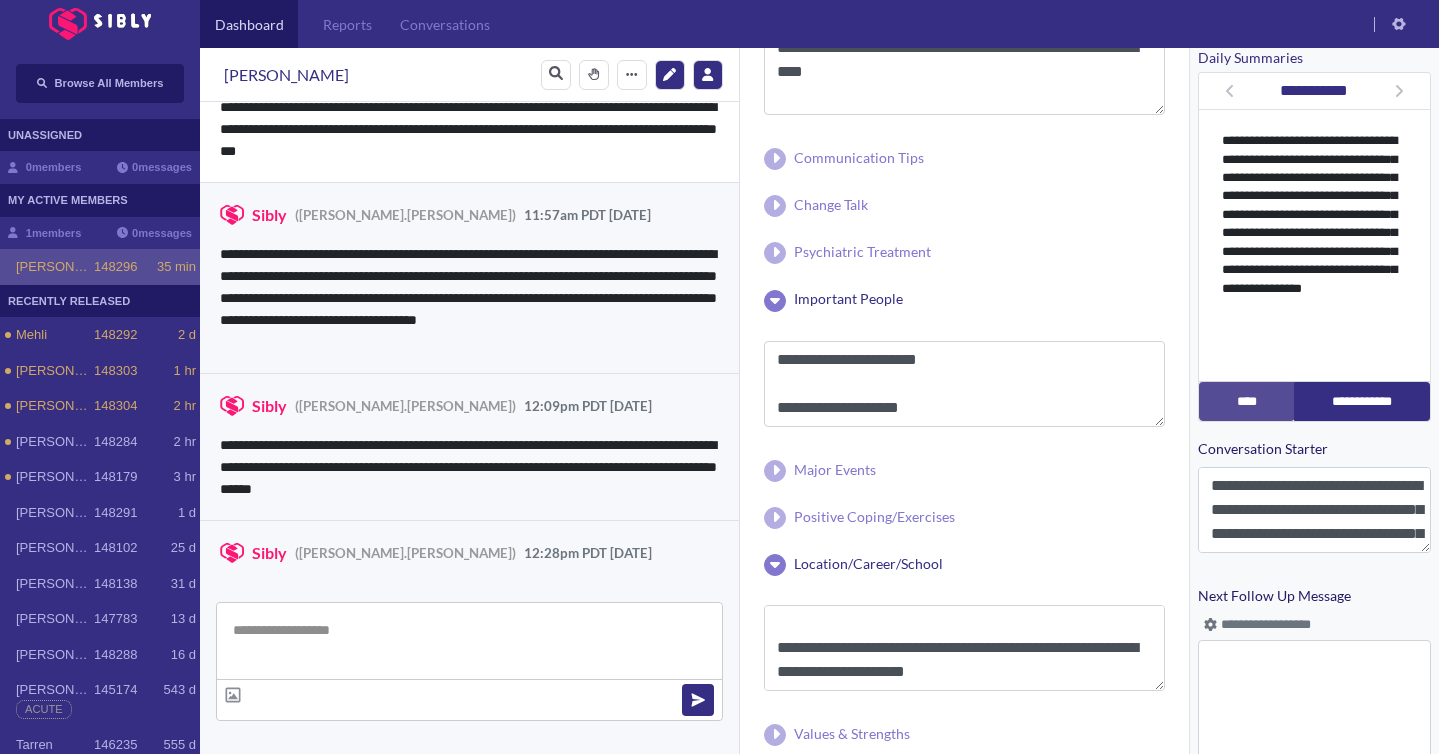 scroll, scrollTop: 0, scrollLeft: 0, axis: both 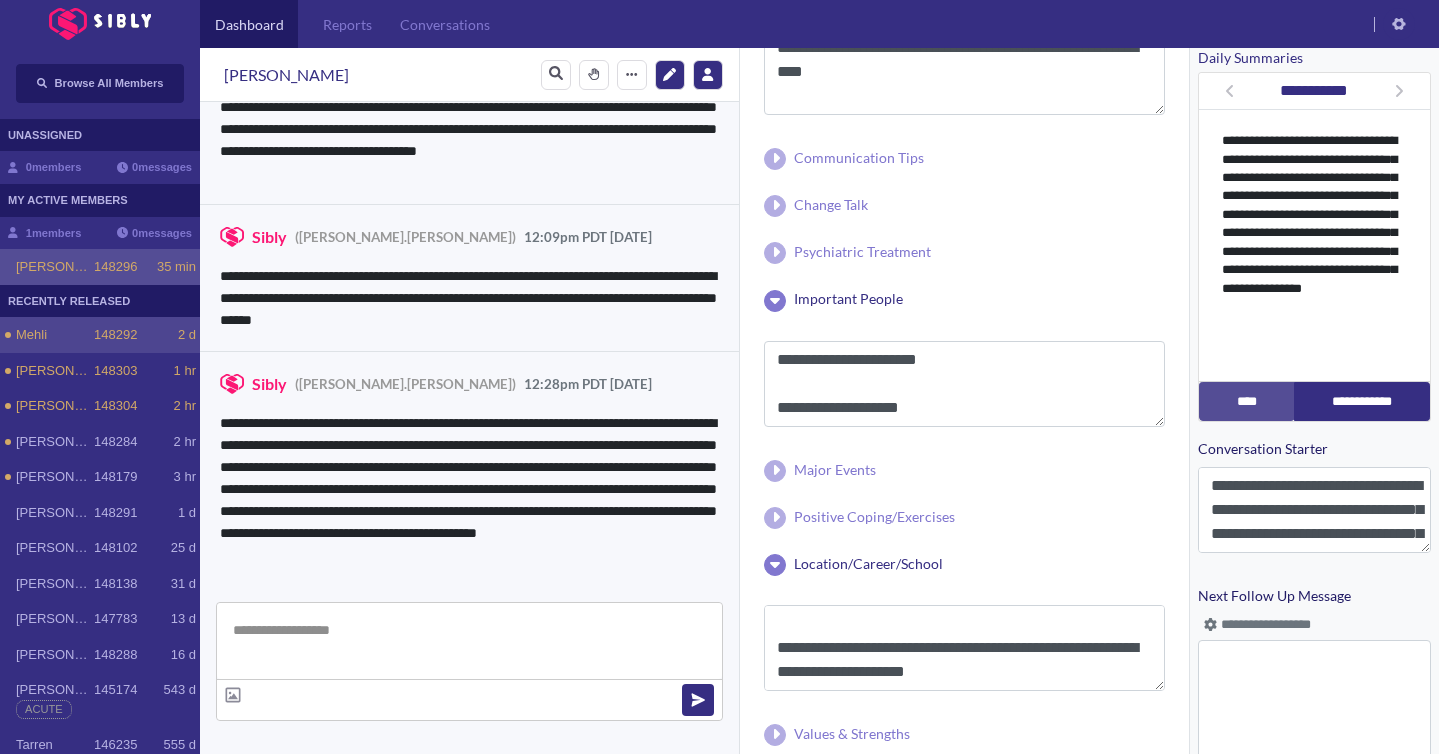 click on "Mehli" at bounding box center [55, 335] 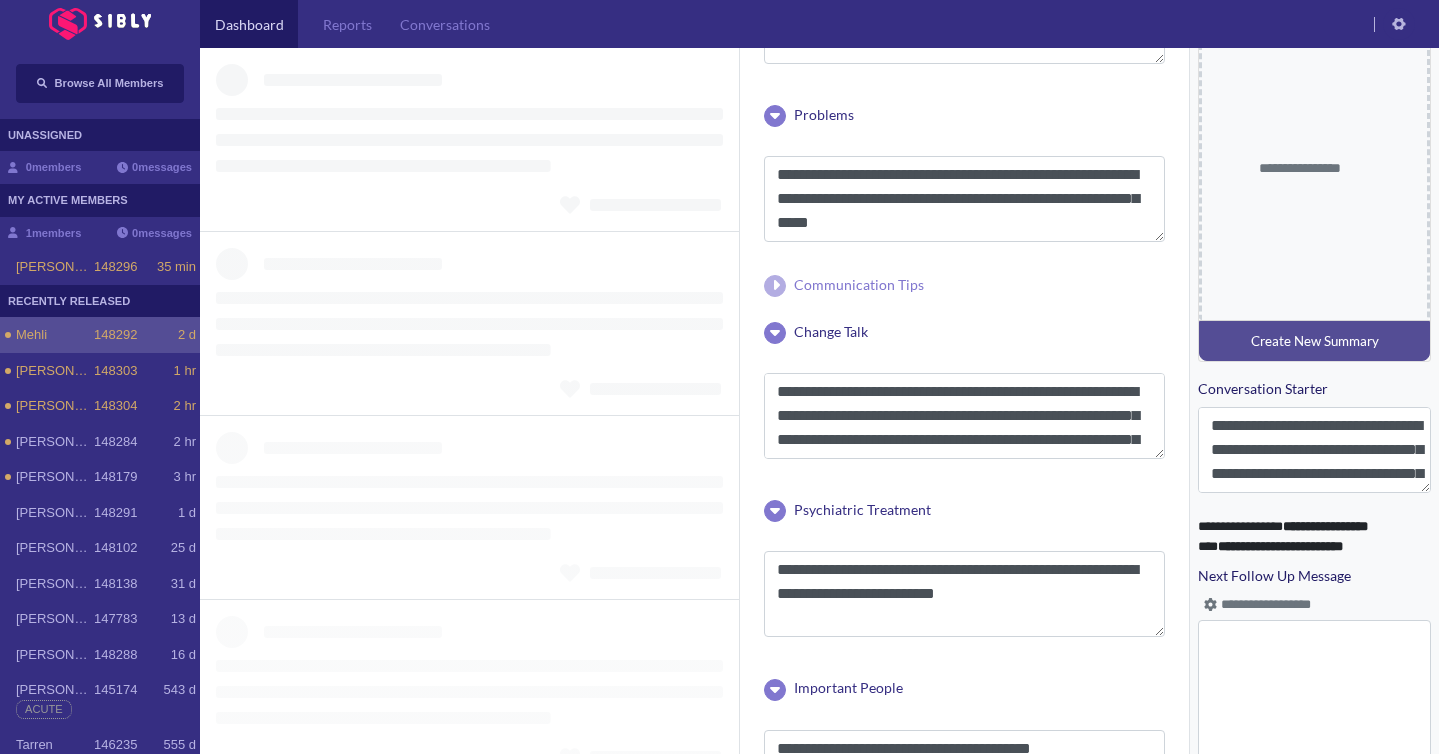 scroll, scrollTop: 0, scrollLeft: 0, axis: both 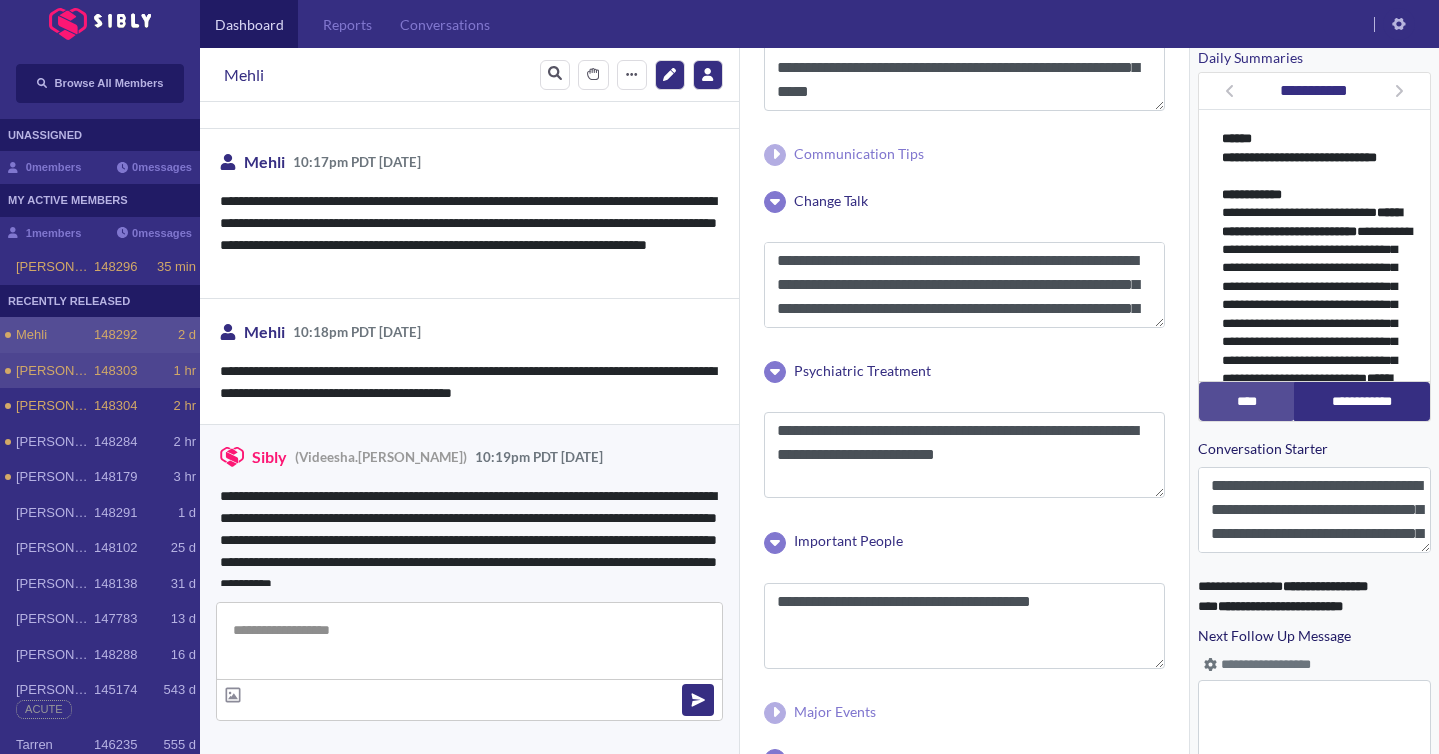 click on "Nikki 148303 1 hr" at bounding box center [100, 371] 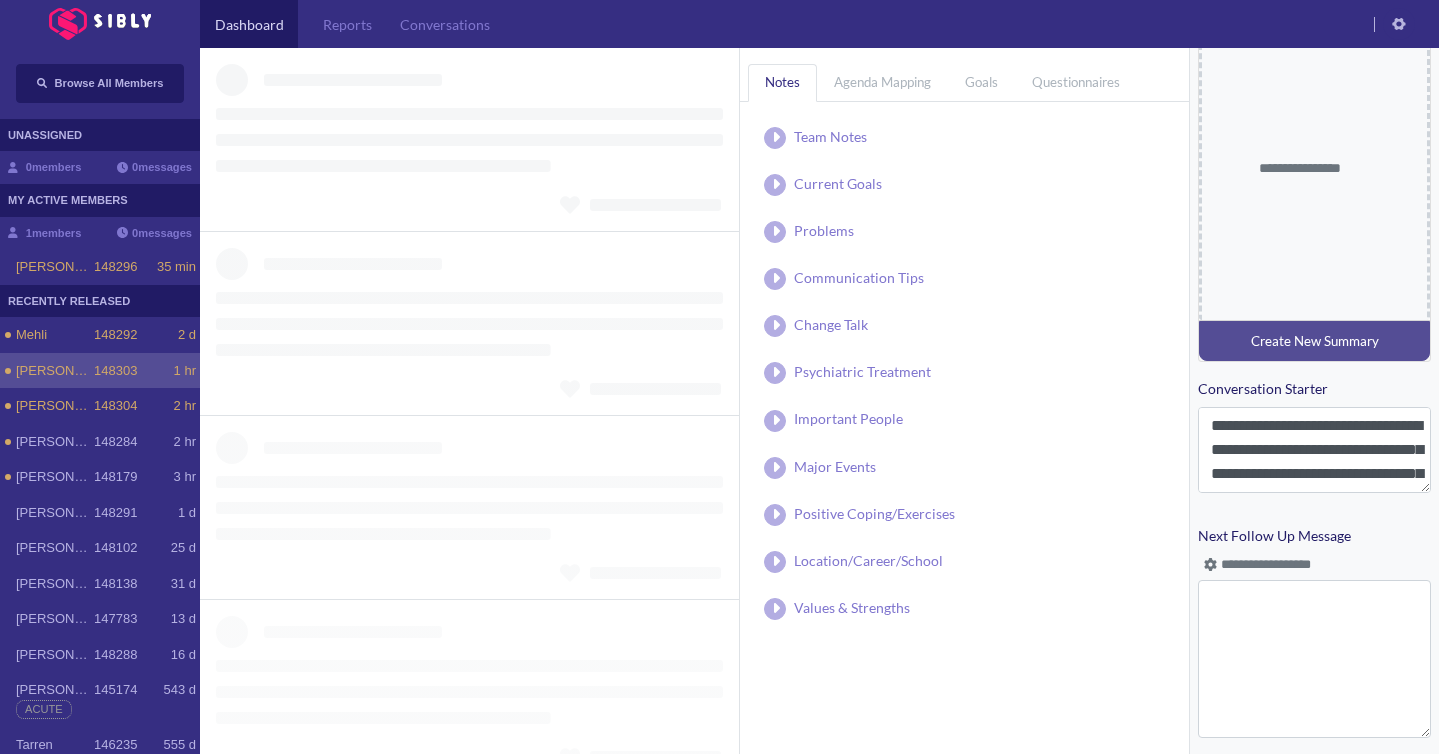 scroll, scrollTop: 674, scrollLeft: 0, axis: vertical 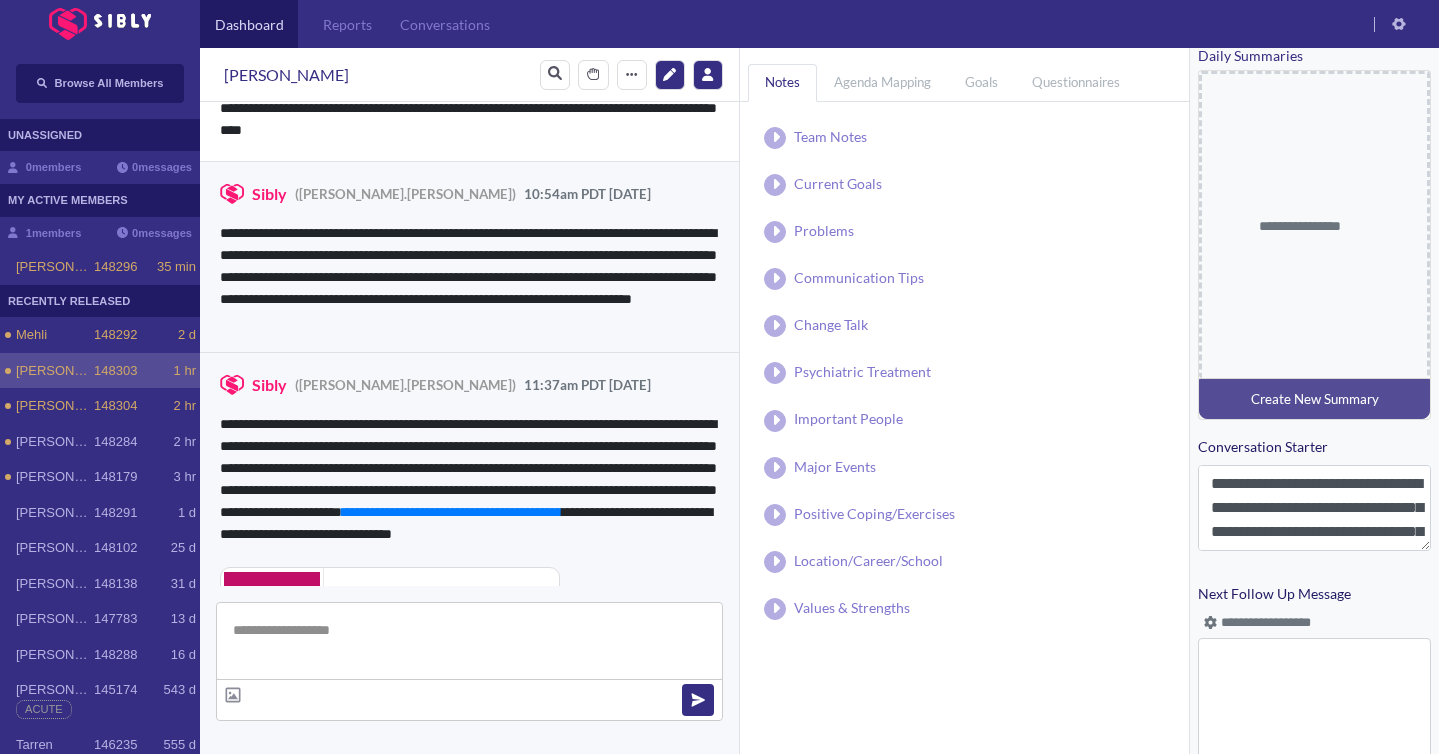type on "**********" 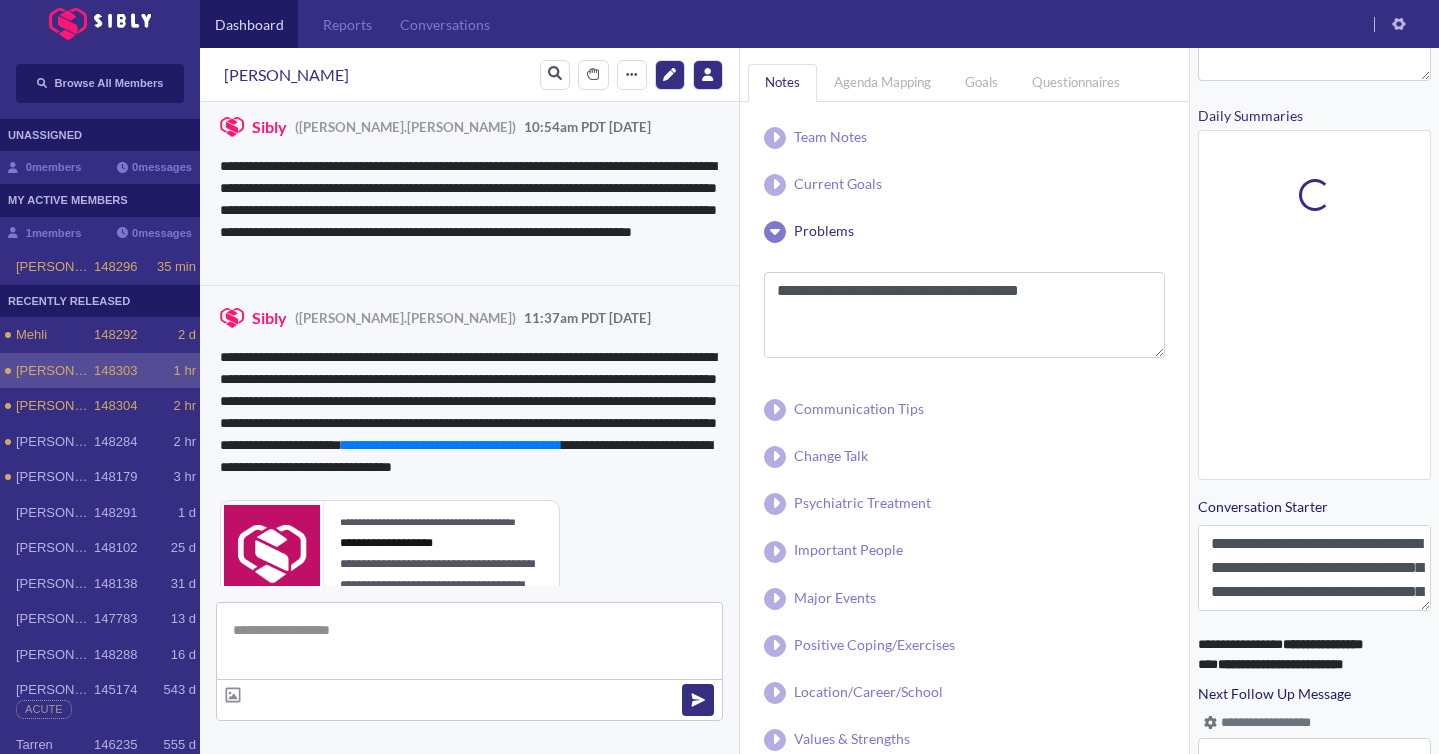 scroll, scrollTop: 732, scrollLeft: 0, axis: vertical 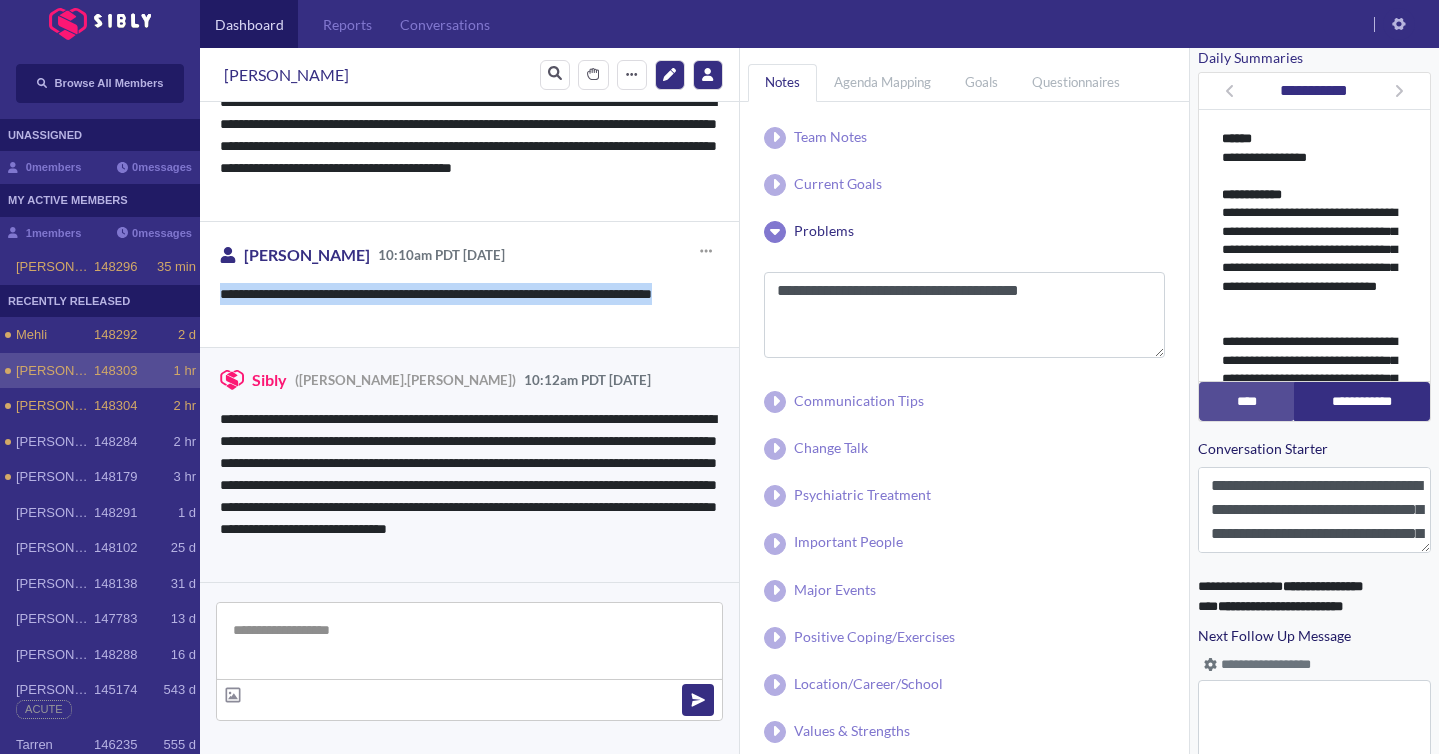 drag, startPoint x: 215, startPoint y: 284, endPoint x: 259, endPoint y: 306, distance: 49.193497 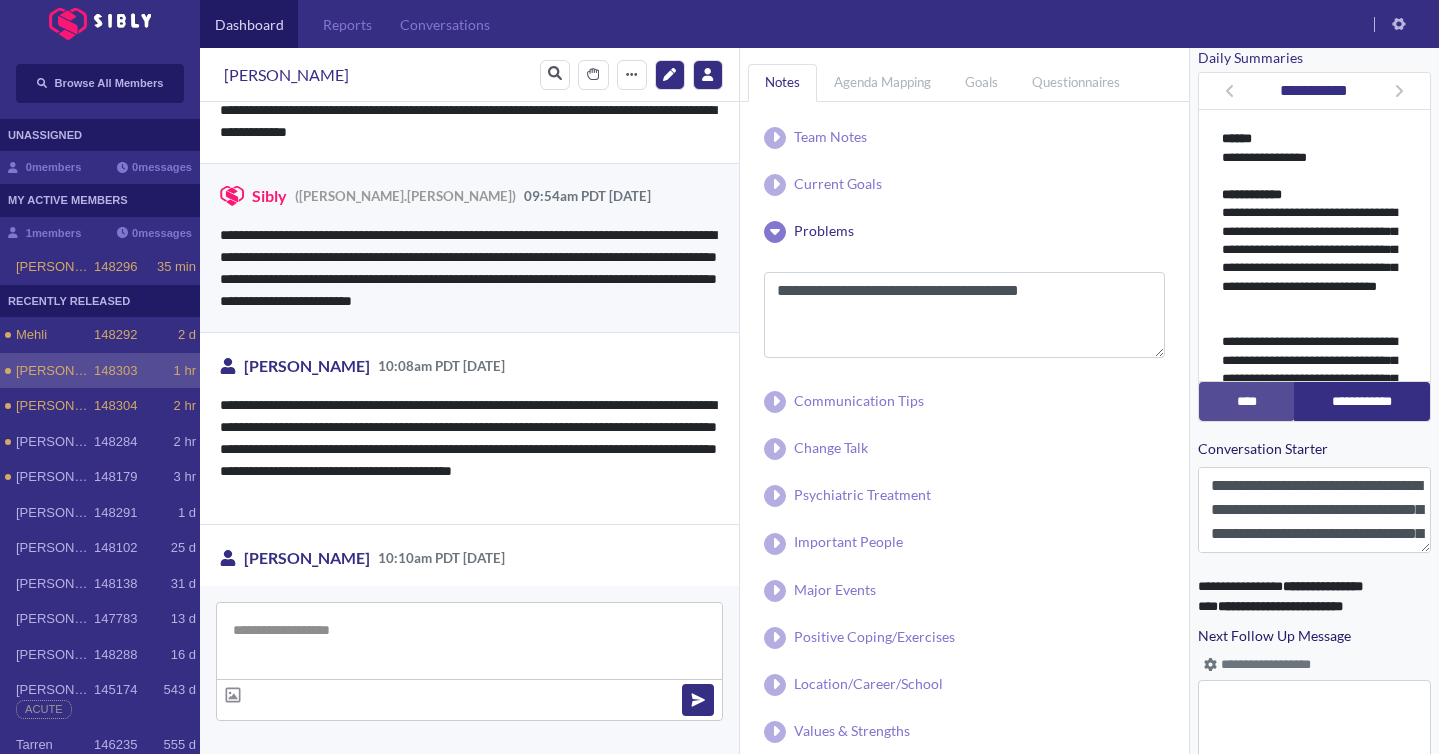 scroll, scrollTop: 1037, scrollLeft: 0, axis: vertical 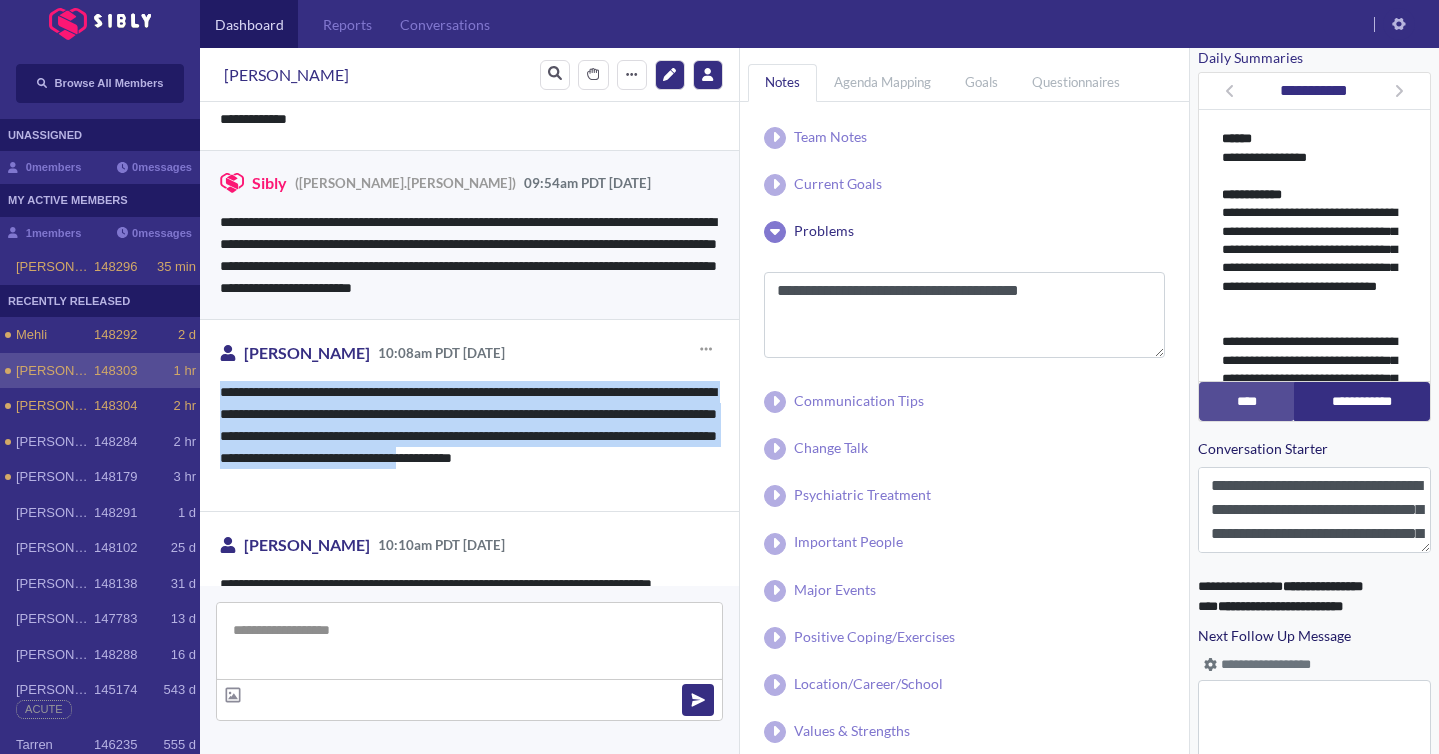 drag, startPoint x: 218, startPoint y: 391, endPoint x: 301, endPoint y: 477, distance: 119.519875 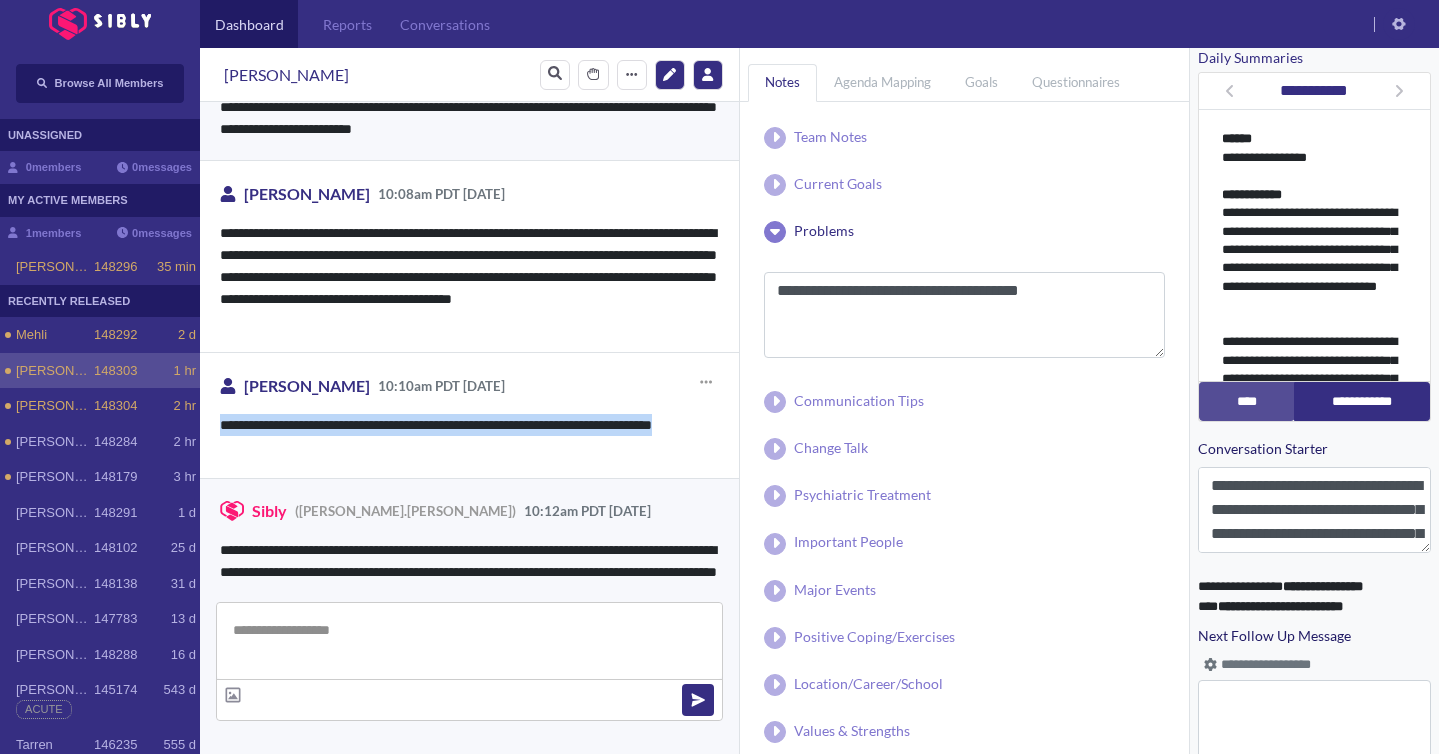 drag, startPoint x: 216, startPoint y: 414, endPoint x: 386, endPoint y: 448, distance: 173.36667 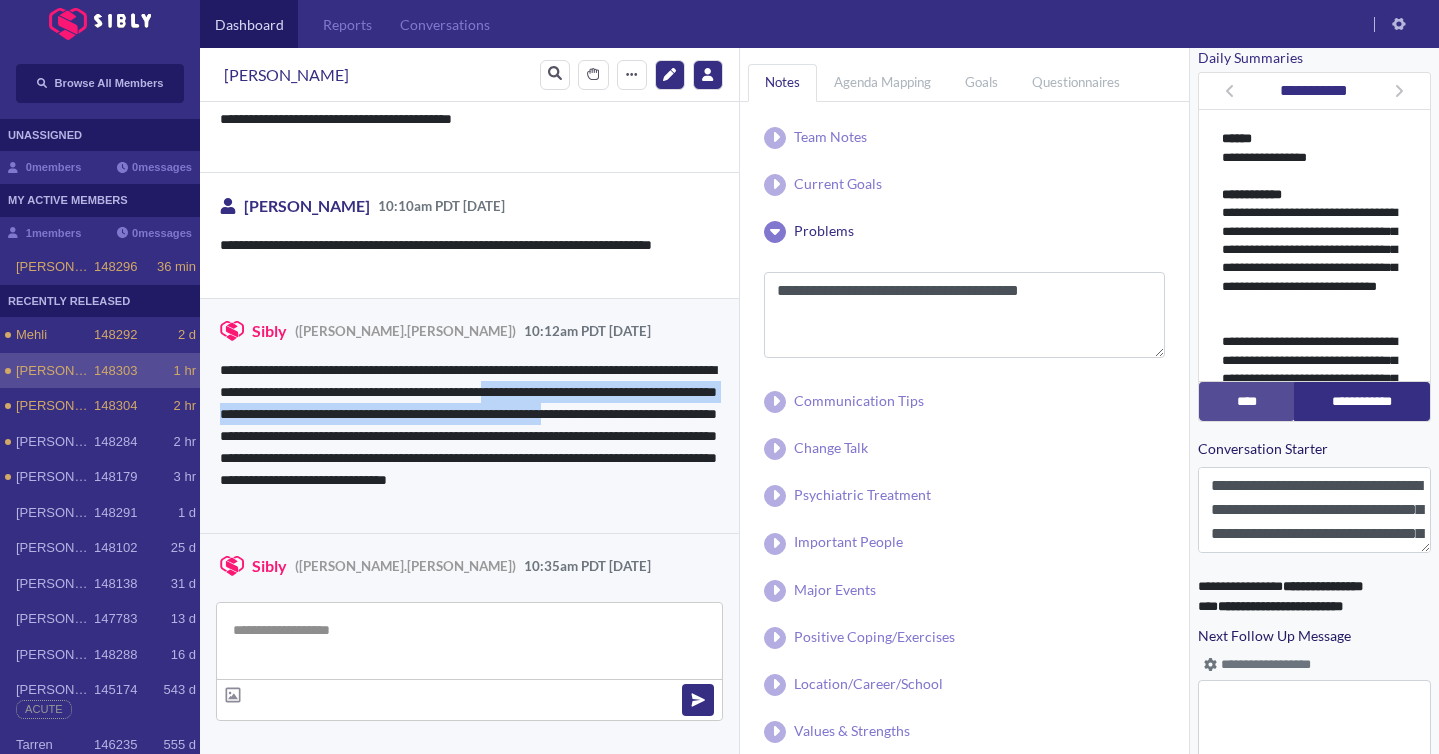 drag, startPoint x: 215, startPoint y: 410, endPoint x: 434, endPoint y: 436, distance: 220.53798 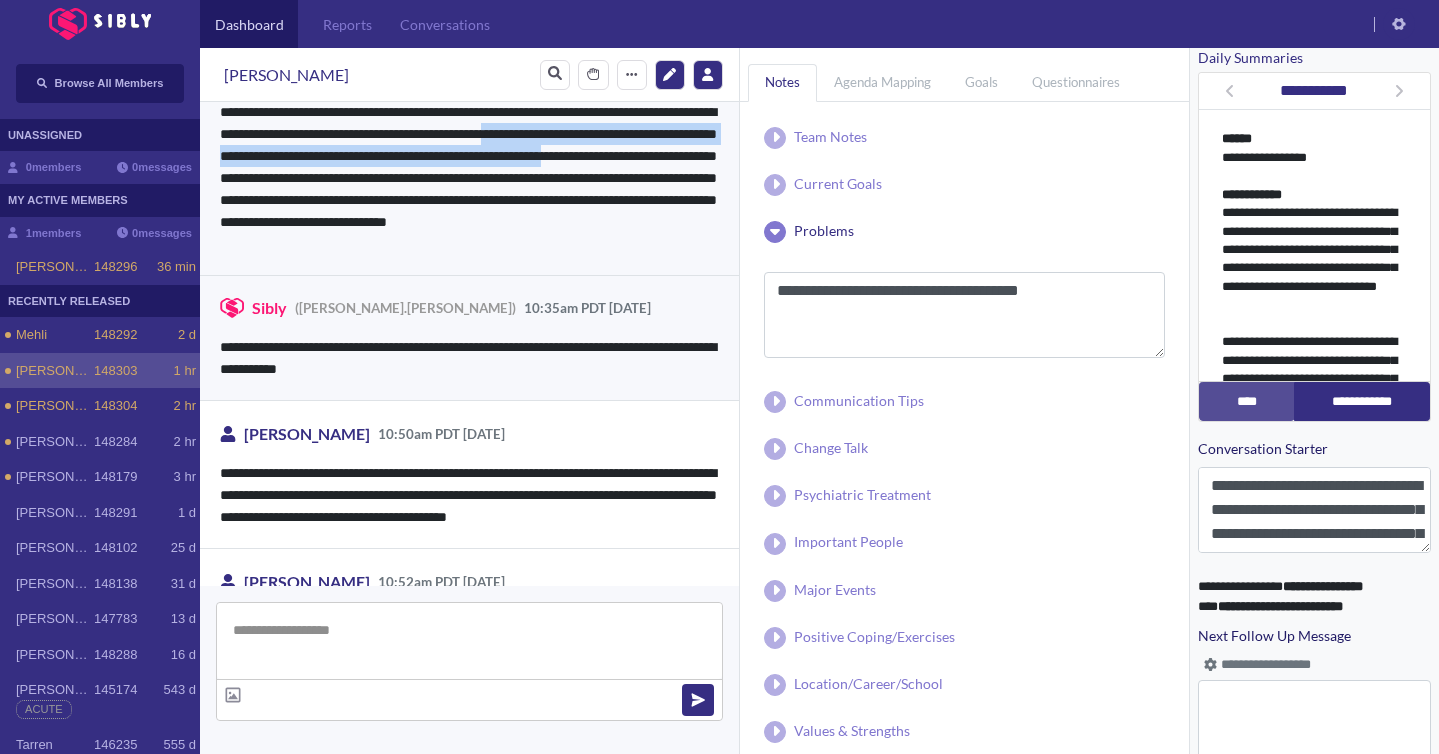 scroll, scrollTop: 1635, scrollLeft: 0, axis: vertical 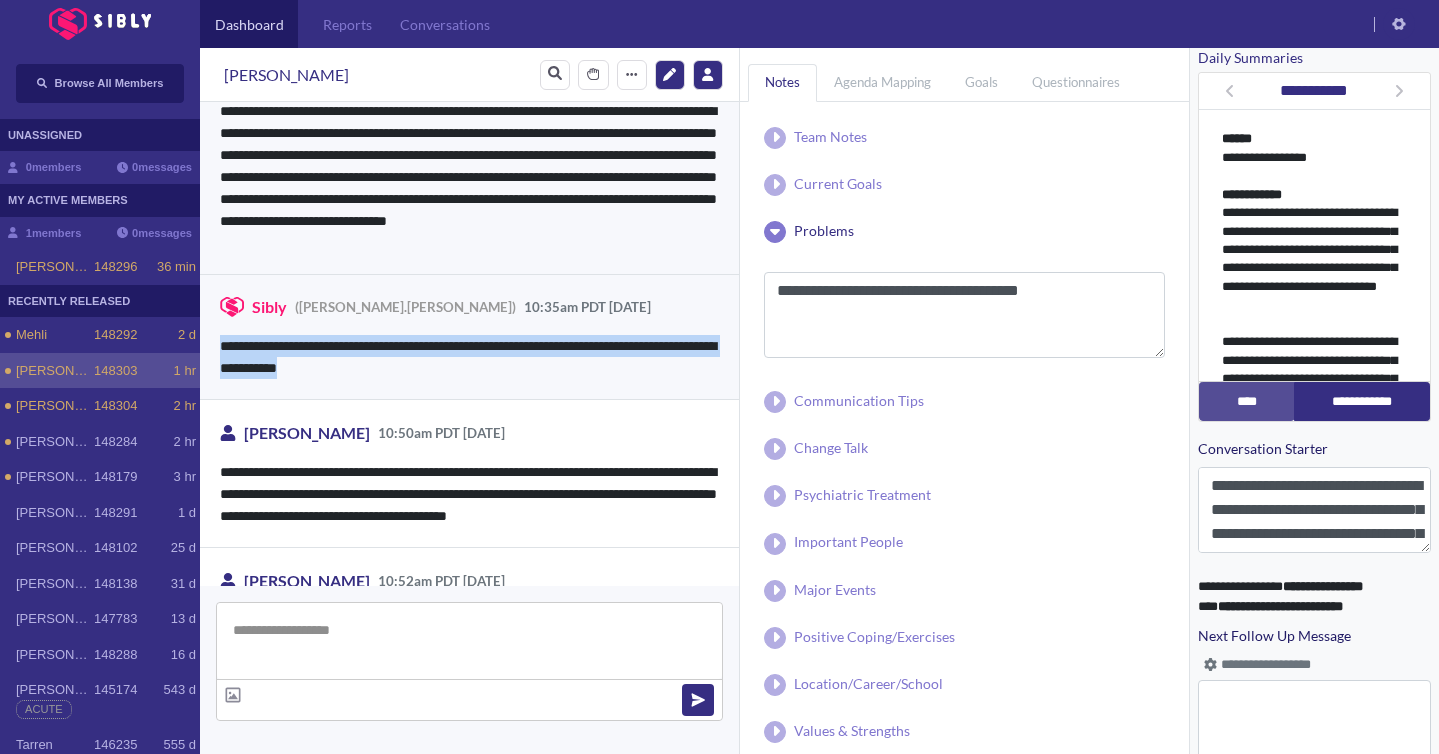 drag, startPoint x: 220, startPoint y: 341, endPoint x: 421, endPoint y: 365, distance: 202.42776 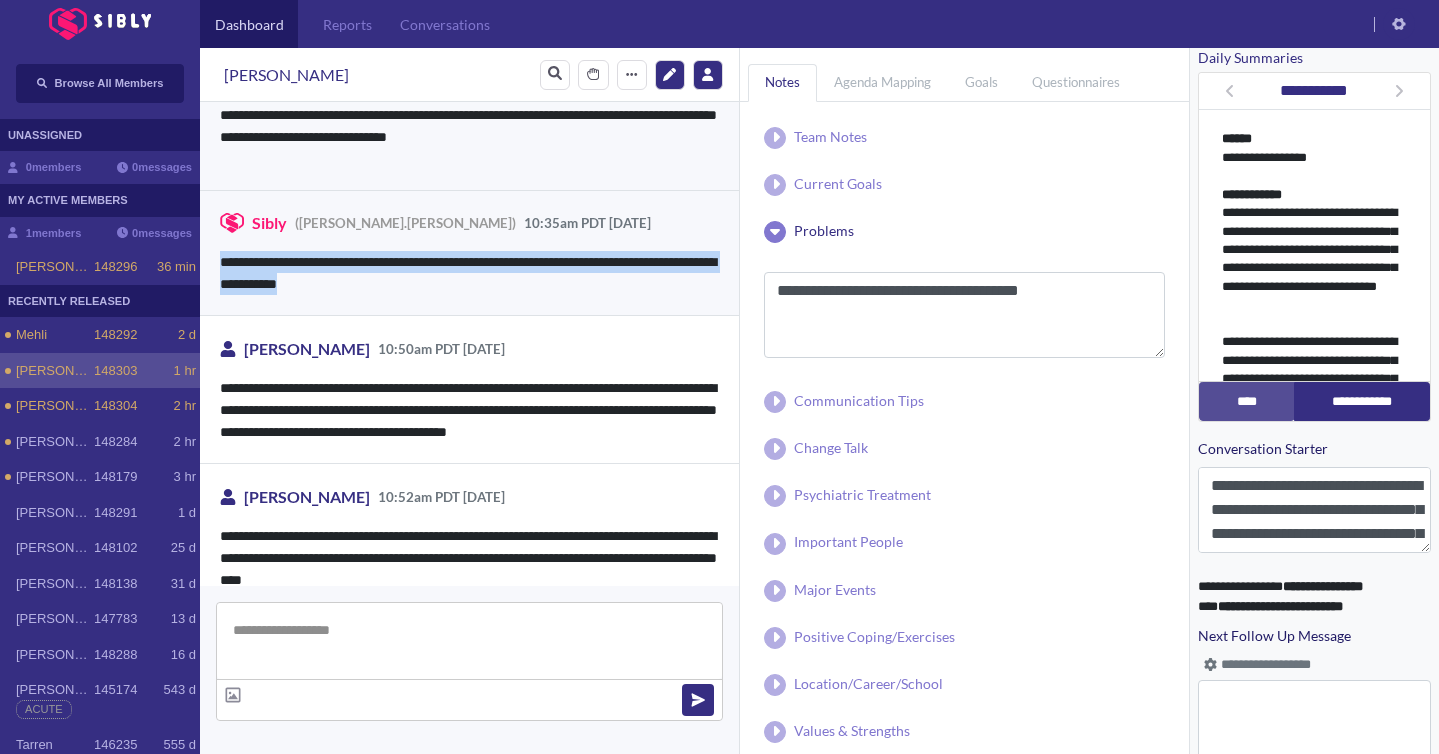 scroll, scrollTop: 1728, scrollLeft: 0, axis: vertical 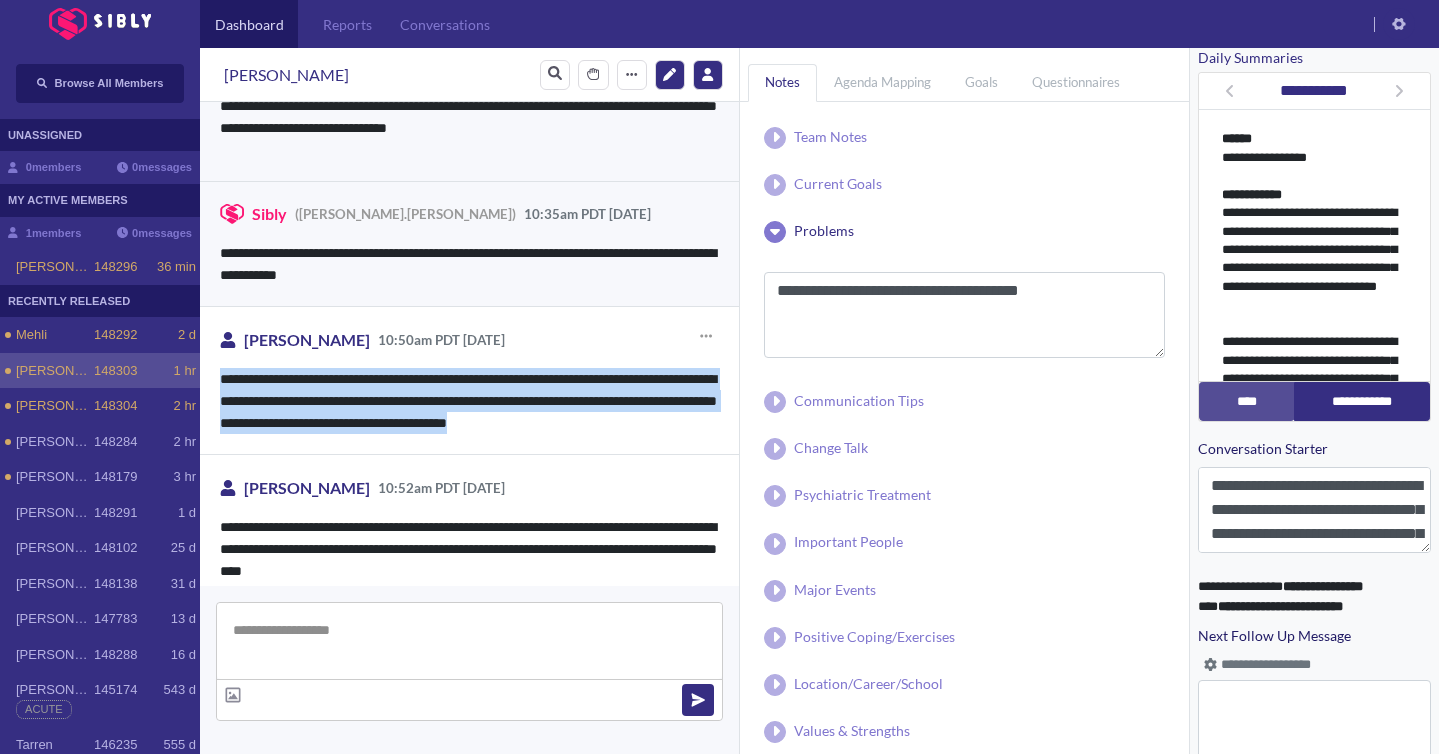 drag, startPoint x: 220, startPoint y: 380, endPoint x: 707, endPoint y: 421, distance: 488.72284 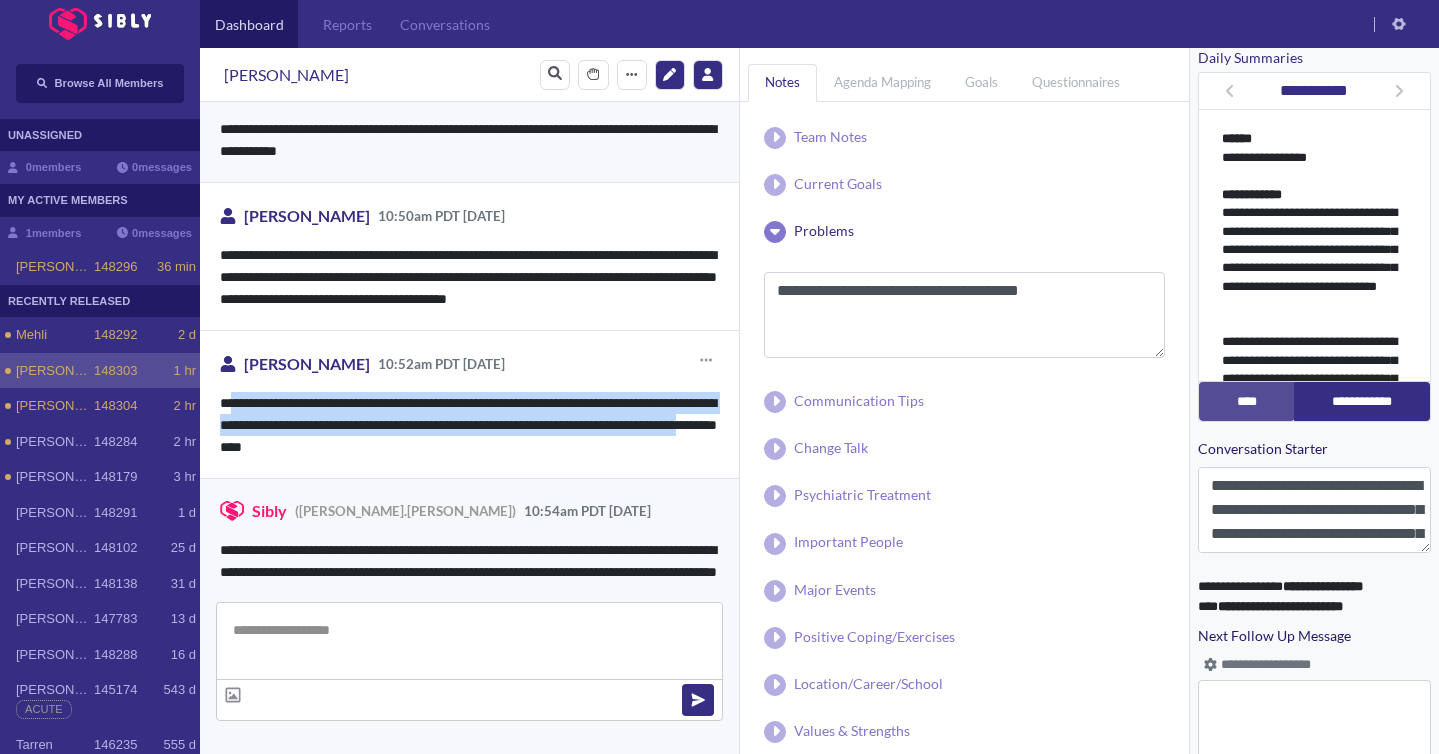 drag, startPoint x: 228, startPoint y: 398, endPoint x: 372, endPoint y: 443, distance: 150.8675 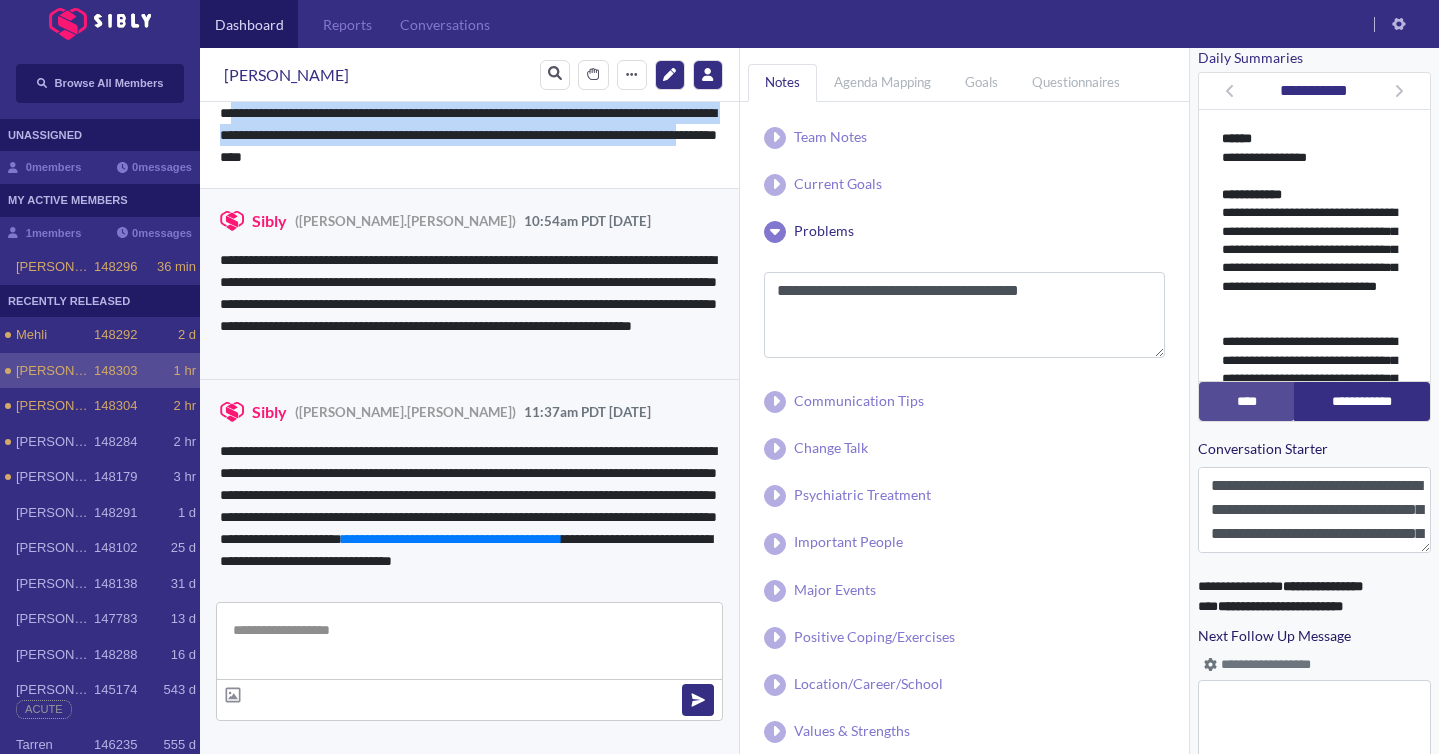 scroll, scrollTop: 2141, scrollLeft: 0, axis: vertical 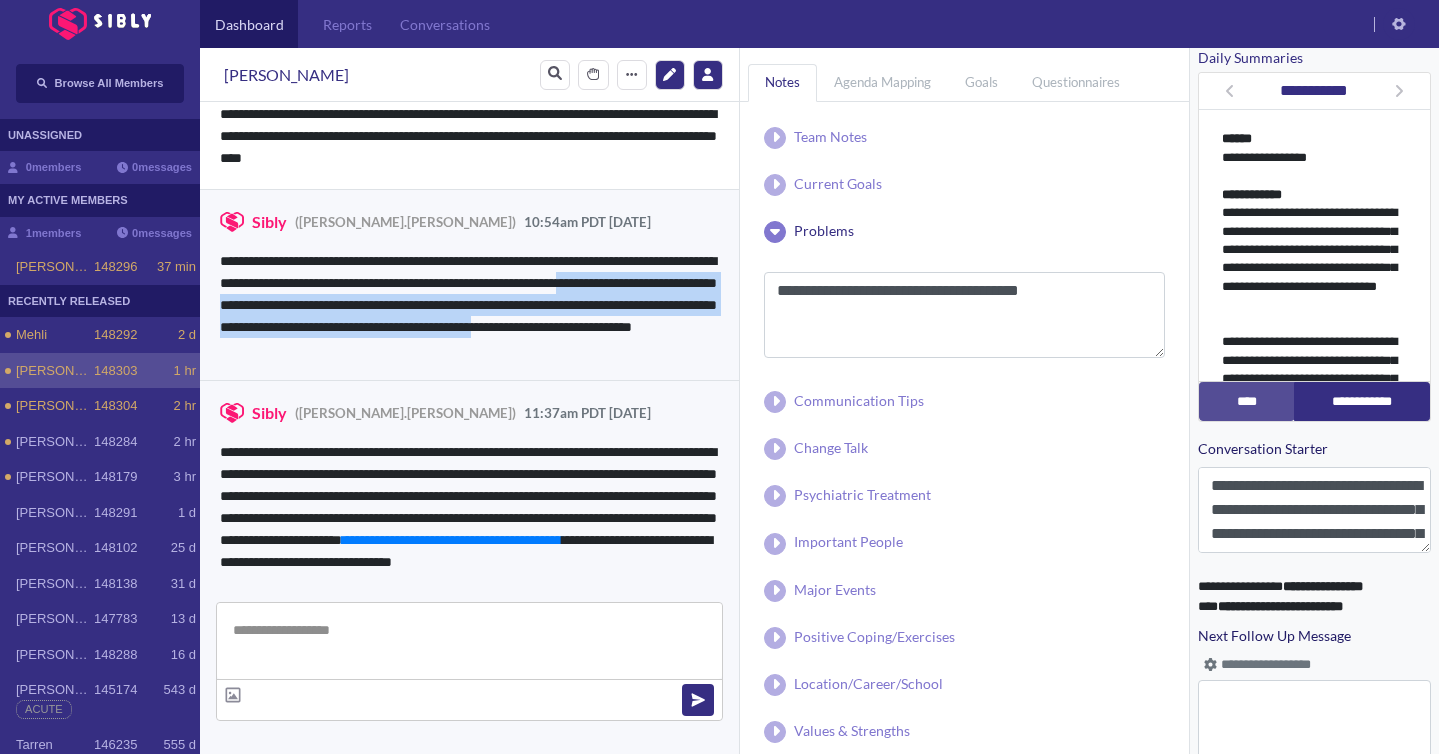 drag, startPoint x: 218, startPoint y: 306, endPoint x: 329, endPoint y: 344, distance: 117.32433 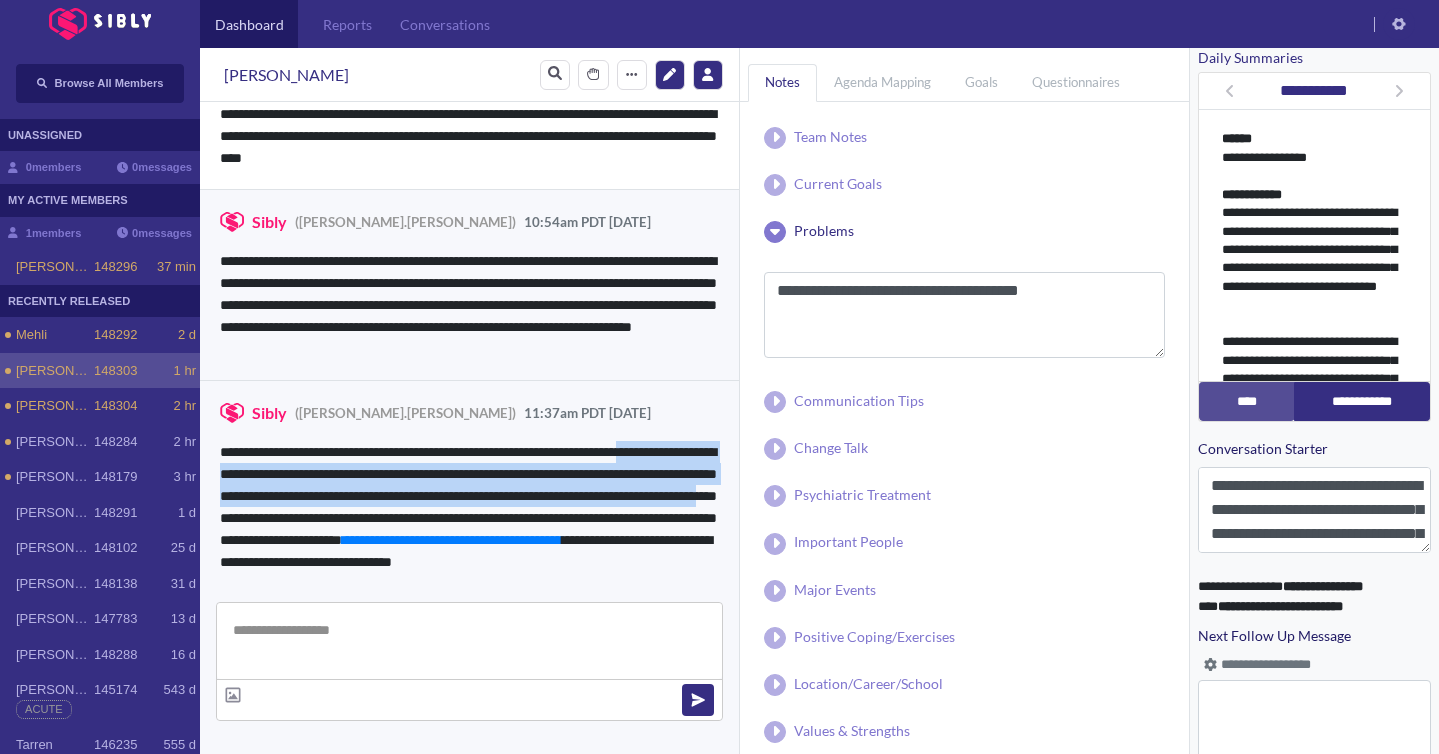 drag, startPoint x: 218, startPoint y: 472, endPoint x: 487, endPoint y: 516, distance: 272.57477 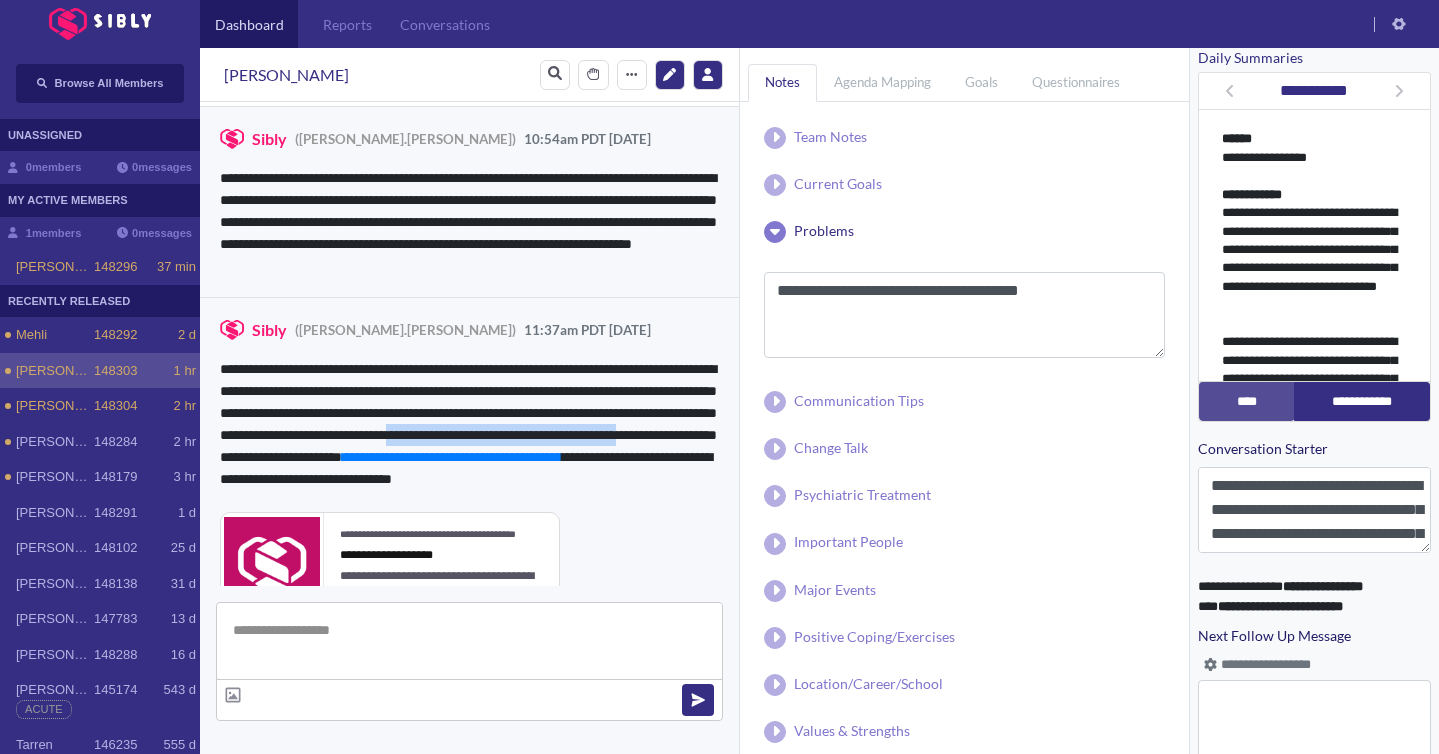 drag, startPoint x: 222, startPoint y: 455, endPoint x: 498, endPoint y: 456, distance: 276.0018 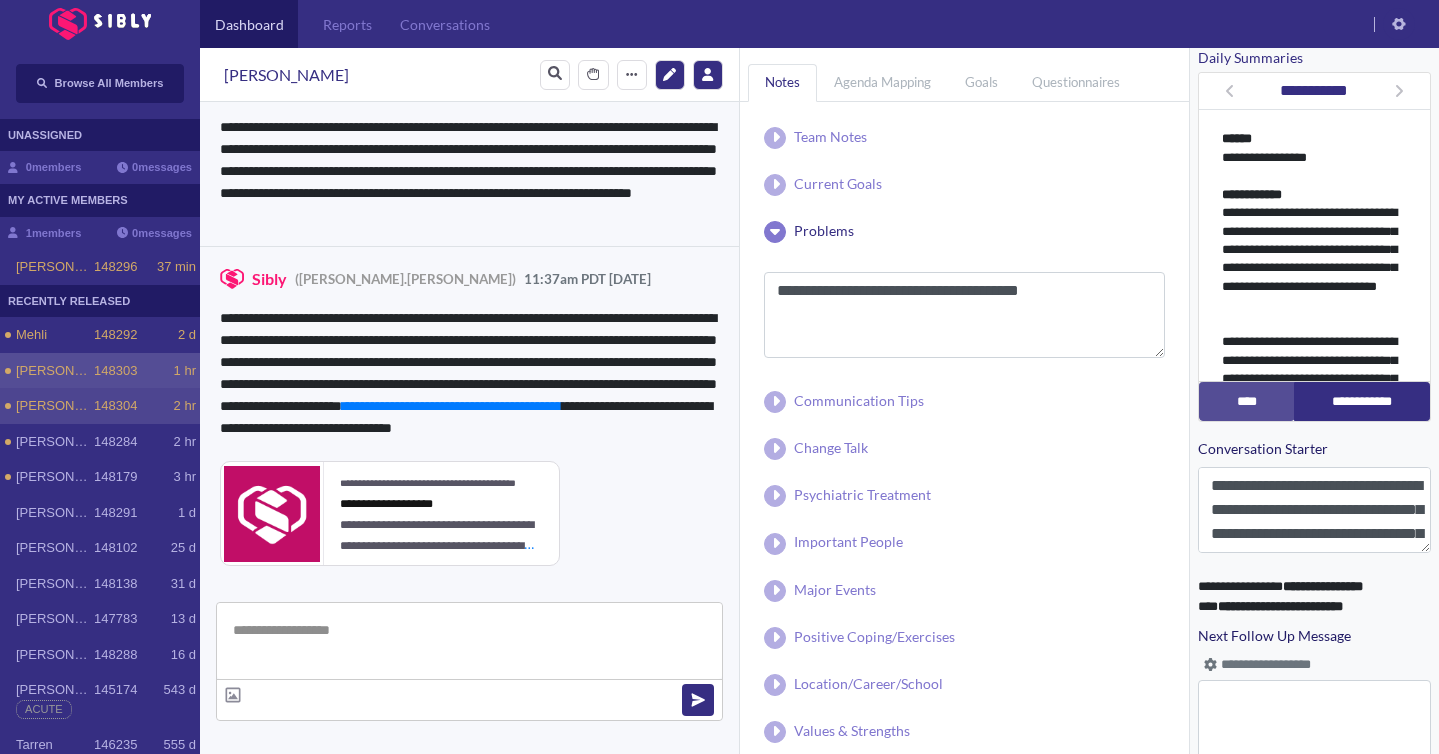 click on "148304" at bounding box center [115, 406] 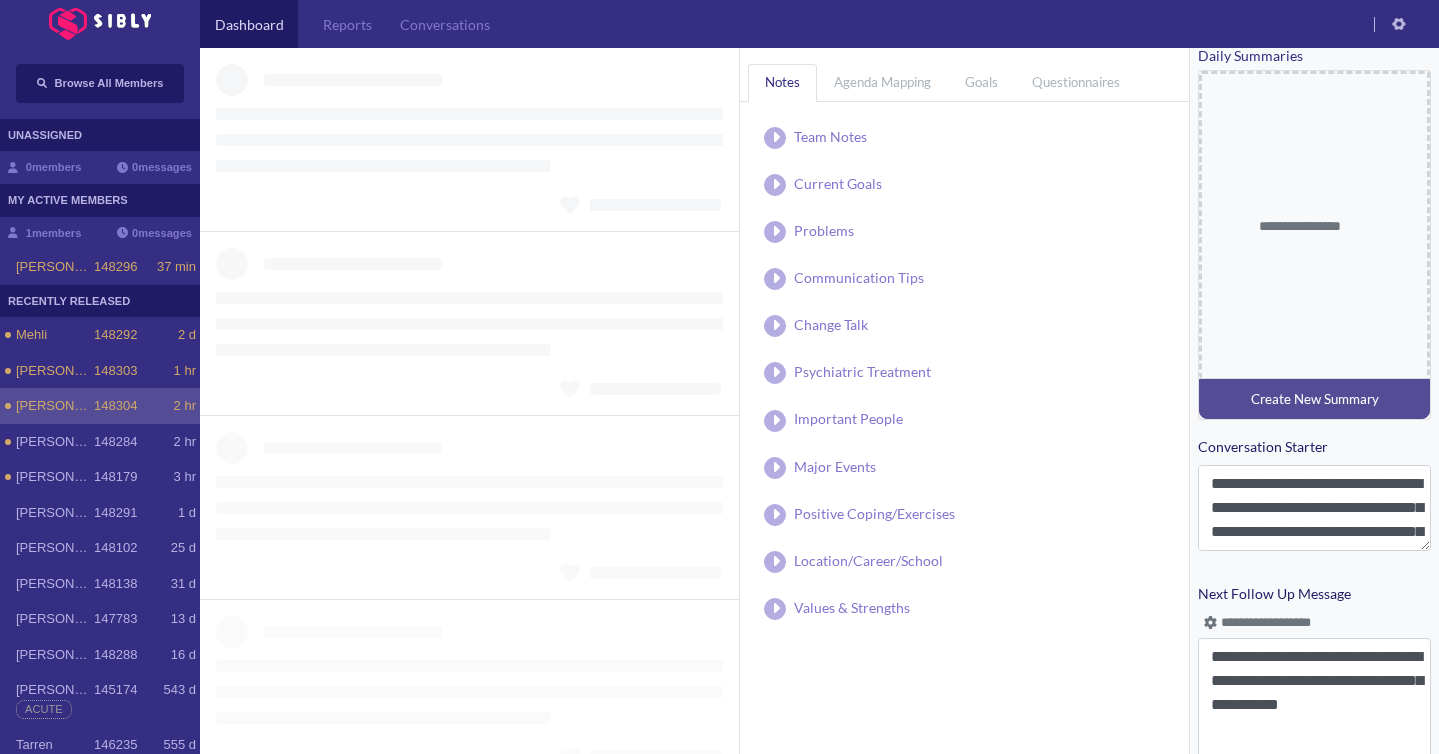 type on "**********" 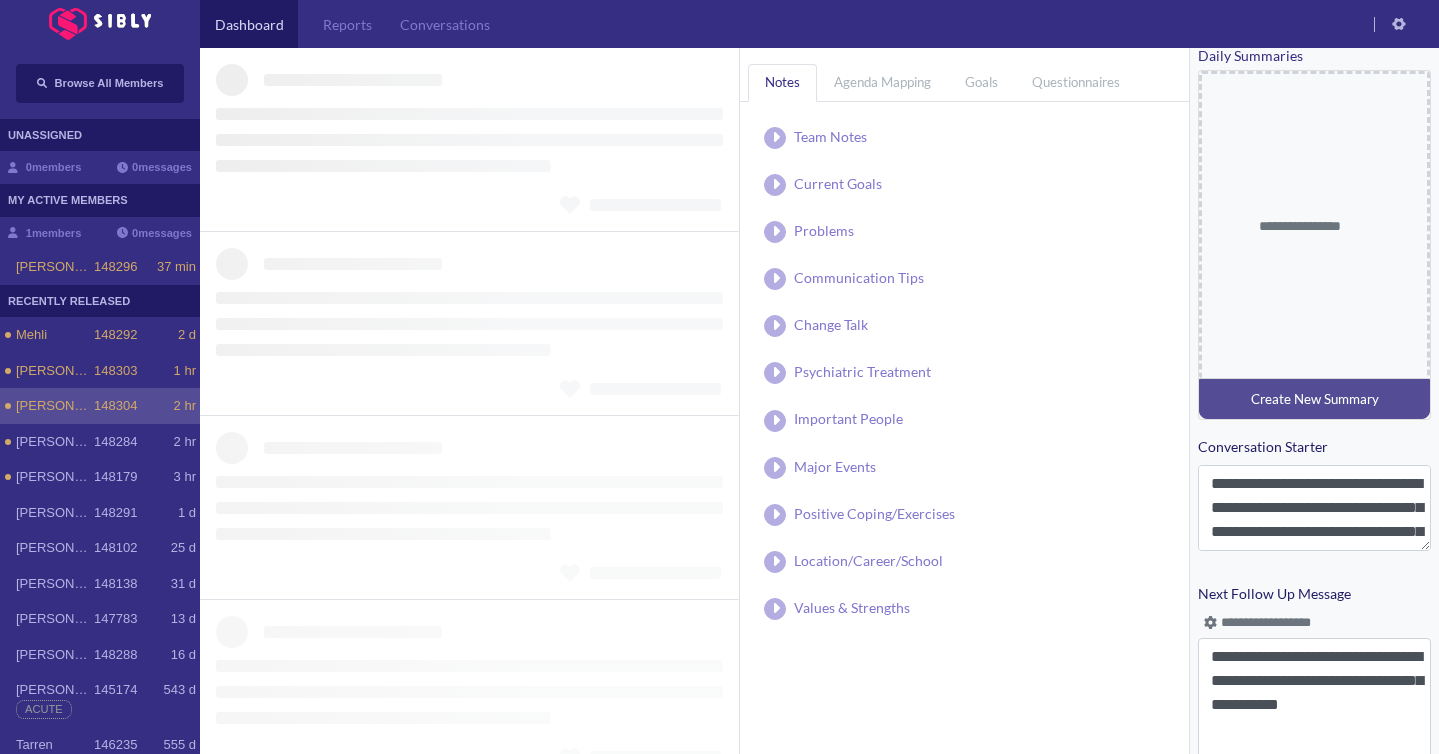 type on "**********" 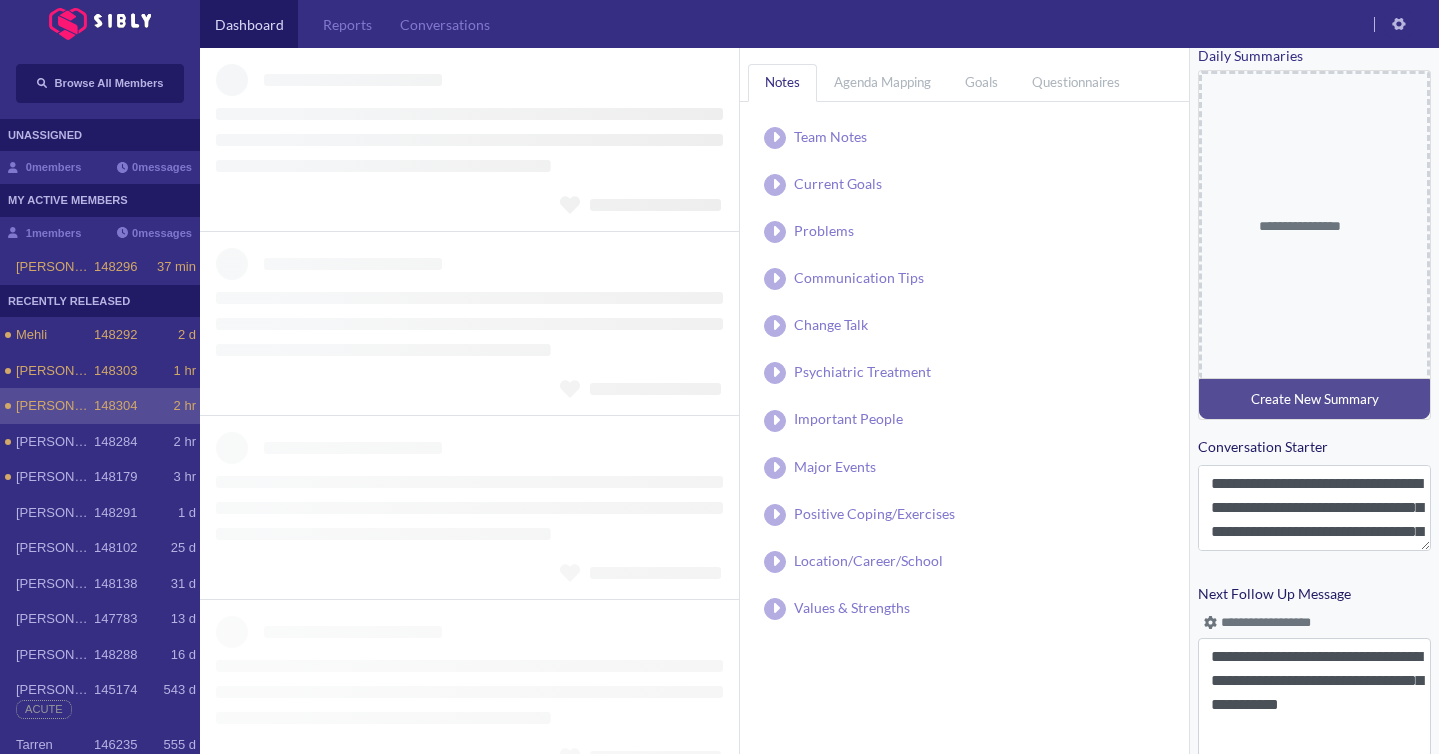 type on "**********" 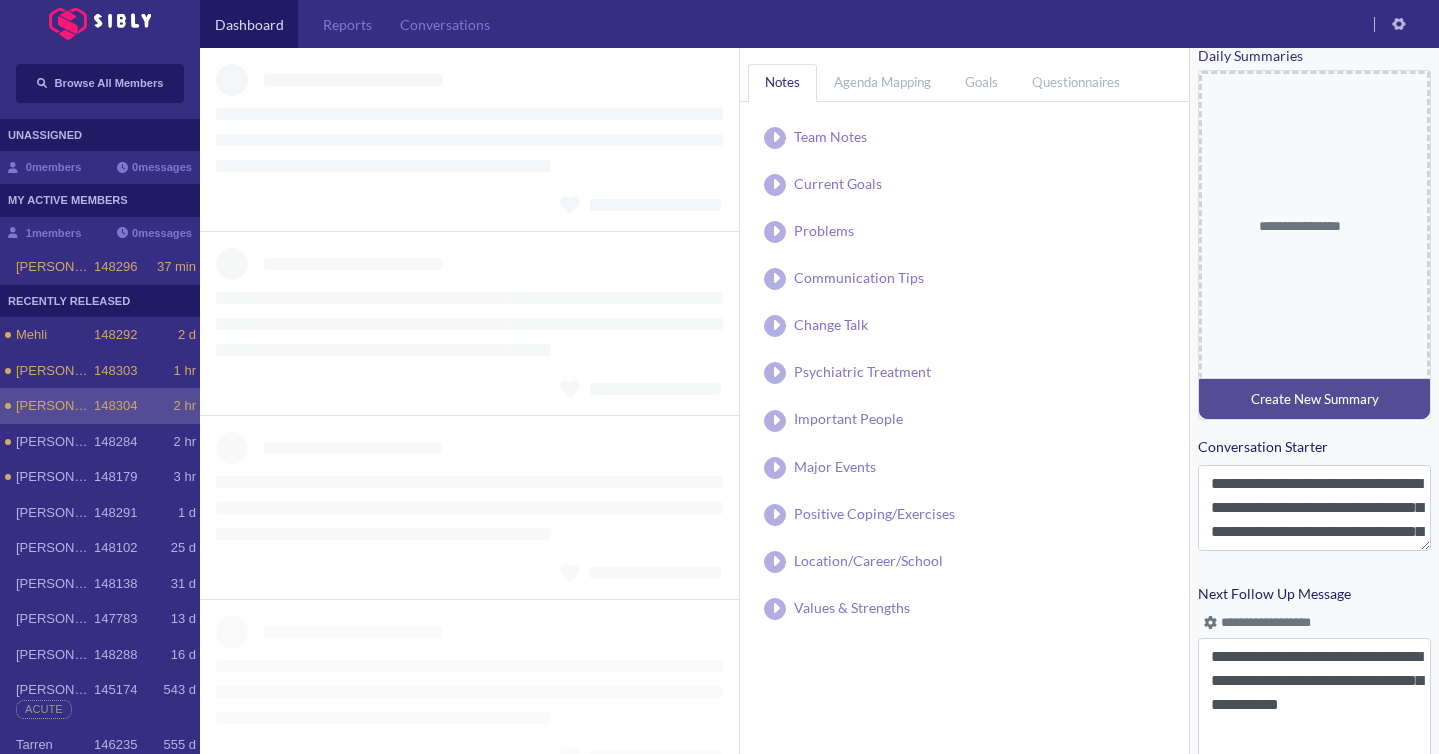 type 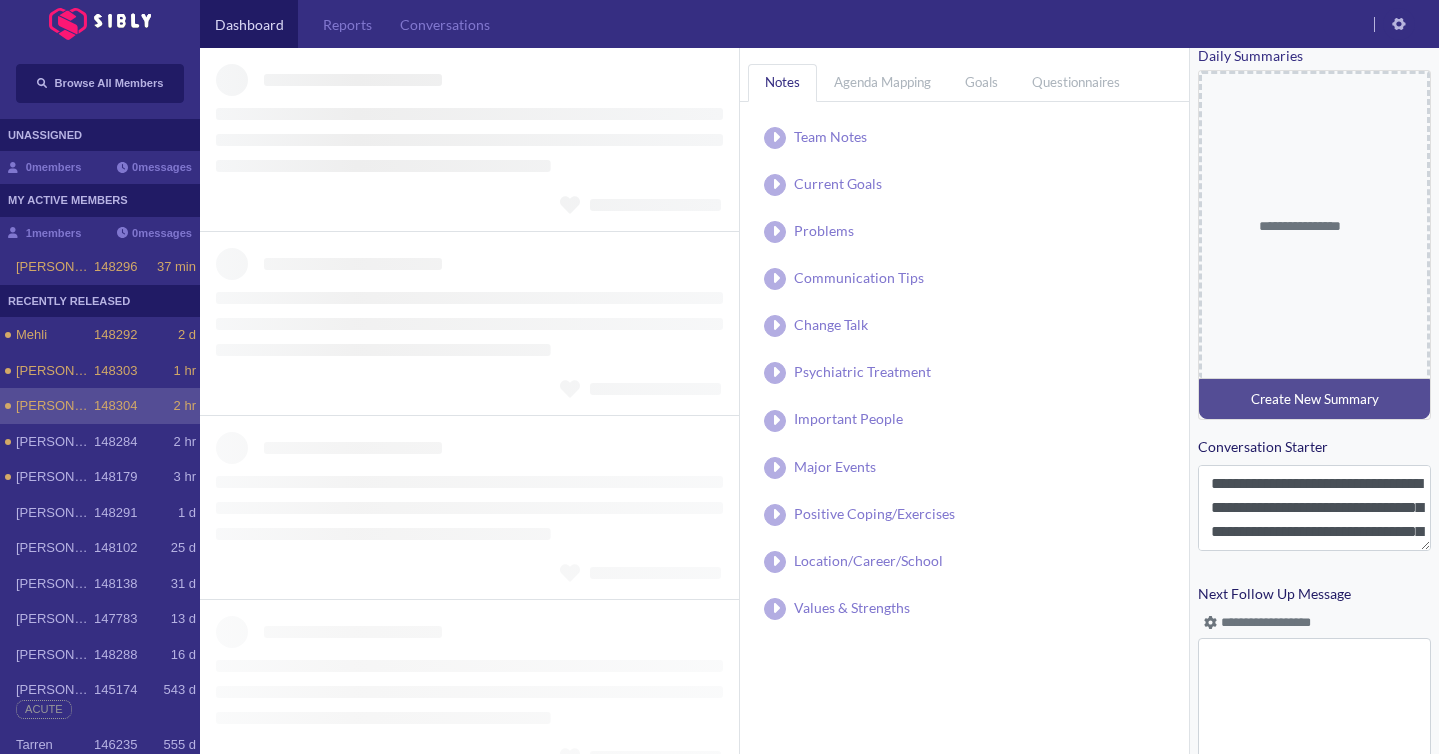 scroll, scrollTop: 732, scrollLeft: 0, axis: vertical 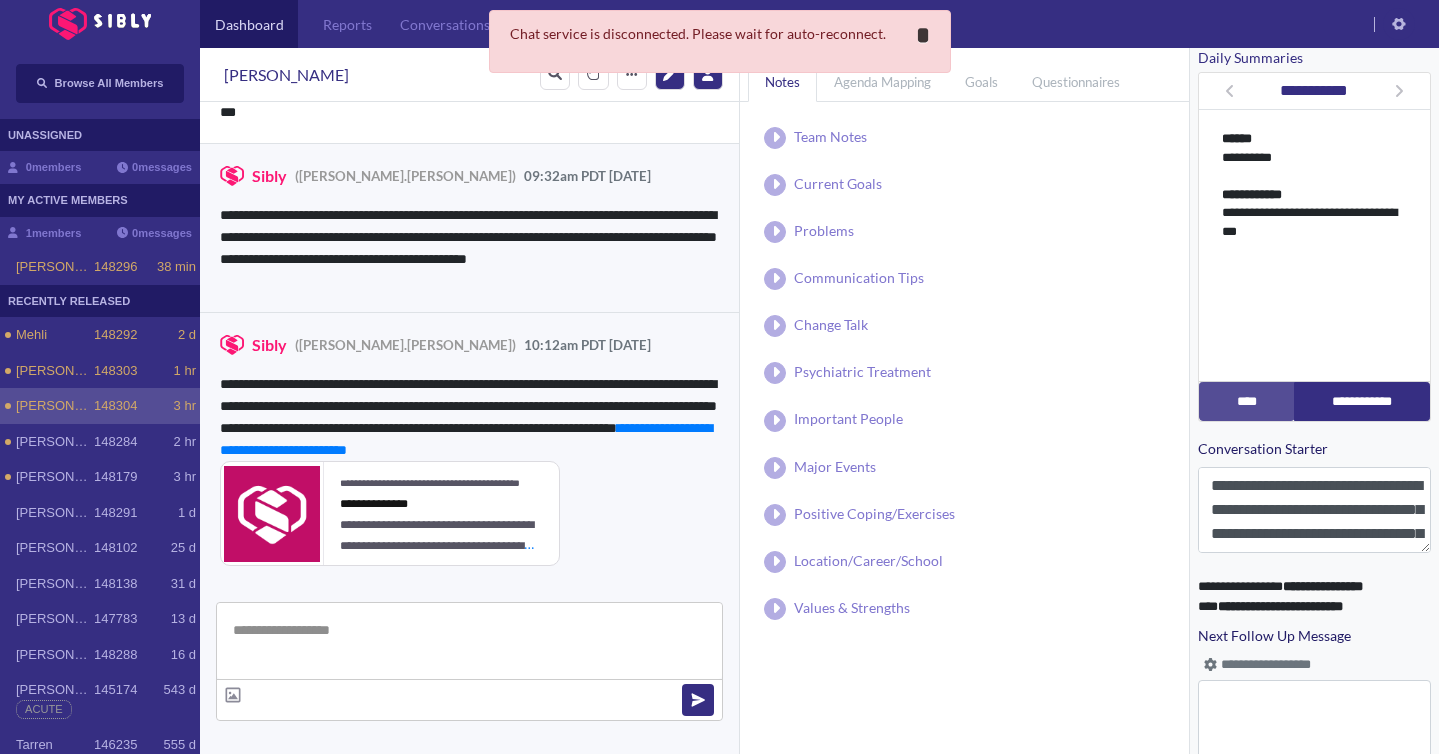 click on "*" at bounding box center (923, 35) 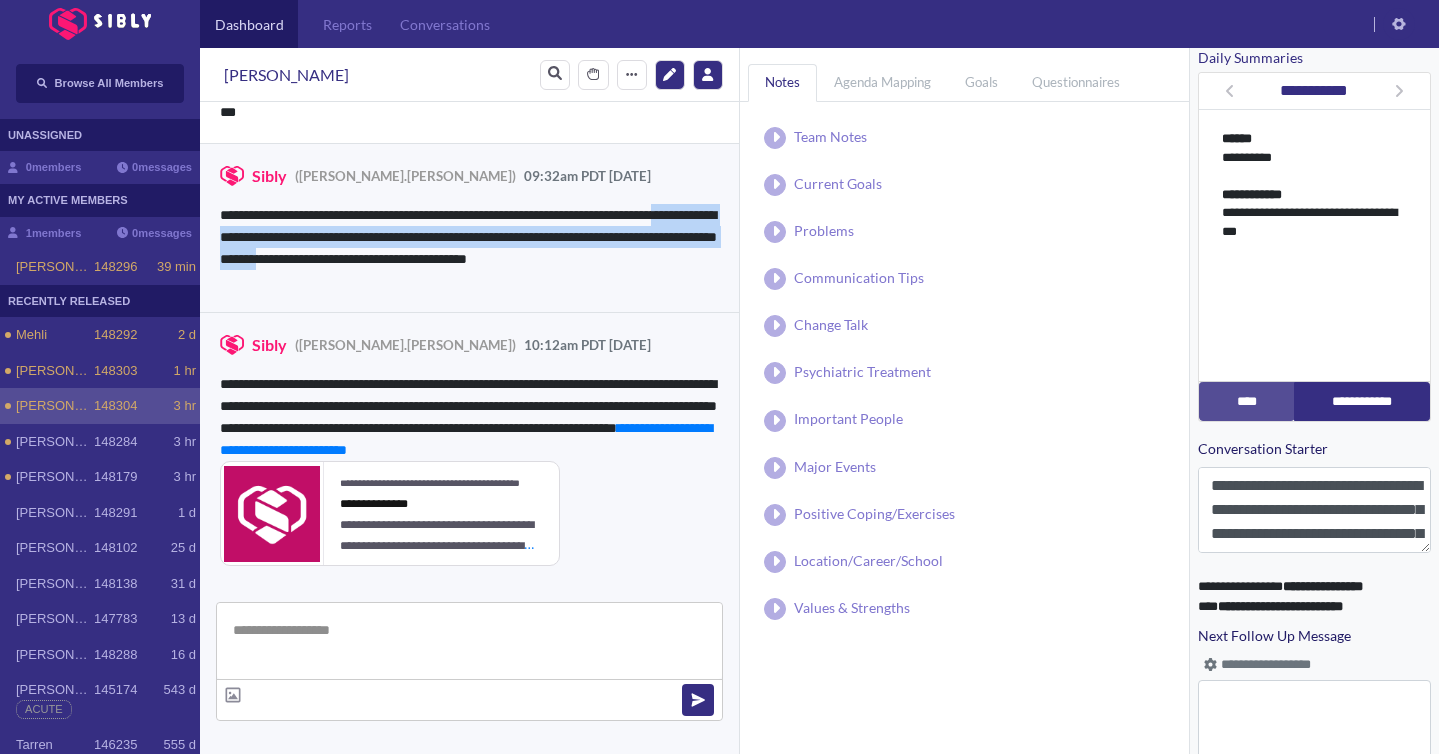 drag, startPoint x: 225, startPoint y: 235, endPoint x: 460, endPoint y: 255, distance: 235.84953 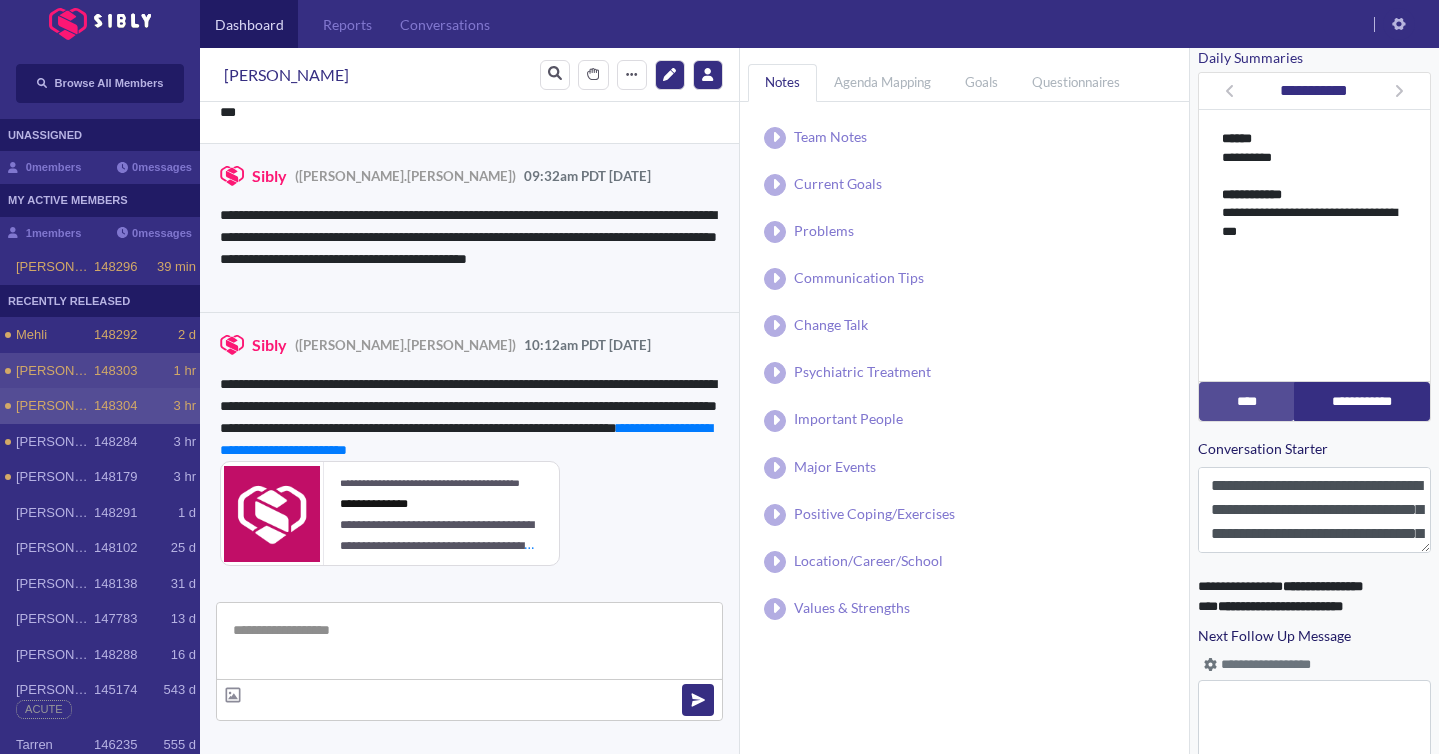 click on "[PERSON_NAME]" at bounding box center [55, 371] 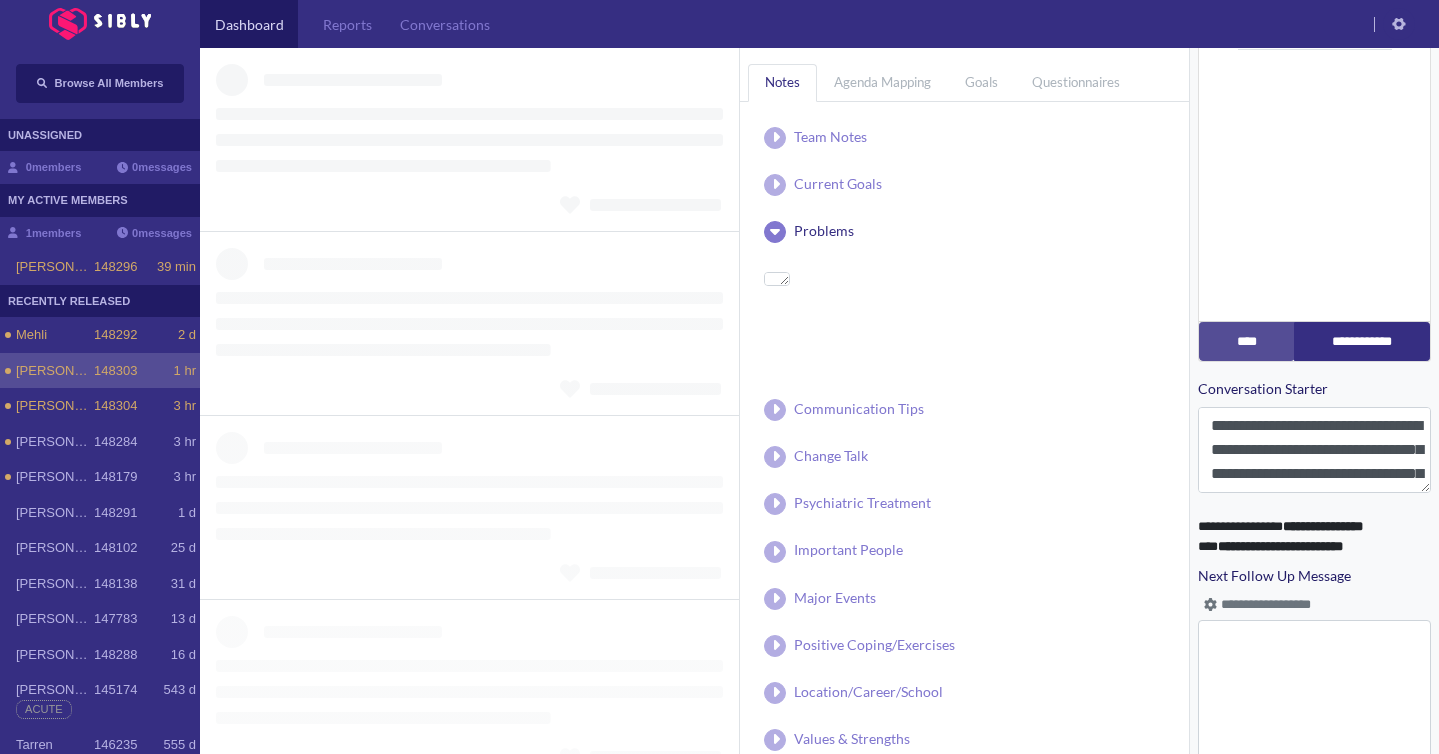 scroll, scrollTop: 674, scrollLeft: 0, axis: vertical 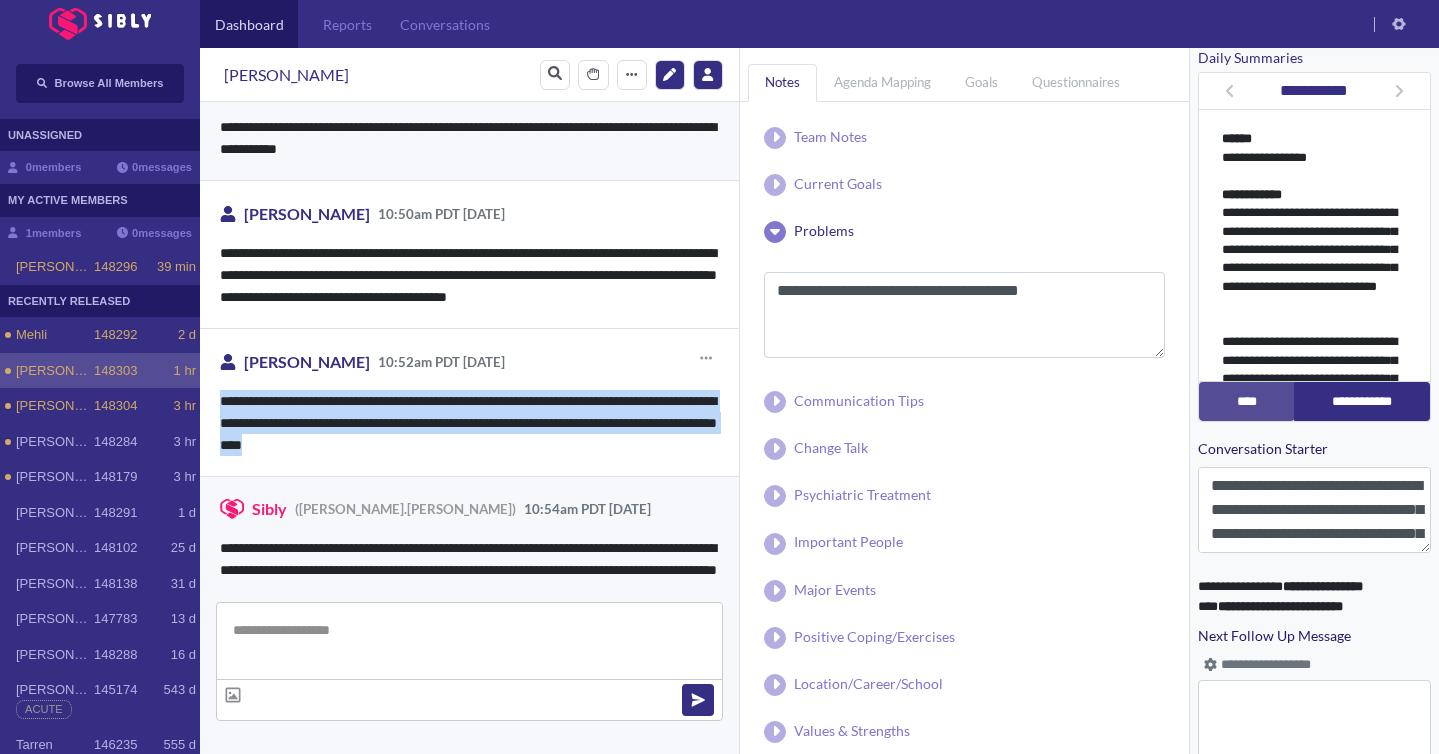drag, startPoint x: 216, startPoint y: 394, endPoint x: 469, endPoint y: 442, distance: 257.5131 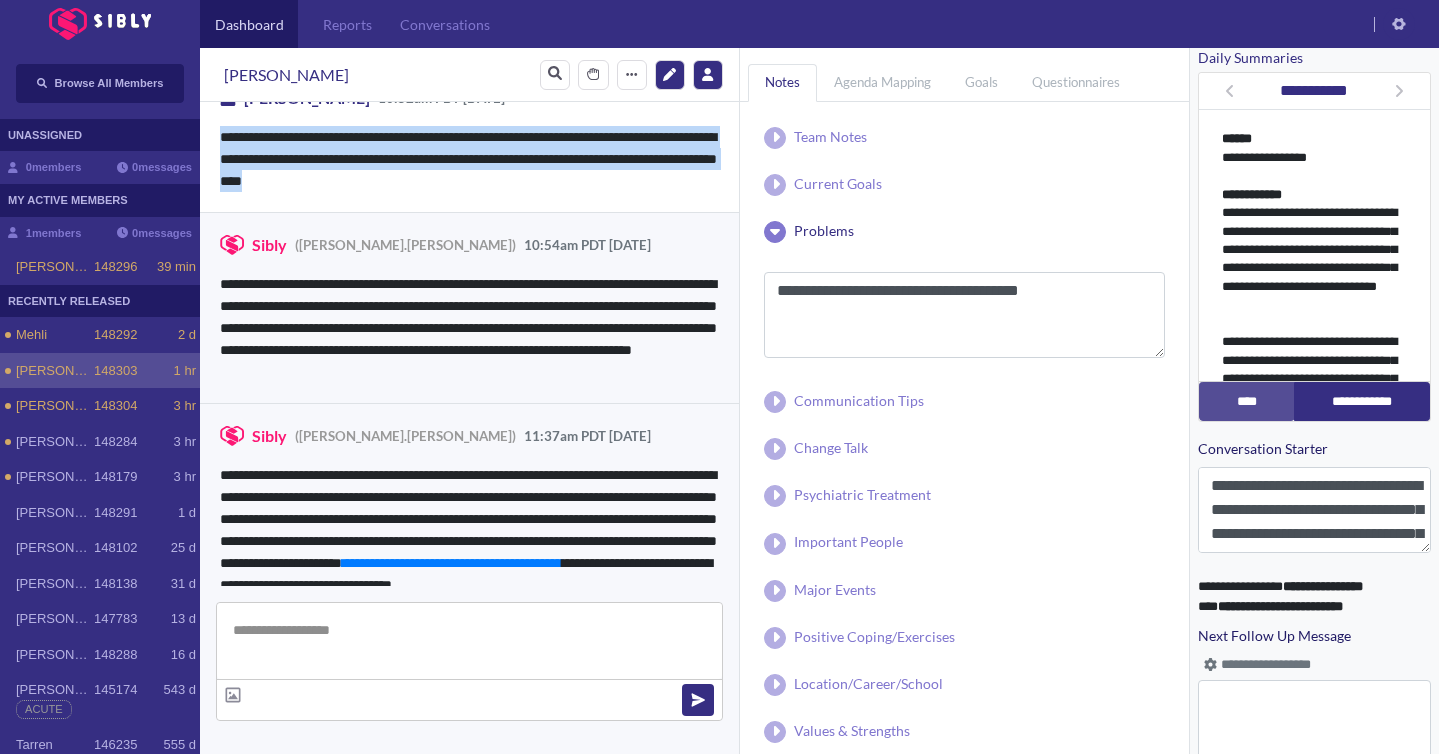 scroll, scrollTop: 2275, scrollLeft: 0, axis: vertical 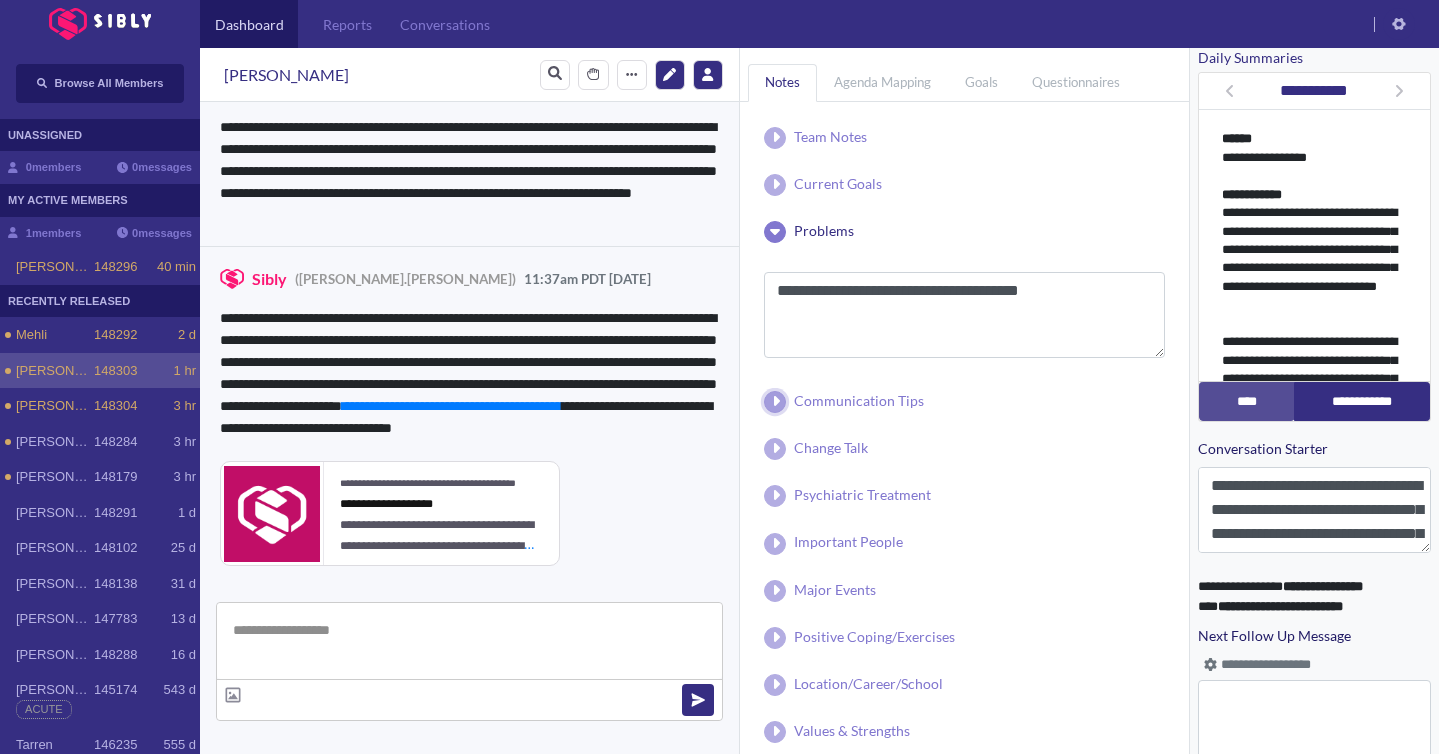 click at bounding box center (775, 402) 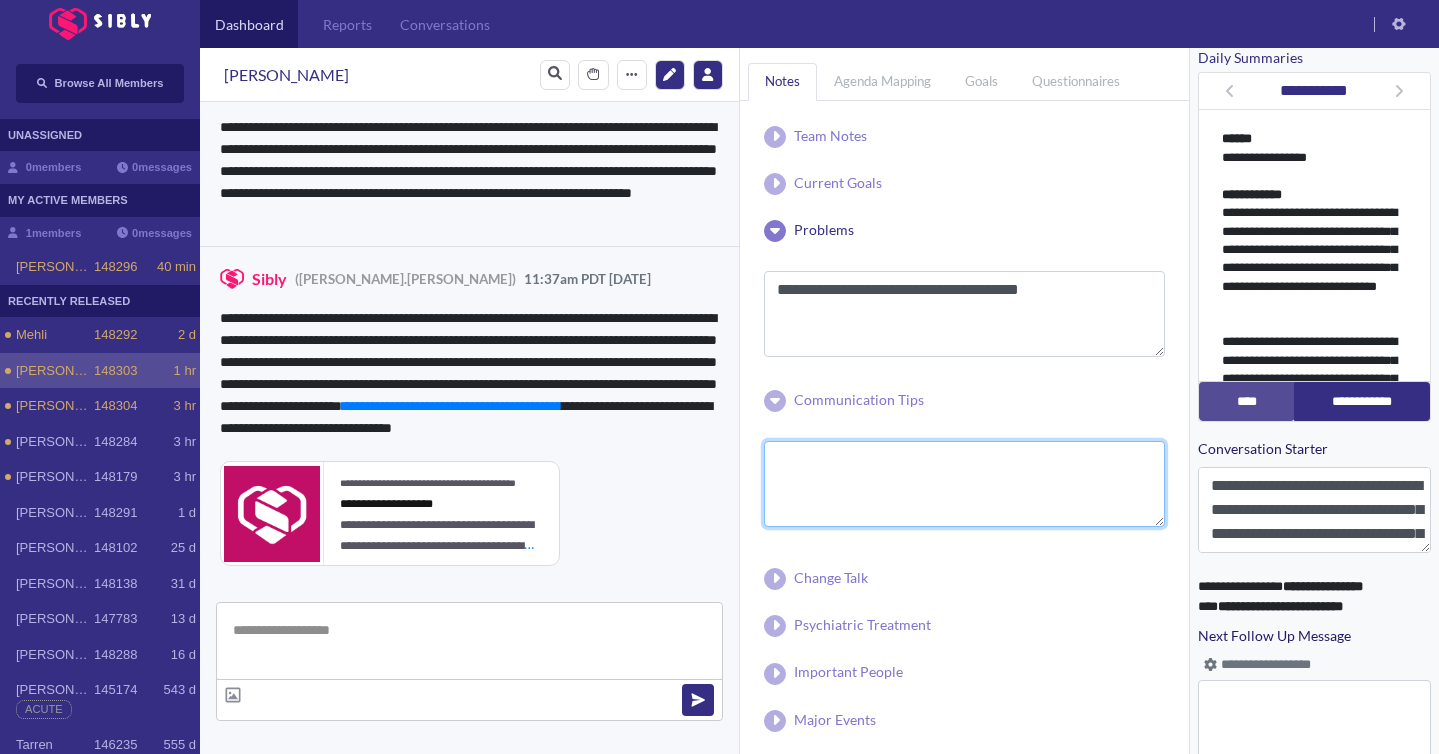 click at bounding box center [964, 484] 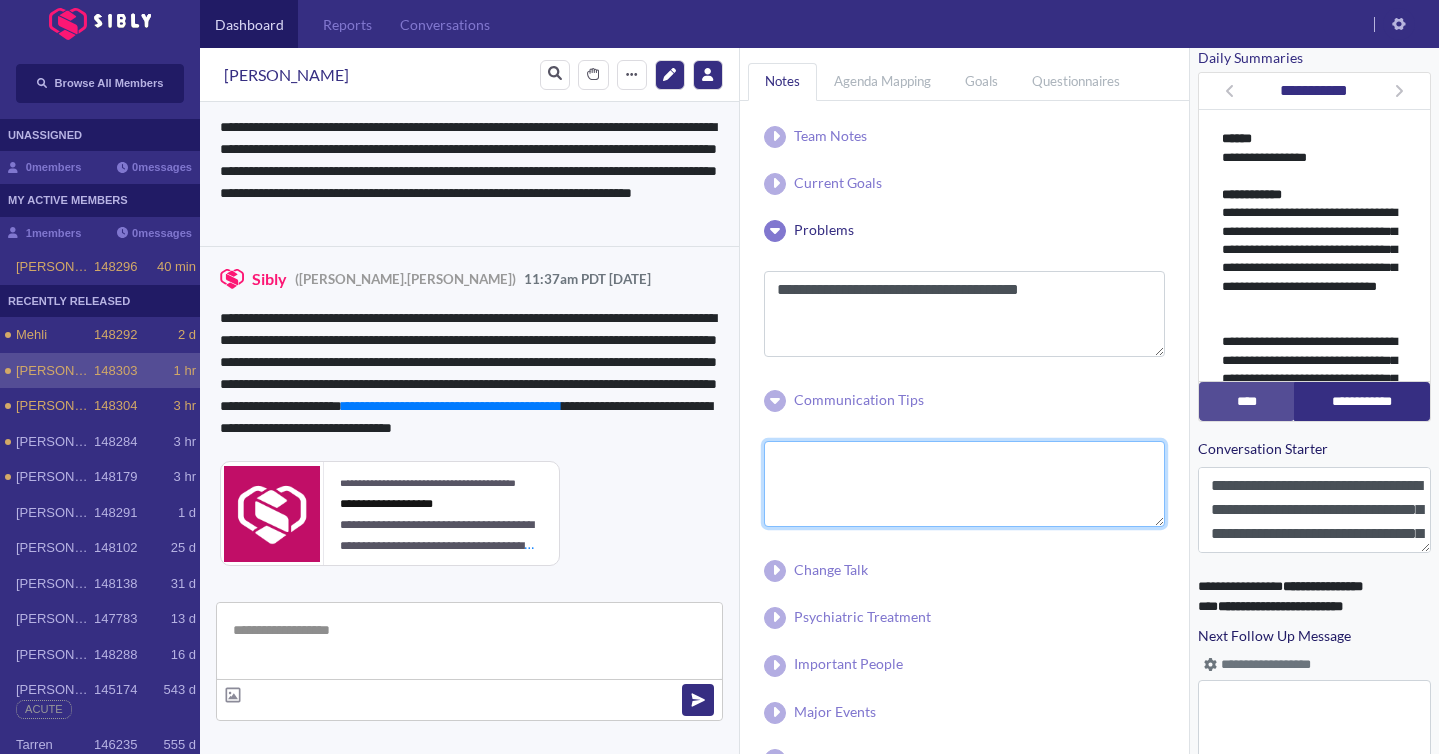type on "*" 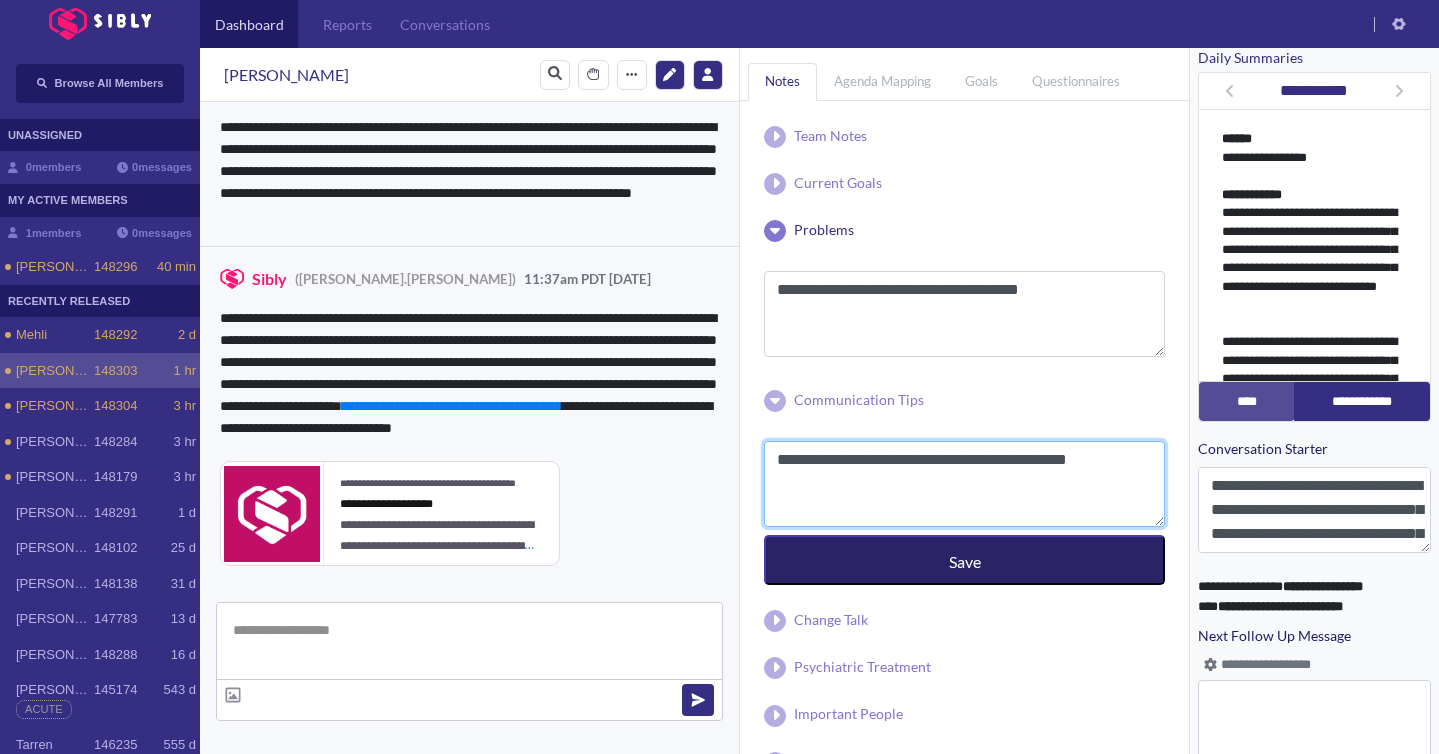 type on "**********" 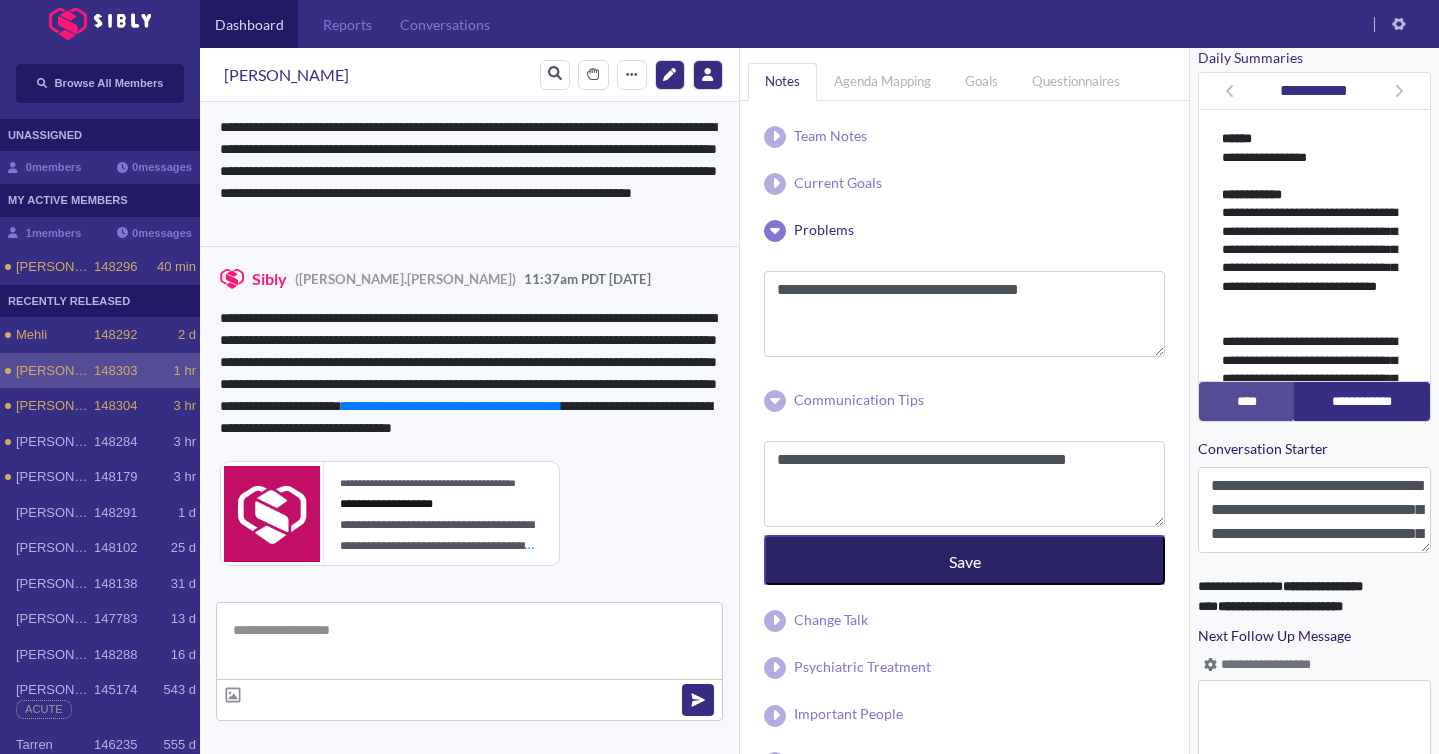 click on "Save" at bounding box center (965, 561) 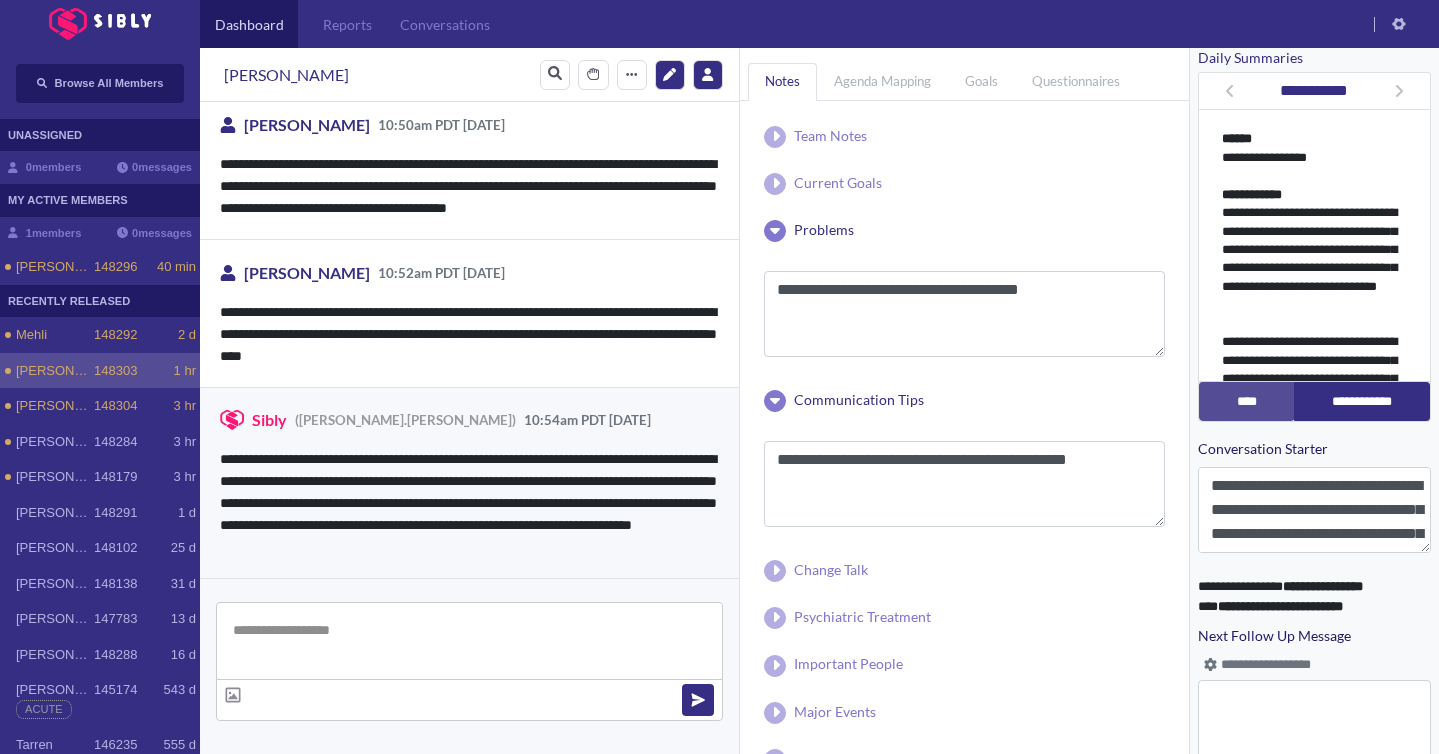 scroll, scrollTop: 1940, scrollLeft: 0, axis: vertical 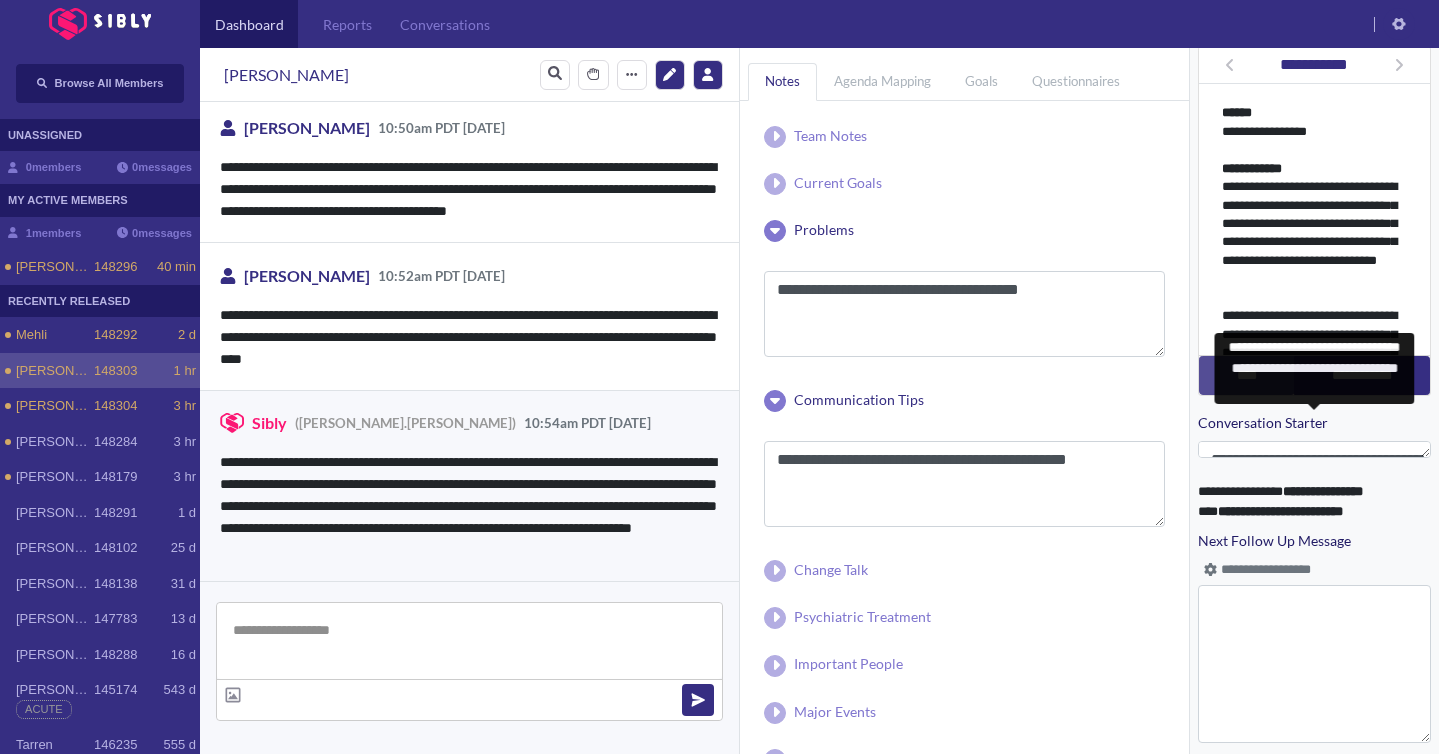 drag, startPoint x: 1418, startPoint y: 519, endPoint x: 1416, endPoint y: 453, distance: 66.0303 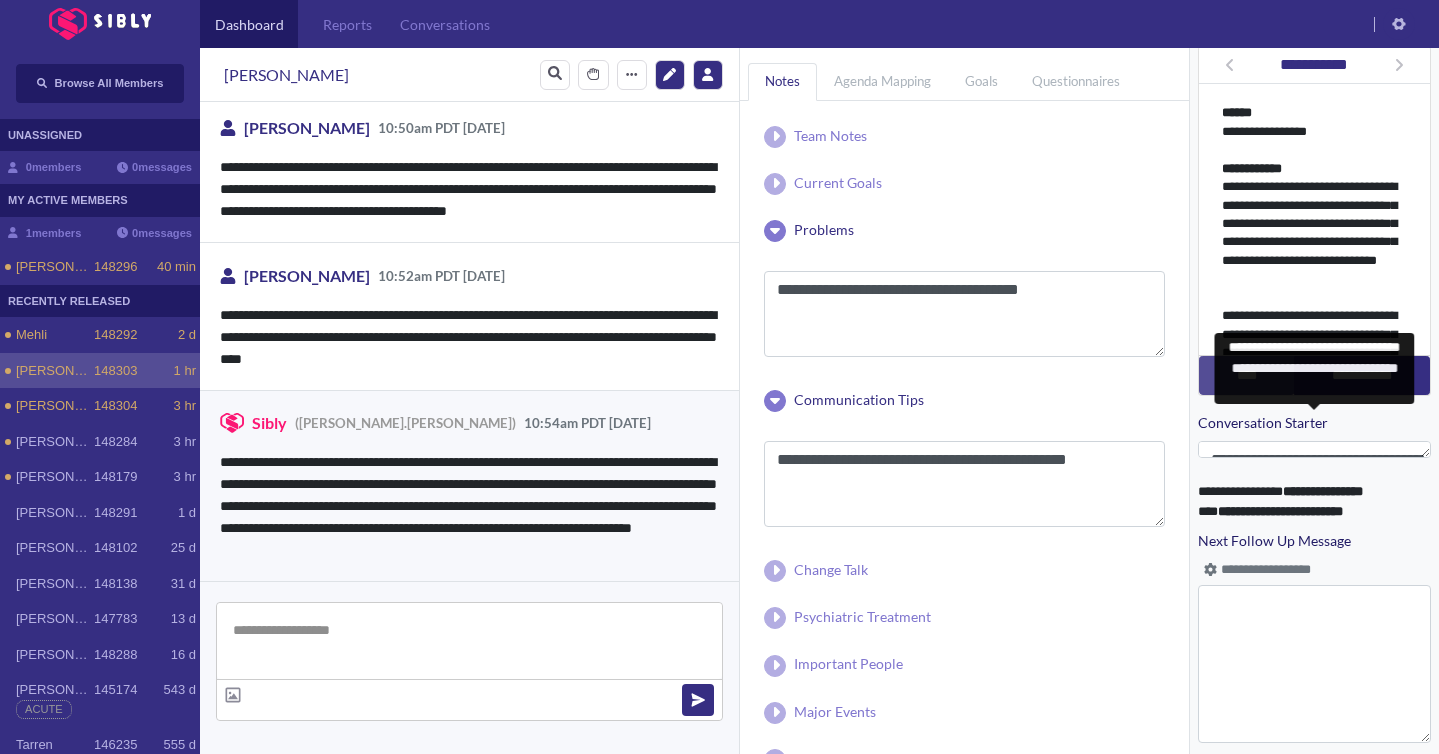 click on "**********" at bounding box center [1314, 449] 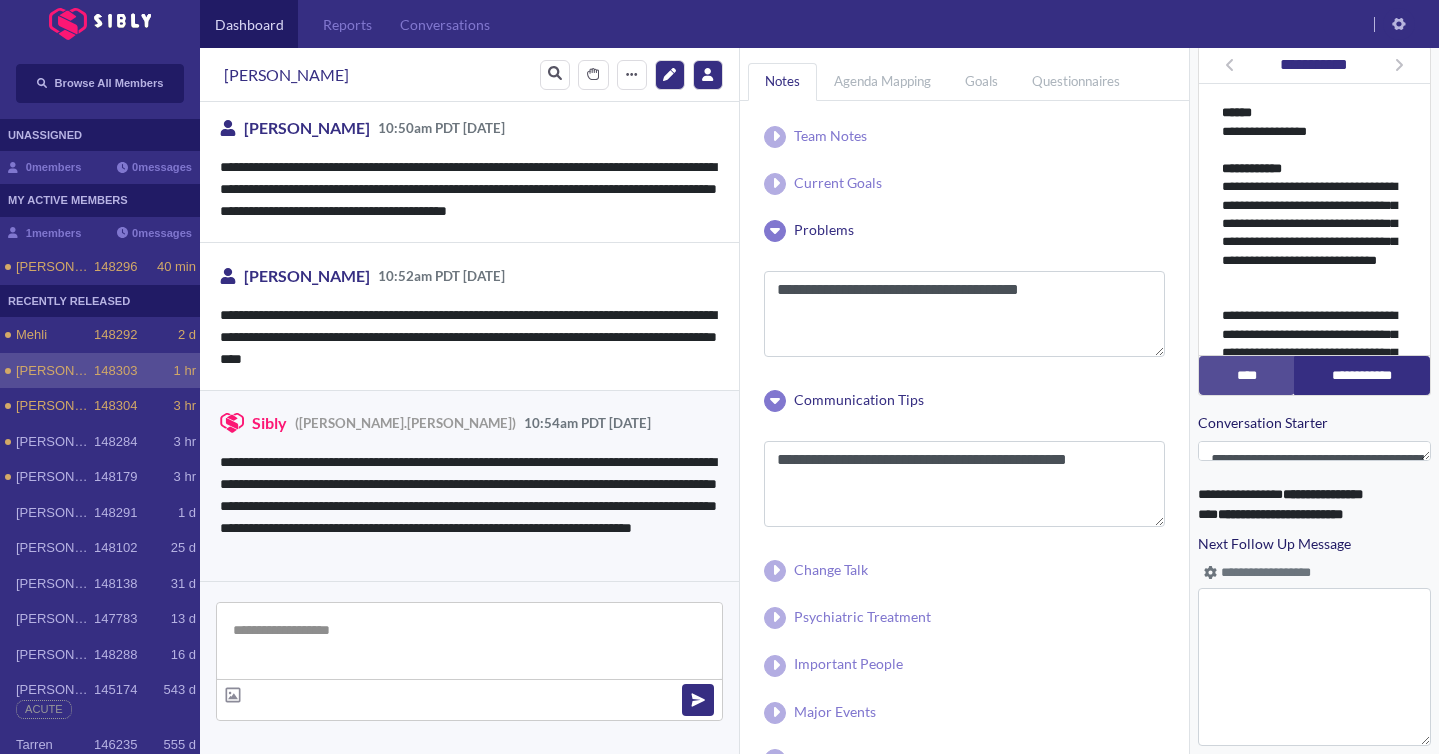 scroll, scrollTop: 805, scrollLeft: 0, axis: vertical 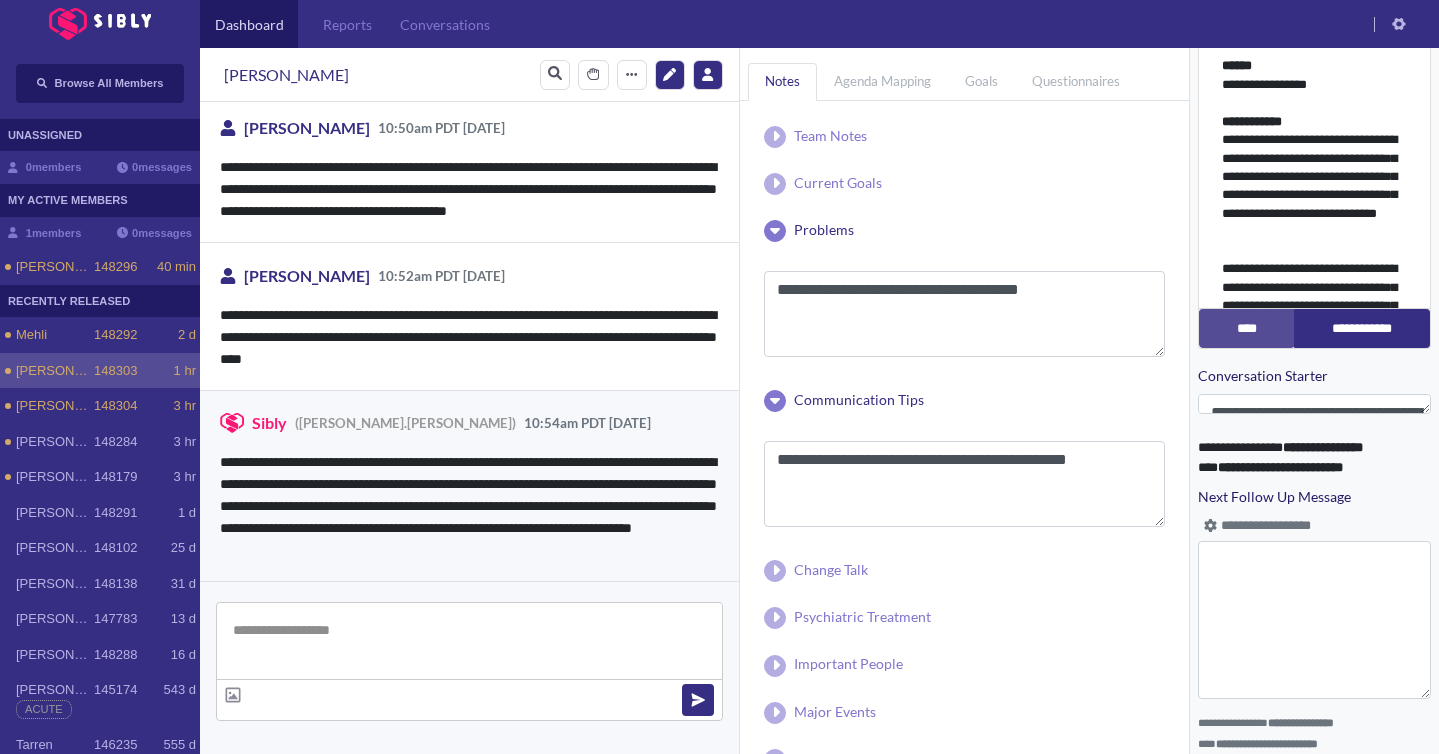 click 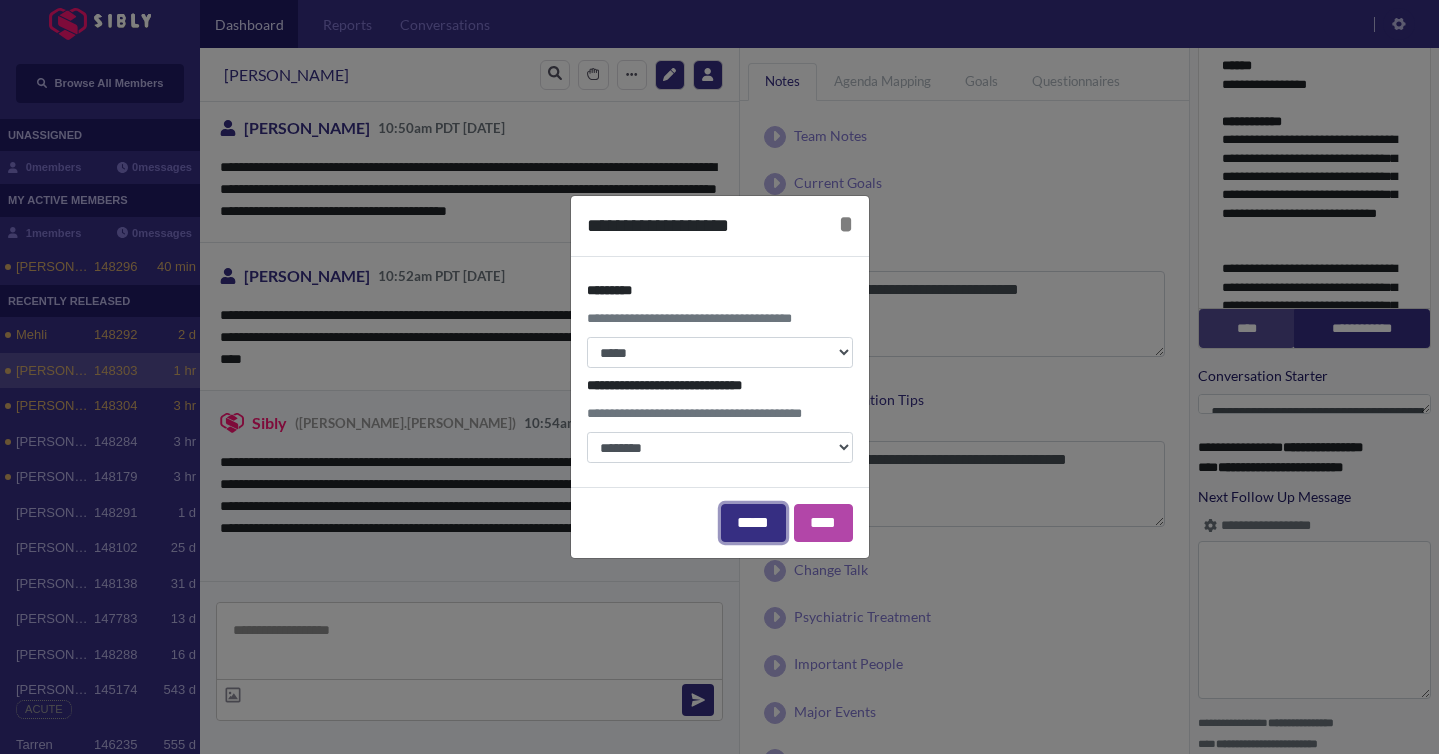 click on "*****" at bounding box center (753, 523) 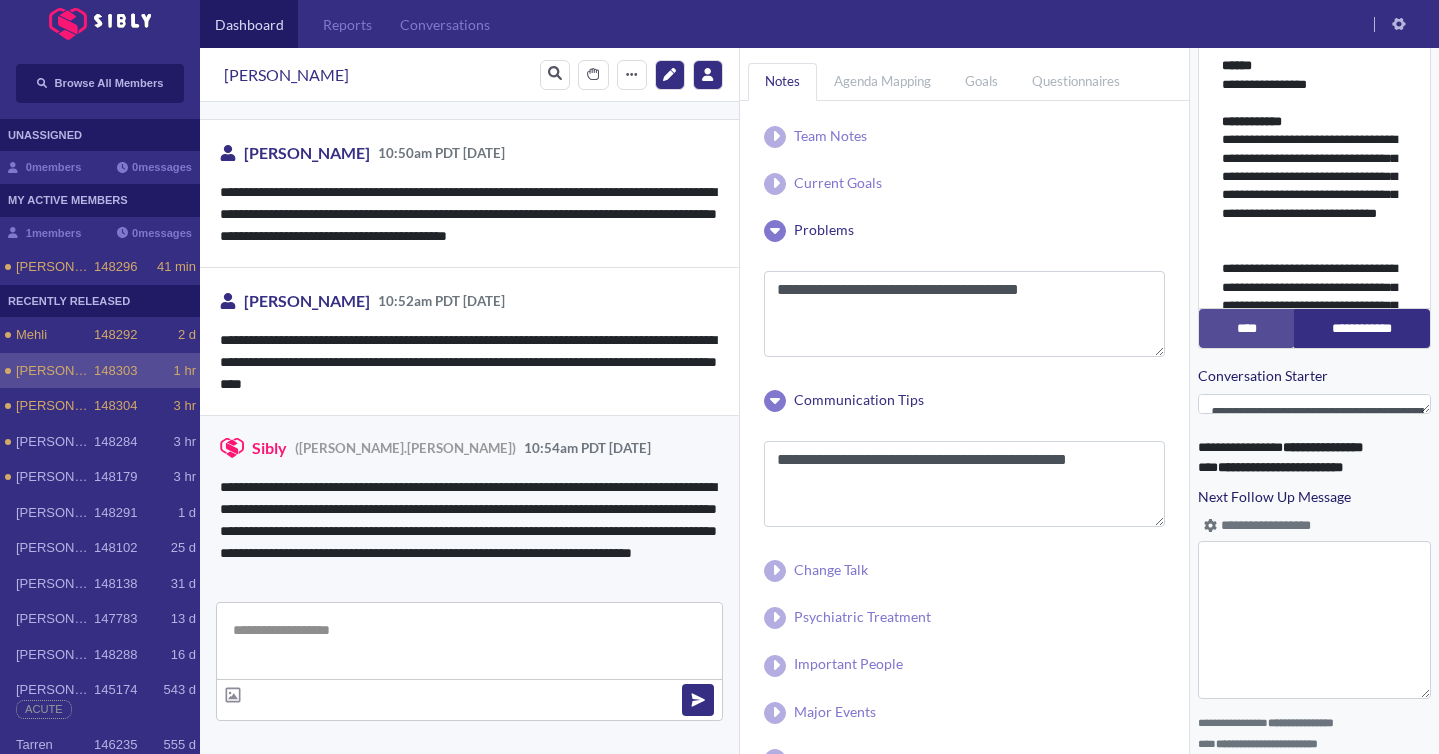 scroll, scrollTop: 1742, scrollLeft: 0, axis: vertical 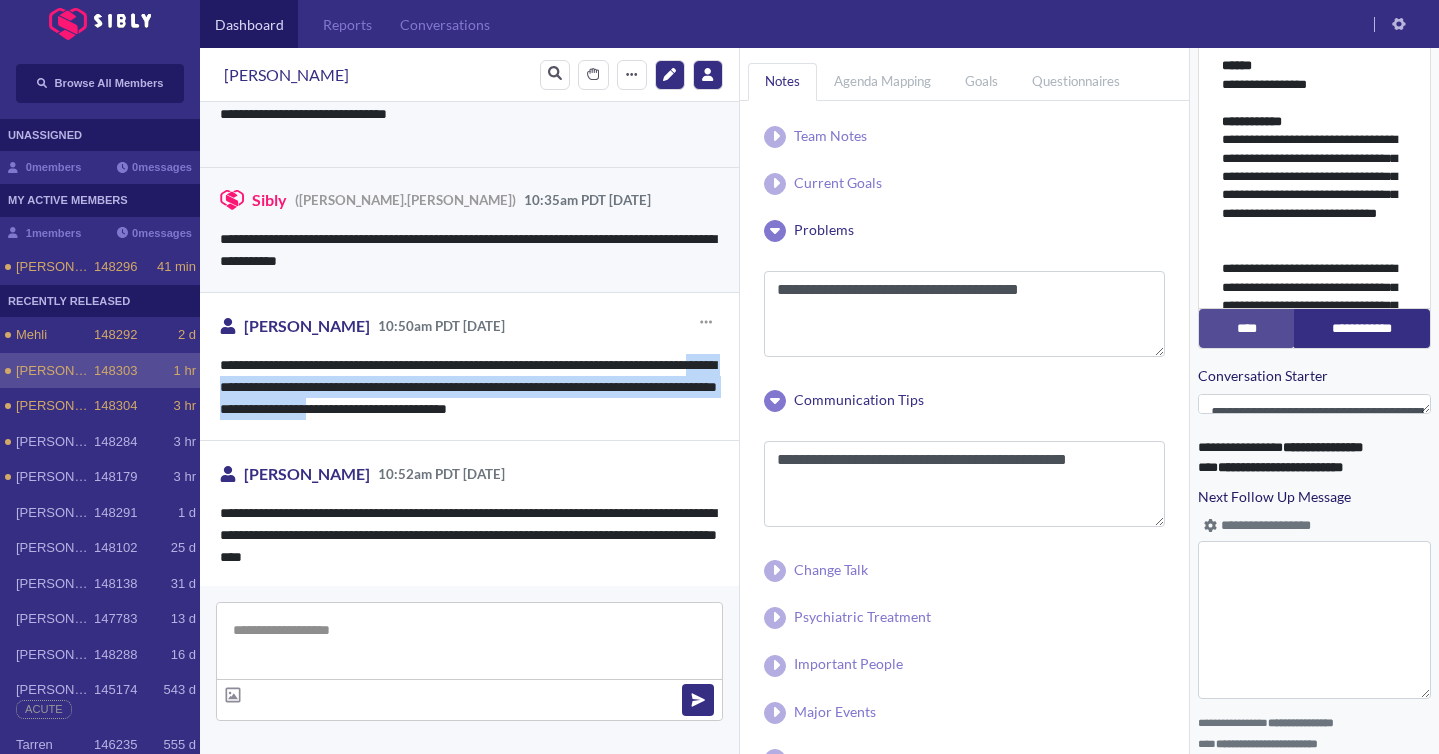 drag, startPoint x: 277, startPoint y: 387, endPoint x: 539, endPoint y: 407, distance: 262.76224 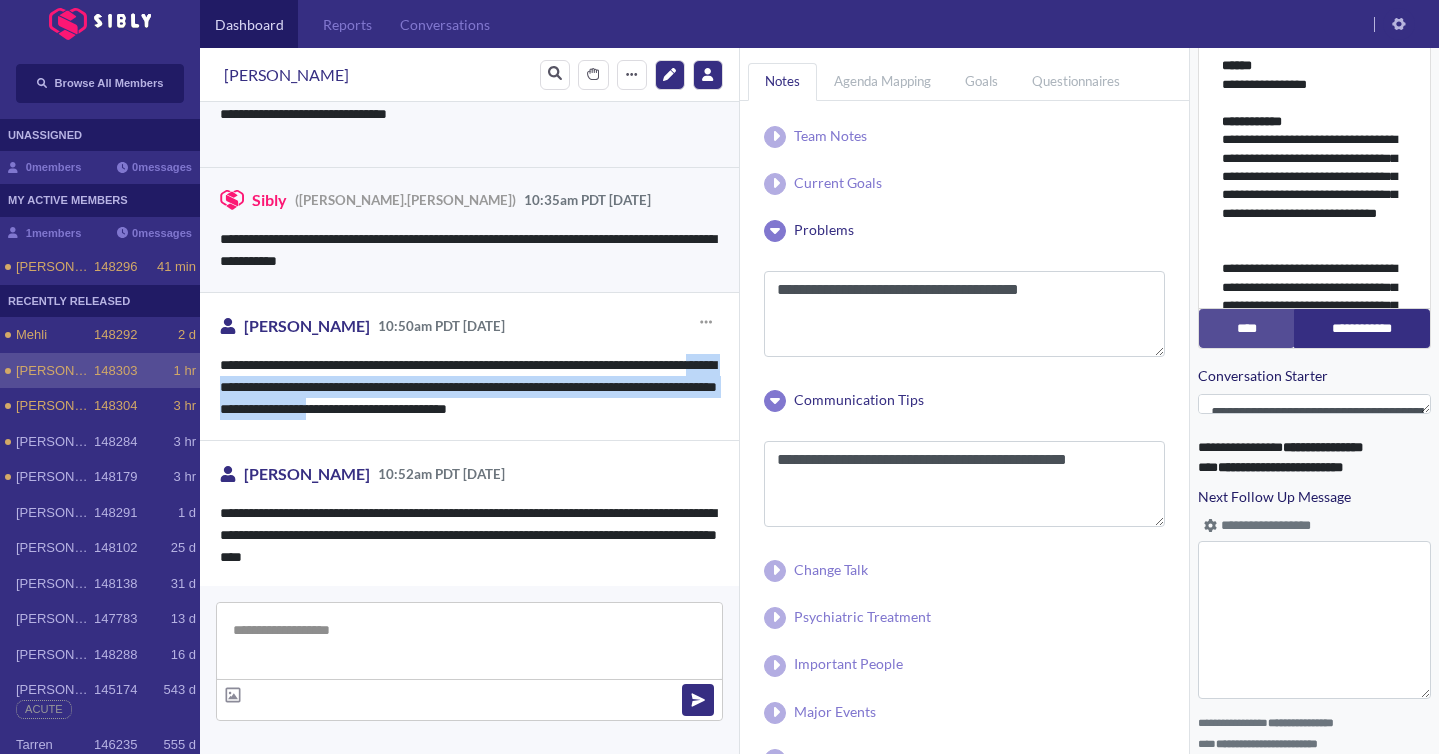 click on "**********" at bounding box center (469, 387) 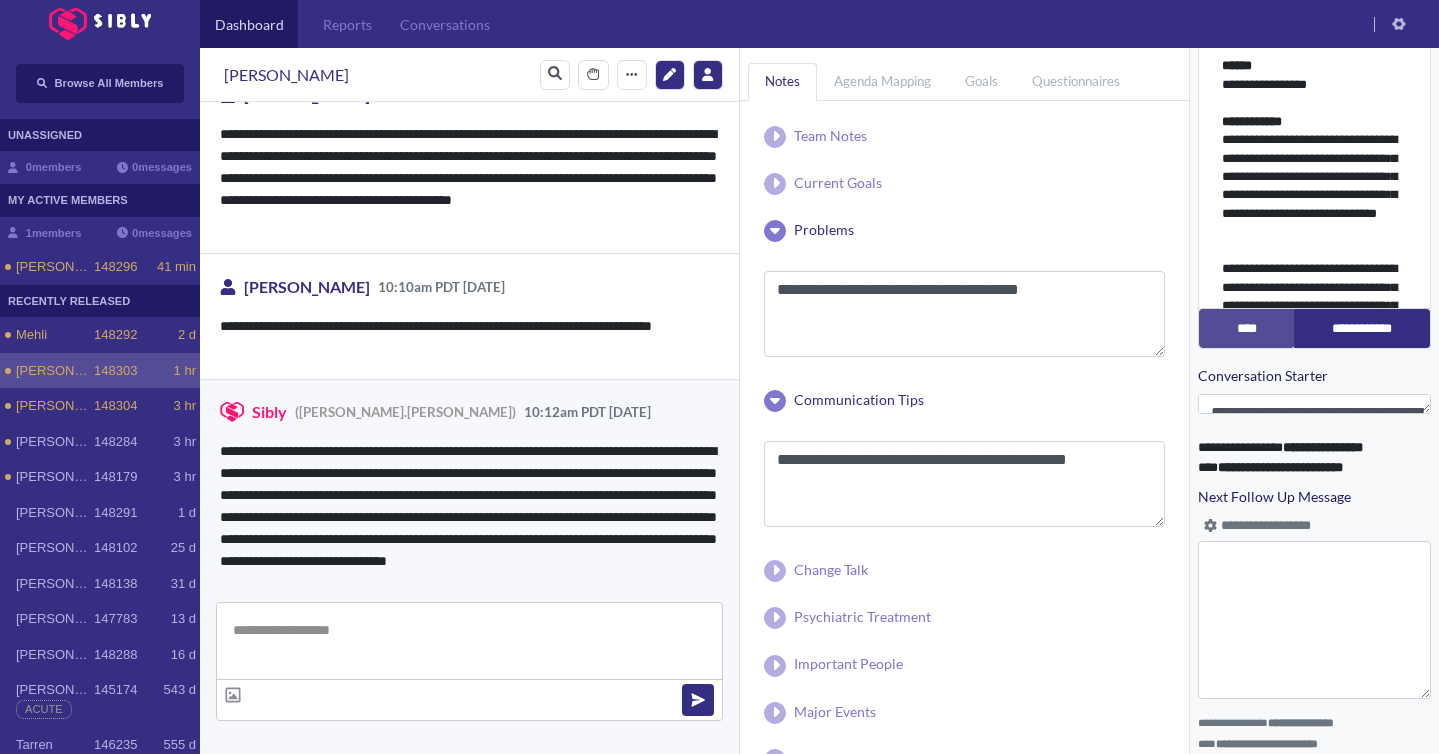 scroll, scrollTop: 1294, scrollLeft: 0, axis: vertical 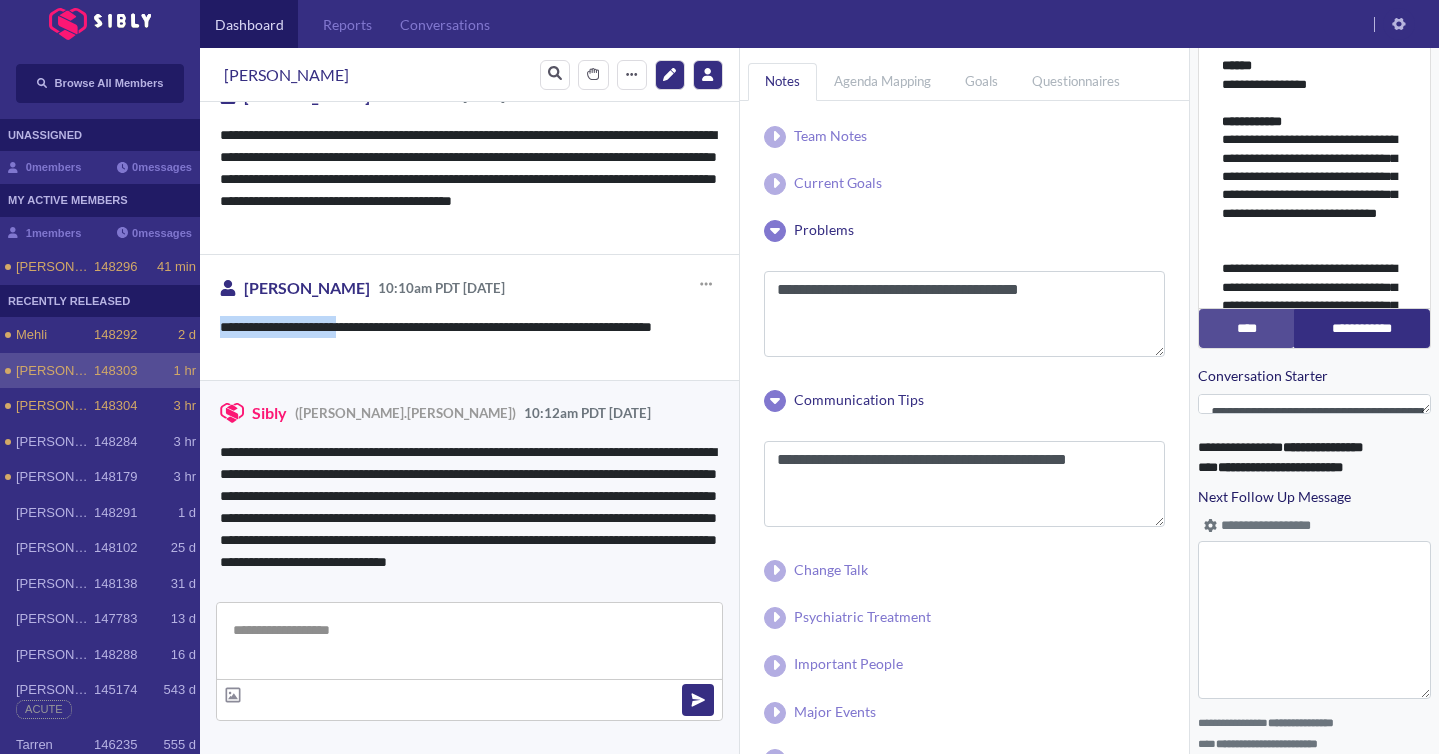 drag, startPoint x: 216, startPoint y: 322, endPoint x: 363, endPoint y: 326, distance: 147.05441 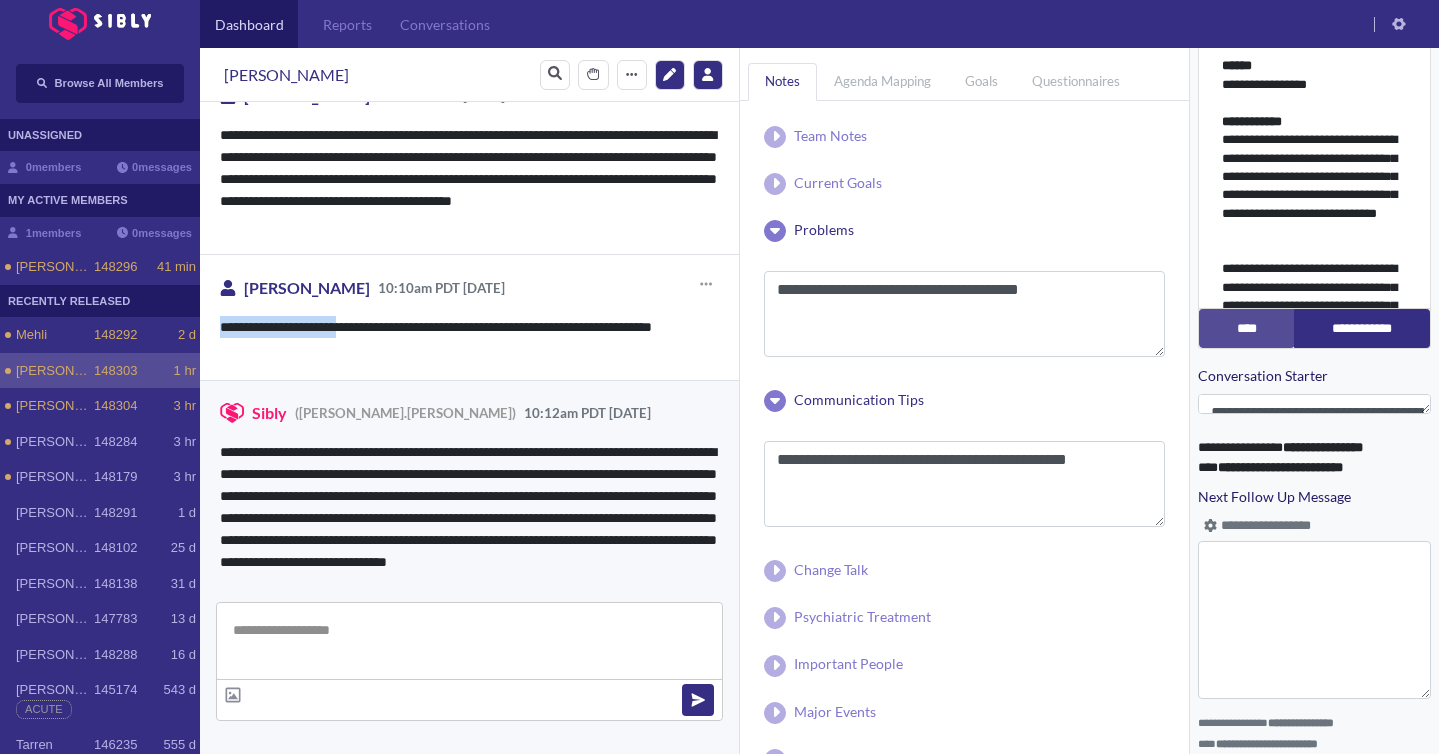 click on "**********" at bounding box center [469, 317] 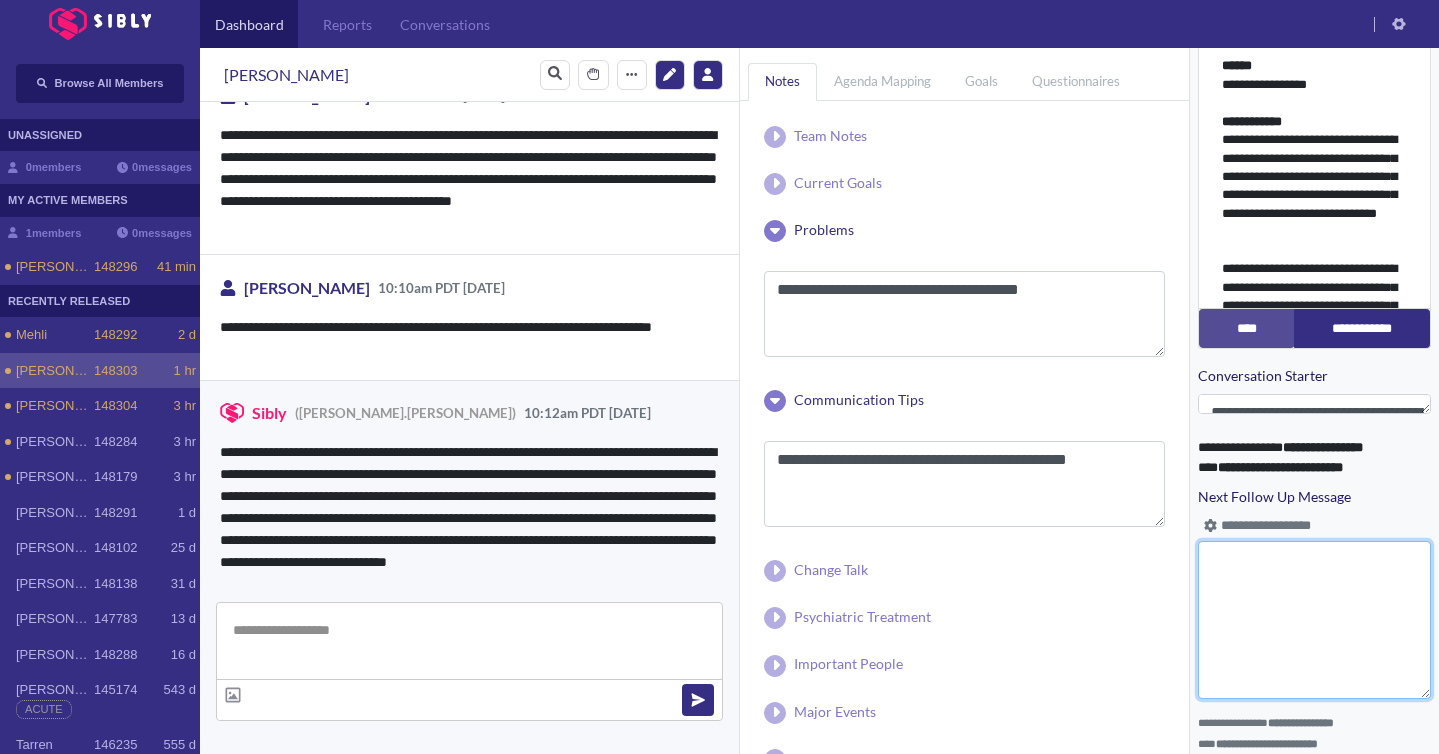 click on "Next Follow Up Message" at bounding box center [1314, 620] 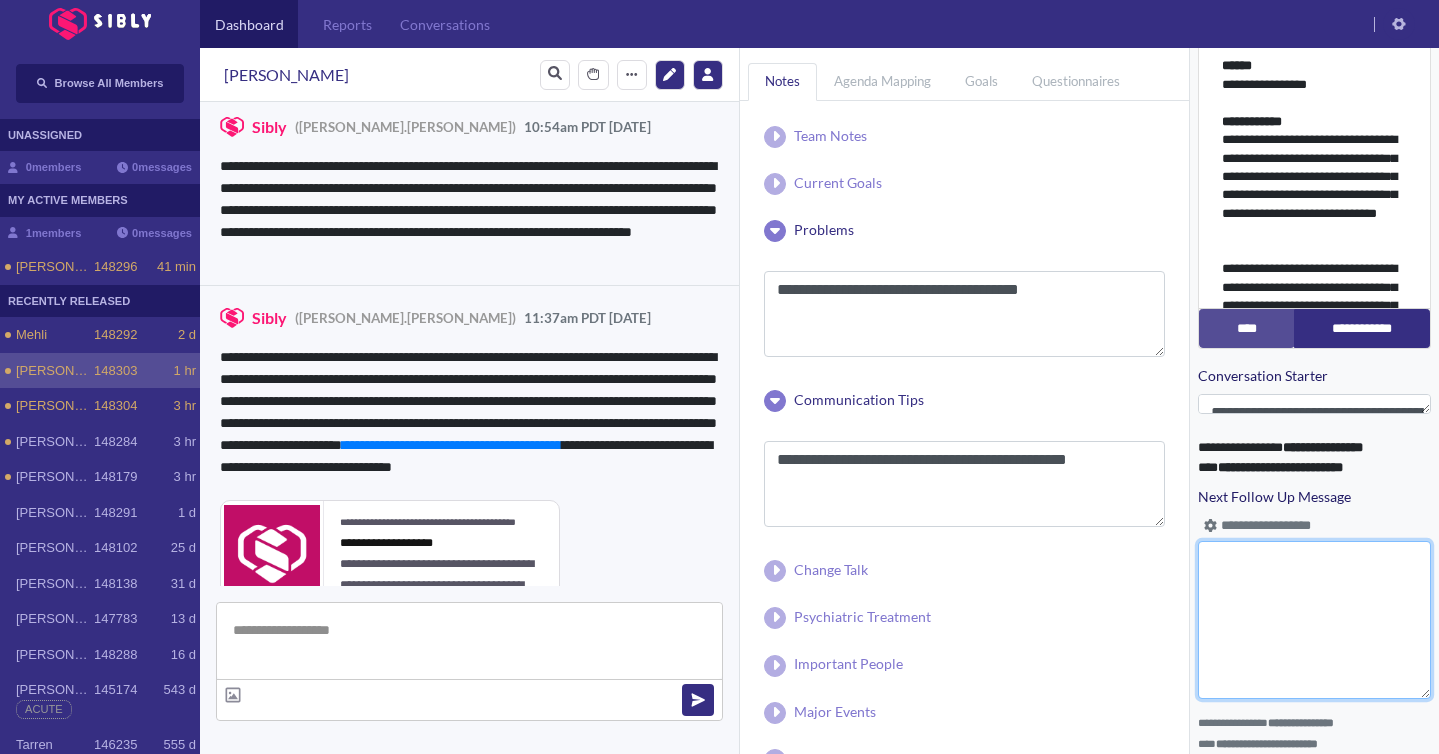 scroll, scrollTop: 2275, scrollLeft: 0, axis: vertical 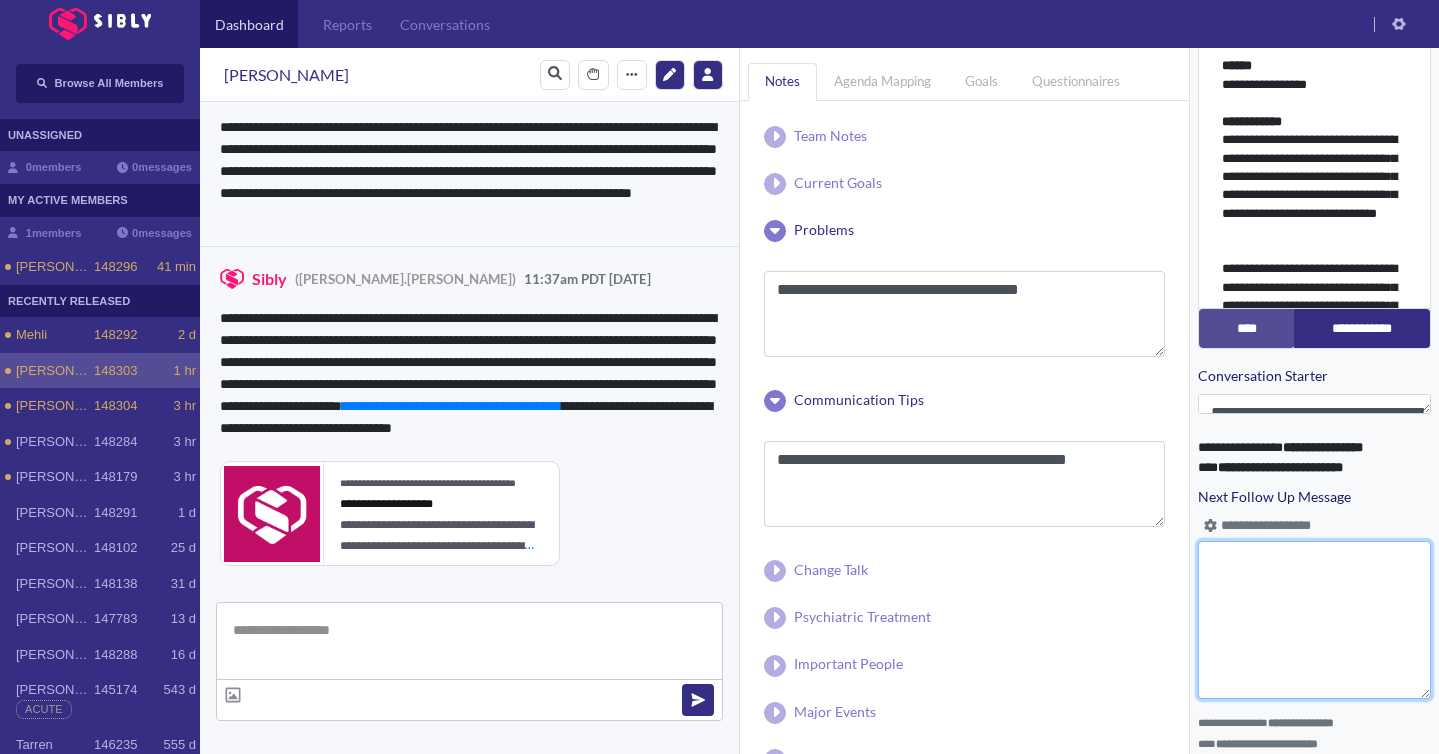 click on "Next Follow Up Message" at bounding box center (1314, 620) 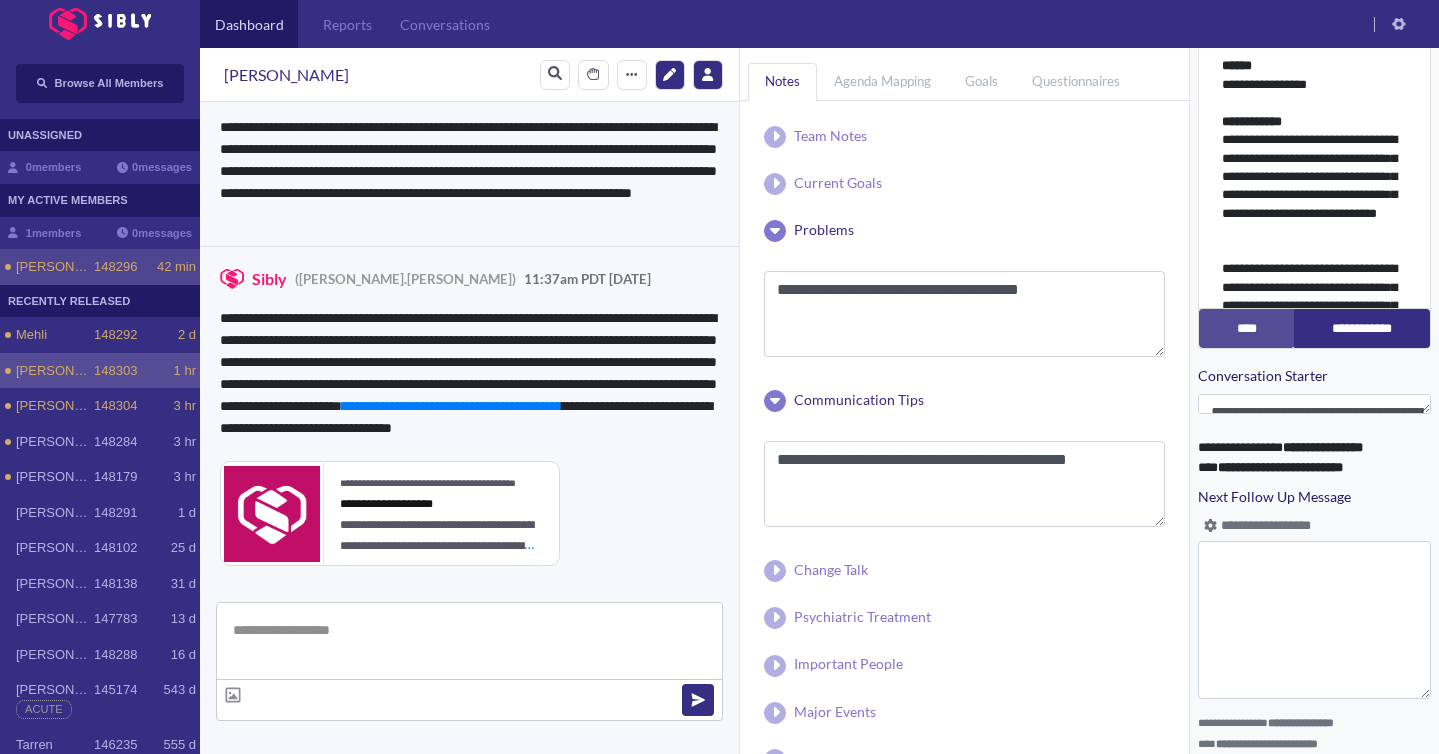 click on "[PERSON_NAME]" at bounding box center (55, 267) 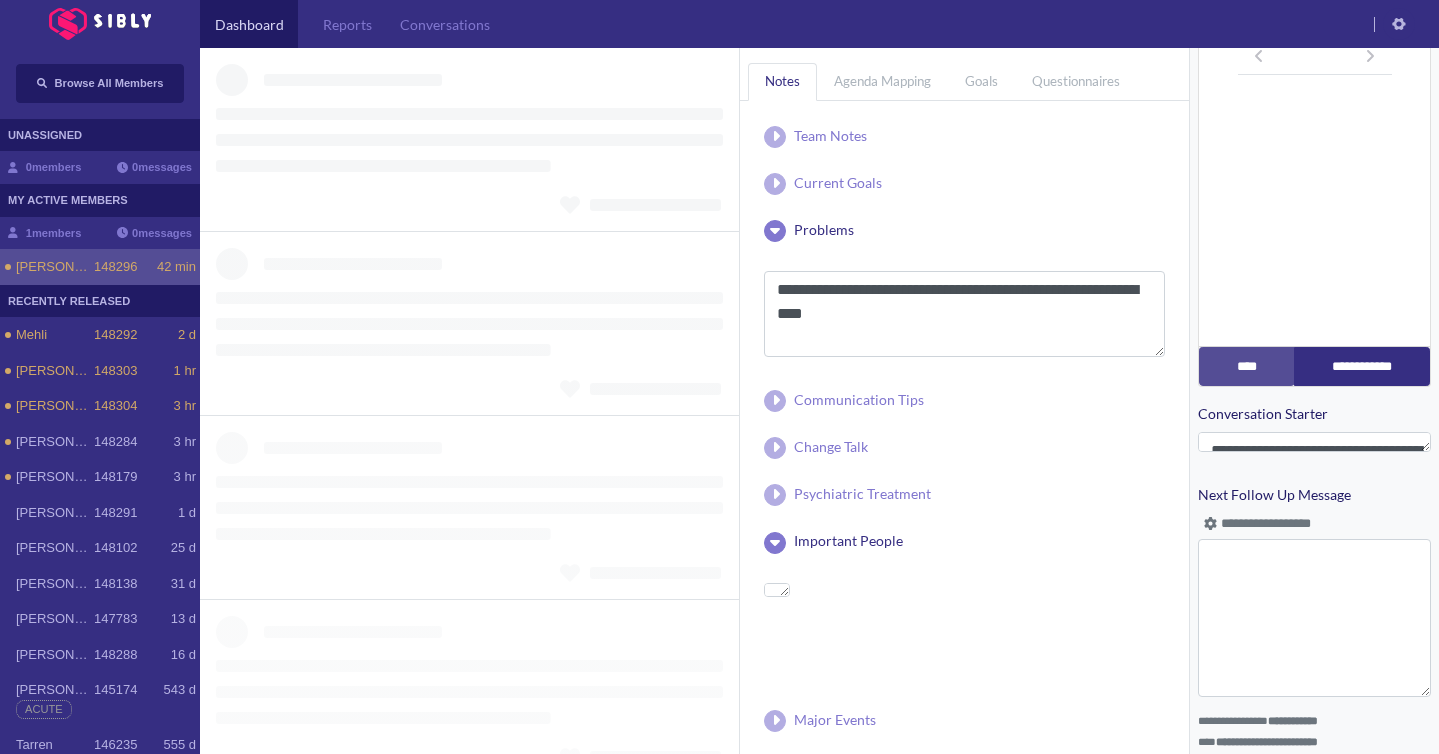 scroll, scrollTop: 707, scrollLeft: 0, axis: vertical 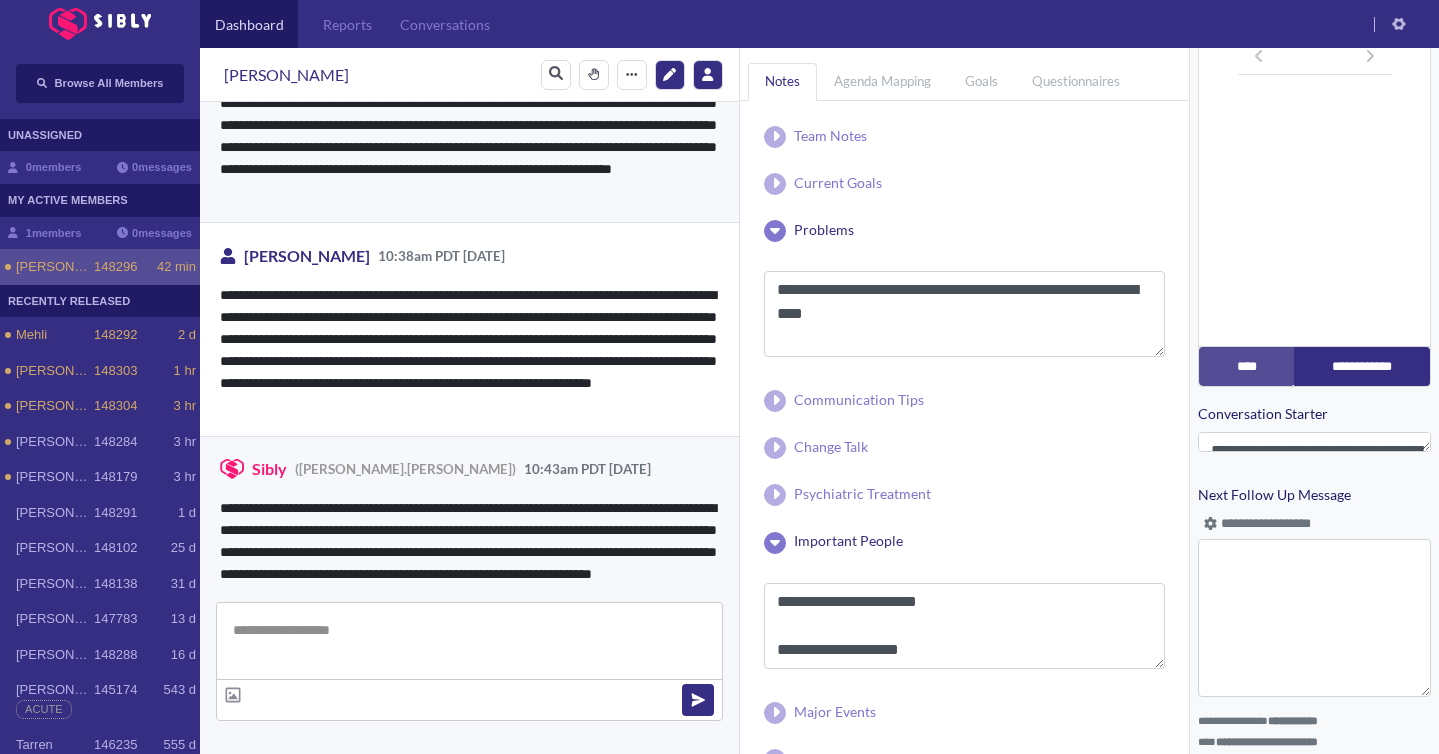 type on "**********" 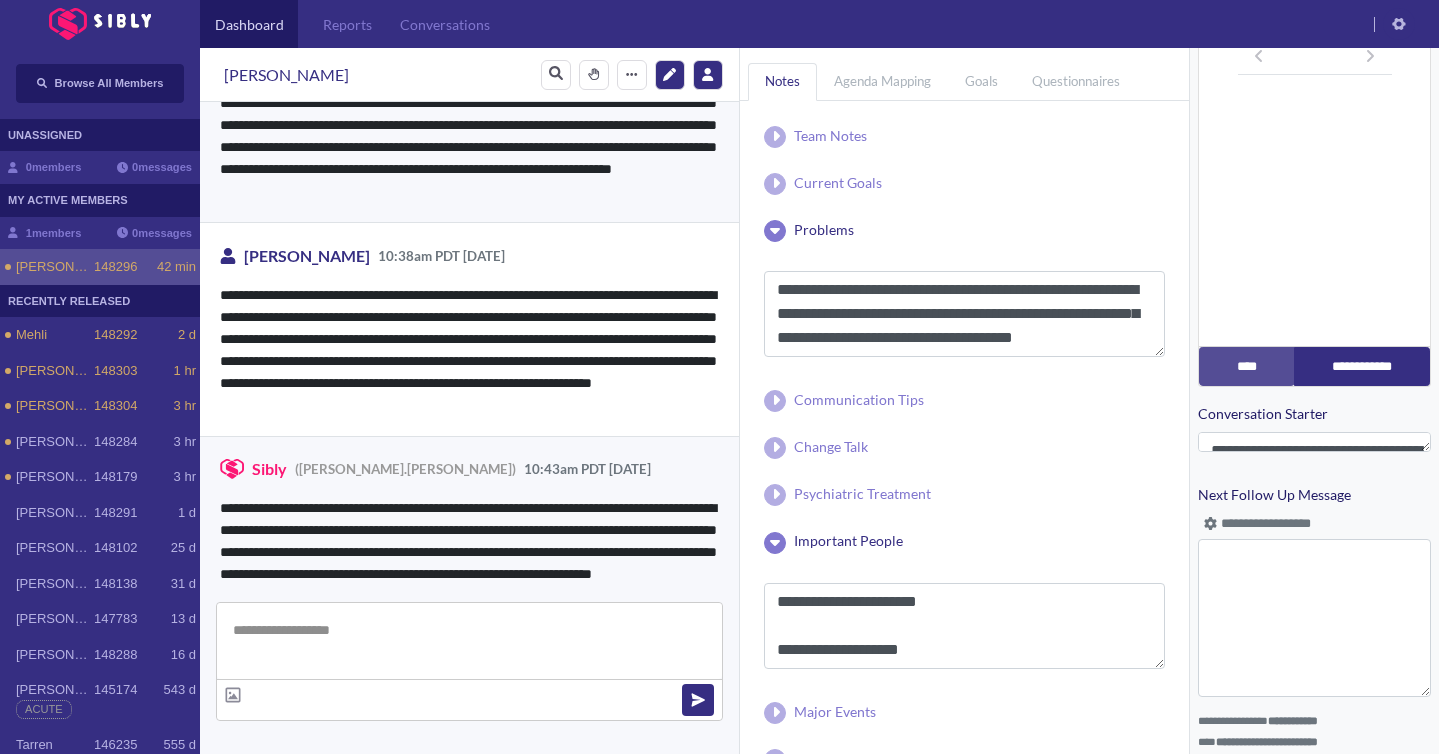 scroll, scrollTop: 3637, scrollLeft: 0, axis: vertical 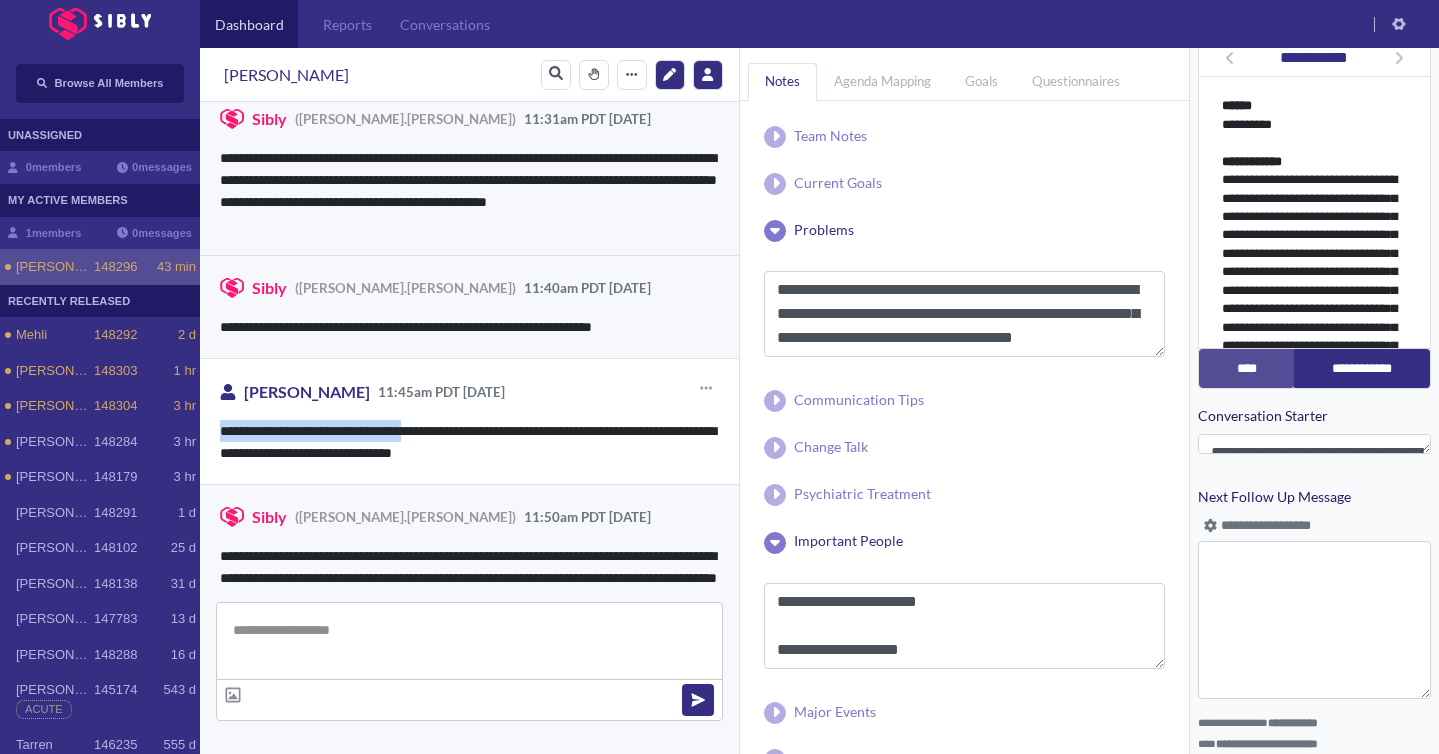 drag, startPoint x: 215, startPoint y: 423, endPoint x: 426, endPoint y: 432, distance: 211.19185 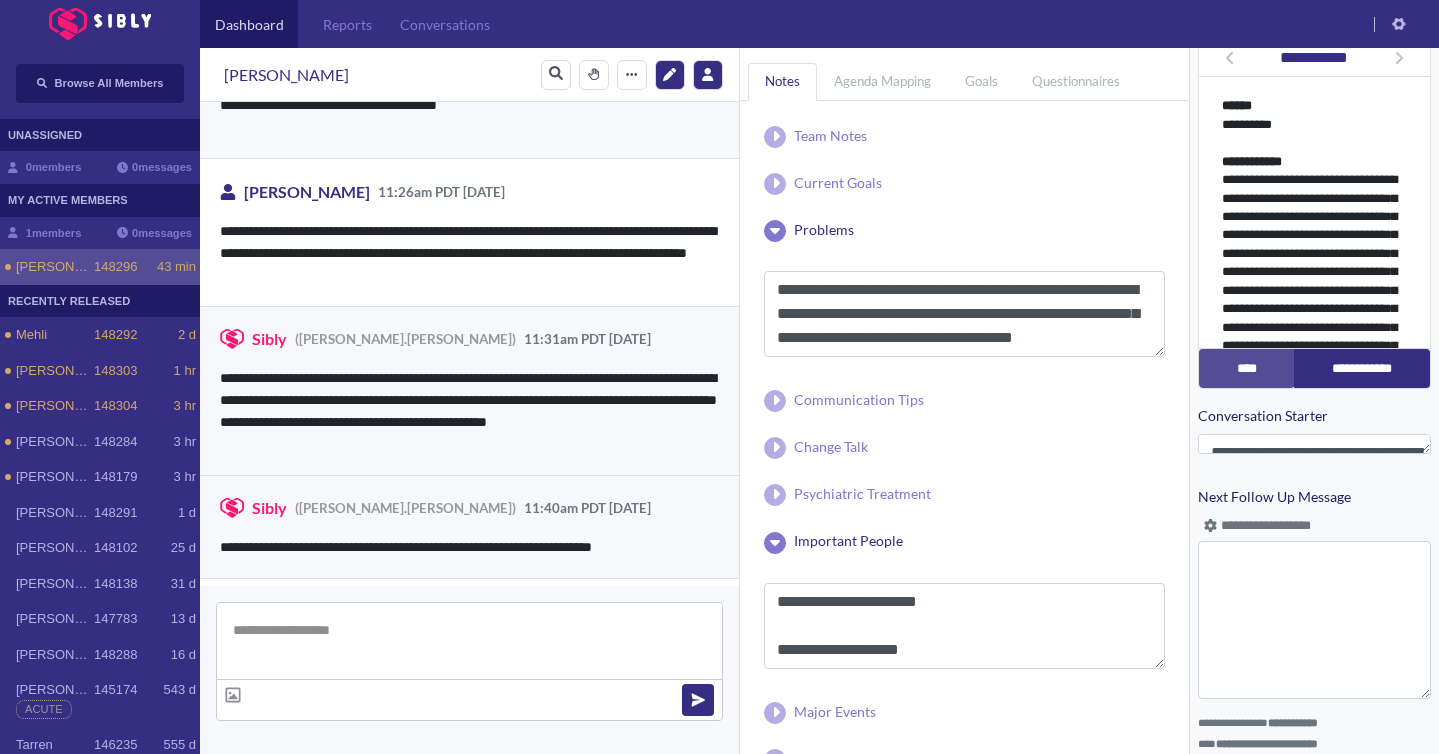scroll, scrollTop: 3420, scrollLeft: 0, axis: vertical 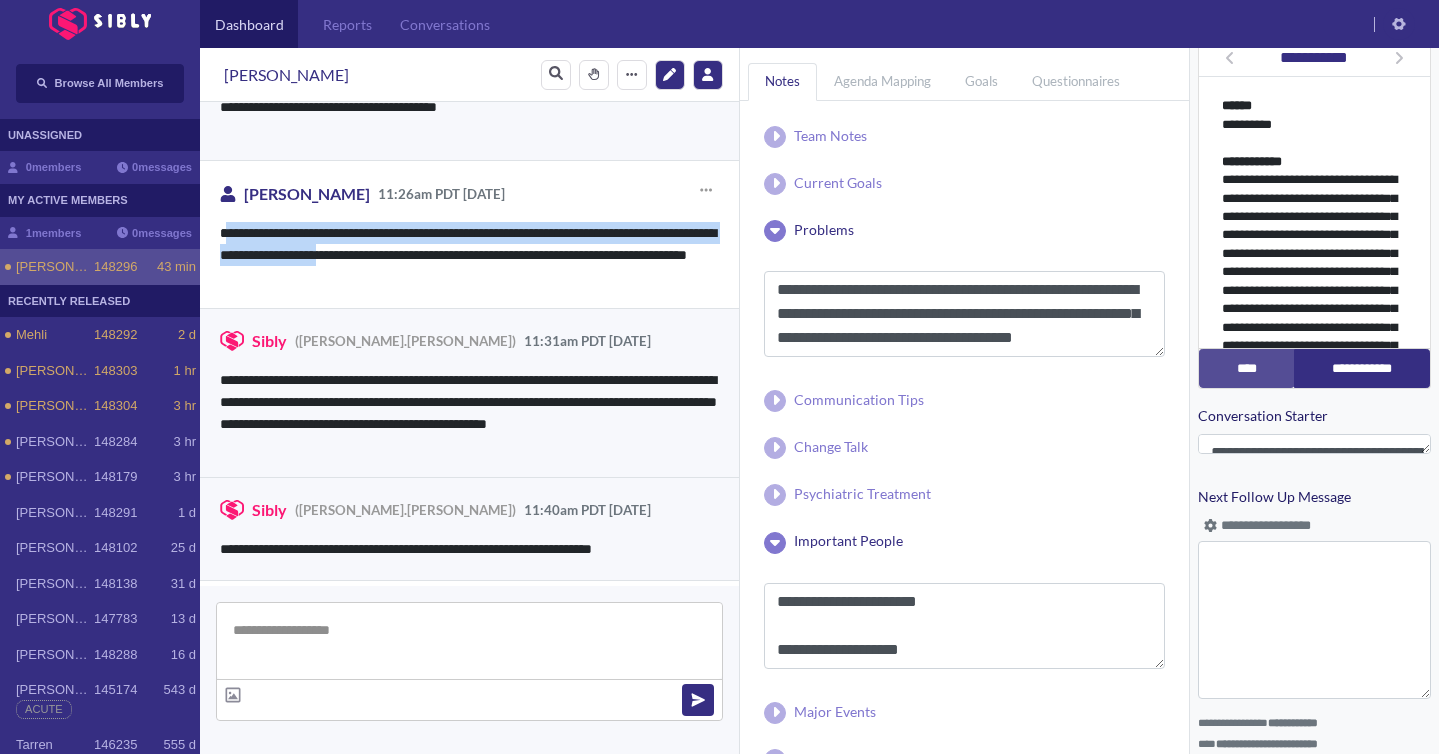 drag, startPoint x: 224, startPoint y: 227, endPoint x: 465, endPoint y: 255, distance: 242.62111 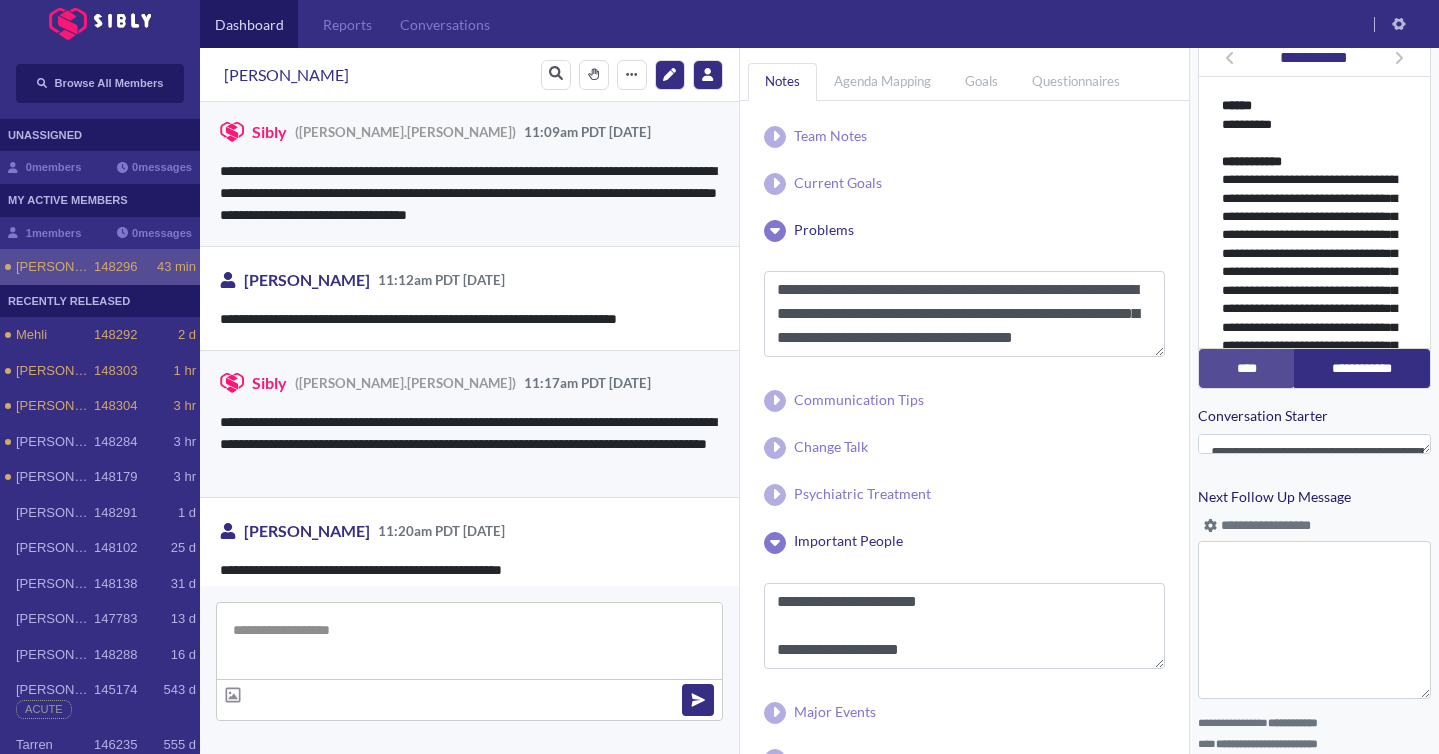scroll, scrollTop: 2786, scrollLeft: 0, axis: vertical 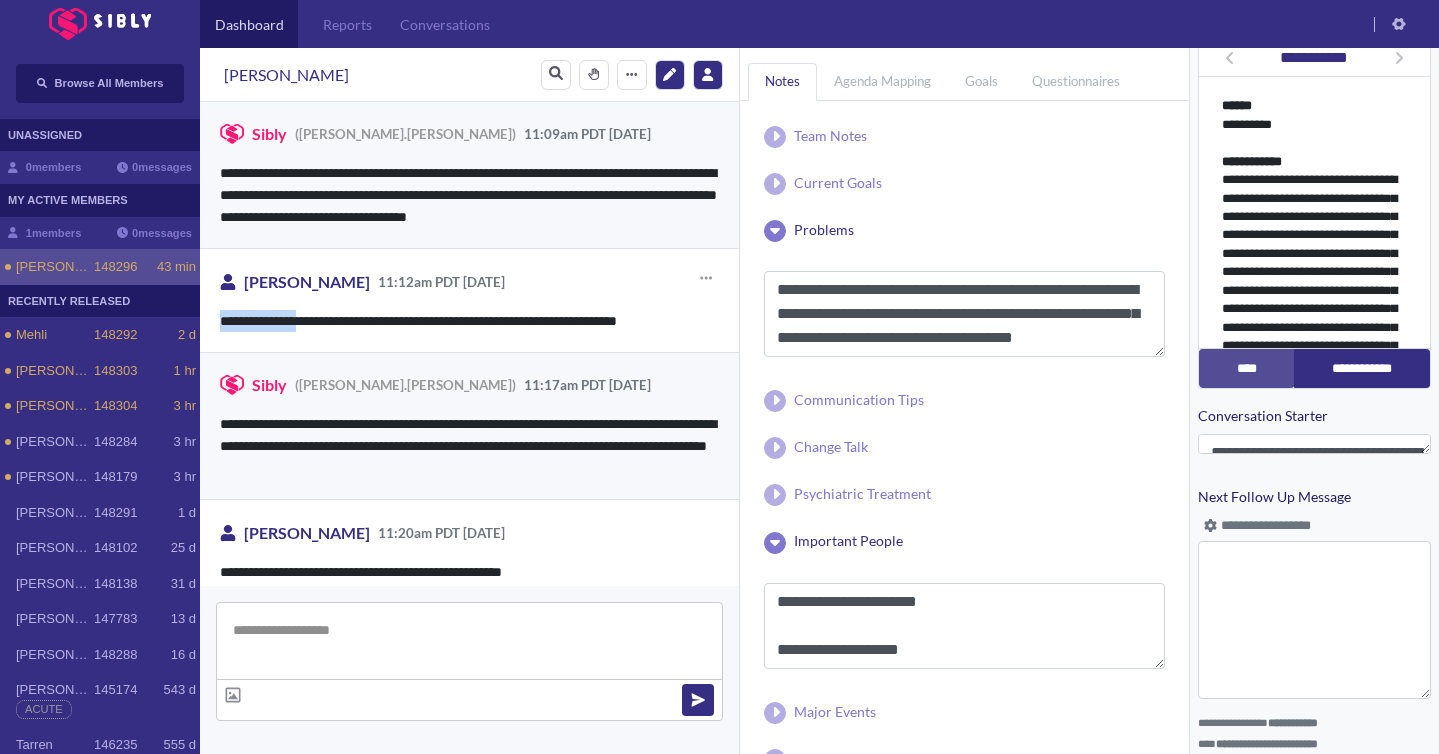 drag, startPoint x: 215, startPoint y: 320, endPoint x: 301, endPoint y: 320, distance: 86 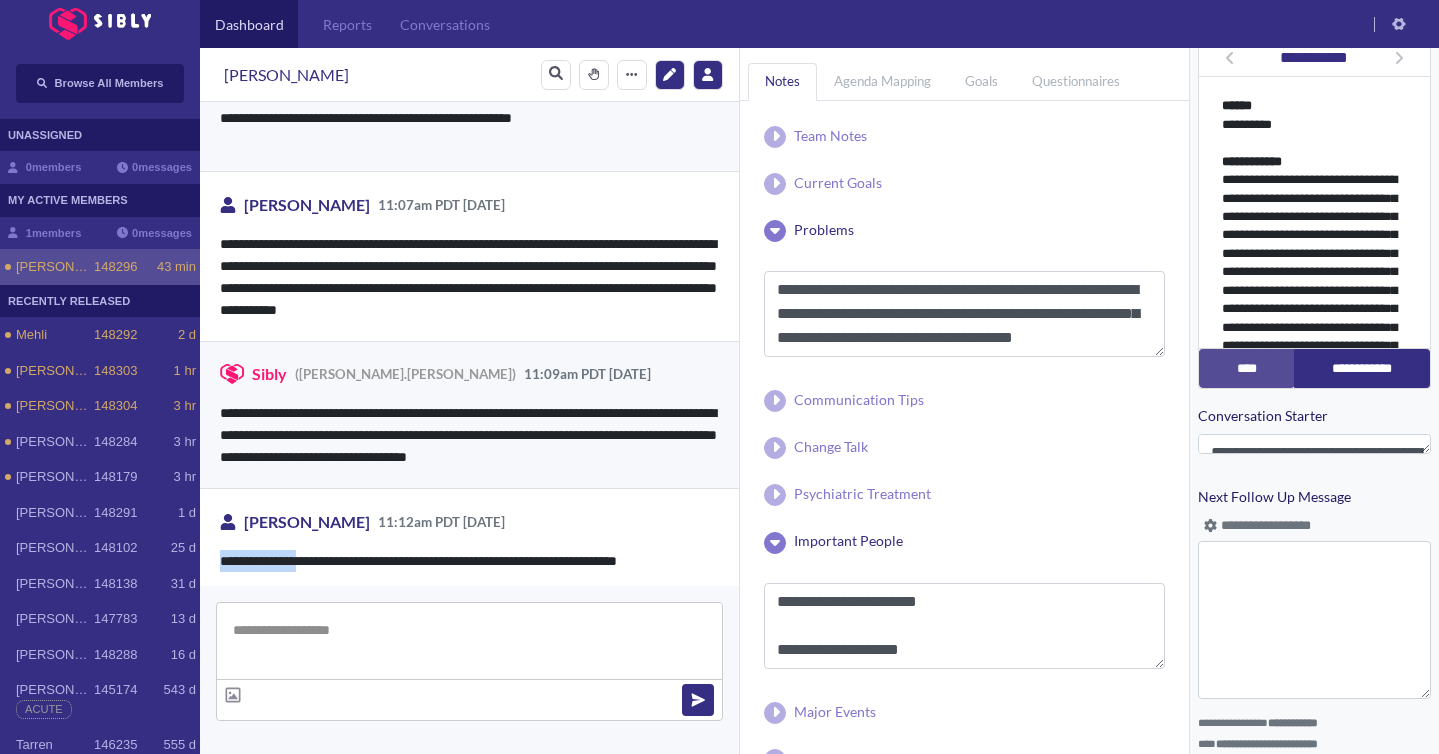 scroll, scrollTop: 2547, scrollLeft: 0, axis: vertical 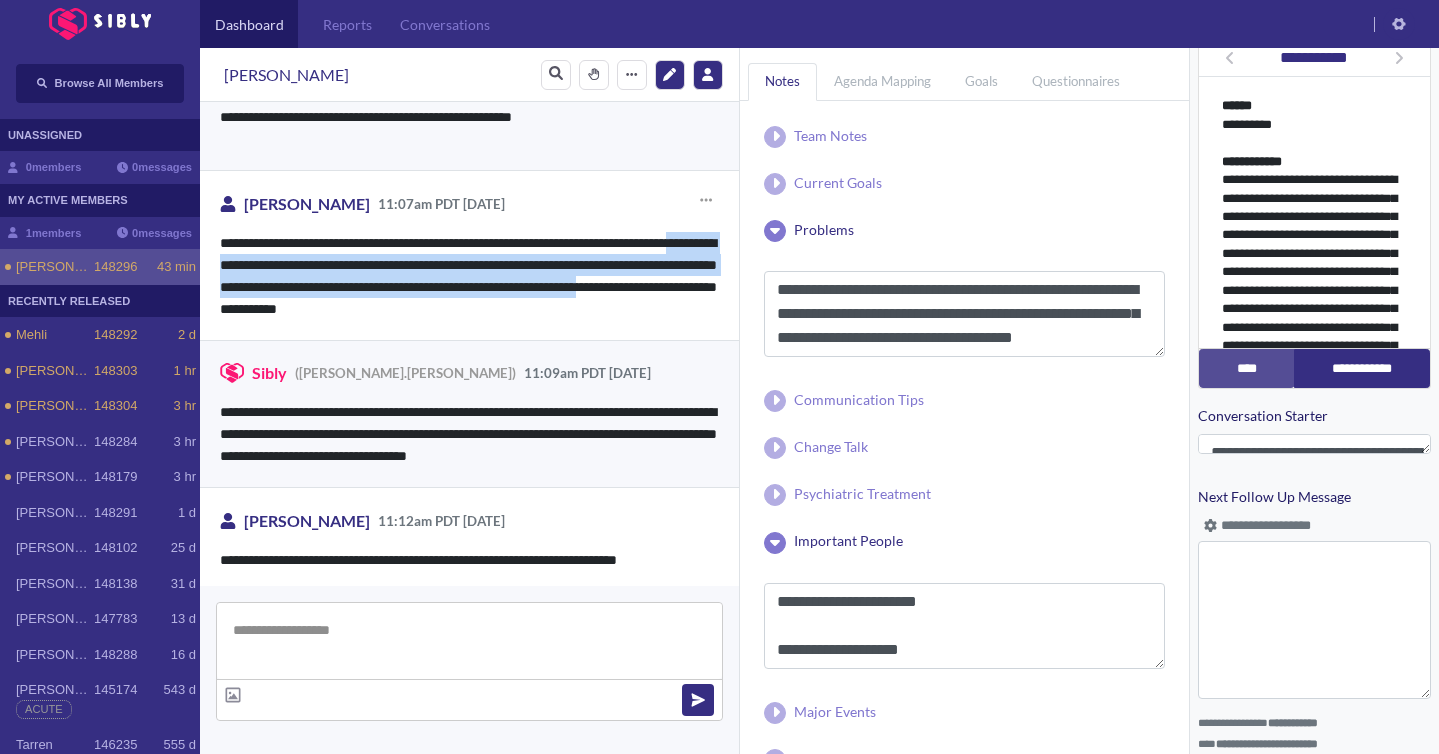 drag, startPoint x: 263, startPoint y: 260, endPoint x: 380, endPoint y: 300, distance: 123.6487 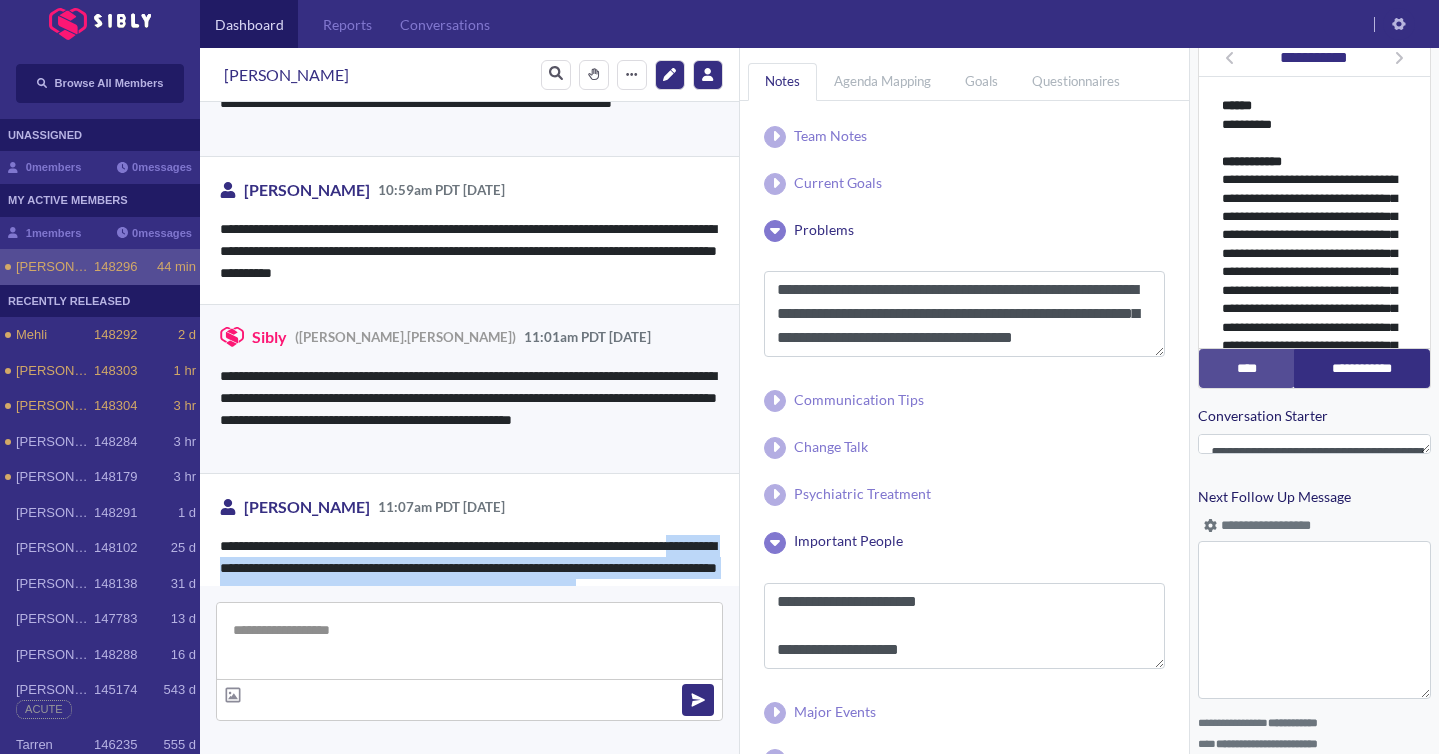 scroll, scrollTop: 2243, scrollLeft: 0, axis: vertical 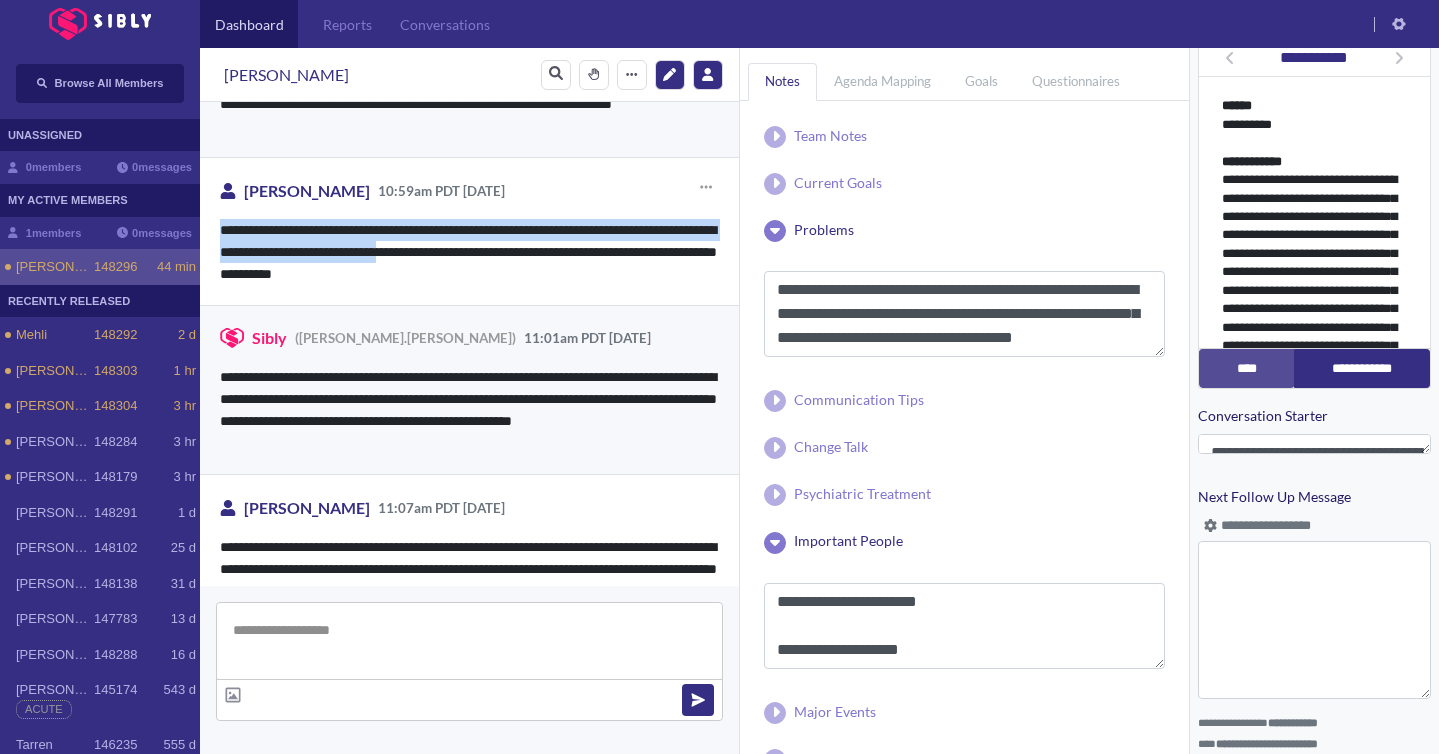 drag, startPoint x: 221, startPoint y: 230, endPoint x: 497, endPoint y: 246, distance: 276.46338 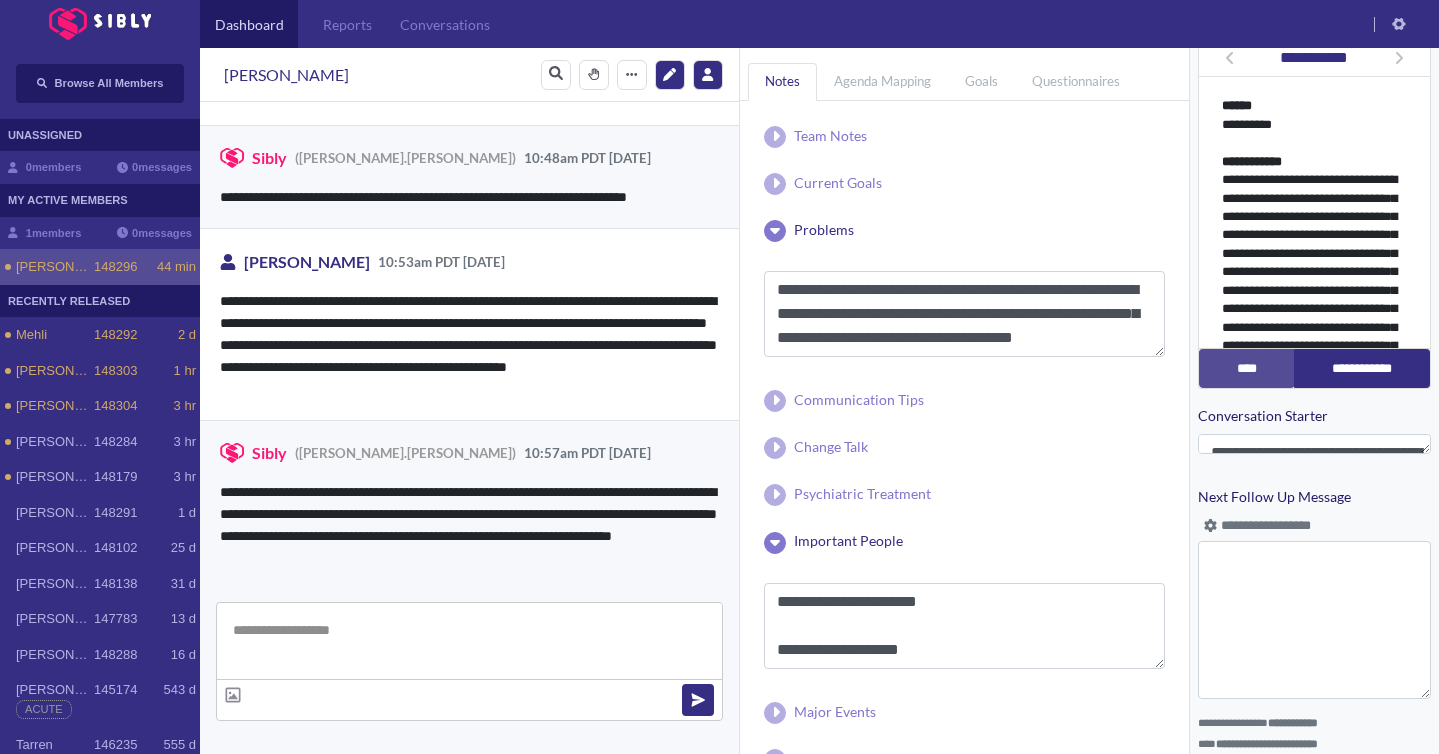 scroll, scrollTop: 1812, scrollLeft: 0, axis: vertical 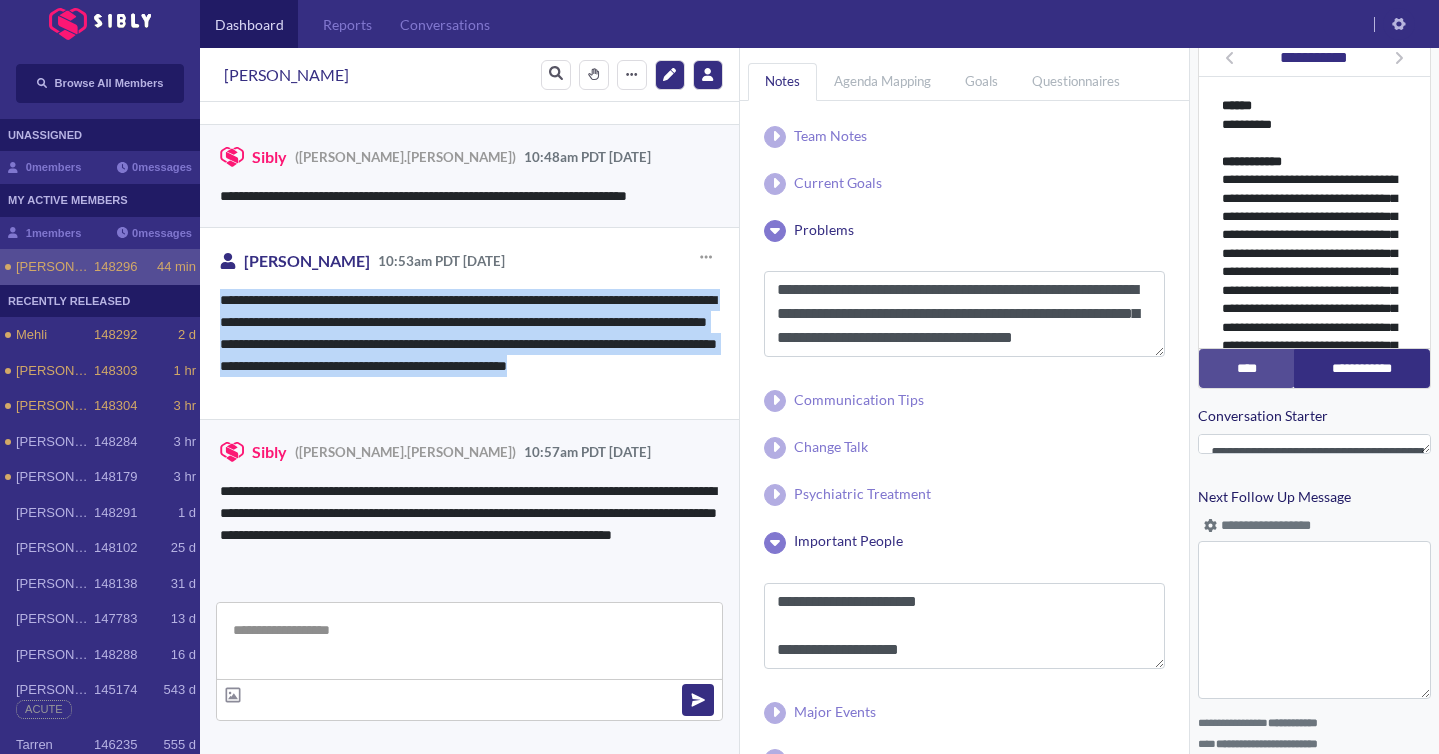 drag, startPoint x: 221, startPoint y: 298, endPoint x: 526, endPoint y: 388, distance: 318.0016 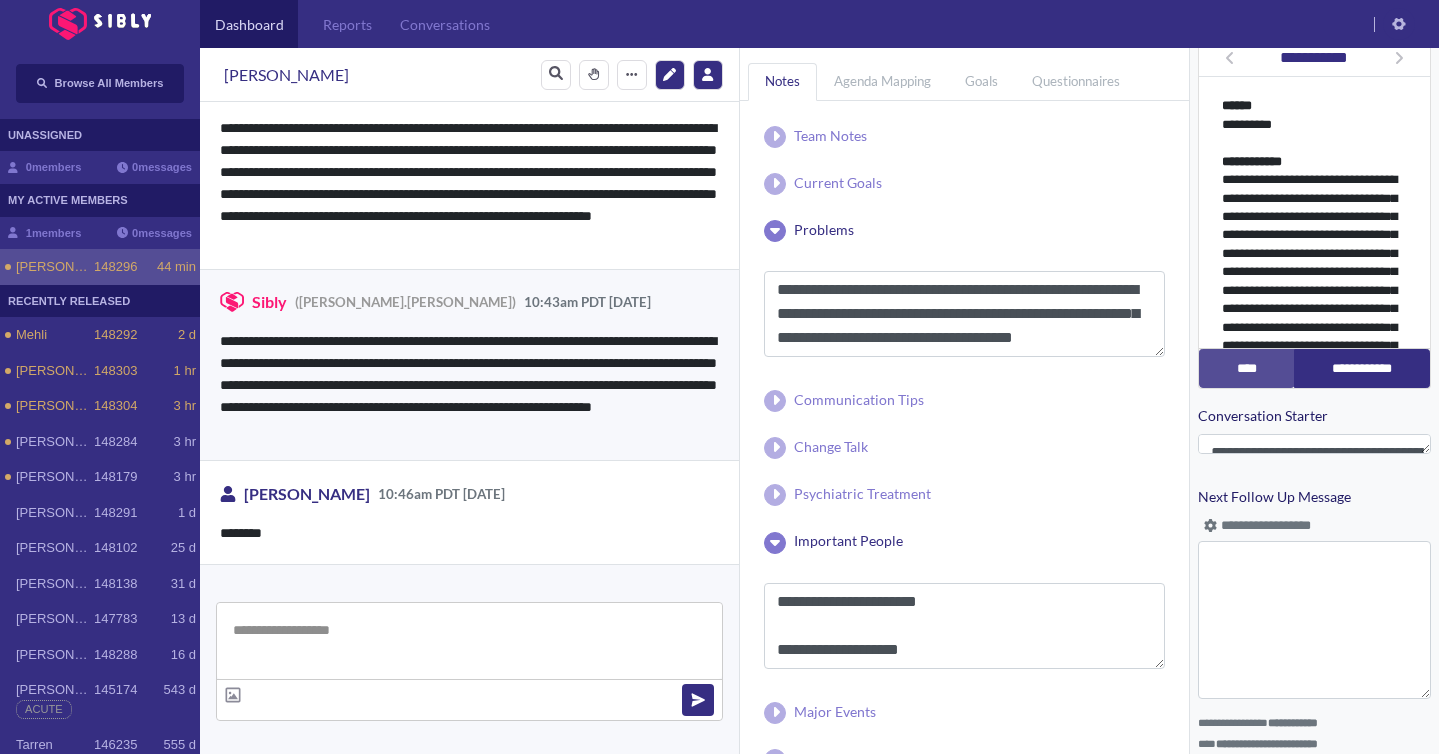 scroll, scrollTop: 1368, scrollLeft: 0, axis: vertical 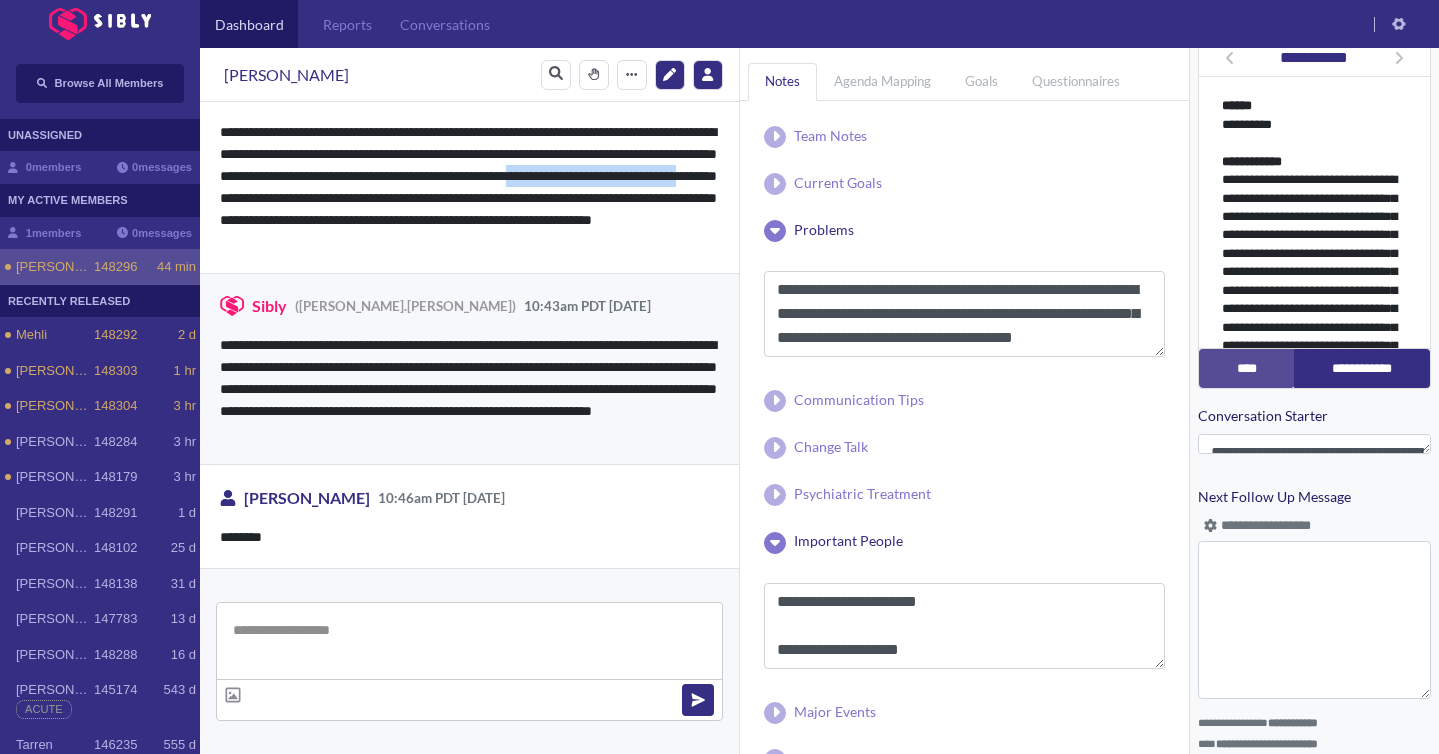 drag, startPoint x: 267, startPoint y: 194, endPoint x: 475, endPoint y: 203, distance: 208.19463 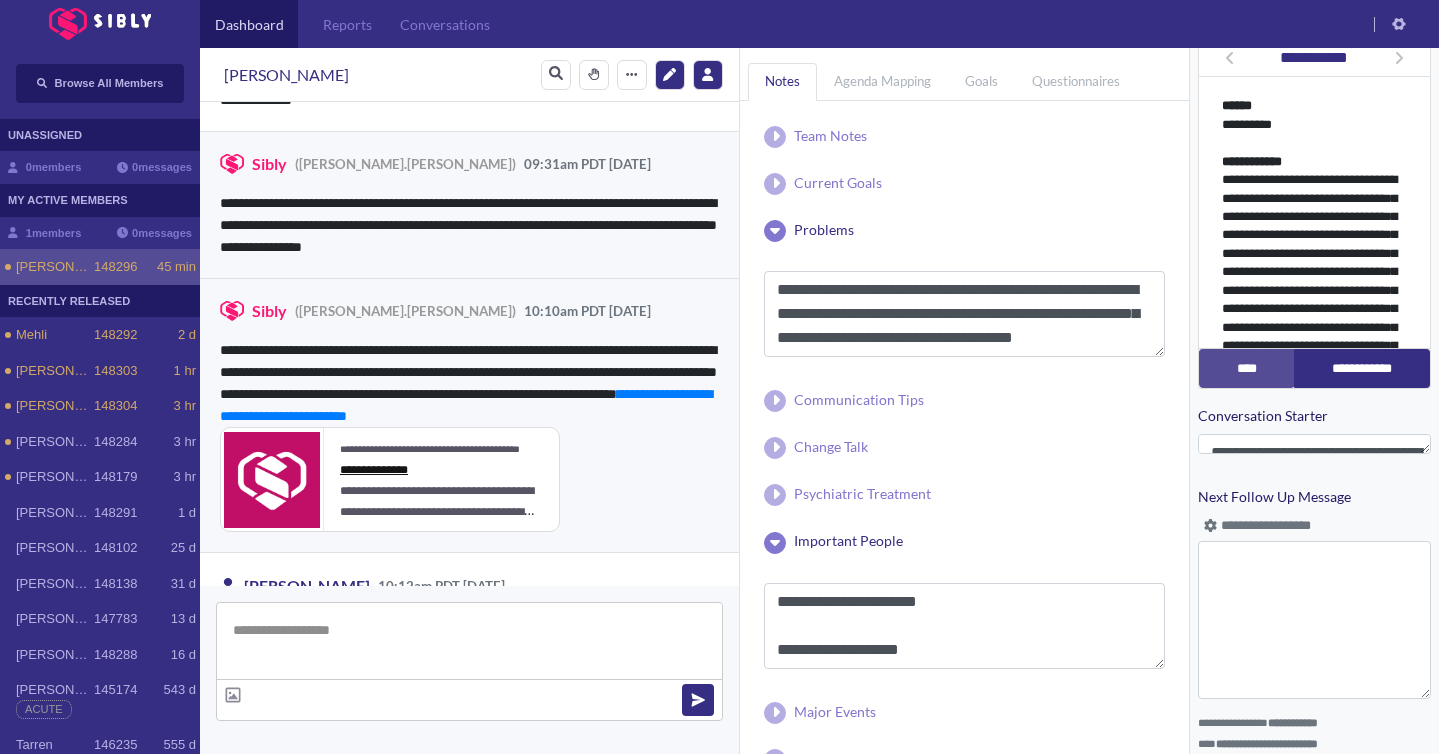 scroll, scrollTop: 300, scrollLeft: 0, axis: vertical 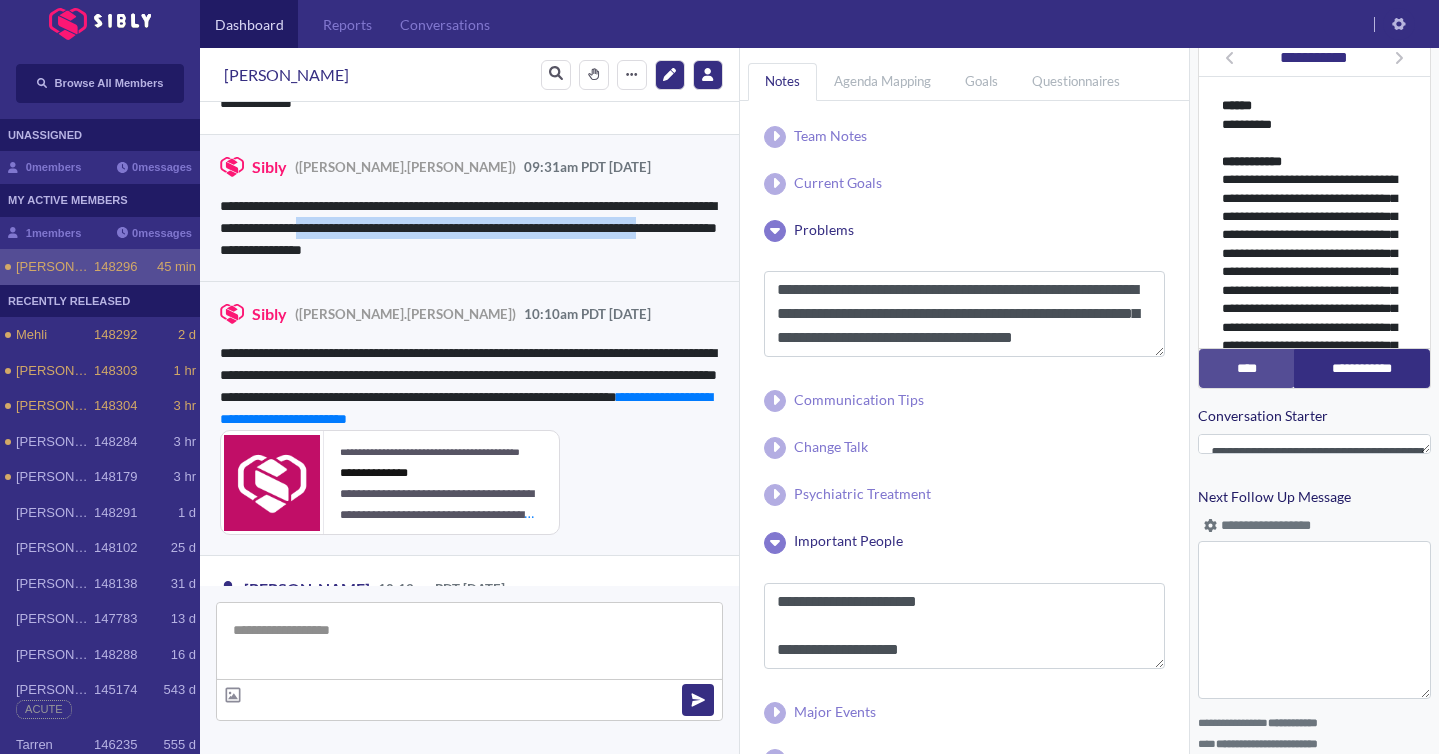 drag, startPoint x: 461, startPoint y: 227, endPoint x: 431, endPoint y: 245, distance: 34.98571 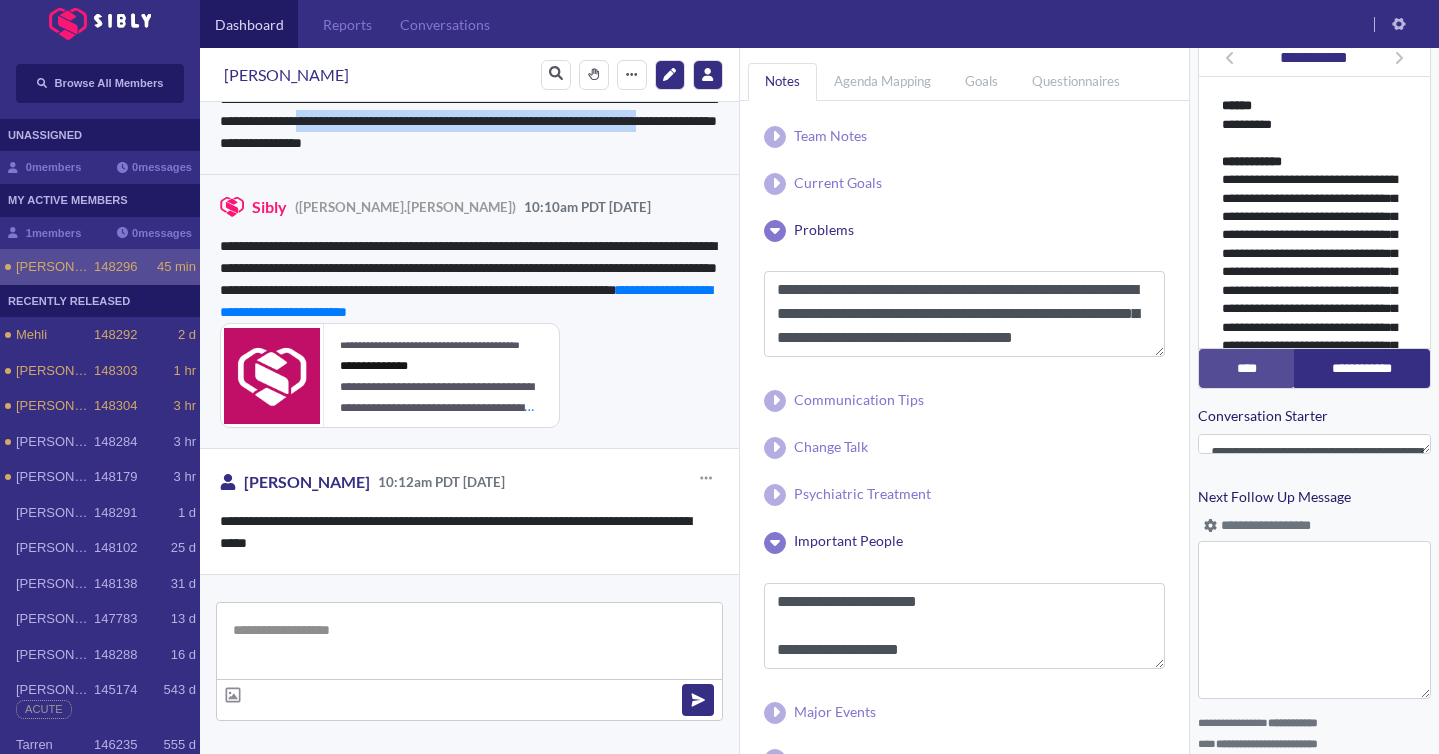 scroll, scrollTop: 585, scrollLeft: 0, axis: vertical 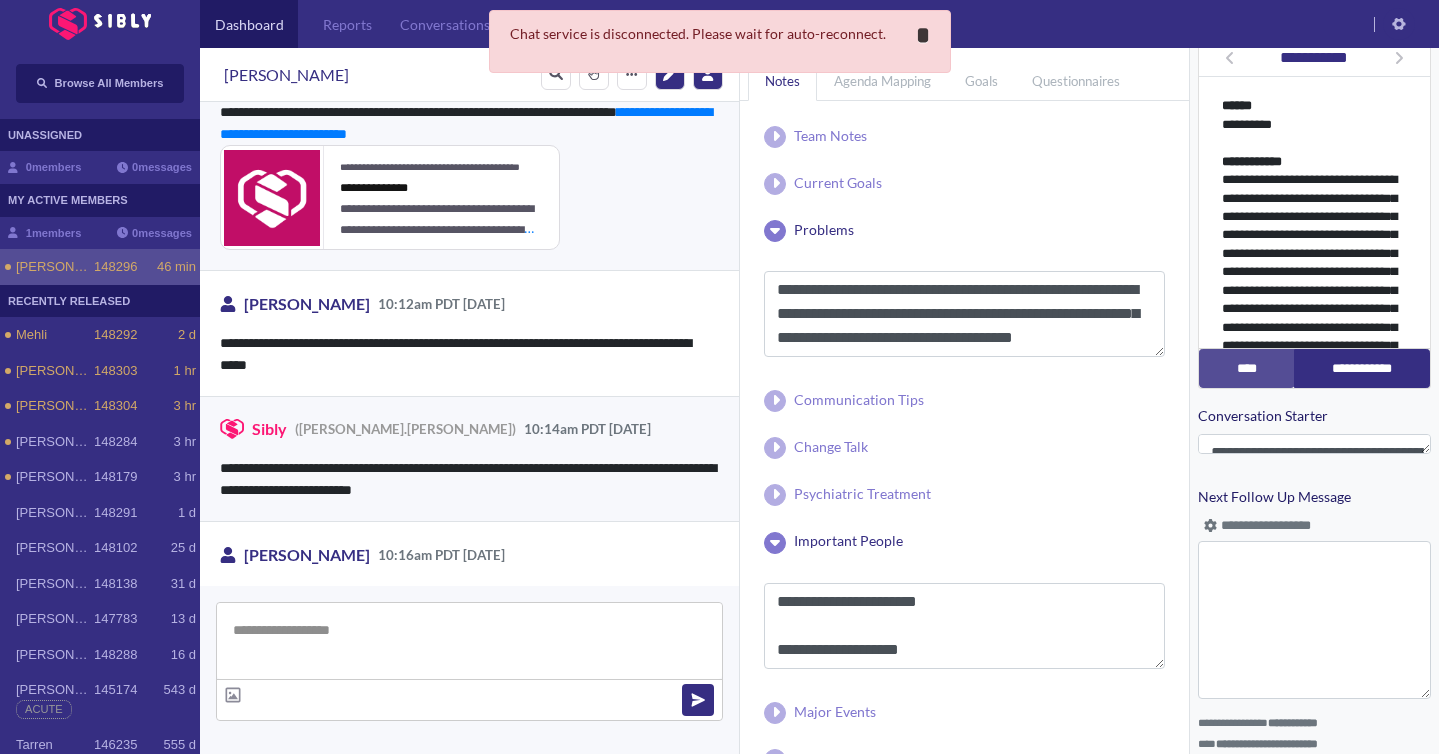 click on "*" at bounding box center [923, 35] 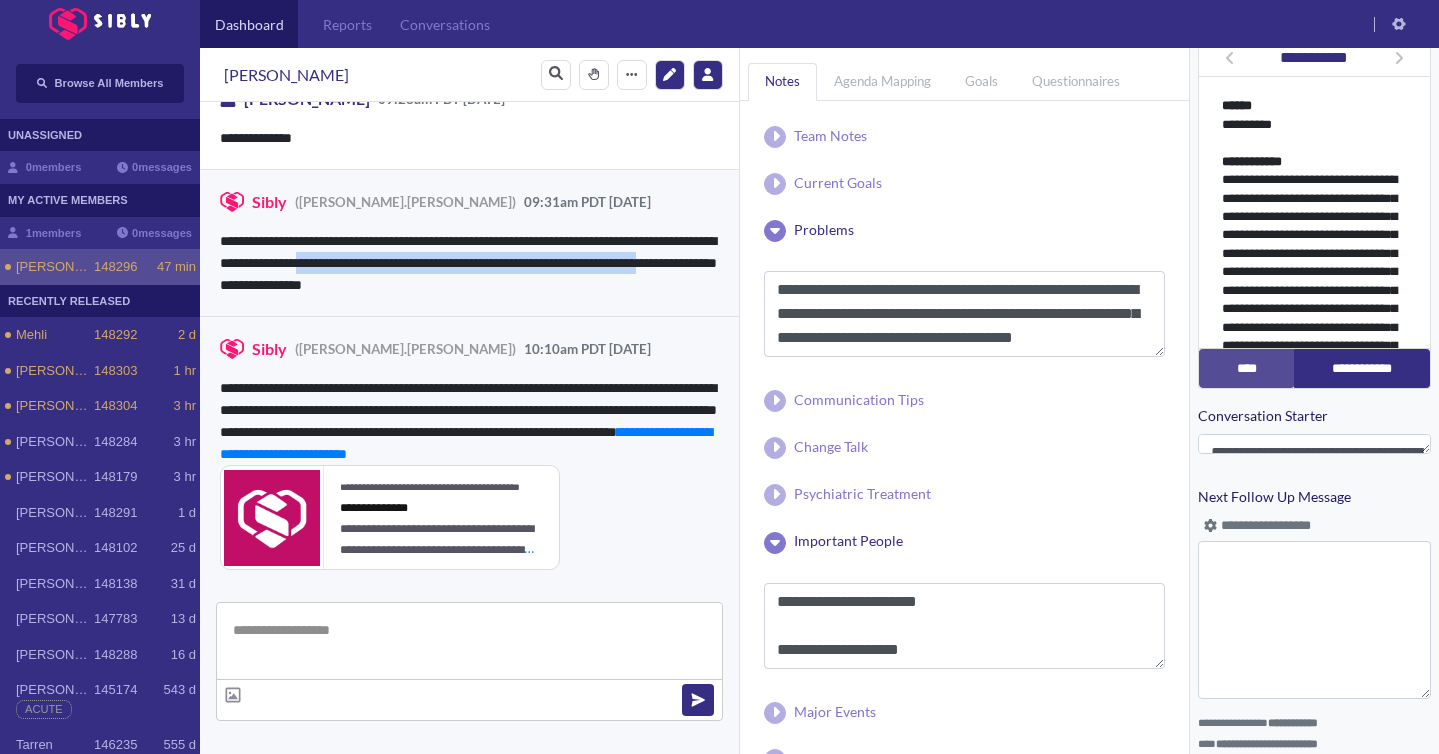 scroll, scrollTop: 263, scrollLeft: 0, axis: vertical 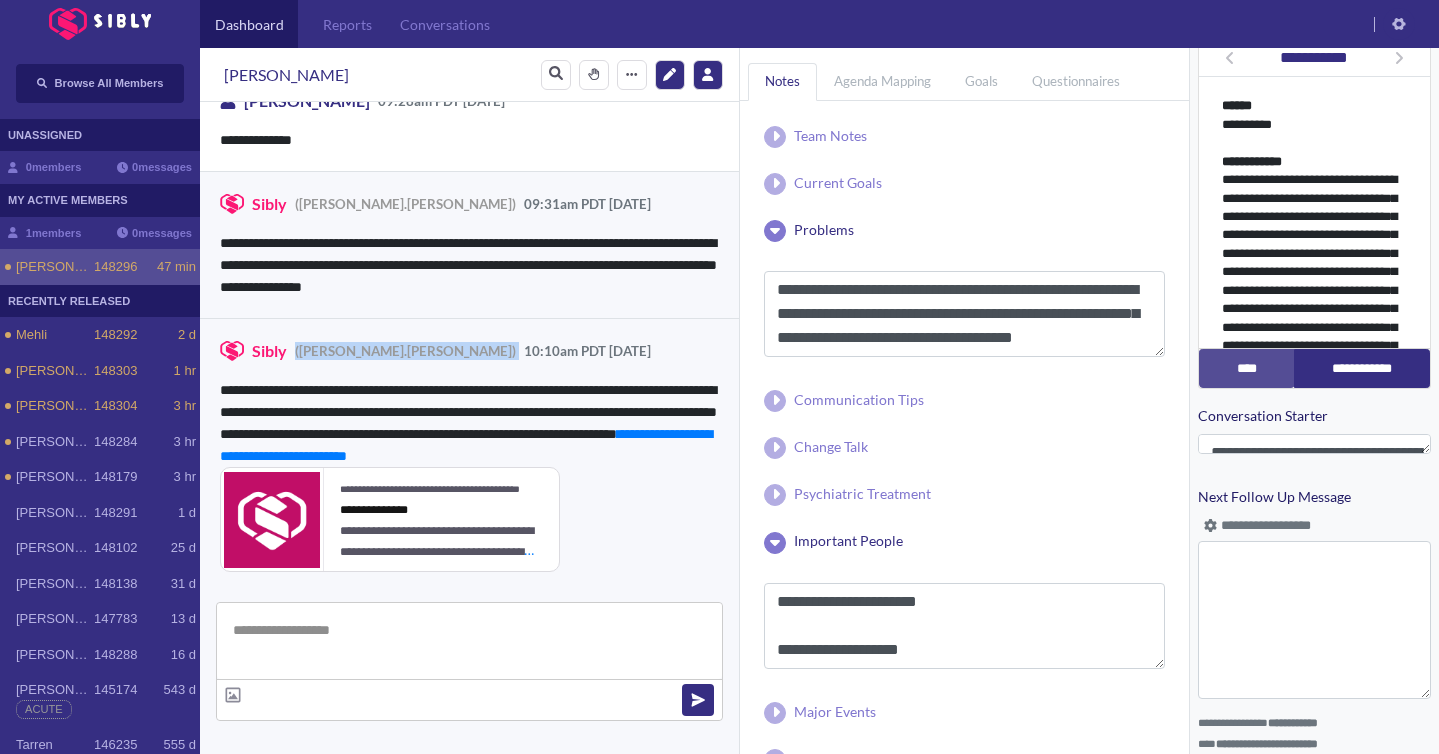 drag, startPoint x: 296, startPoint y: 352, endPoint x: 393, endPoint y: 351, distance: 97.00516 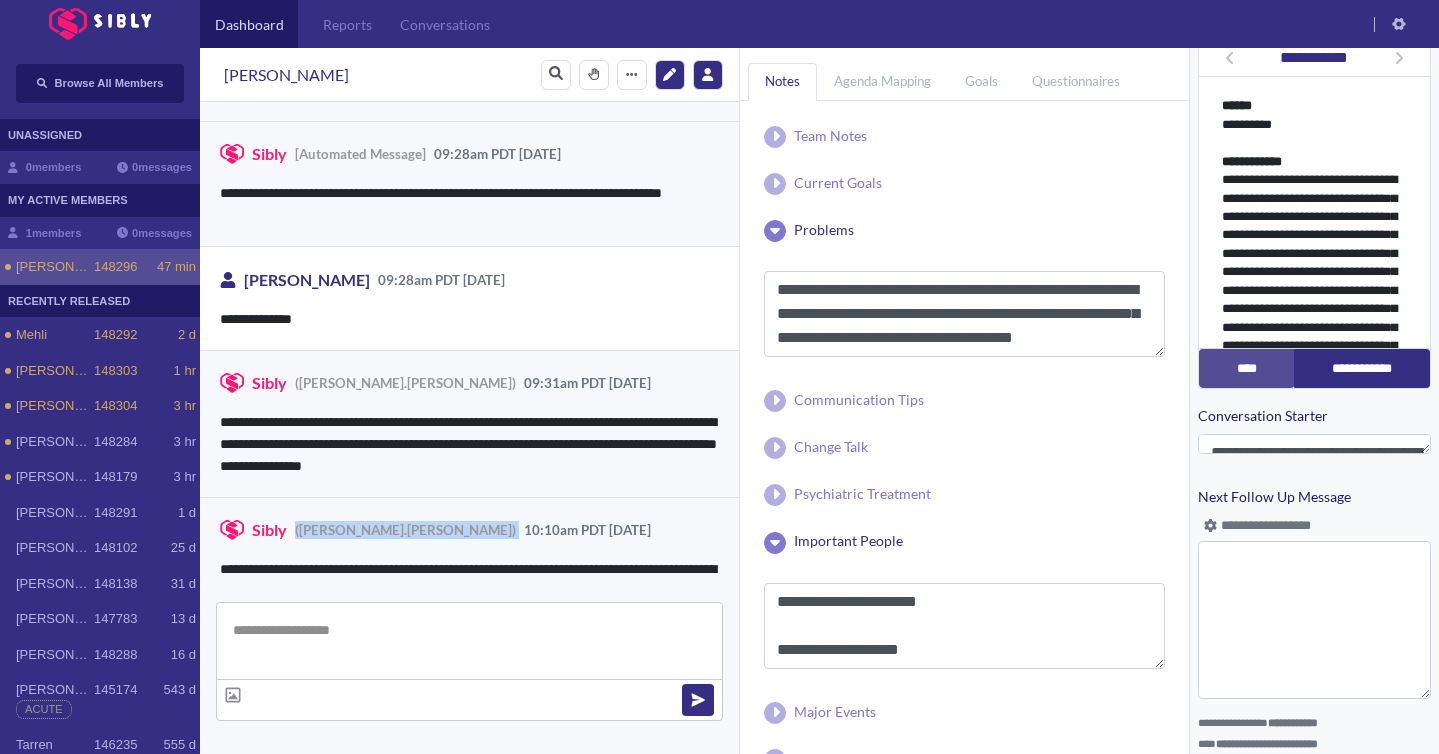 scroll, scrollTop: 63, scrollLeft: 0, axis: vertical 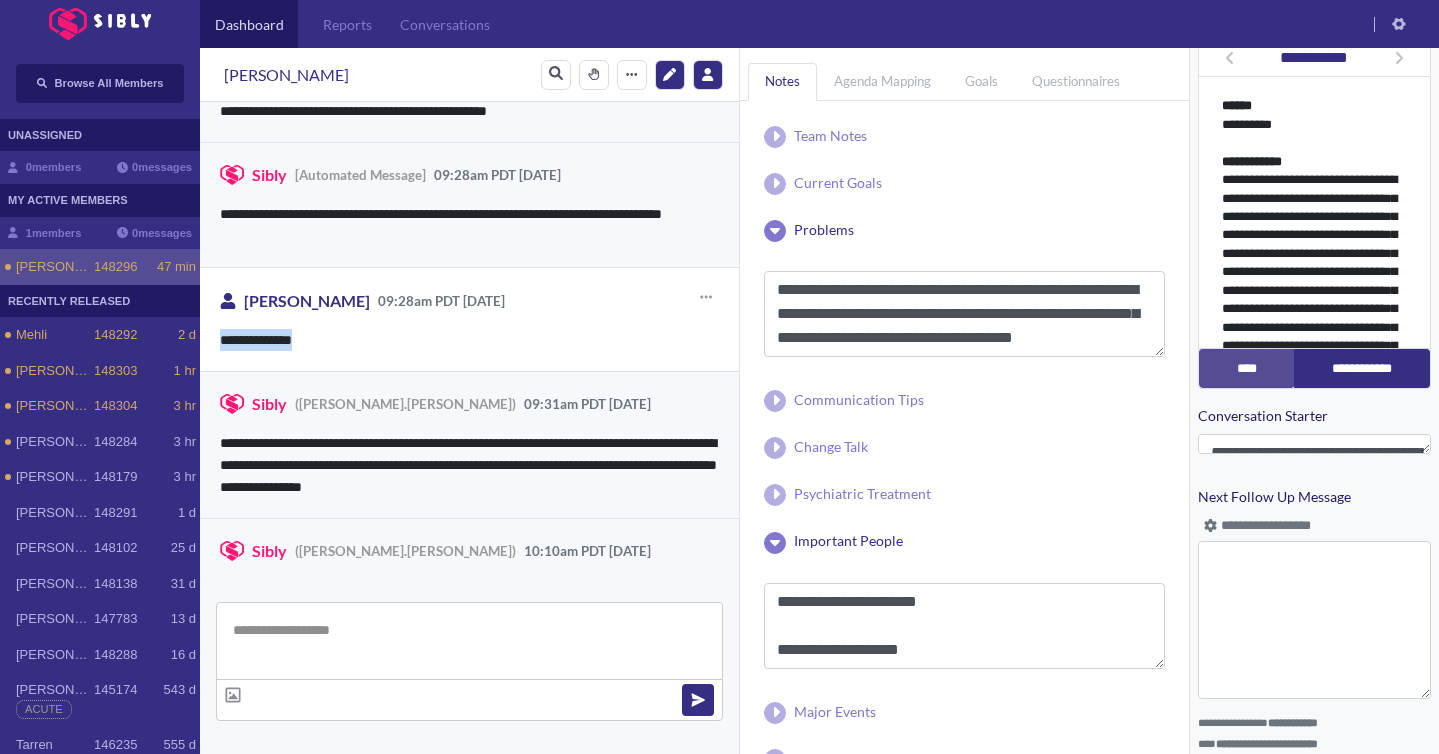 drag, startPoint x: 222, startPoint y: 334, endPoint x: 362, endPoint y: 331, distance: 140.03214 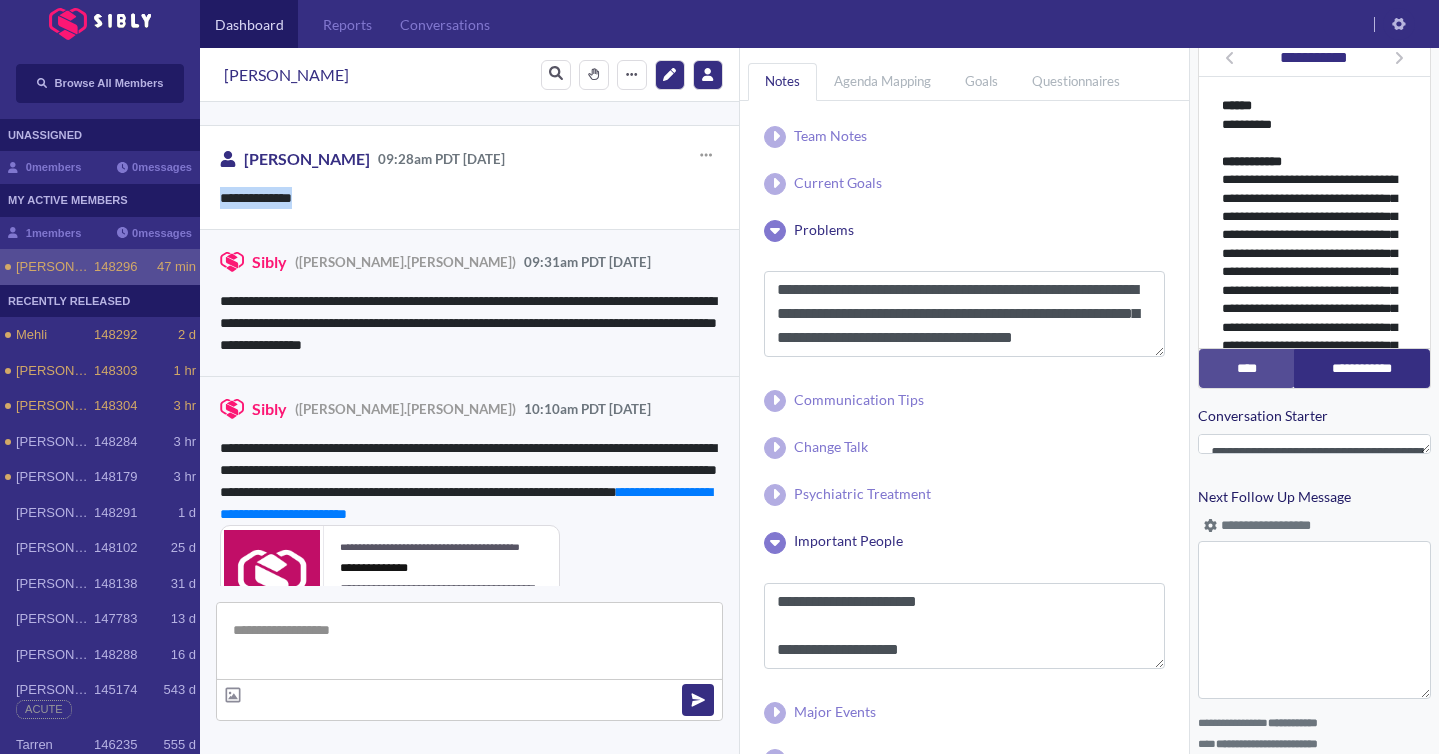 scroll, scrollTop: 226, scrollLeft: 0, axis: vertical 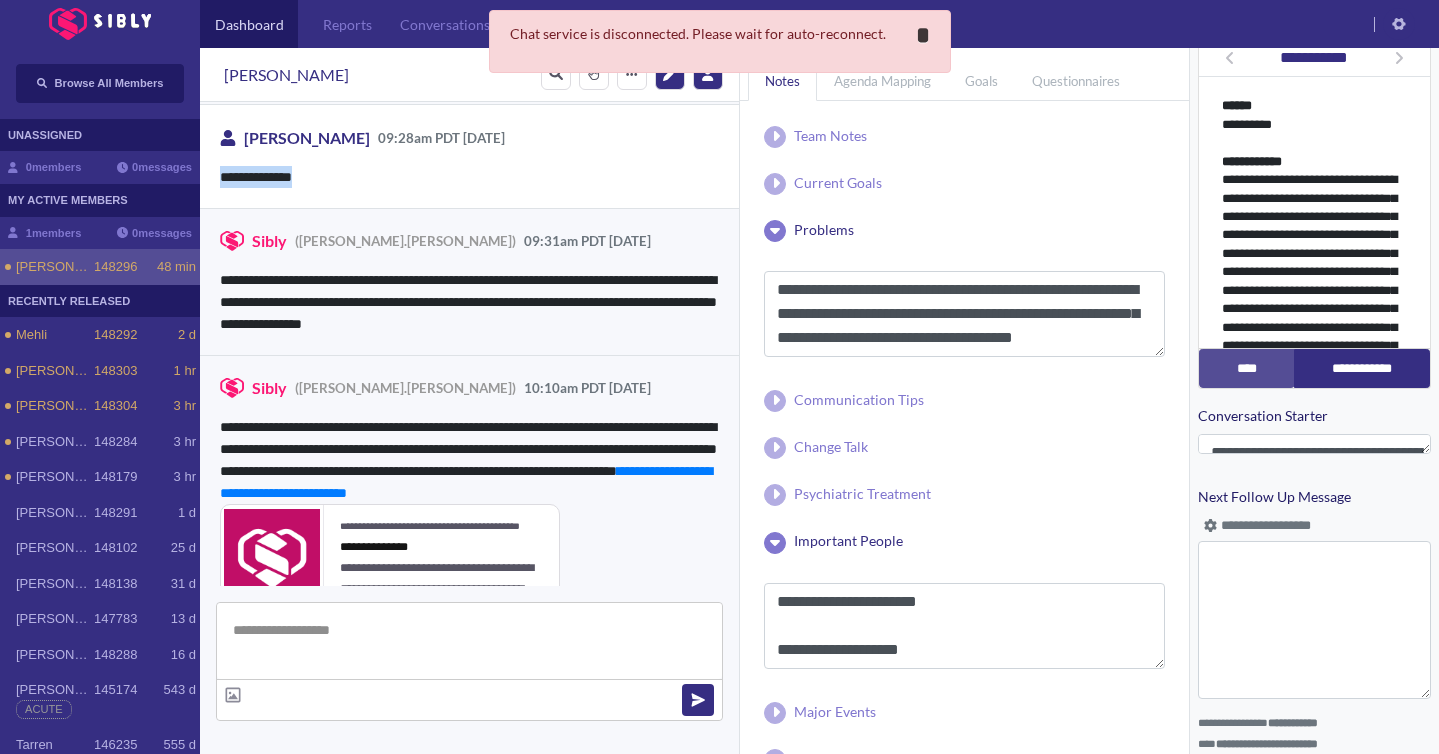 click on "*" at bounding box center [923, 35] 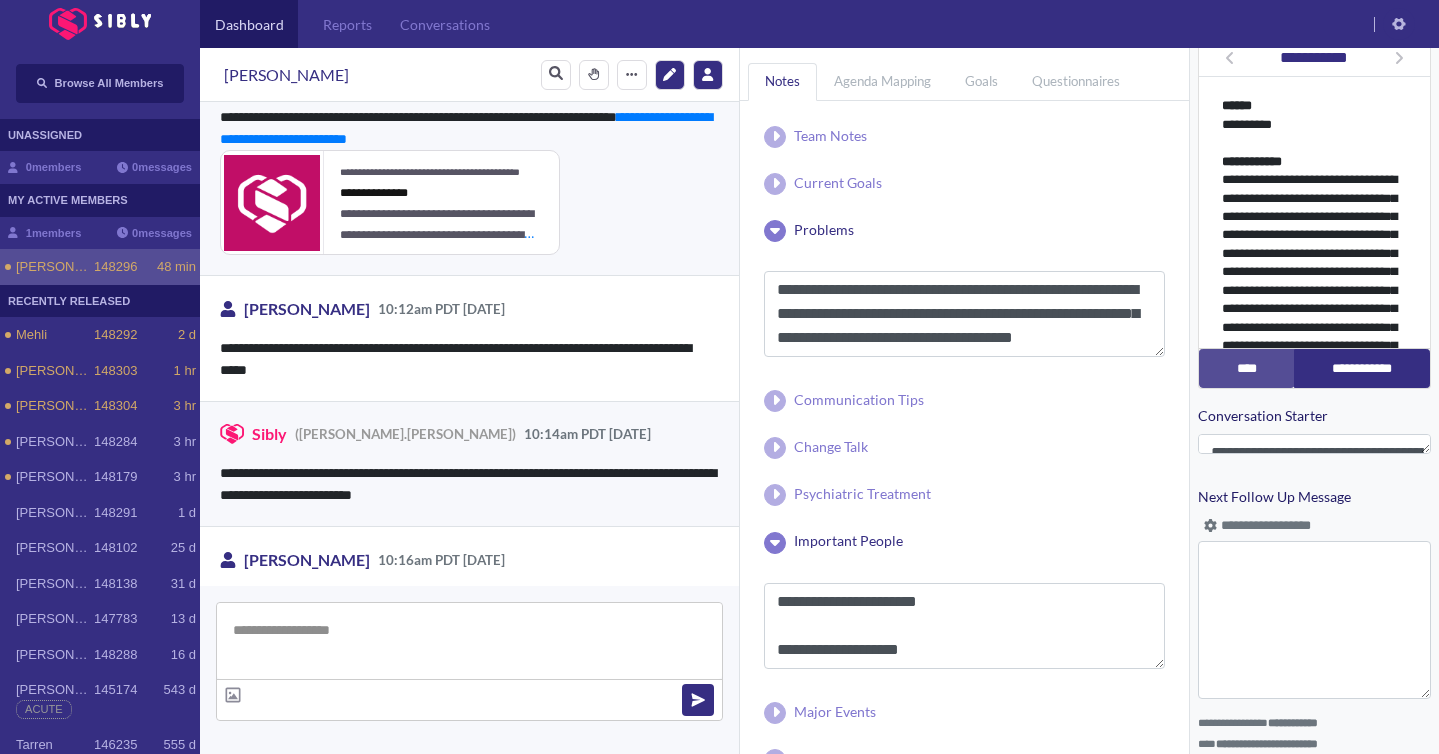 scroll, scrollTop: 616, scrollLeft: 0, axis: vertical 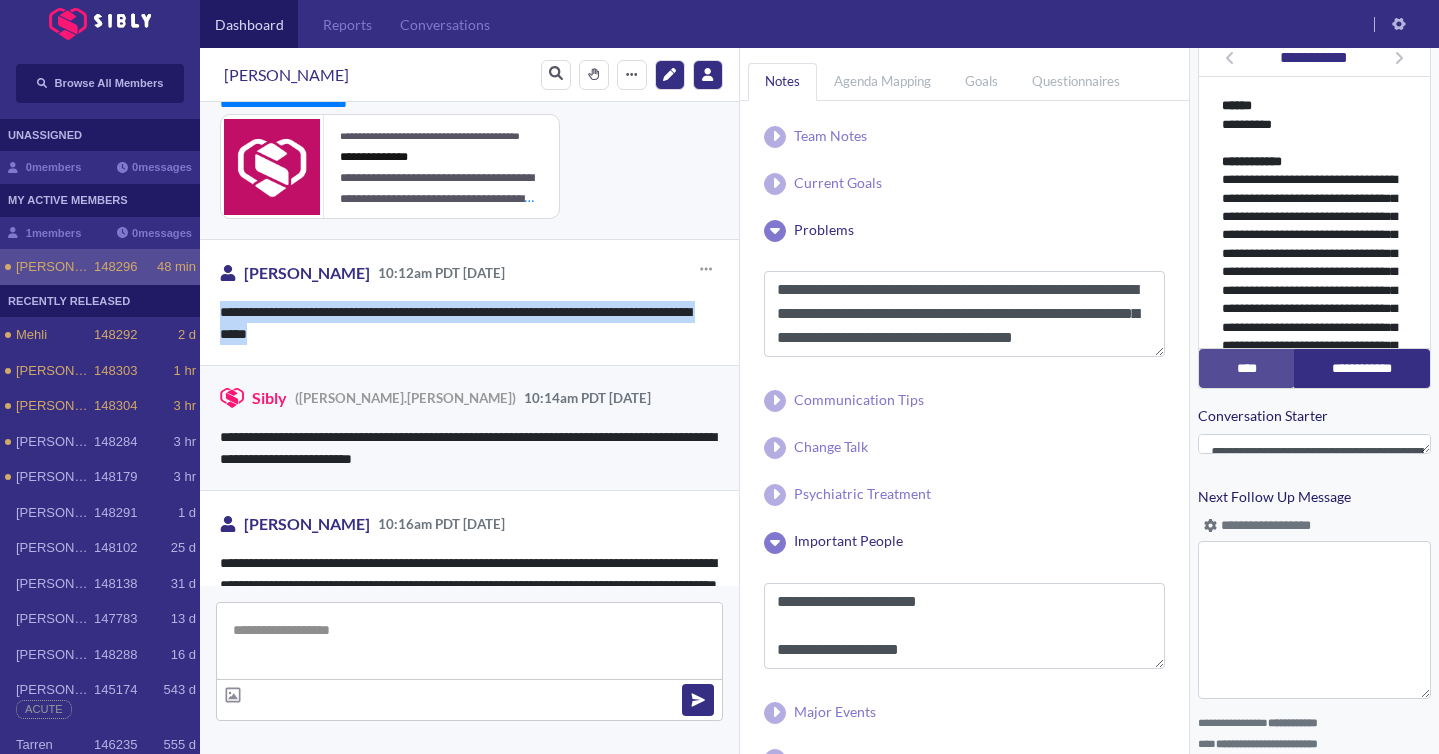 drag, startPoint x: 216, startPoint y: 311, endPoint x: 346, endPoint y: 341, distance: 133.41664 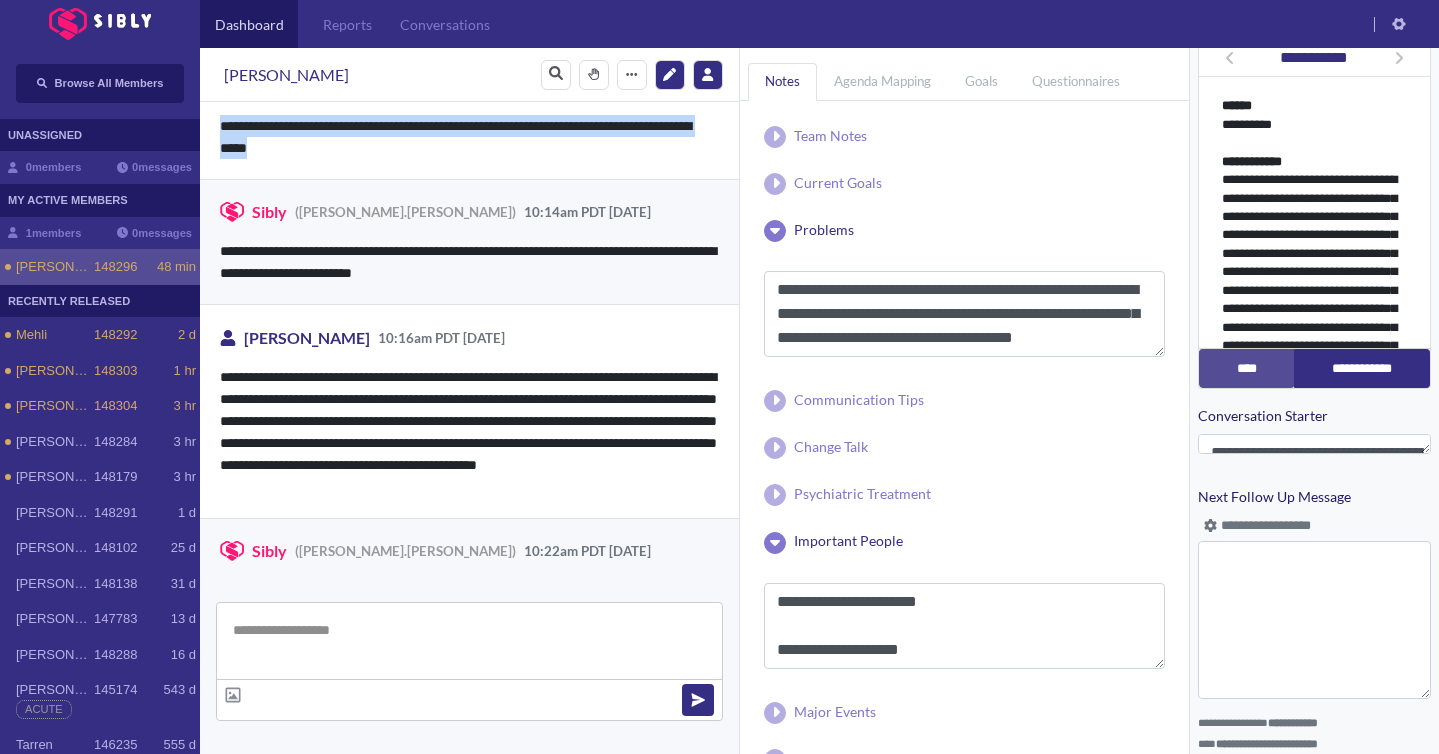 scroll, scrollTop: 805, scrollLeft: 0, axis: vertical 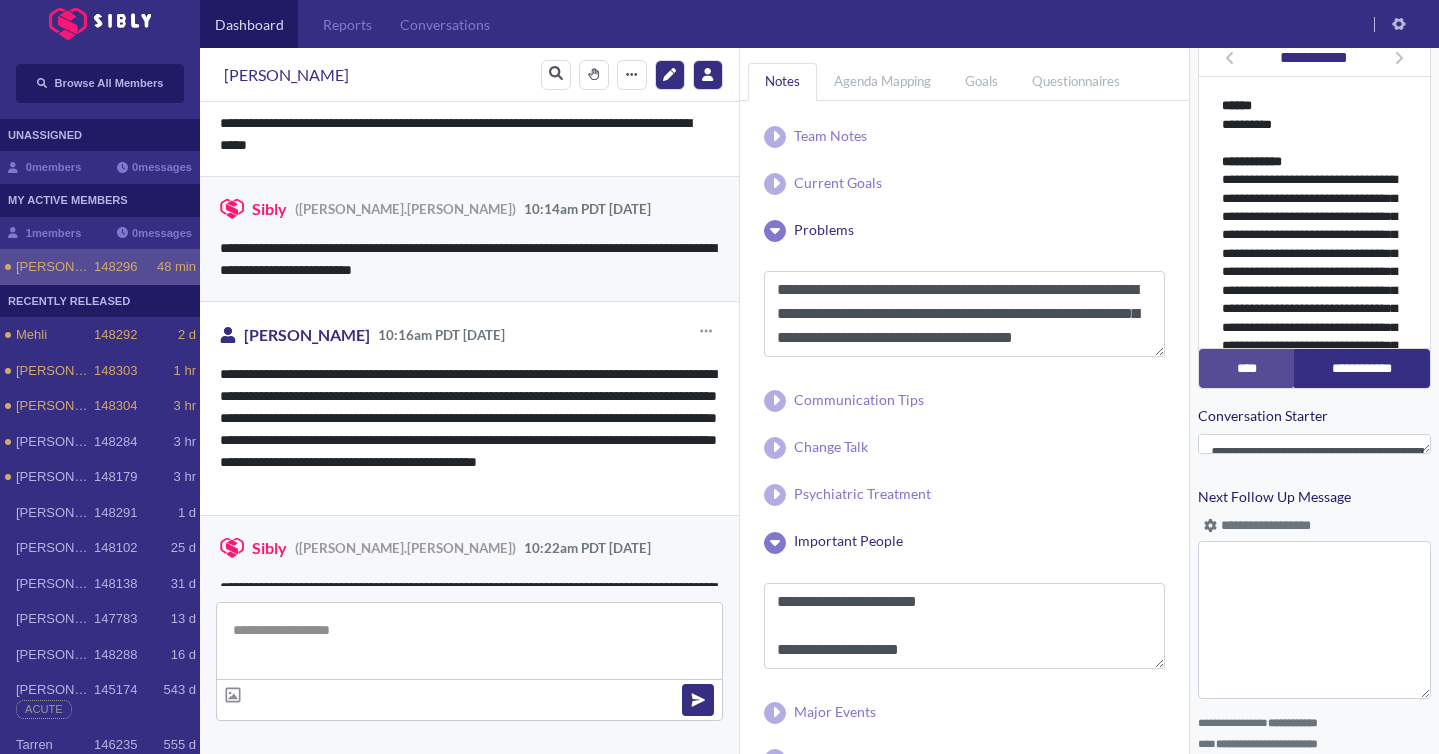 drag, startPoint x: 329, startPoint y: 376, endPoint x: 553, endPoint y: 394, distance: 224.72205 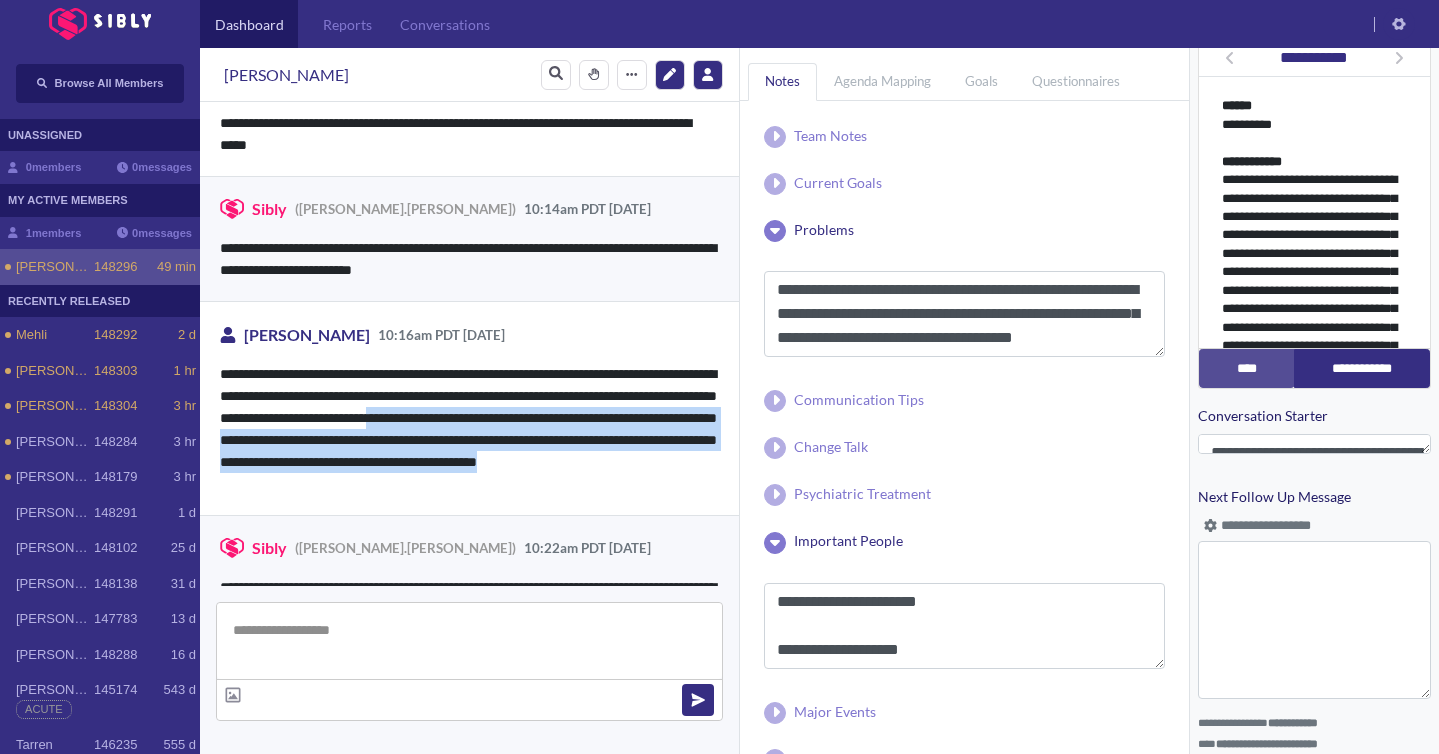 drag, startPoint x: 573, startPoint y: 412, endPoint x: 447, endPoint y: 496, distance: 151.43315 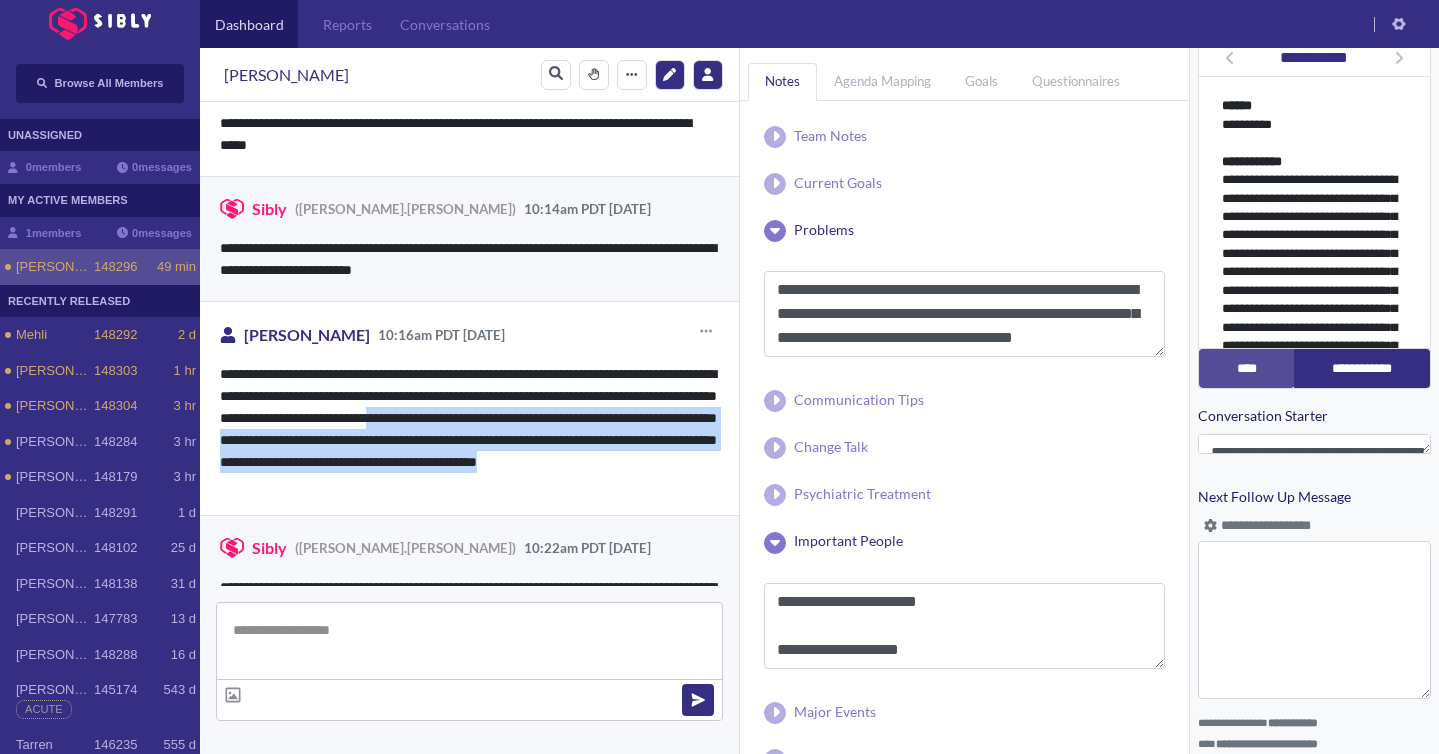 click on "**********" at bounding box center [469, 429] 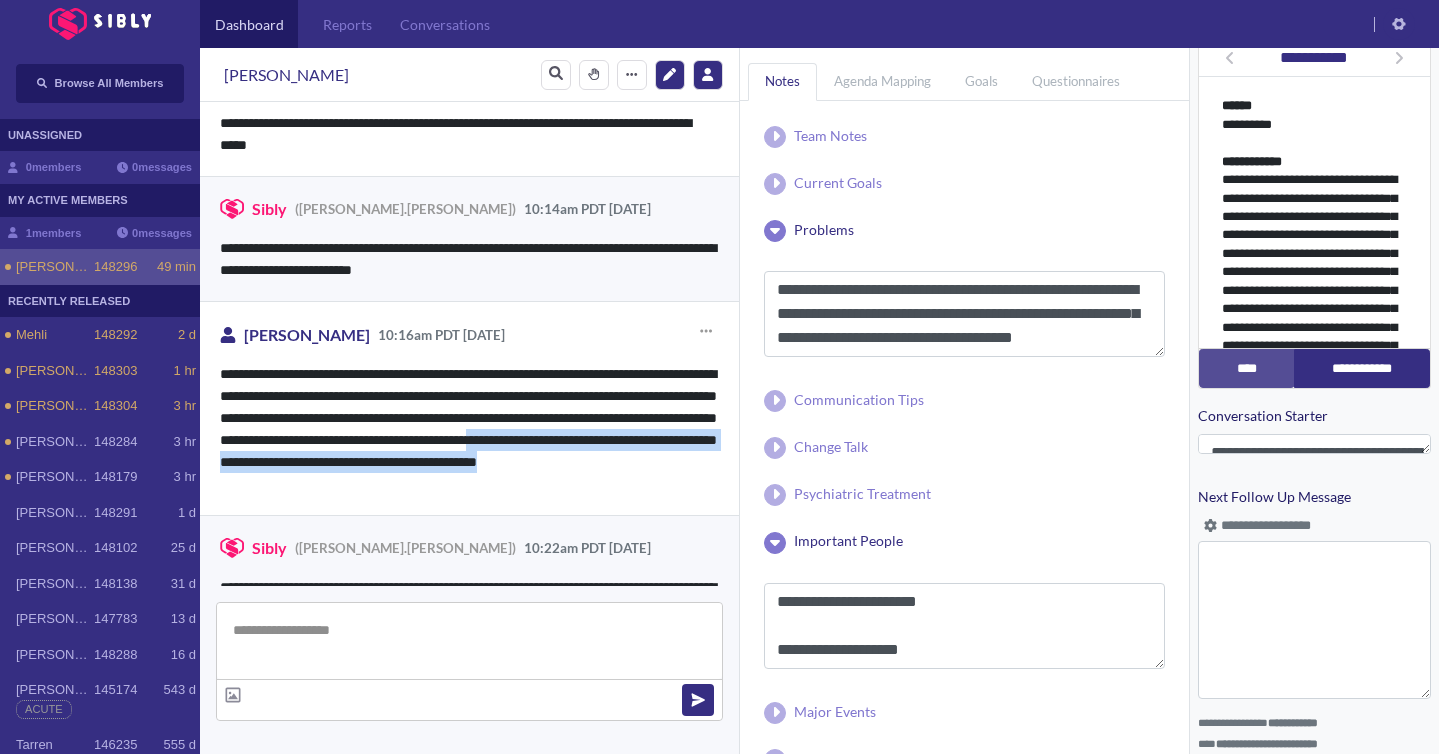 drag, startPoint x: 272, startPoint y: 463, endPoint x: 511, endPoint y: 478, distance: 239.47025 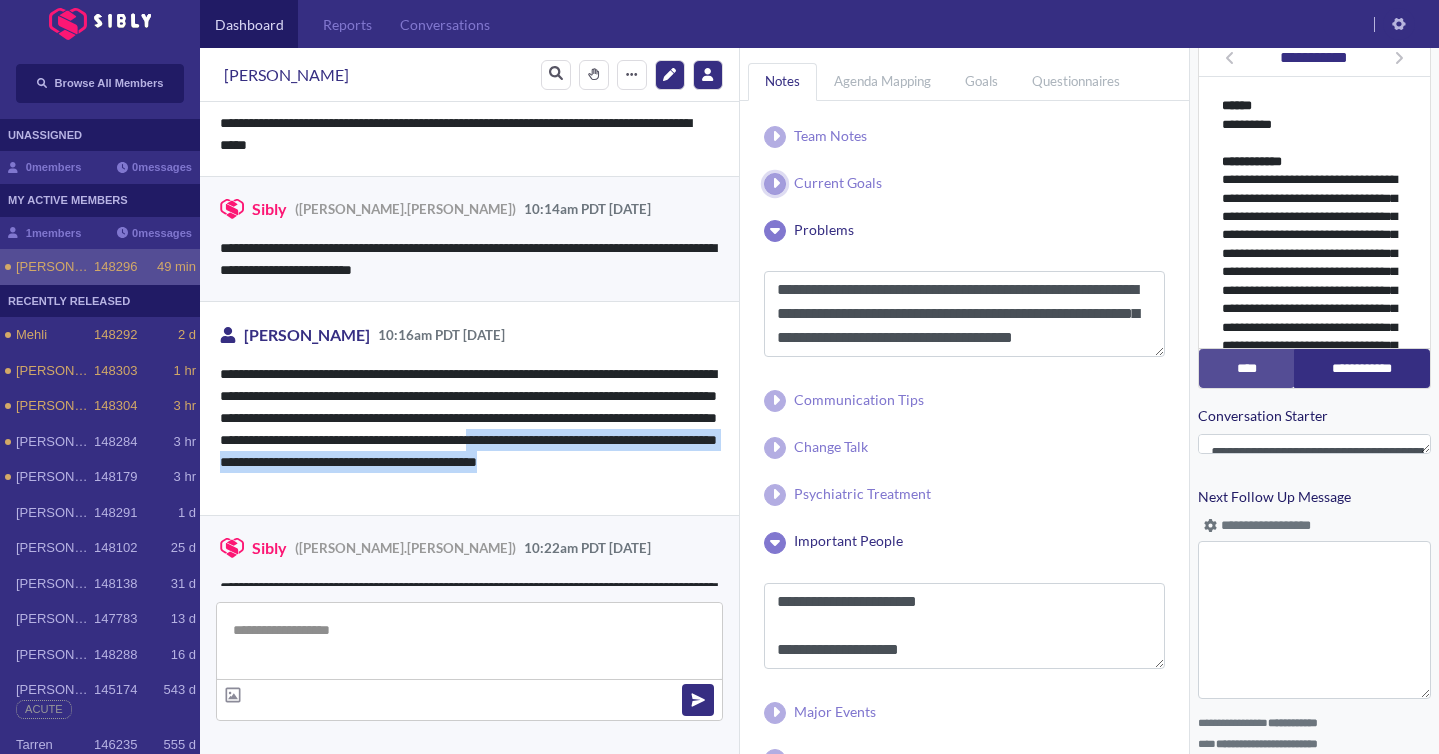 click at bounding box center (775, 184) 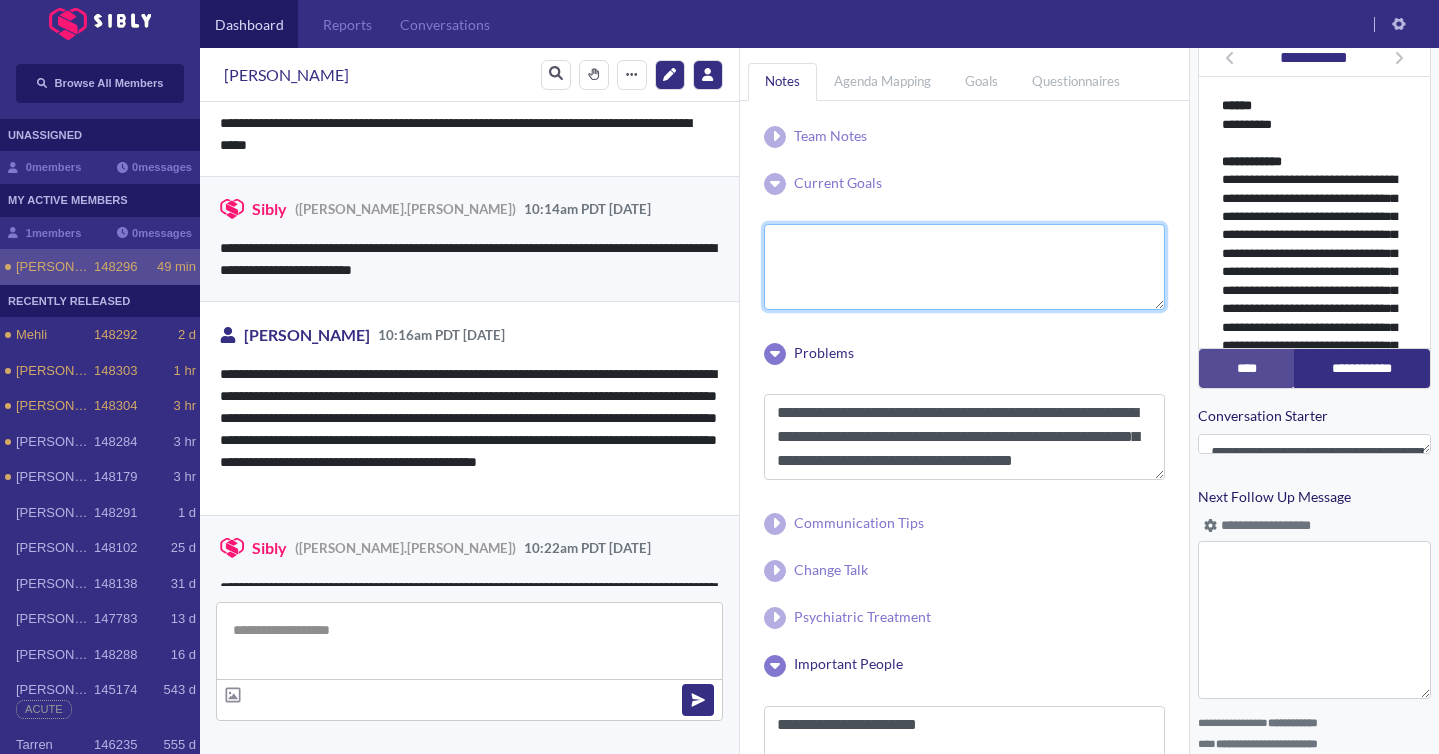 click at bounding box center [964, 267] 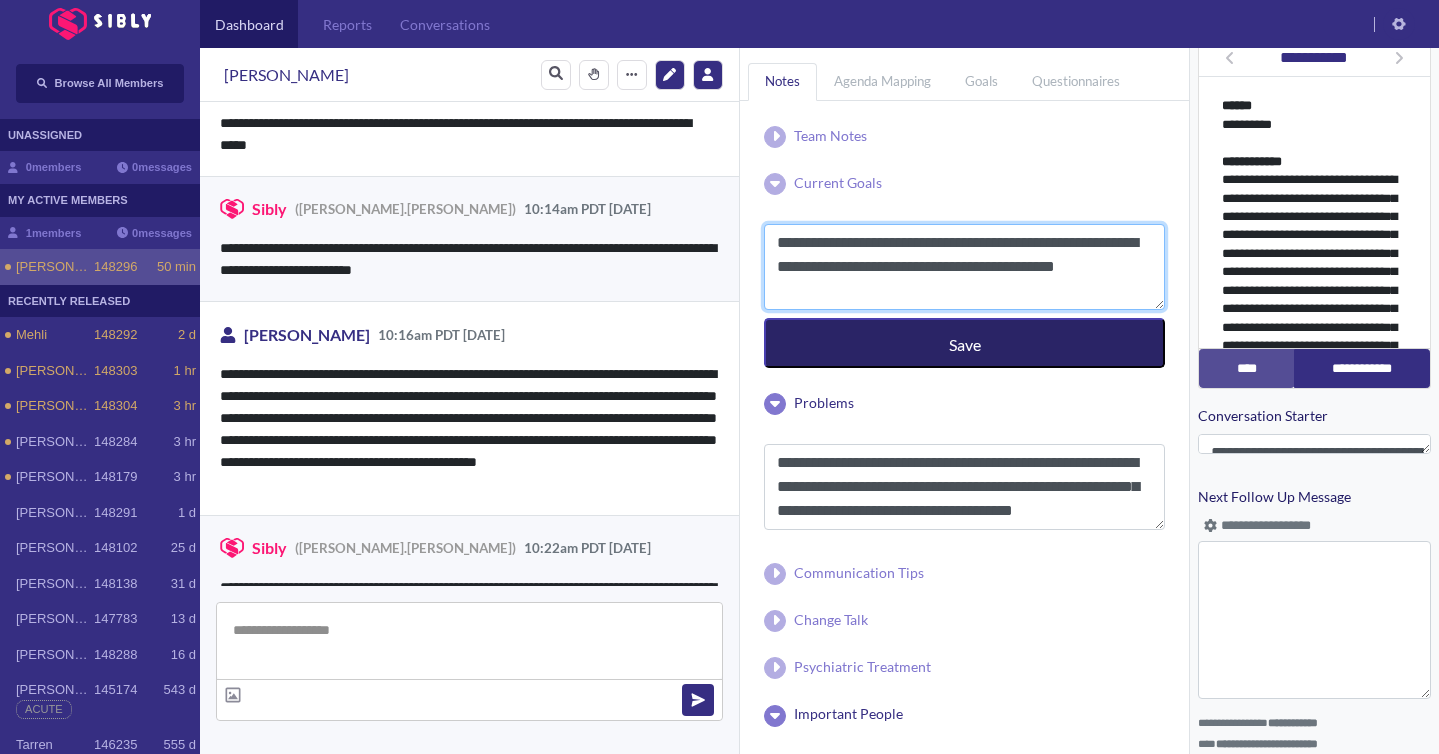 type on "**********" 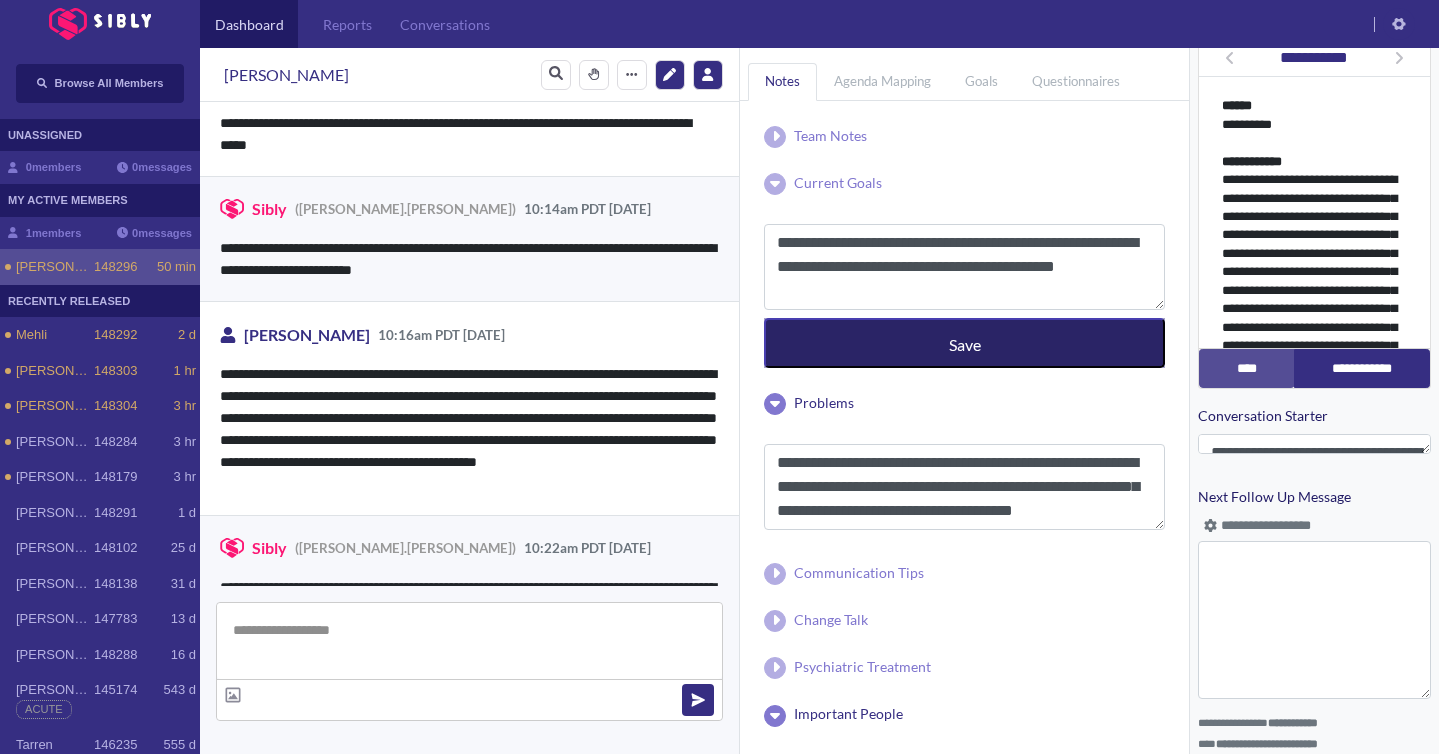 click on "Save" at bounding box center (964, 343) 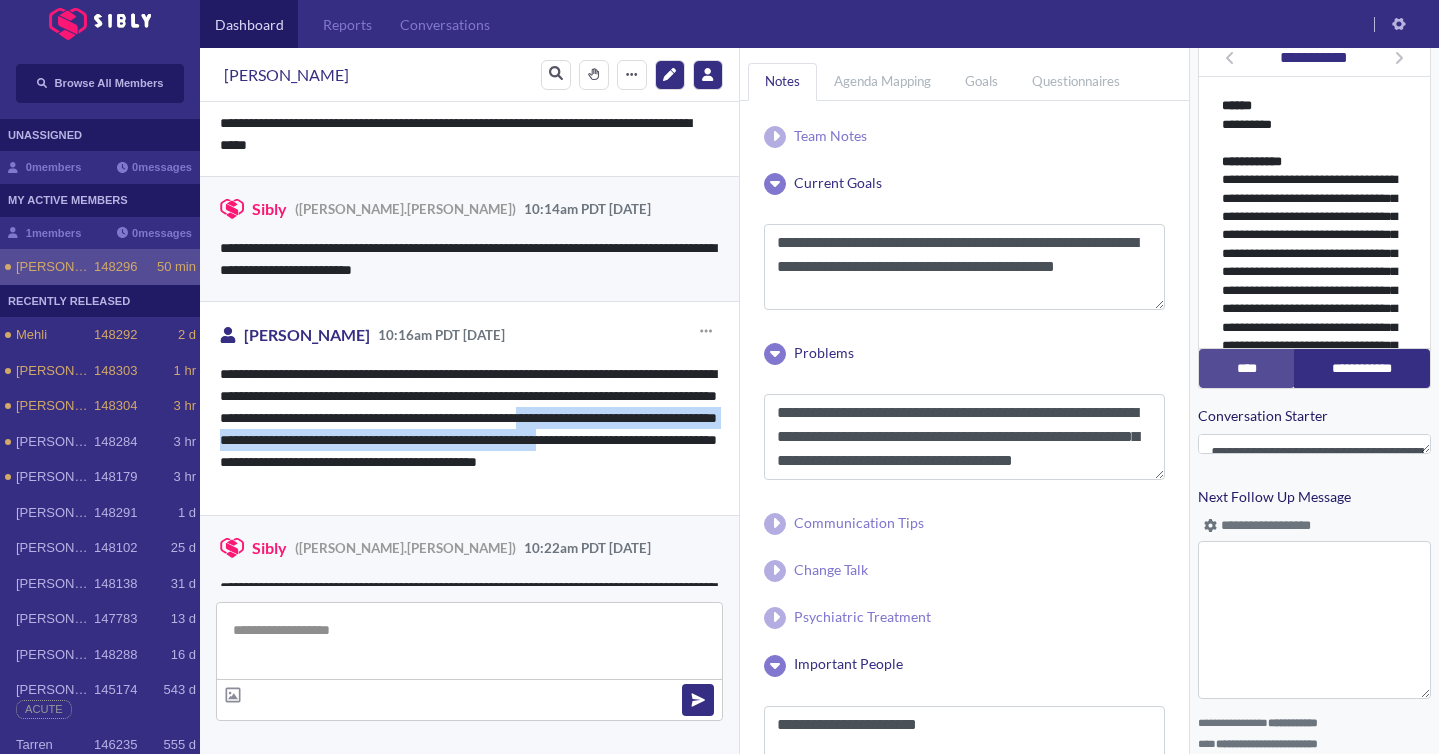 drag, startPoint x: 262, startPoint y: 442, endPoint x: 360, endPoint y: 467, distance: 101.13852 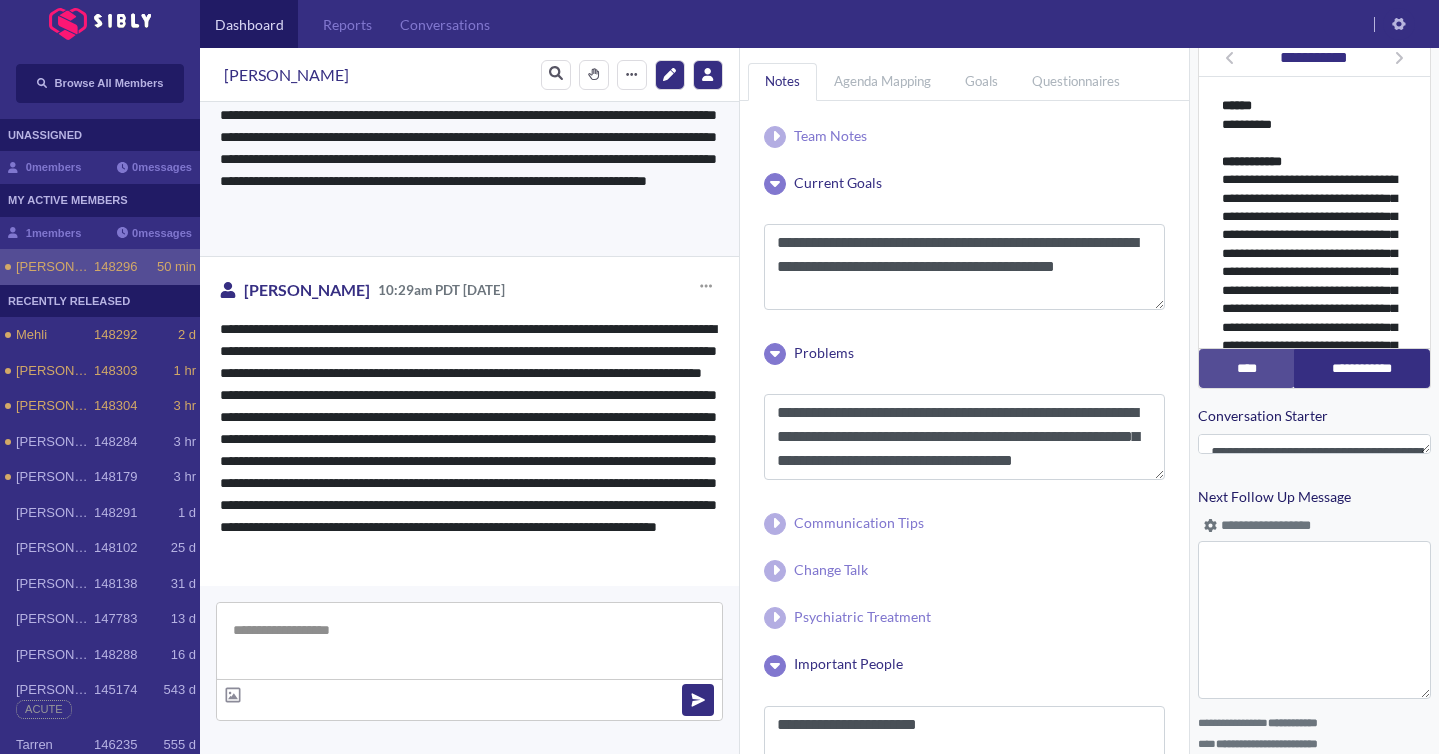 scroll, scrollTop: 1323, scrollLeft: 0, axis: vertical 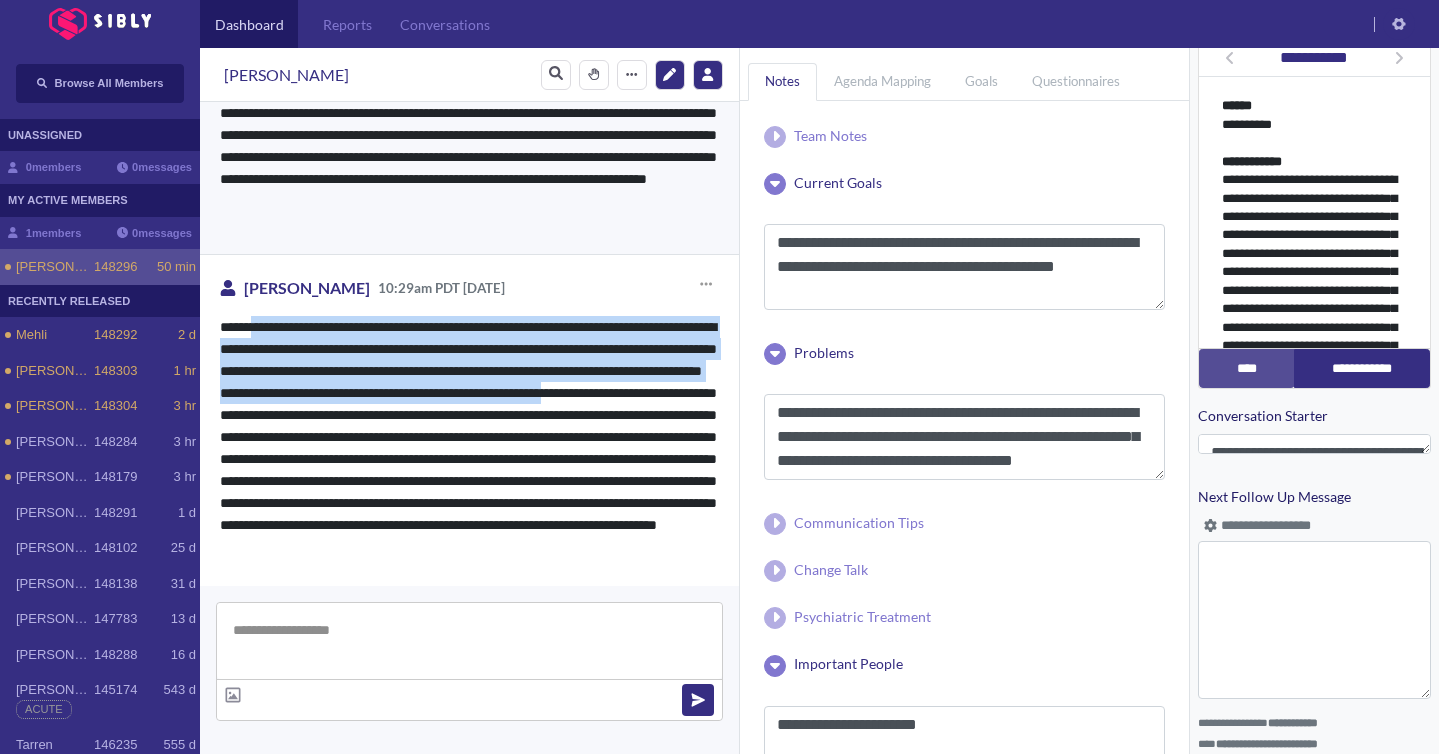 drag, startPoint x: 250, startPoint y: 323, endPoint x: 480, endPoint y: 409, distance: 245.55244 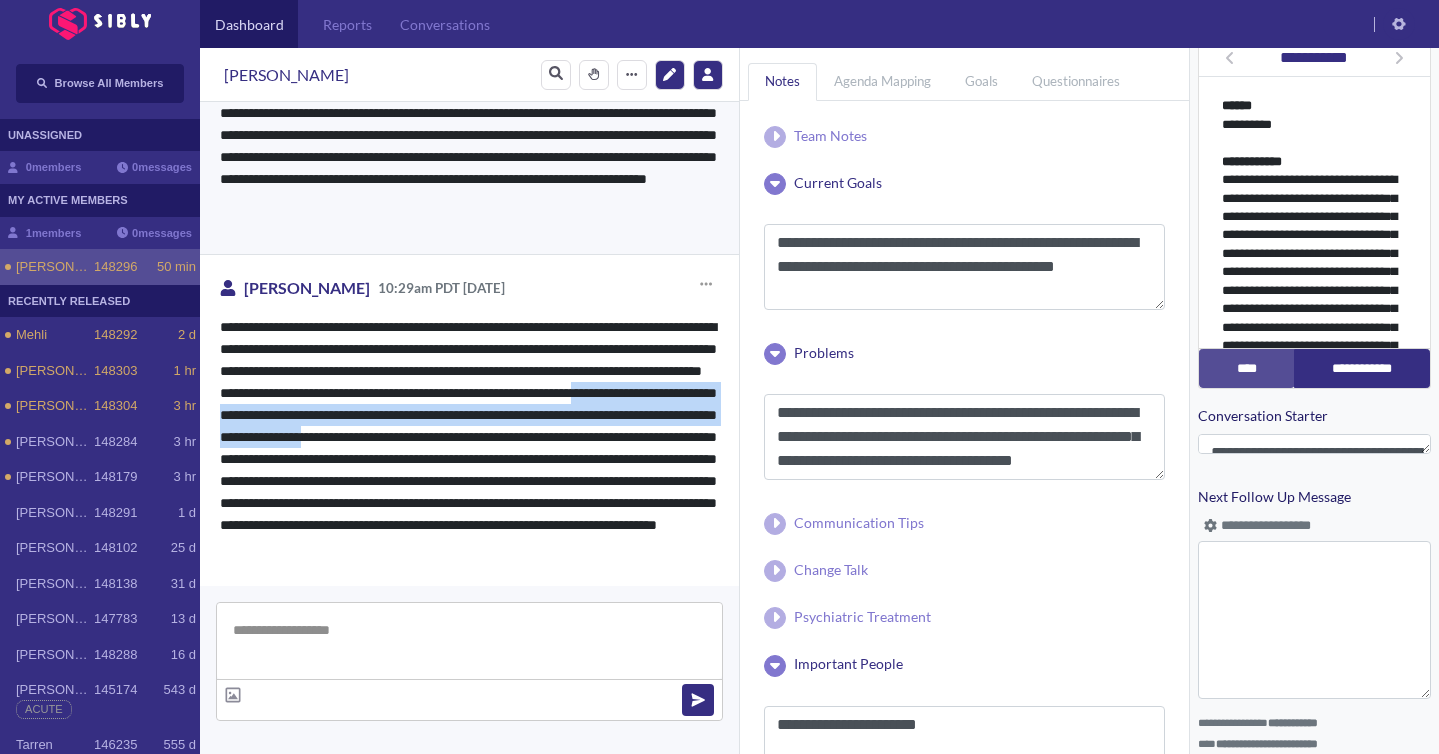 drag, startPoint x: 508, startPoint y: 420, endPoint x: 421, endPoint y: 454, distance: 93.40771 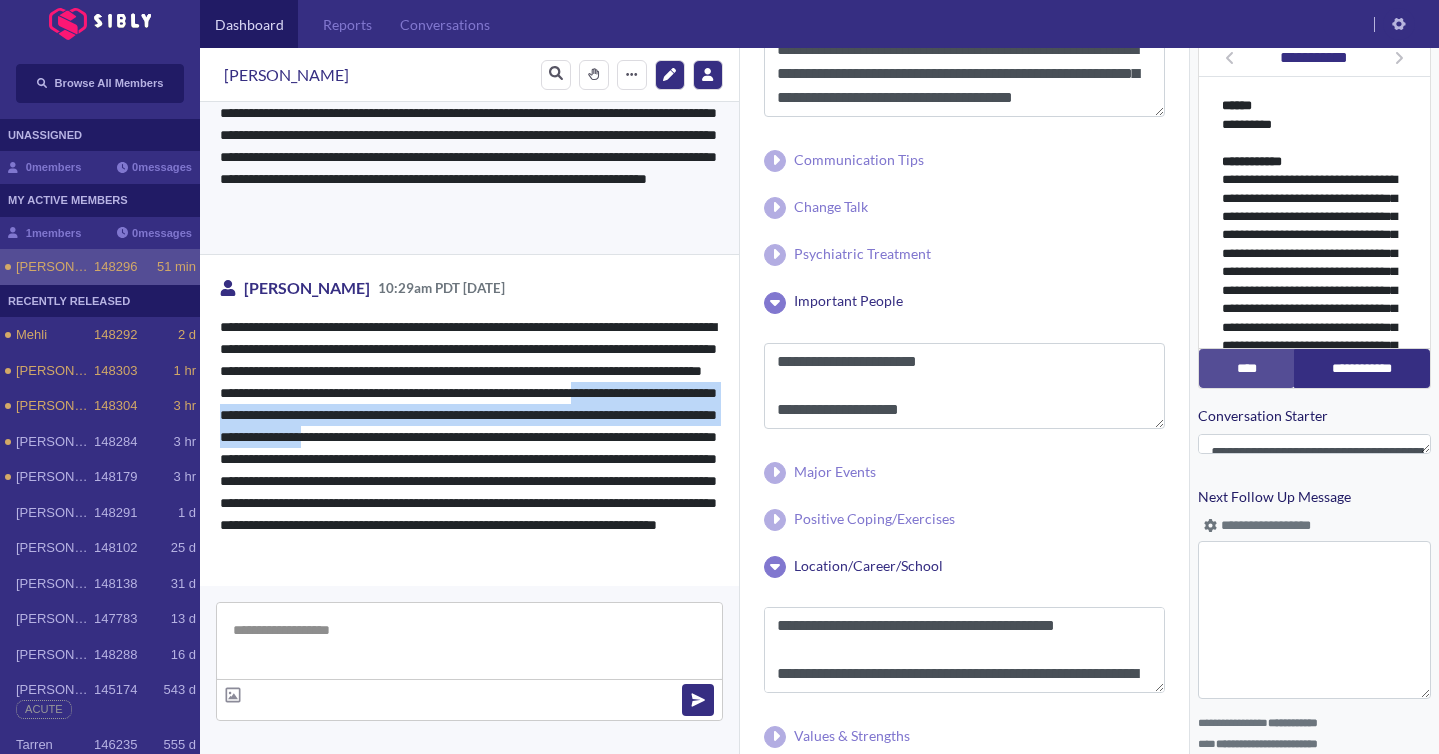 scroll, scrollTop: 366, scrollLeft: 0, axis: vertical 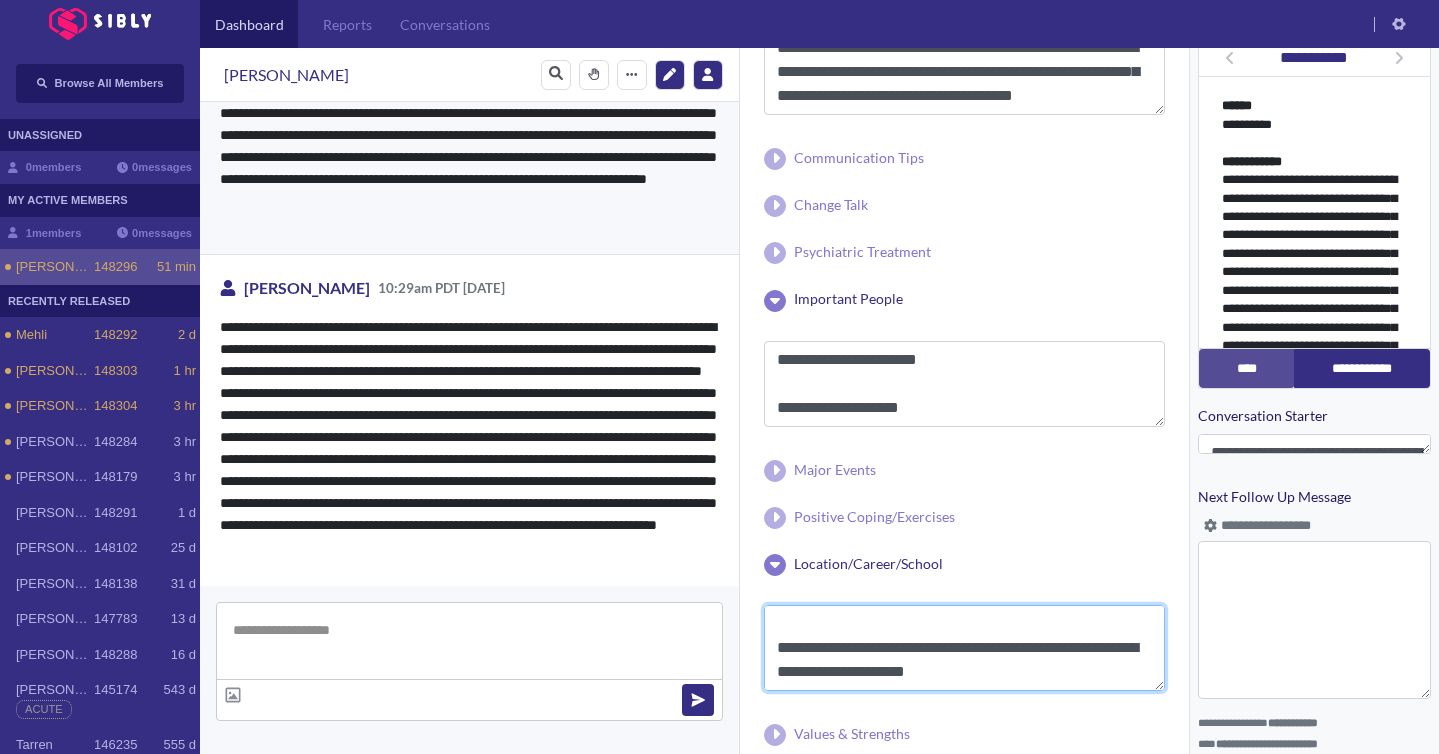 click on "**********" at bounding box center [964, 648] 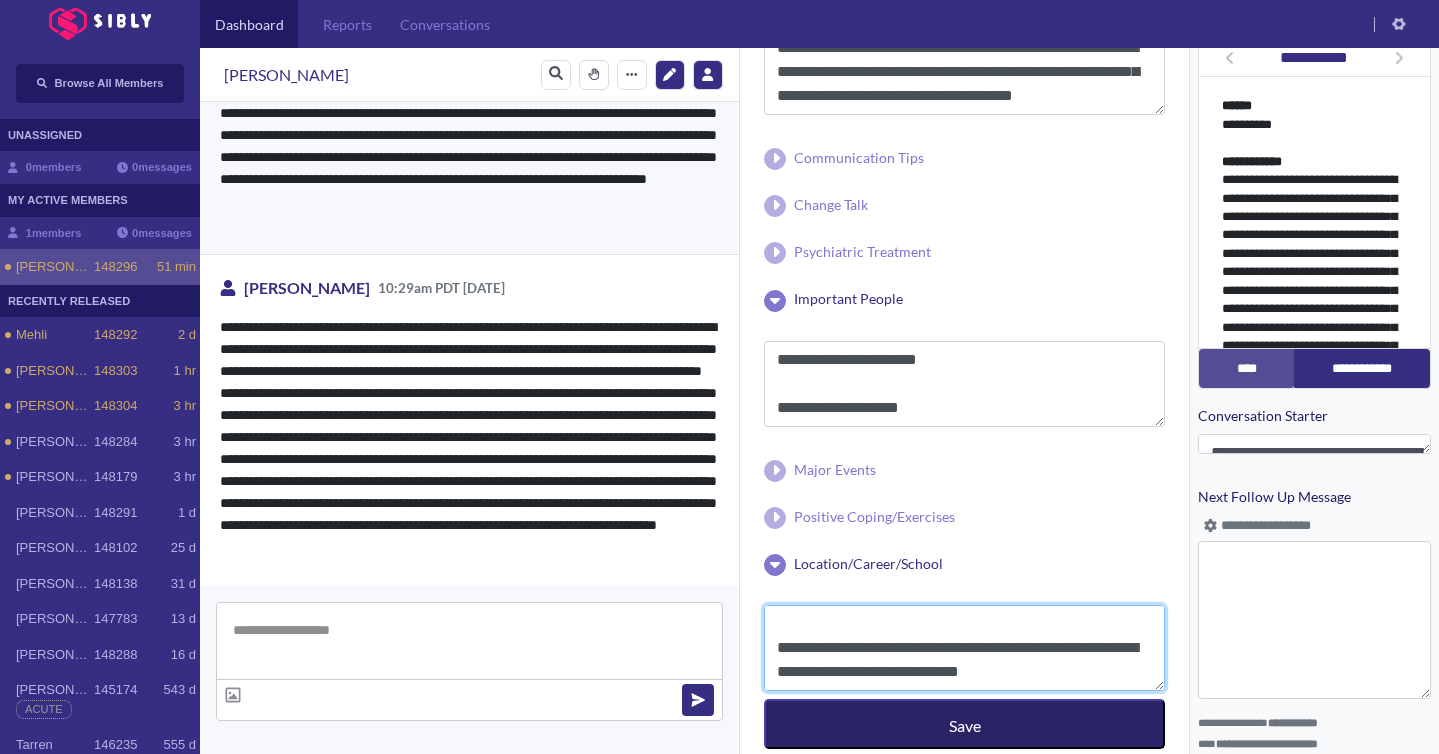 type on "**********" 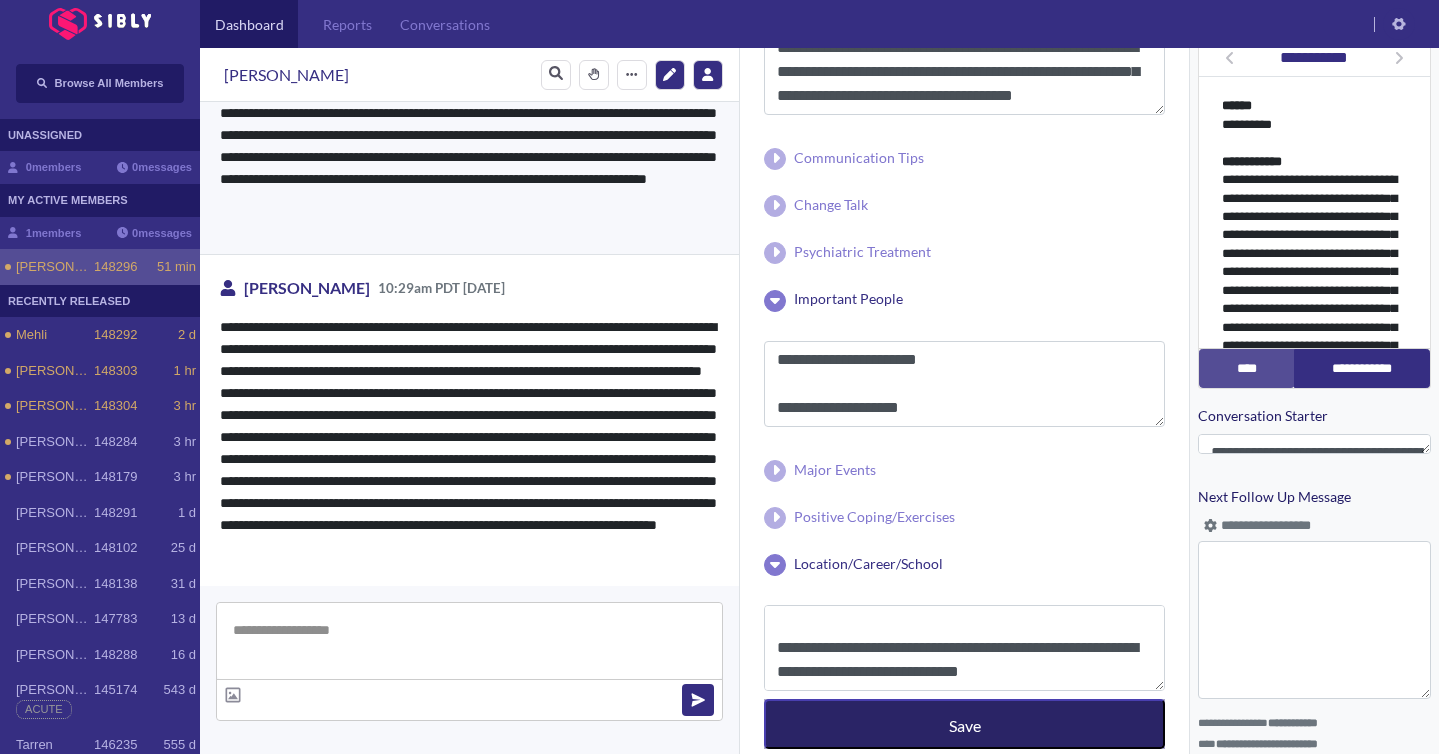 click on "Save" at bounding box center [964, 724] 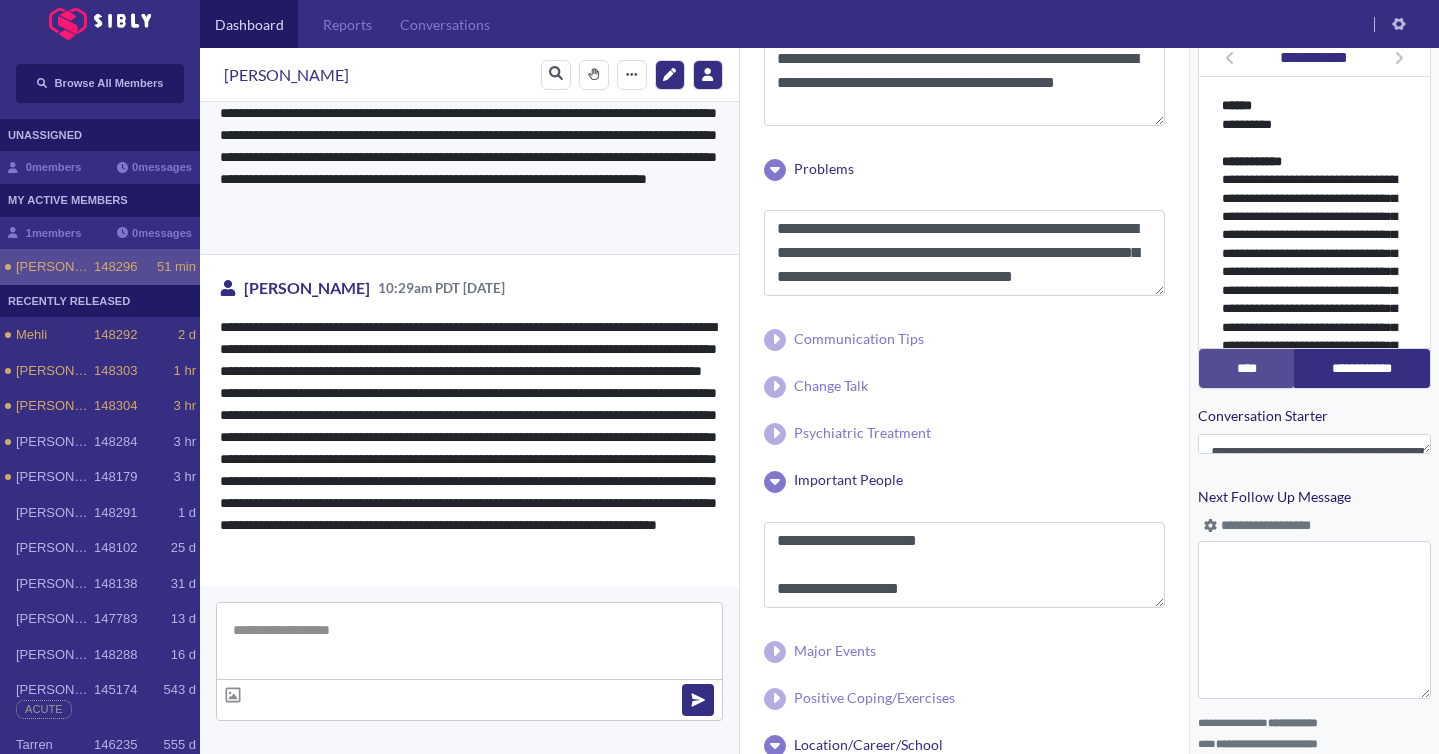 scroll, scrollTop: 188, scrollLeft: 0, axis: vertical 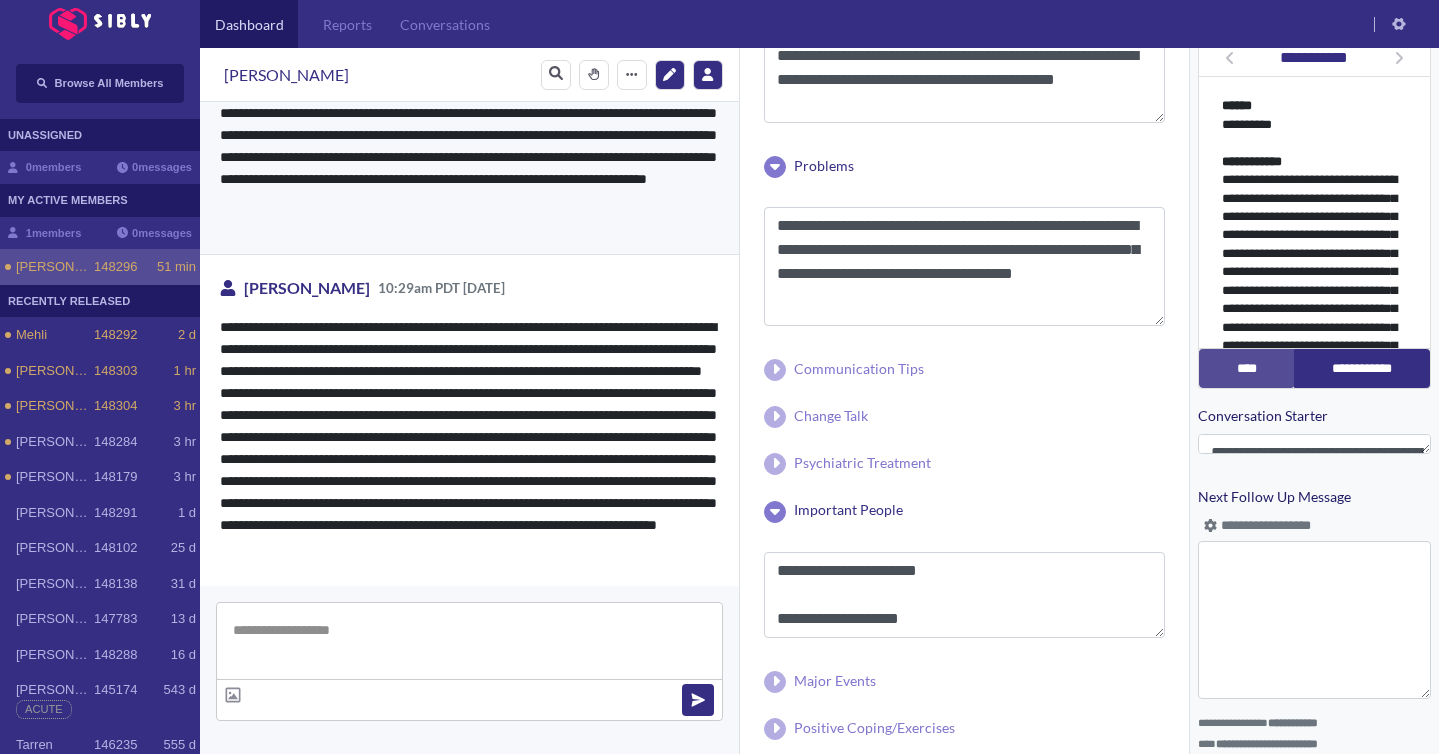 drag, startPoint x: 1154, startPoint y: 290, endPoint x: 1163, endPoint y: 323, distance: 34.20526 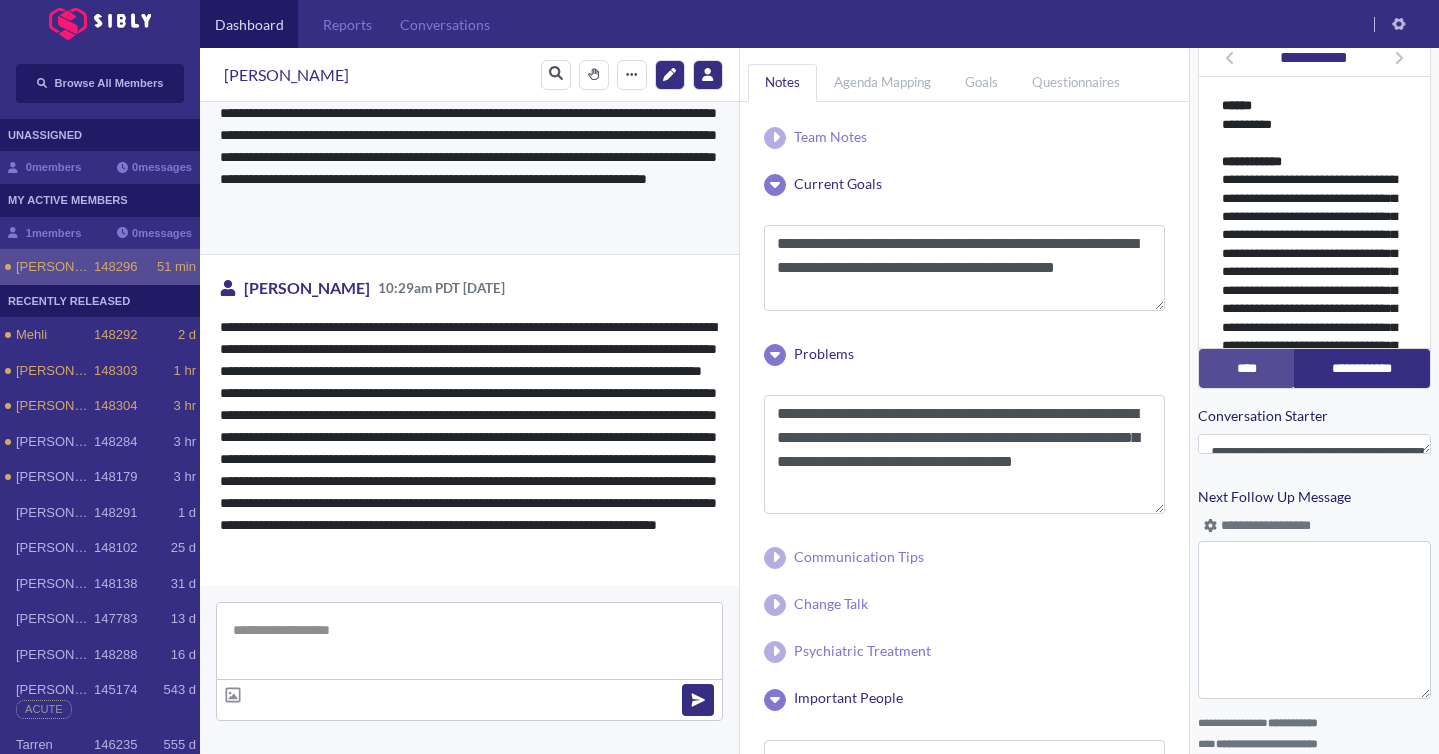 scroll, scrollTop: 1, scrollLeft: 0, axis: vertical 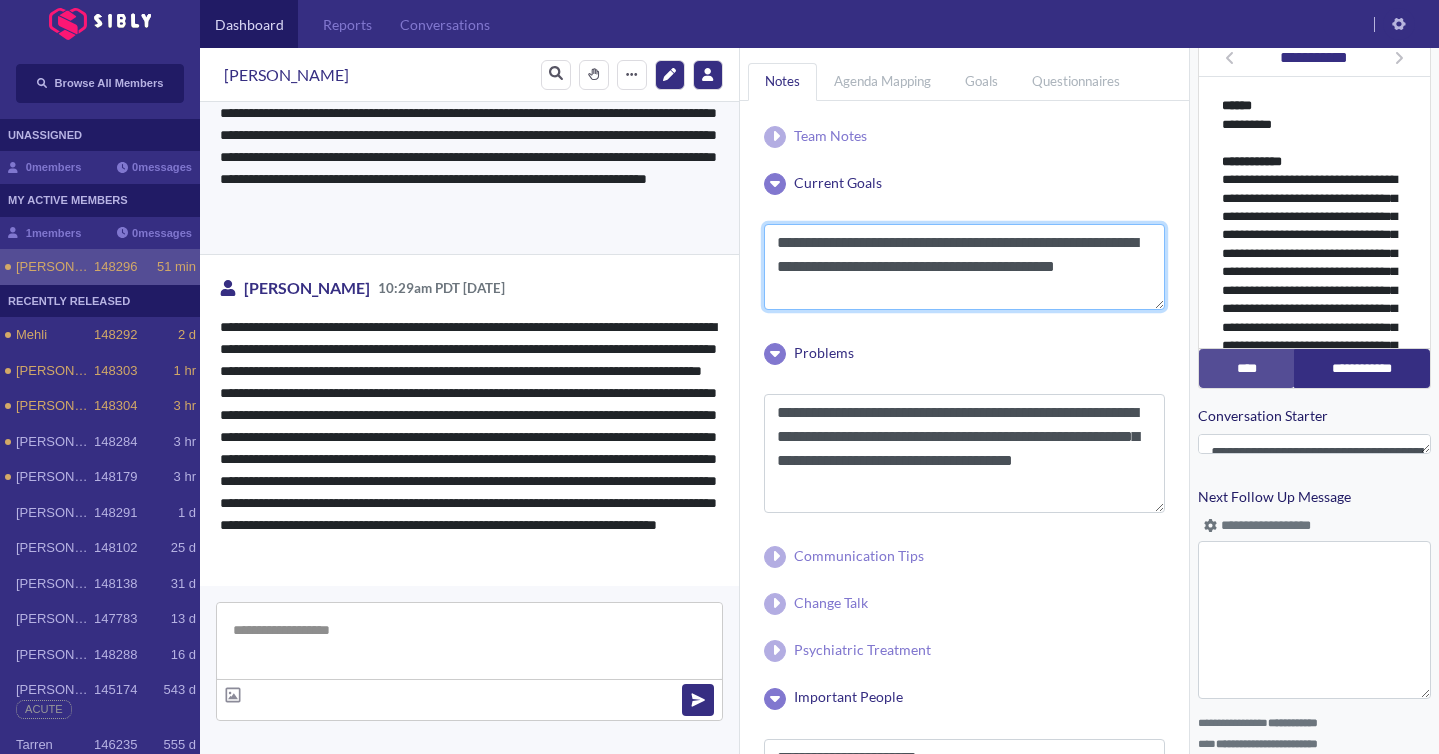 drag, startPoint x: 773, startPoint y: 237, endPoint x: 999, endPoint y: 297, distance: 233.829 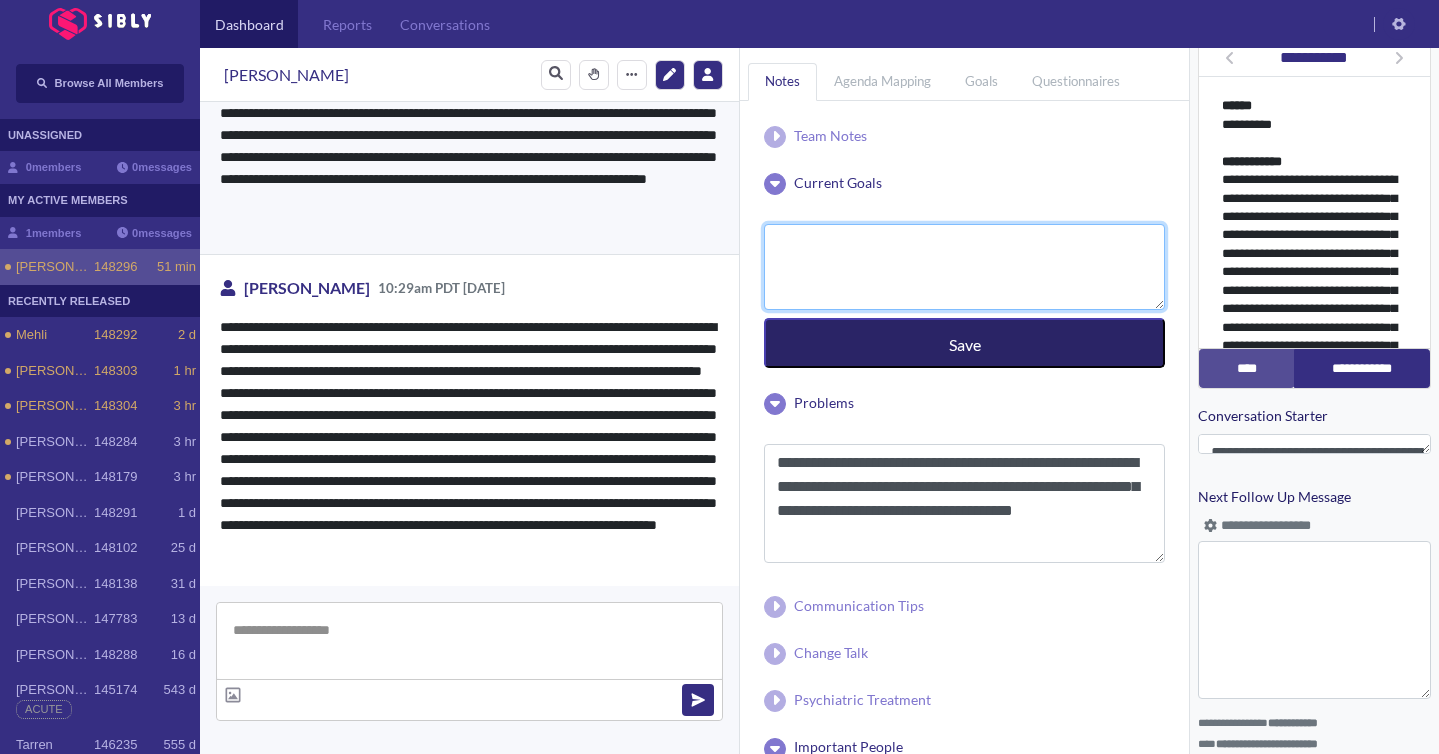 type 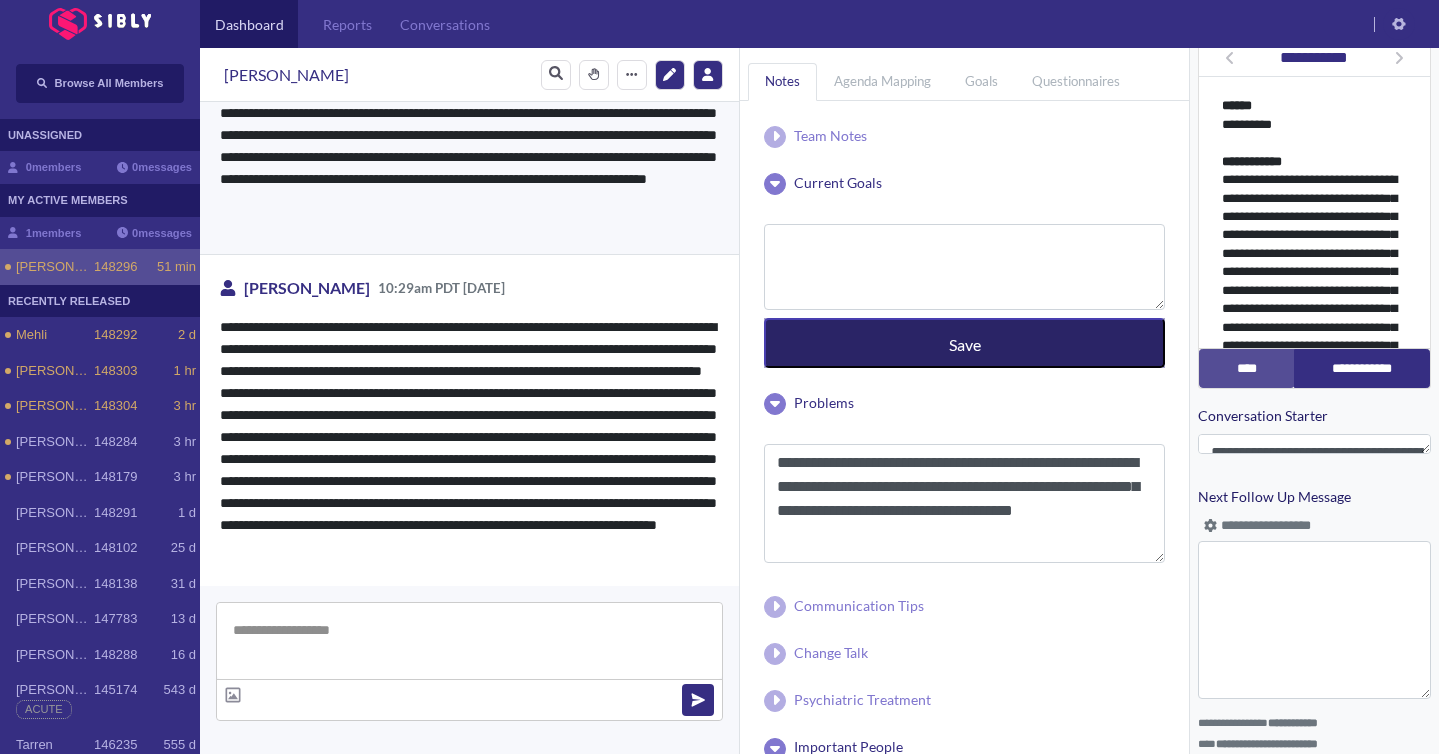 click on "Save" at bounding box center [965, 344] 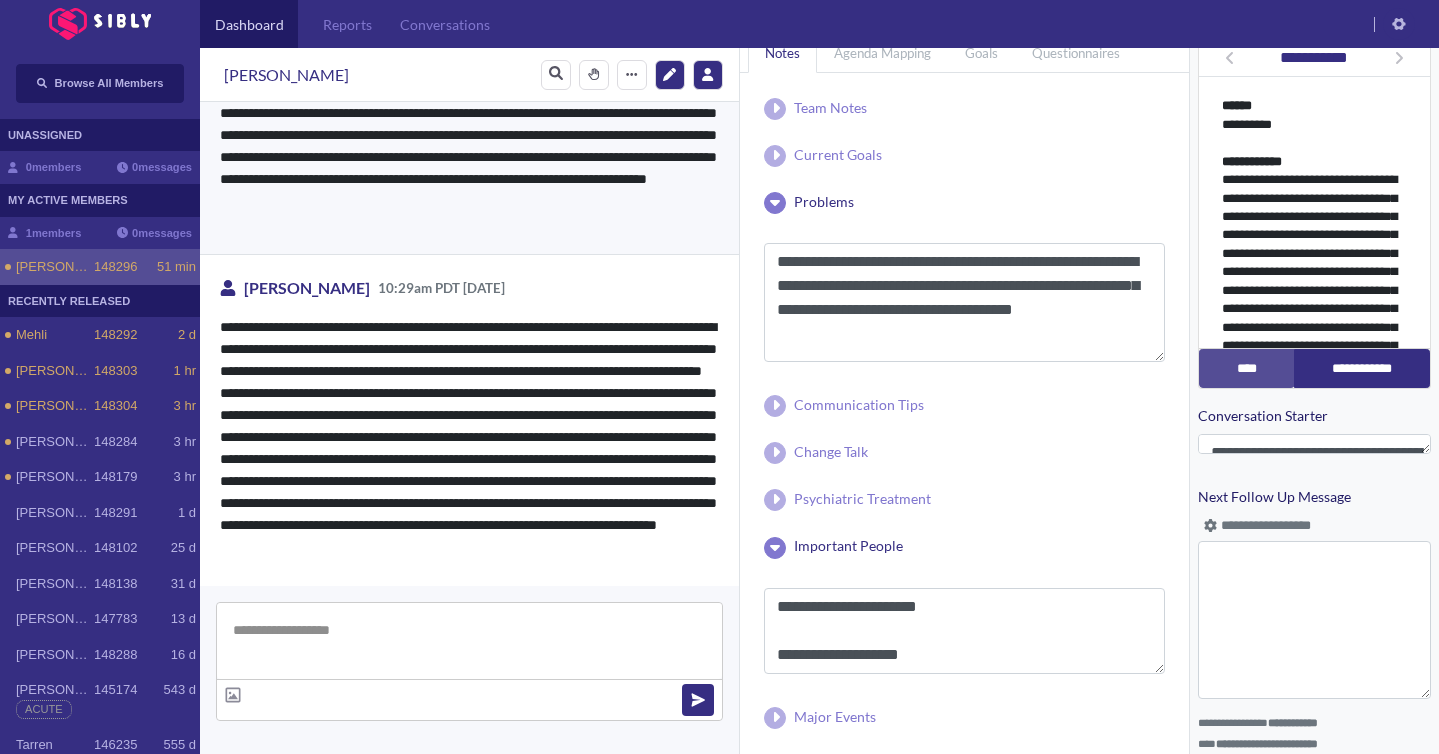scroll, scrollTop: 33, scrollLeft: 0, axis: vertical 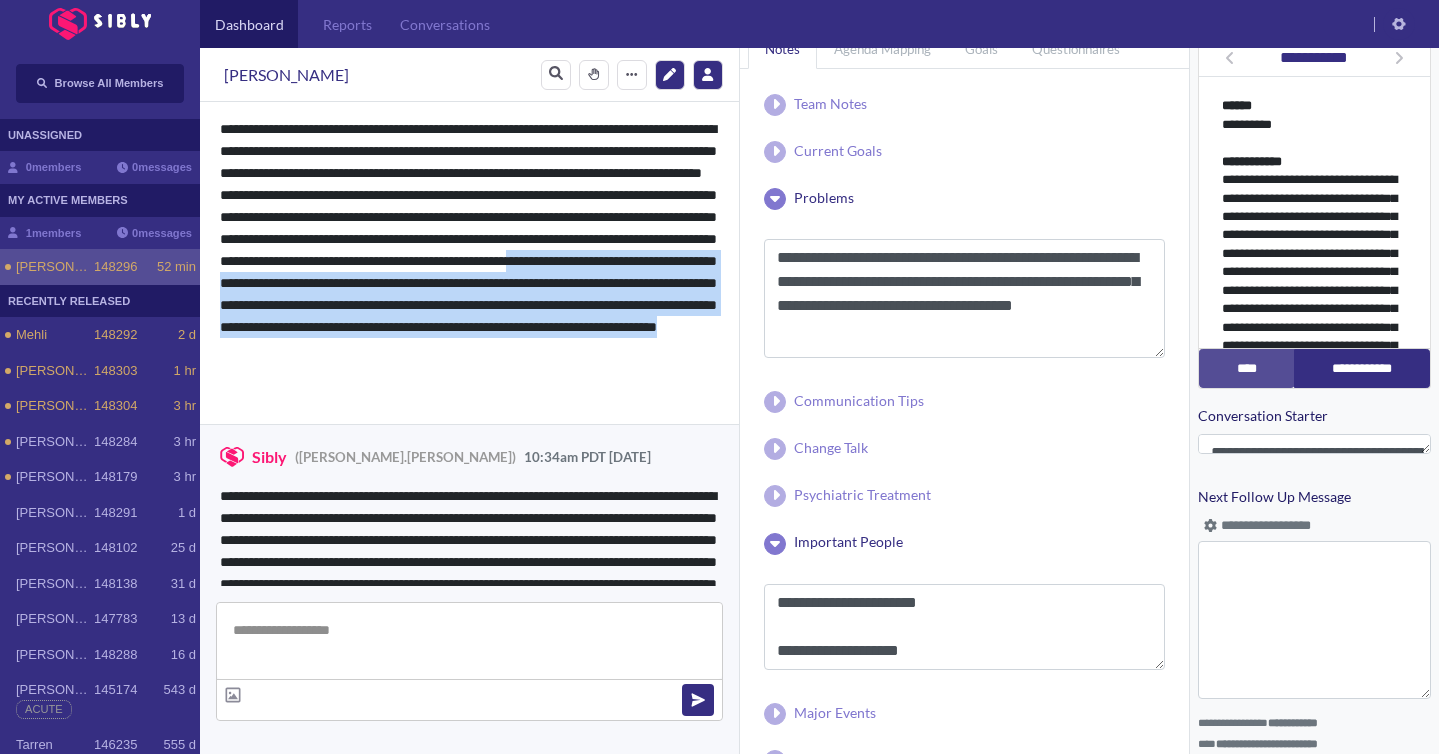 drag, startPoint x: 323, startPoint y: 502, endPoint x: 313, endPoint y: 411, distance: 91.5478 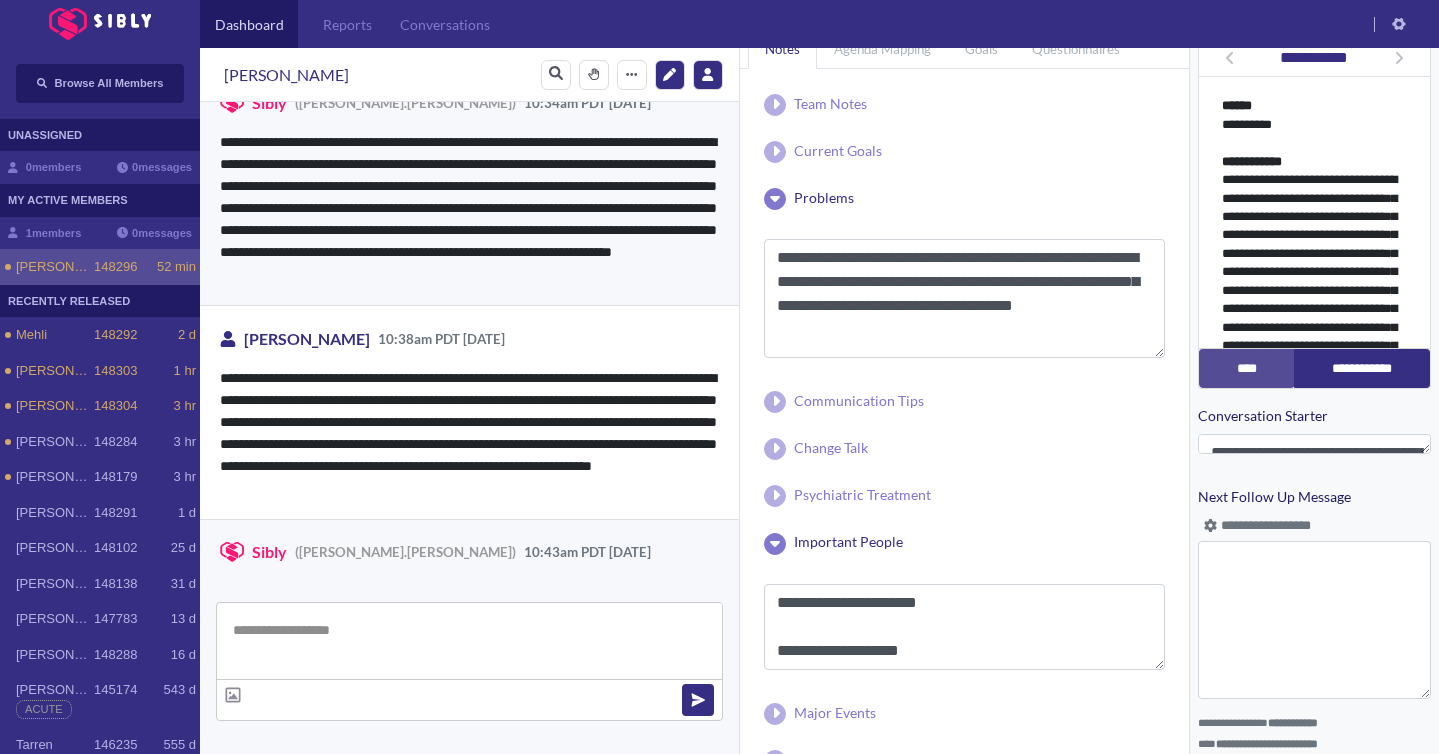 scroll, scrollTop: 1883, scrollLeft: 0, axis: vertical 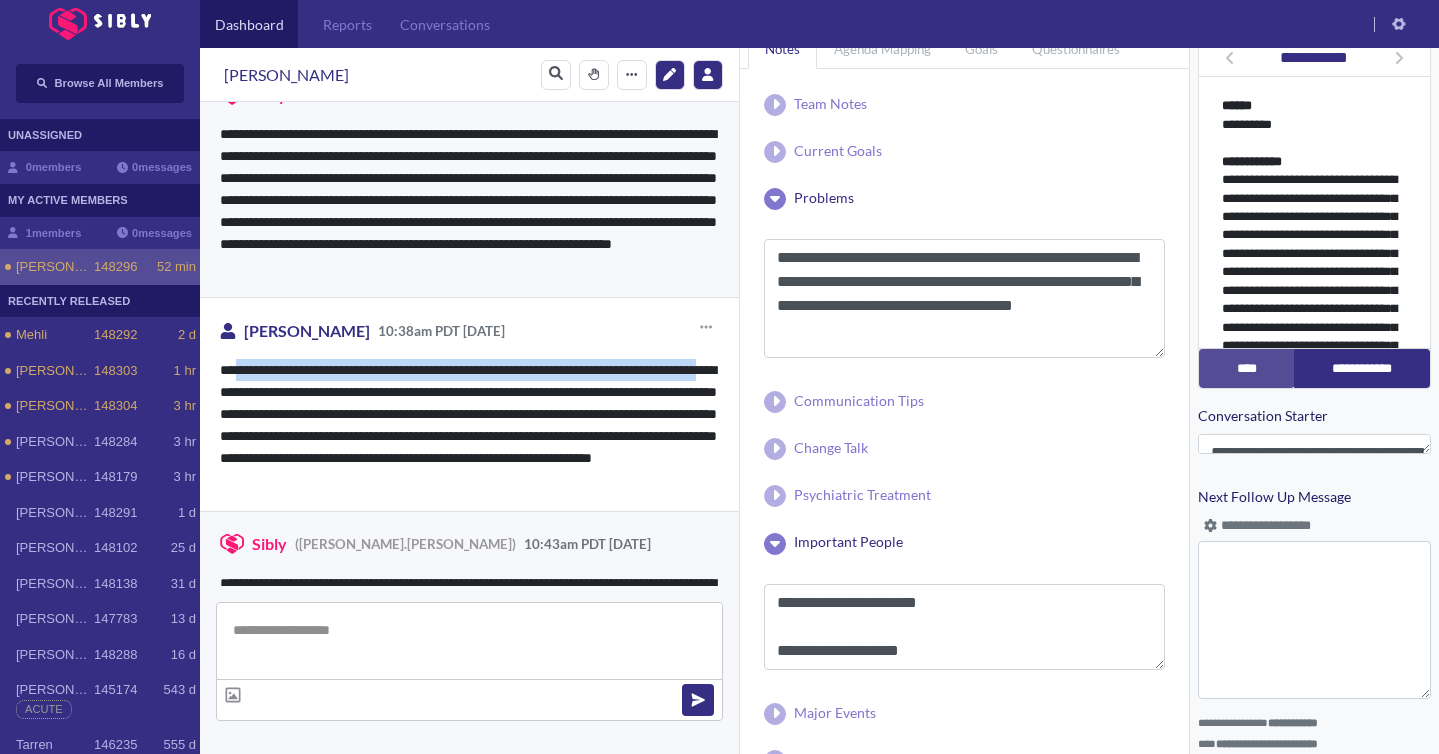 drag, startPoint x: 241, startPoint y: 367, endPoint x: 287, endPoint y: 391, distance: 51.884487 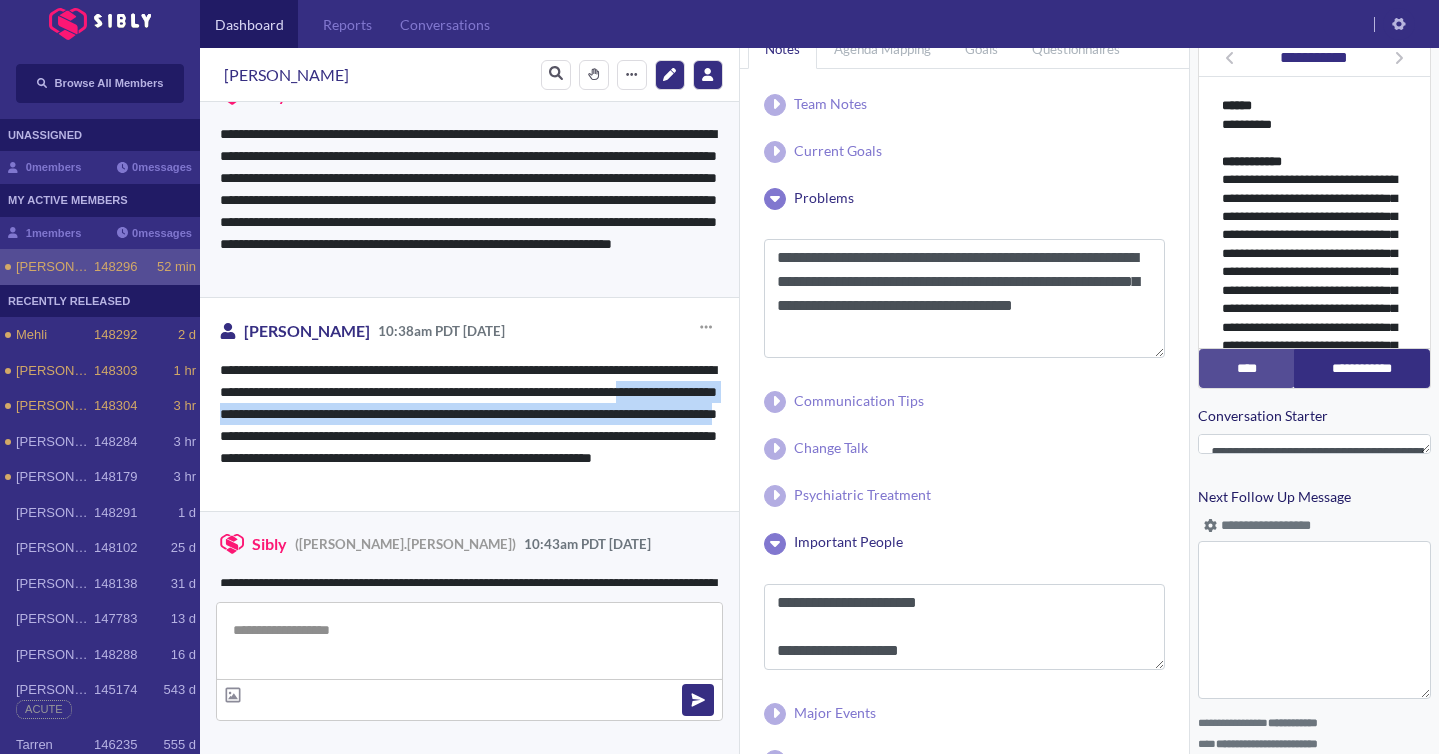 drag, startPoint x: 286, startPoint y: 413, endPoint x: 523, endPoint y: 433, distance: 237.84239 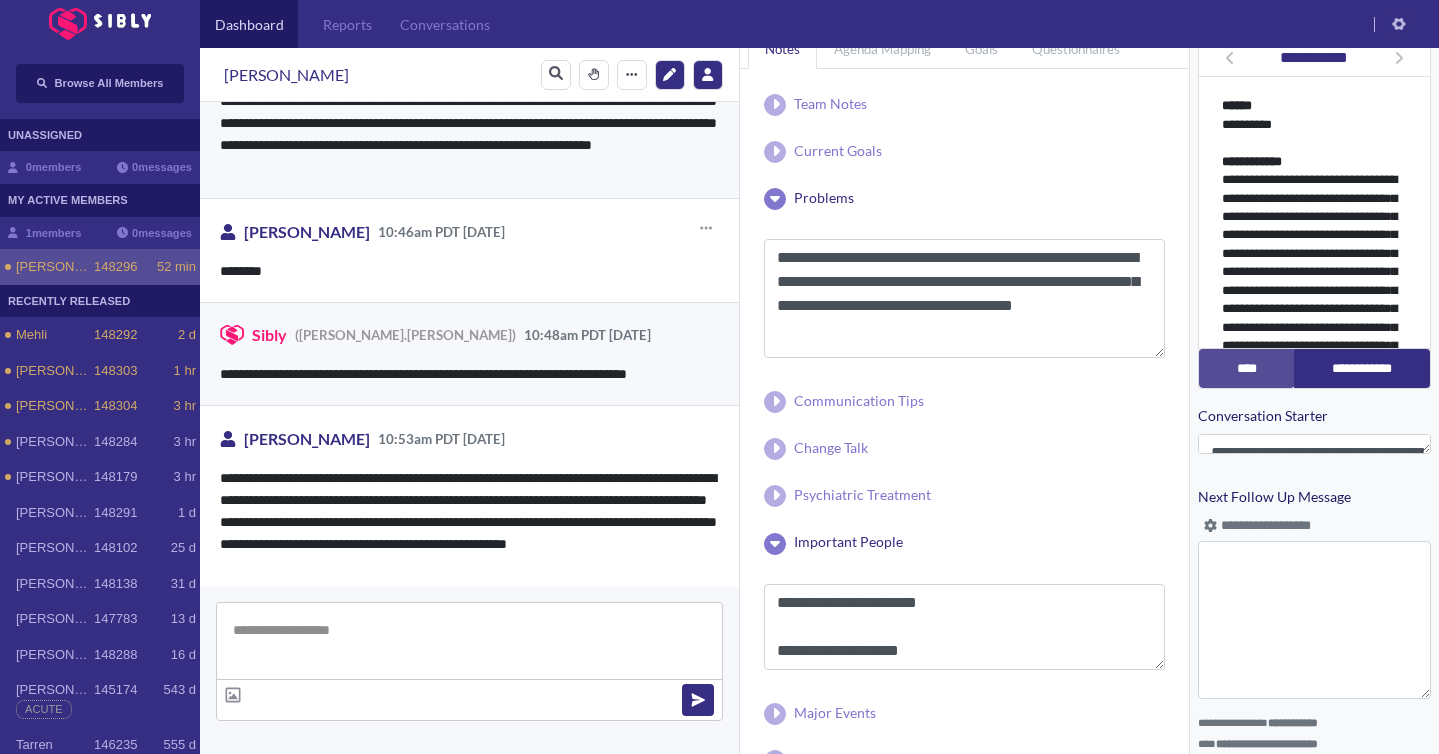 scroll, scrollTop: 2388, scrollLeft: 0, axis: vertical 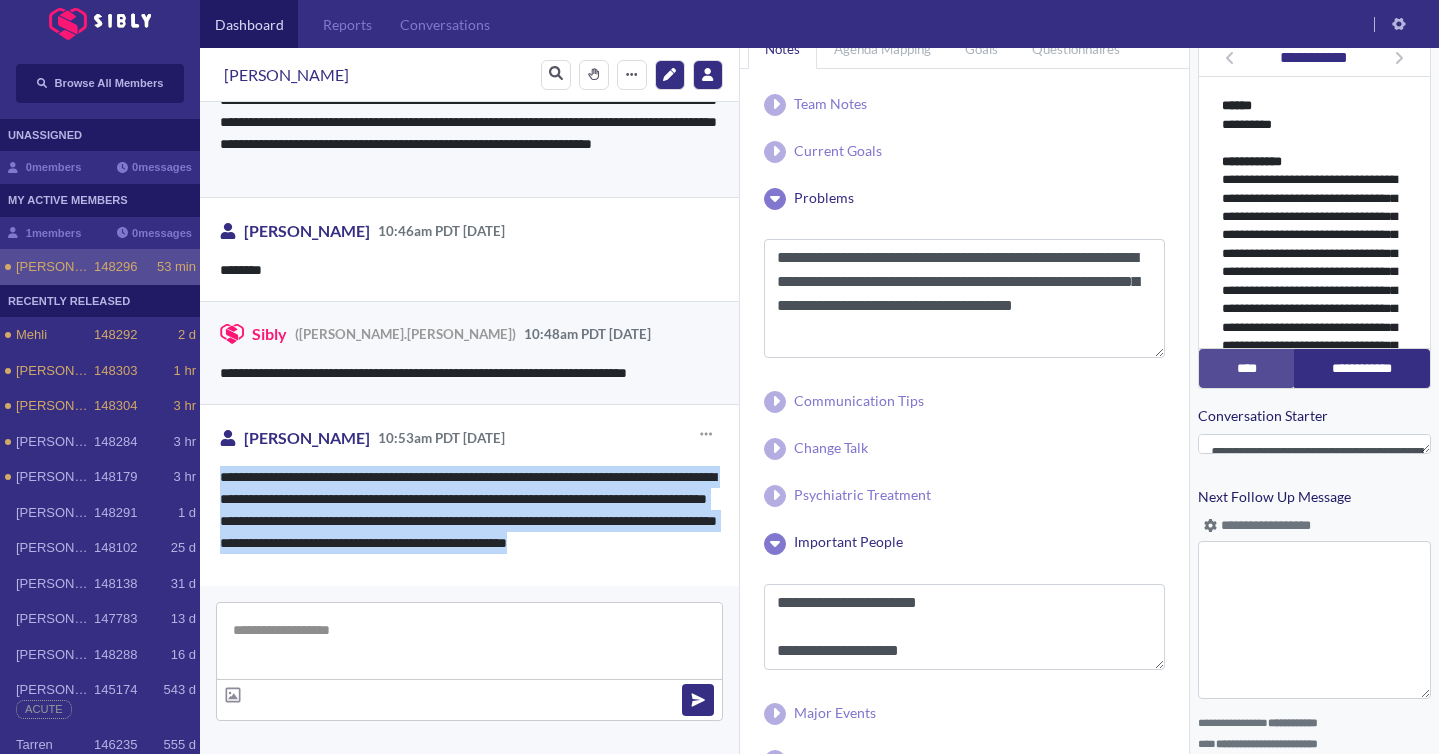 drag, startPoint x: 213, startPoint y: 479, endPoint x: 391, endPoint y: 557, distance: 194.3399 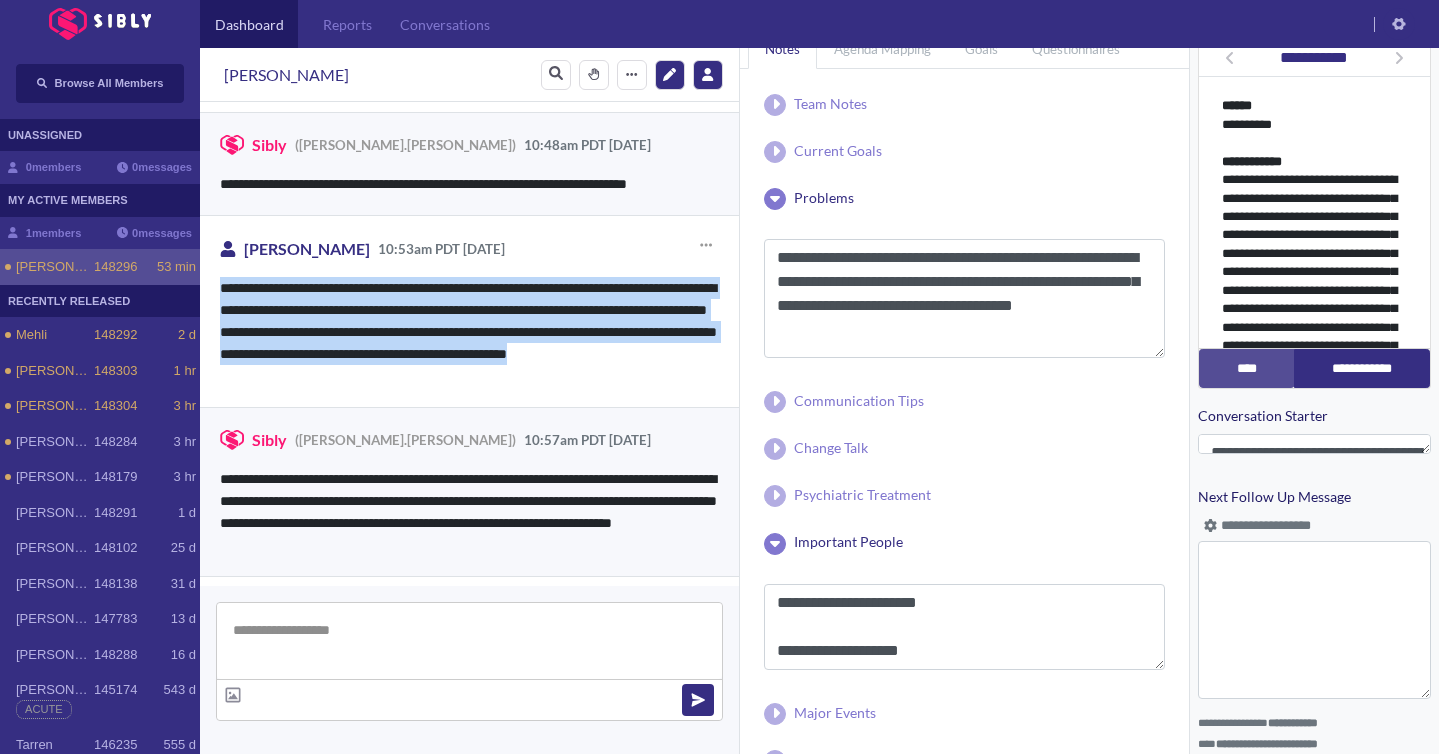 scroll, scrollTop: 2621, scrollLeft: 0, axis: vertical 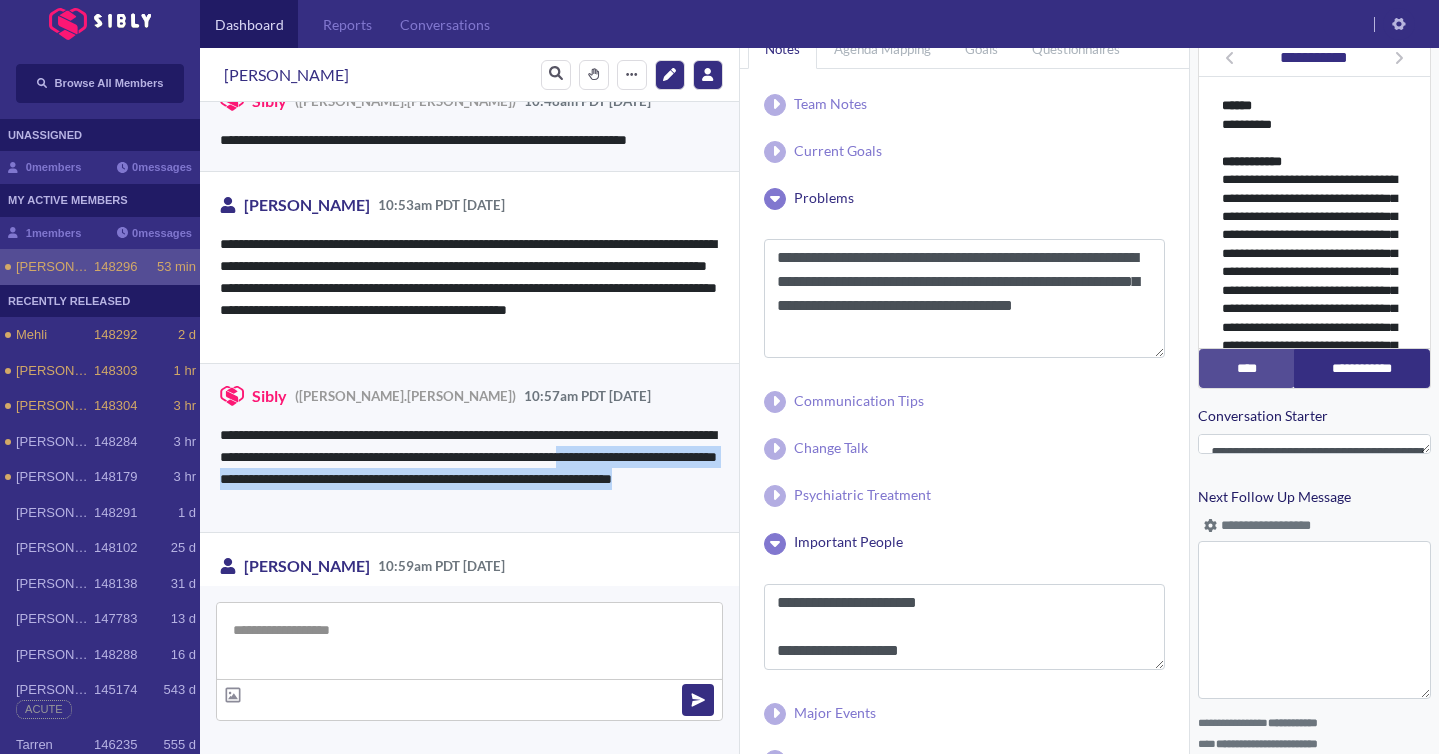 drag, startPoint x: 307, startPoint y: 479, endPoint x: 509, endPoint y: 500, distance: 203.08865 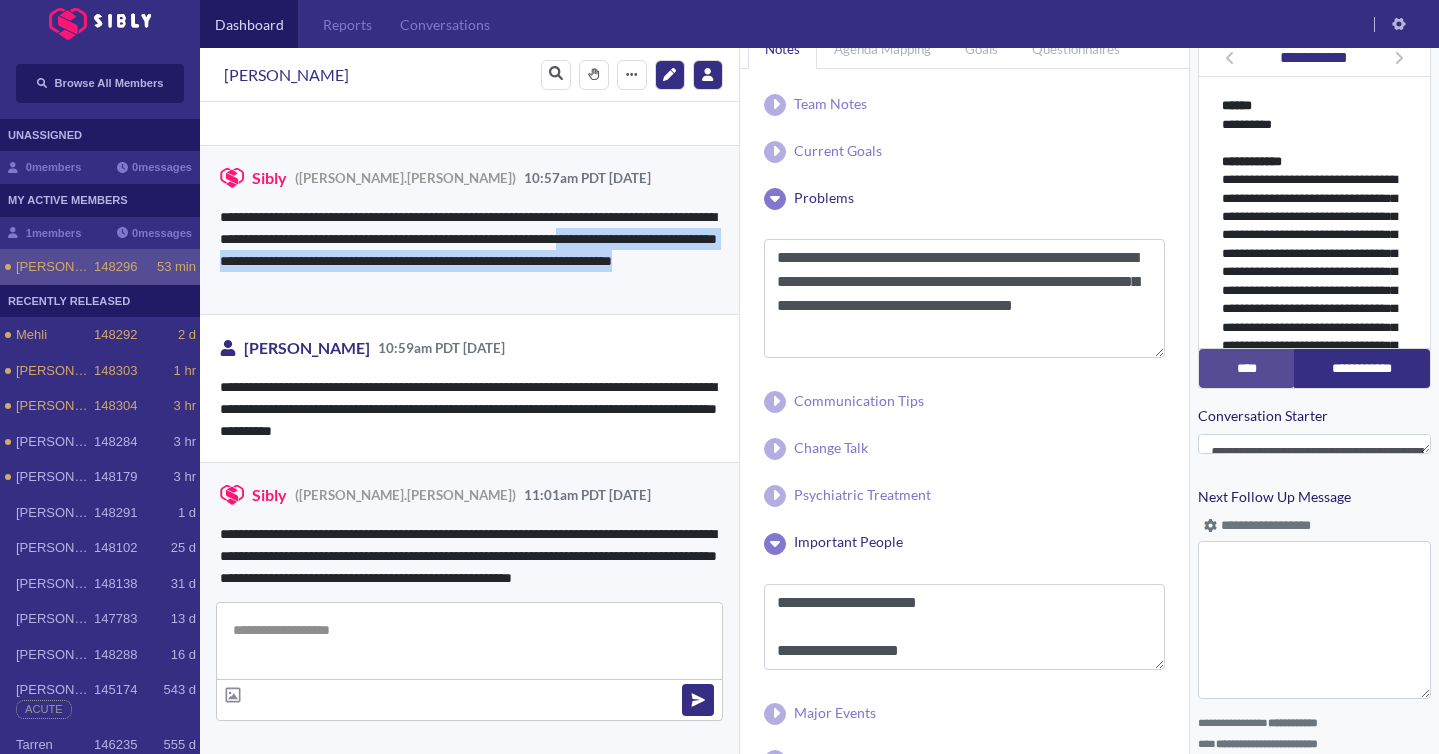 scroll, scrollTop: 2842, scrollLeft: 0, axis: vertical 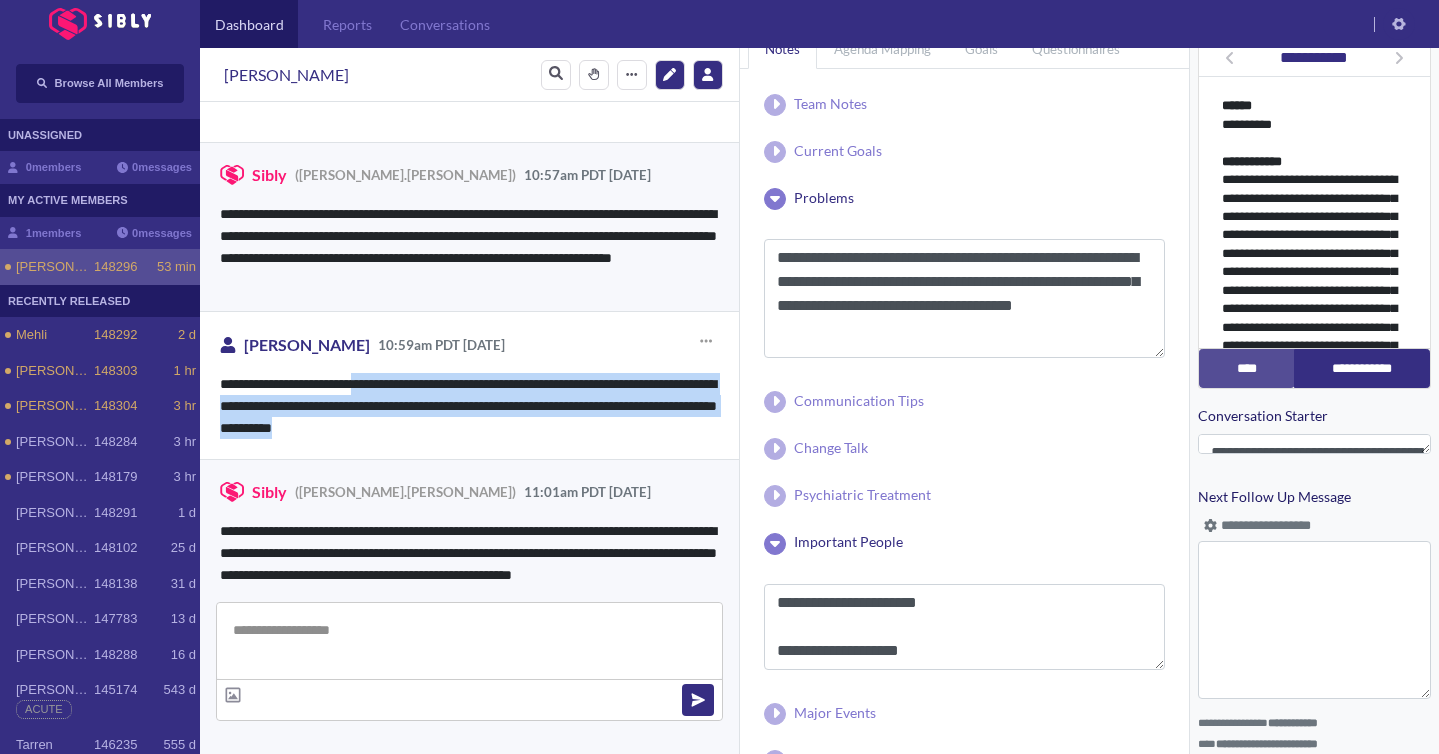 drag, startPoint x: 373, startPoint y: 384, endPoint x: 492, endPoint y: 434, distance: 129.0775 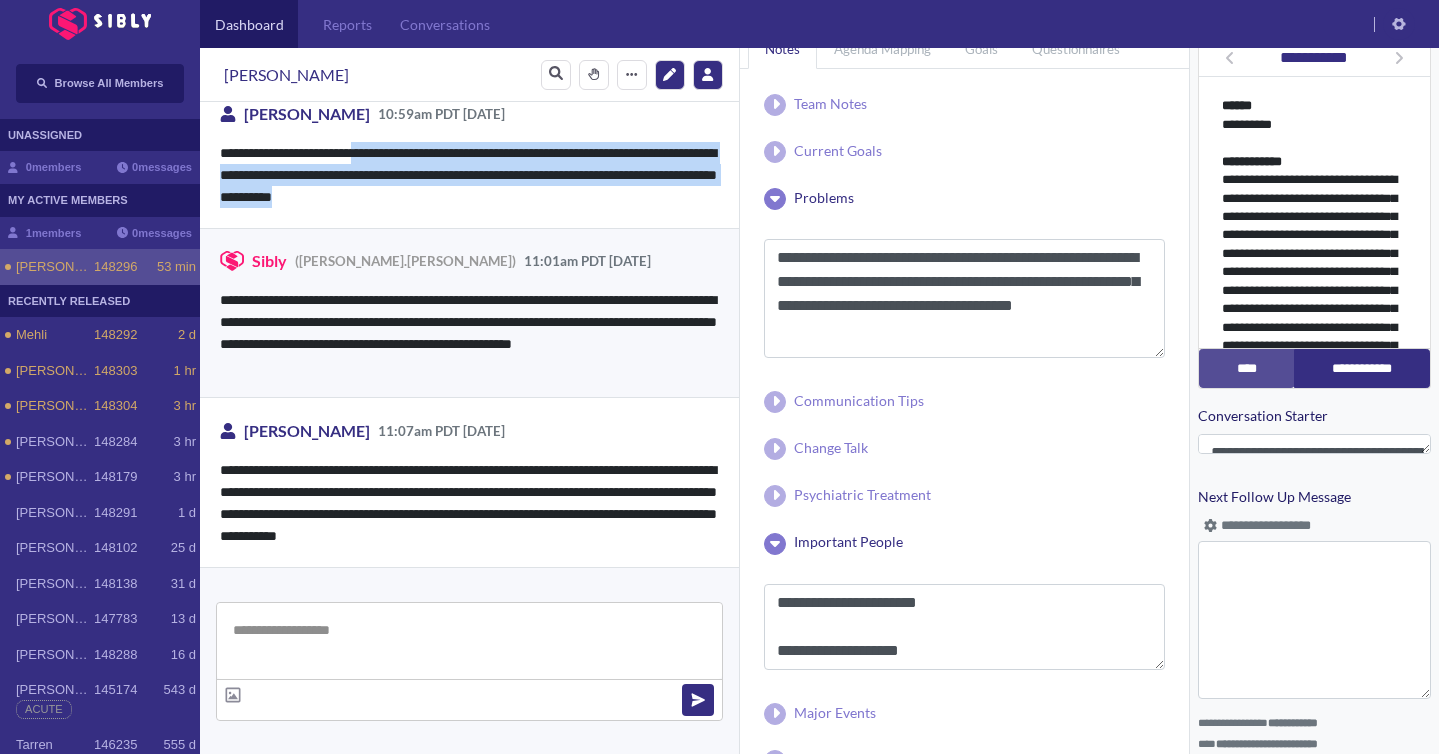 scroll, scrollTop: 3077, scrollLeft: 0, axis: vertical 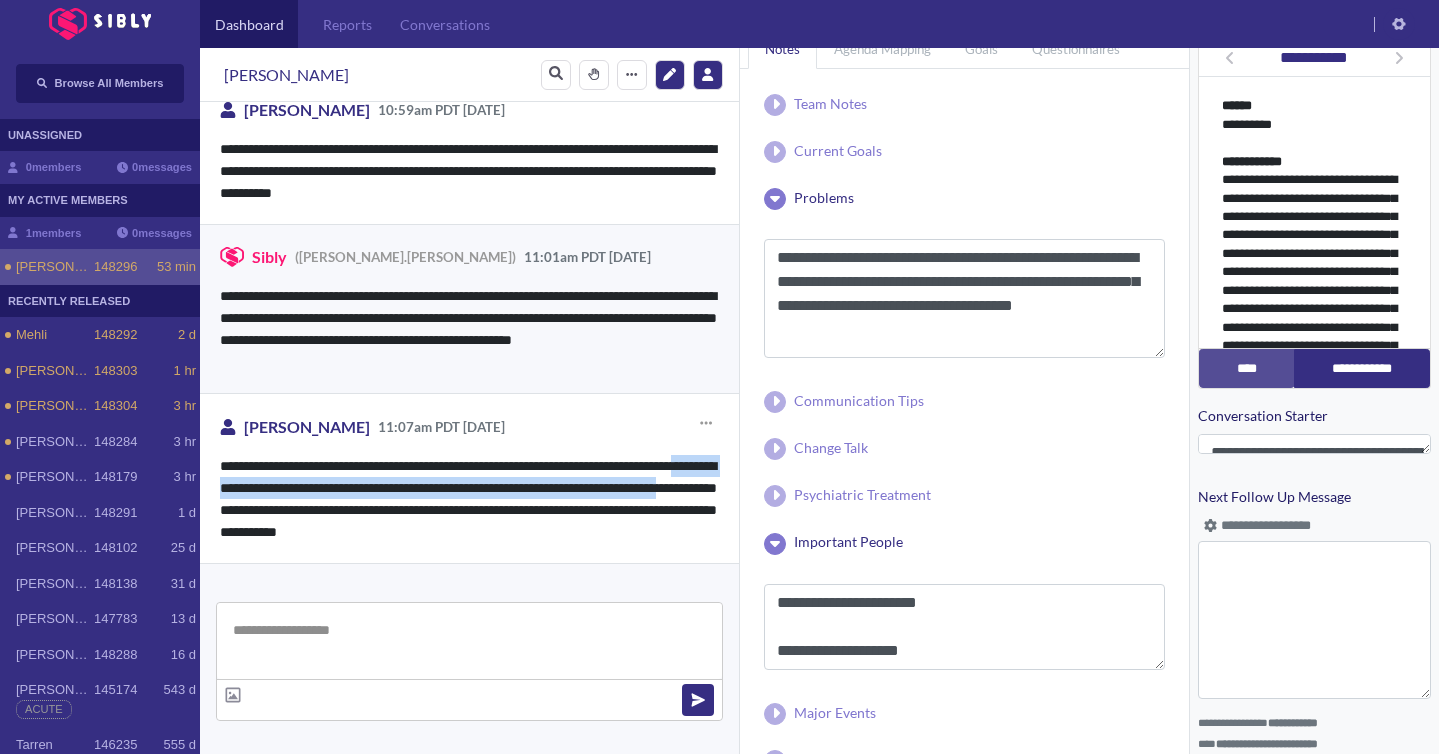 drag, startPoint x: 266, startPoint y: 492, endPoint x: 358, endPoint y: 506, distance: 93.05912 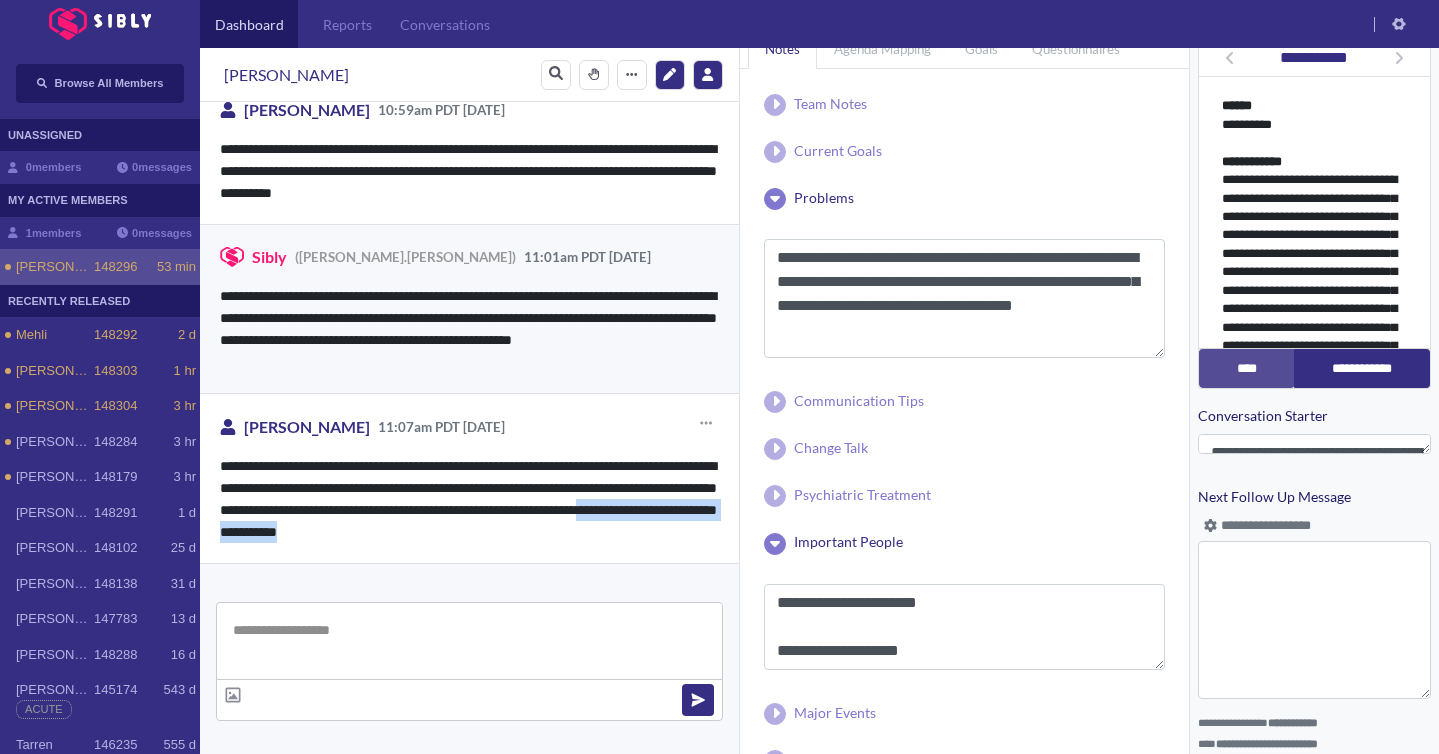drag, startPoint x: 378, startPoint y: 533, endPoint x: 622, endPoint y: 541, distance: 244.13112 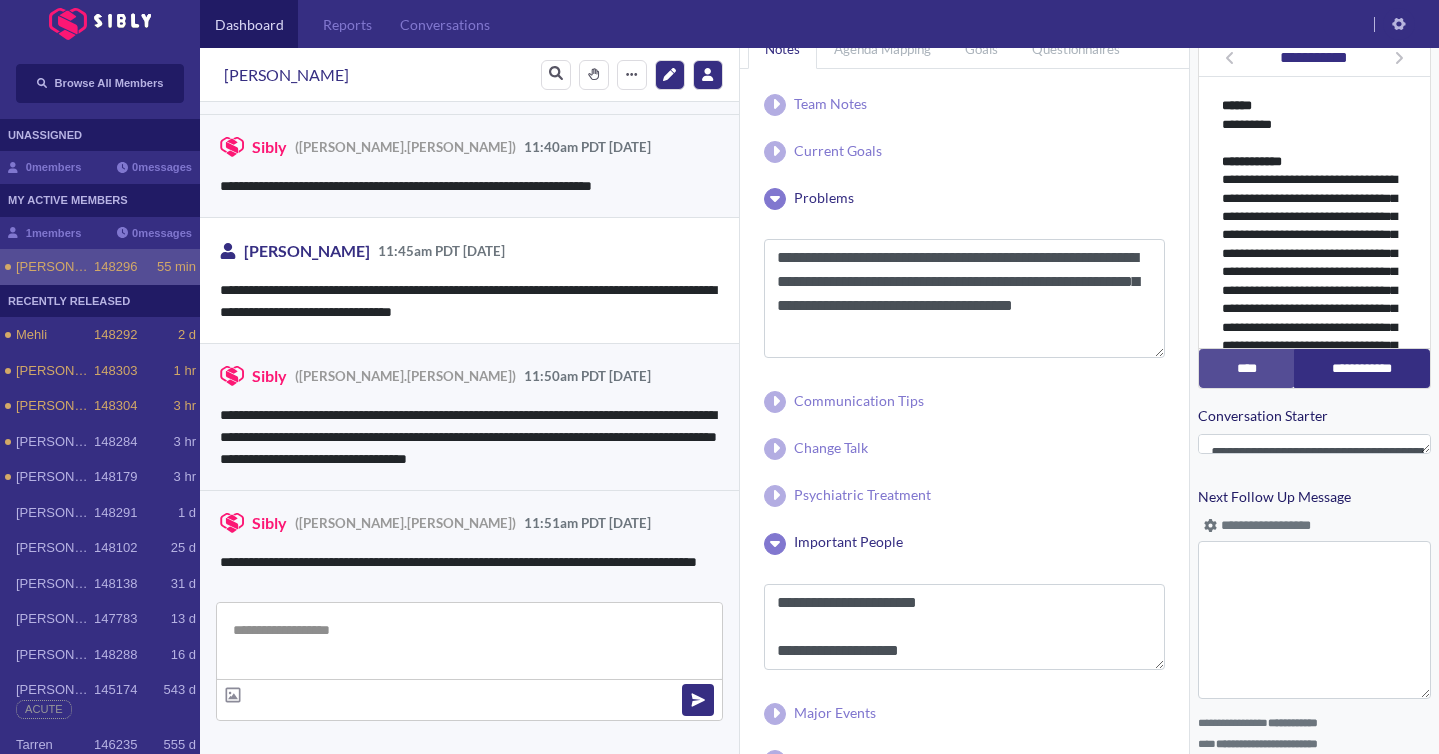 scroll, scrollTop: 4537, scrollLeft: 0, axis: vertical 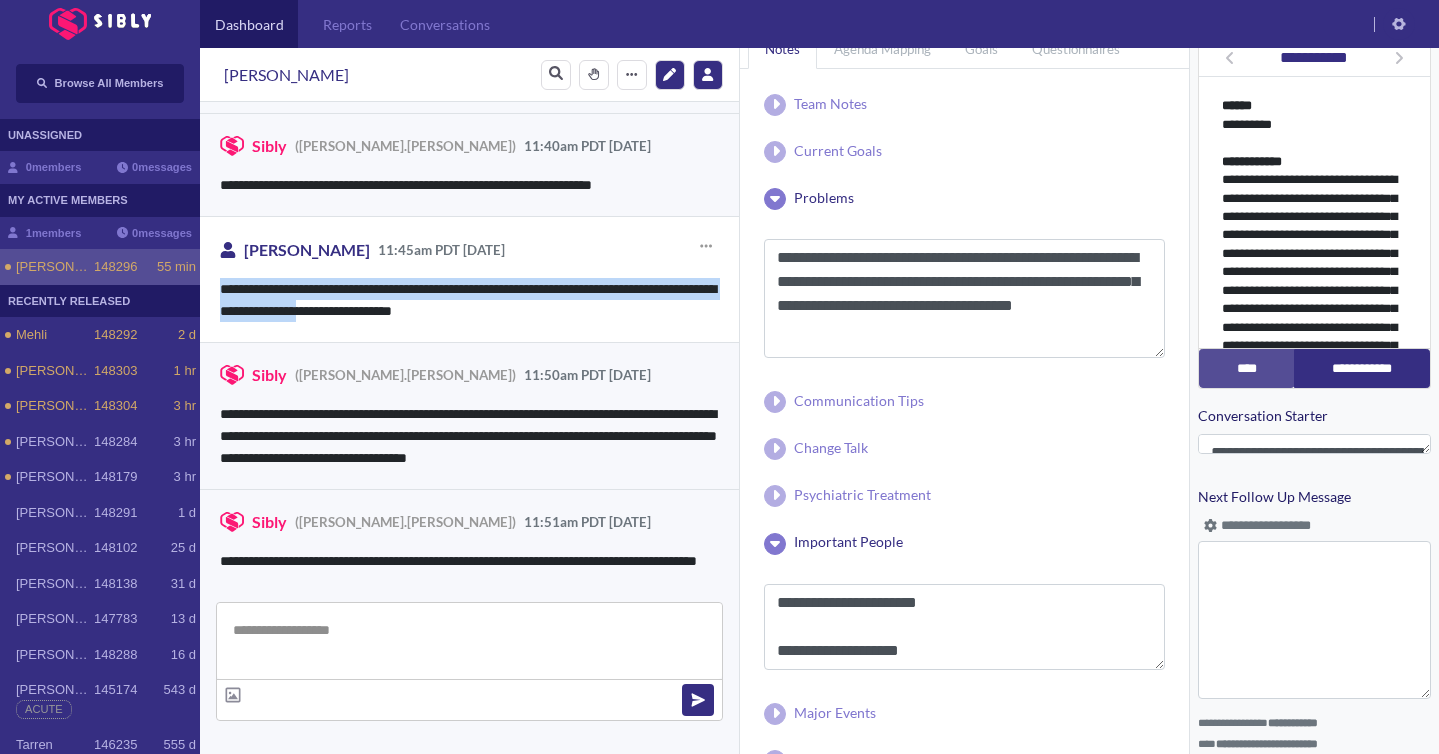 drag, startPoint x: 215, startPoint y: 282, endPoint x: 409, endPoint y: 306, distance: 195.4789 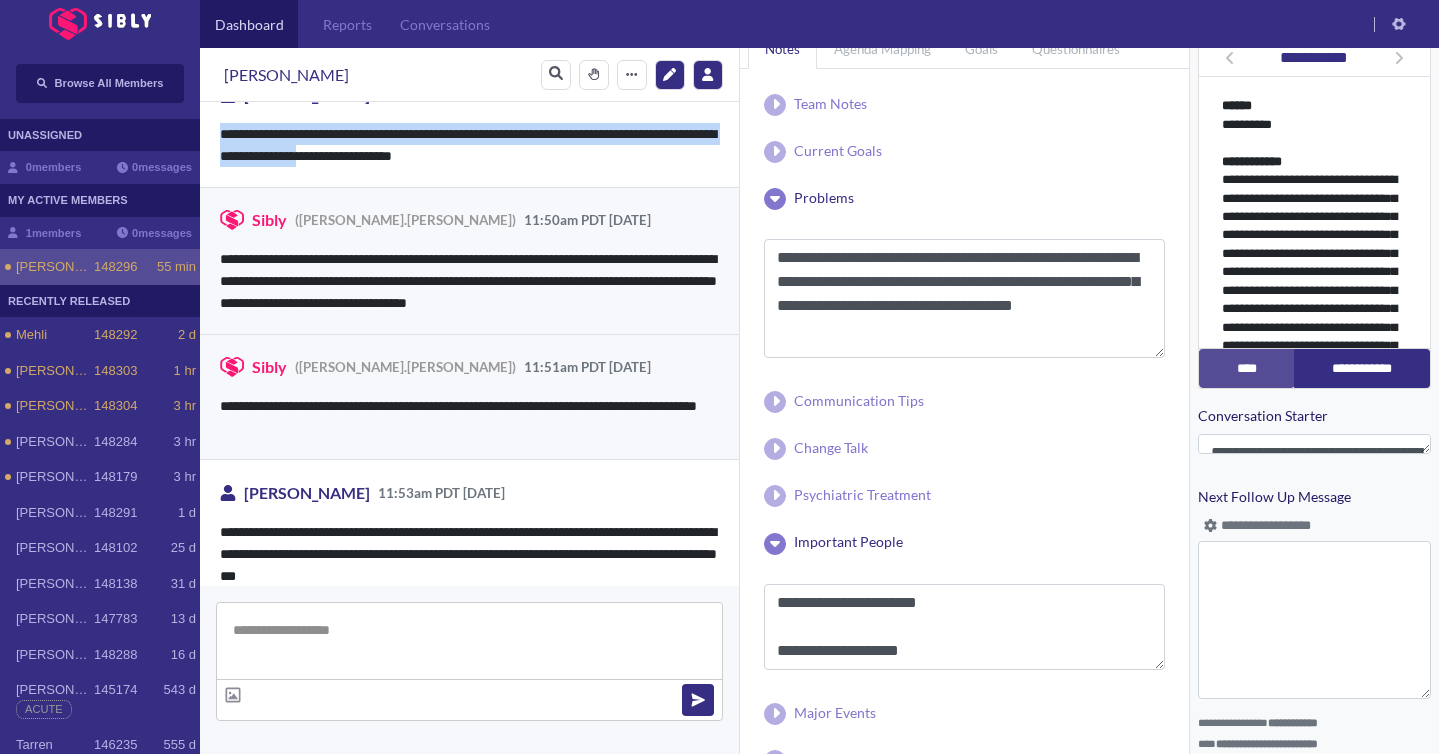 scroll, scrollTop: 4704, scrollLeft: 0, axis: vertical 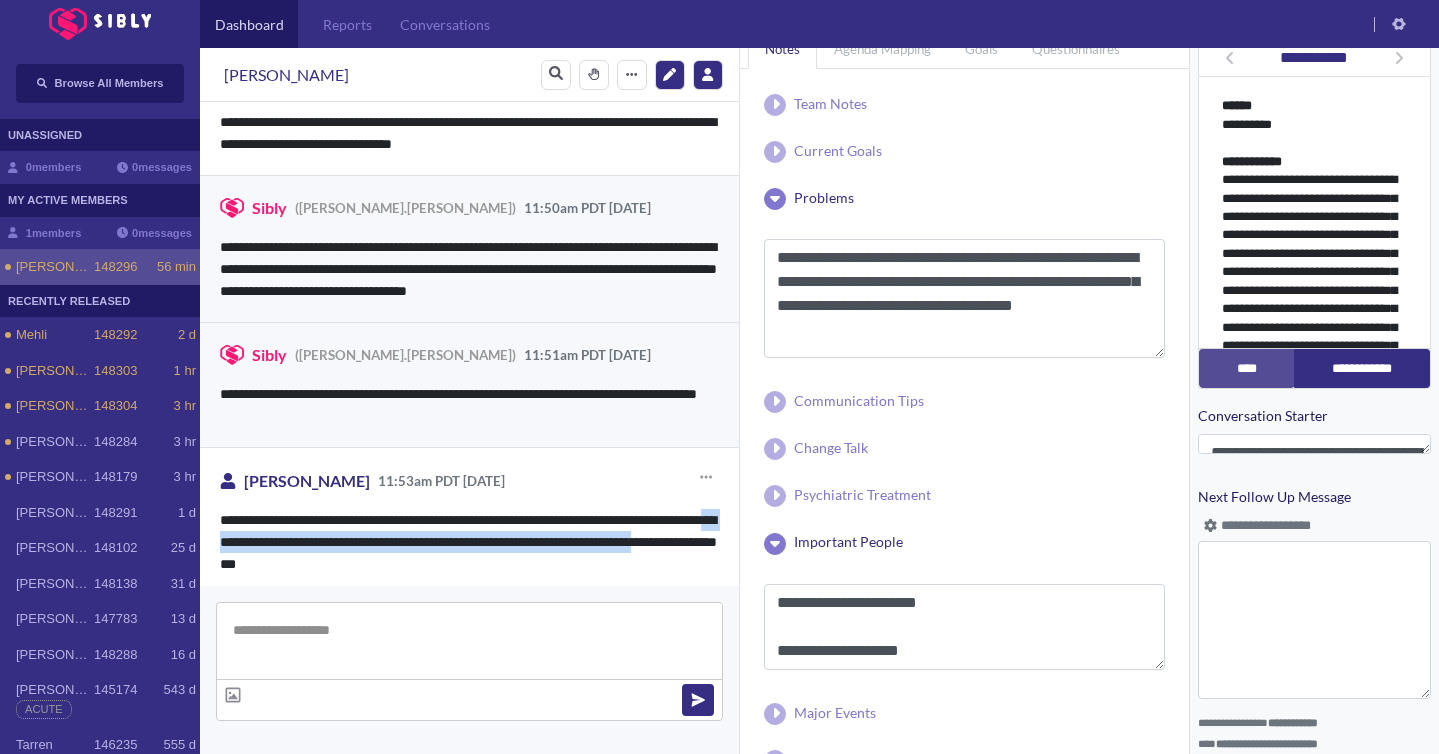 drag, startPoint x: 294, startPoint y: 539, endPoint x: 344, endPoint y: 564, distance: 55.9017 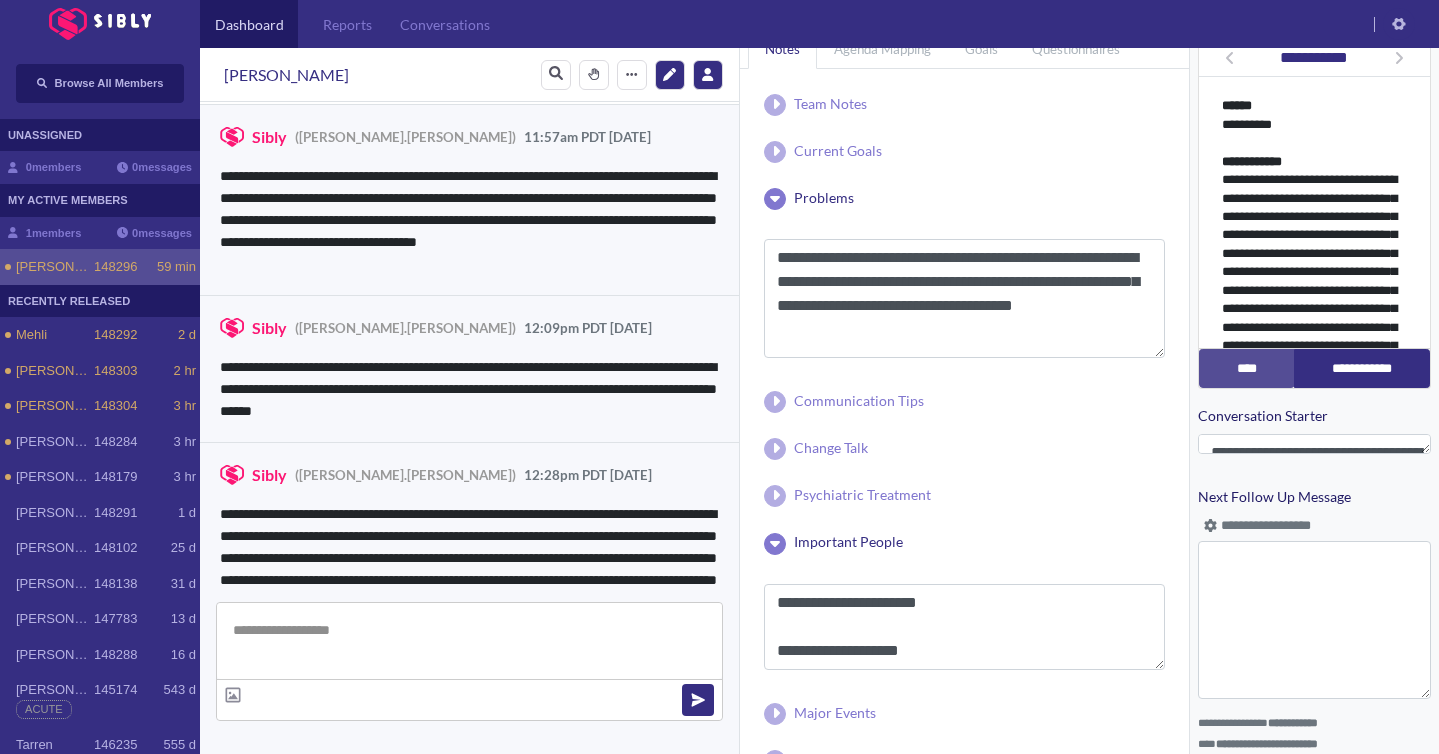 scroll, scrollTop: 5286, scrollLeft: 0, axis: vertical 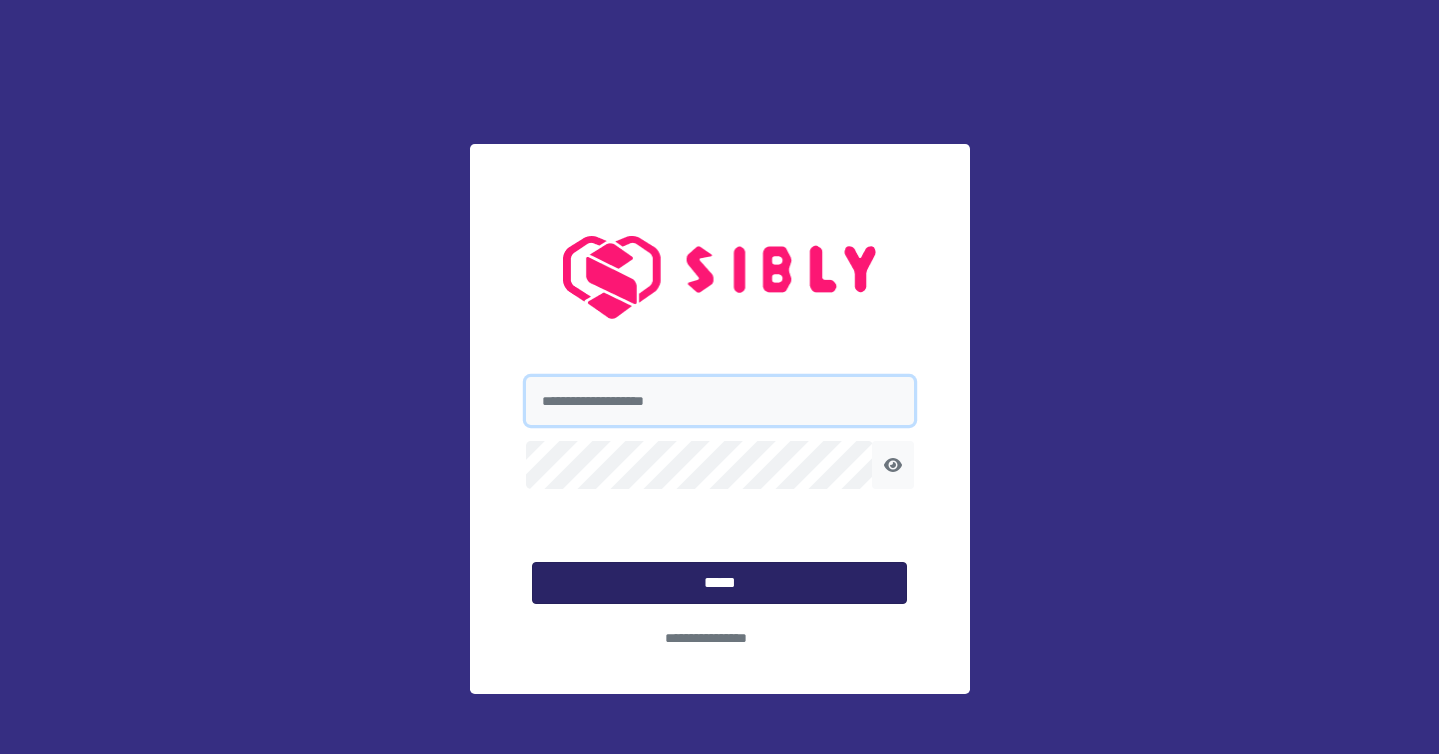 type on "**********" 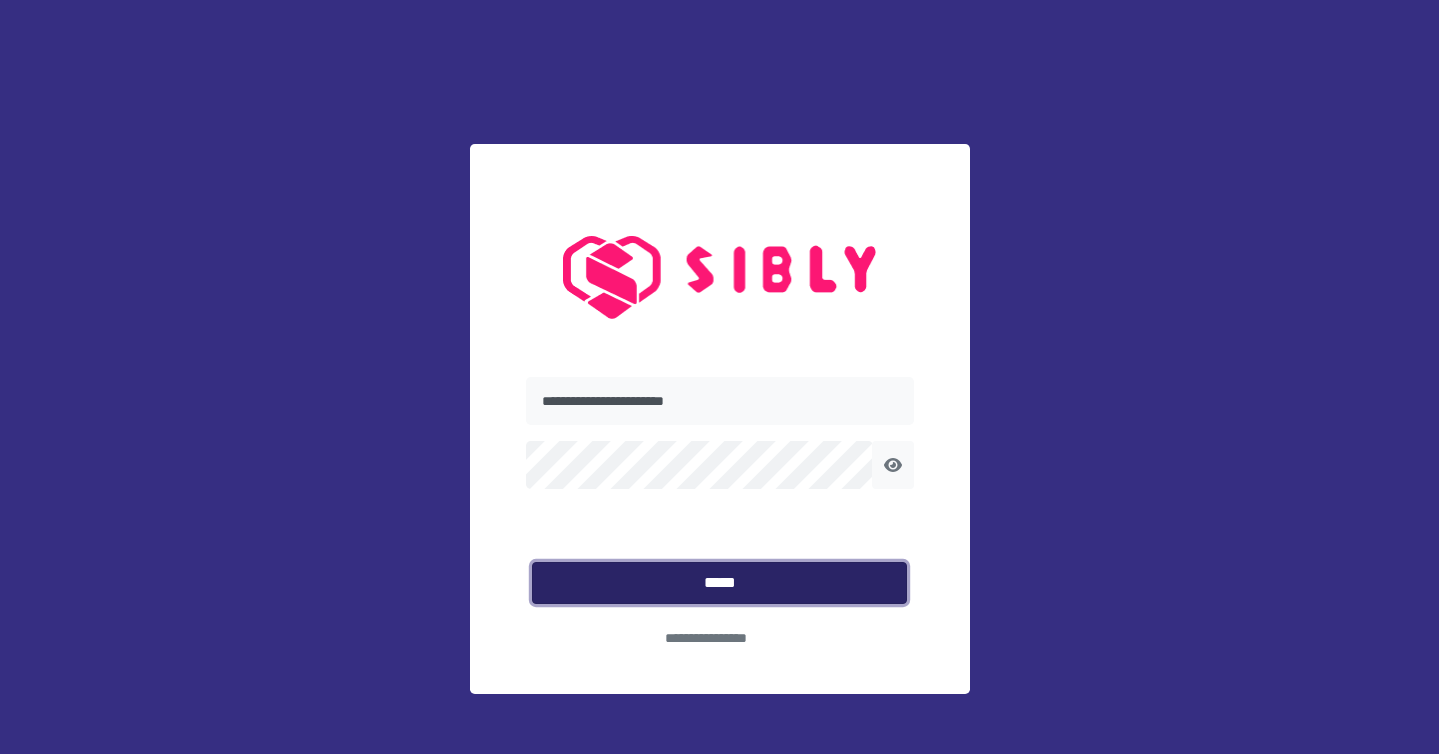 click on "*****" at bounding box center [719, 583] 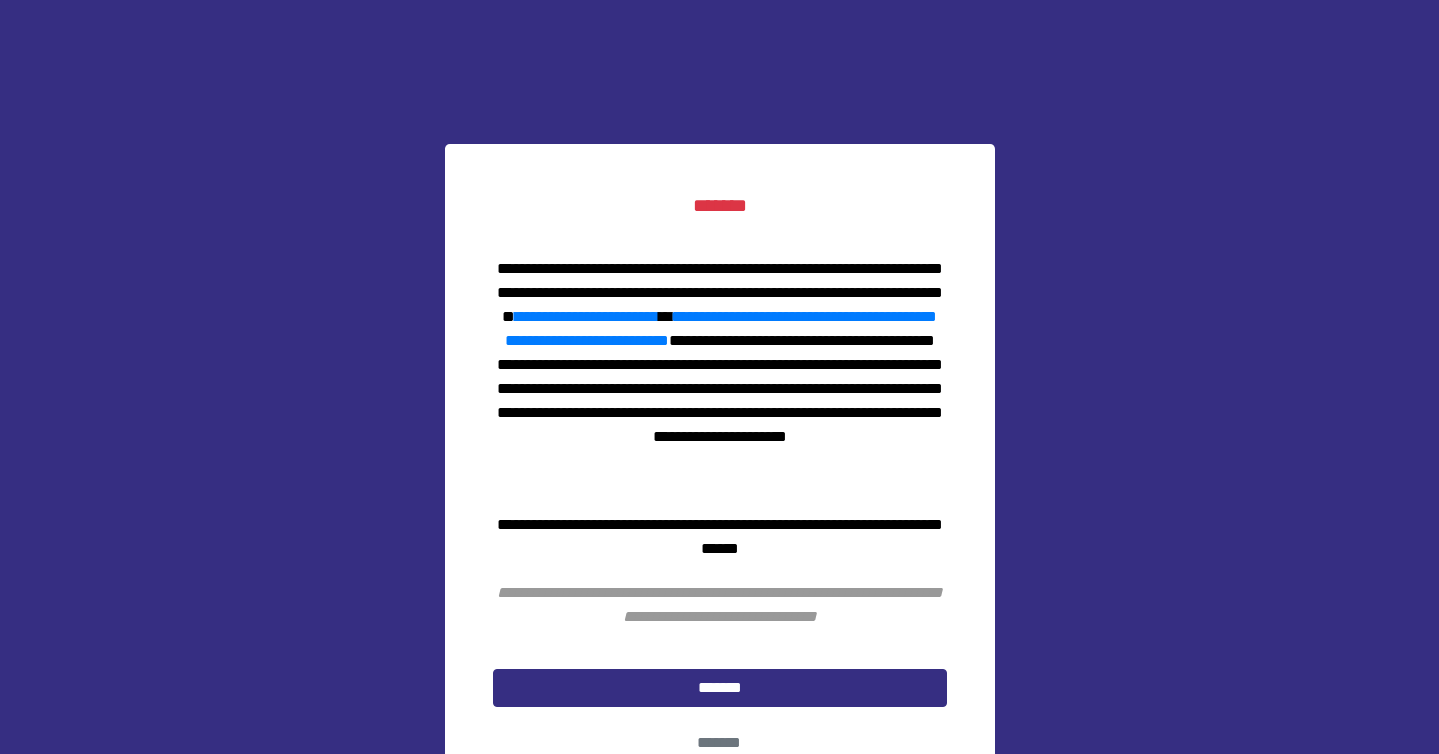 scroll, scrollTop: 72, scrollLeft: 0, axis: vertical 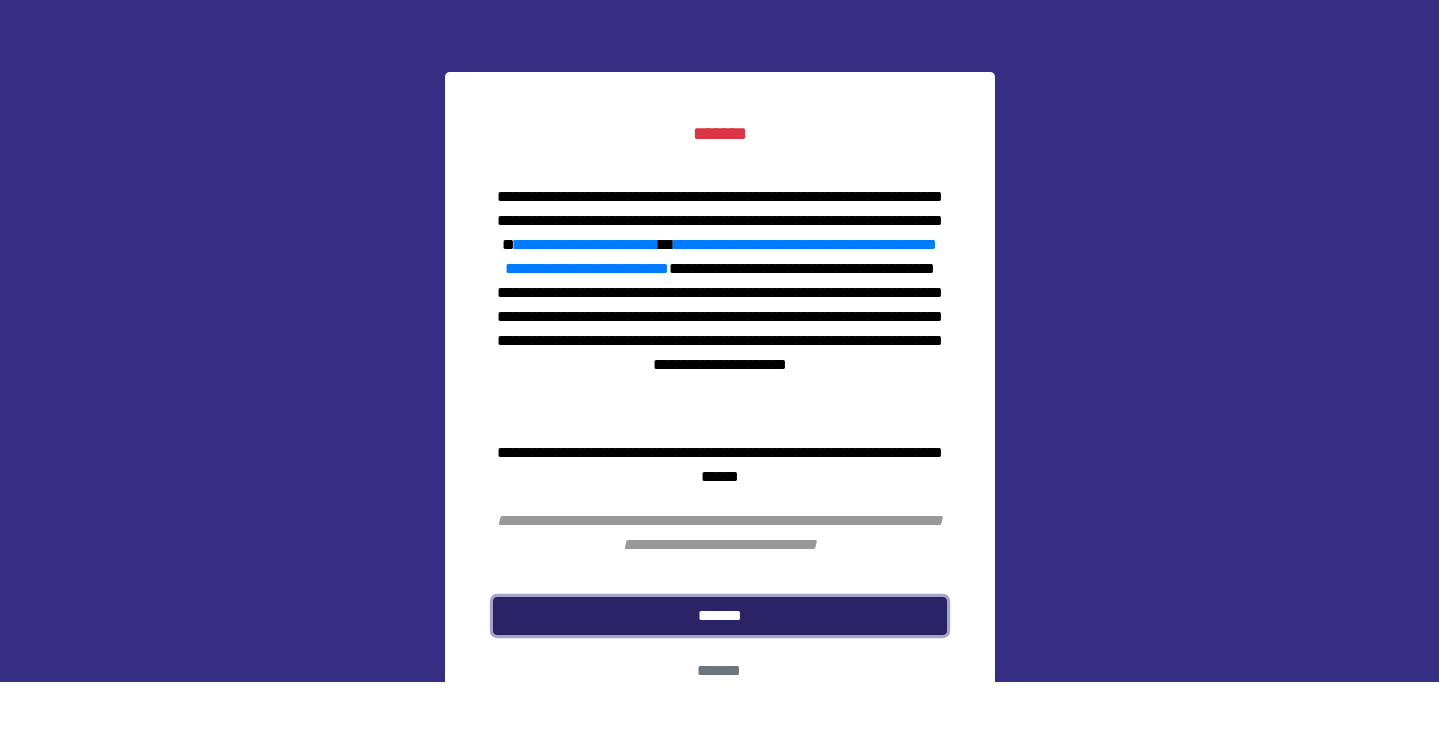 click on "*******" at bounding box center (720, 616) 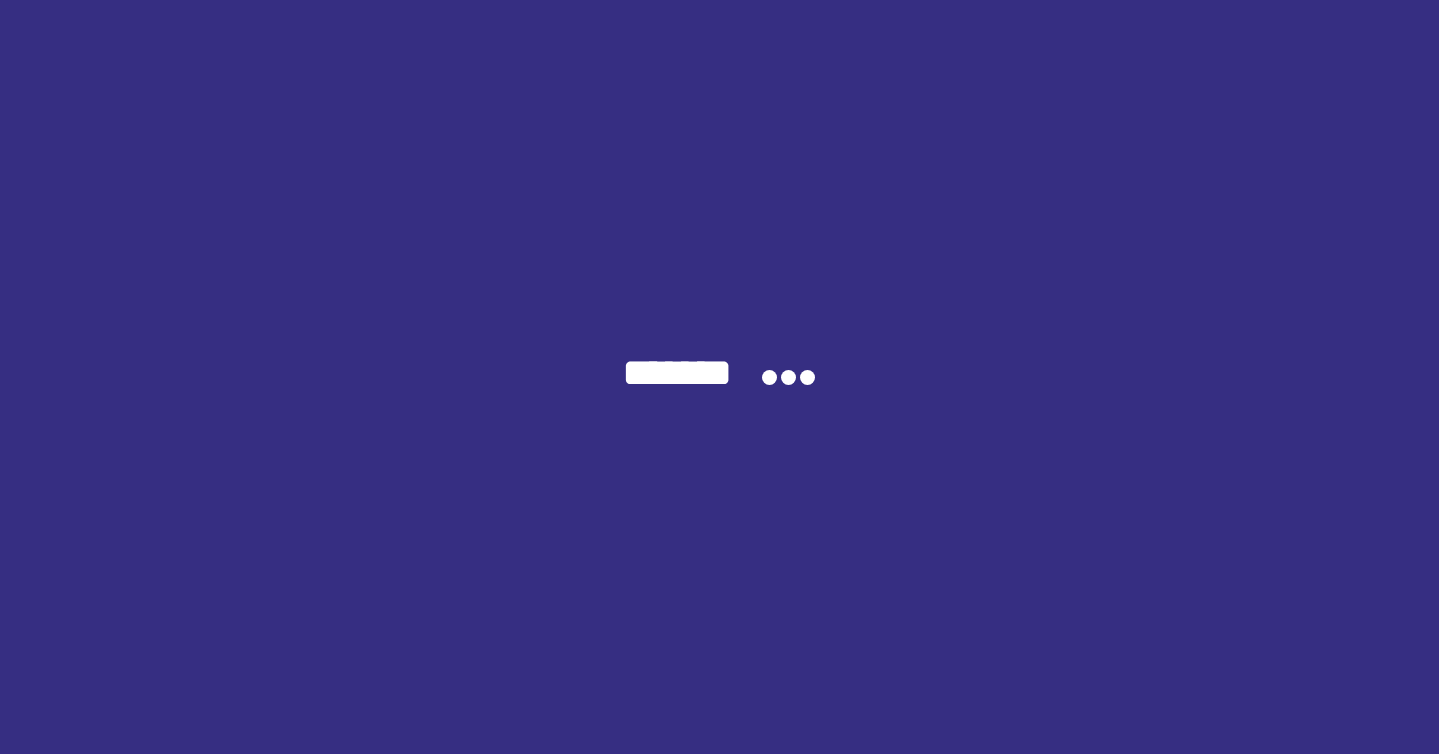 scroll, scrollTop: 0, scrollLeft: 0, axis: both 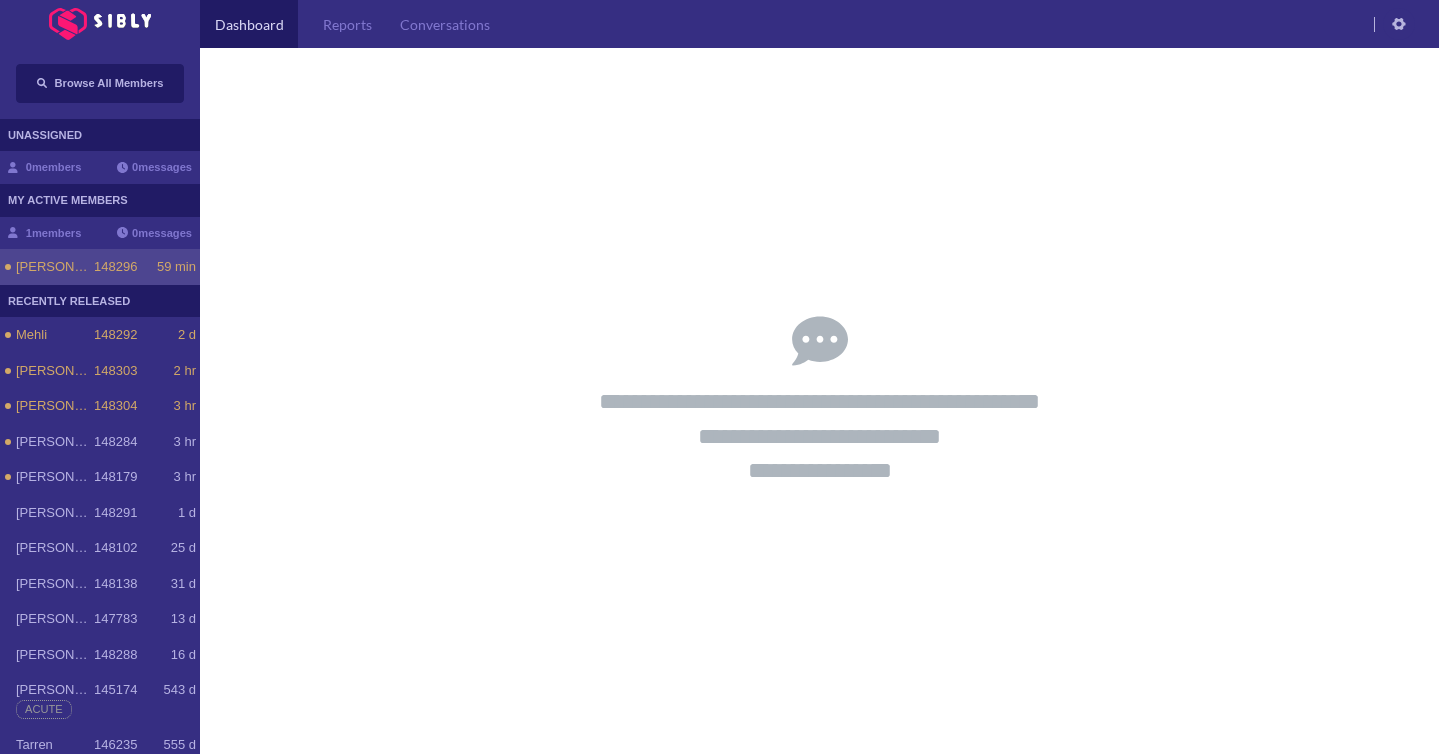 click on "59 min" 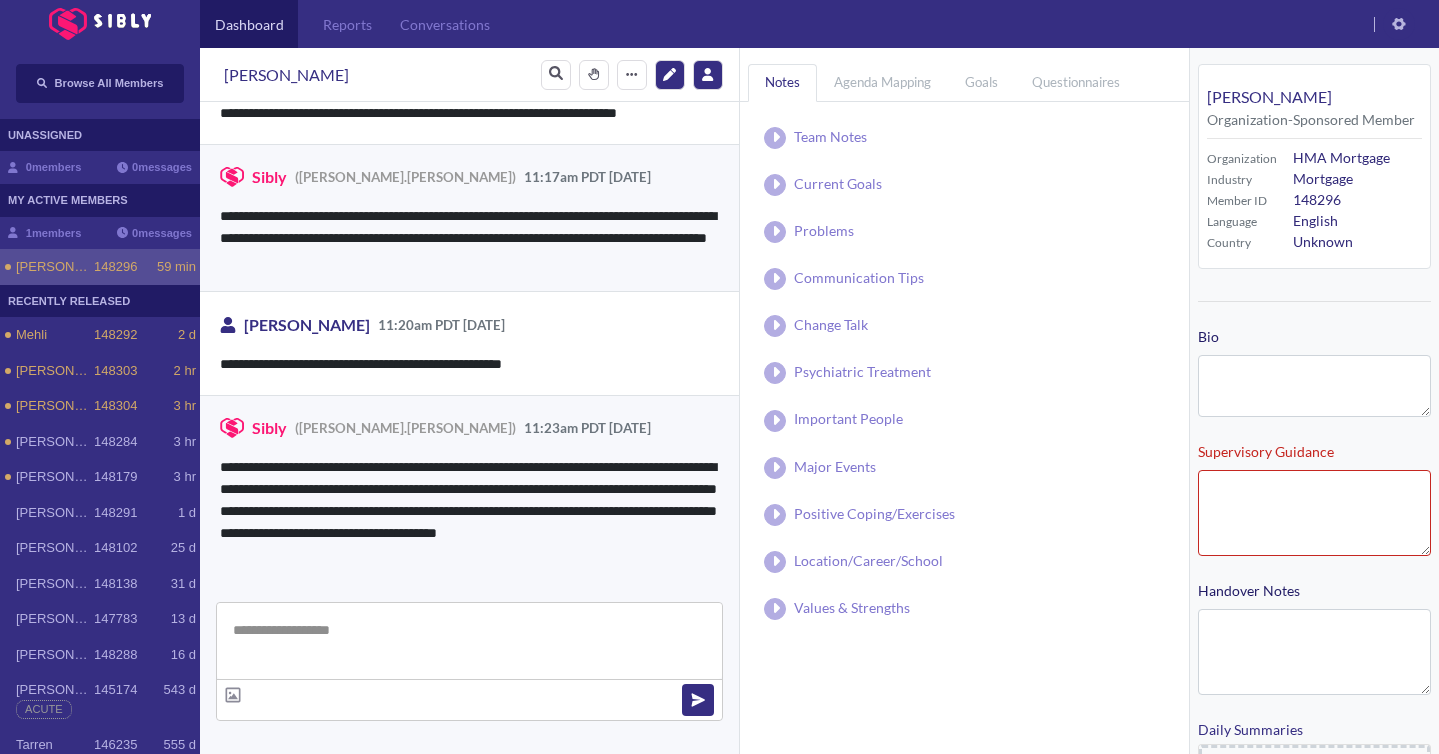 type on "**********" 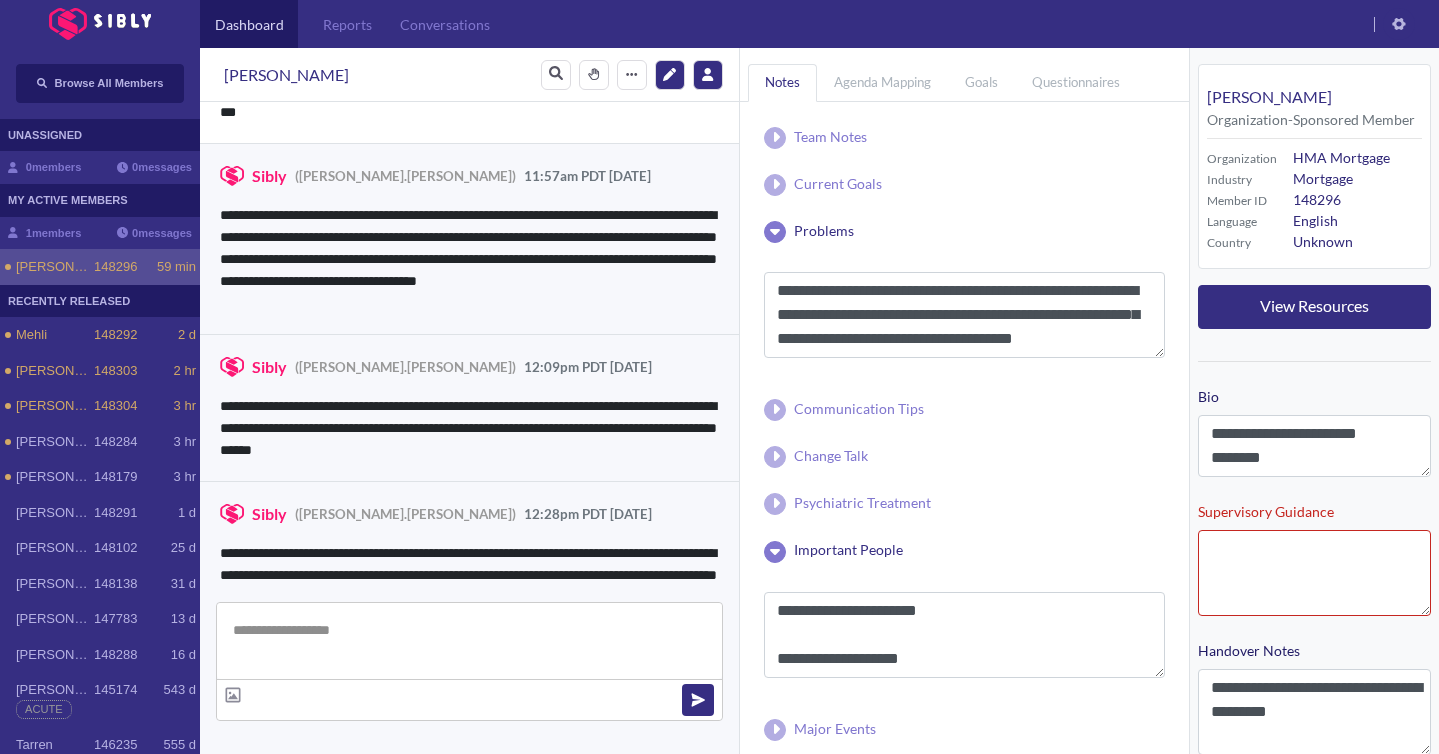scroll, scrollTop: 4533, scrollLeft: 0, axis: vertical 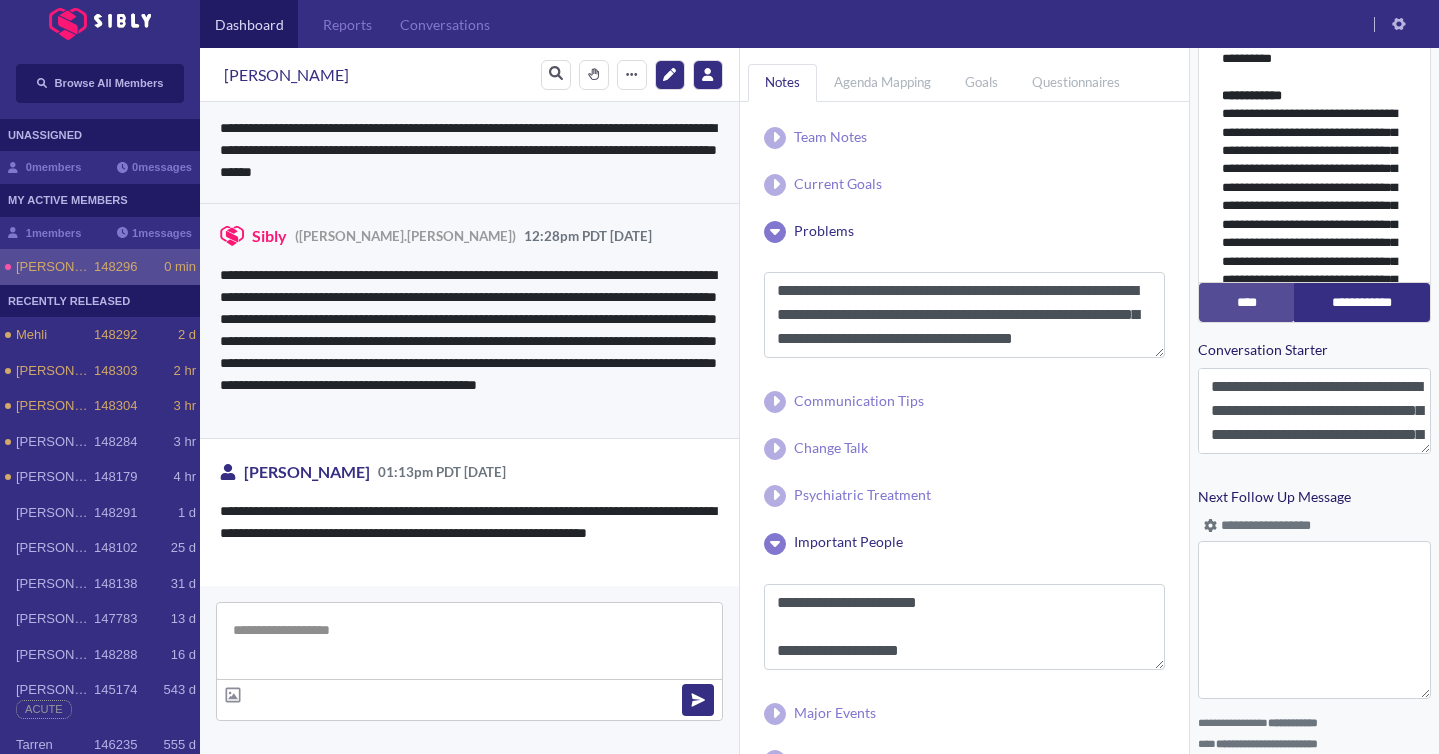 click at bounding box center [469, 641] 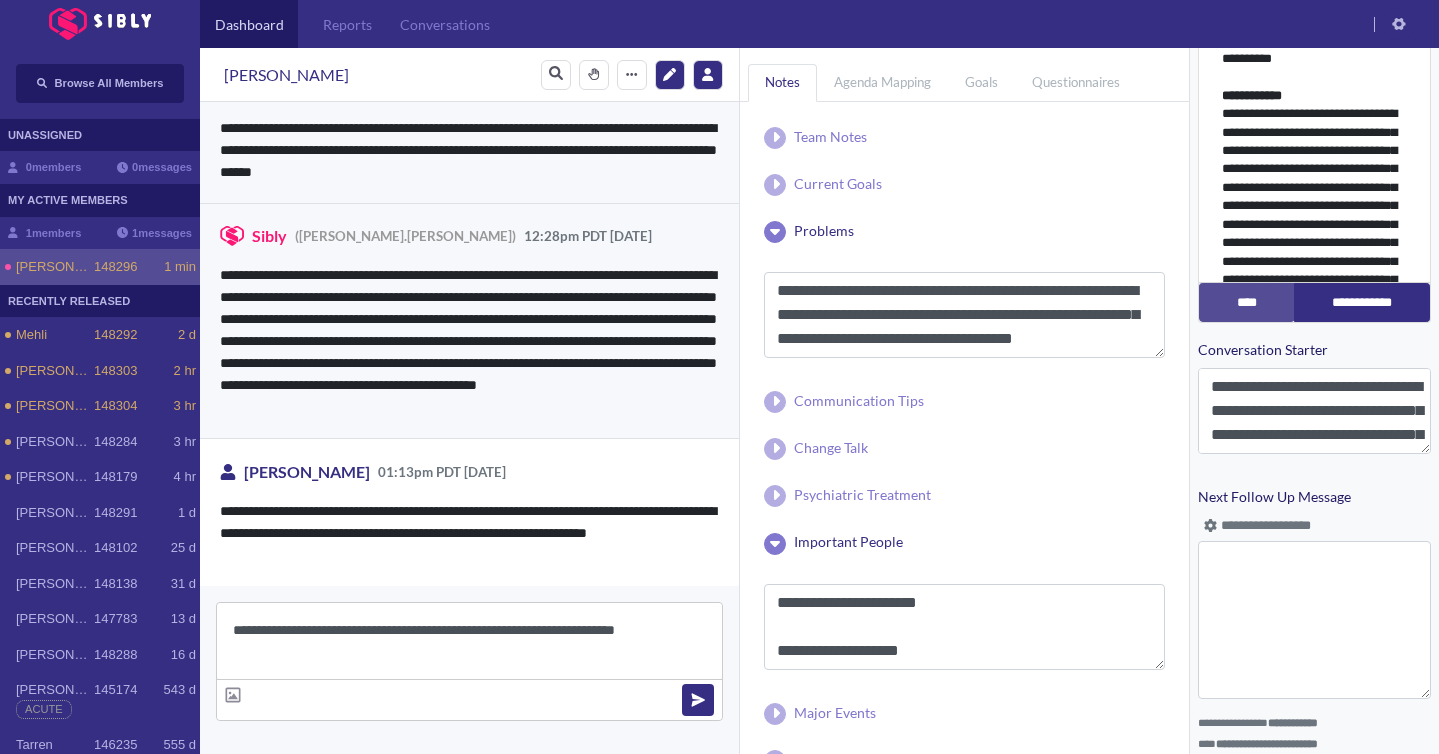 drag, startPoint x: 261, startPoint y: 629, endPoint x: 573, endPoint y: 663, distance: 313.8471 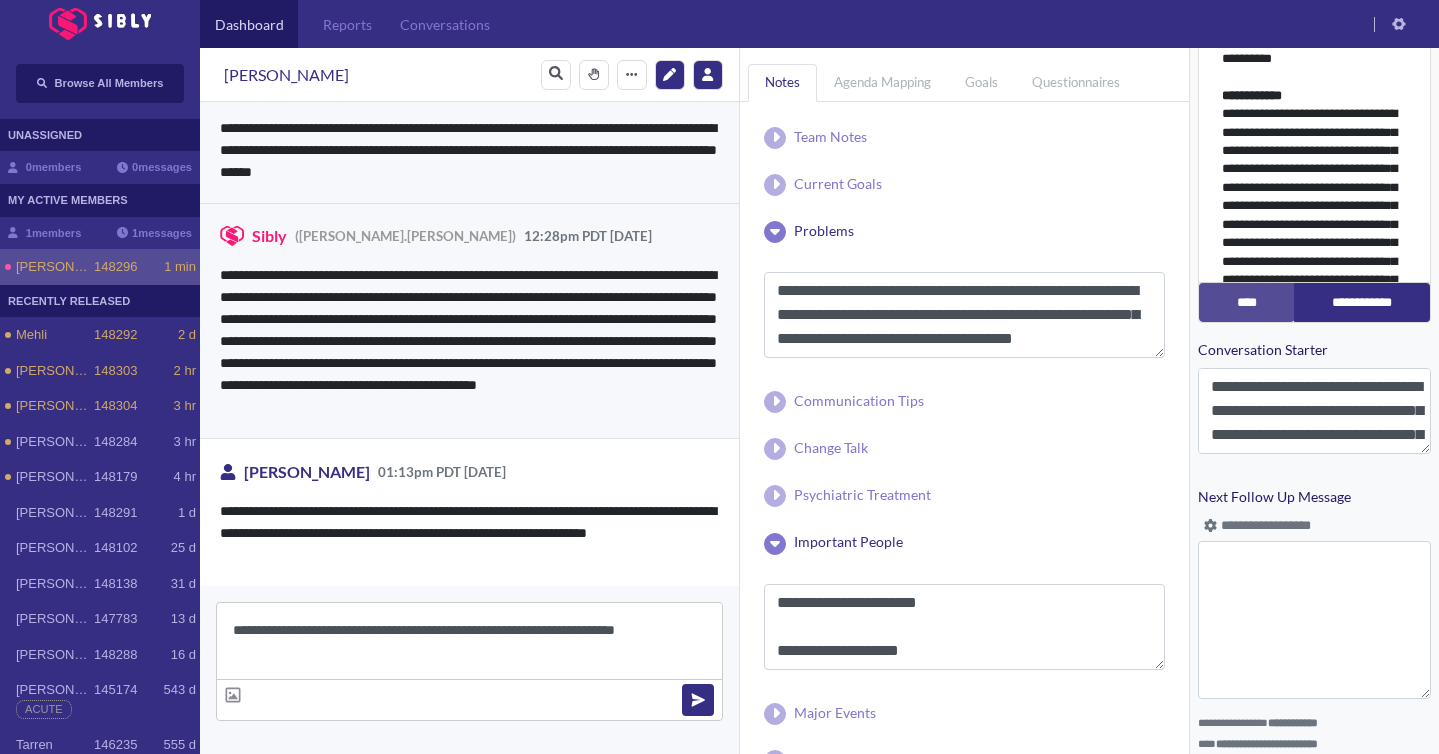 drag, startPoint x: 686, startPoint y: 634, endPoint x: 261, endPoint y: 633, distance: 425.0012 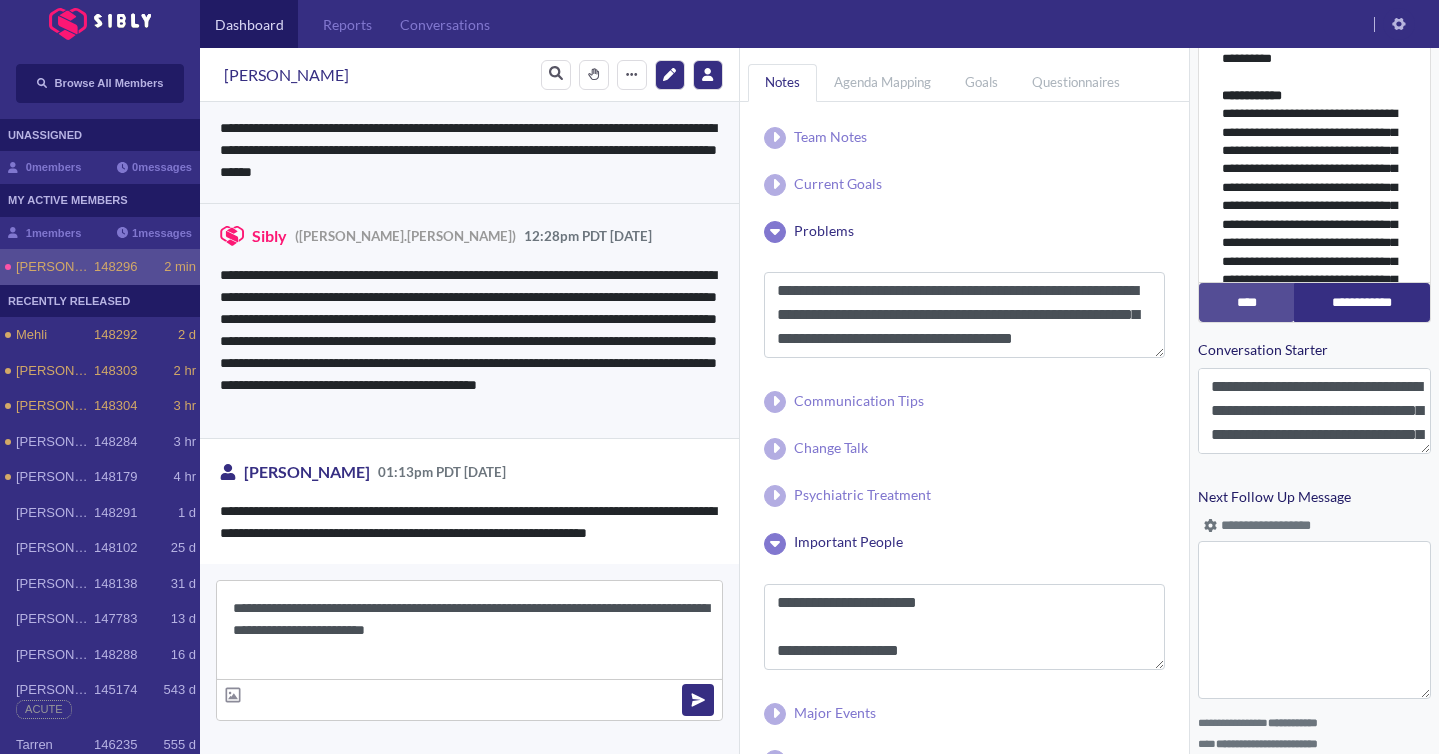 click on "**********" at bounding box center (469, 630) 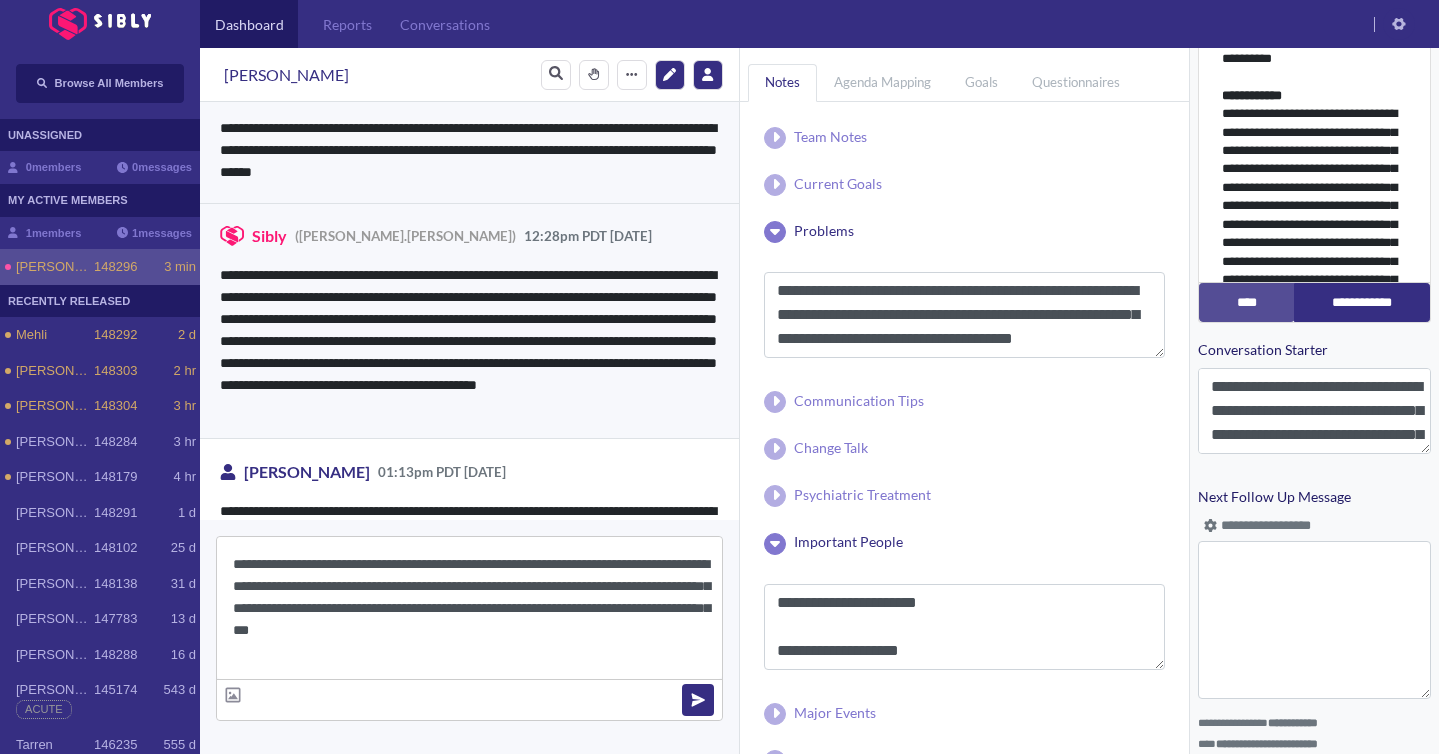 type on "**********" 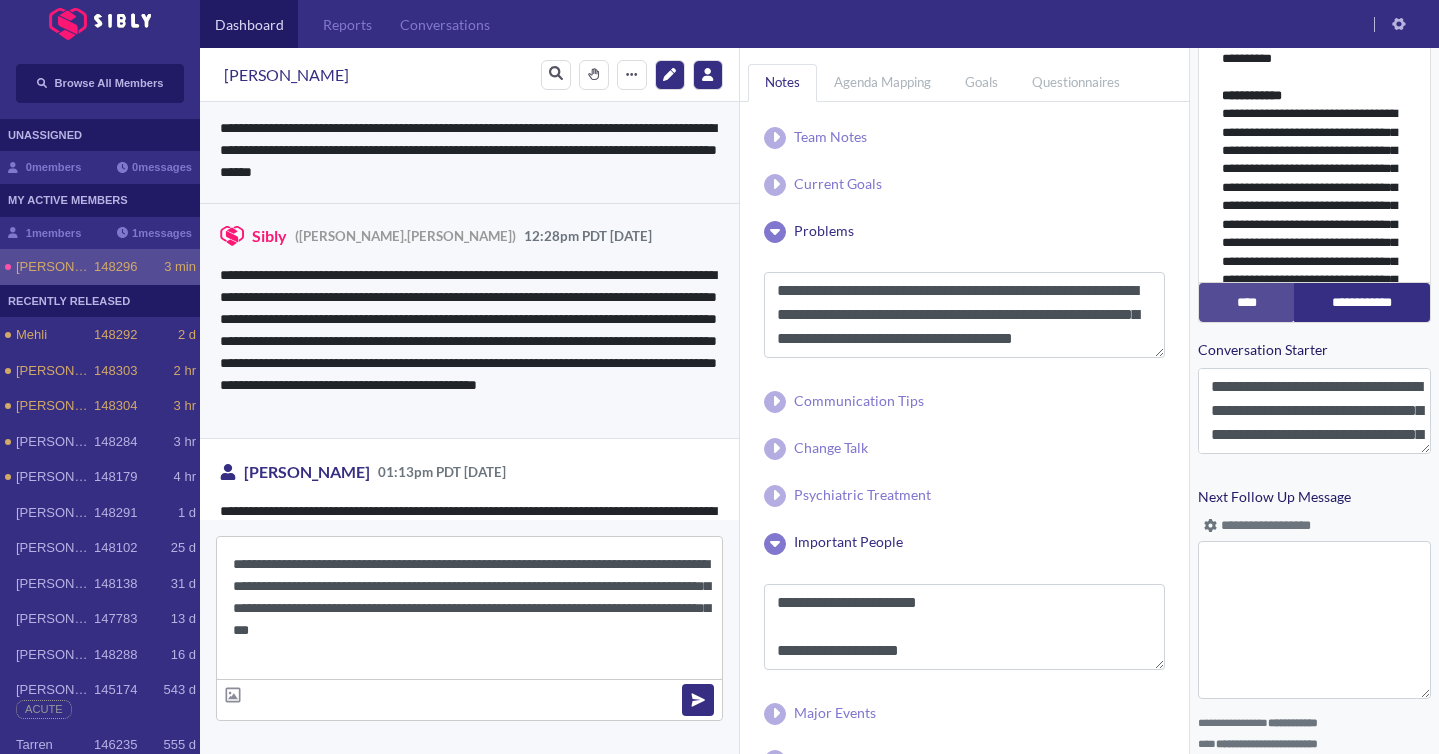 click at bounding box center [698, 700] 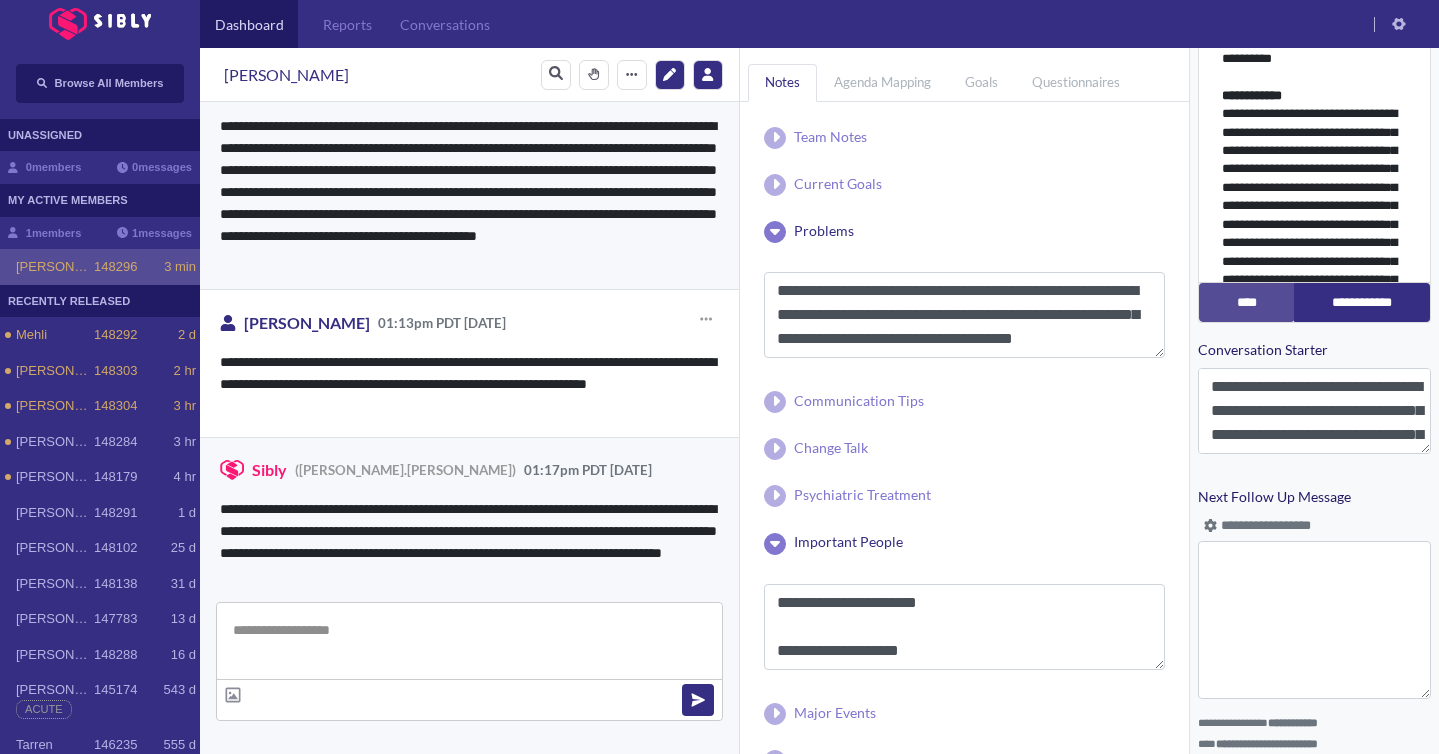 scroll, scrollTop: 4850, scrollLeft: 0, axis: vertical 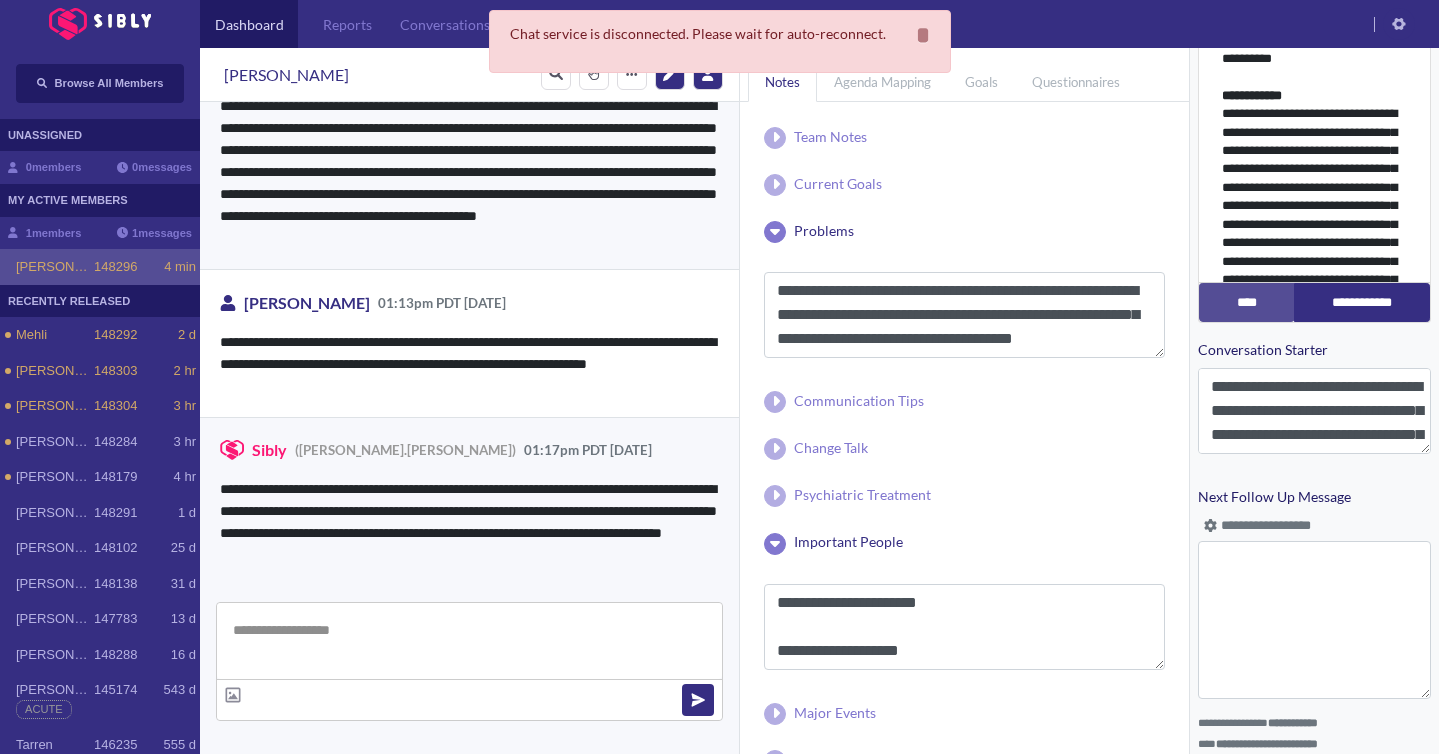 click at bounding box center [469, 641] 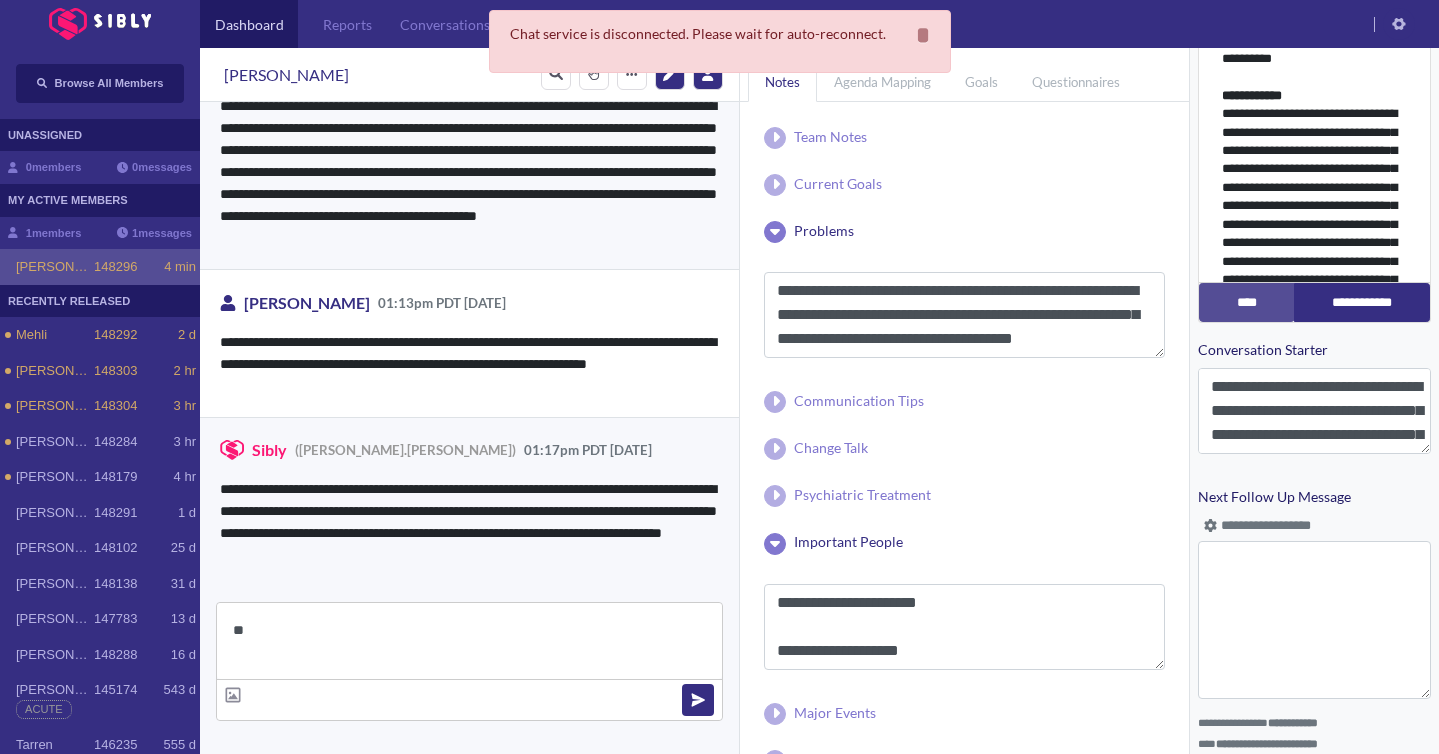 type on "*" 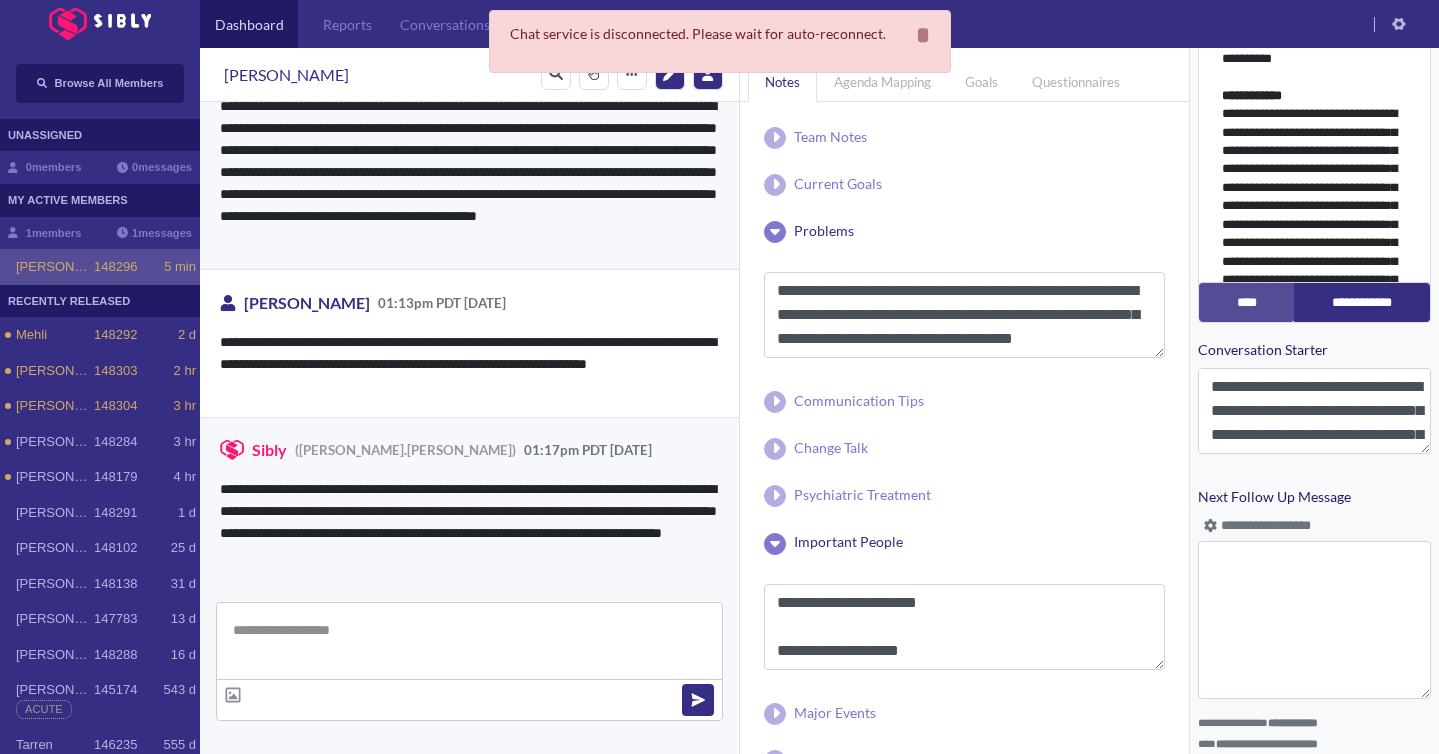 paste on "**********" 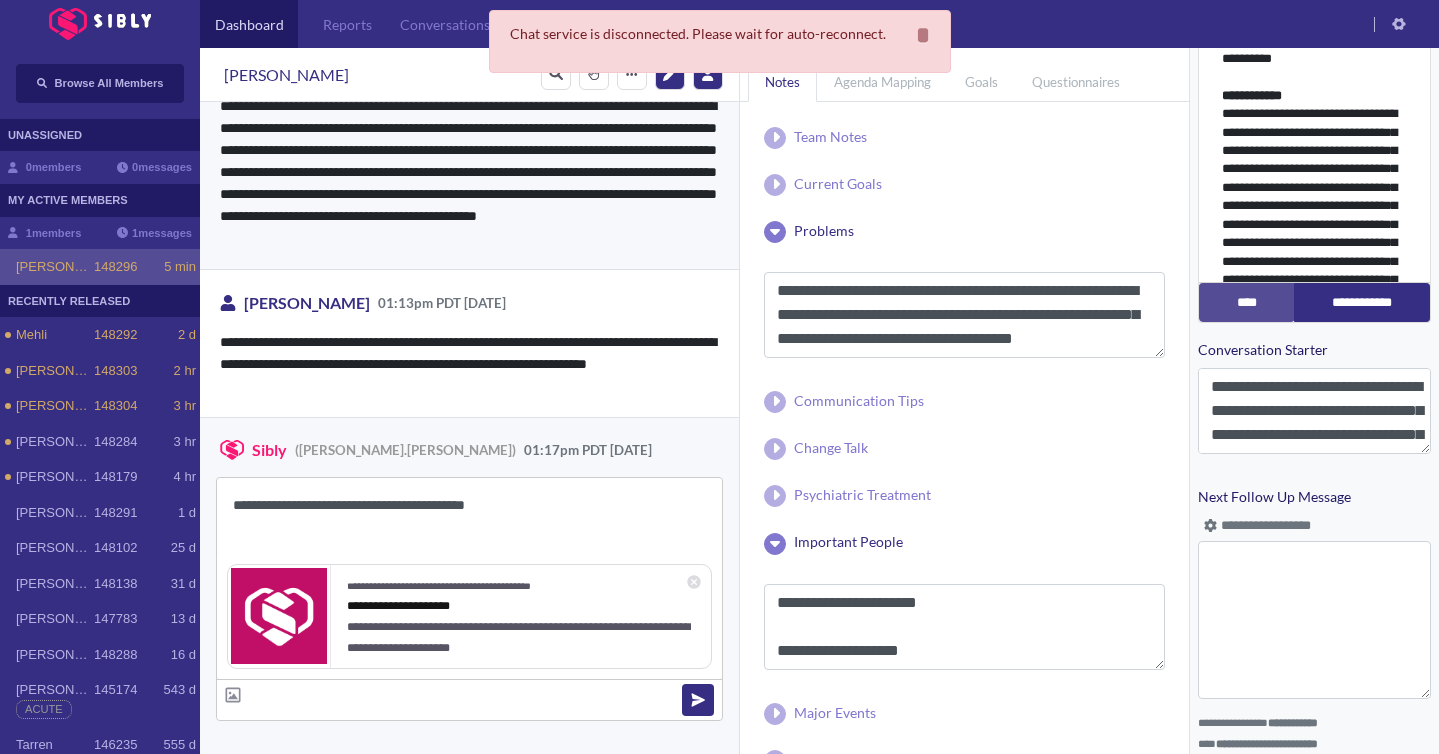 type on "**********" 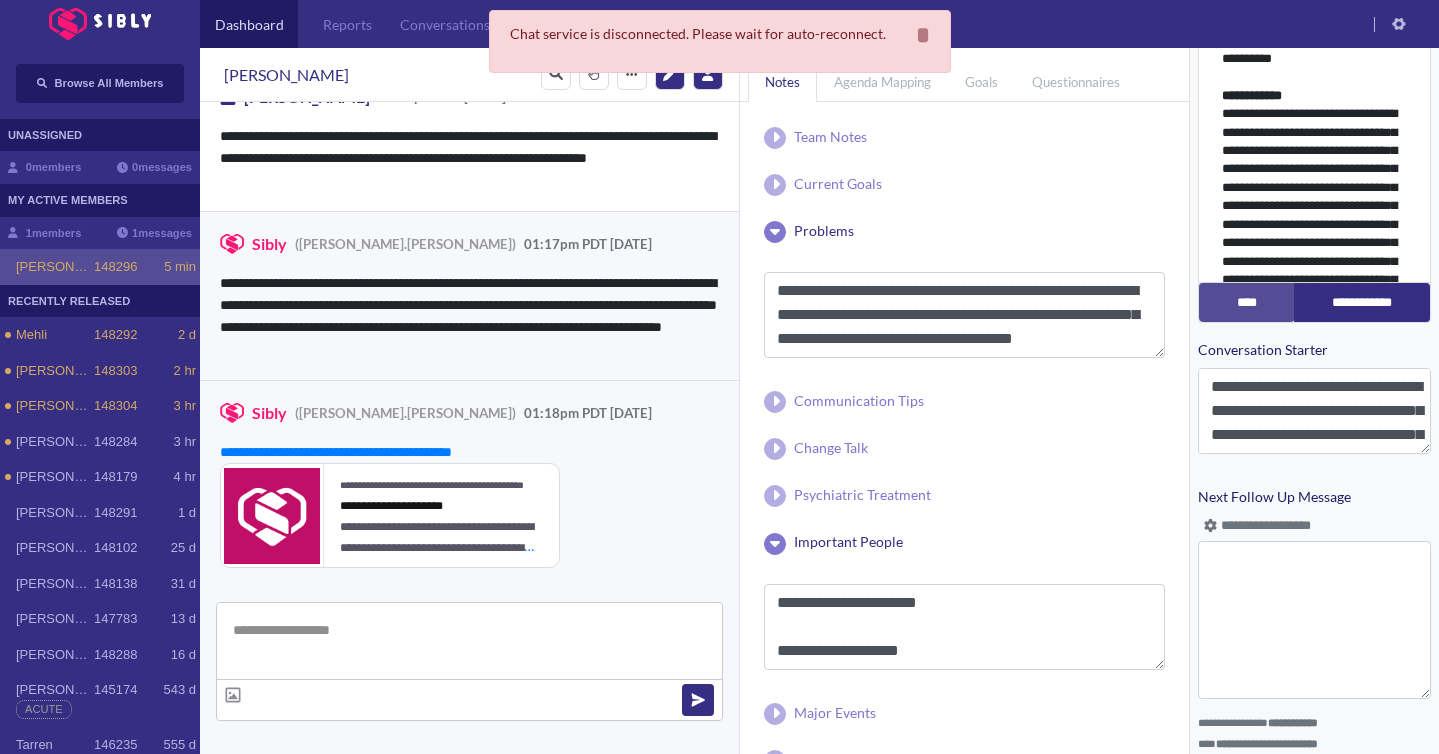 scroll, scrollTop: 5058, scrollLeft: 0, axis: vertical 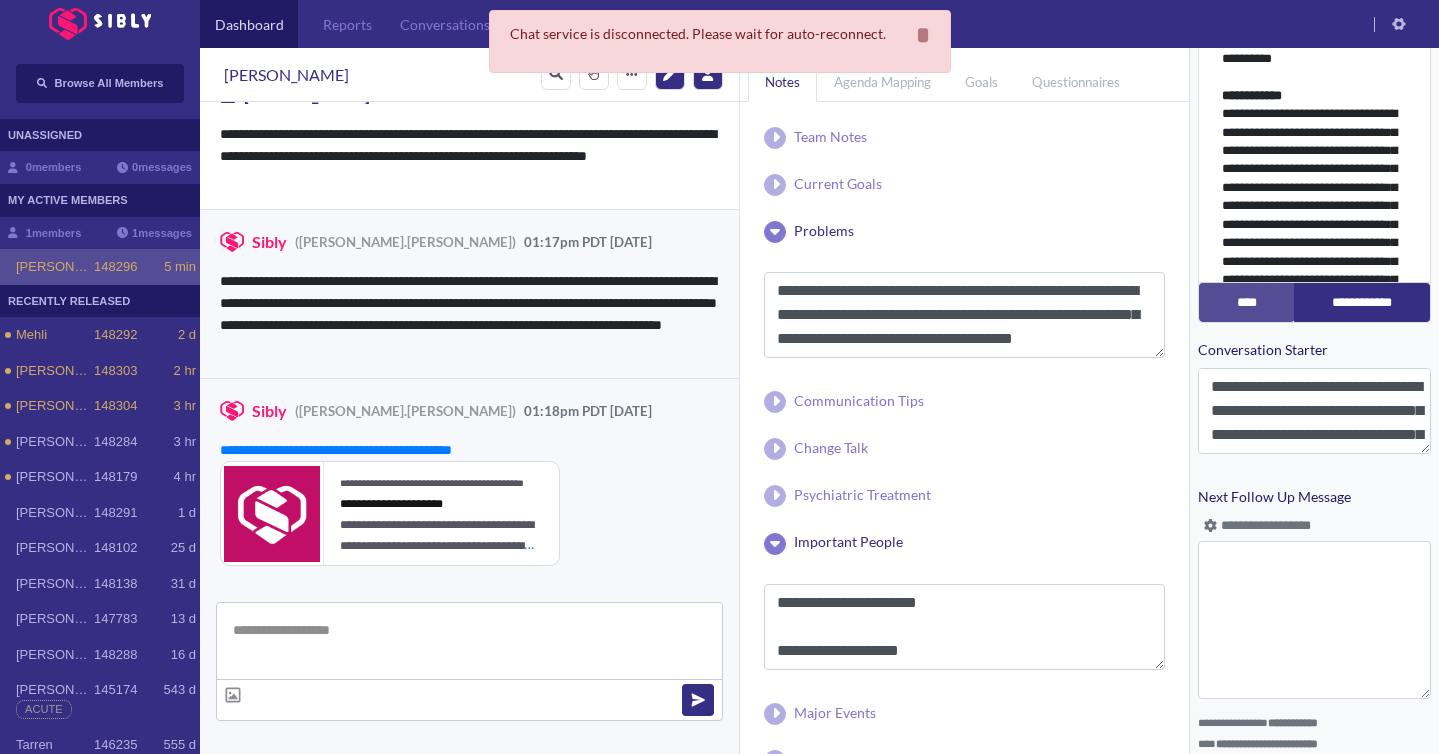 click at bounding box center (469, 641) 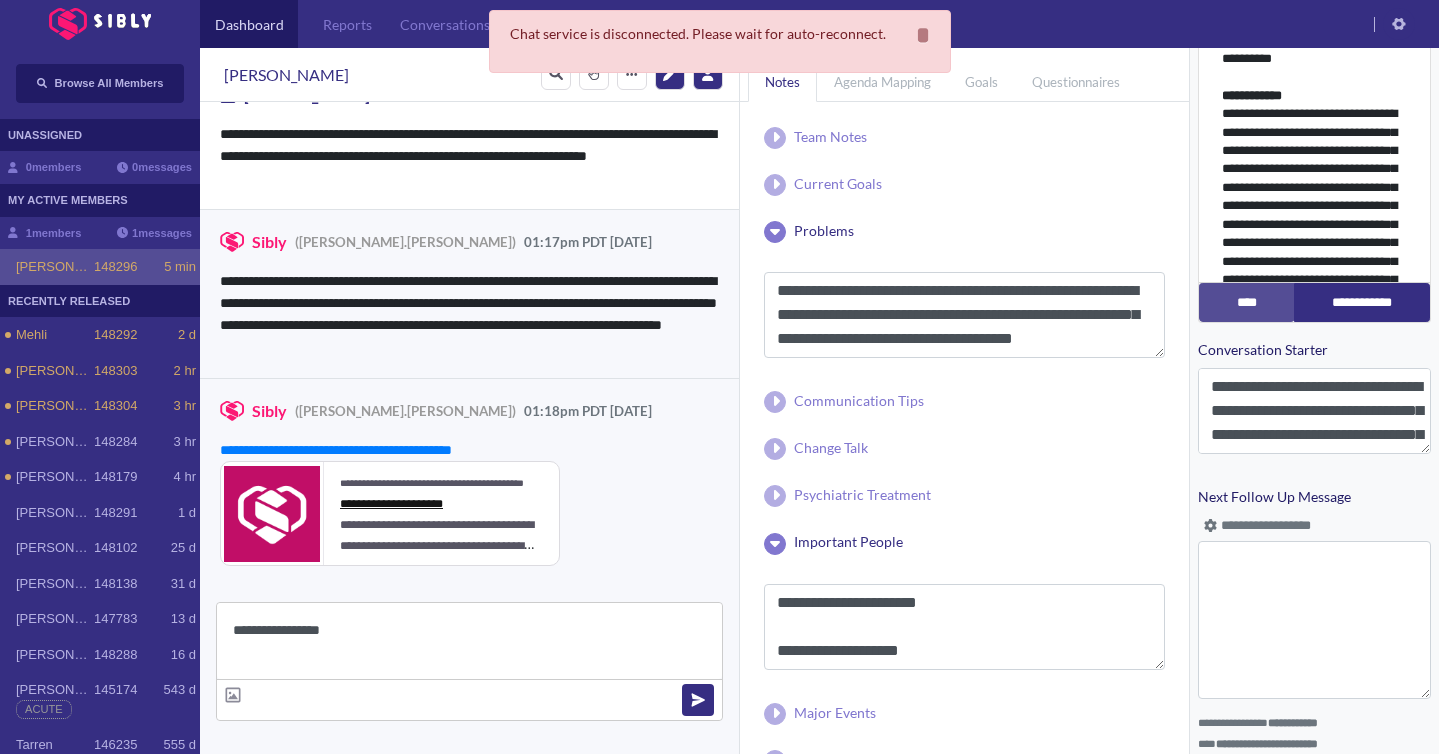 click on "**********" at bounding box center [391, 504] 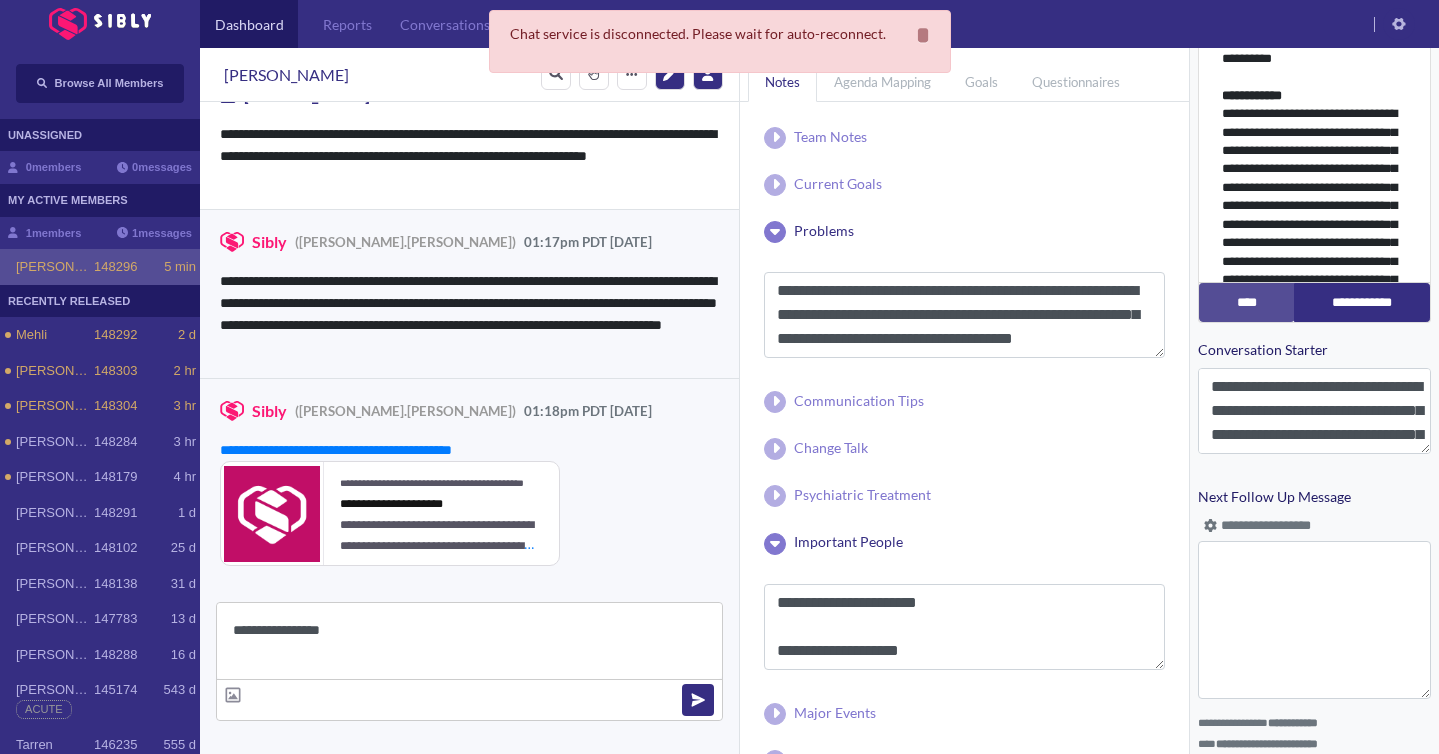 click on "**********" at bounding box center [469, 641] 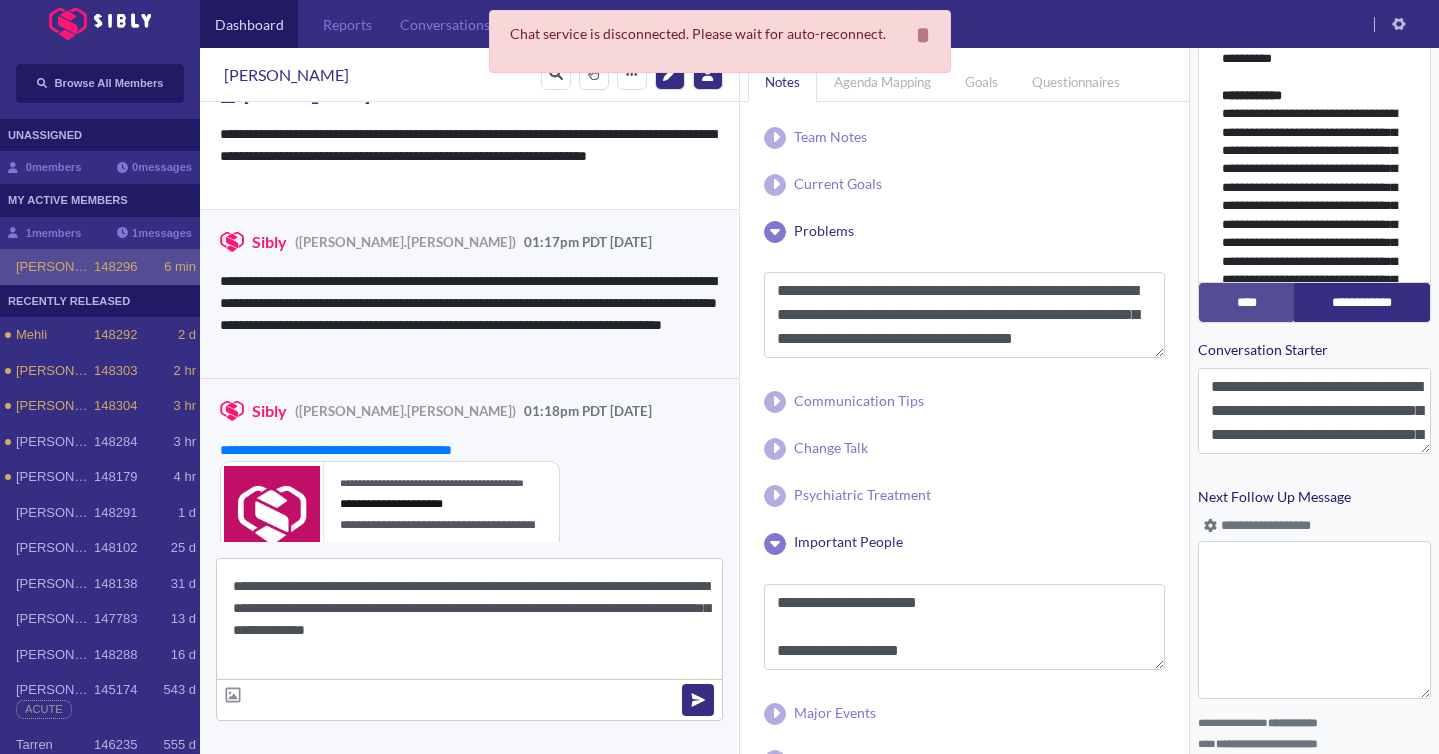 click on "**********" at bounding box center [469, 619] 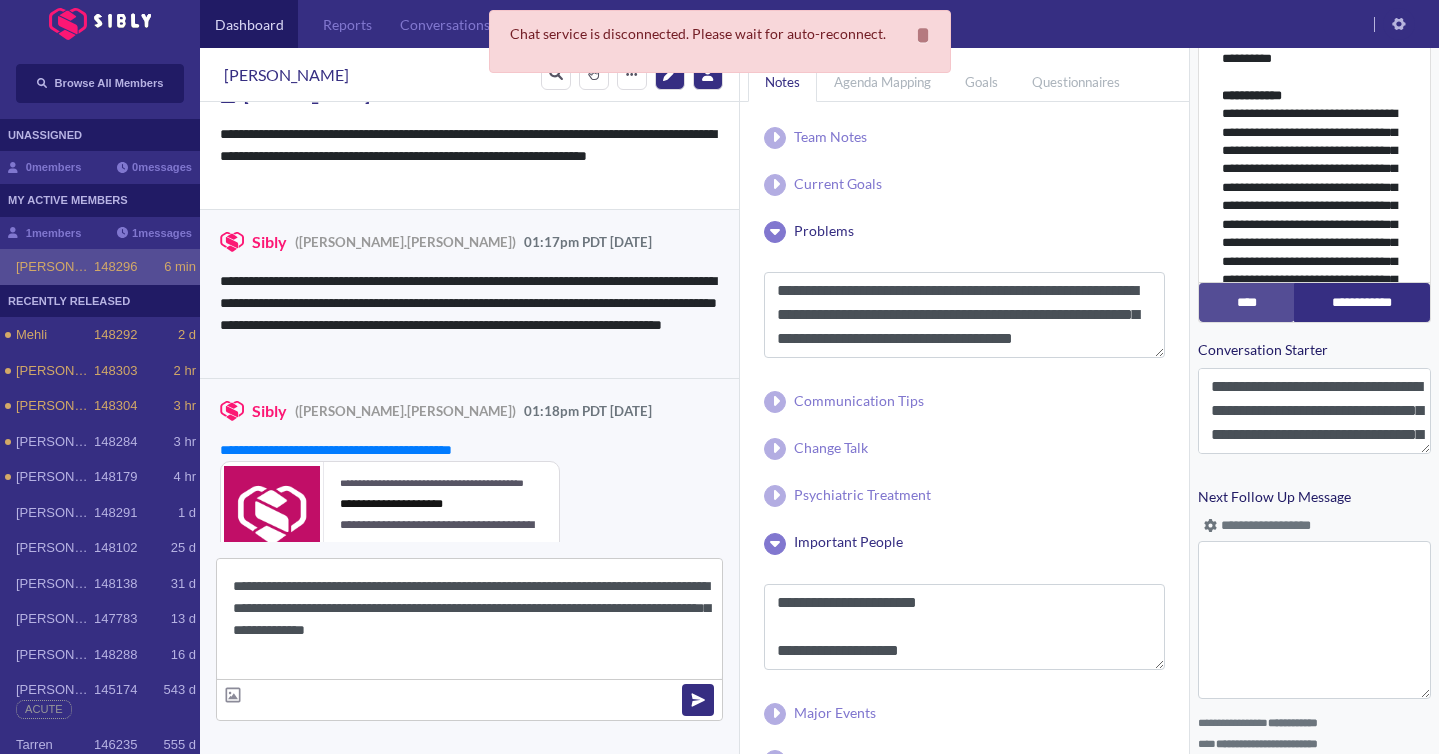 click on "**********" at bounding box center [469, 619] 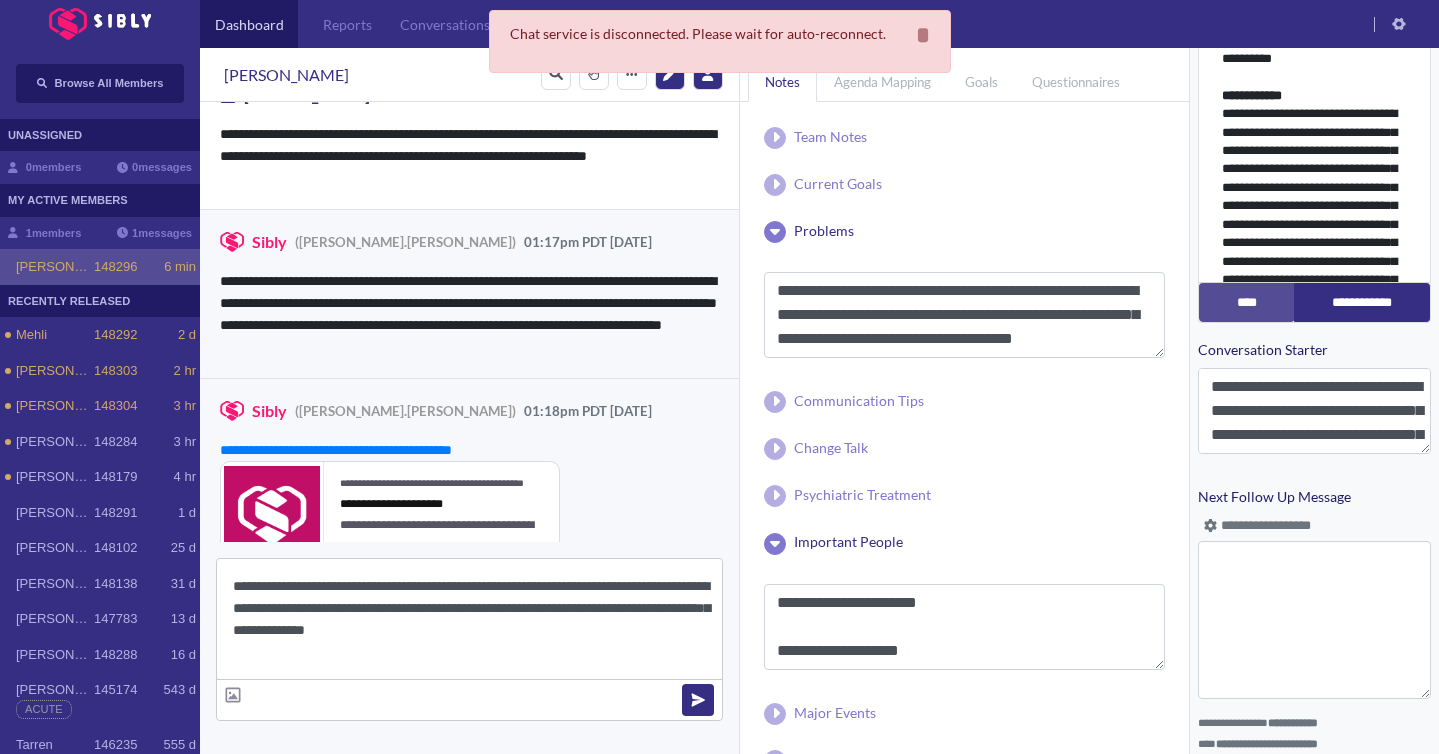 click on "**********" at bounding box center [469, 619] 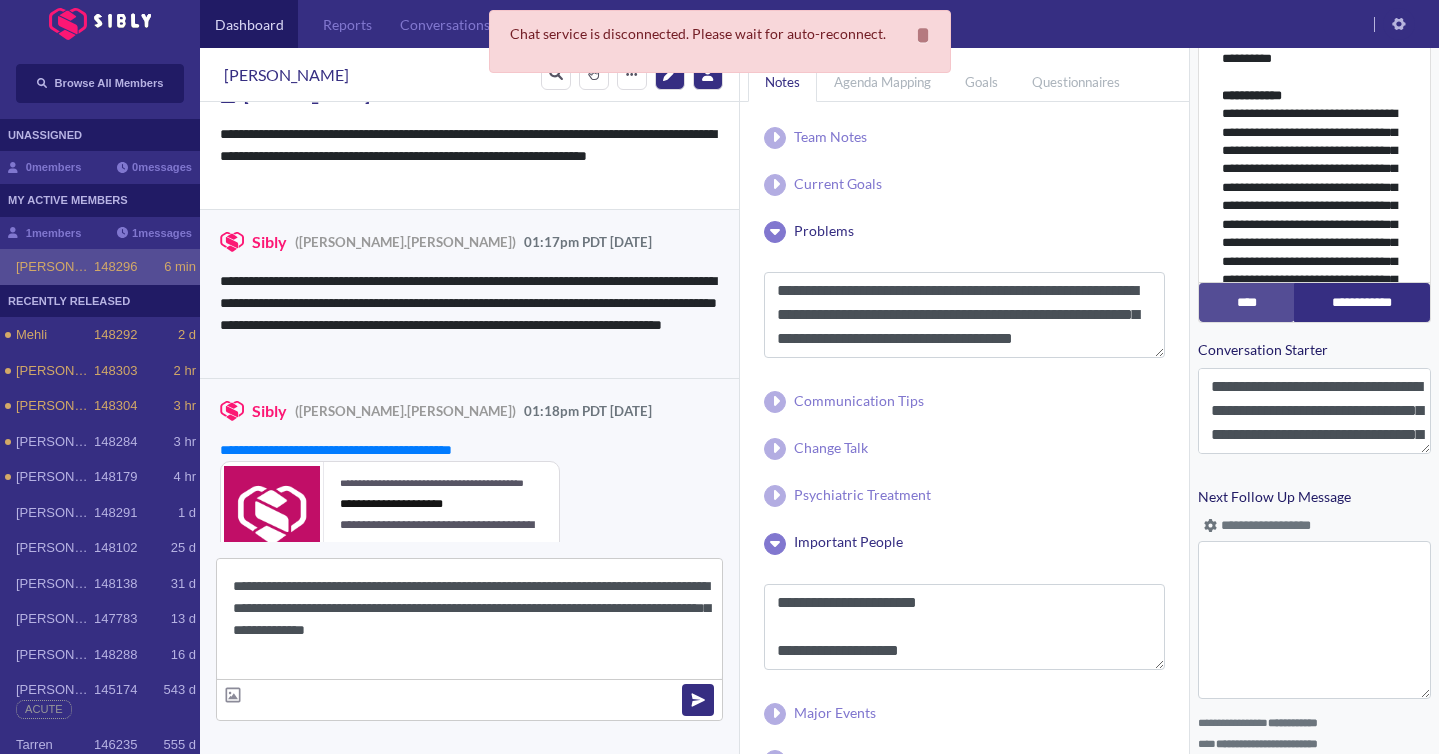 click on "**********" at bounding box center [469, 619] 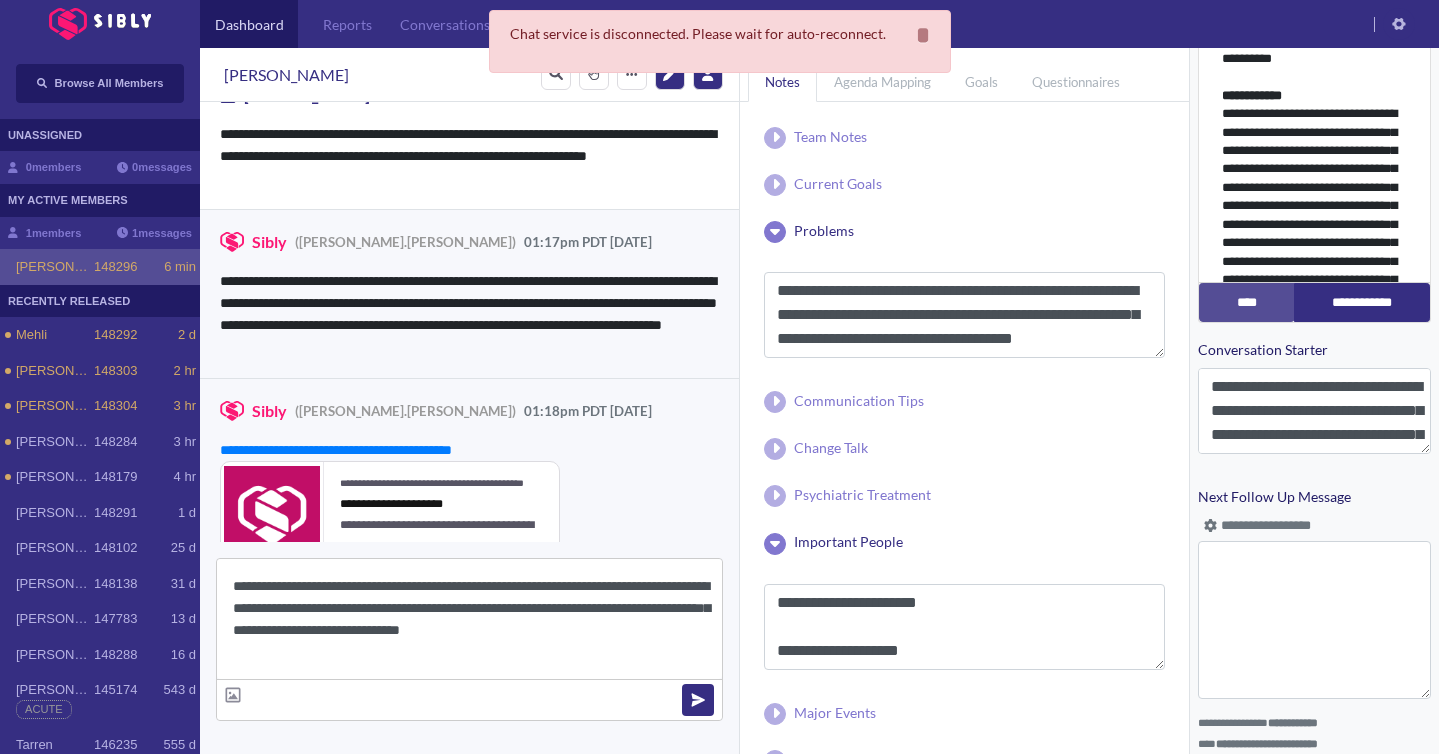 scroll, scrollTop: 5102, scrollLeft: 0, axis: vertical 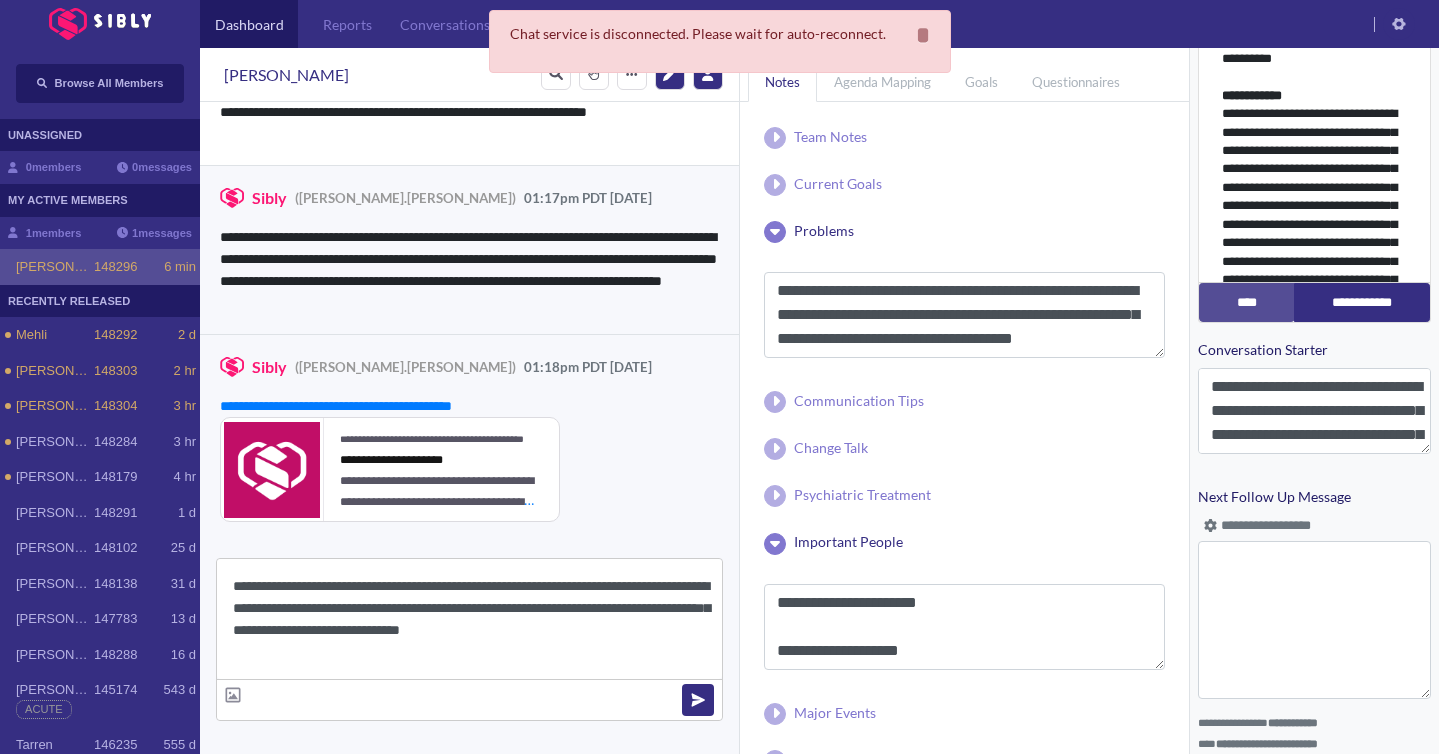 type on "**********" 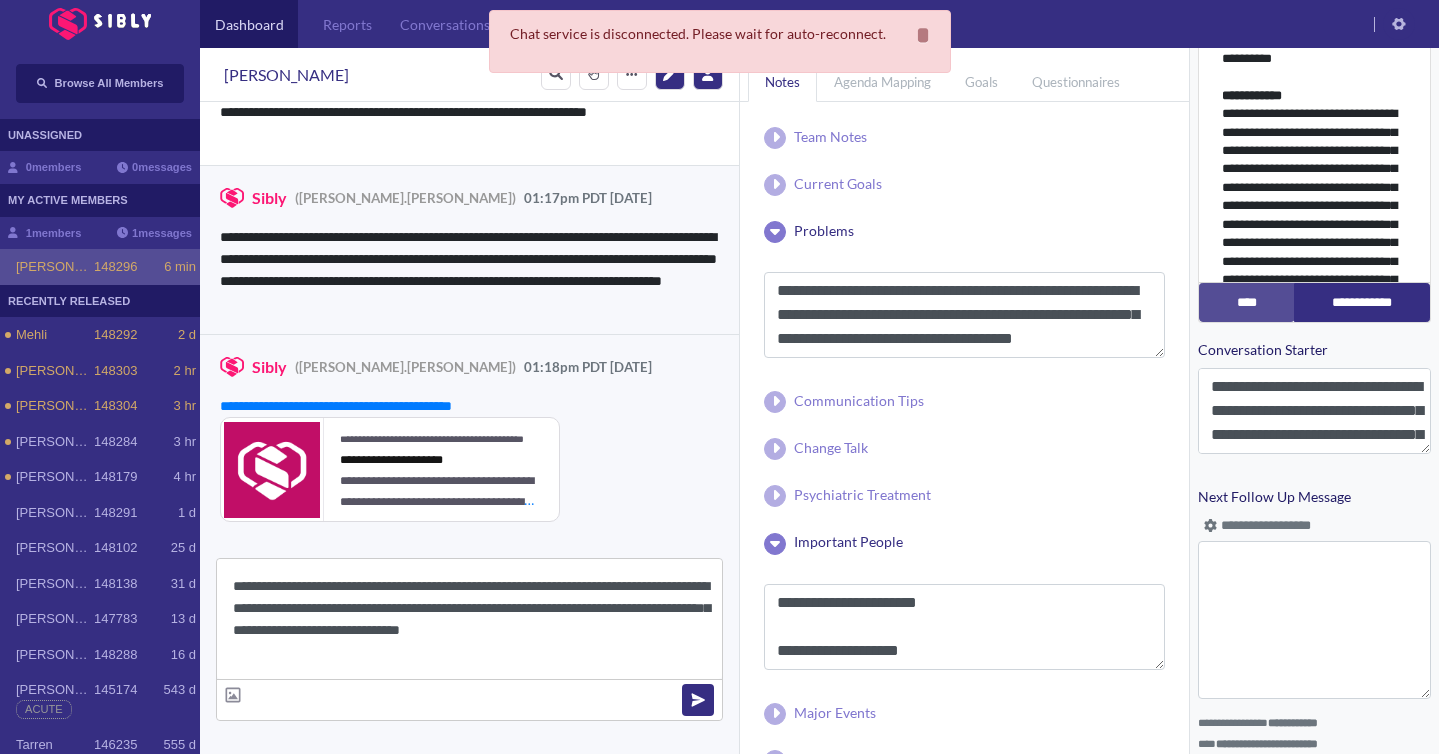 click at bounding box center [698, 700] 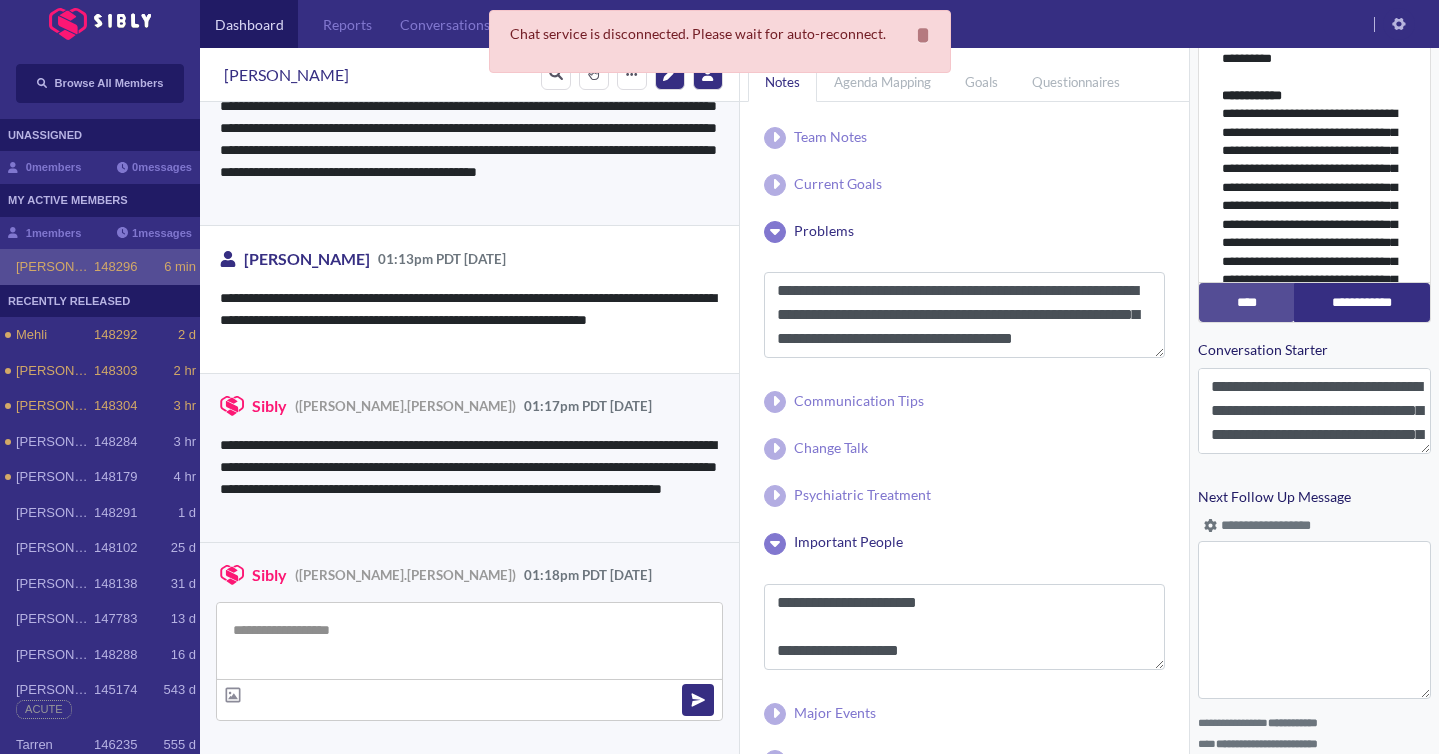 scroll, scrollTop: 4892, scrollLeft: 0, axis: vertical 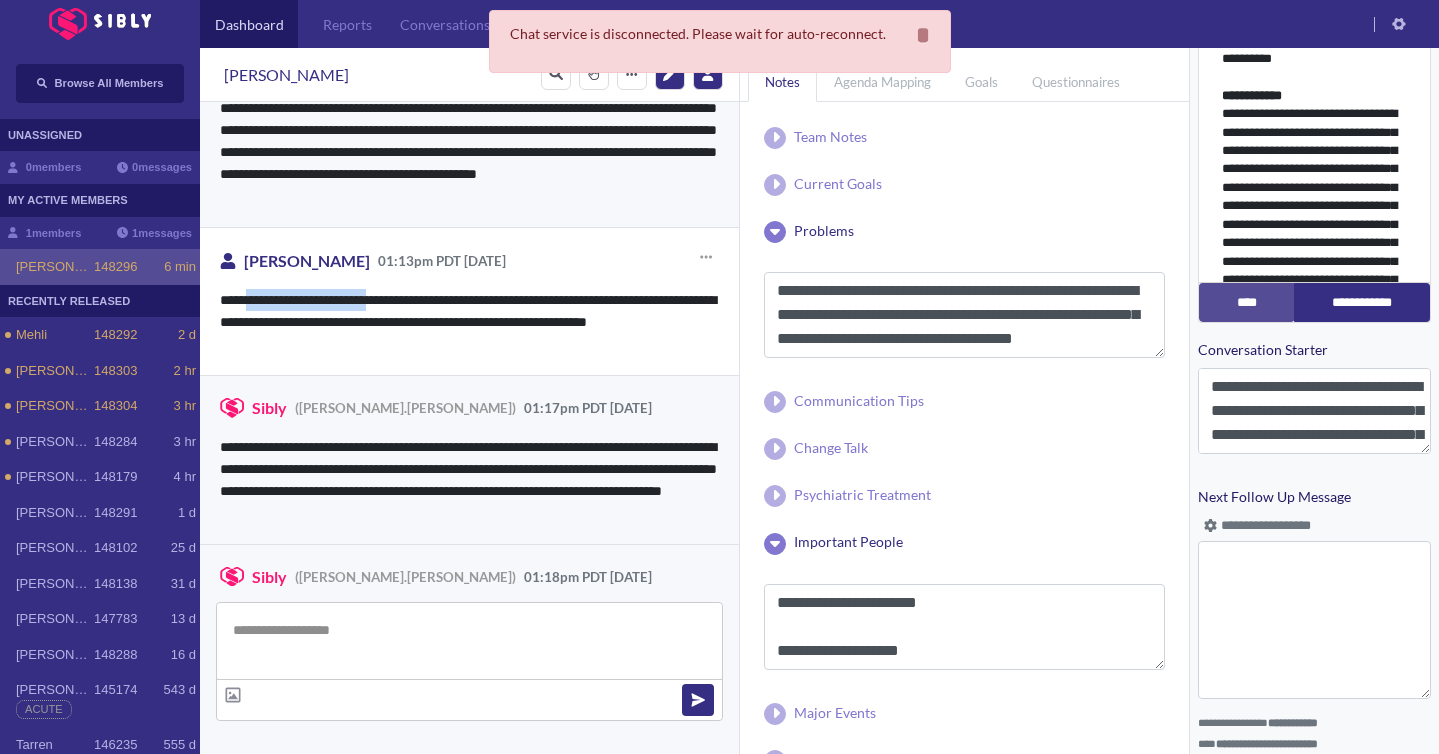 drag, startPoint x: 247, startPoint y: 292, endPoint x: 388, endPoint y: 295, distance: 141.0319 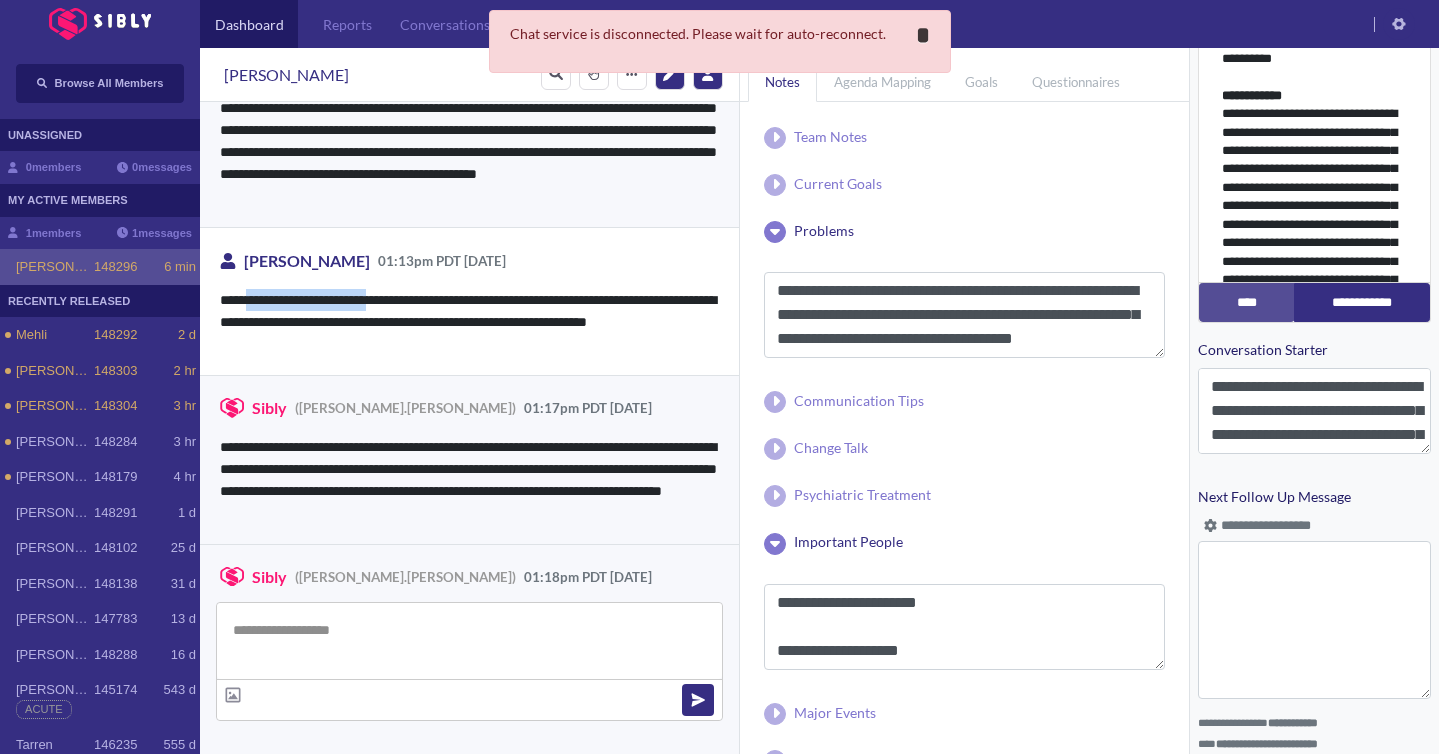 click on "*" at bounding box center (923, 35) 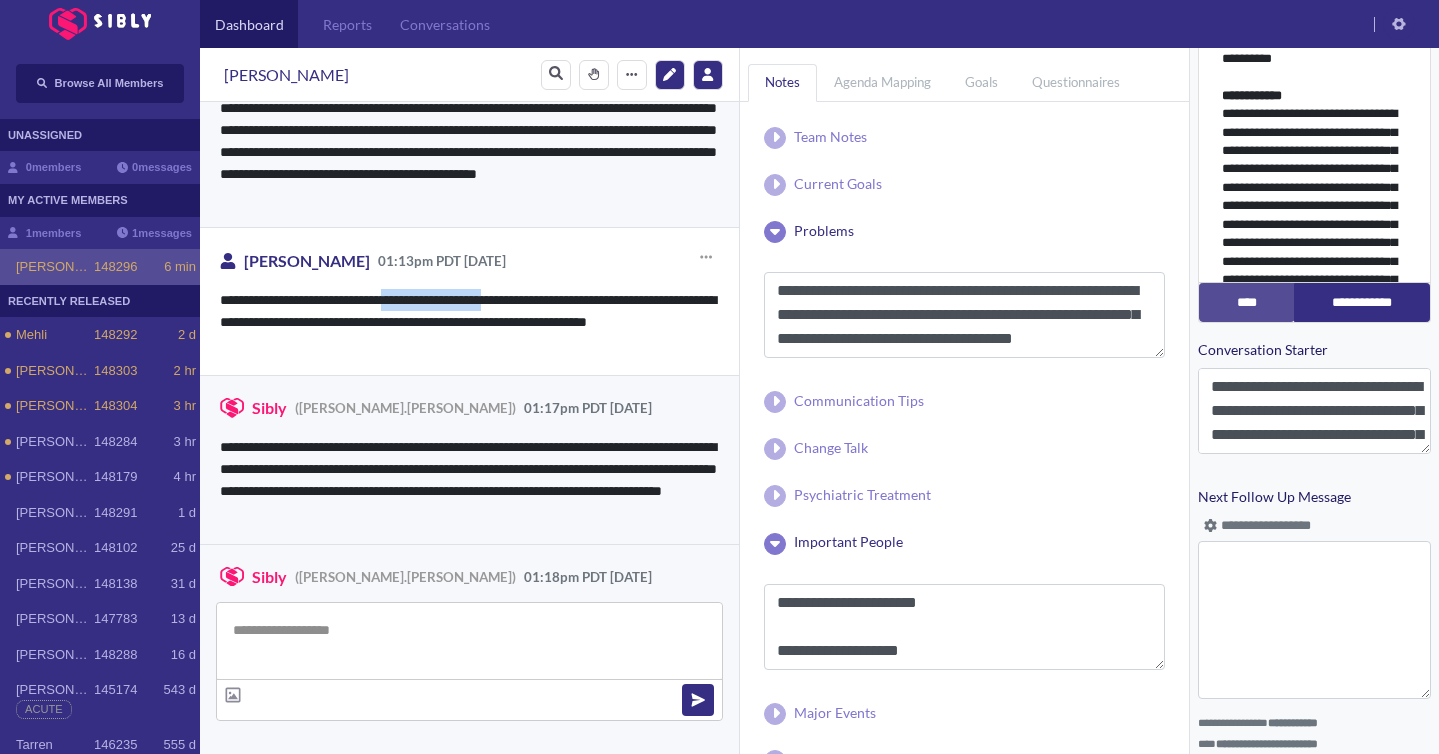drag, startPoint x: 403, startPoint y: 300, endPoint x: 524, endPoint y: 300, distance: 121 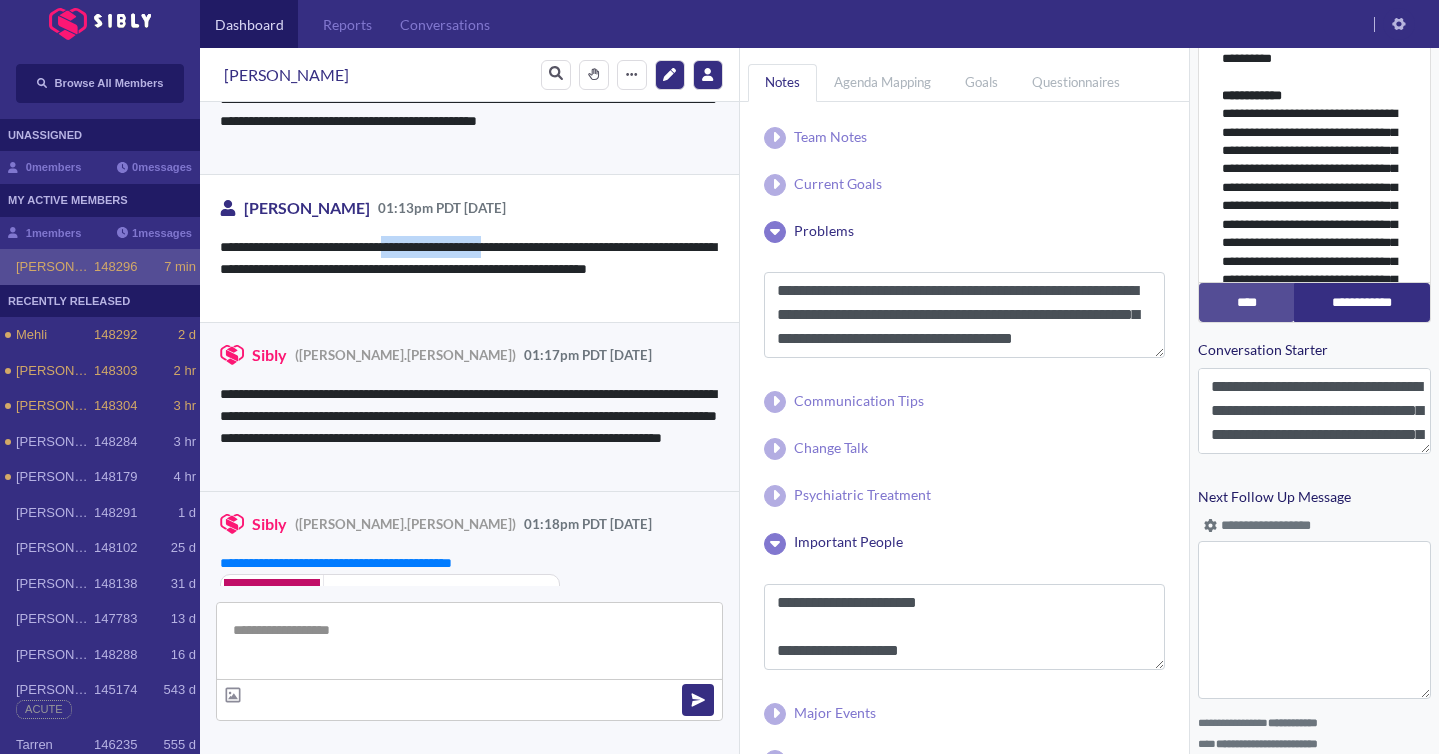 scroll, scrollTop: 4939, scrollLeft: 0, axis: vertical 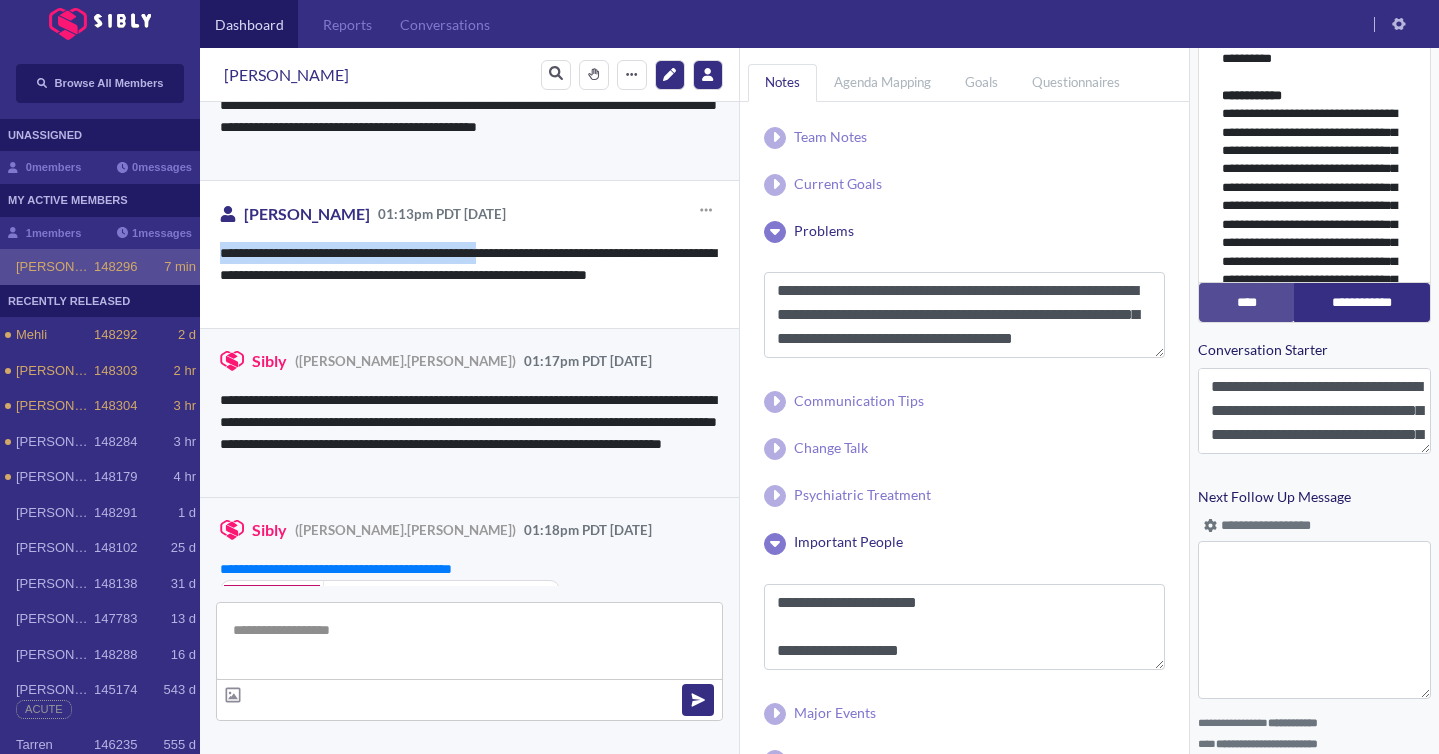 drag, startPoint x: 213, startPoint y: 253, endPoint x: 522, endPoint y: 251, distance: 309.00647 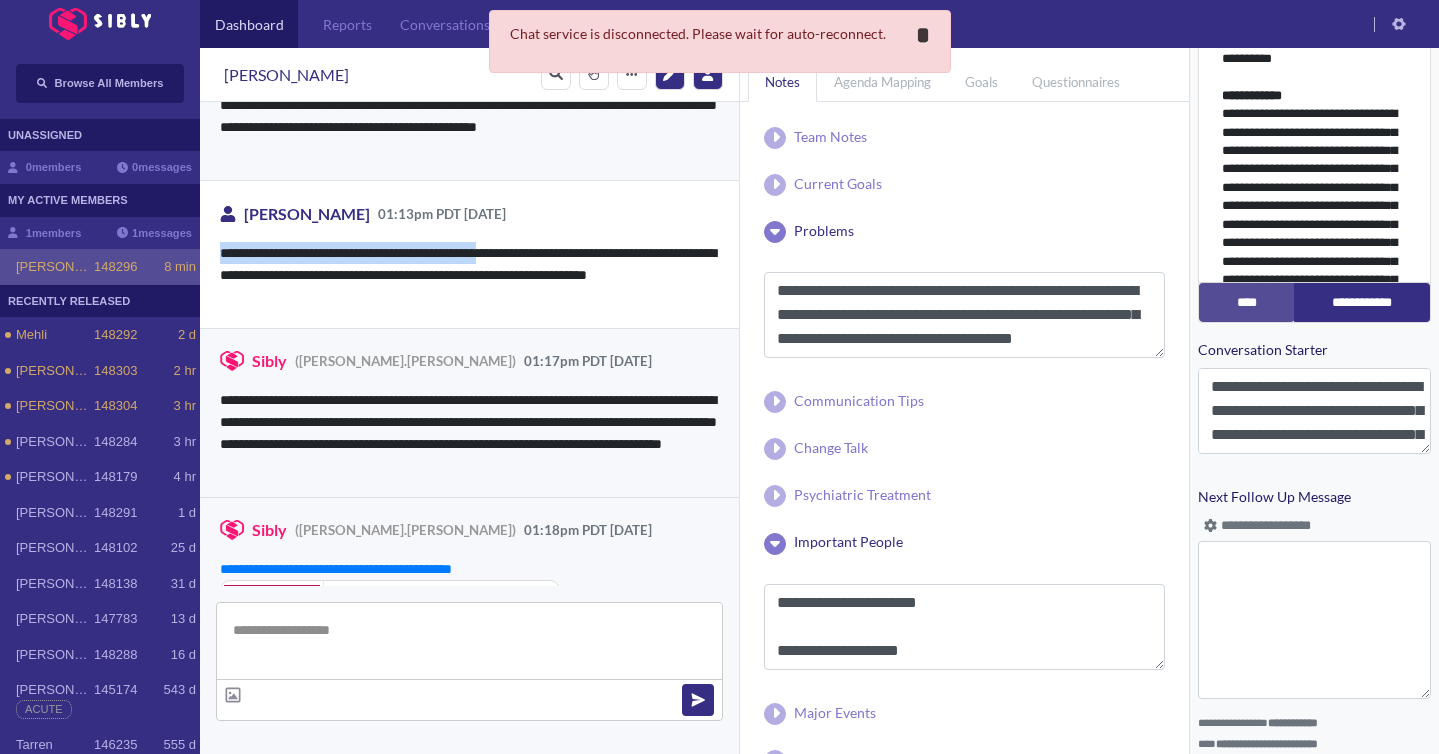 click on "*" at bounding box center (923, 35) 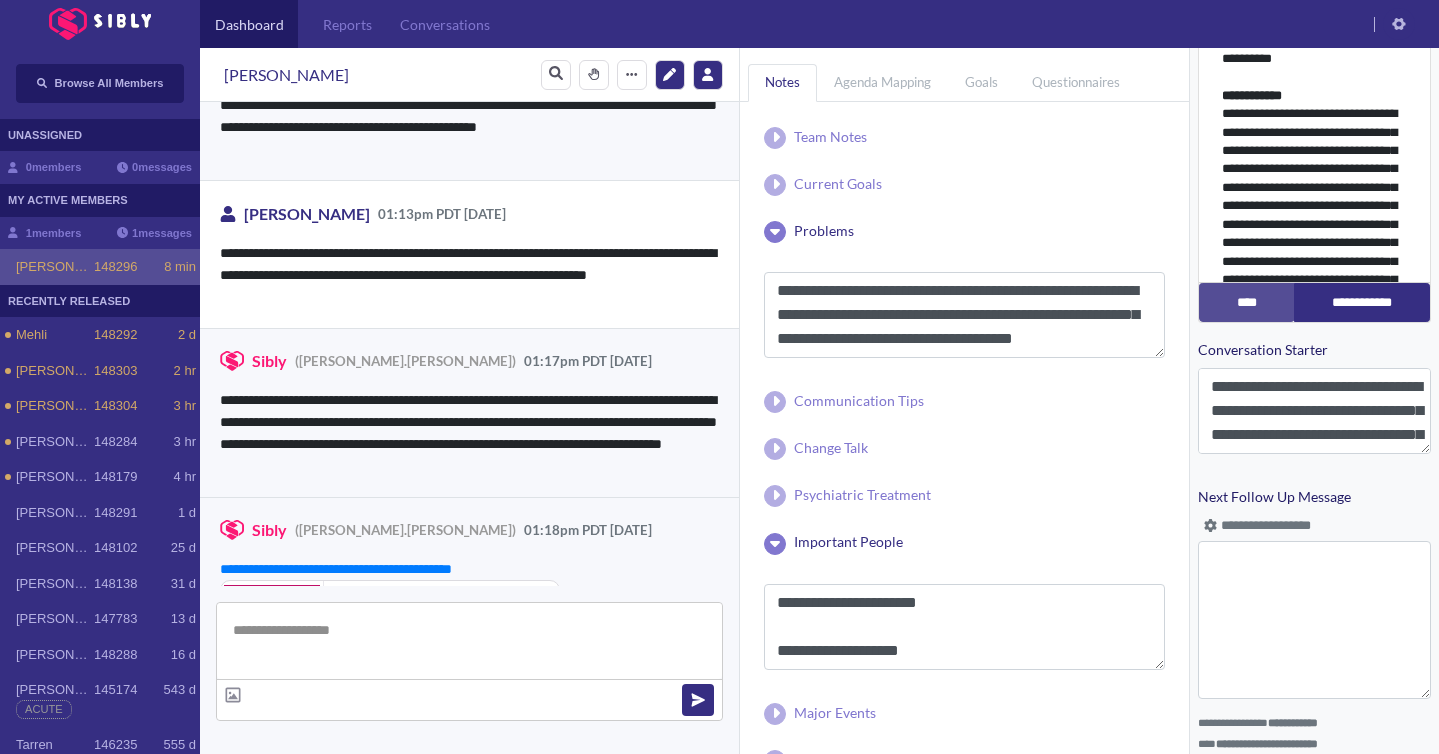 click at bounding box center [469, 641] 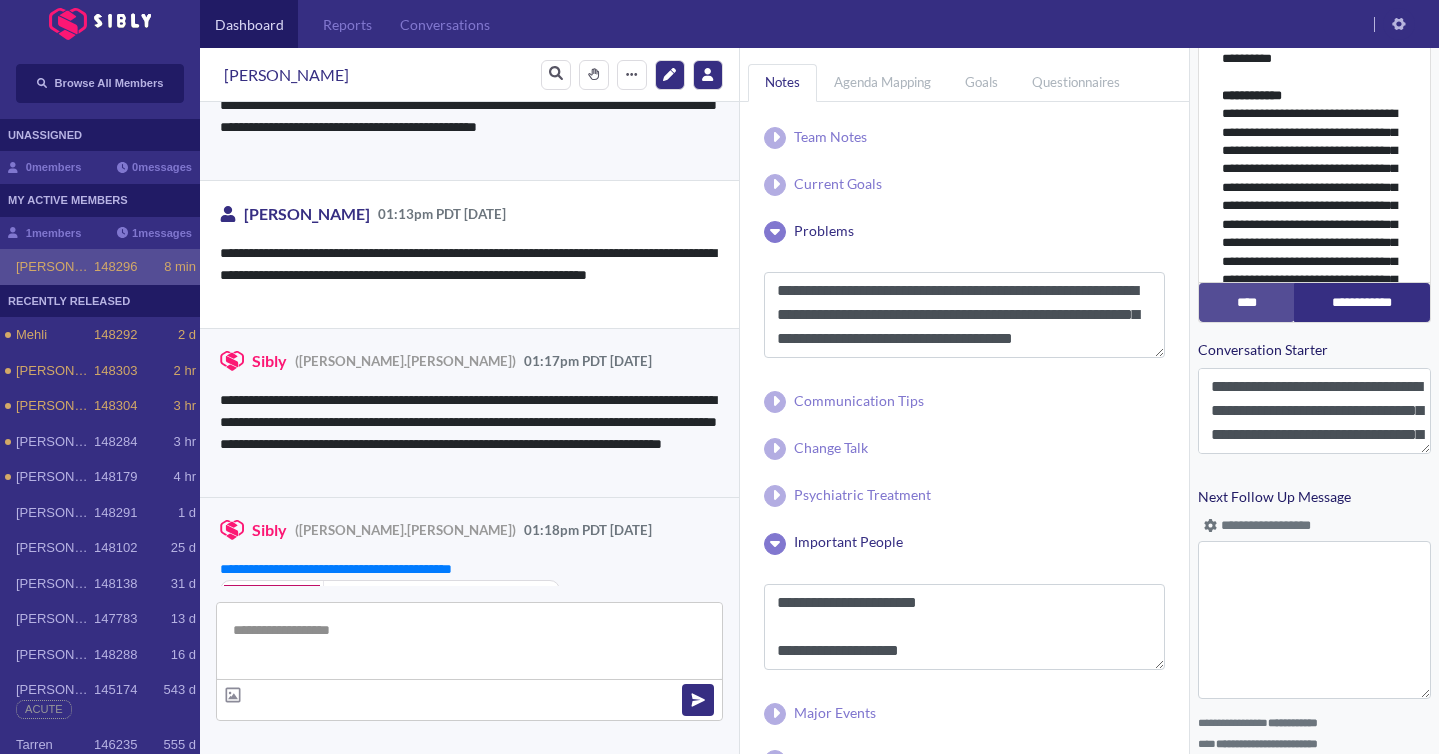 type on "*" 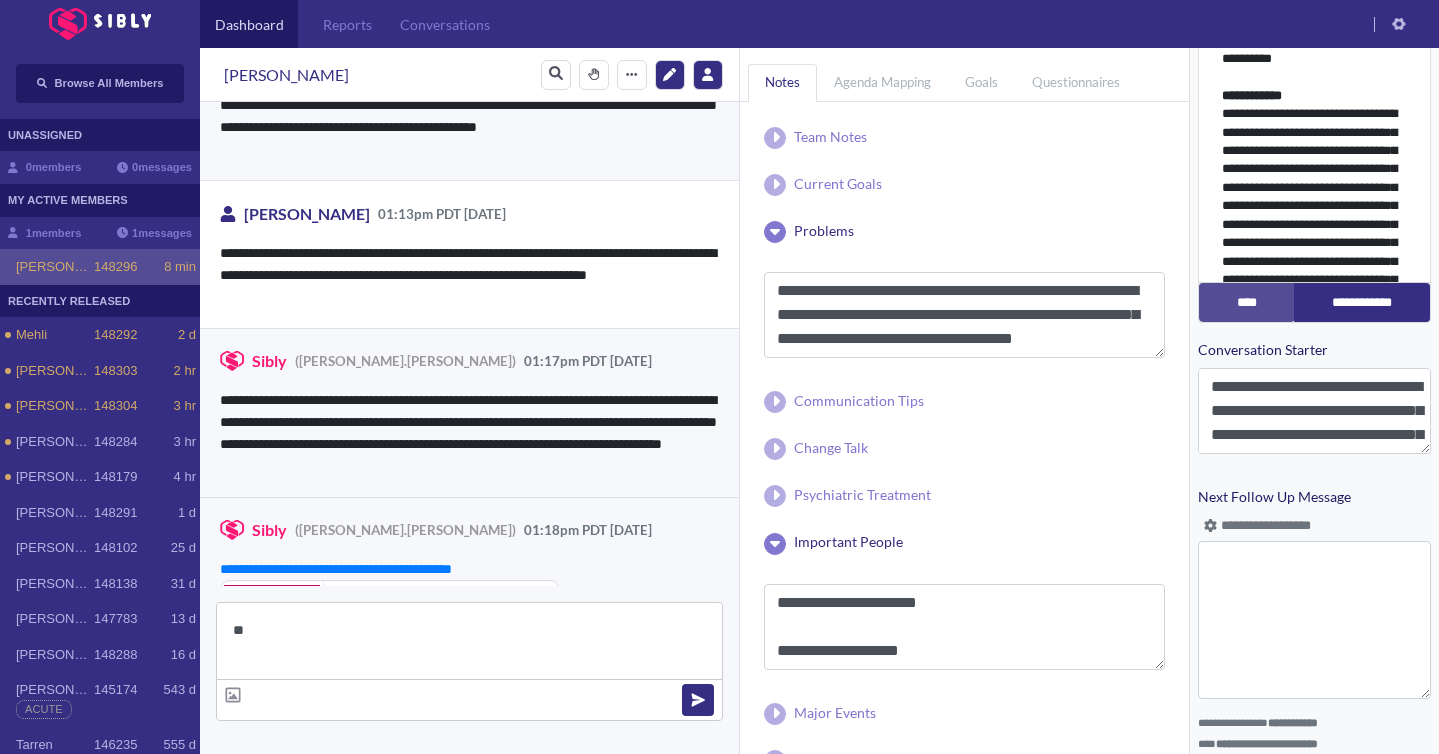 type on "*" 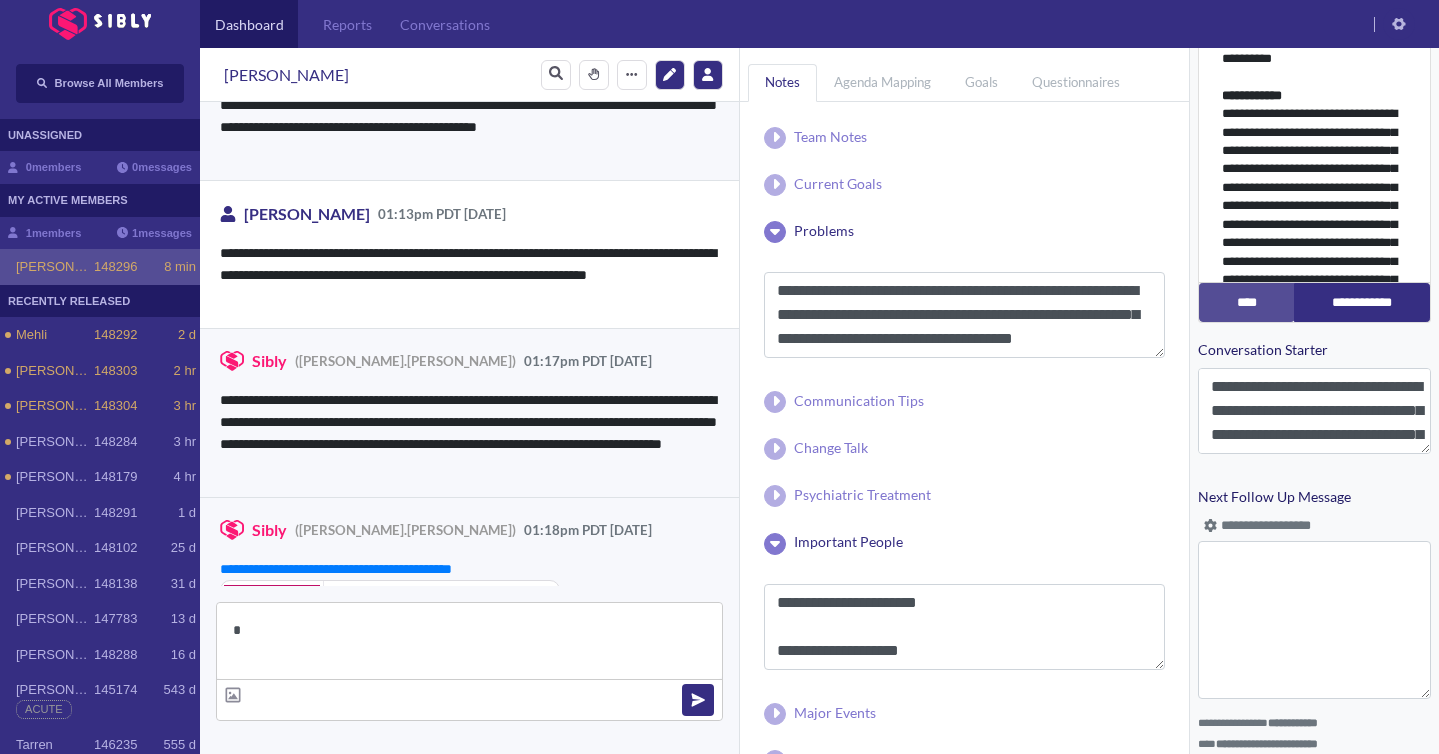 type 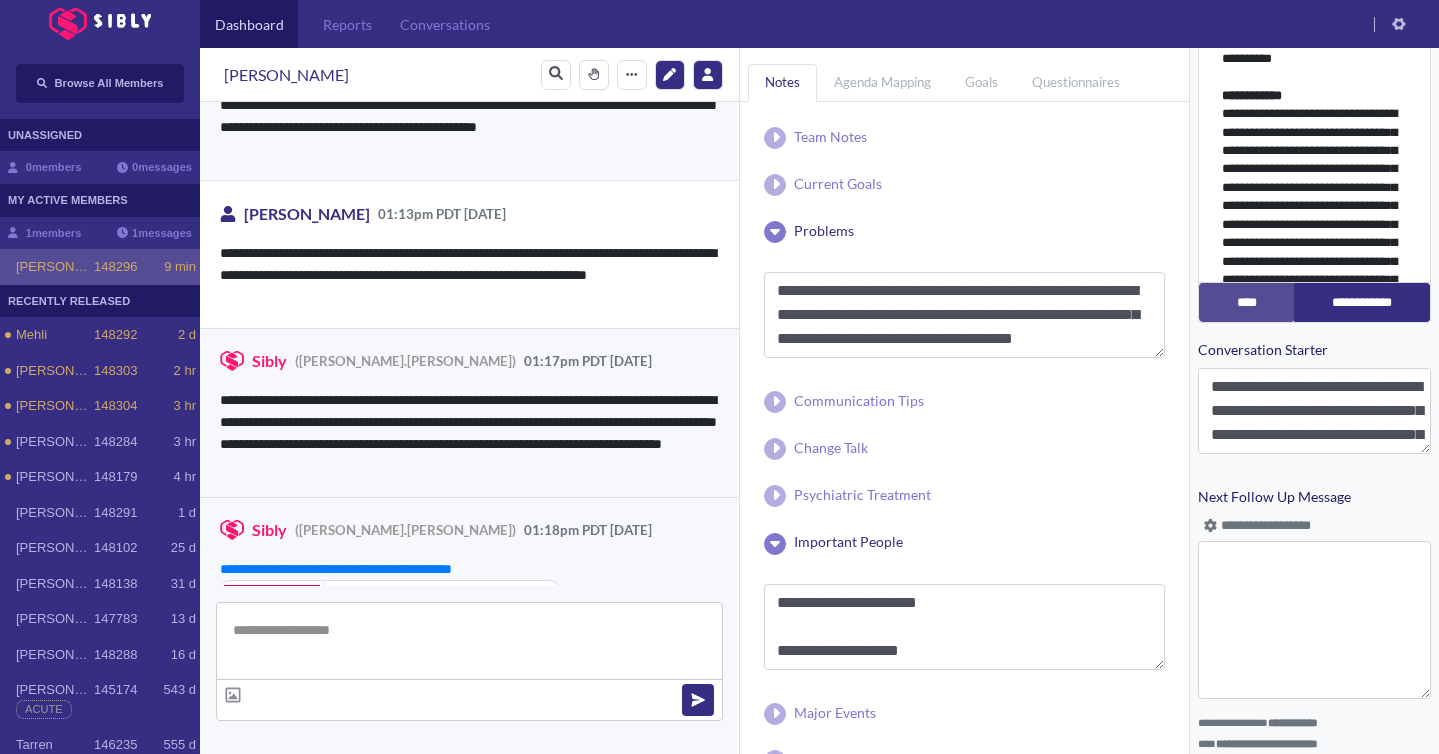 click on "[PERSON_NAME]" at bounding box center [55, 267] 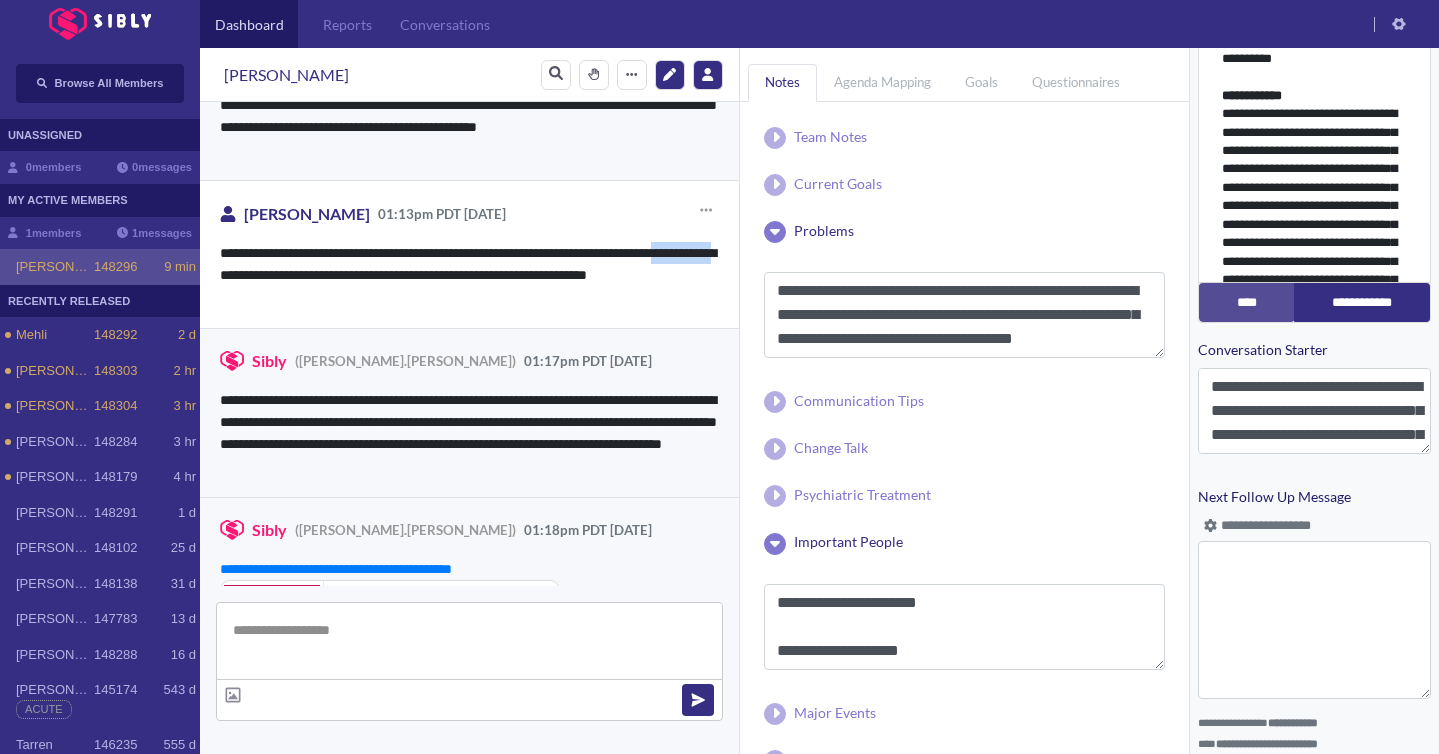 drag, startPoint x: 218, startPoint y: 275, endPoint x: 290, endPoint y: 277, distance: 72.02777 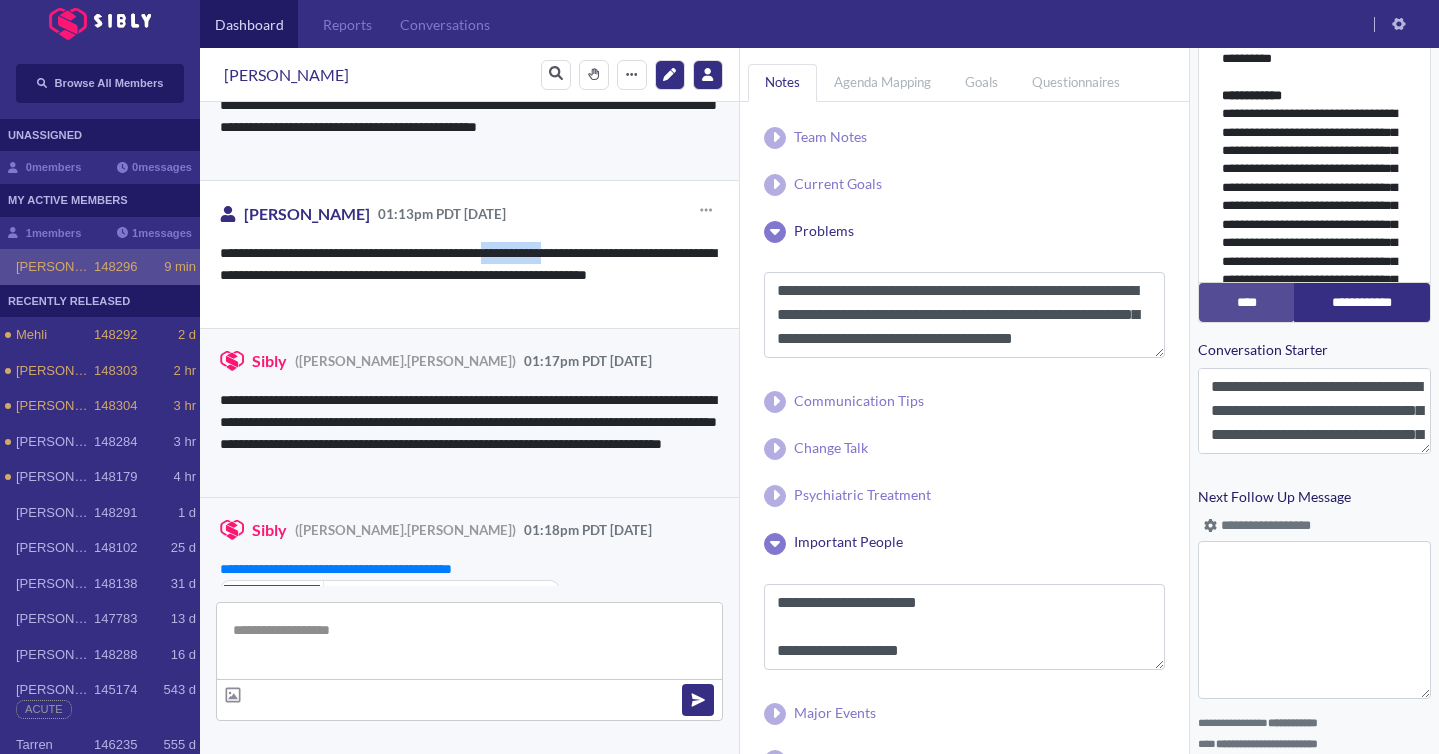 drag, startPoint x: 524, startPoint y: 251, endPoint x: 592, endPoint y: 252, distance: 68.007355 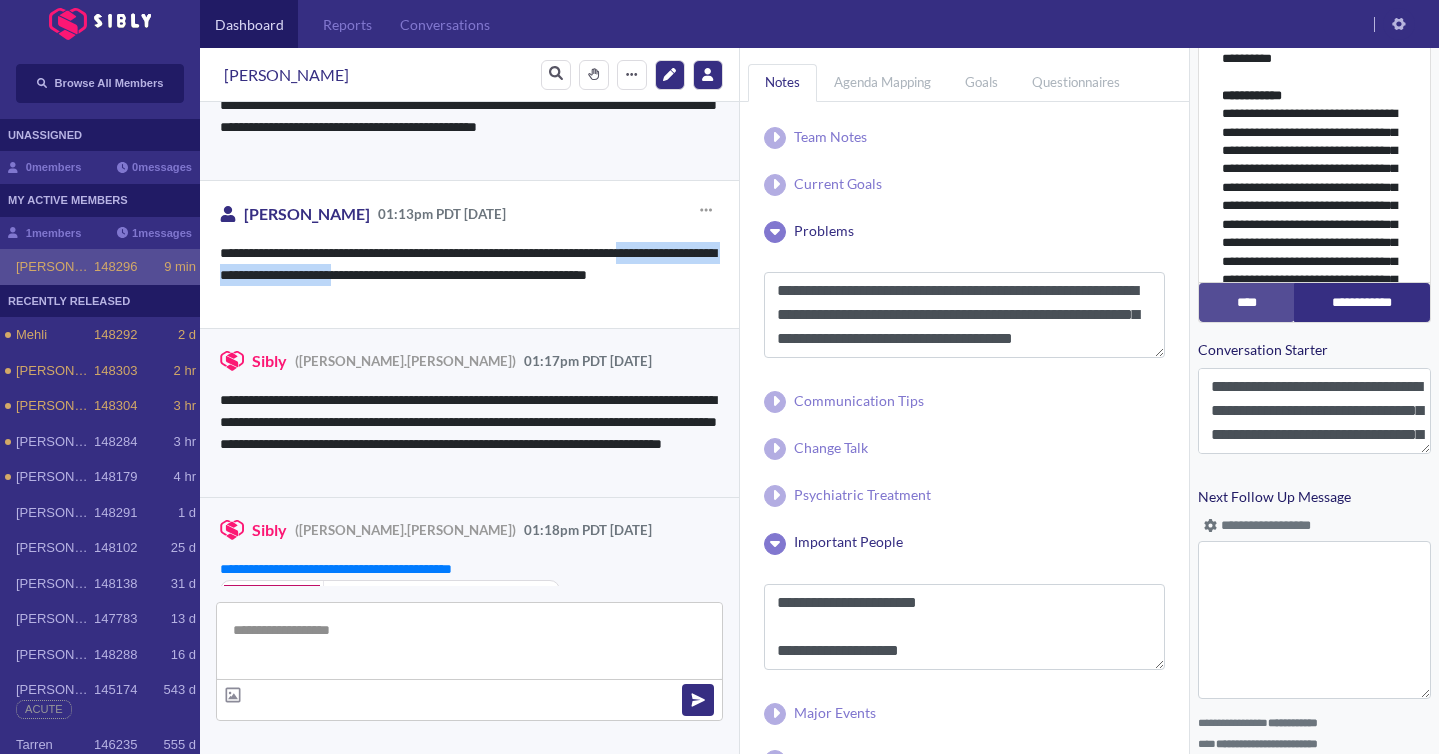 drag, startPoint x: 677, startPoint y: 251, endPoint x: 439, endPoint y: 282, distance: 240.01042 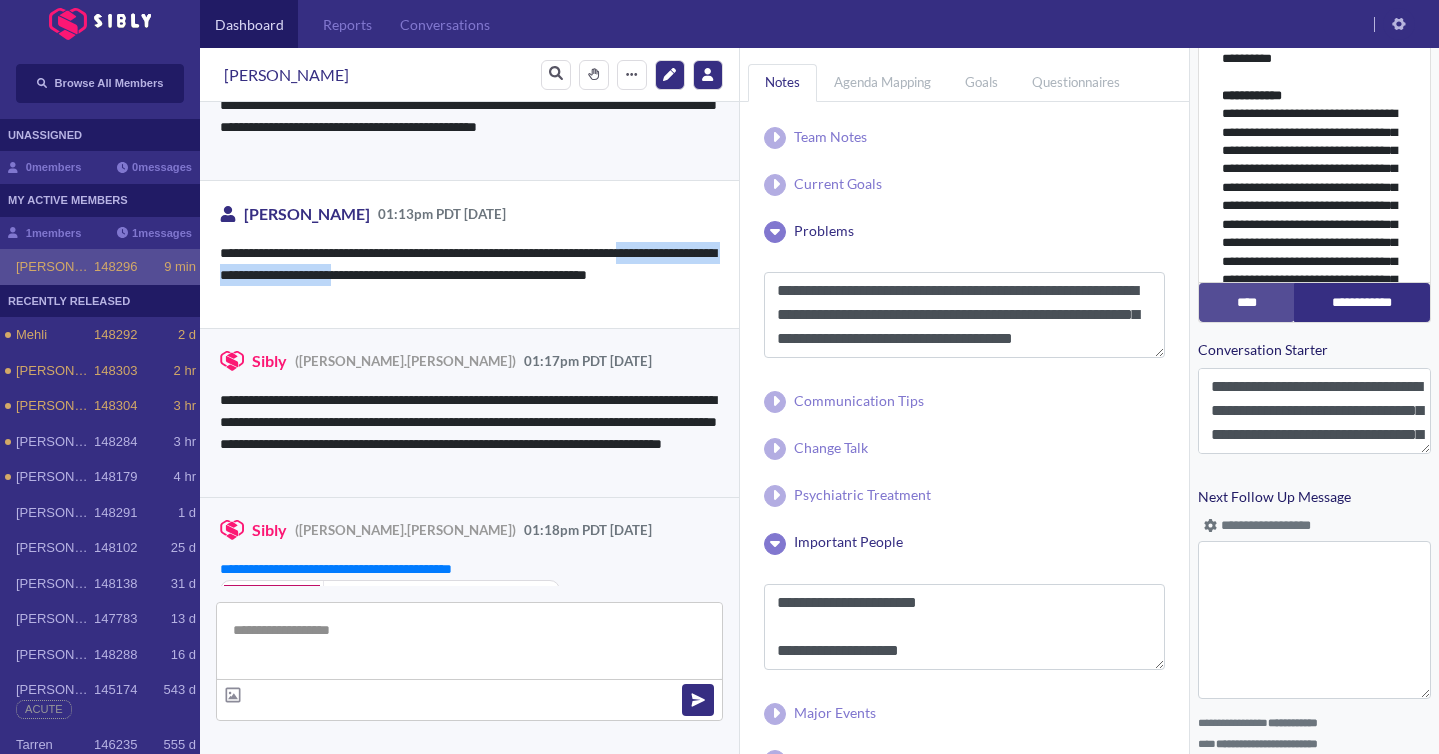 scroll, scrollTop: 247, scrollLeft: 0, axis: vertical 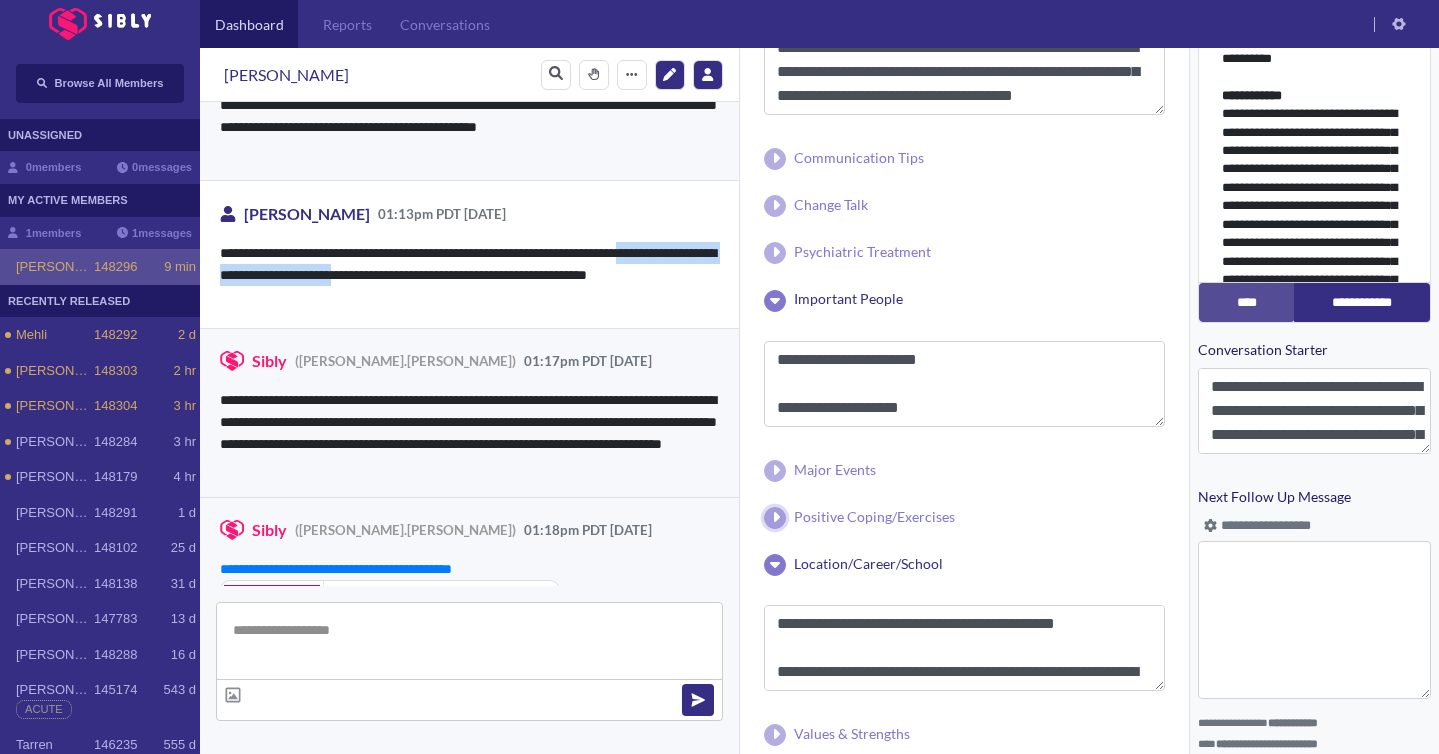 click 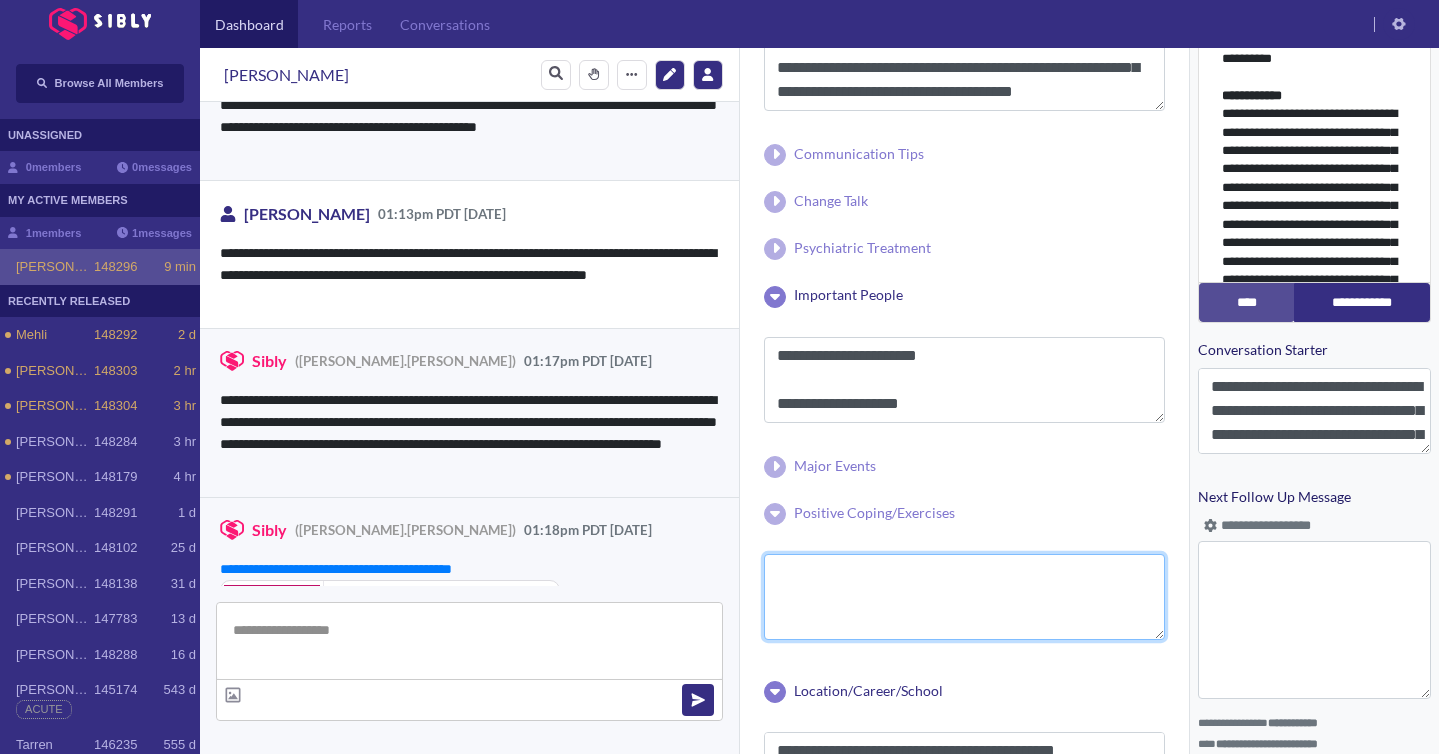 click at bounding box center [964, 597] 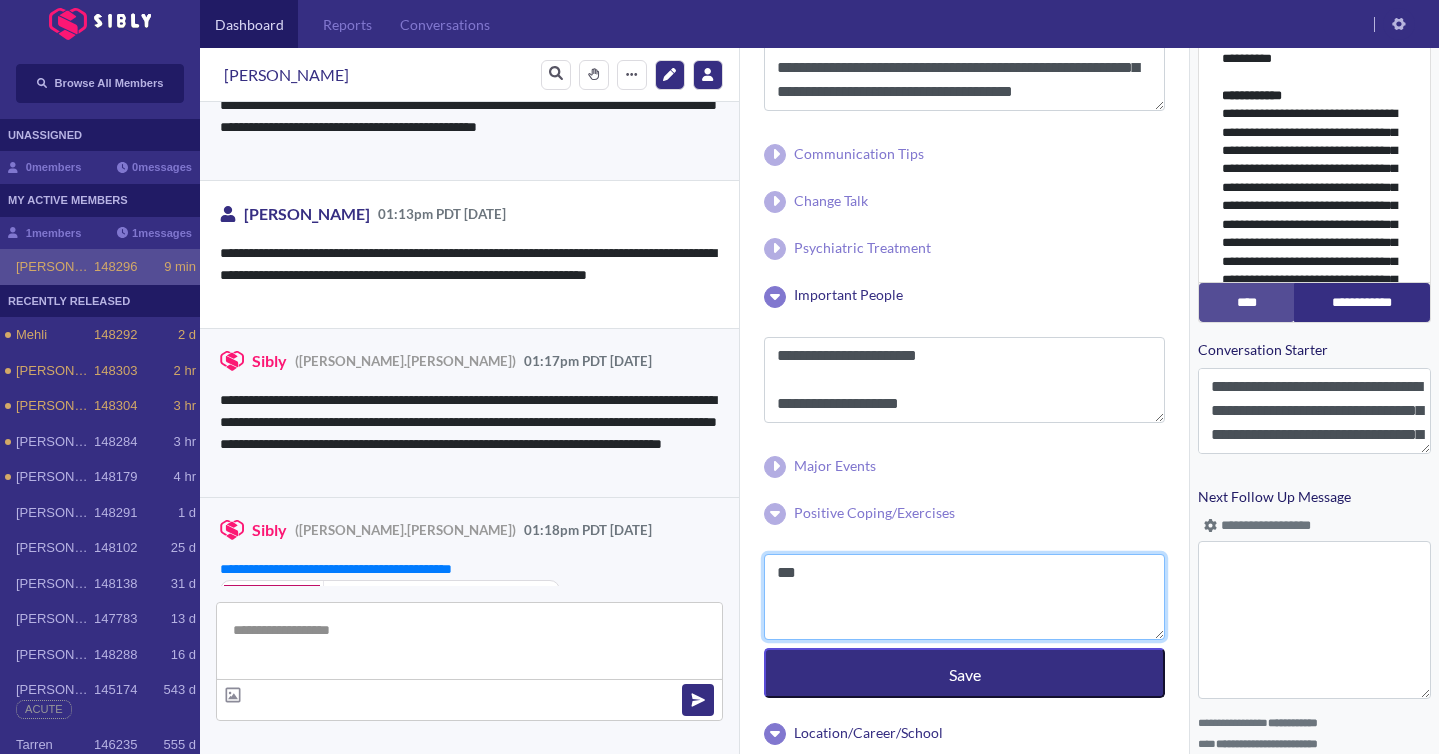 paste on "**********" 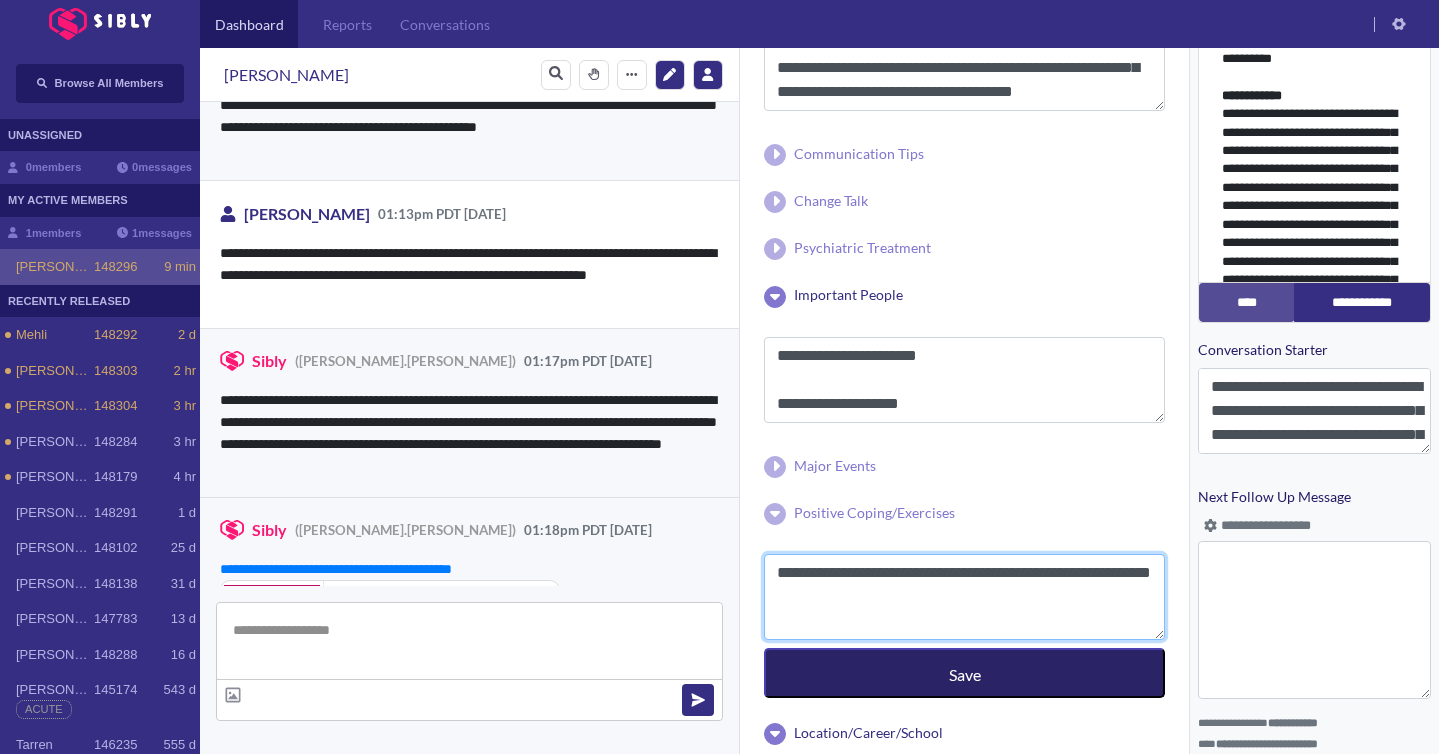 type on "**********" 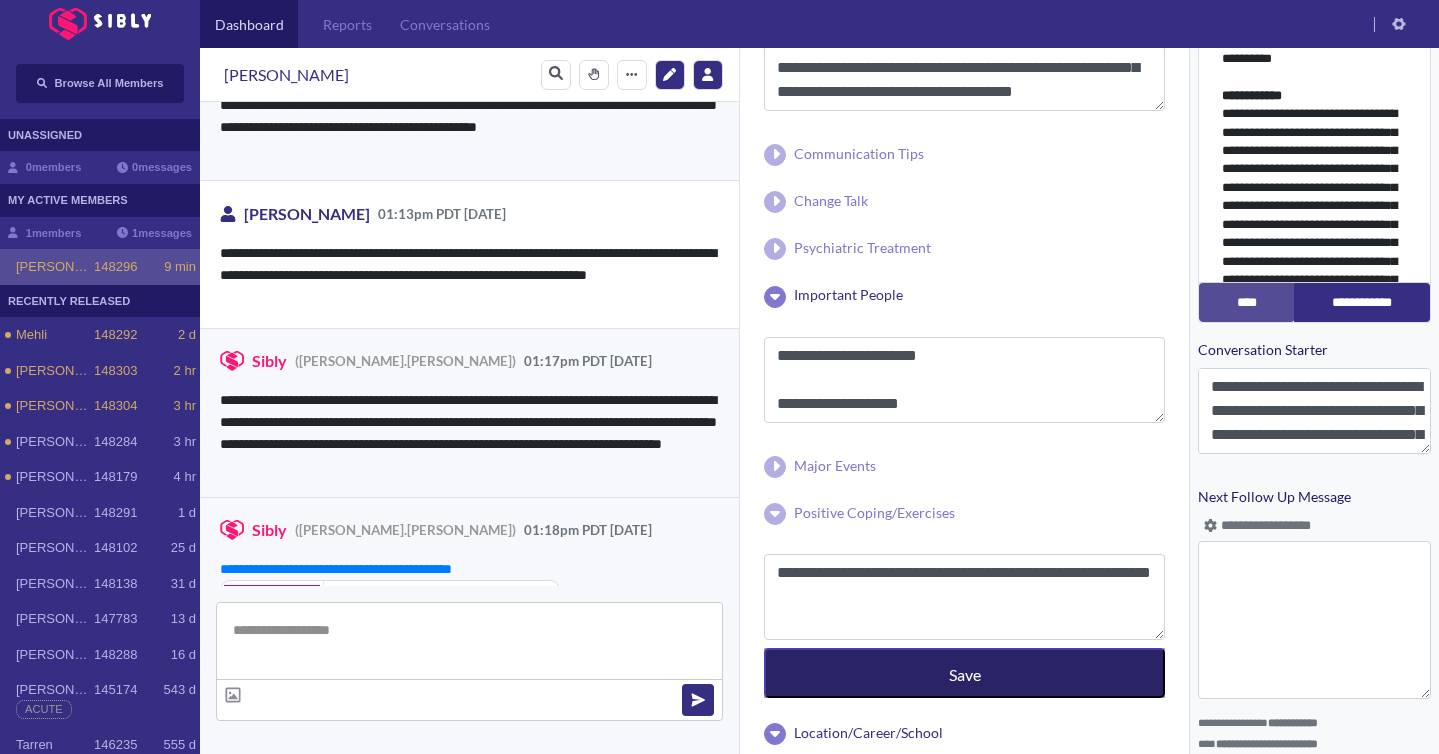 click on "Save" at bounding box center (964, 673) 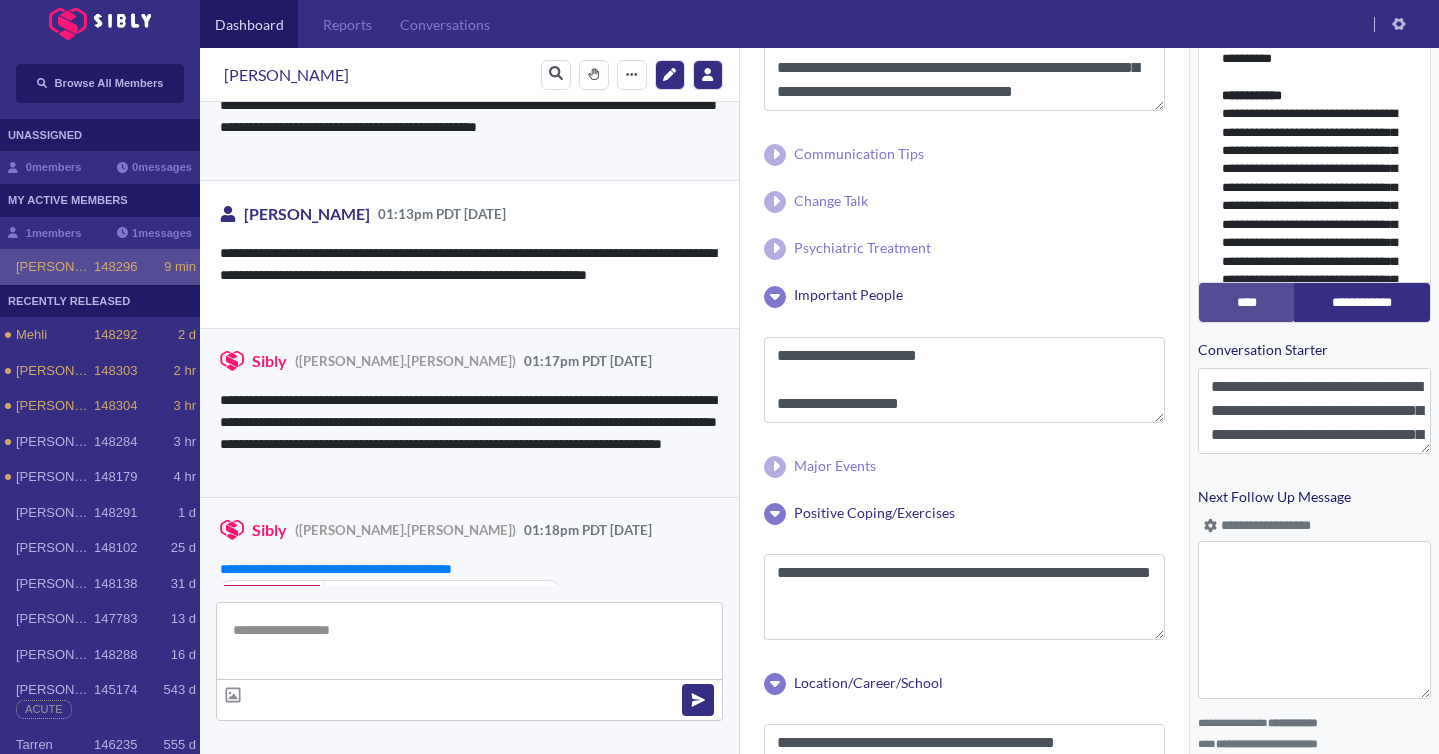 type 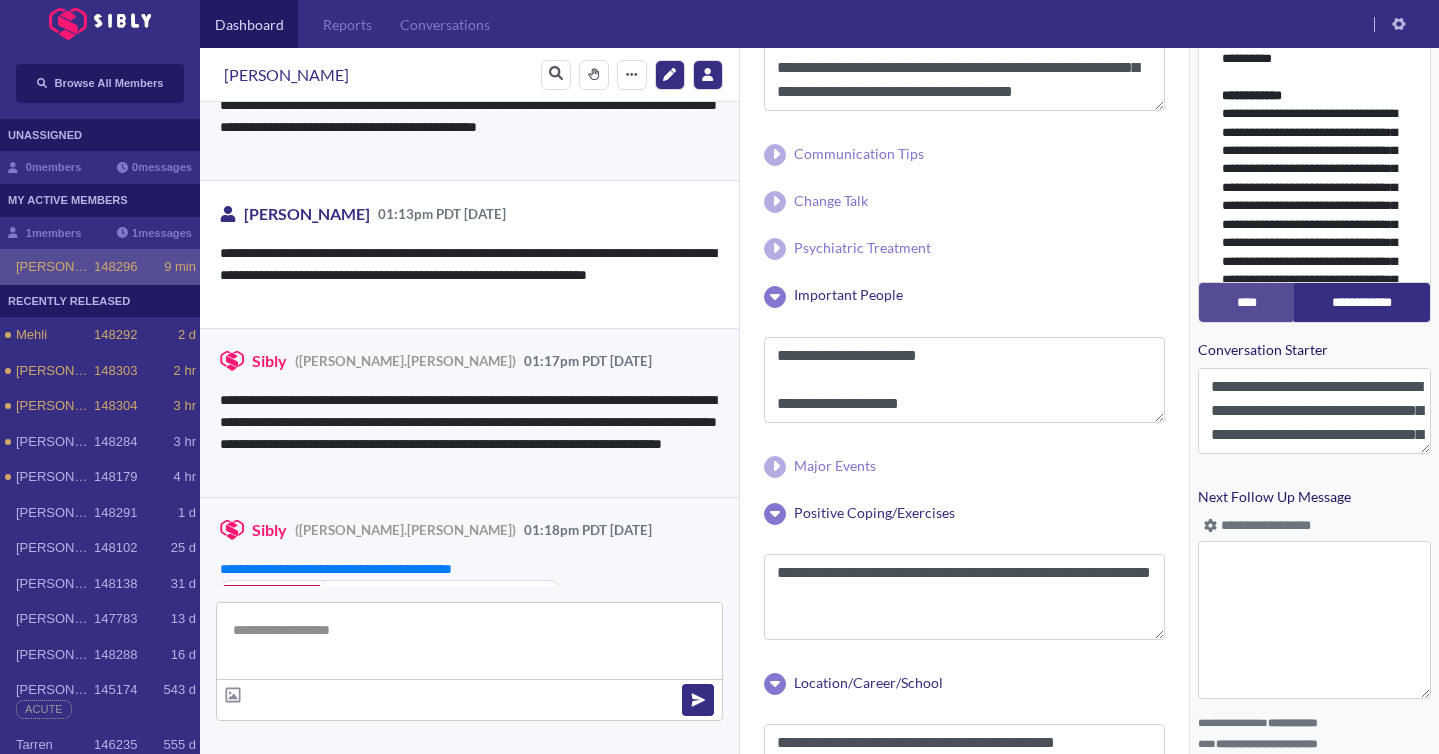 click on "**********" at bounding box center [964, 372] 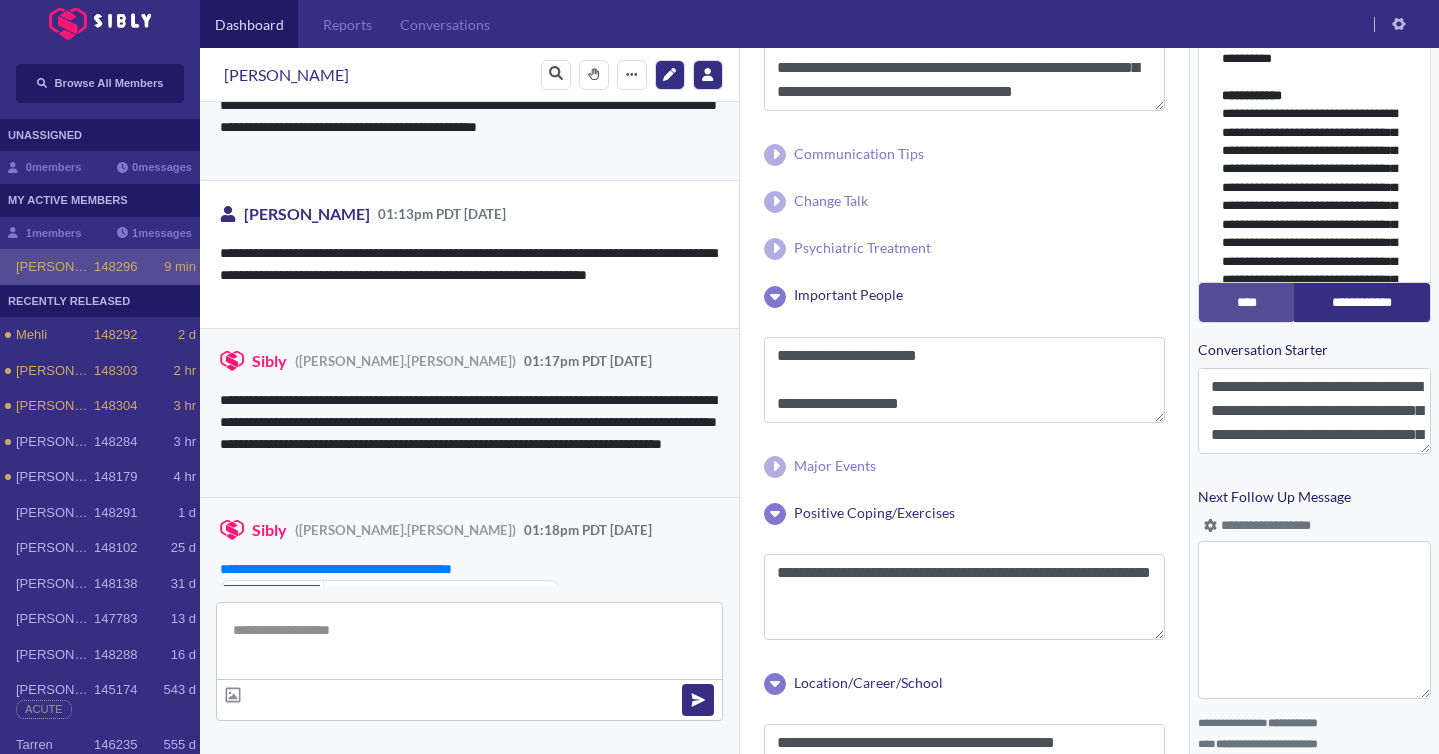 click at bounding box center [469, 641] 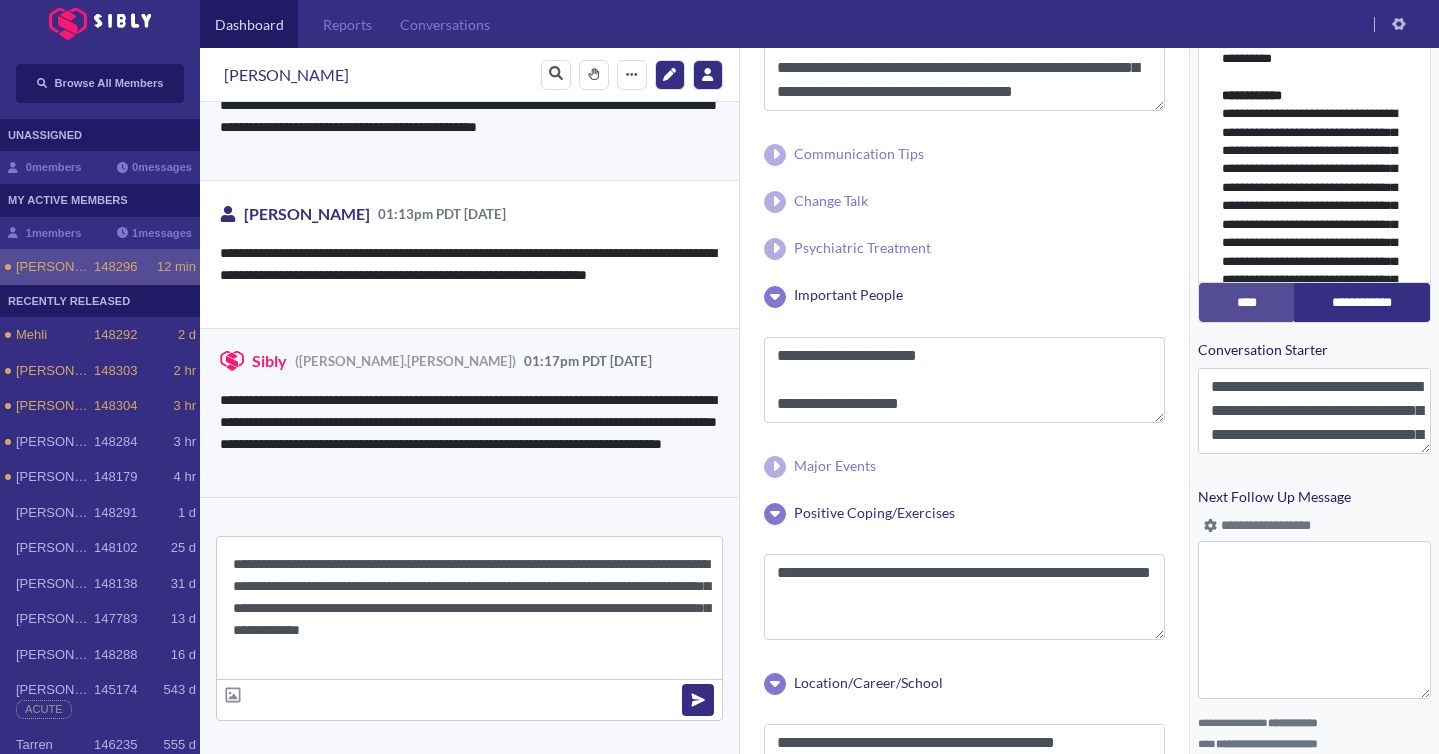 drag, startPoint x: 235, startPoint y: 563, endPoint x: 325, endPoint y: 562, distance: 90.005554 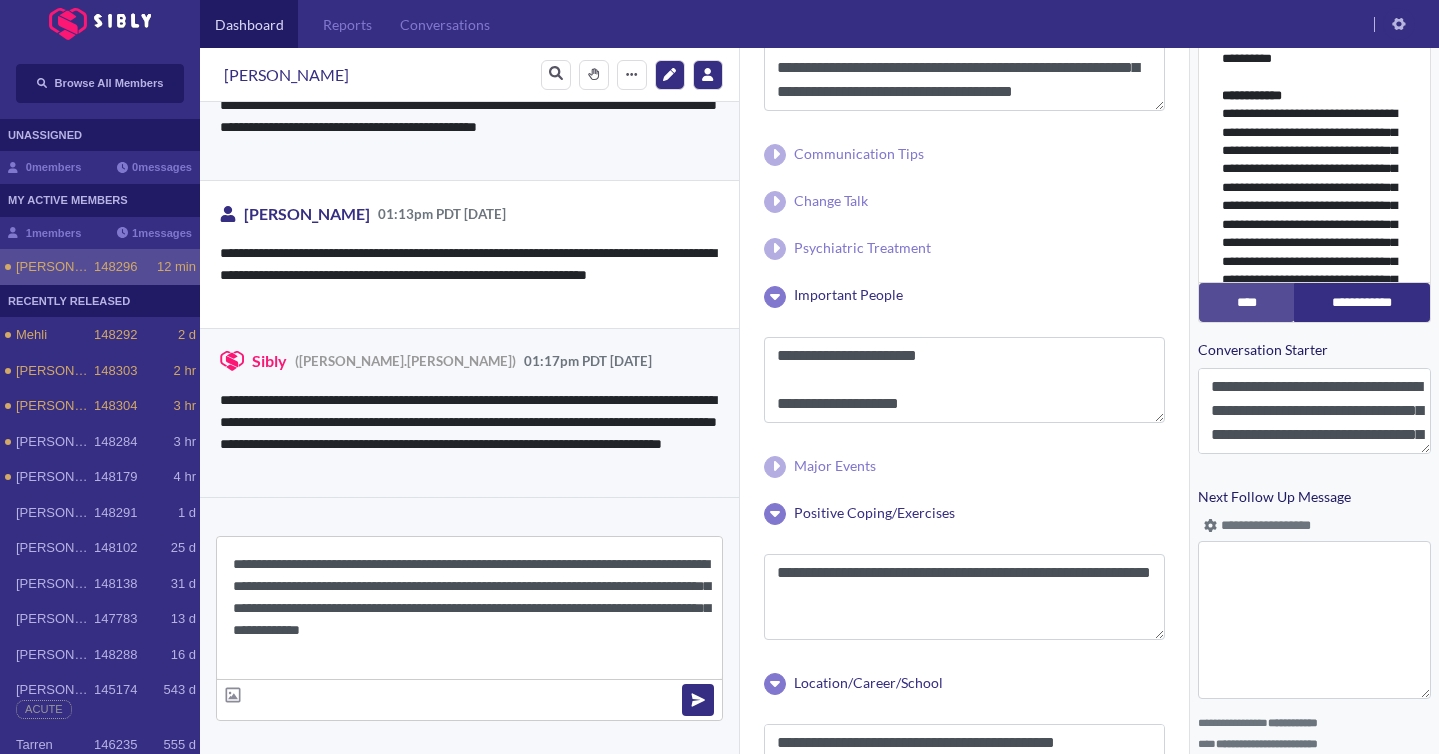 click on "**********" at bounding box center [469, 608] 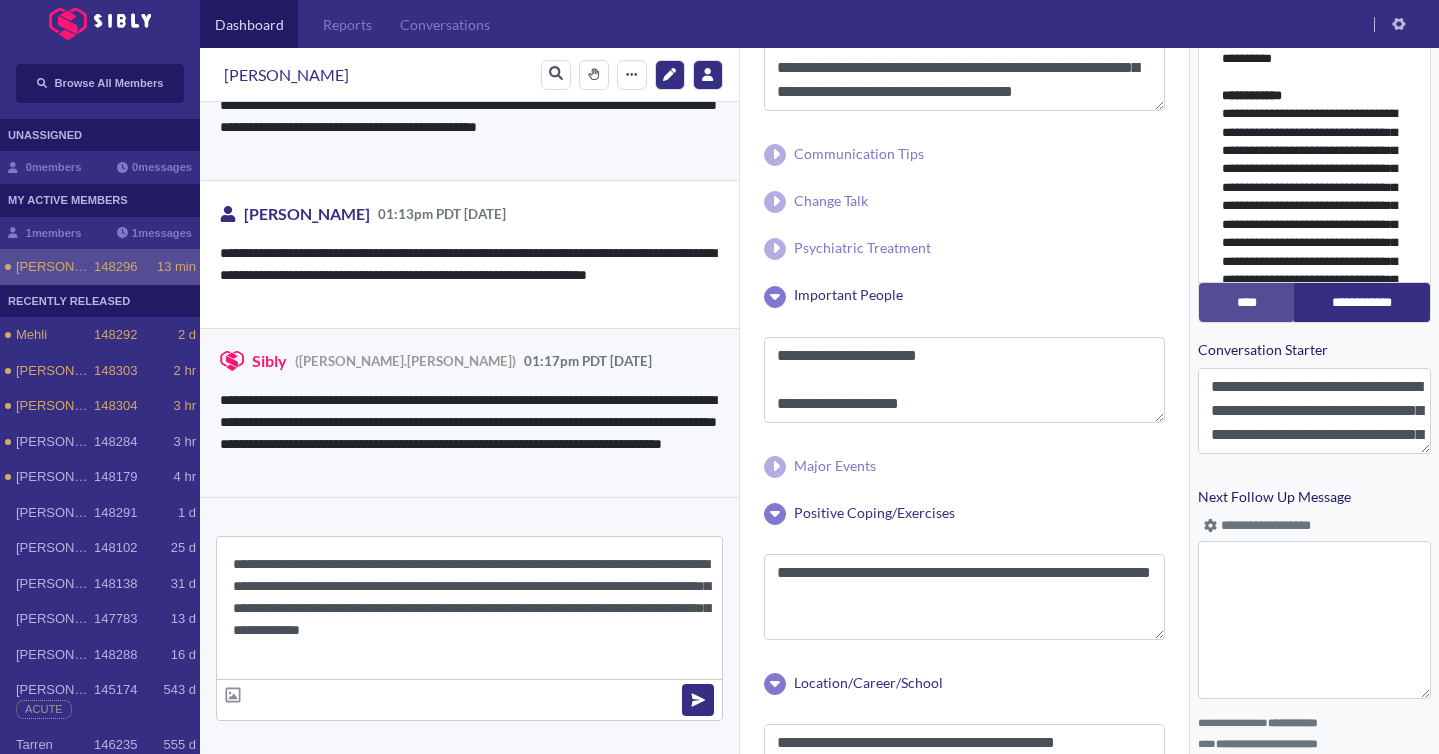 drag, startPoint x: 527, startPoint y: 609, endPoint x: 576, endPoint y: 606, distance: 49.09175 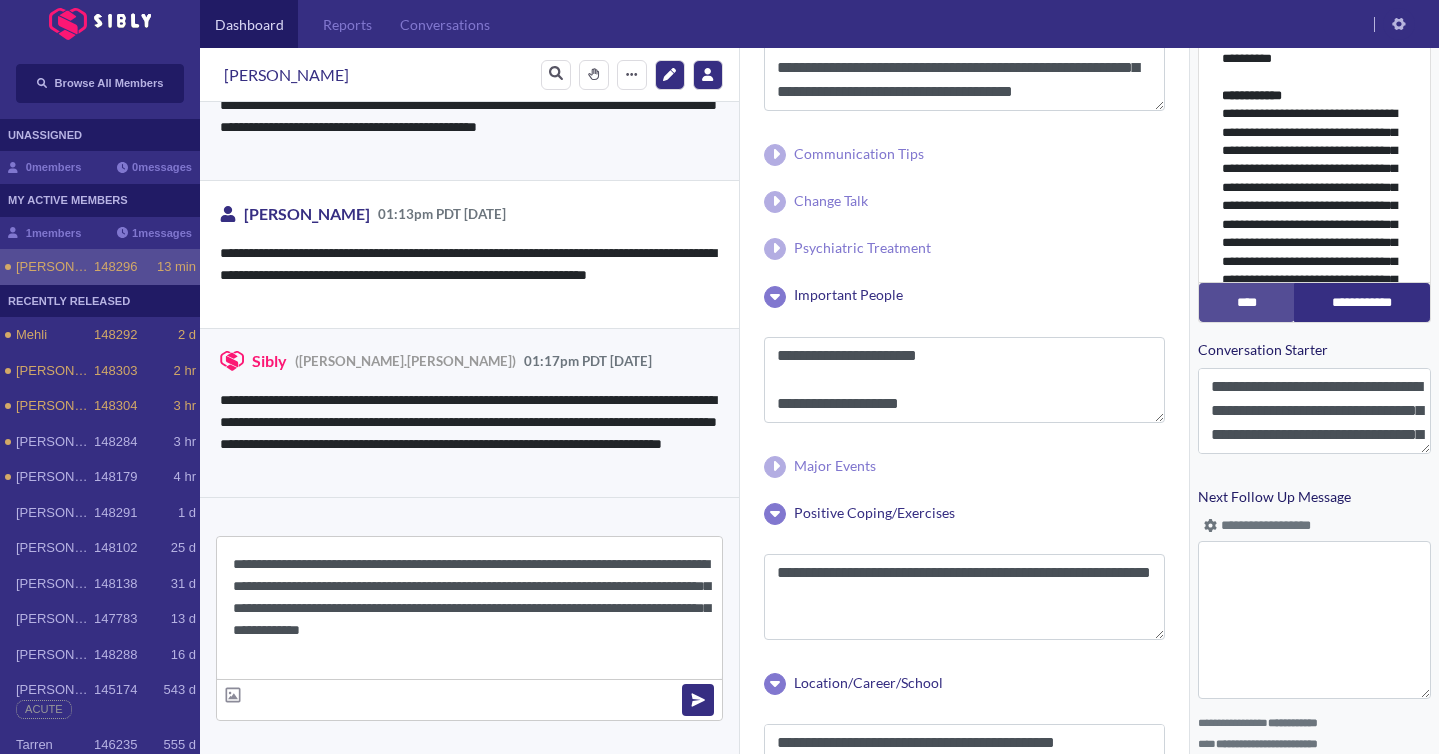click on "**********" at bounding box center [469, 608] 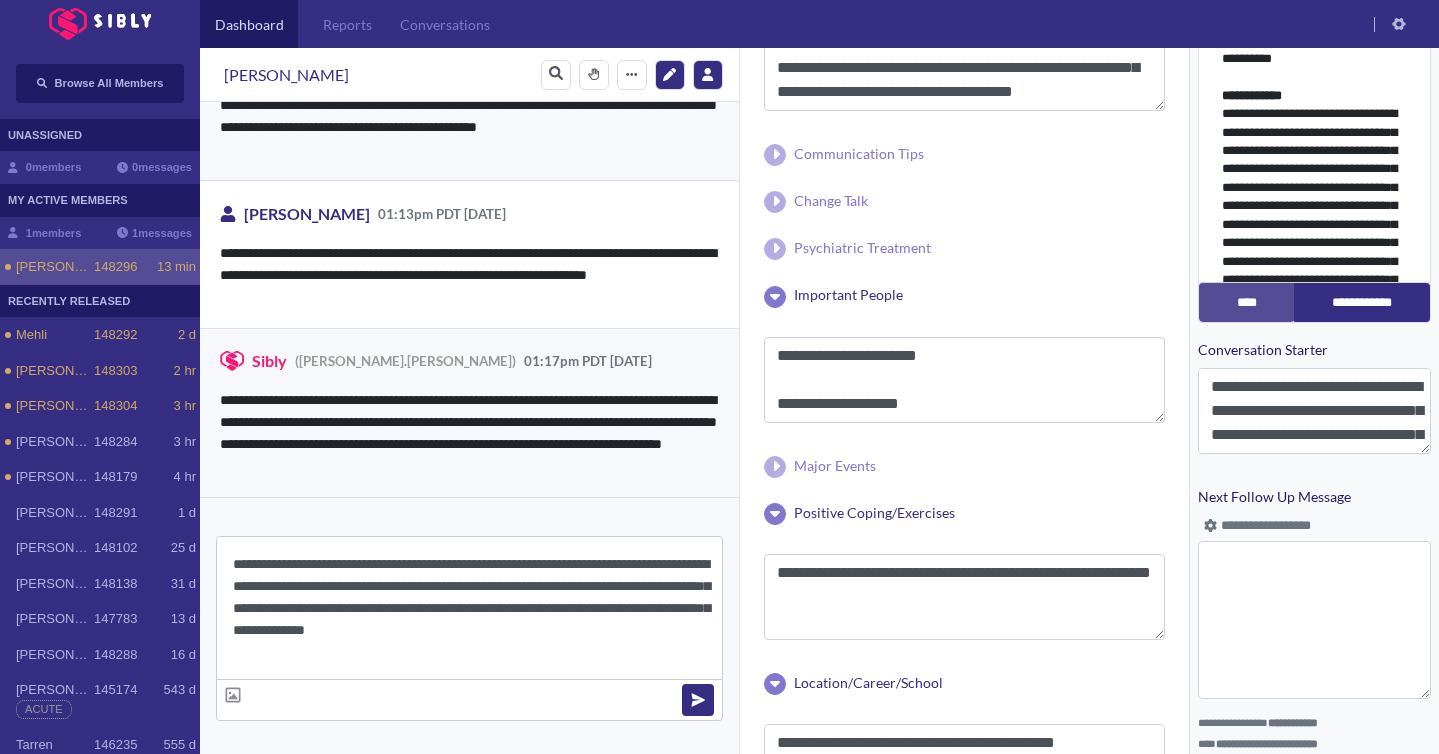 paste on "**********" 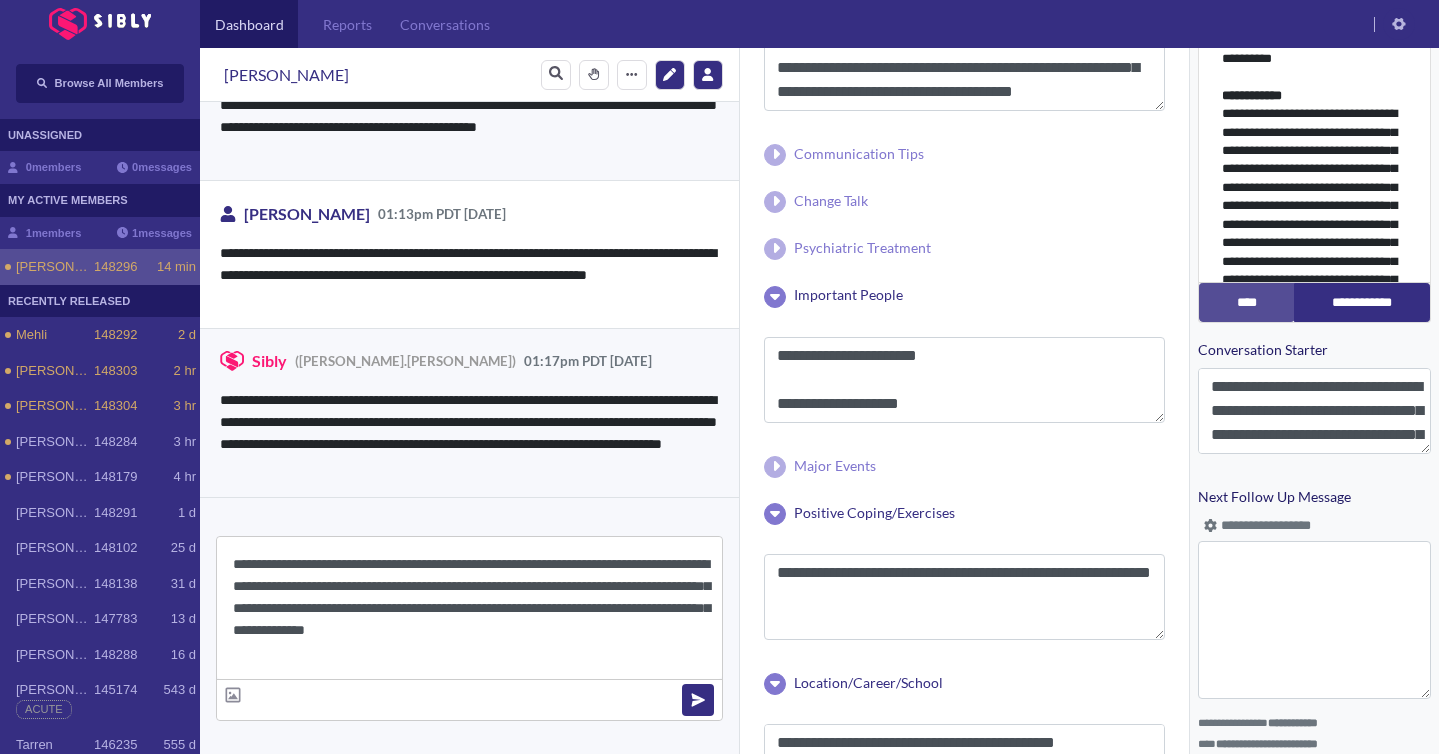 paste on "**********" 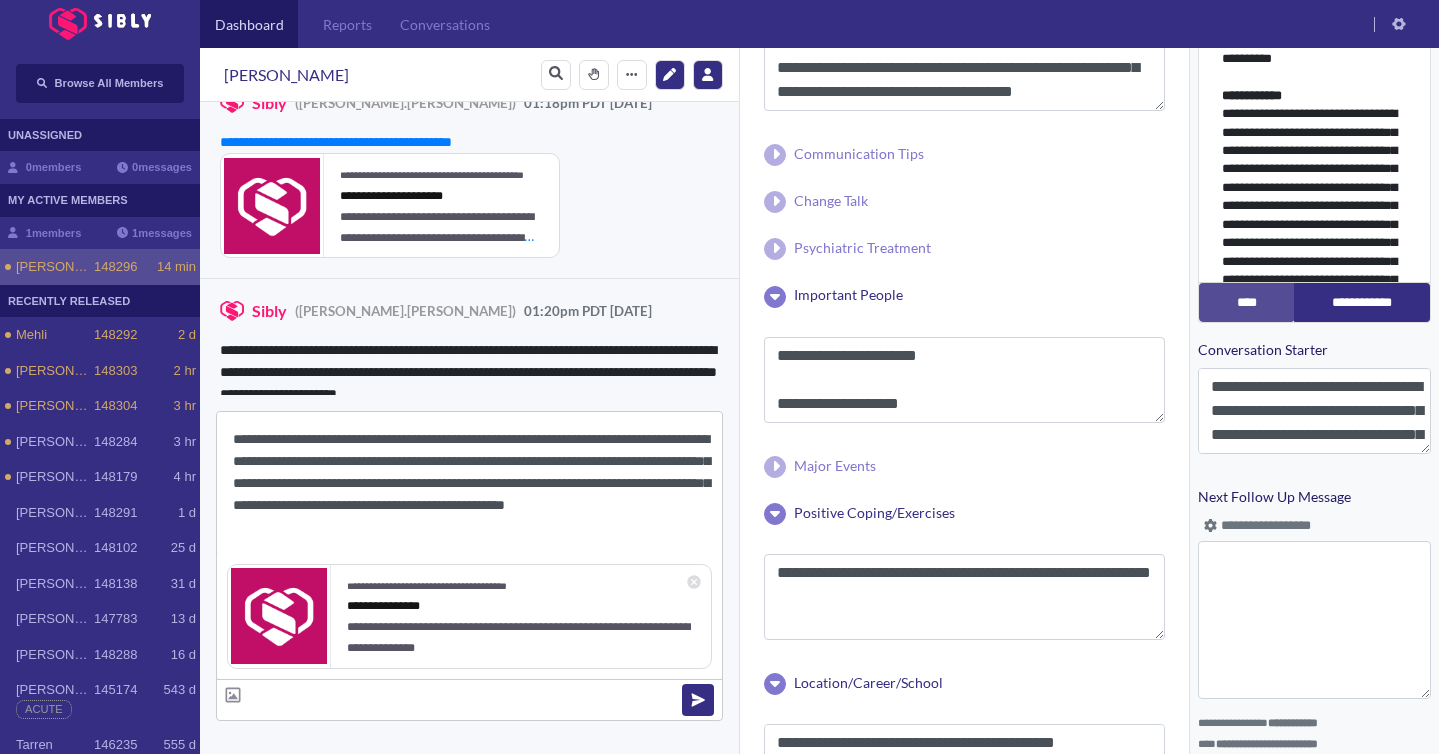 scroll, scrollTop: 5396, scrollLeft: 0, axis: vertical 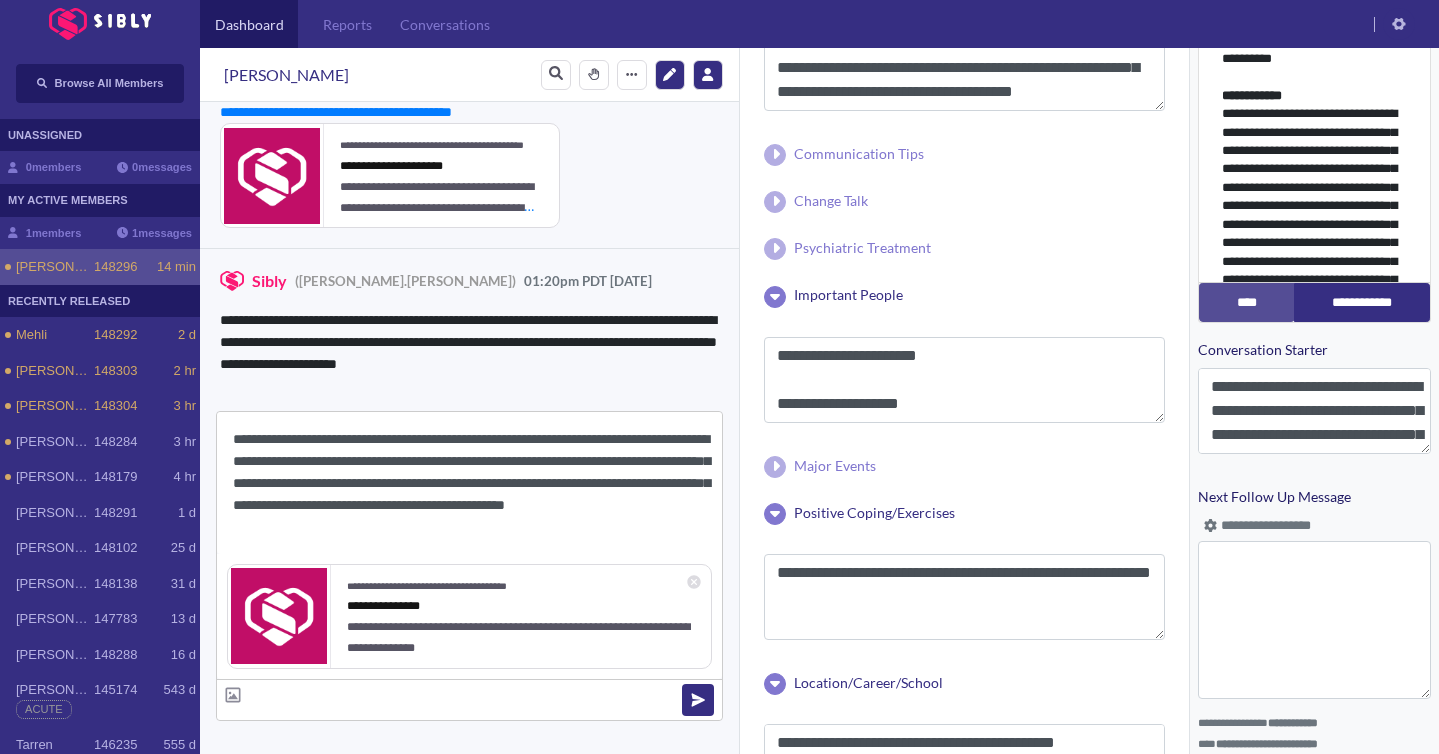 type on "**********" 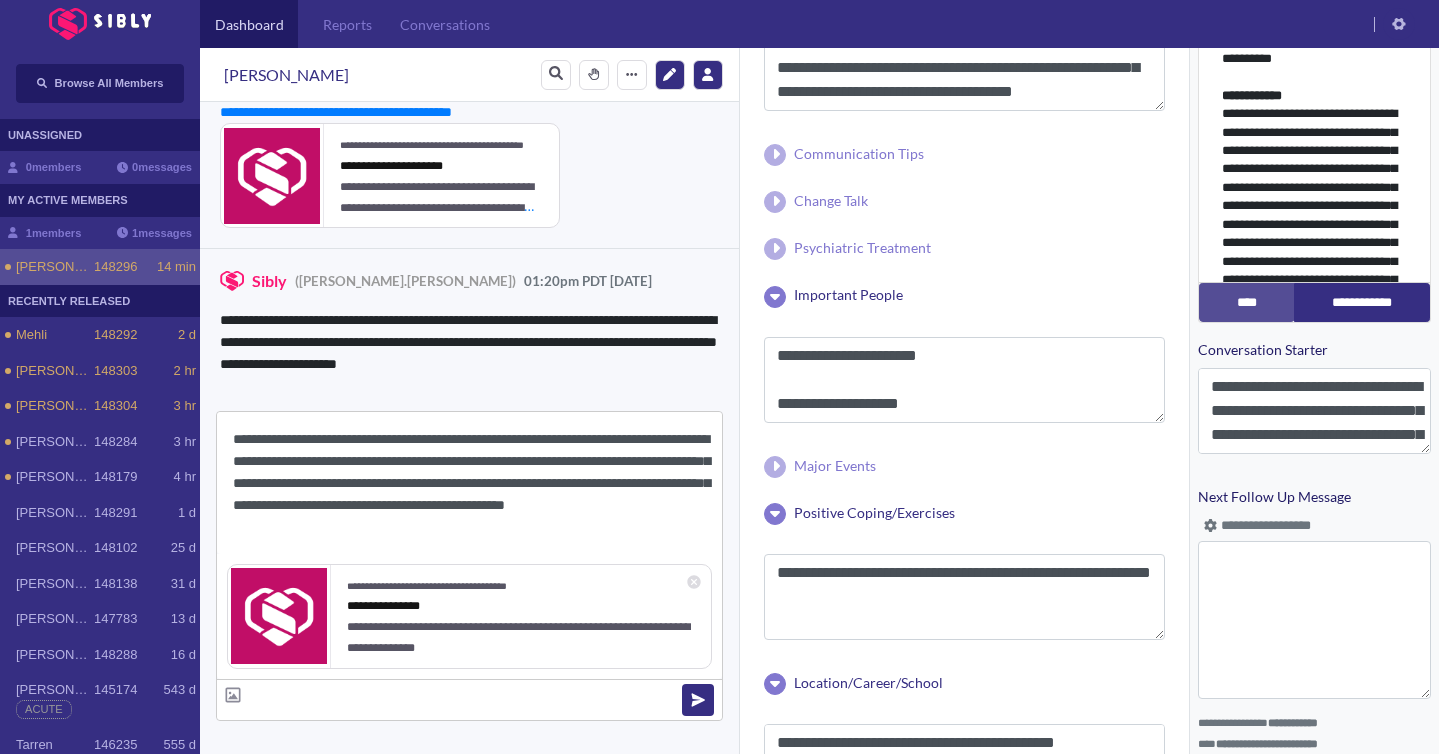 click at bounding box center [698, 700] 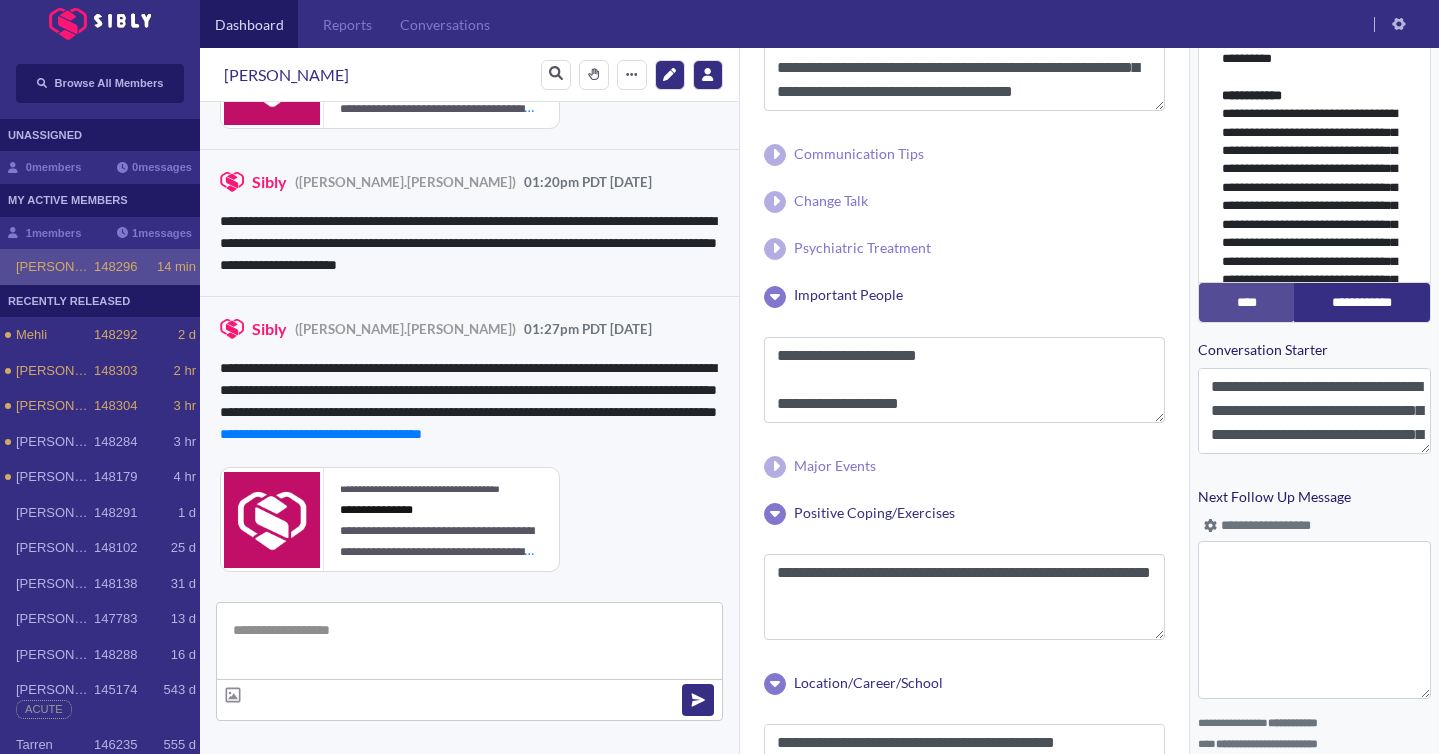 scroll, scrollTop: 5501, scrollLeft: 0, axis: vertical 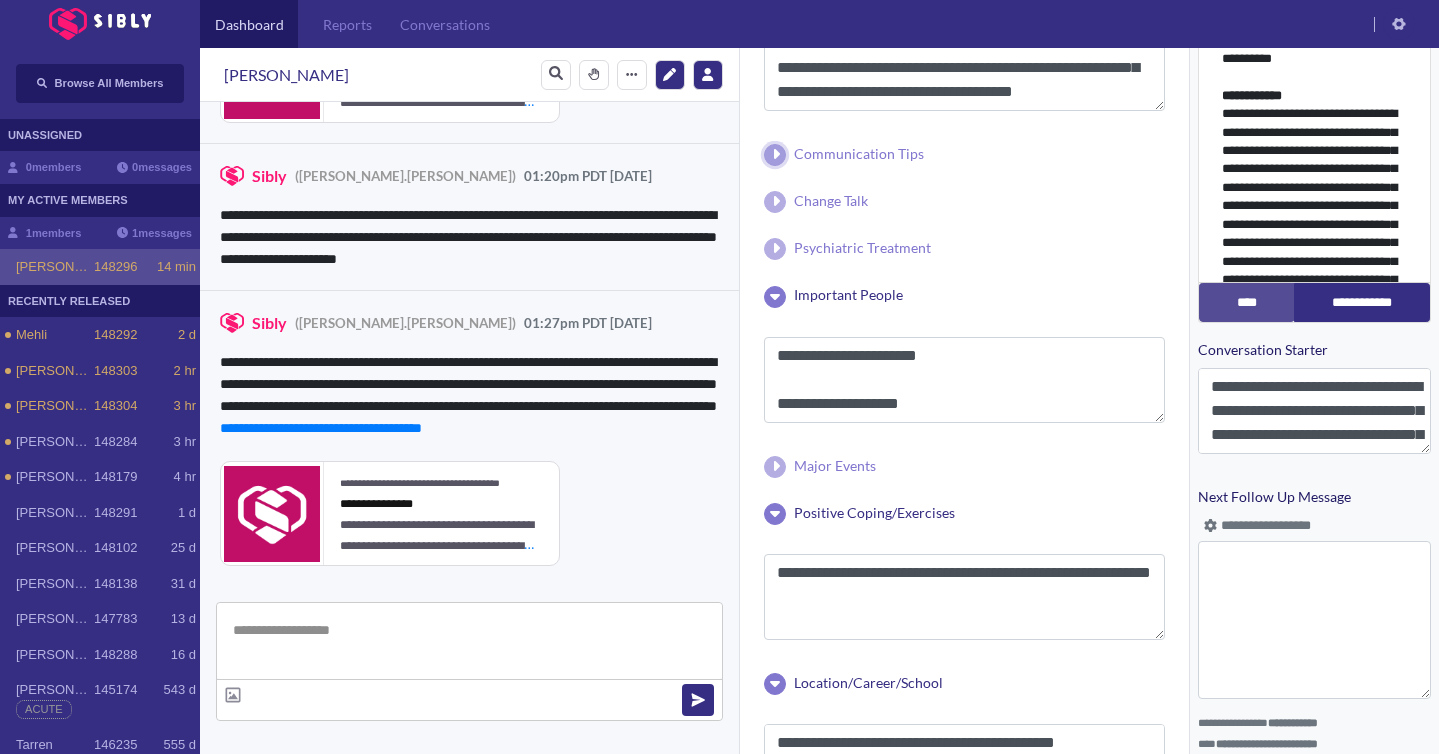 click 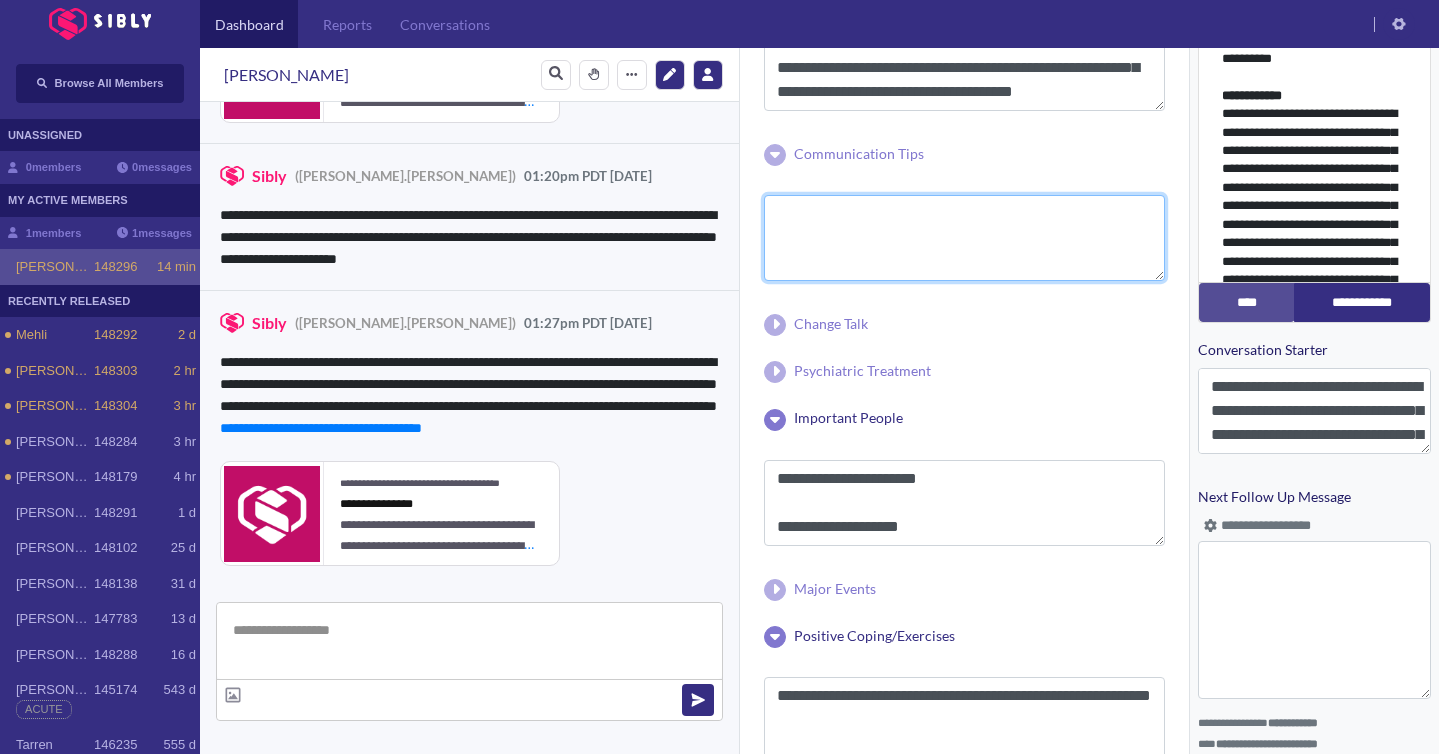 click at bounding box center [964, 238] 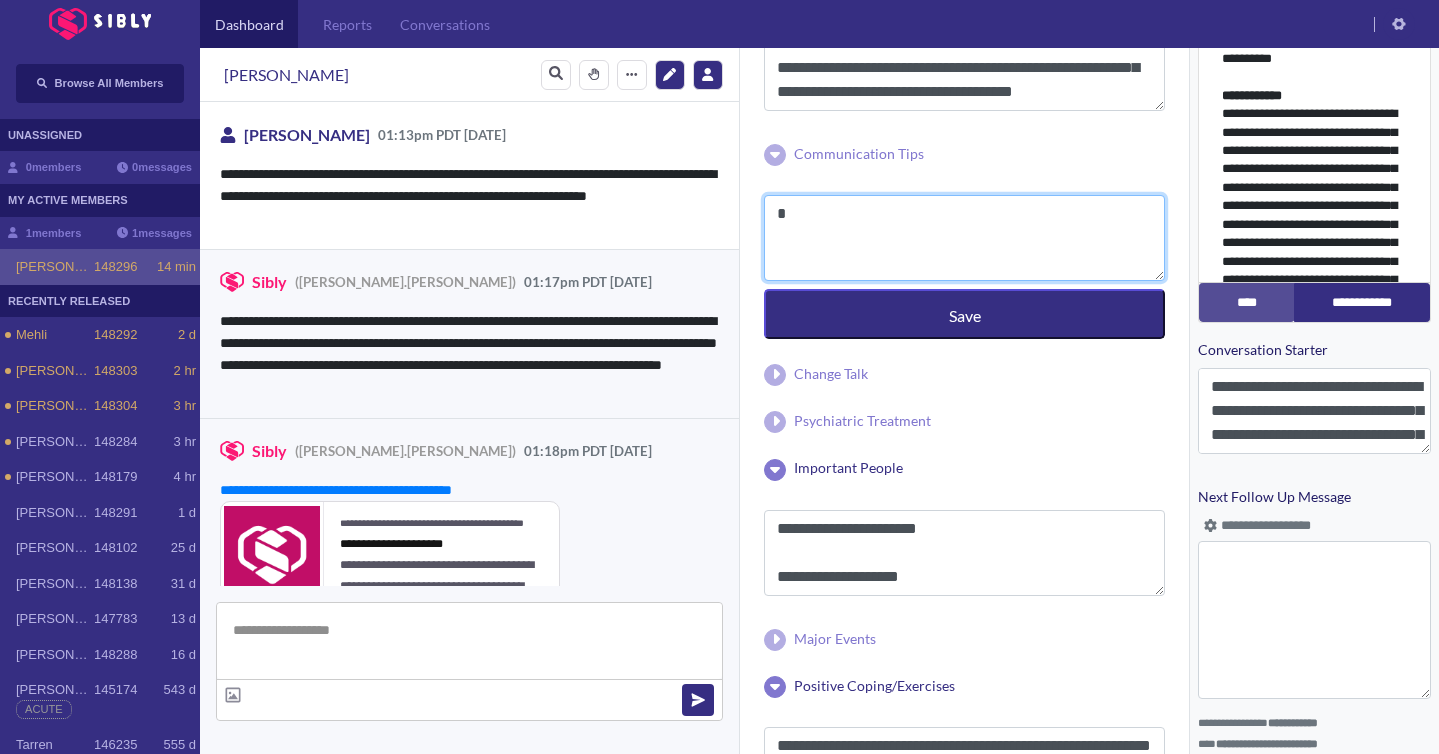 scroll, scrollTop: 5015, scrollLeft: 0, axis: vertical 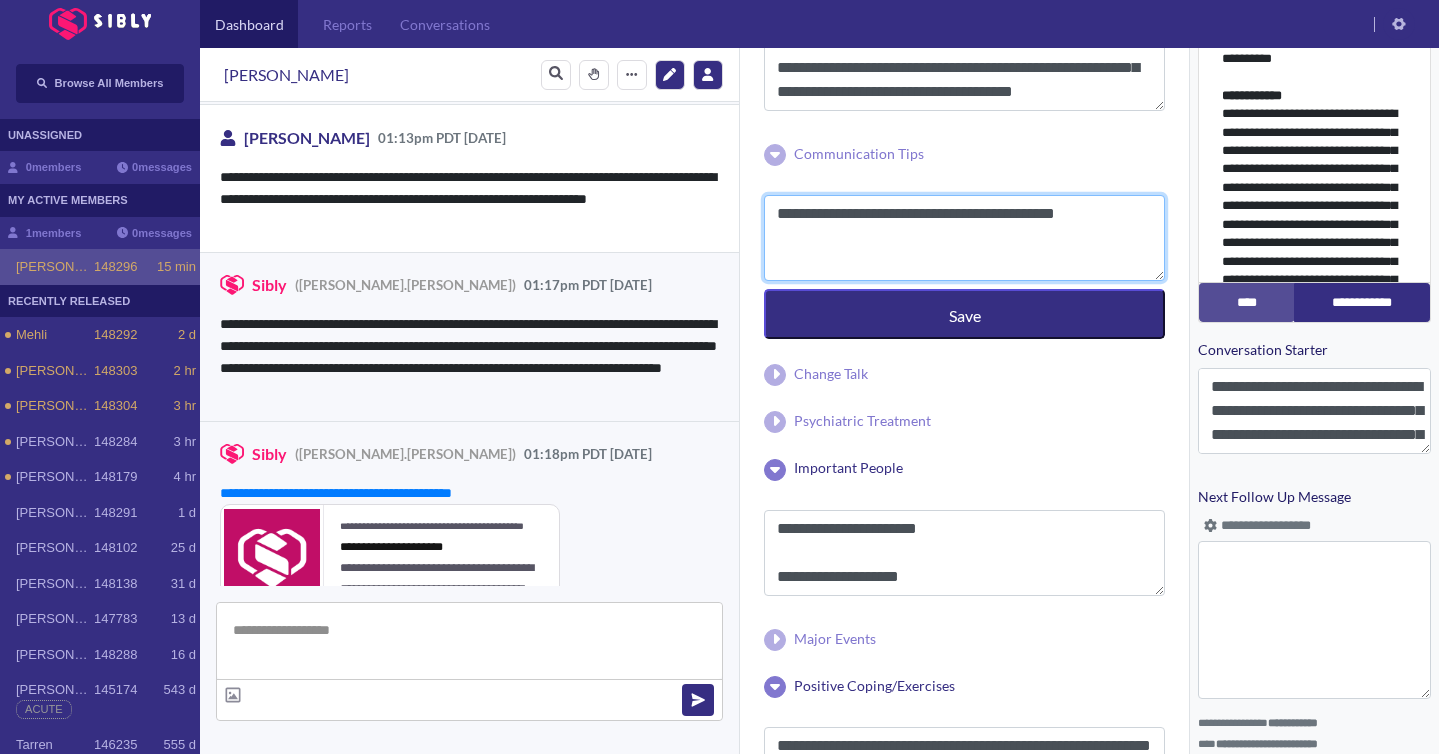 click on "**********" at bounding box center (964, 238) 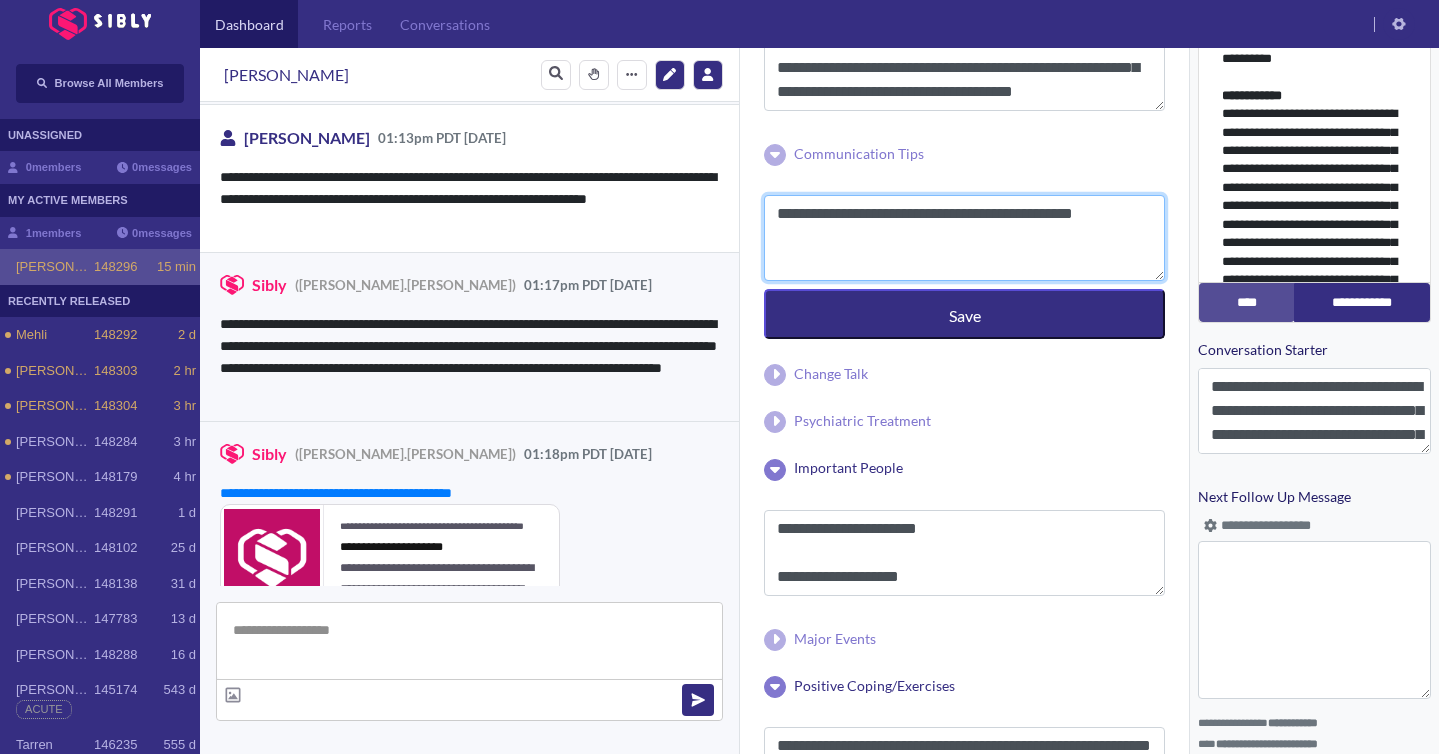 click on "**********" at bounding box center [964, 238] 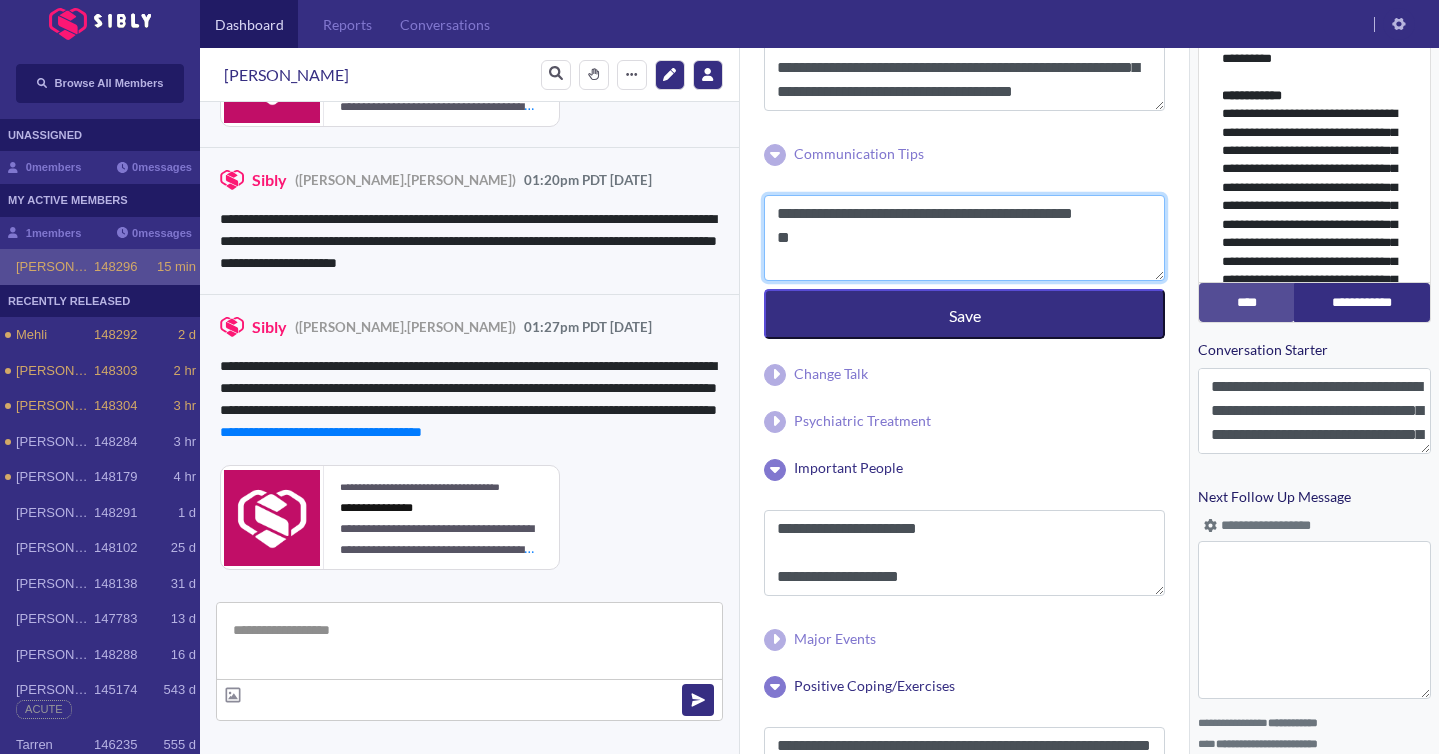 scroll, scrollTop: 5501, scrollLeft: 0, axis: vertical 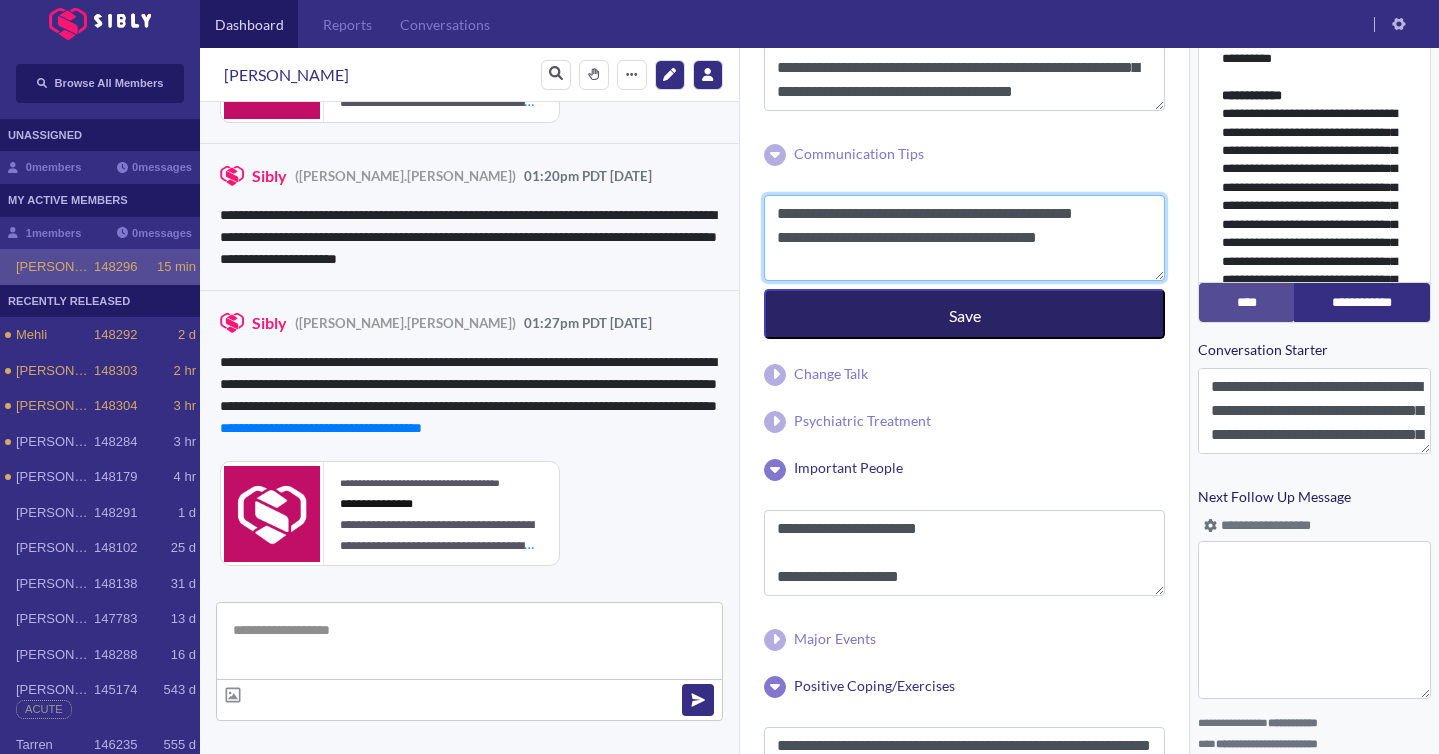 type on "**********" 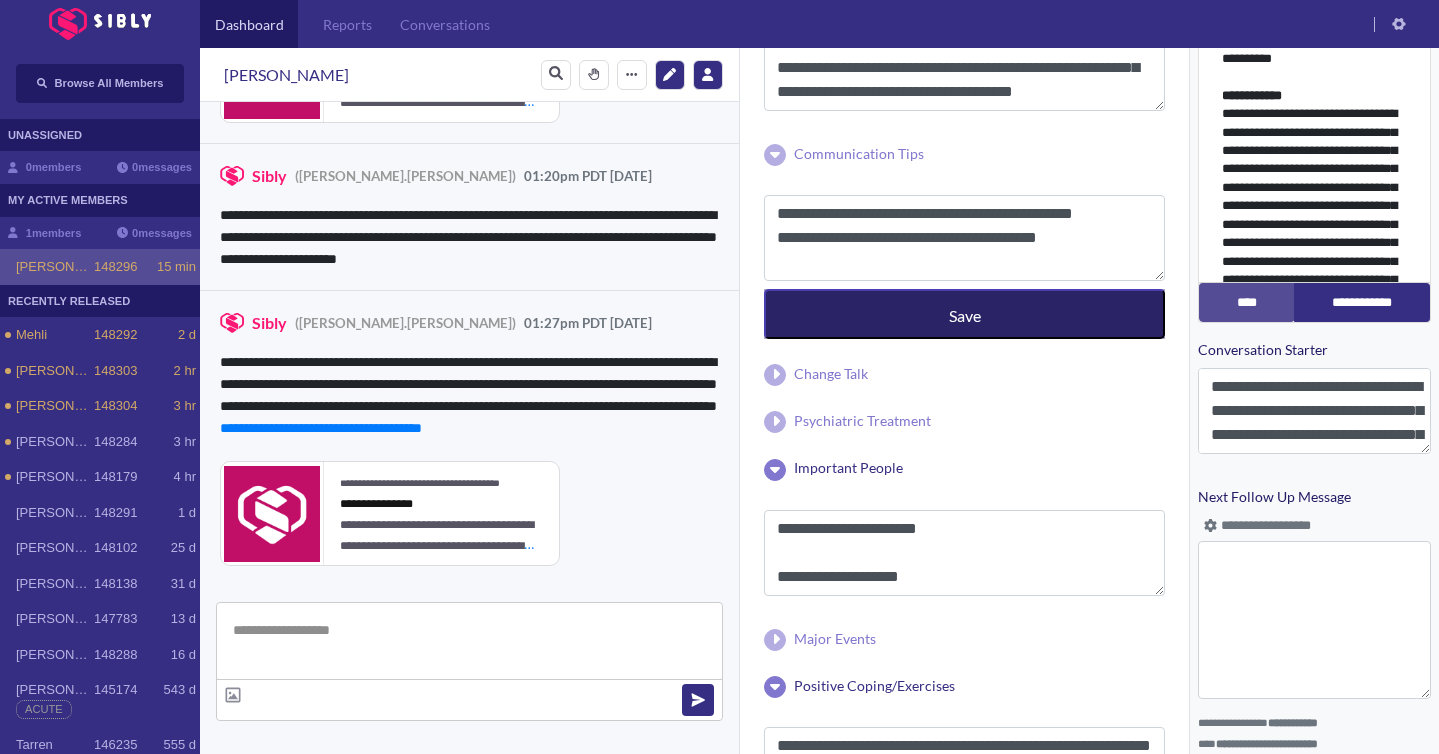 click on "Save" at bounding box center (964, 314) 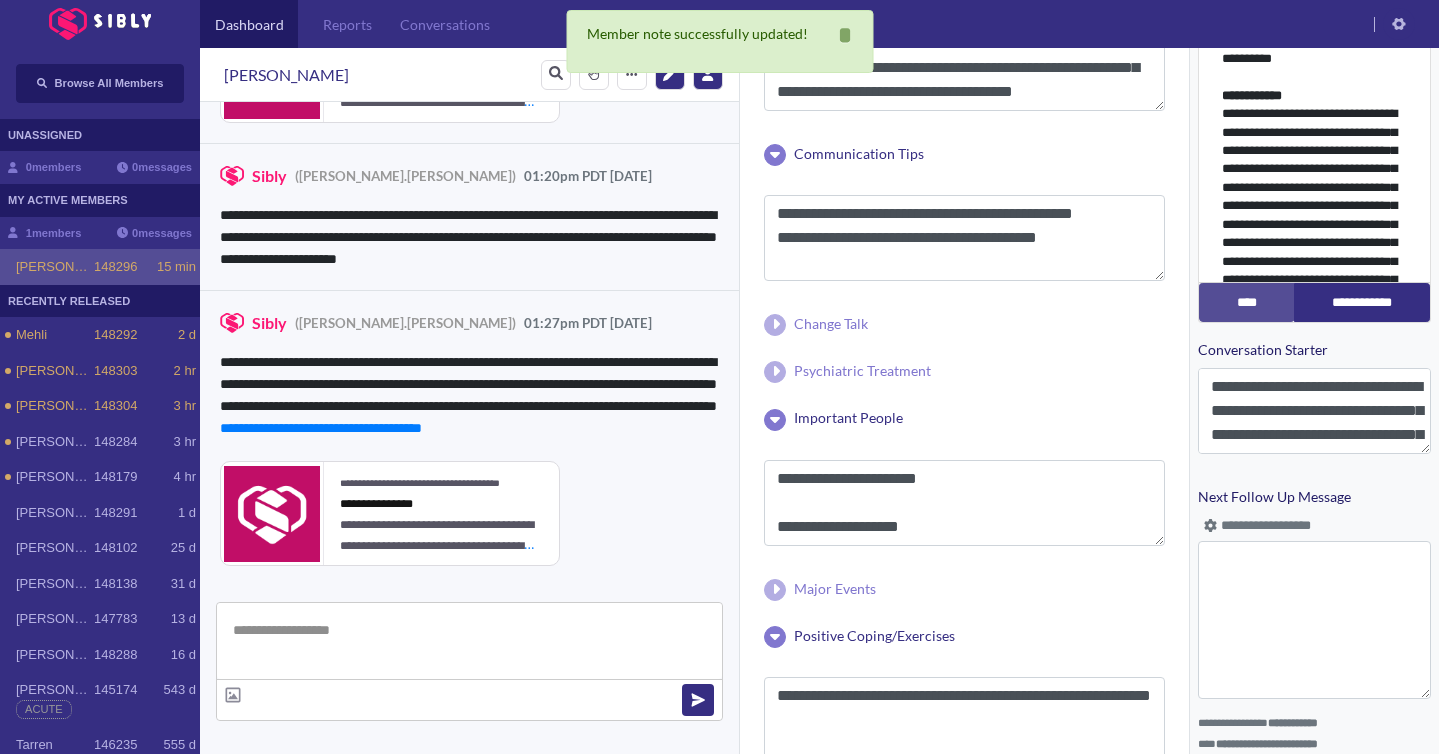 scroll, scrollTop: 0, scrollLeft: 0, axis: both 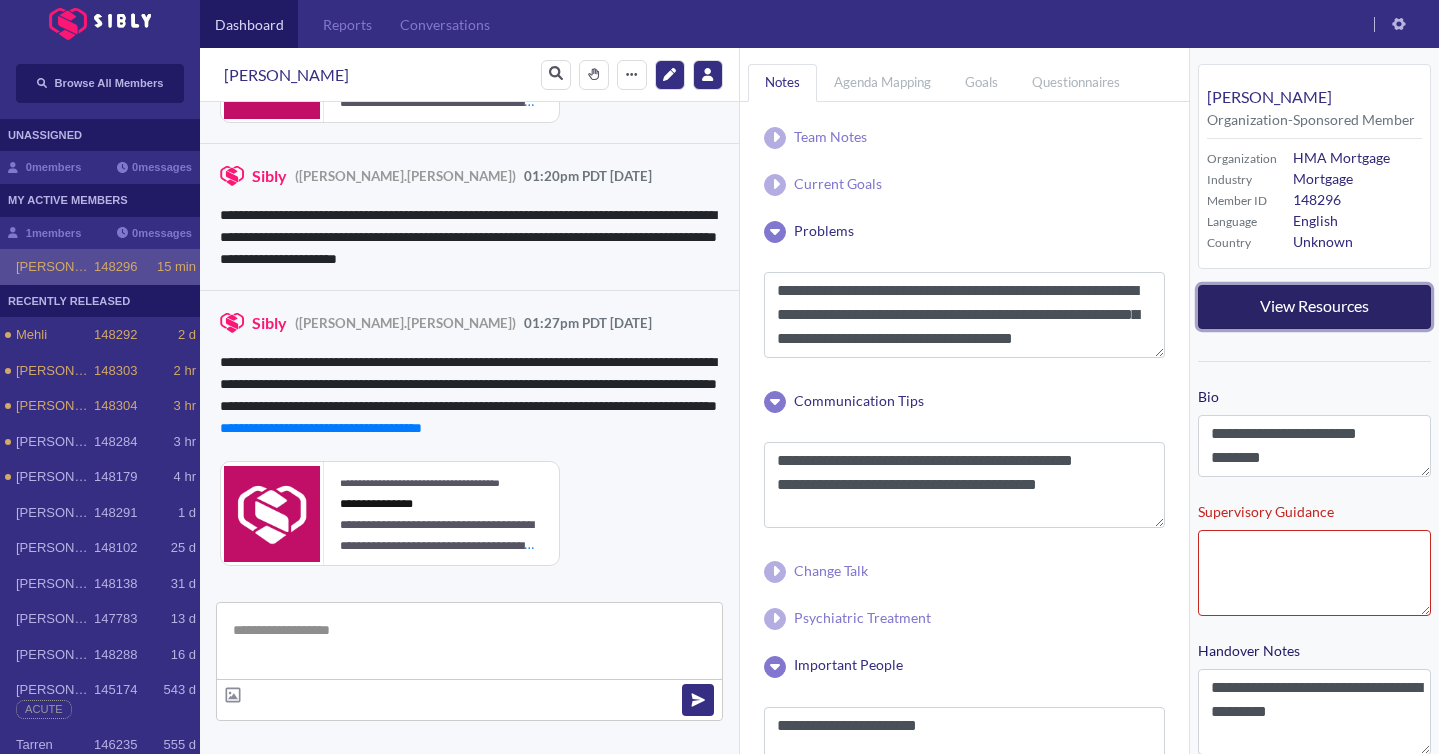 click on "View Resources" at bounding box center (1314, 305) 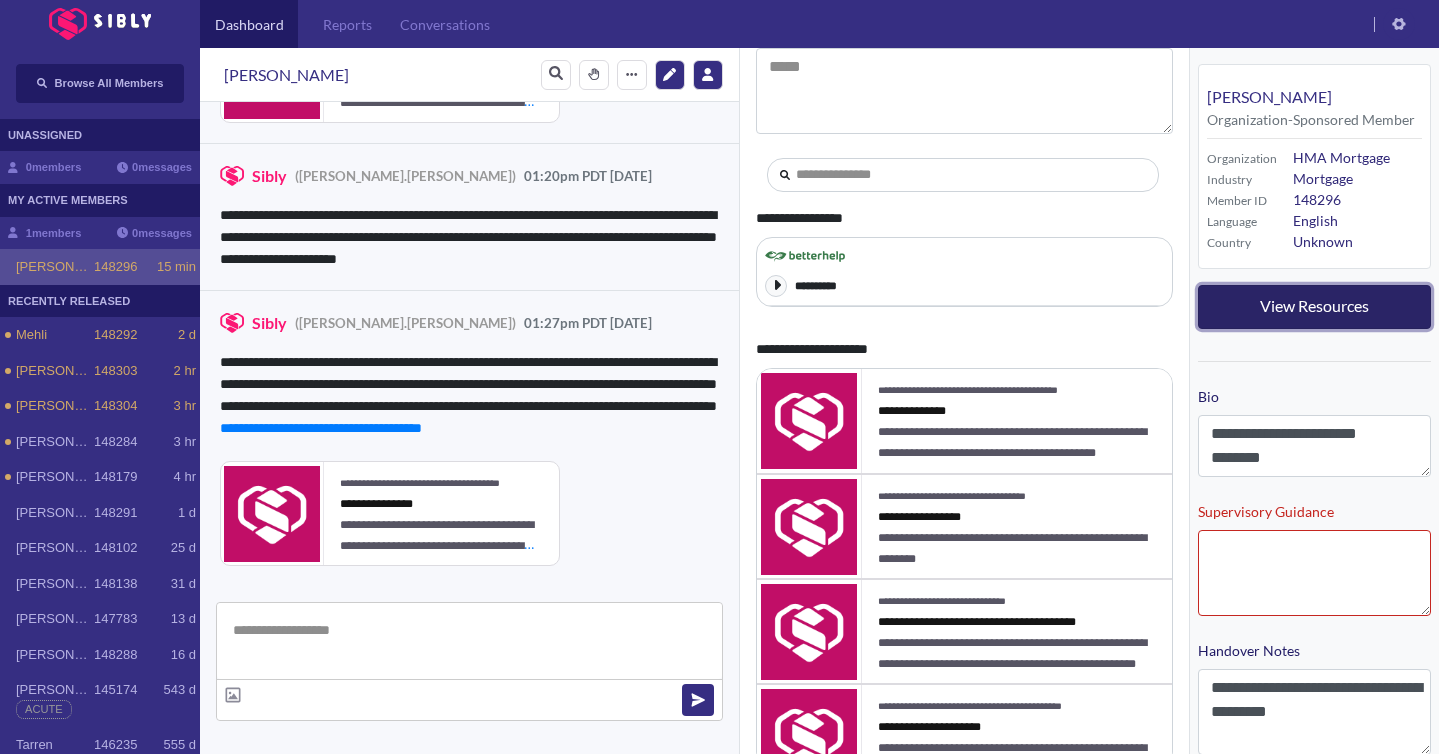scroll, scrollTop: 102, scrollLeft: 0, axis: vertical 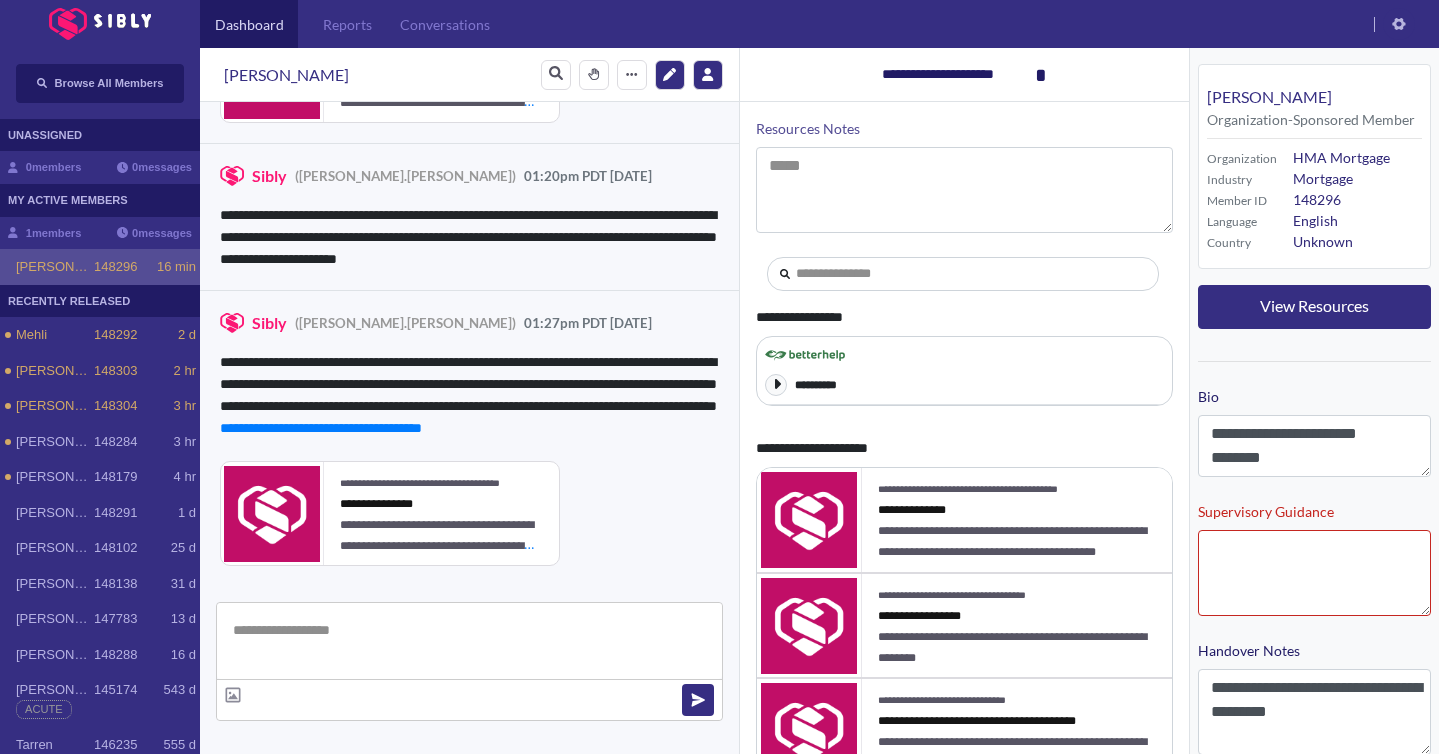 click on "*" at bounding box center [1041, 75] 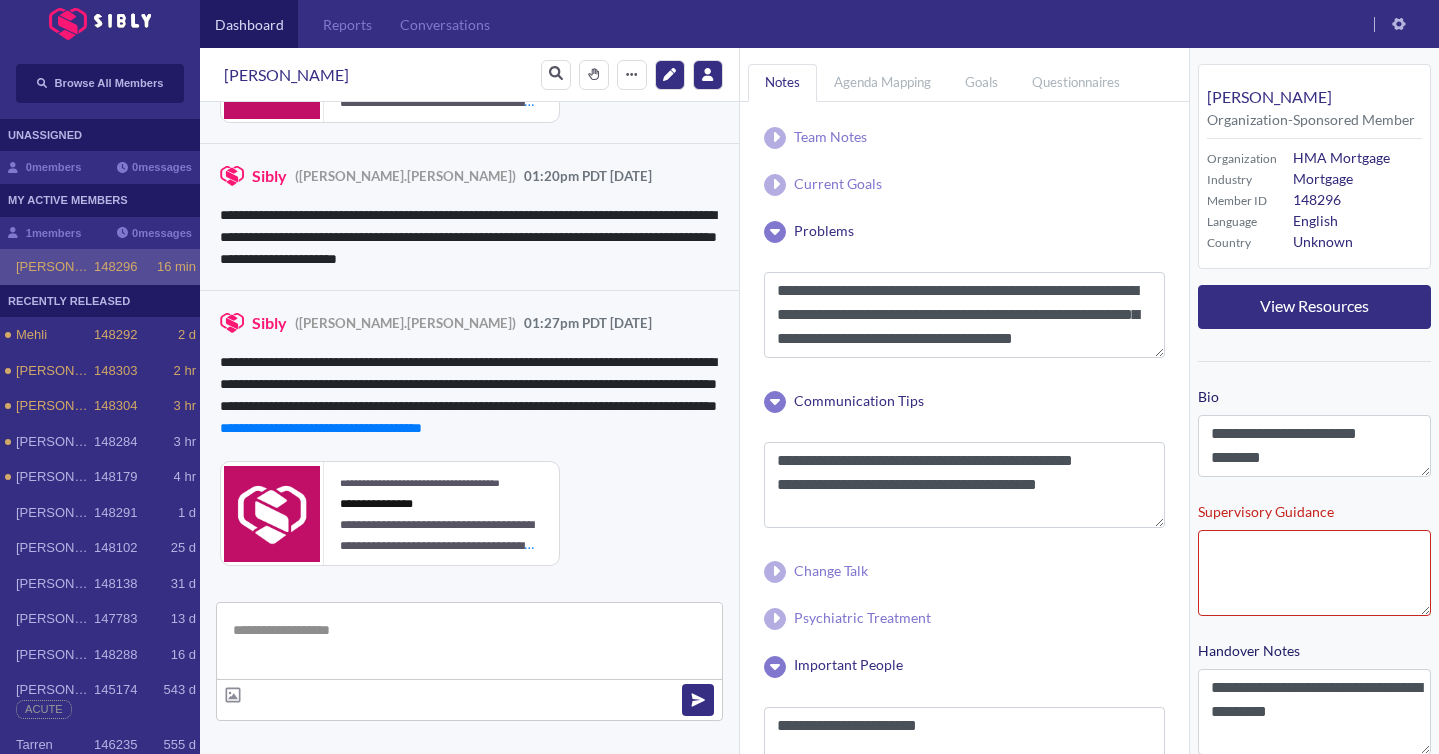 drag, startPoint x: 762, startPoint y: 457, endPoint x: 1053, endPoint y: 502, distance: 294.45883 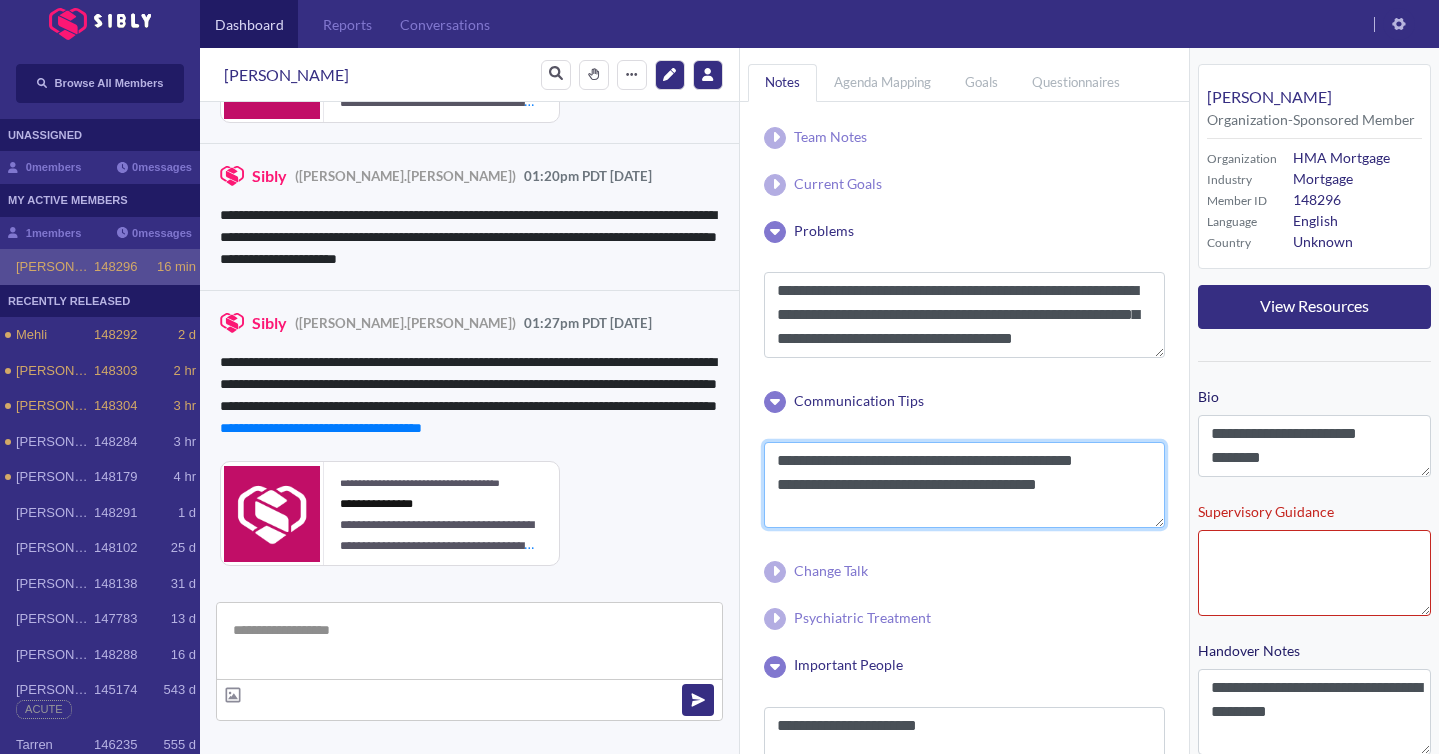drag, startPoint x: 778, startPoint y: 462, endPoint x: 1064, endPoint y: 559, distance: 302.00165 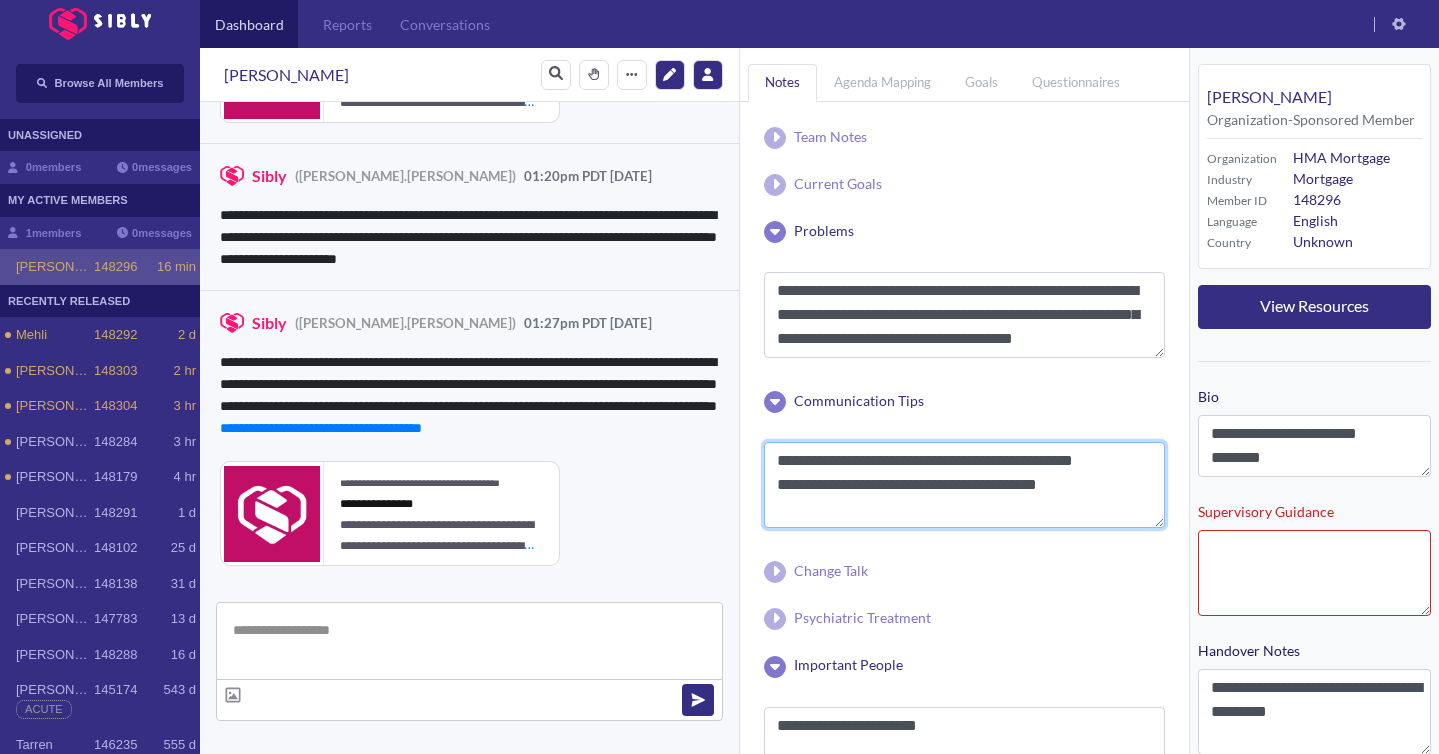 click on "**********" at bounding box center [964, 485] 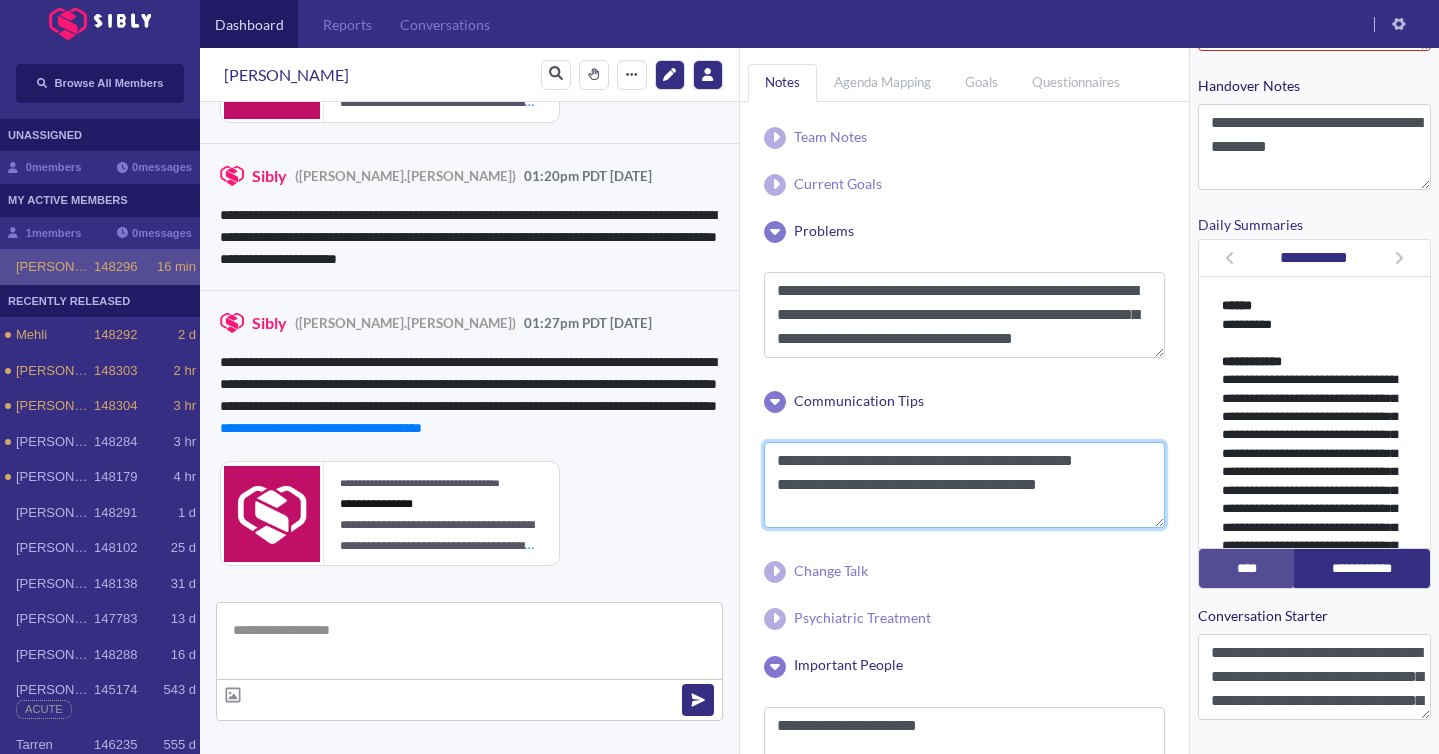 scroll, scrollTop: 683, scrollLeft: 0, axis: vertical 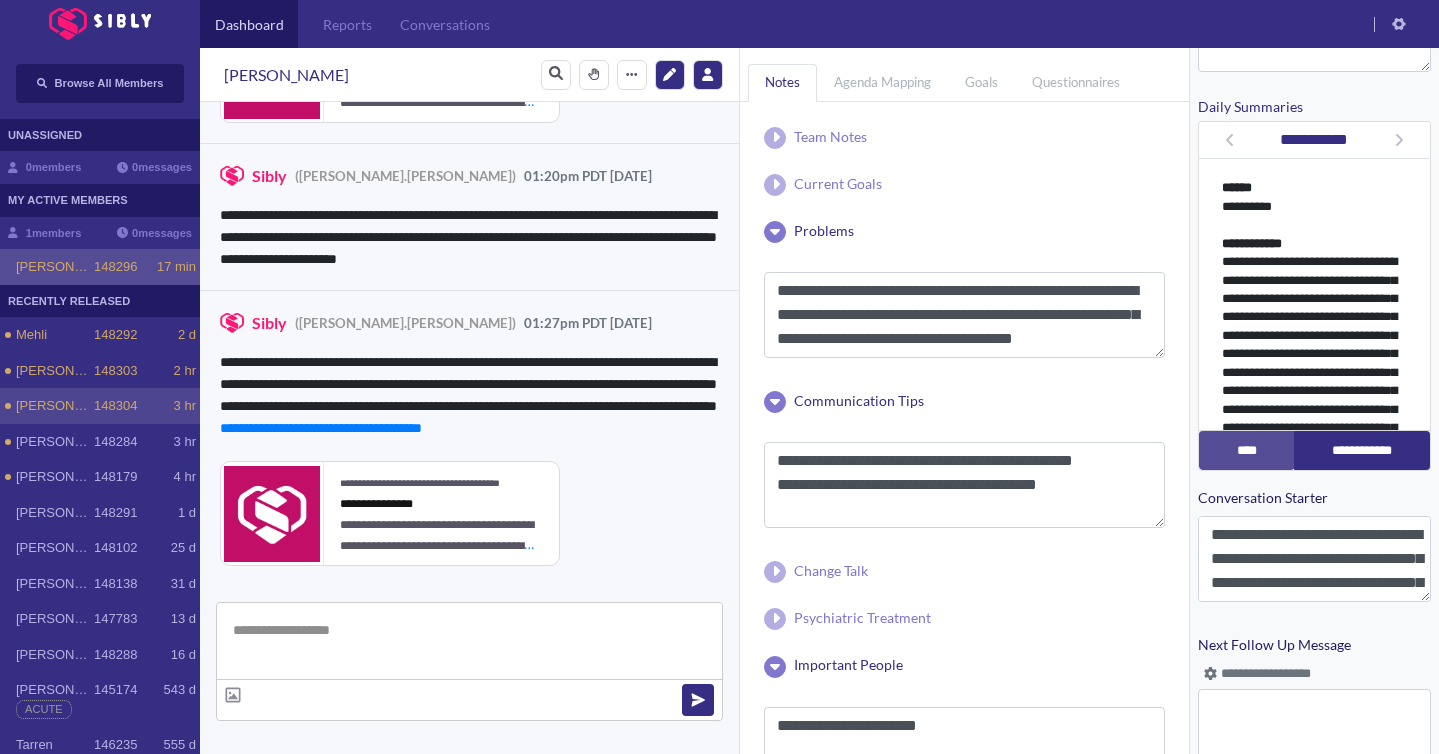 click on "[PERSON_NAME]" at bounding box center (55, 406) 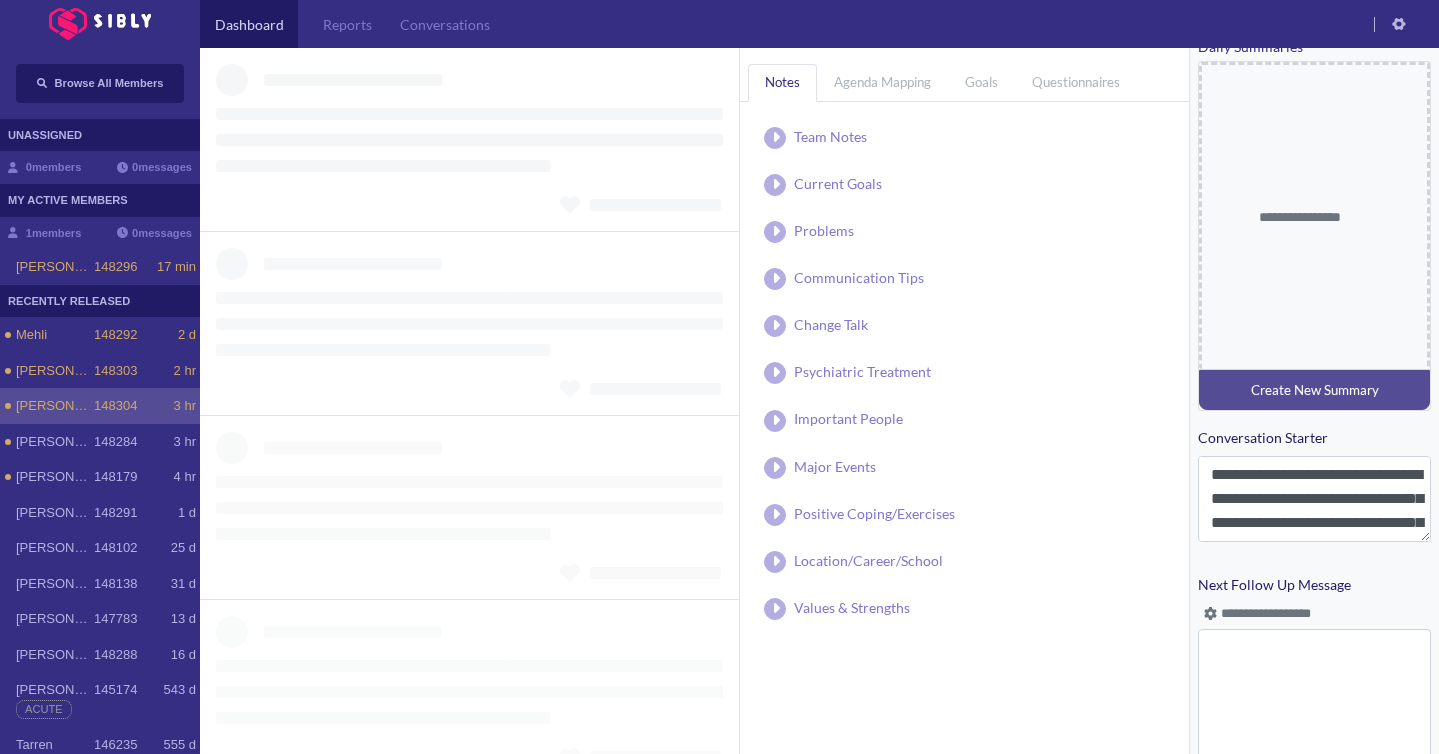 scroll, scrollTop: 625, scrollLeft: 0, axis: vertical 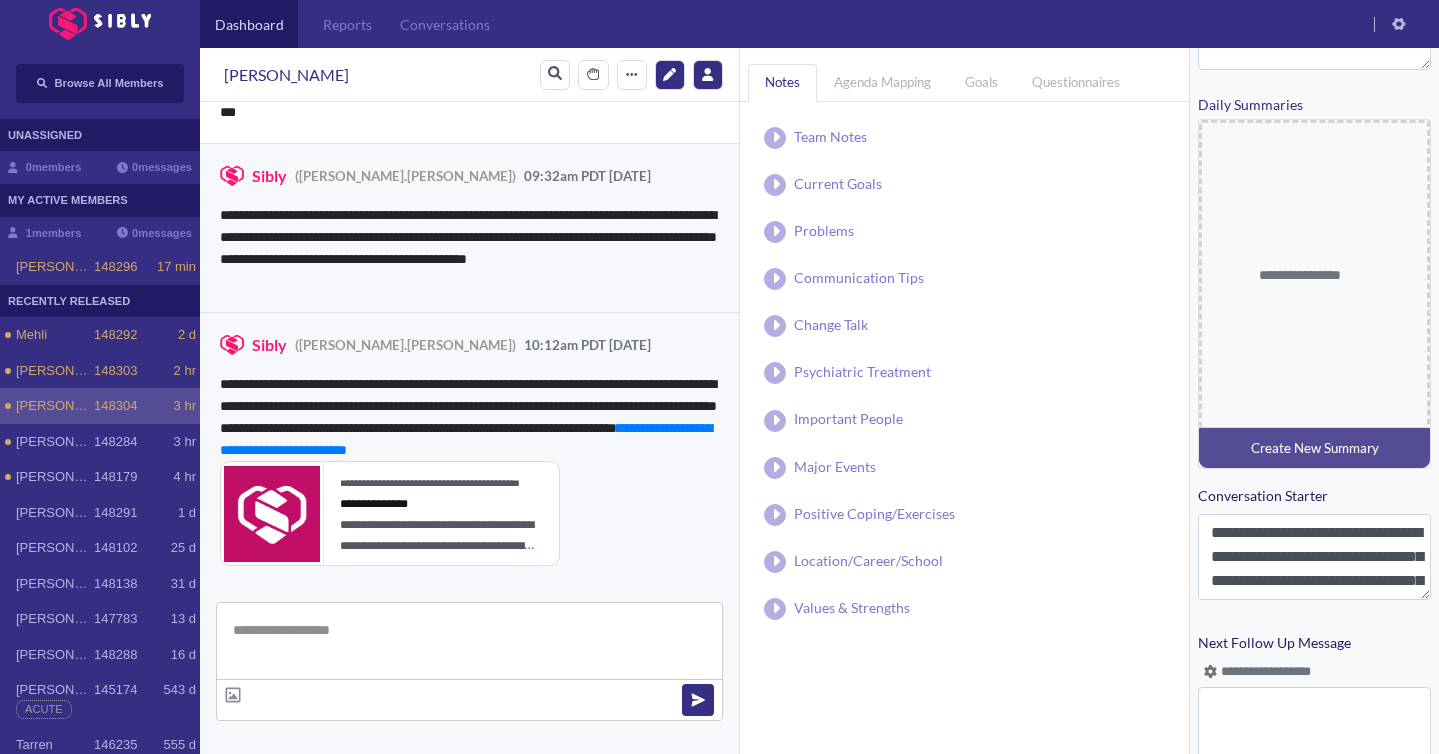 type on "**********" 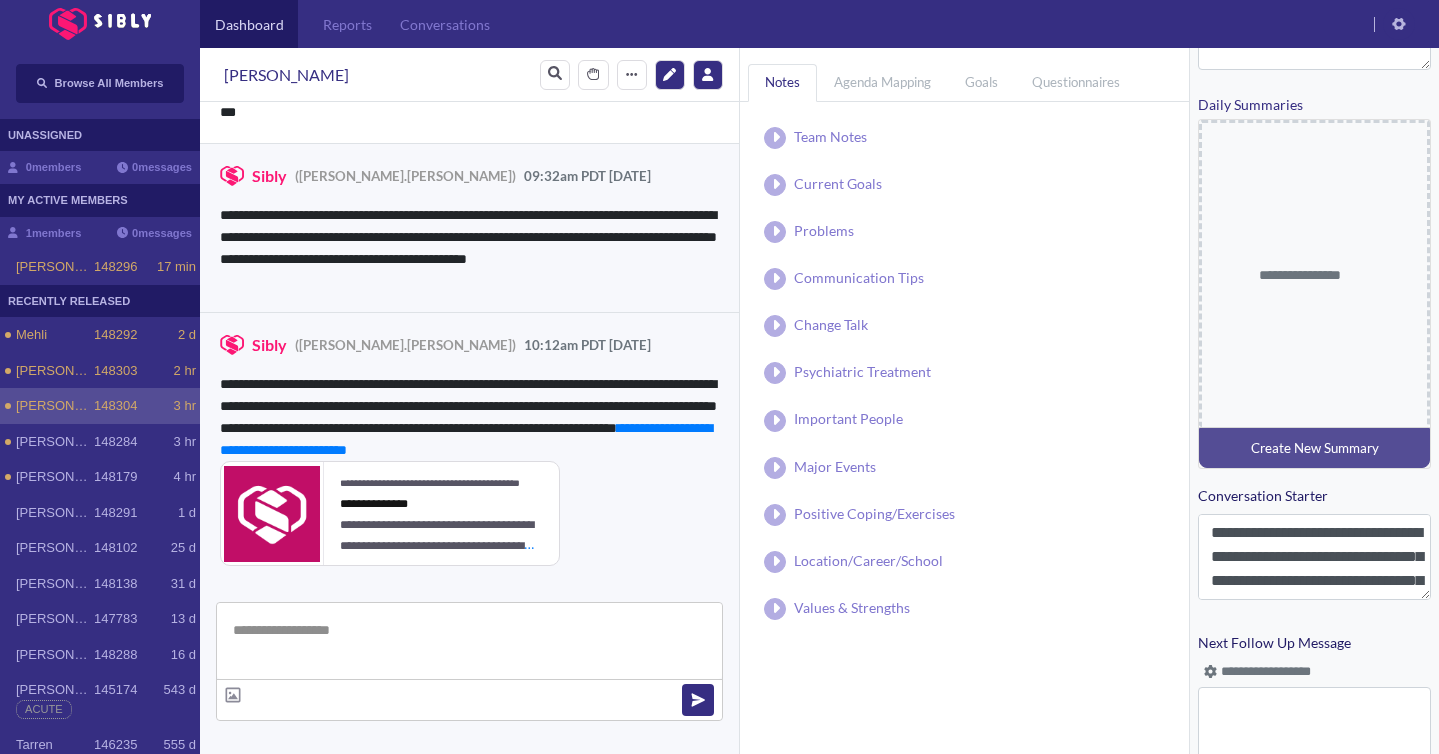 scroll, scrollTop: 683, scrollLeft: 0, axis: vertical 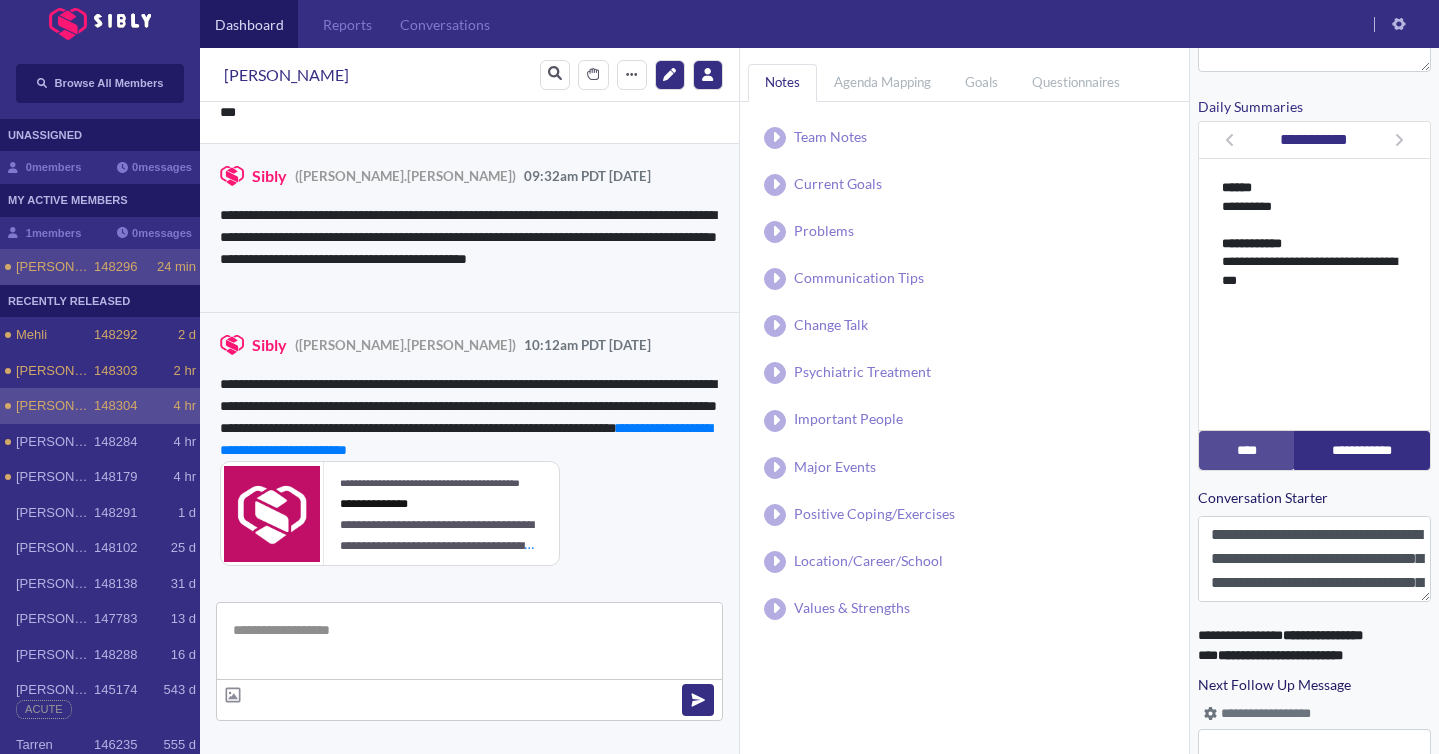 click on "[PERSON_NAME]" at bounding box center (55, 267) 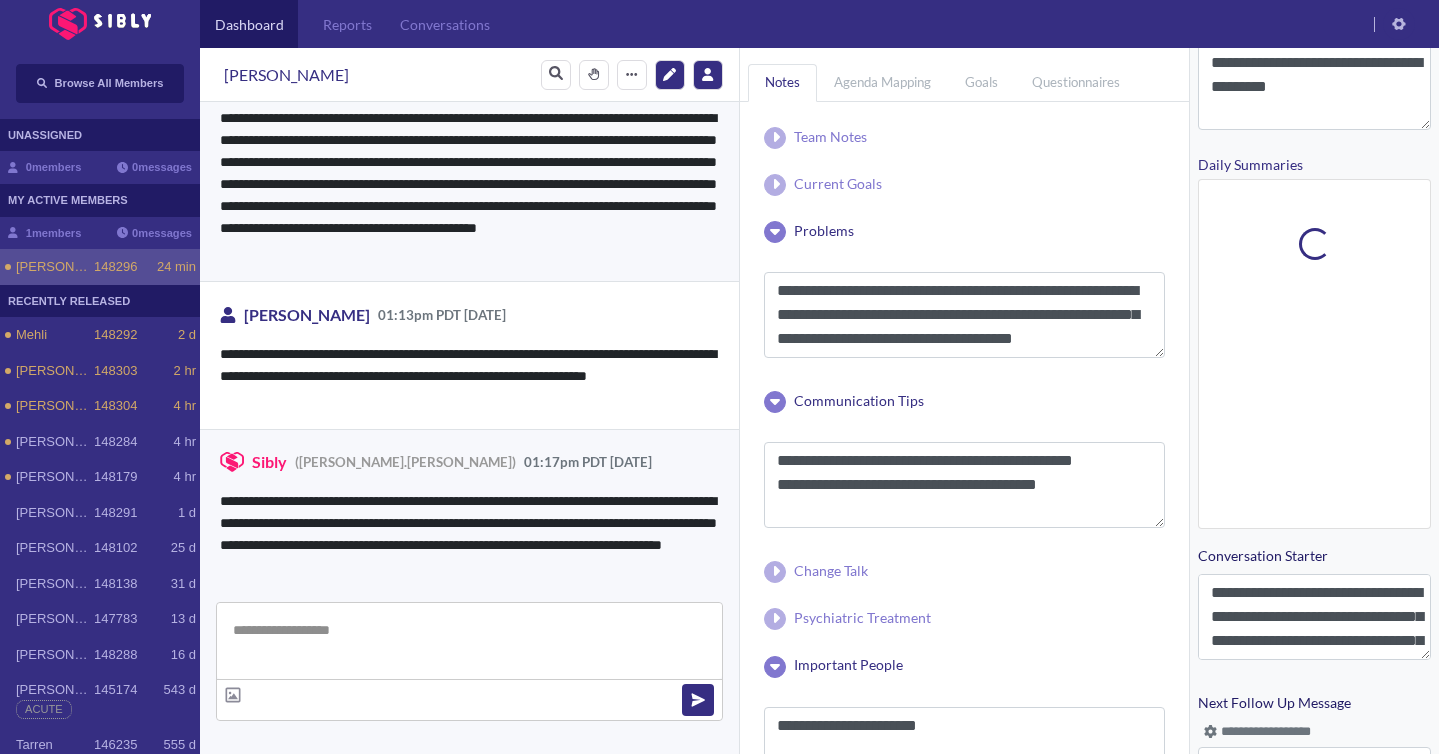 scroll, scrollTop: 3489, scrollLeft: 0, axis: vertical 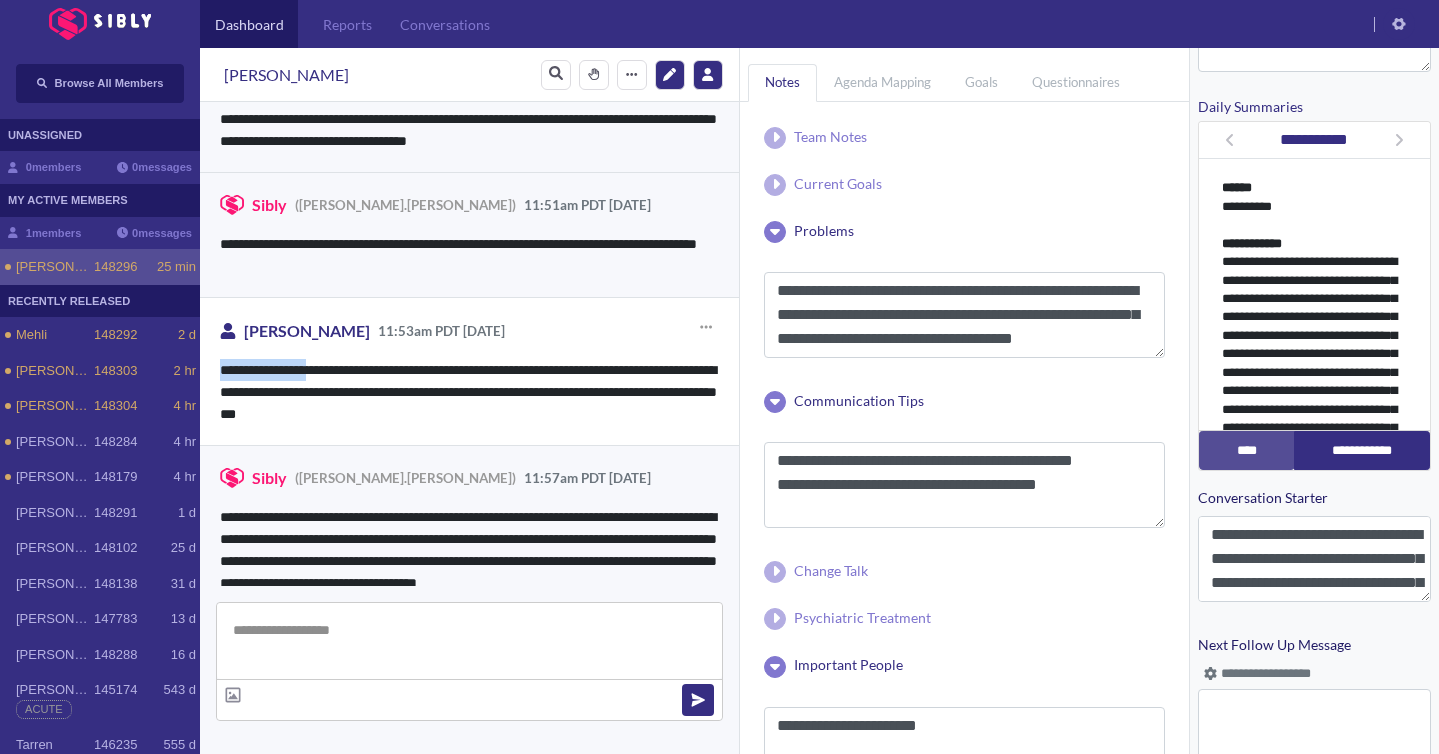 drag, startPoint x: 216, startPoint y: 365, endPoint x: 317, endPoint y: 368, distance: 101.04455 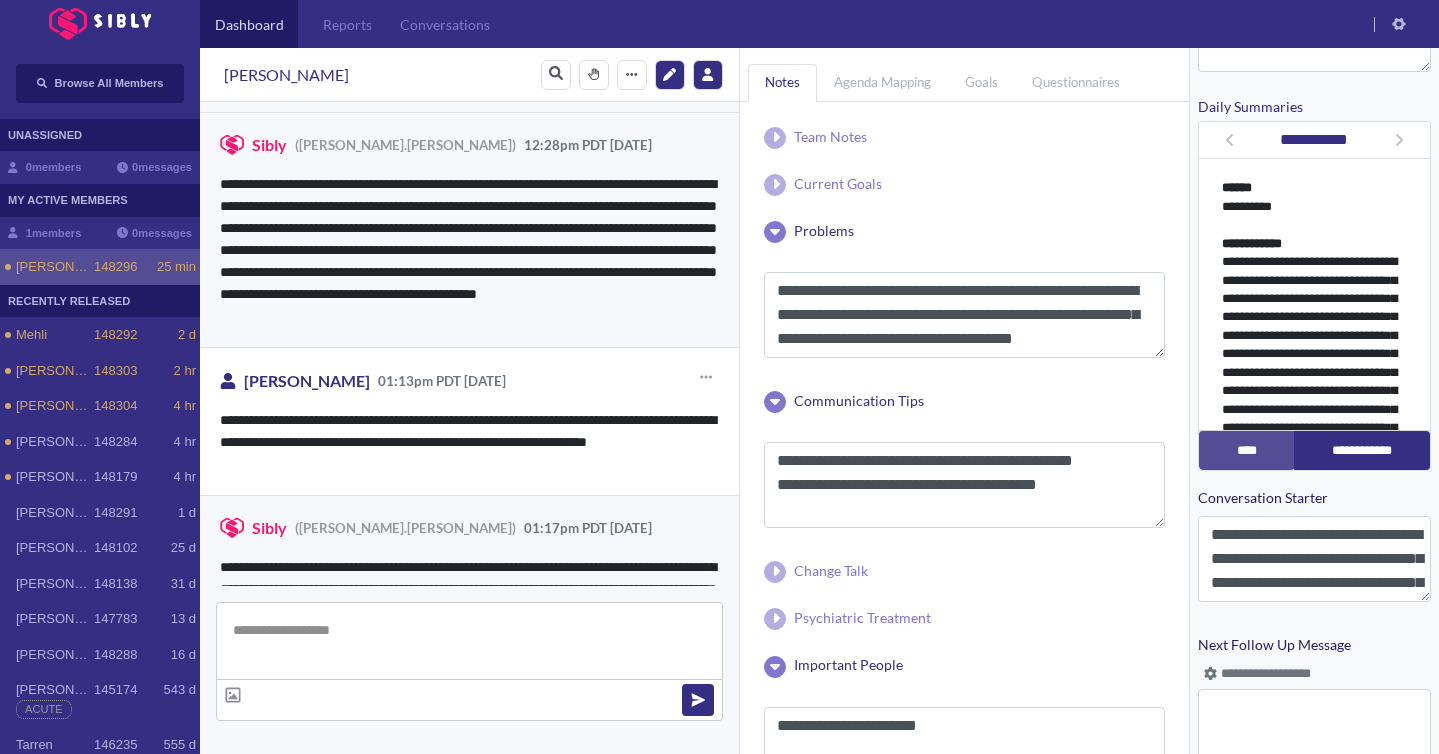 scroll, scrollTop: 3680, scrollLeft: 0, axis: vertical 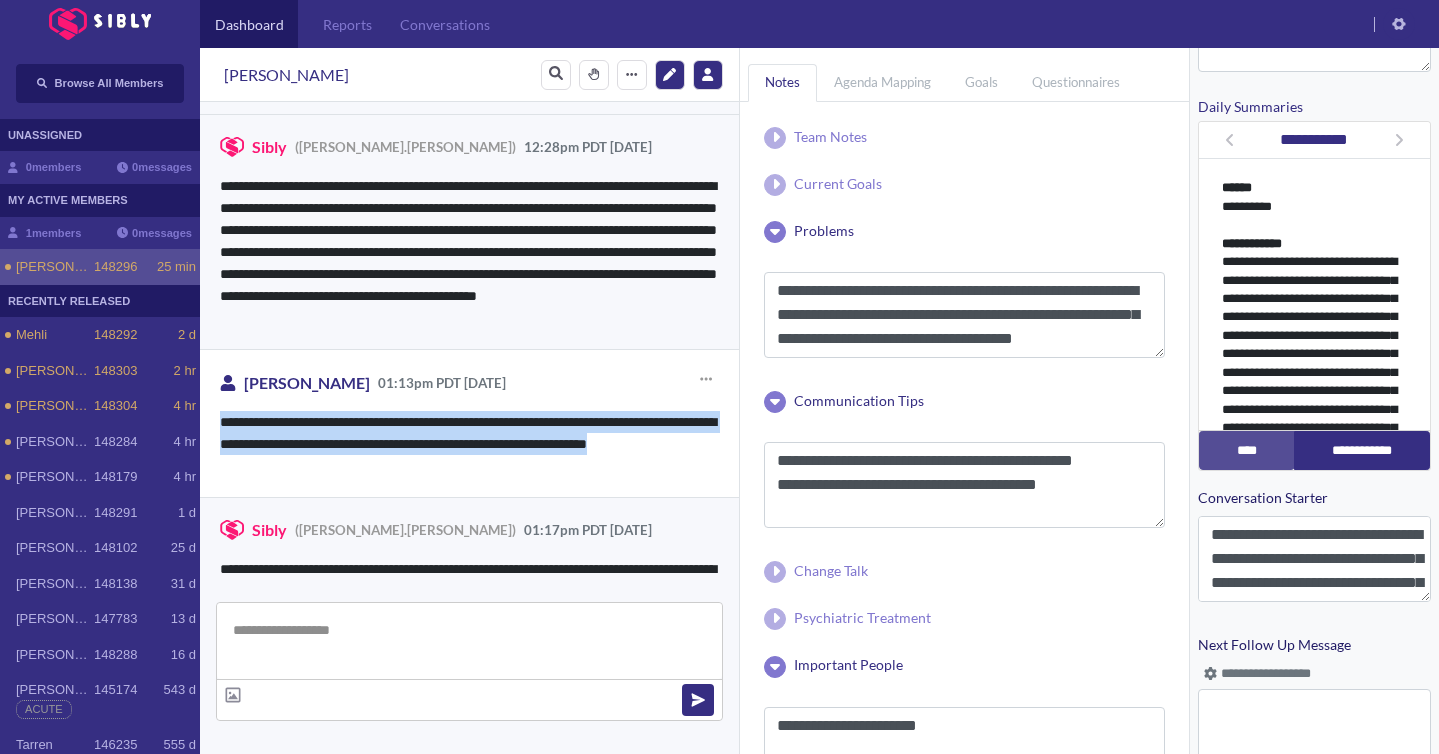 drag, startPoint x: 219, startPoint y: 417, endPoint x: 277, endPoint y: 461, distance: 72.8011 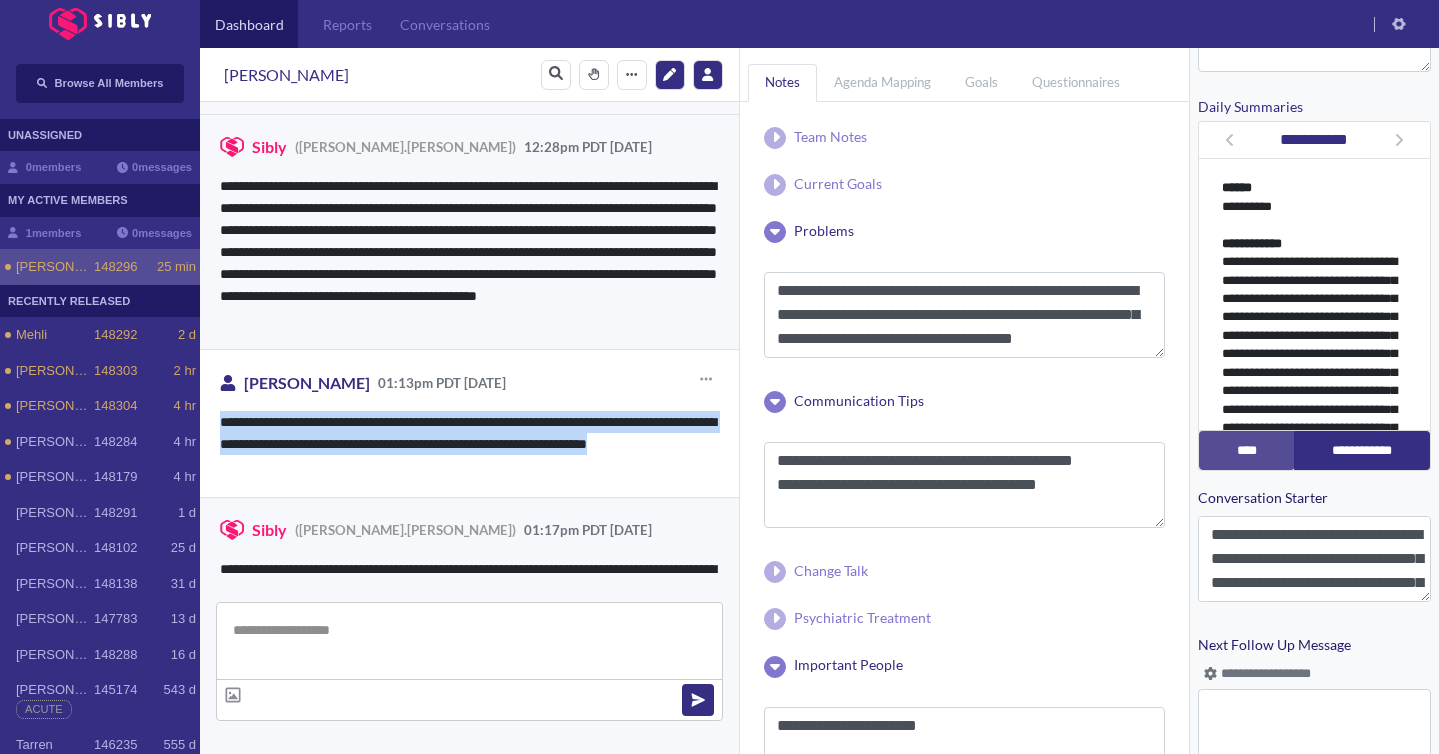 click on "**********" at bounding box center [469, 444] 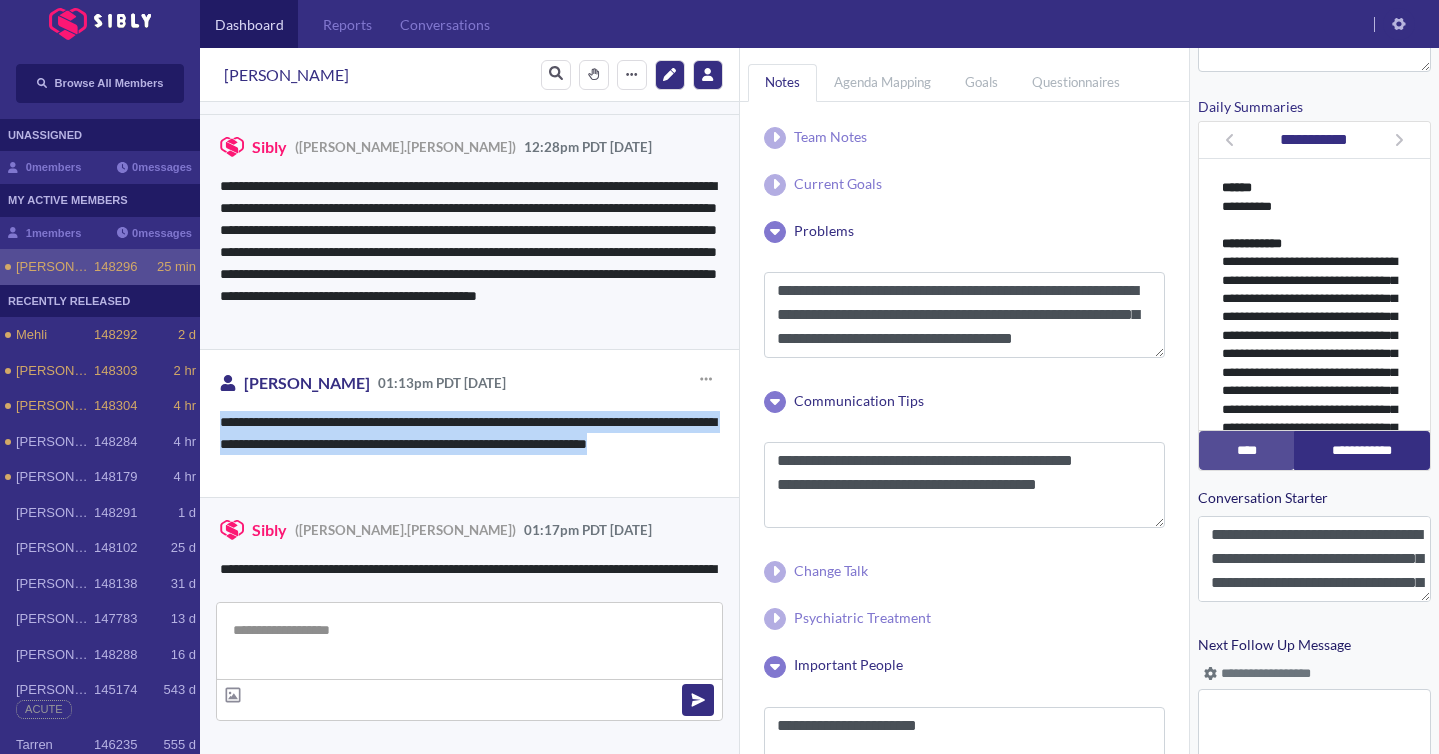 copy on "**********" 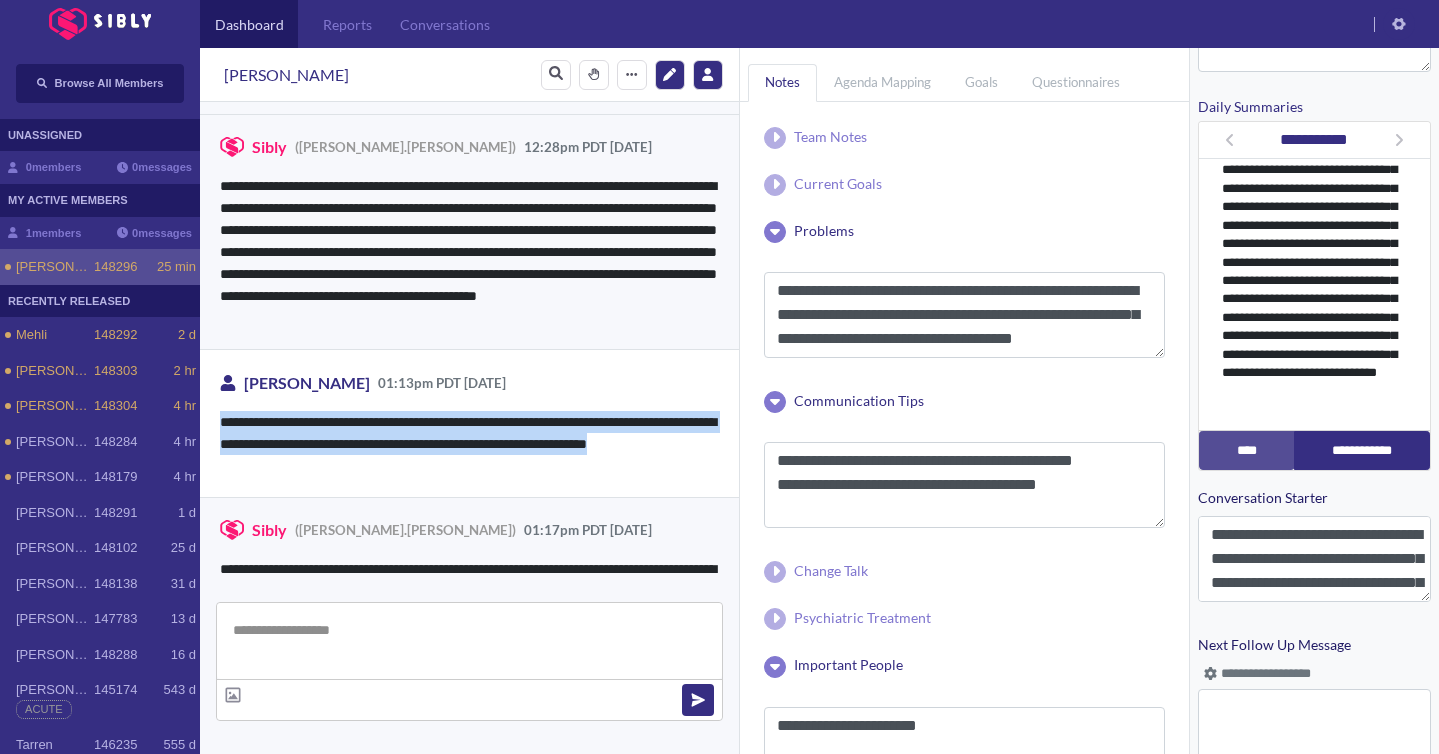 scroll, scrollTop: 1493, scrollLeft: 0, axis: vertical 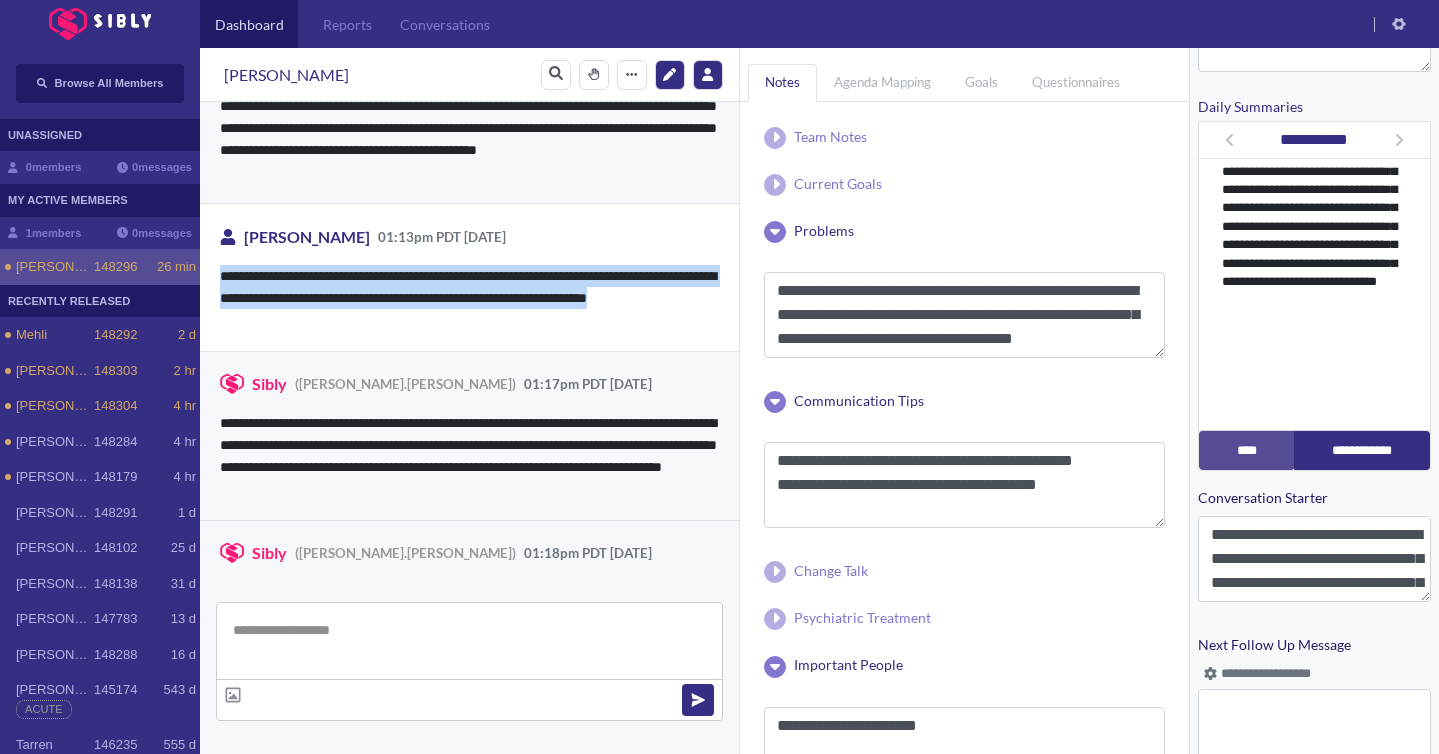 copy on "**********" 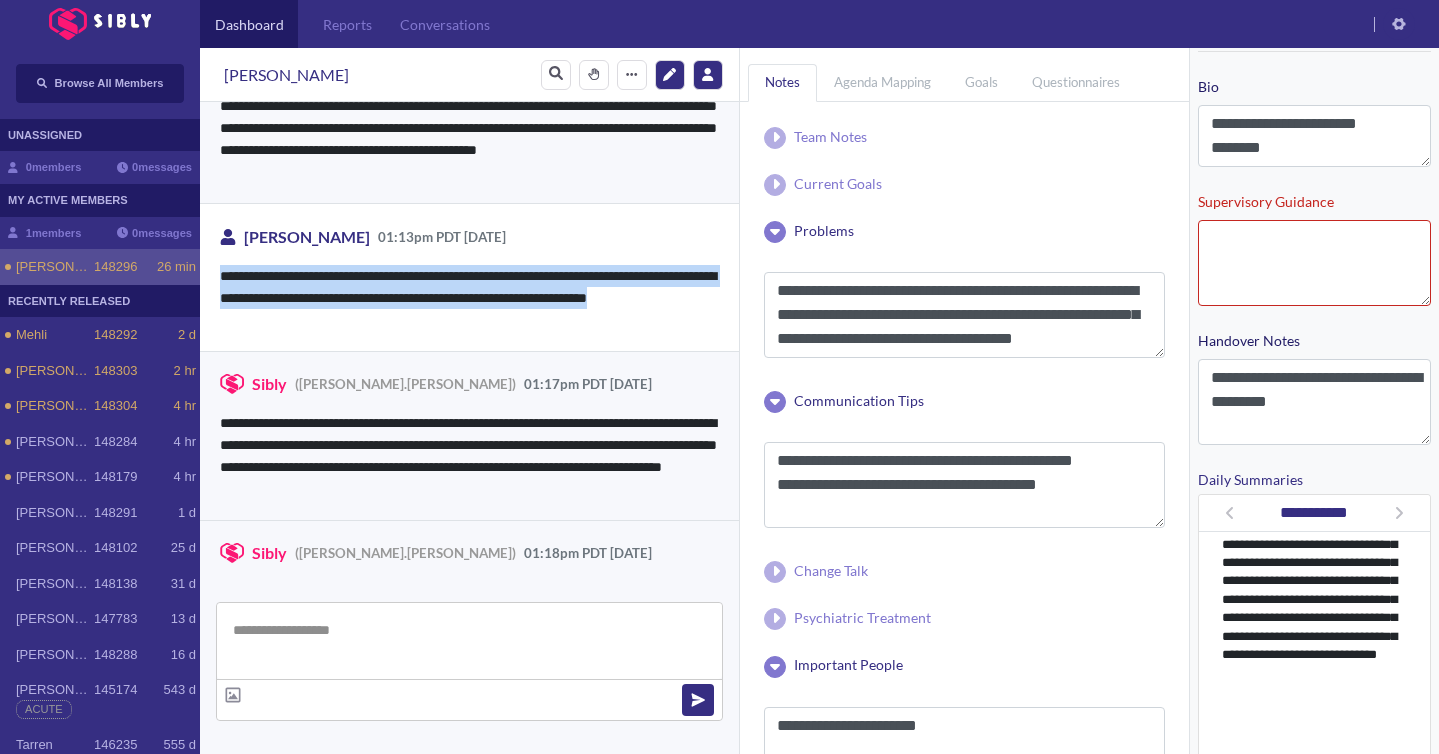 scroll, scrollTop: 0, scrollLeft: 0, axis: both 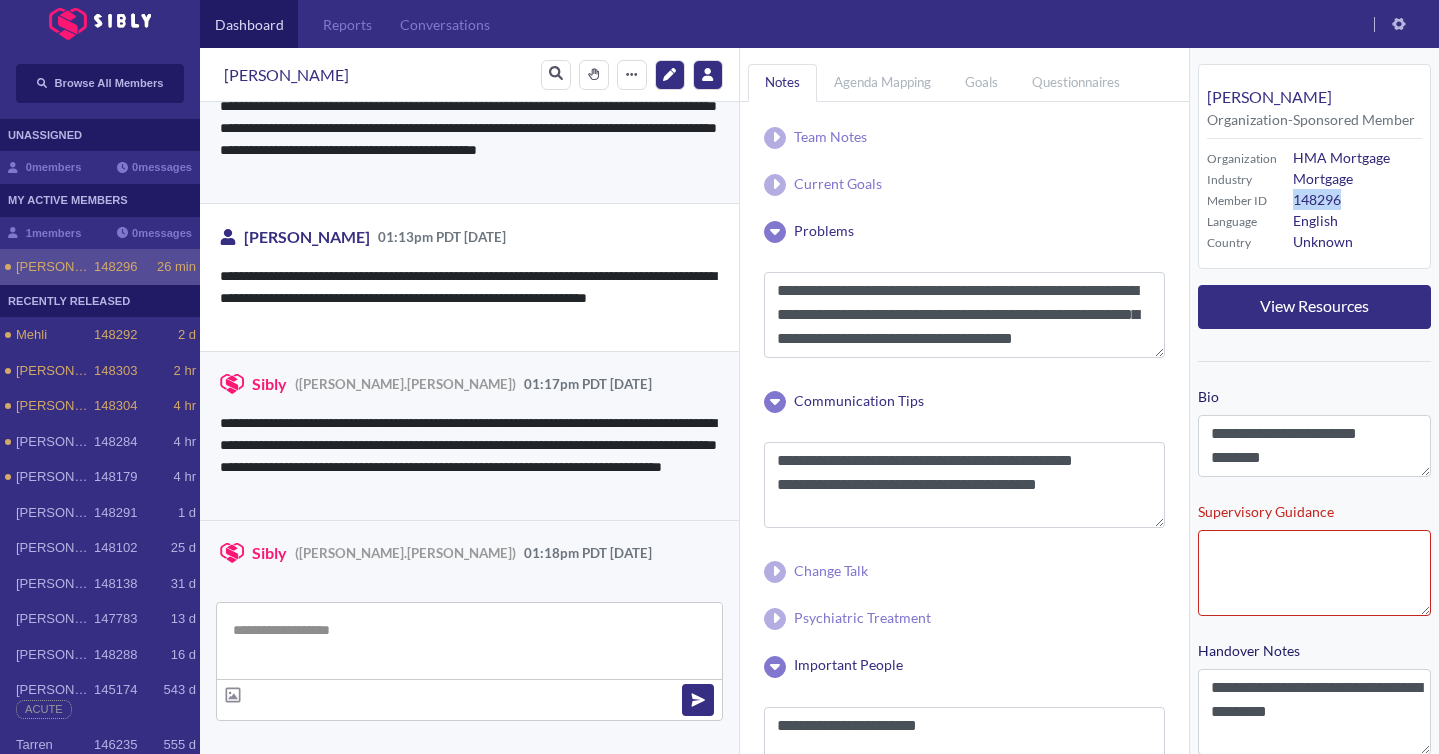 drag, startPoint x: 1290, startPoint y: 198, endPoint x: 1343, endPoint y: 199, distance: 53.009434 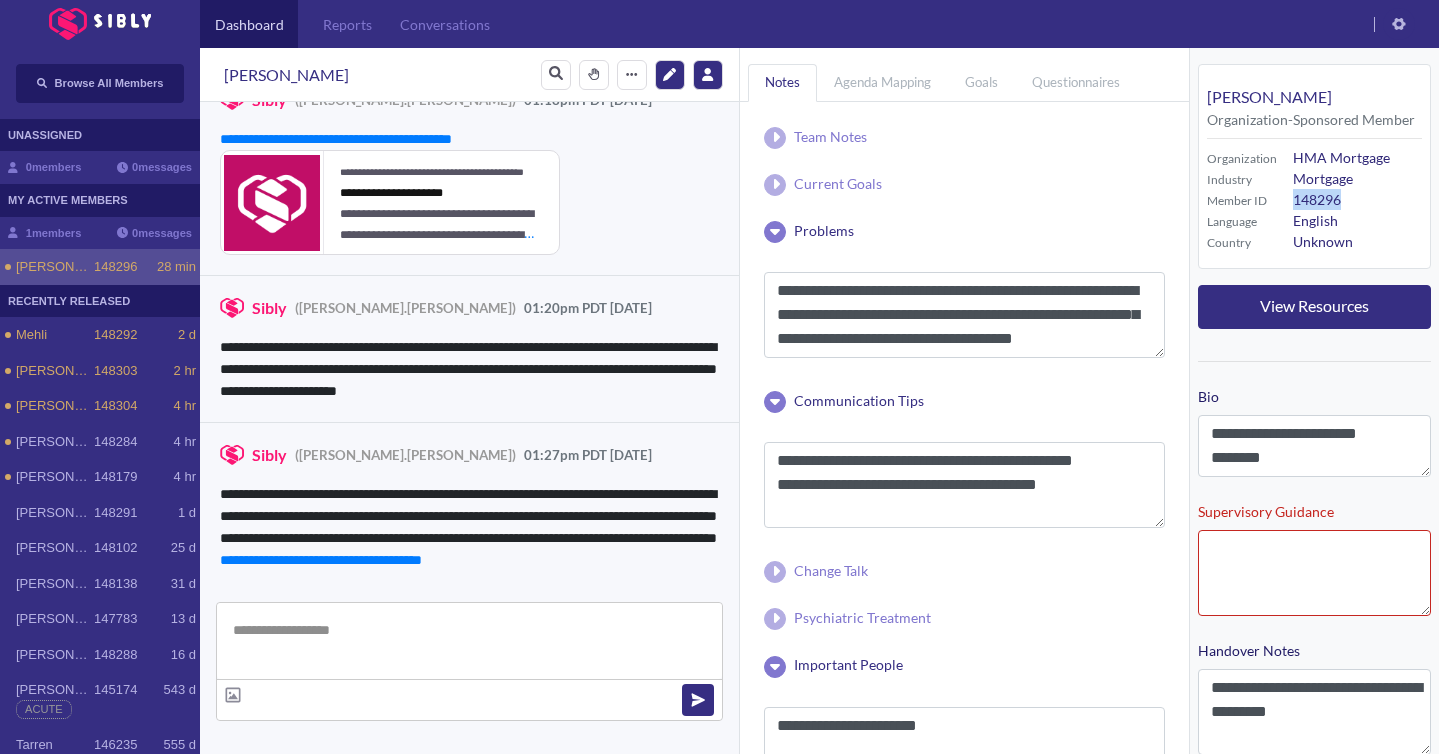 scroll, scrollTop: 4271, scrollLeft: 0, axis: vertical 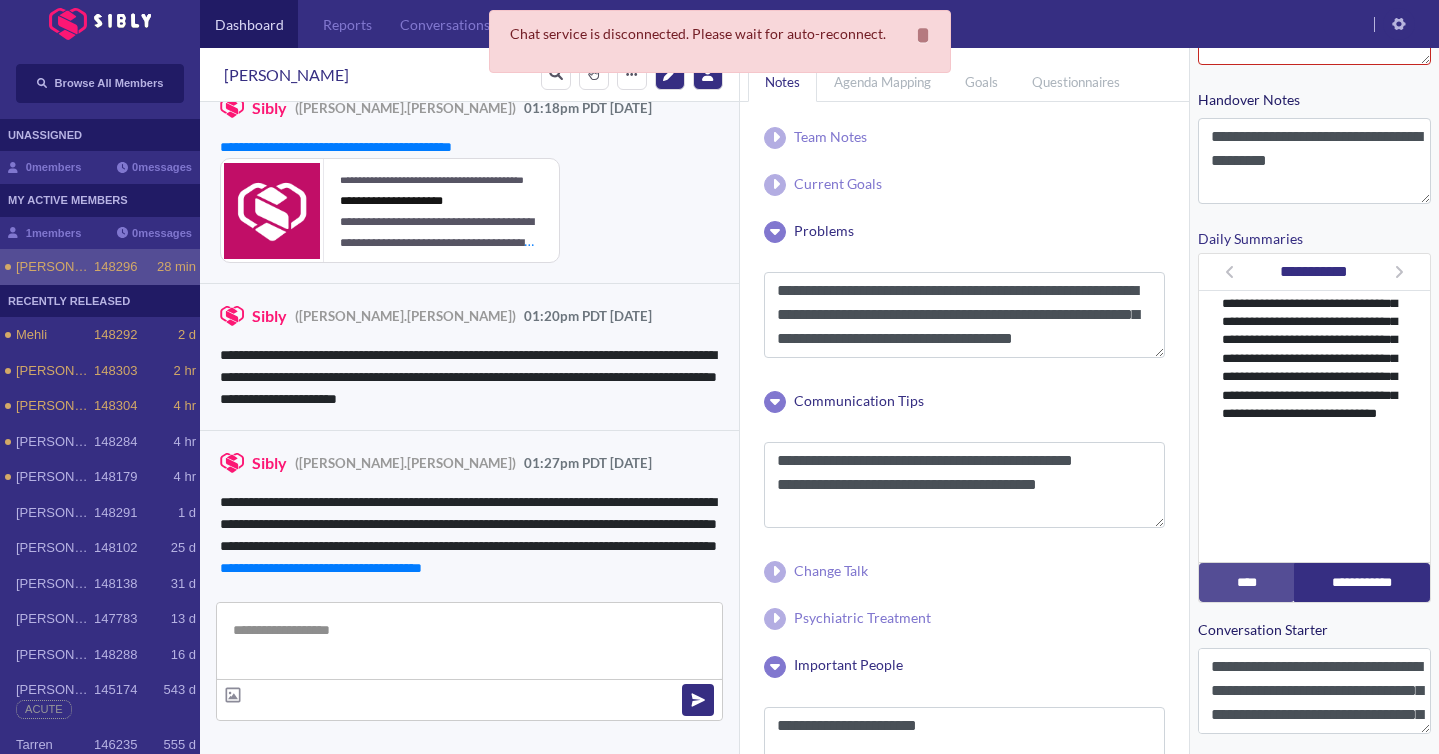 click on "**********" at bounding box center (1314, 285) 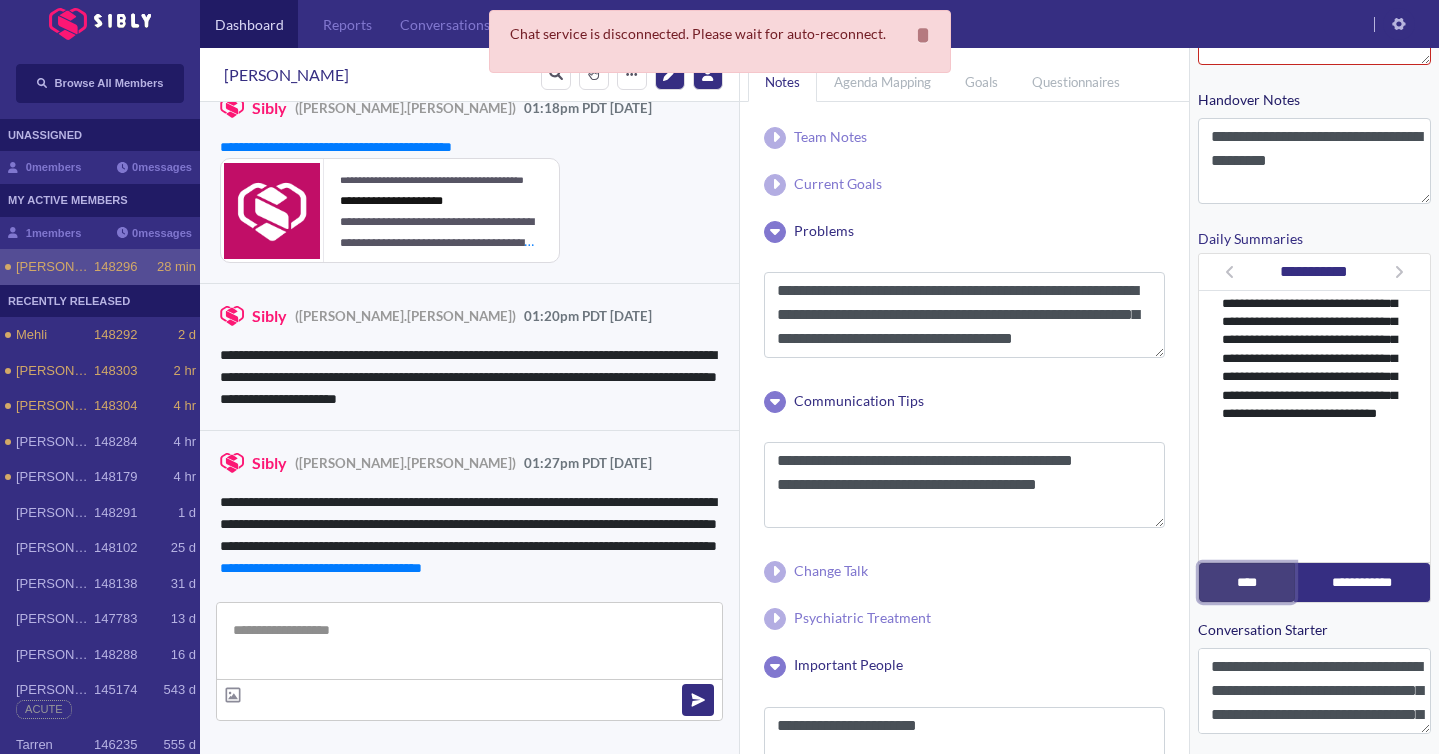 click on "****" at bounding box center (1247, 582) 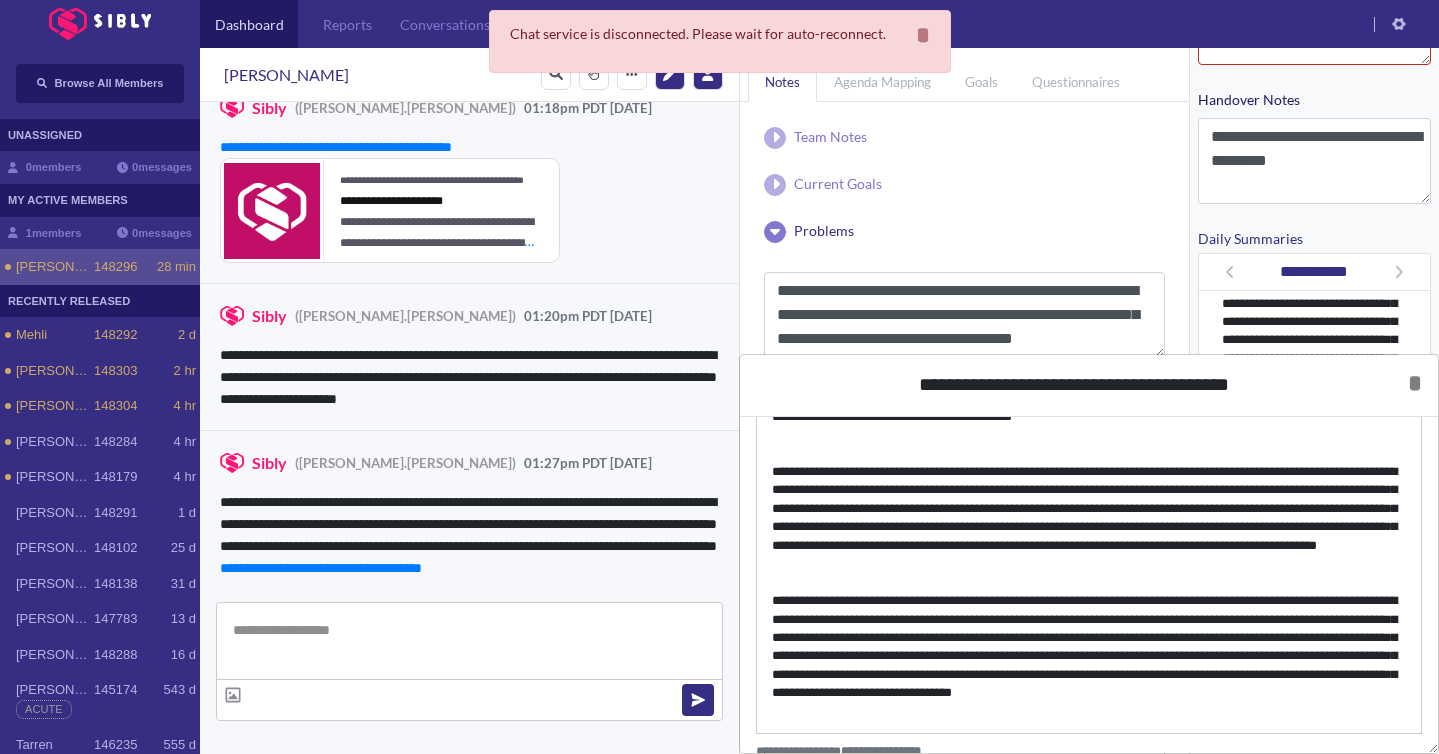 scroll, scrollTop: 471, scrollLeft: 0, axis: vertical 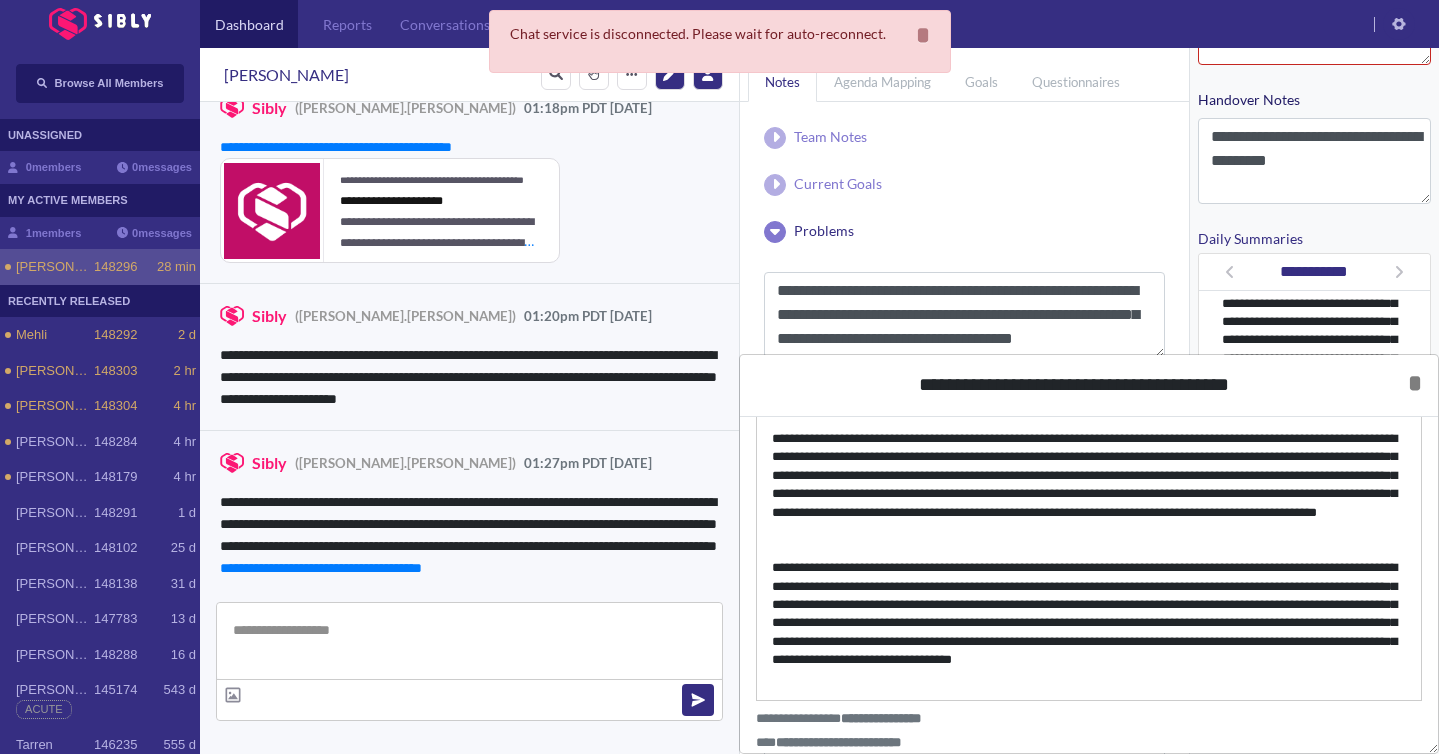 click on "**********" at bounding box center (1089, 623) 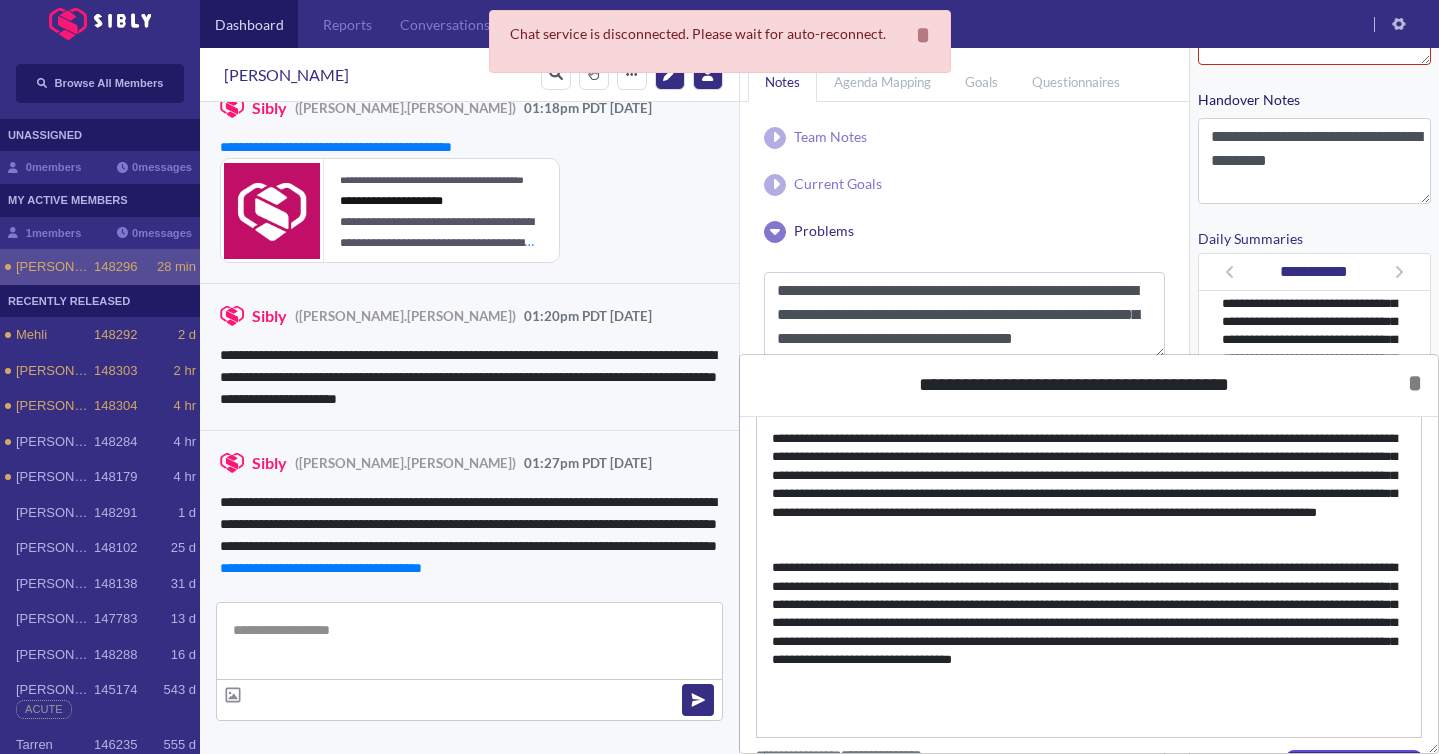 scroll, scrollTop: 508, scrollLeft: 0, axis: vertical 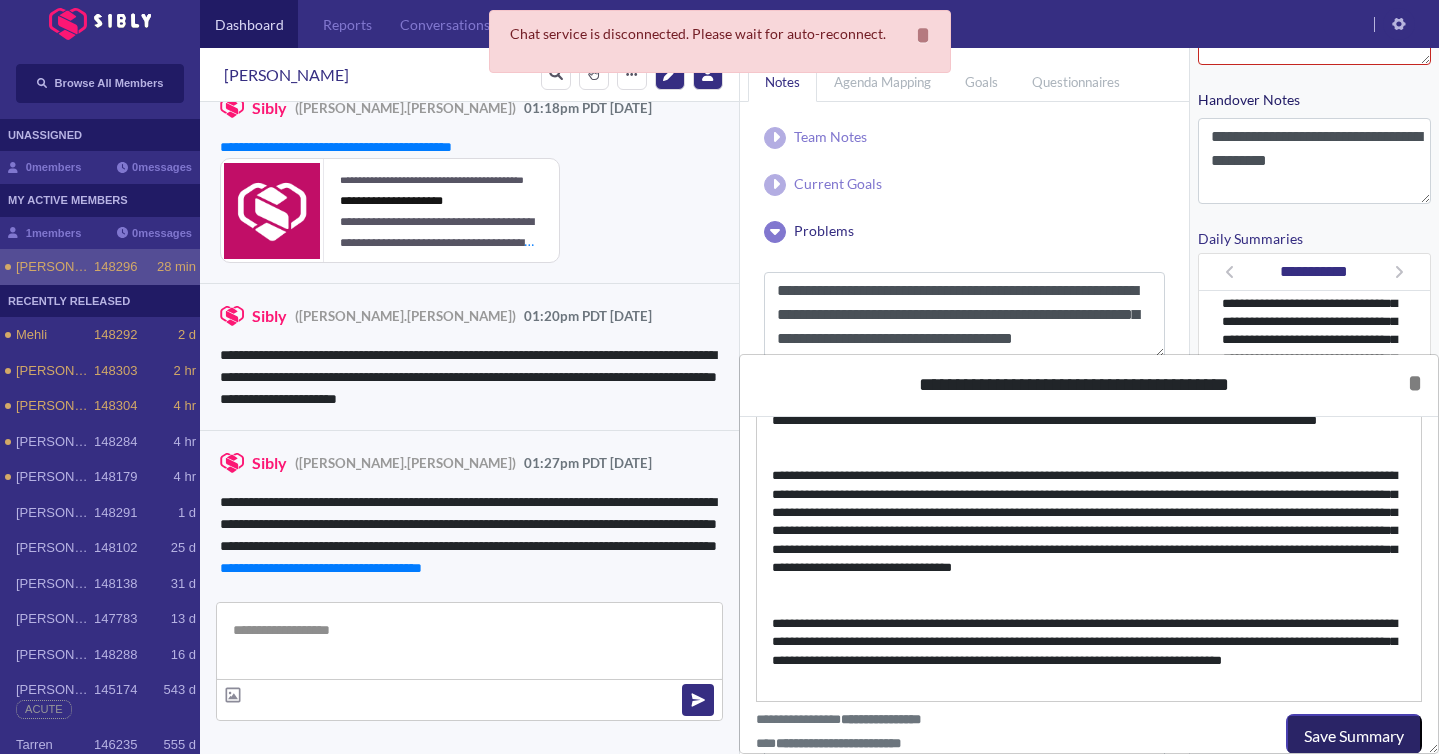 click on "Save Summary" at bounding box center (1354, 736) 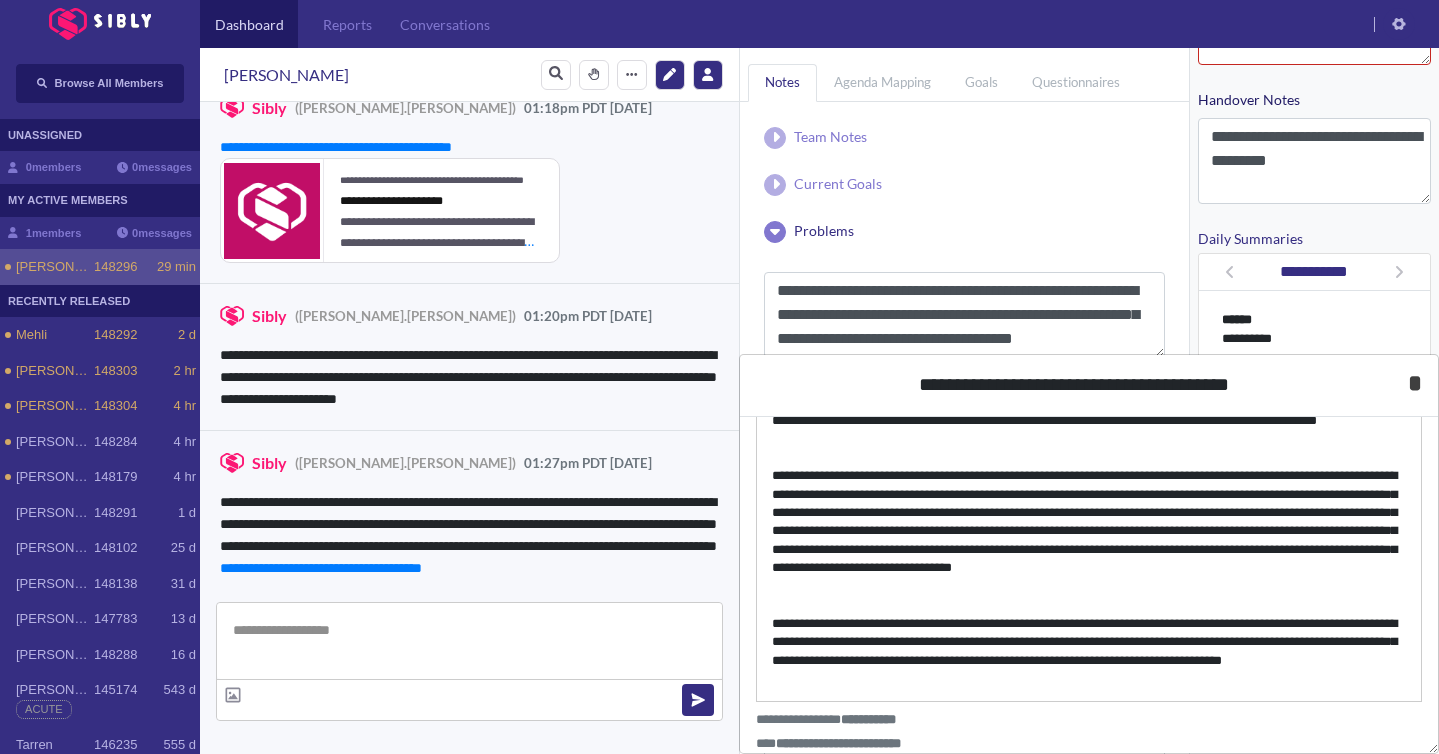 click on "*" at bounding box center (1415, 383) 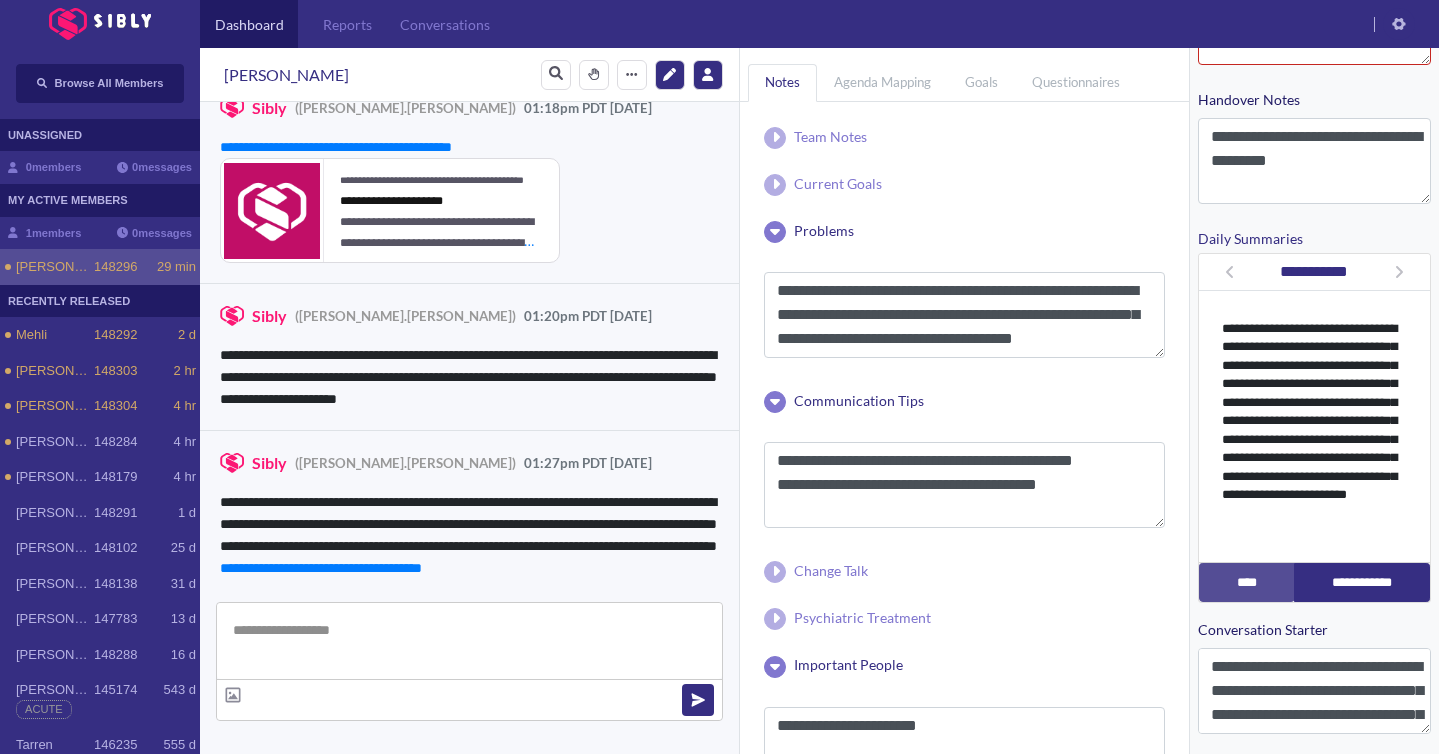 scroll, scrollTop: 1733, scrollLeft: 0, axis: vertical 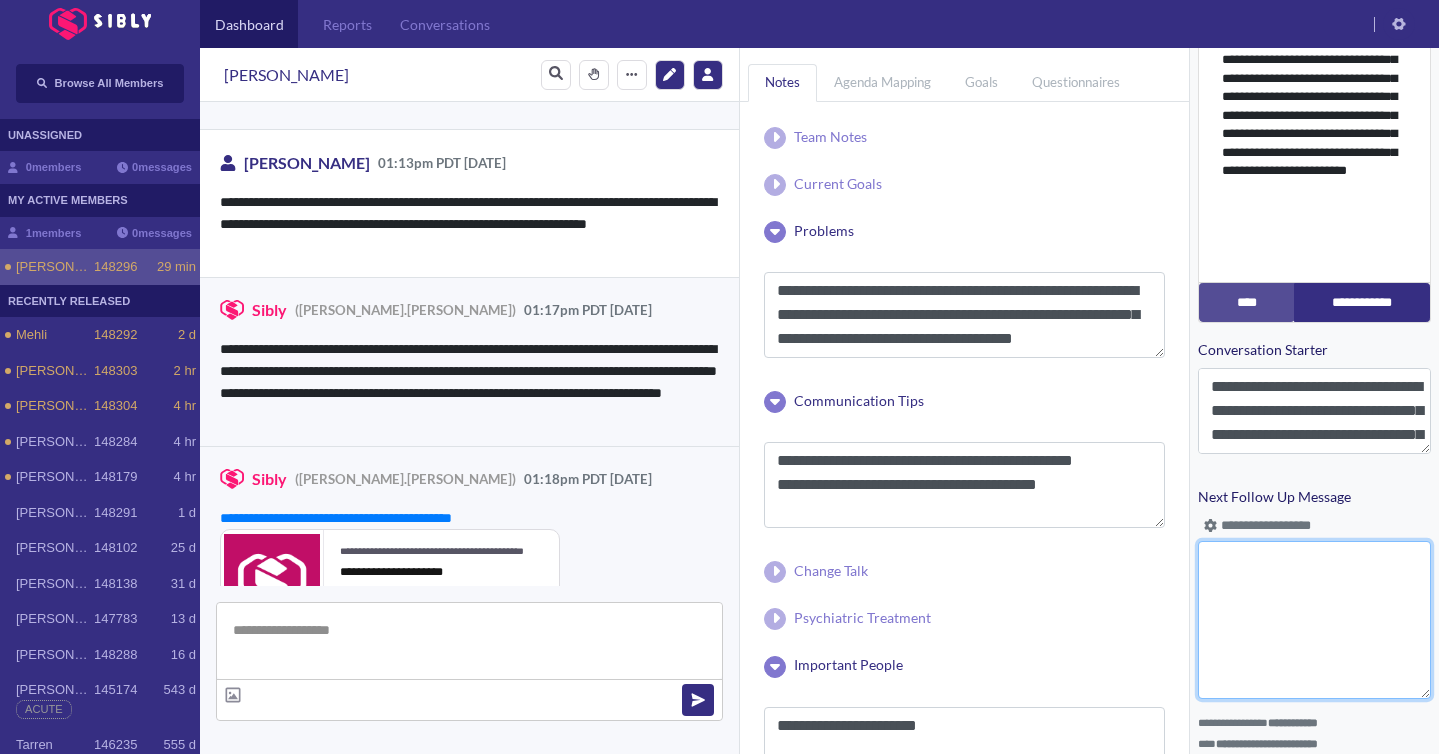 click on "Next Follow Up Message" at bounding box center (1314, 620) 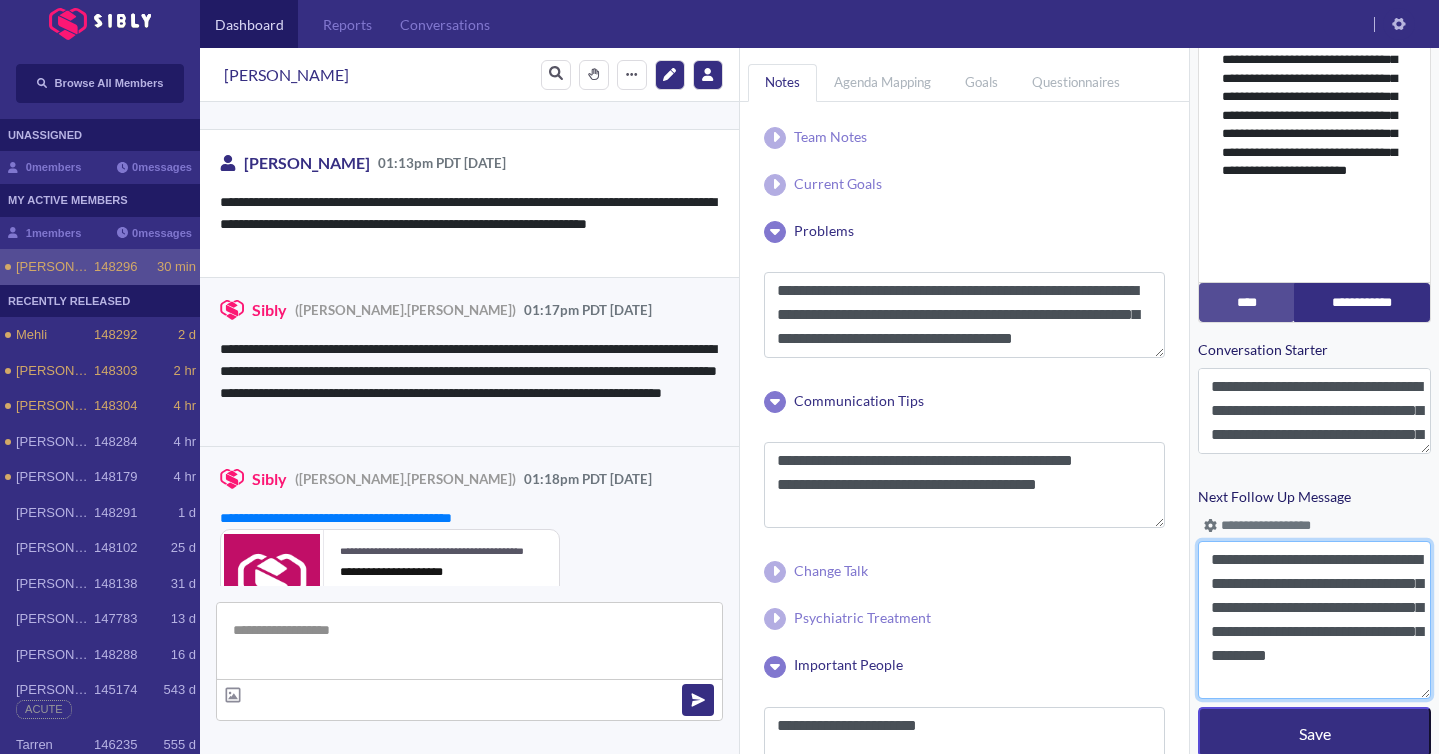 scroll, scrollTop: 881, scrollLeft: 0, axis: vertical 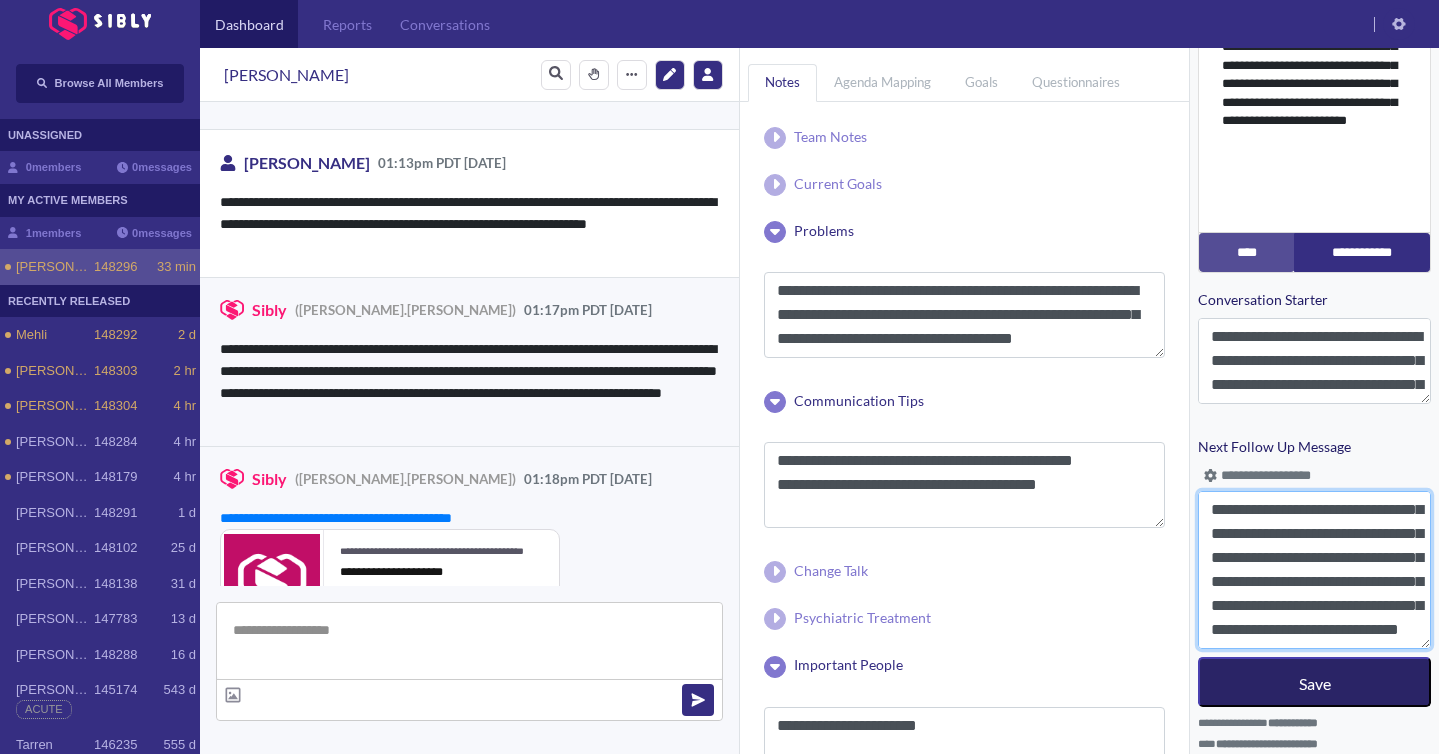 type on "**********" 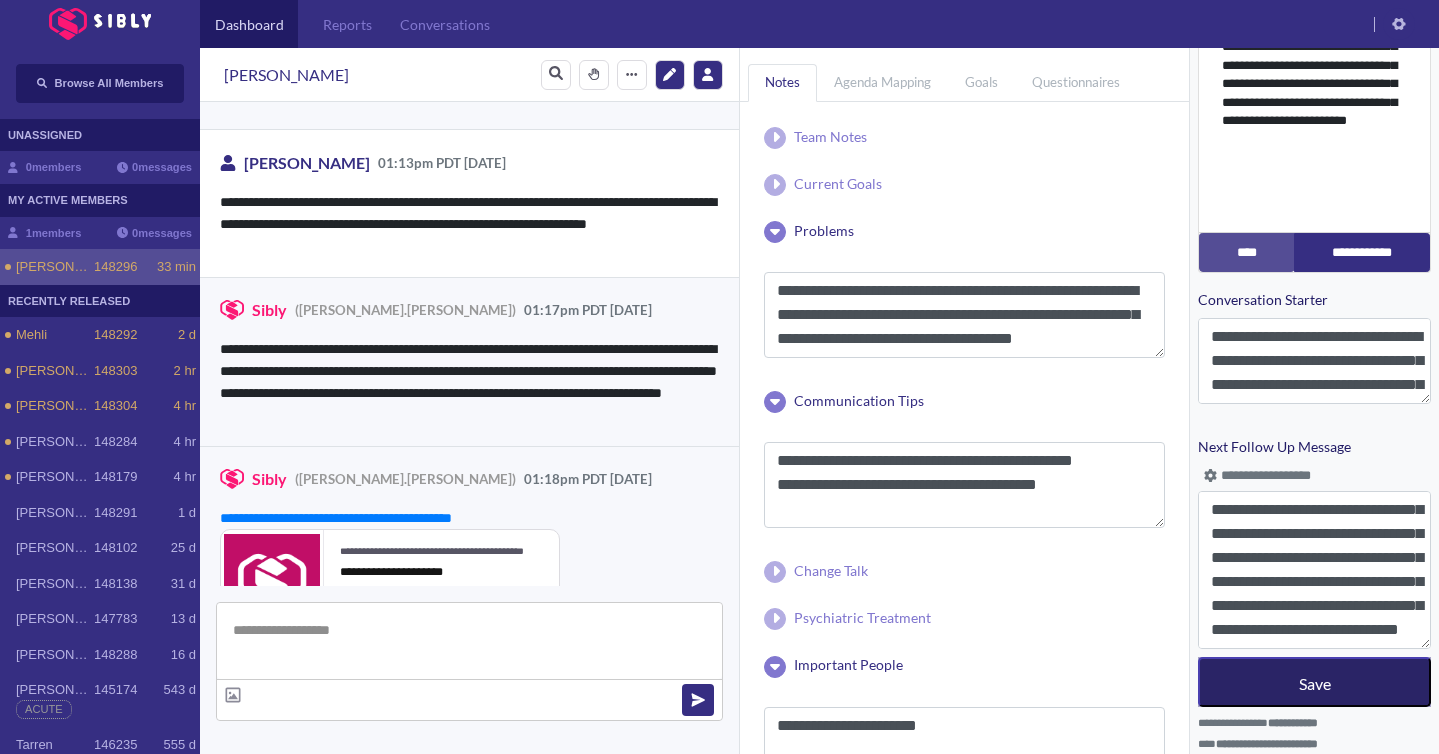 click on "Save" at bounding box center [1314, 682] 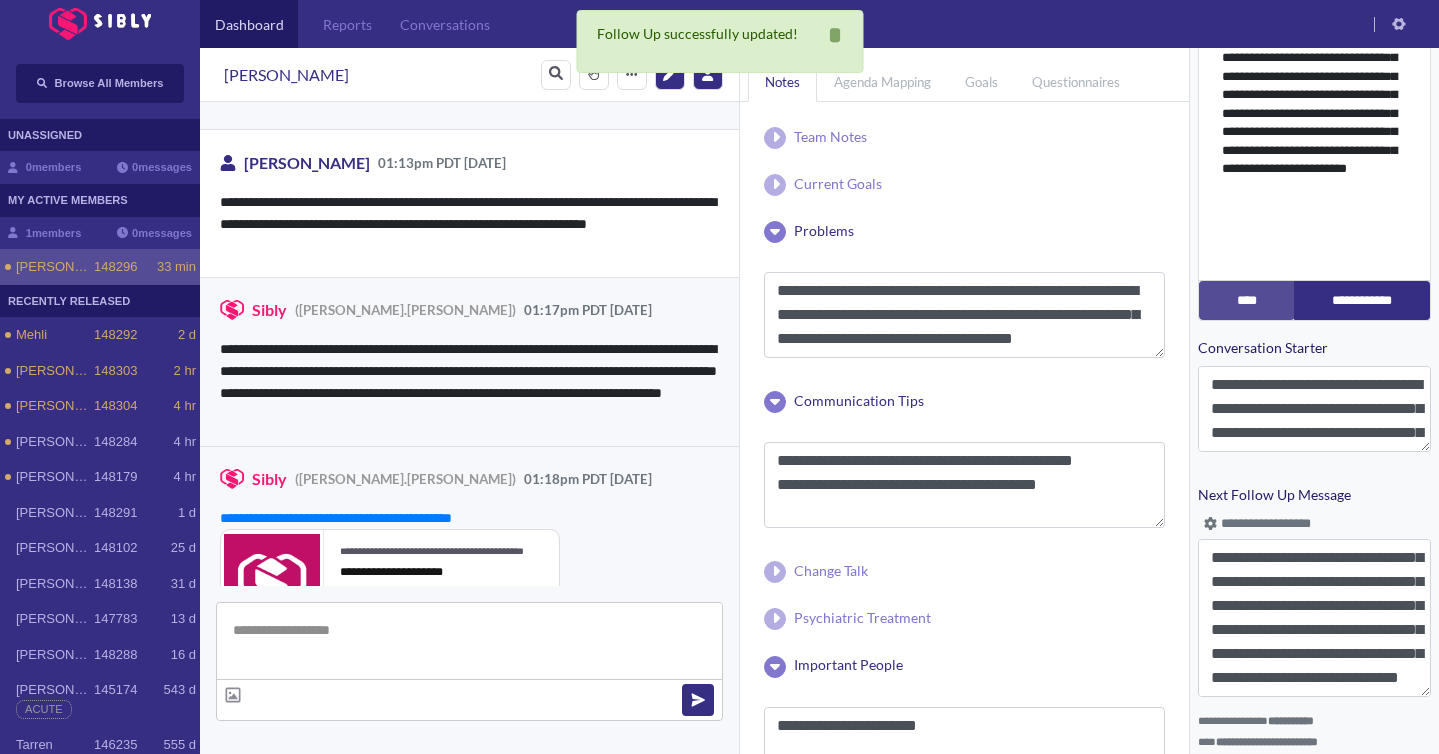 scroll, scrollTop: 831, scrollLeft: 0, axis: vertical 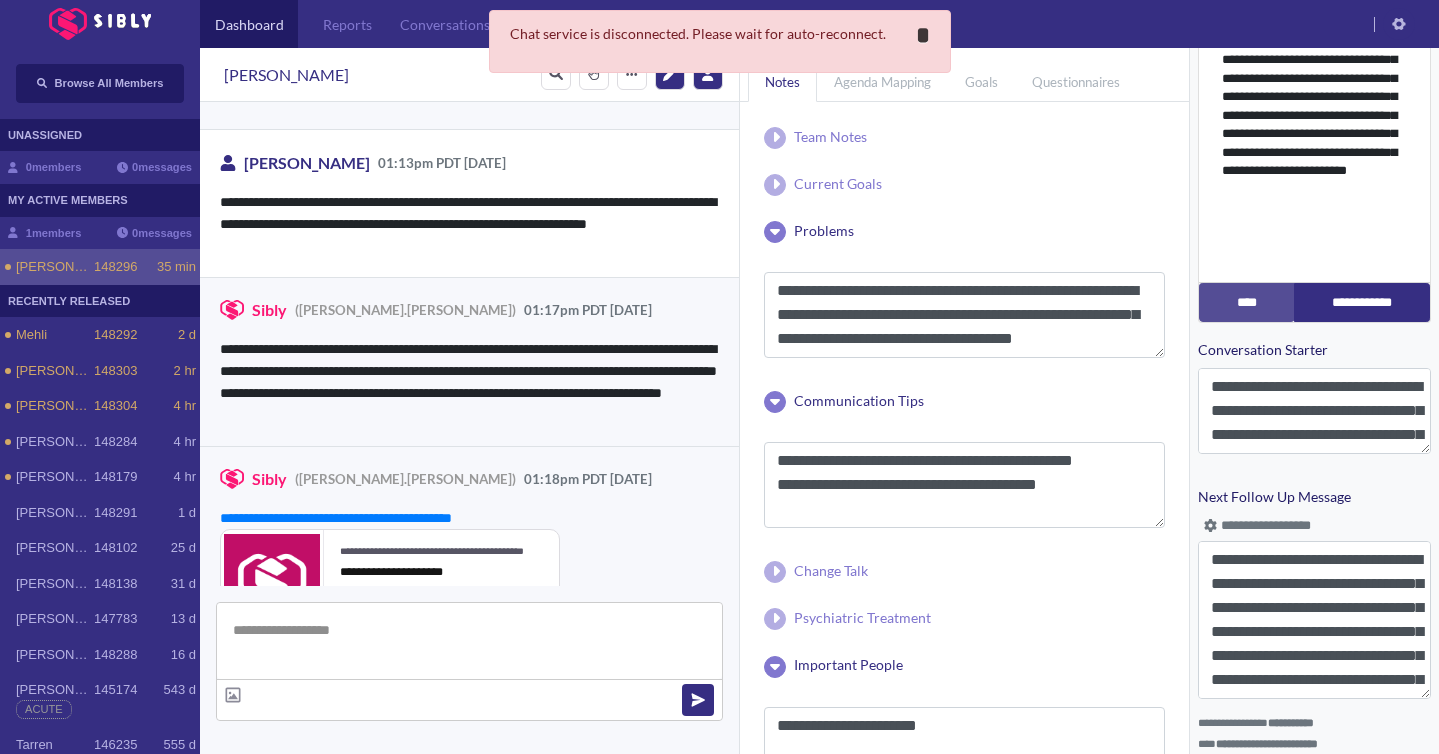 click on "*" at bounding box center [923, 35] 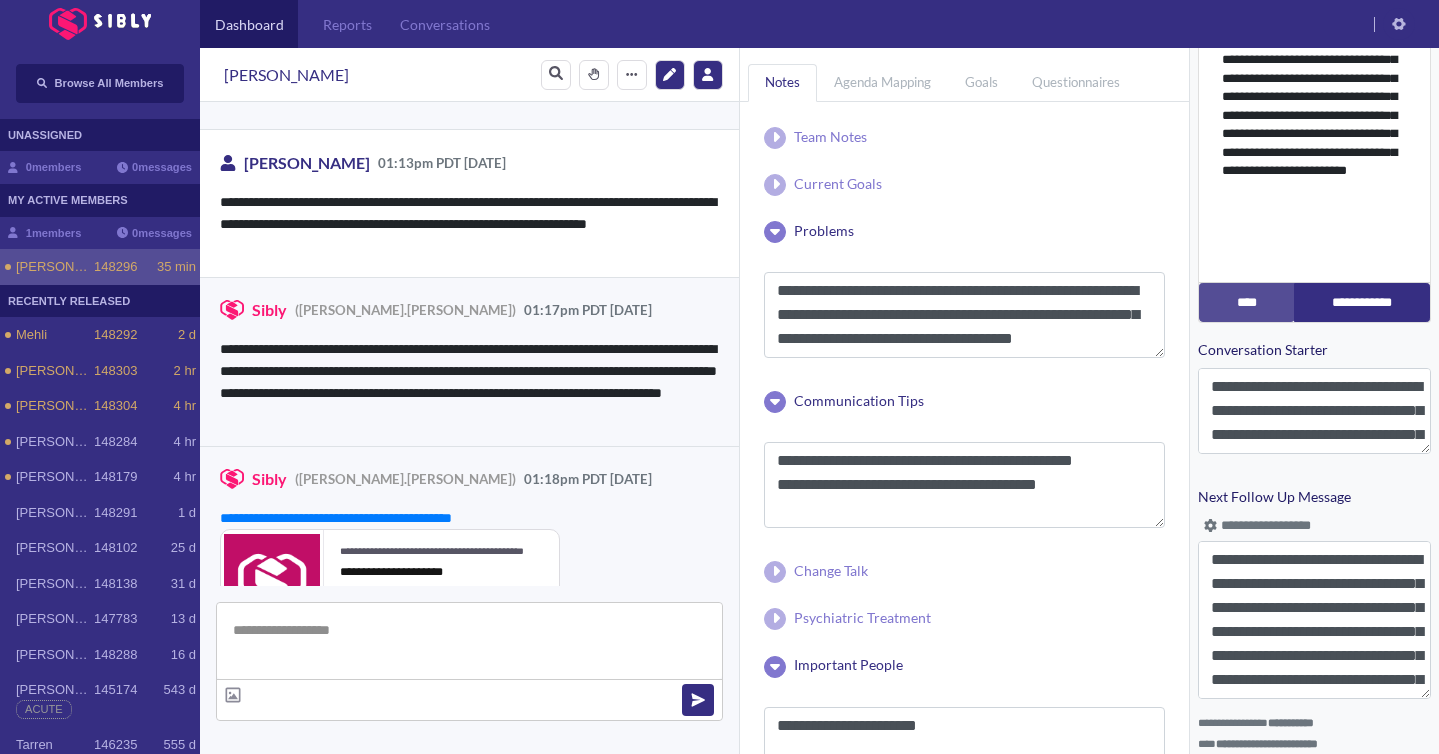 click on "148296" at bounding box center [115, 267] 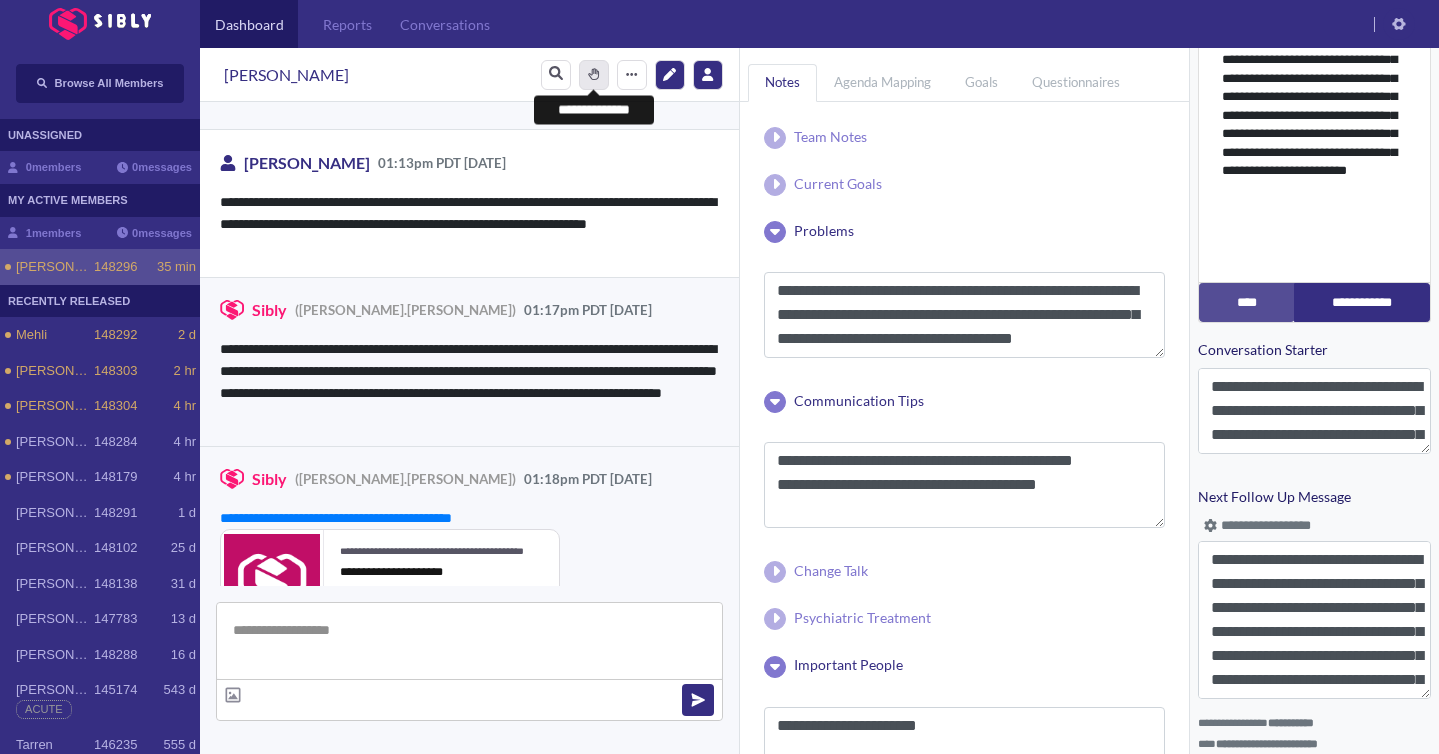click at bounding box center [594, 74] 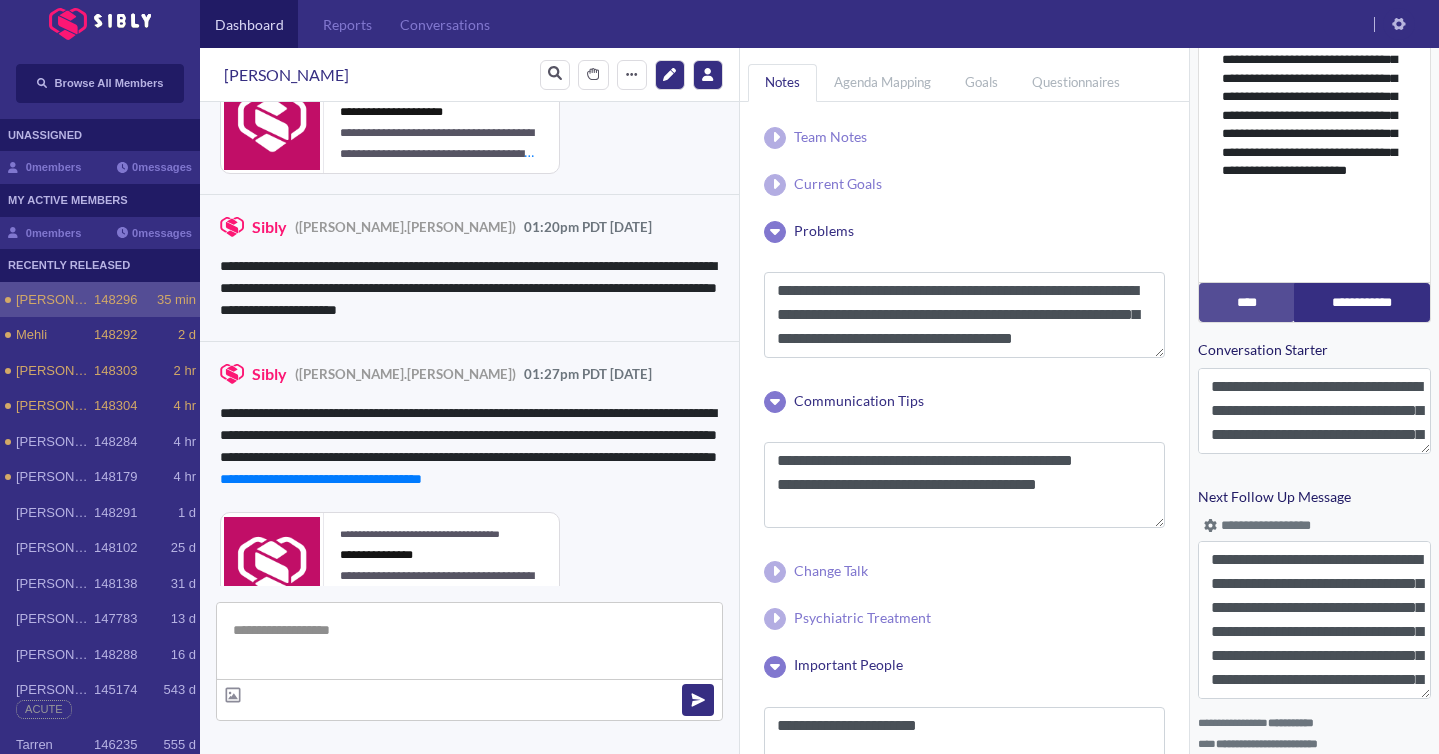 scroll, scrollTop: 4411, scrollLeft: 0, axis: vertical 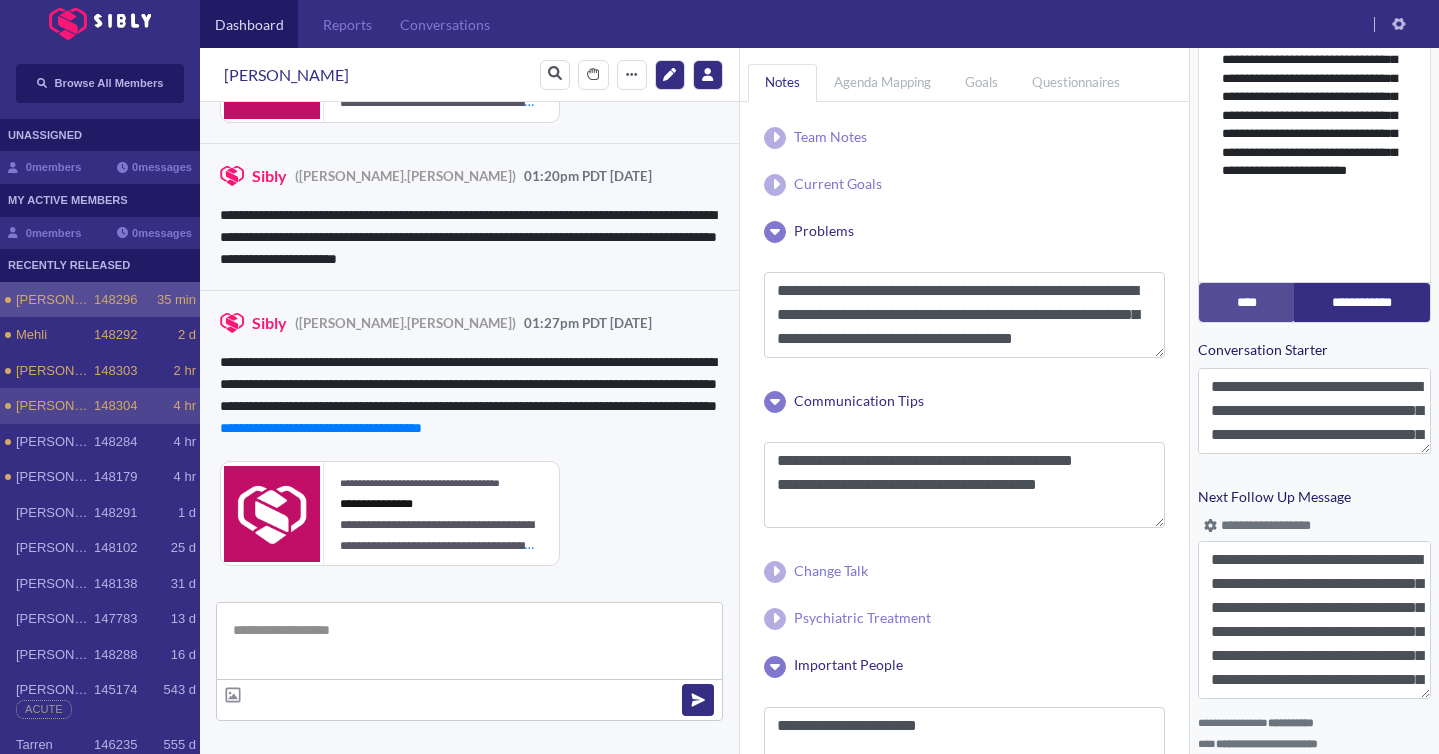 click on "[PERSON_NAME]" at bounding box center (55, 406) 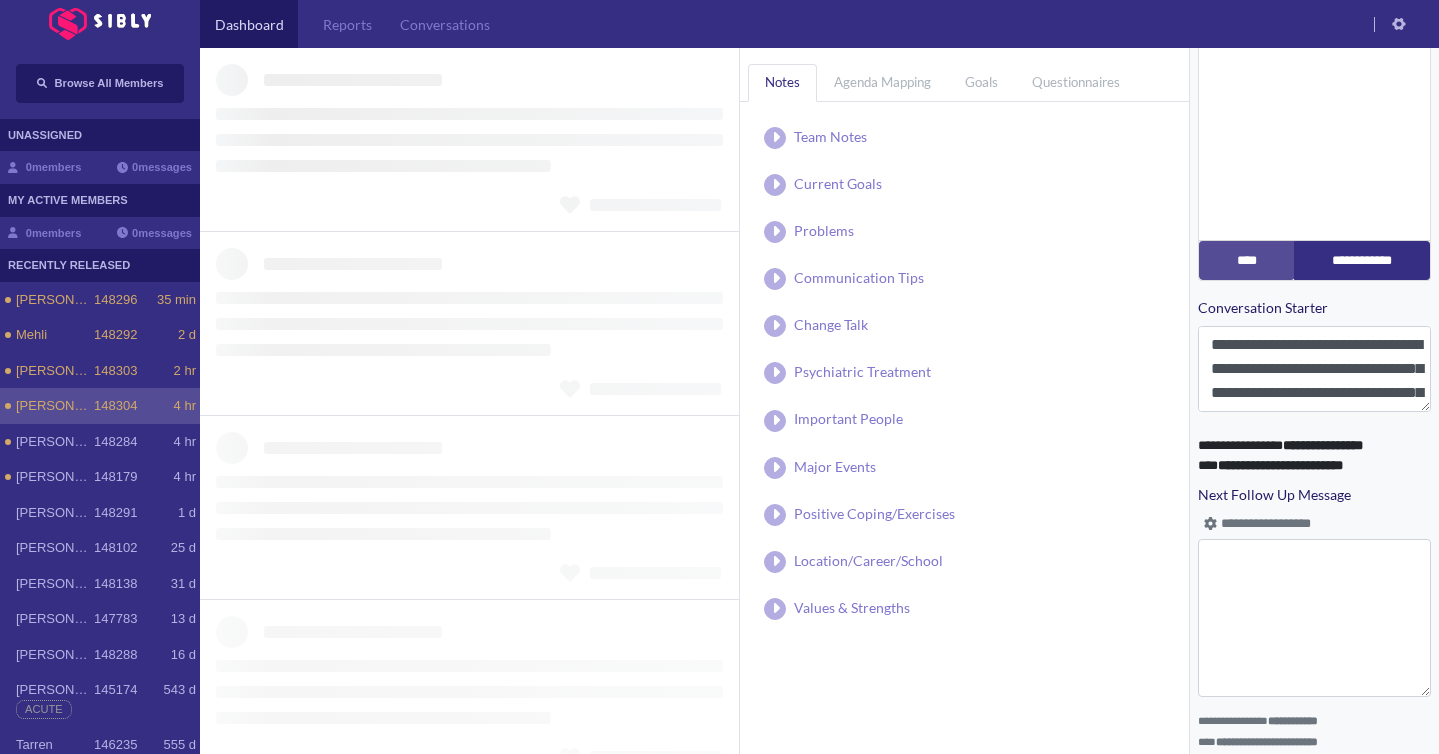 scroll, scrollTop: 0, scrollLeft: 0, axis: both 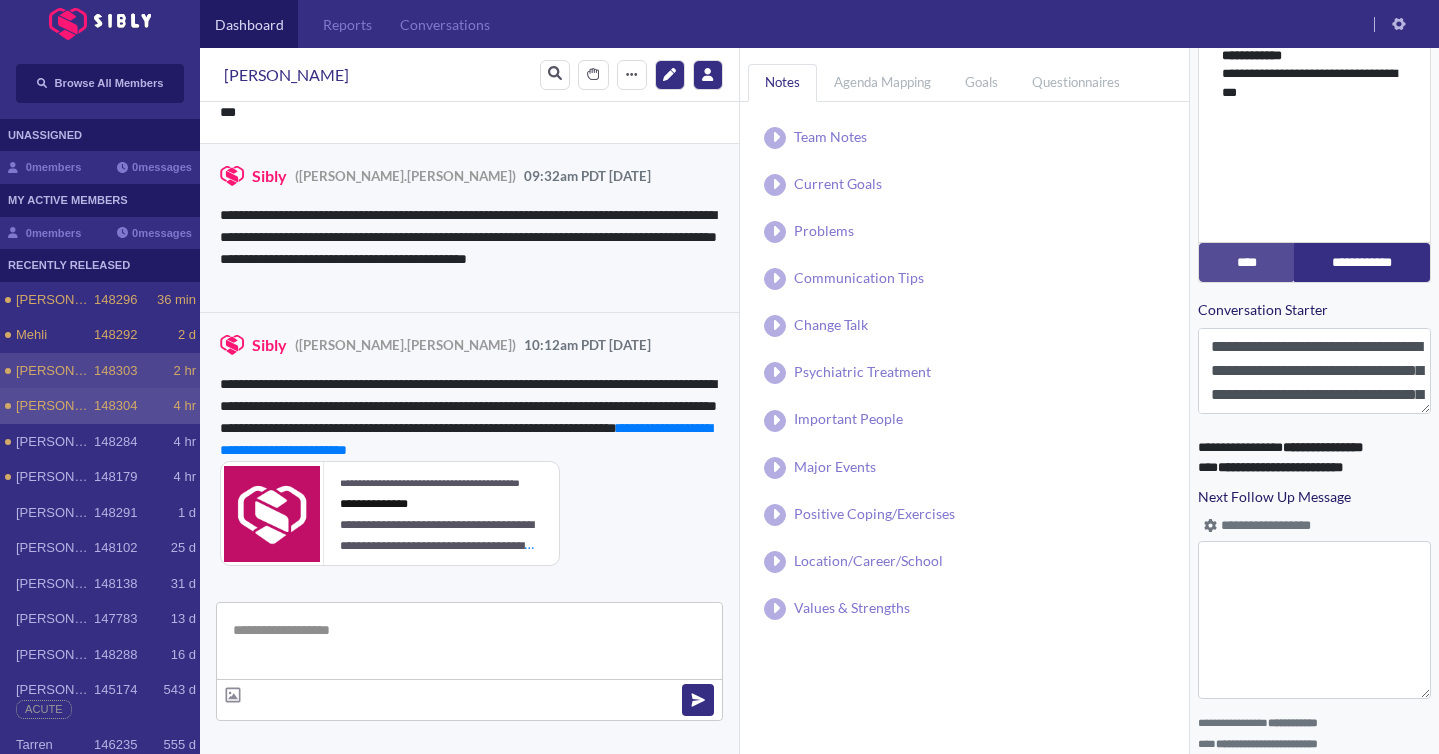 click on "[PERSON_NAME]" at bounding box center [55, 371] 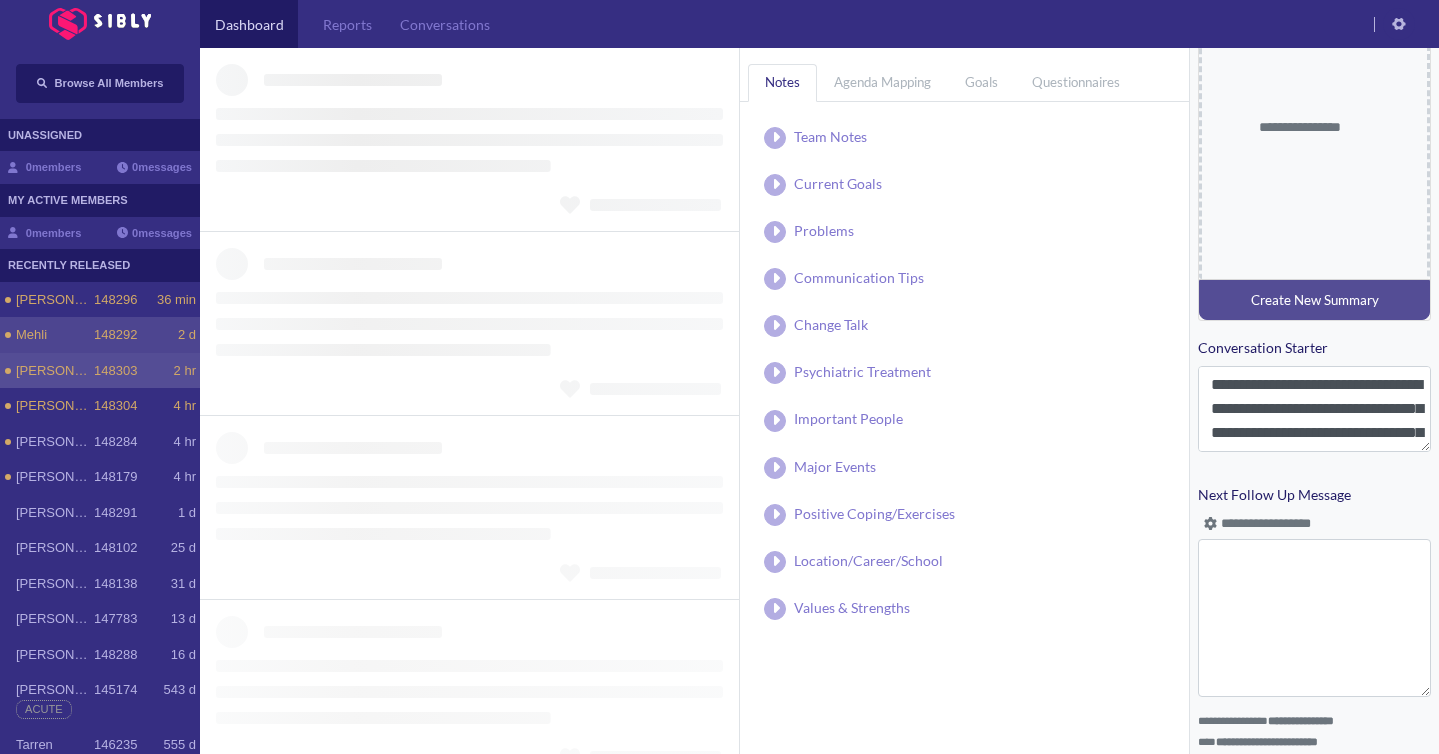 type on "**********" 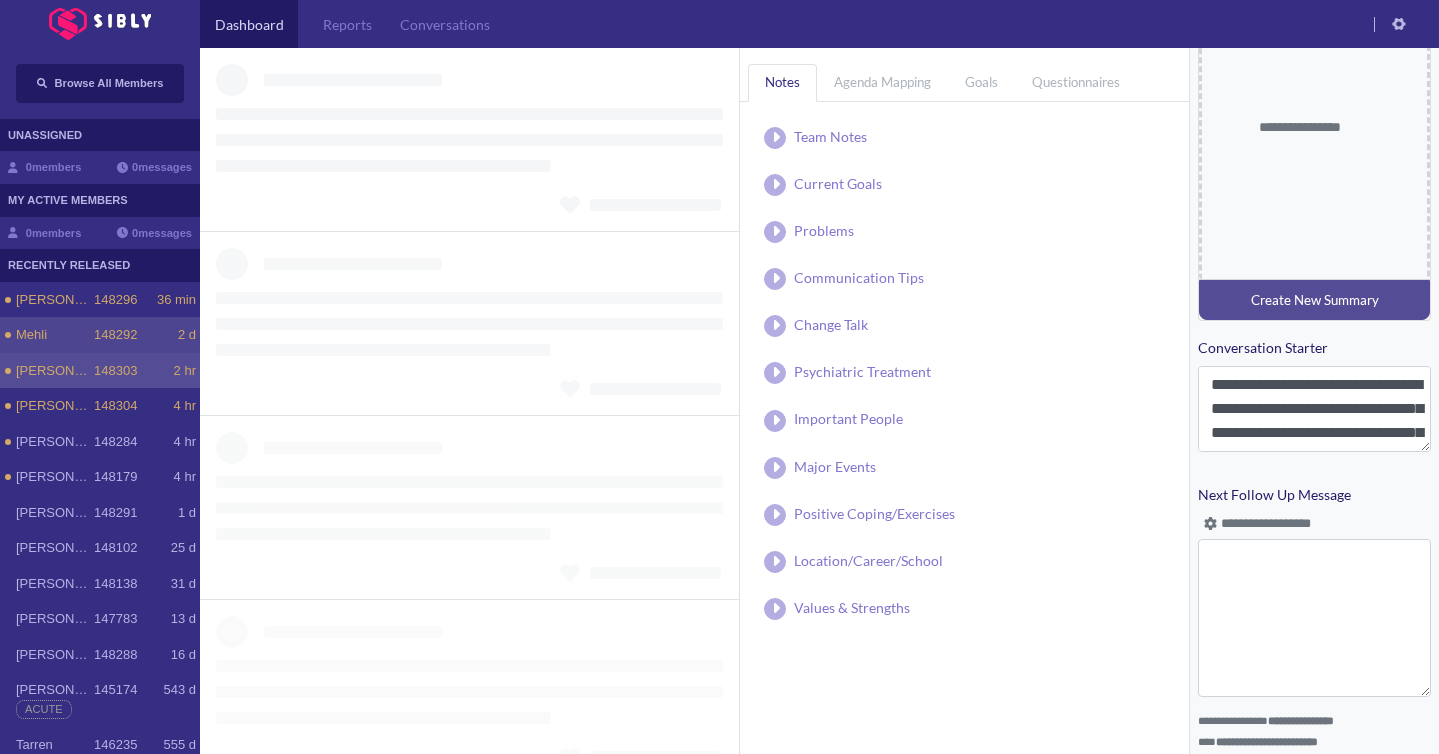 type on "**********" 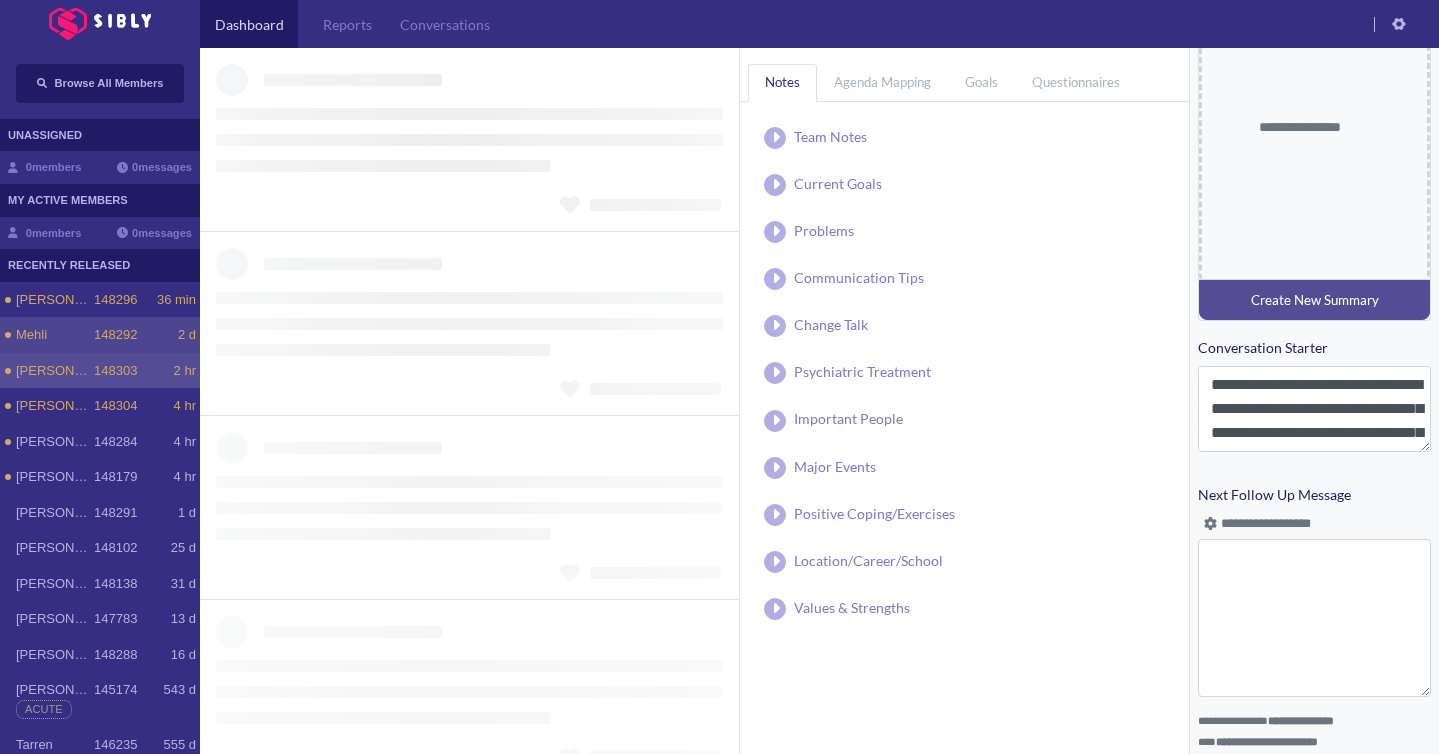 type on "**********" 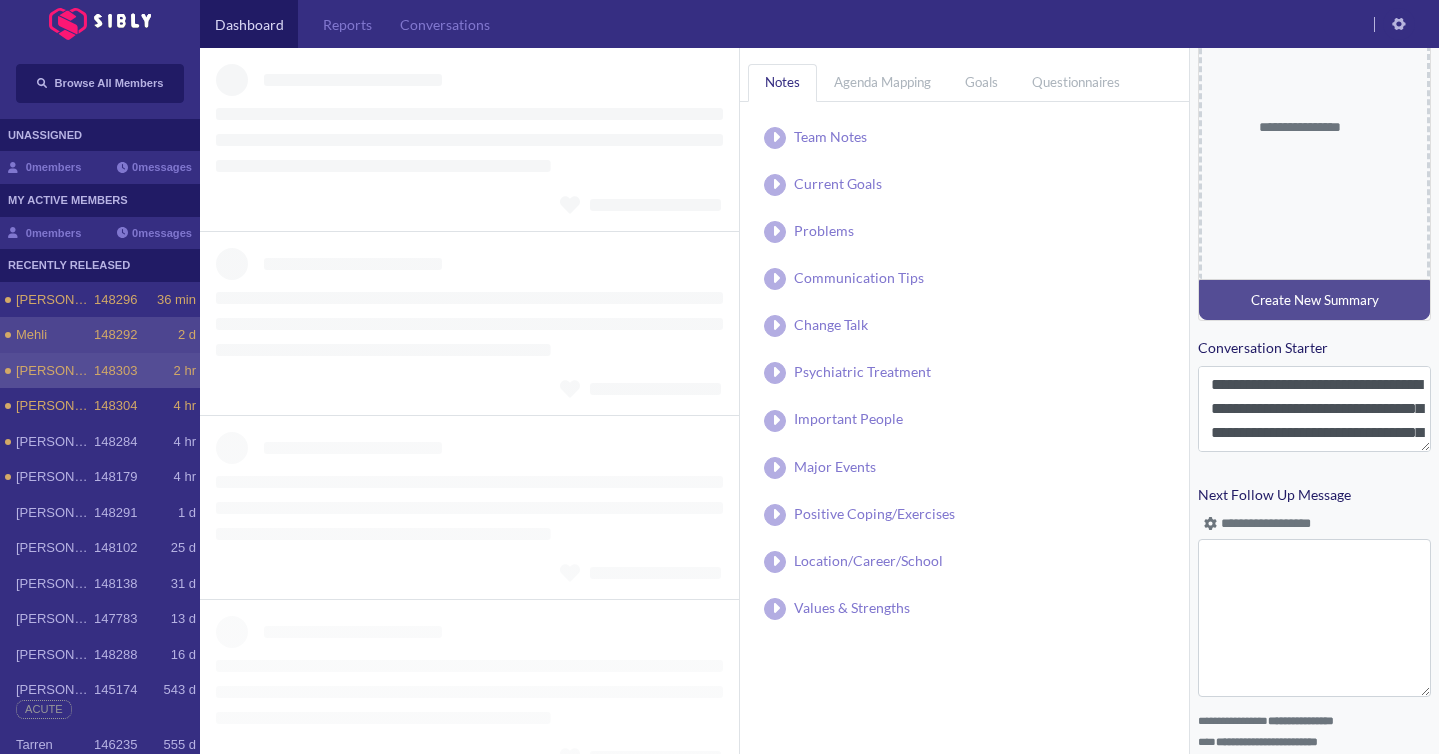 type on "**********" 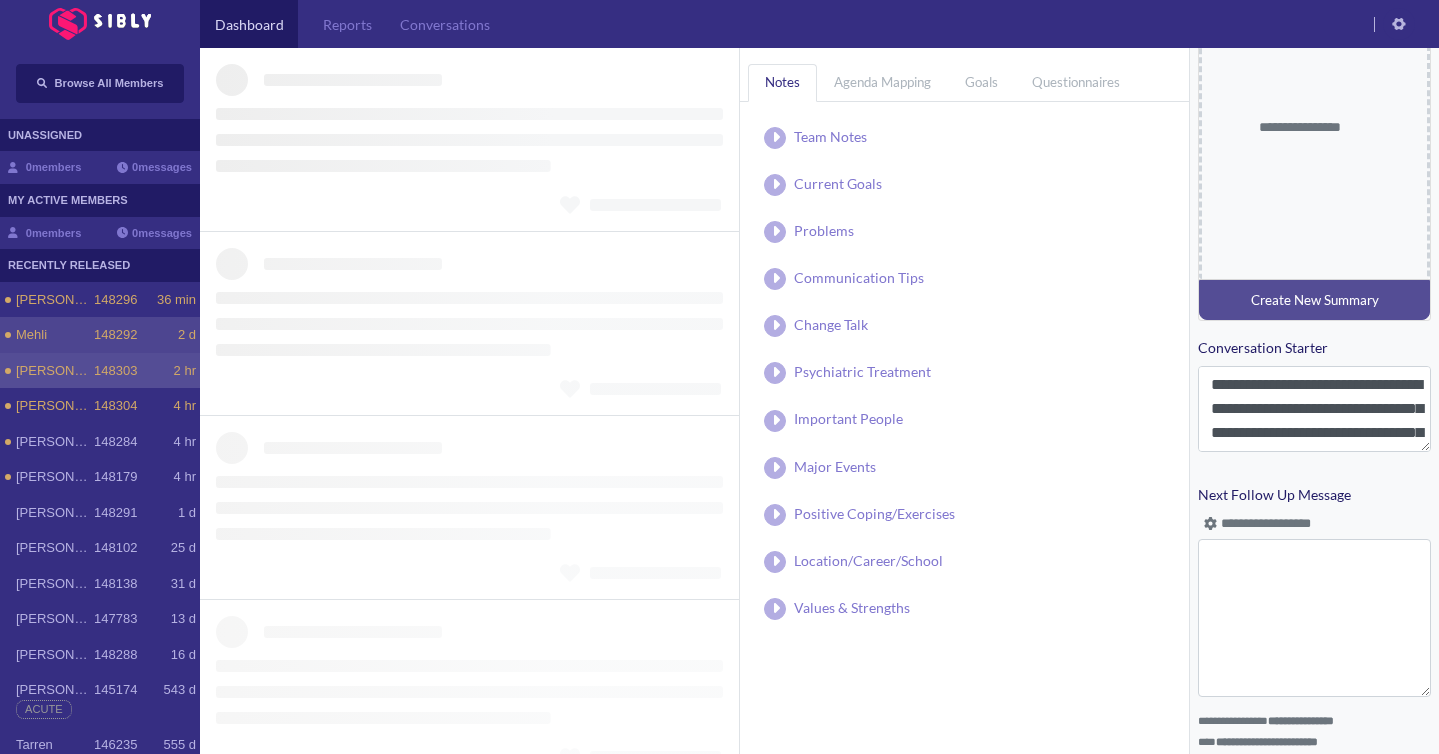 type on "**********" 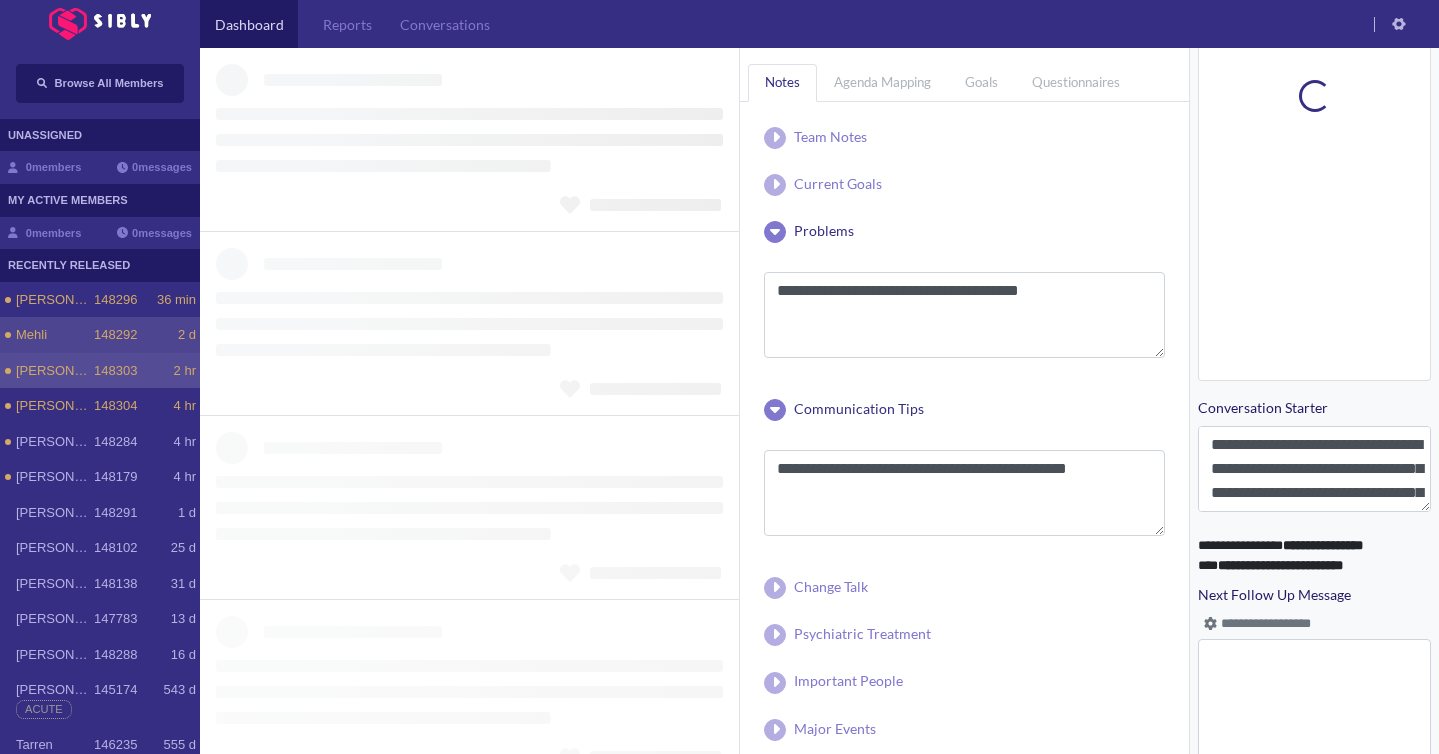click on "Mehli" at bounding box center [55, 335] 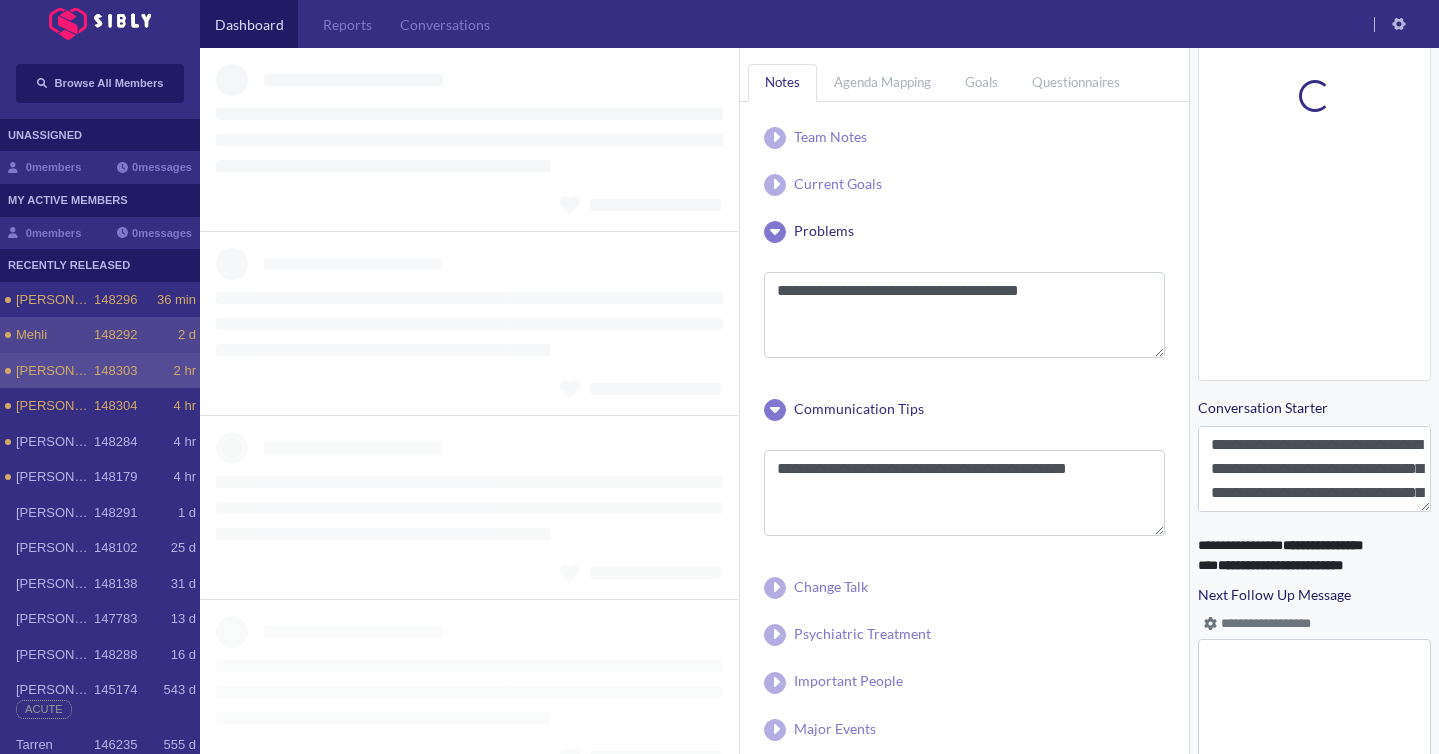 type 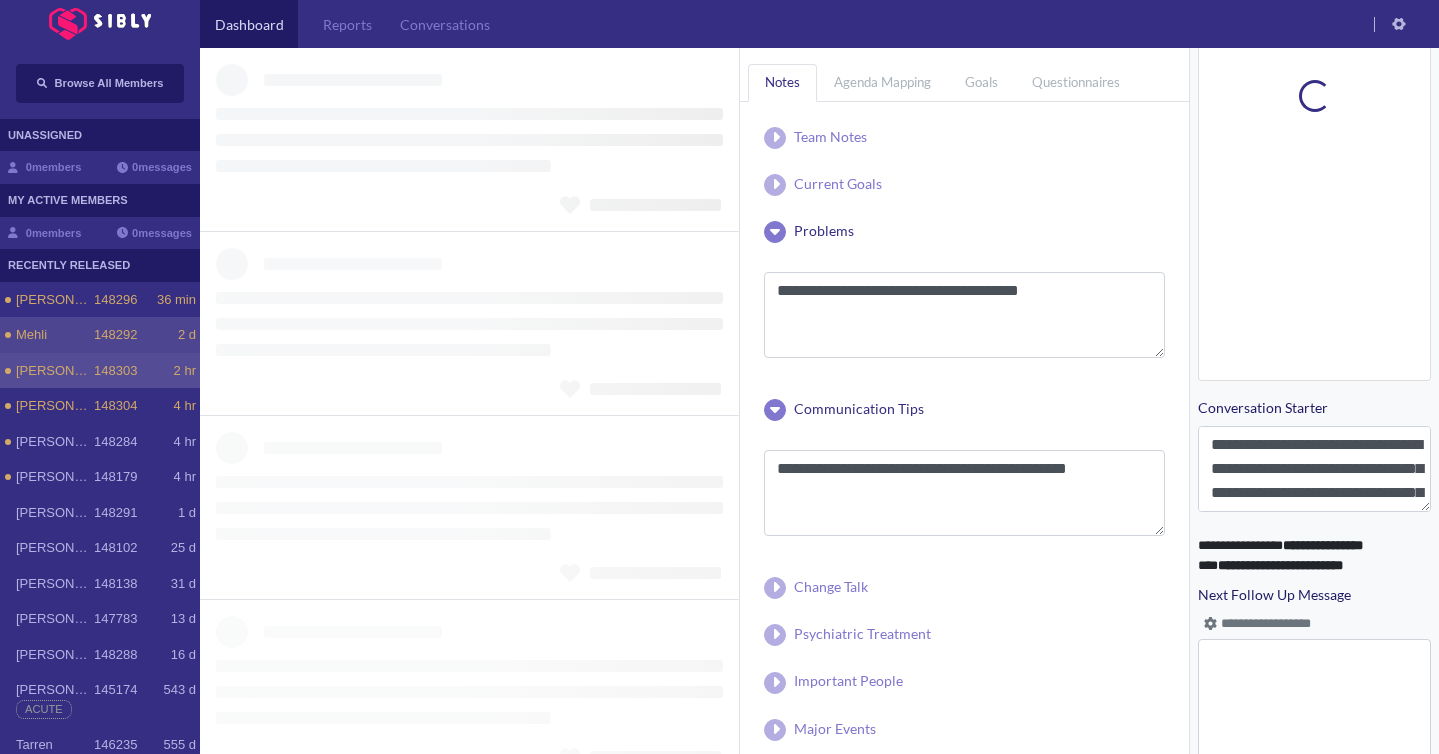 type 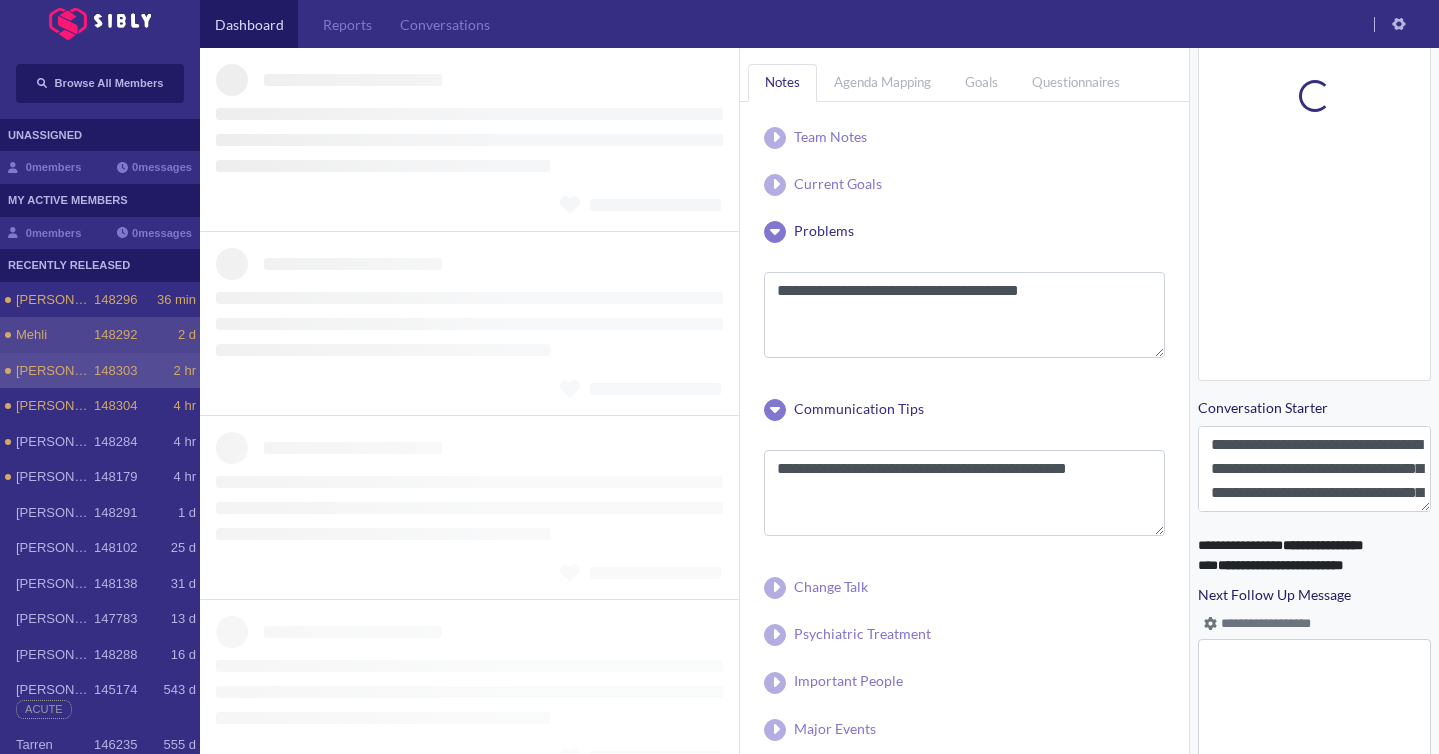 type on "**********" 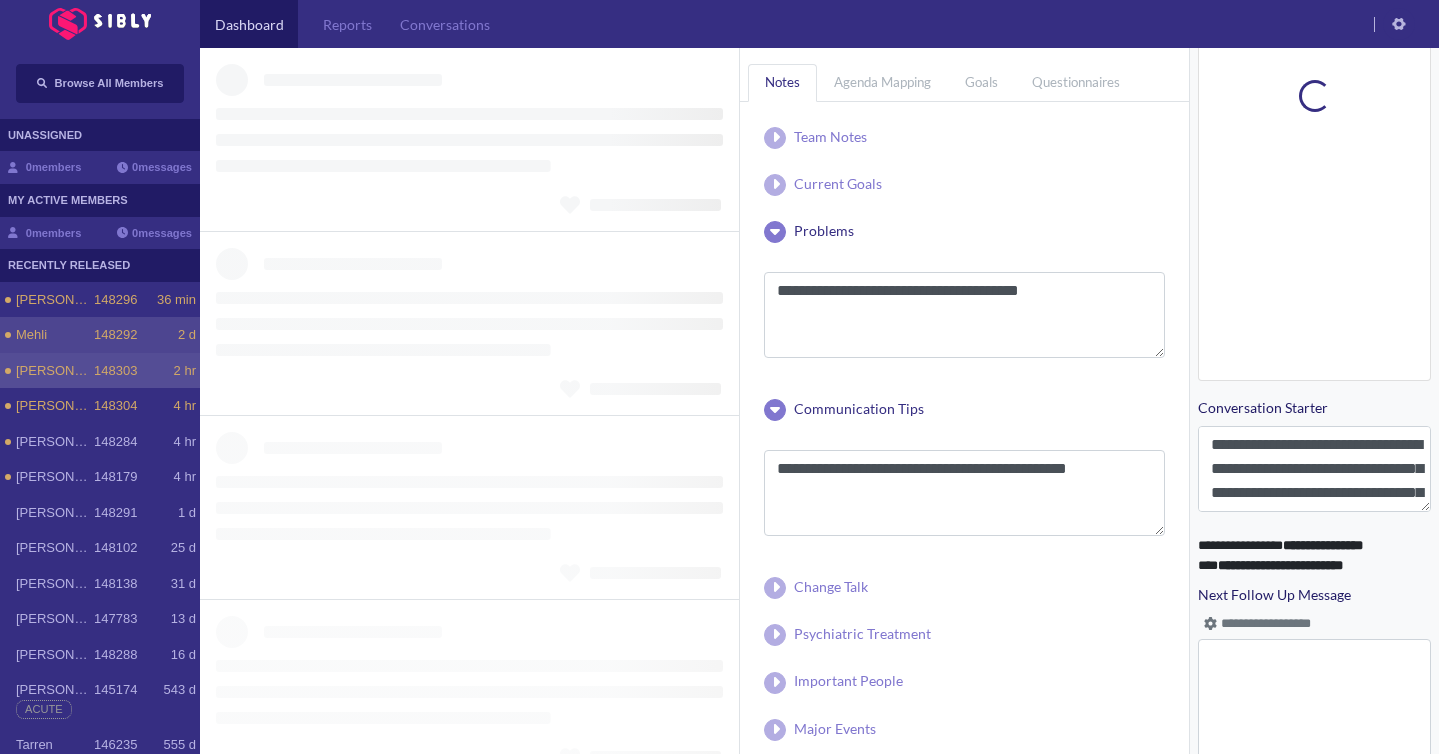 type 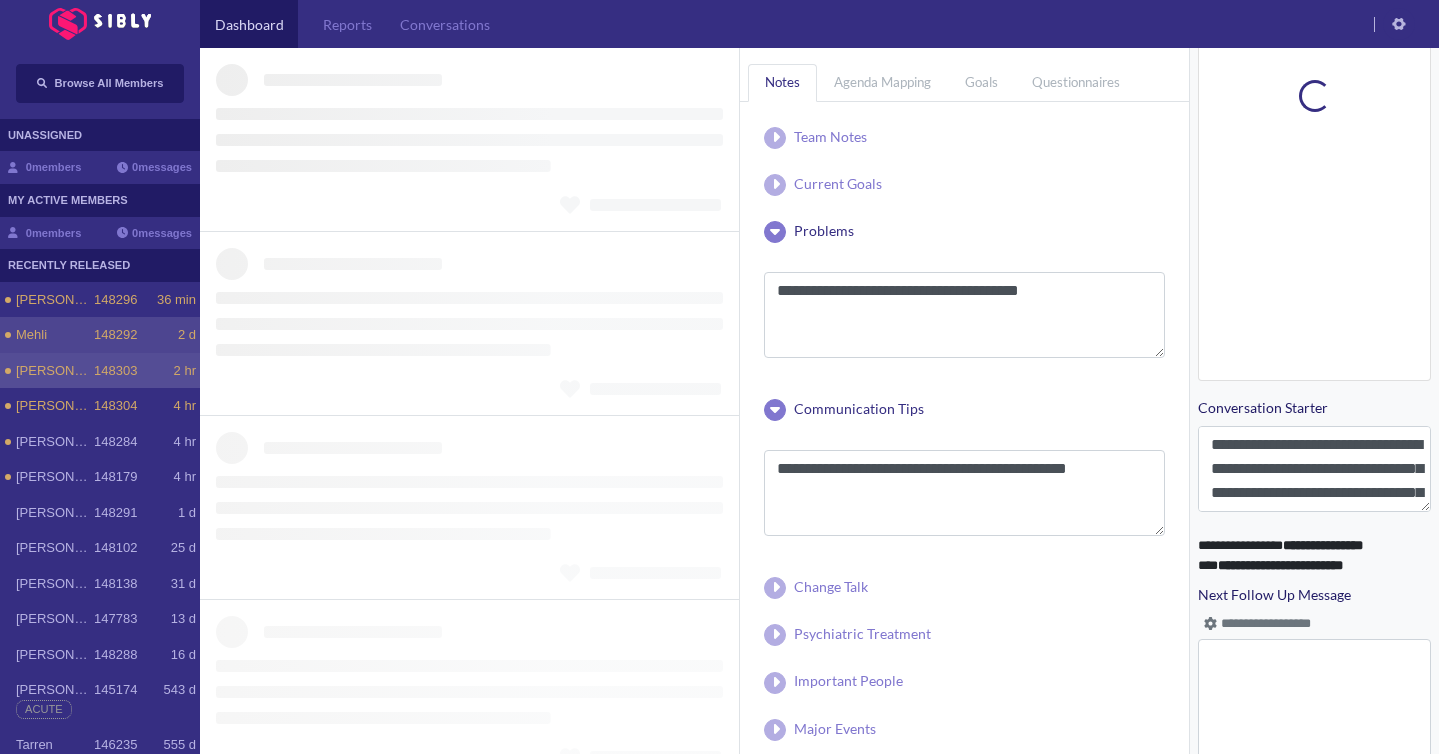 type 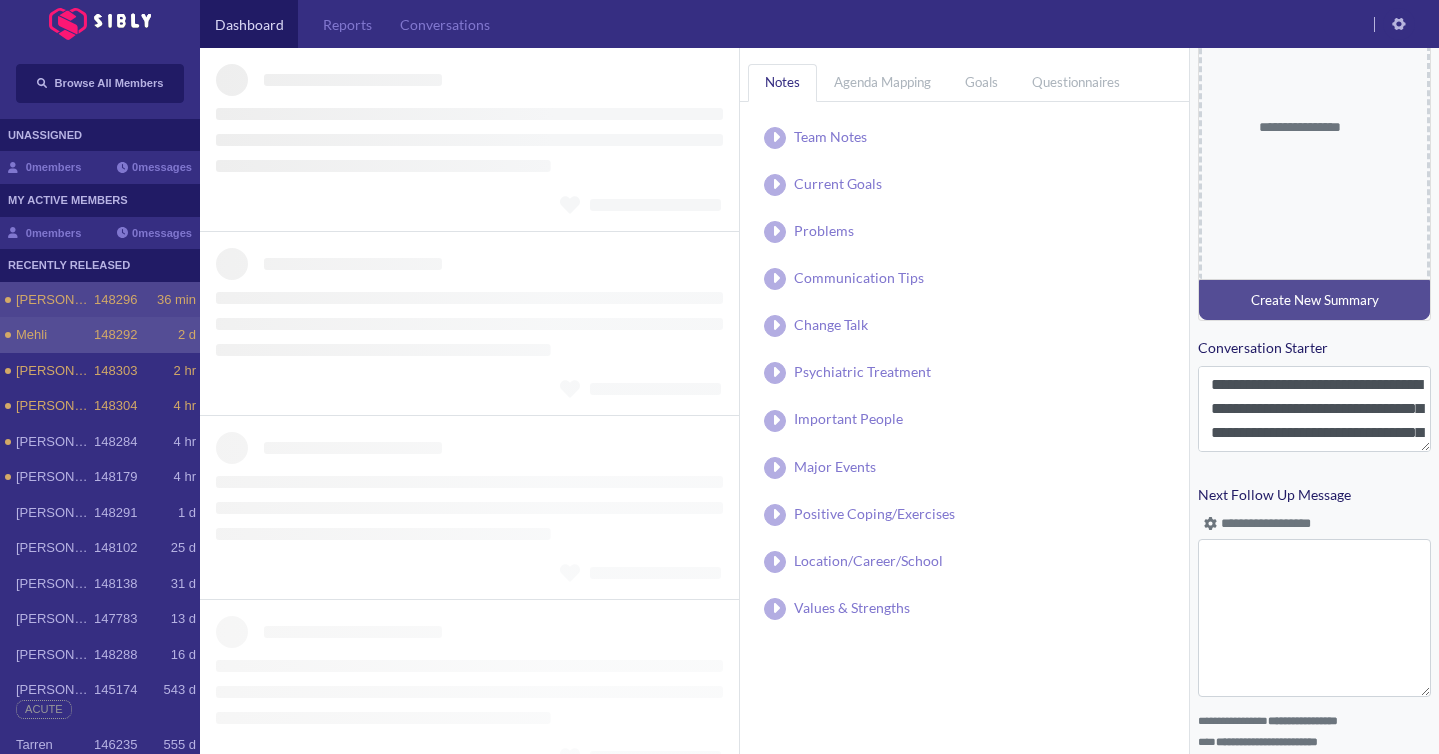 click on "[PERSON_NAME]" at bounding box center (55, 300) 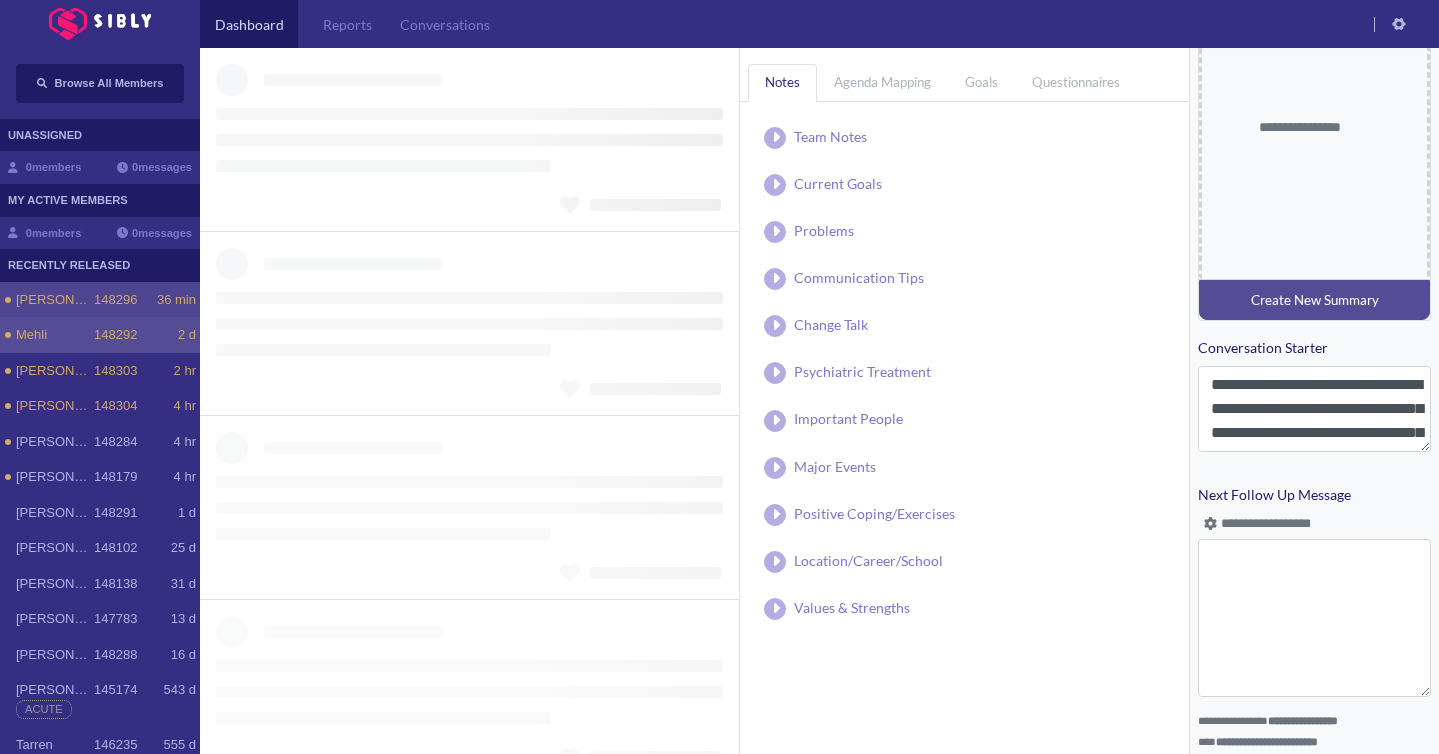 type on "**********" 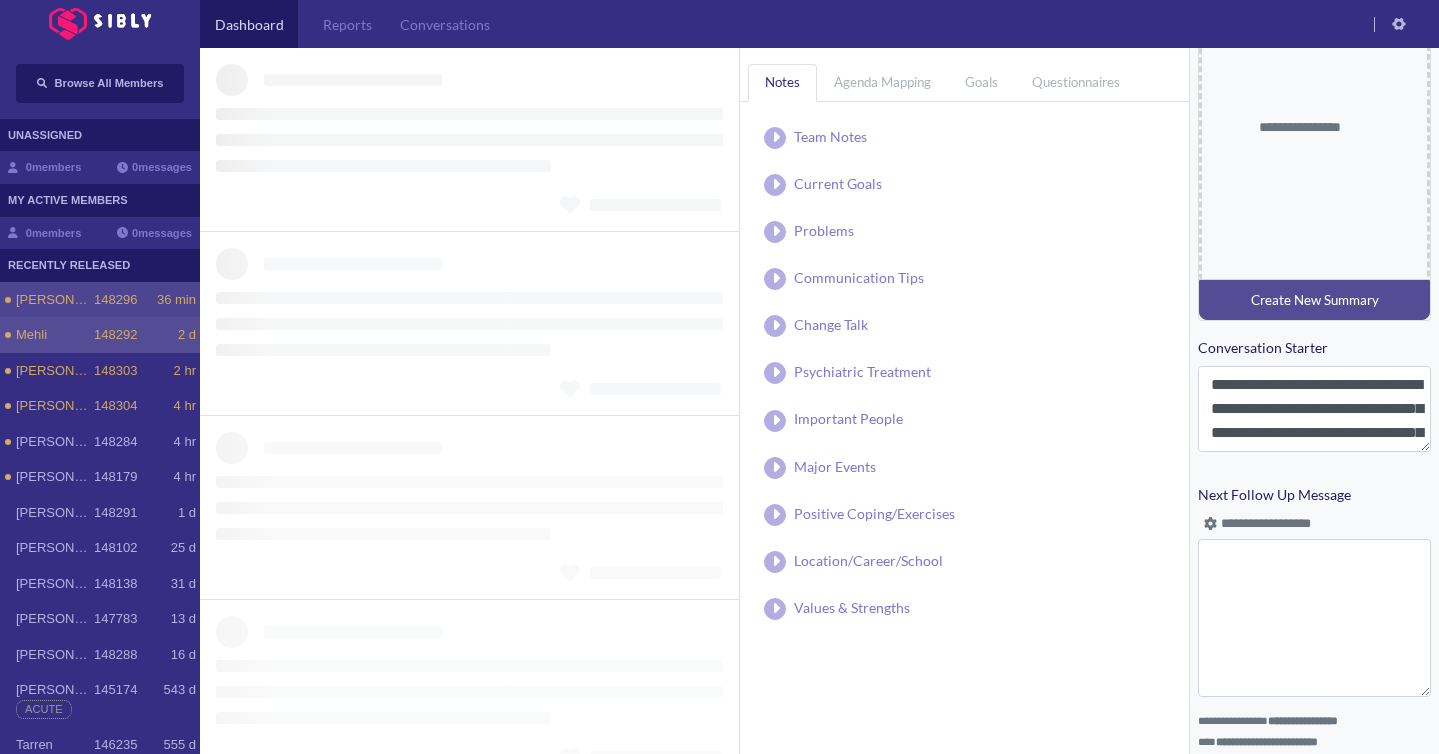 type on "**********" 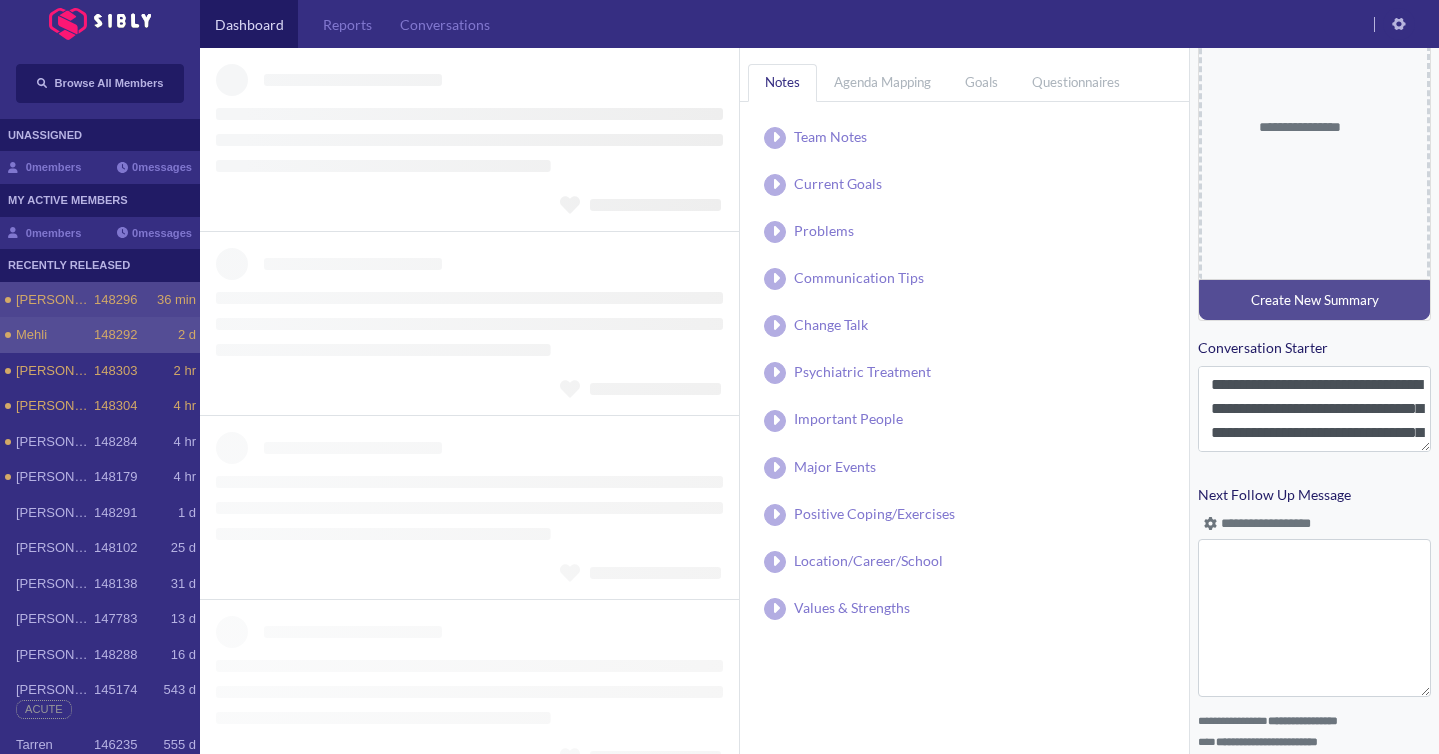 type on "**********" 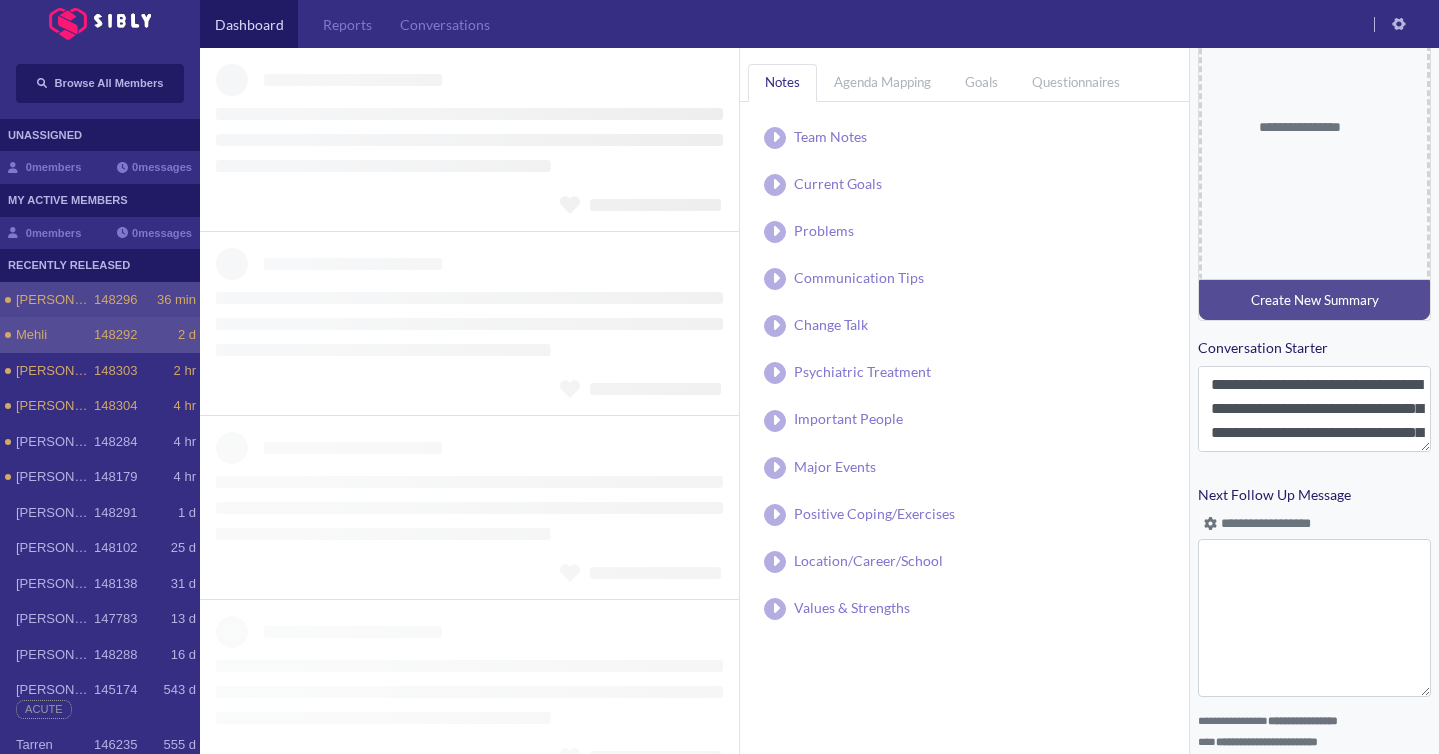 type on "**********" 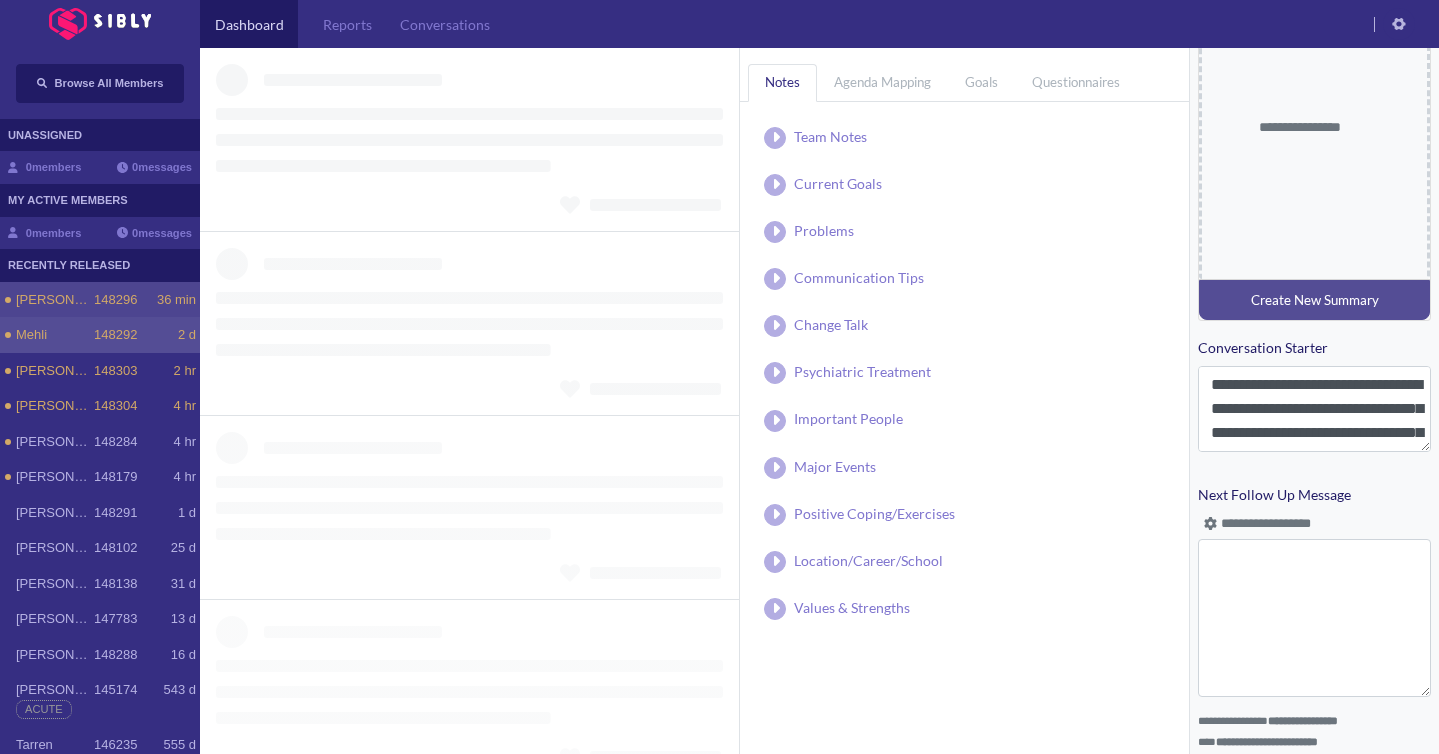 type 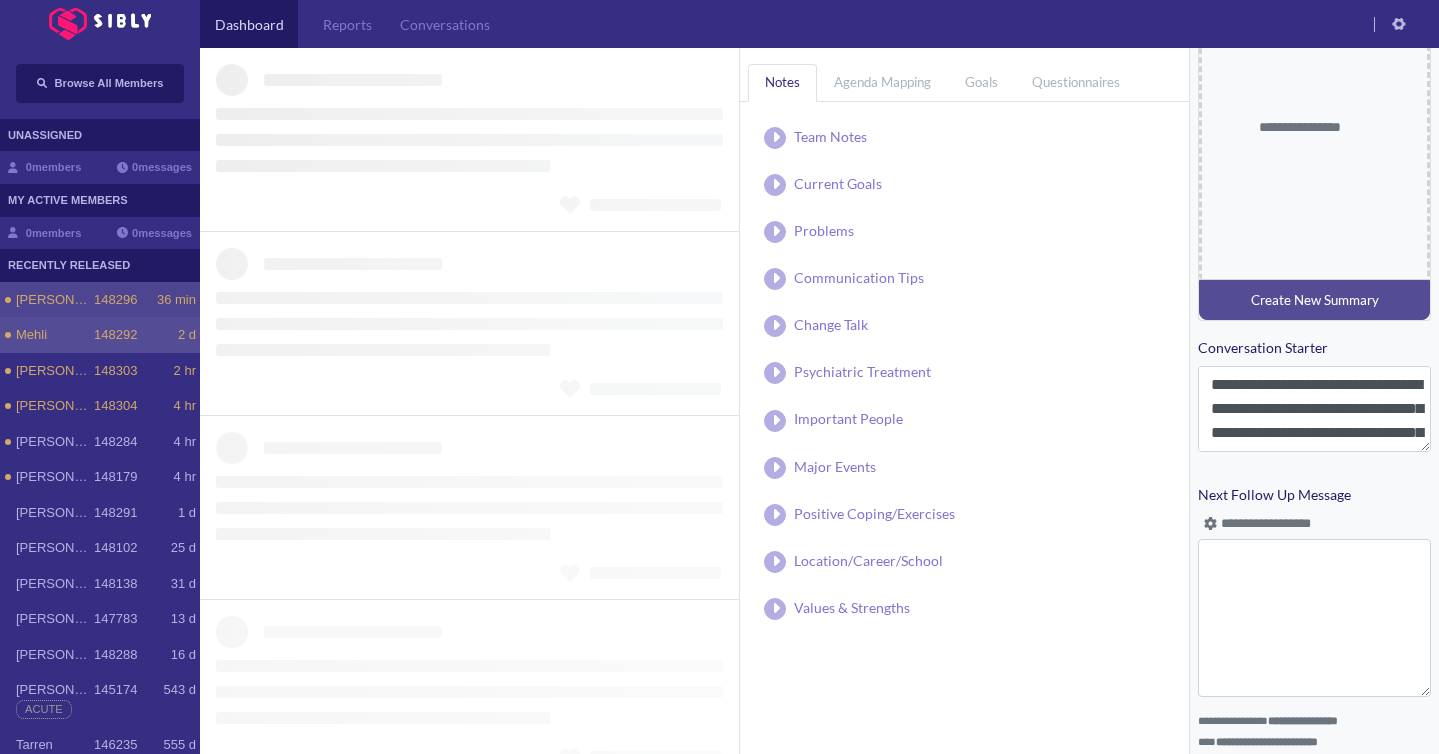 type on "**********" 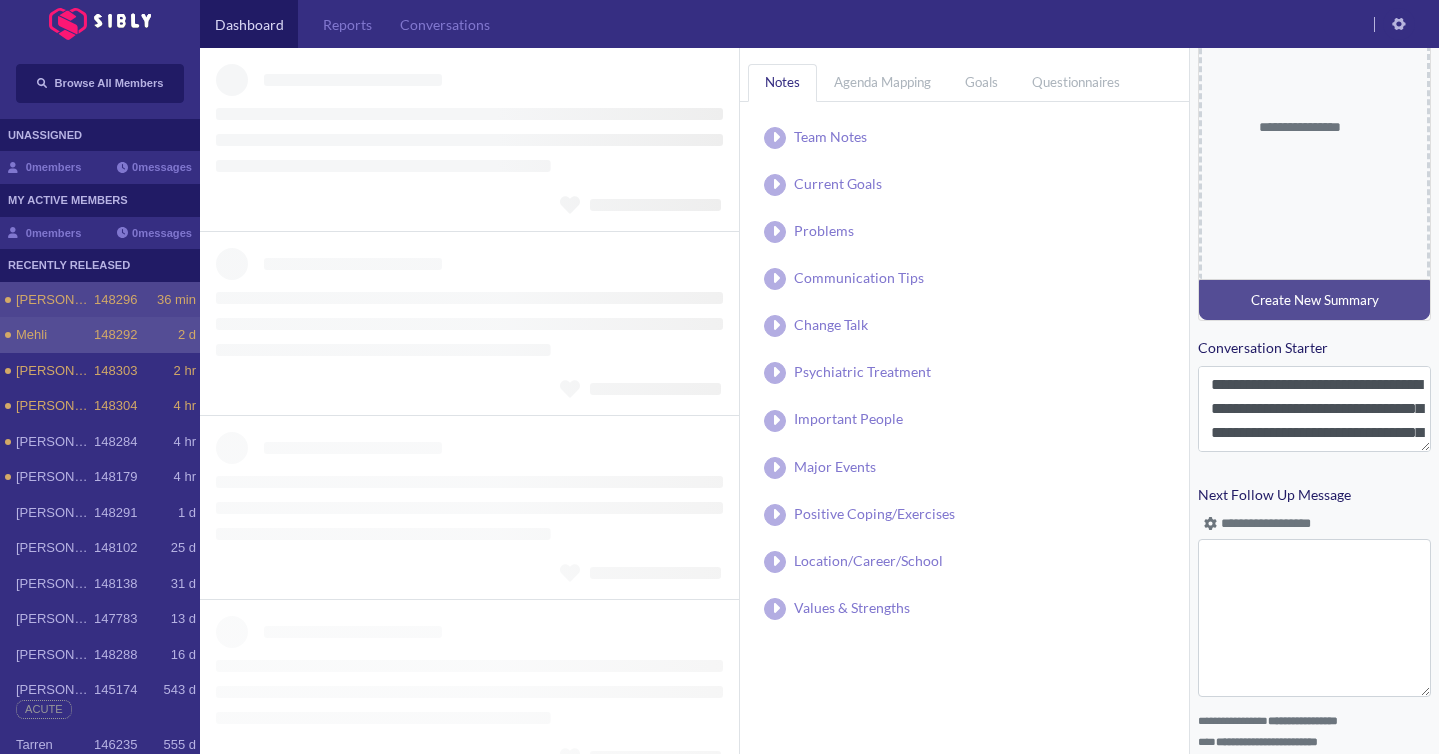 type 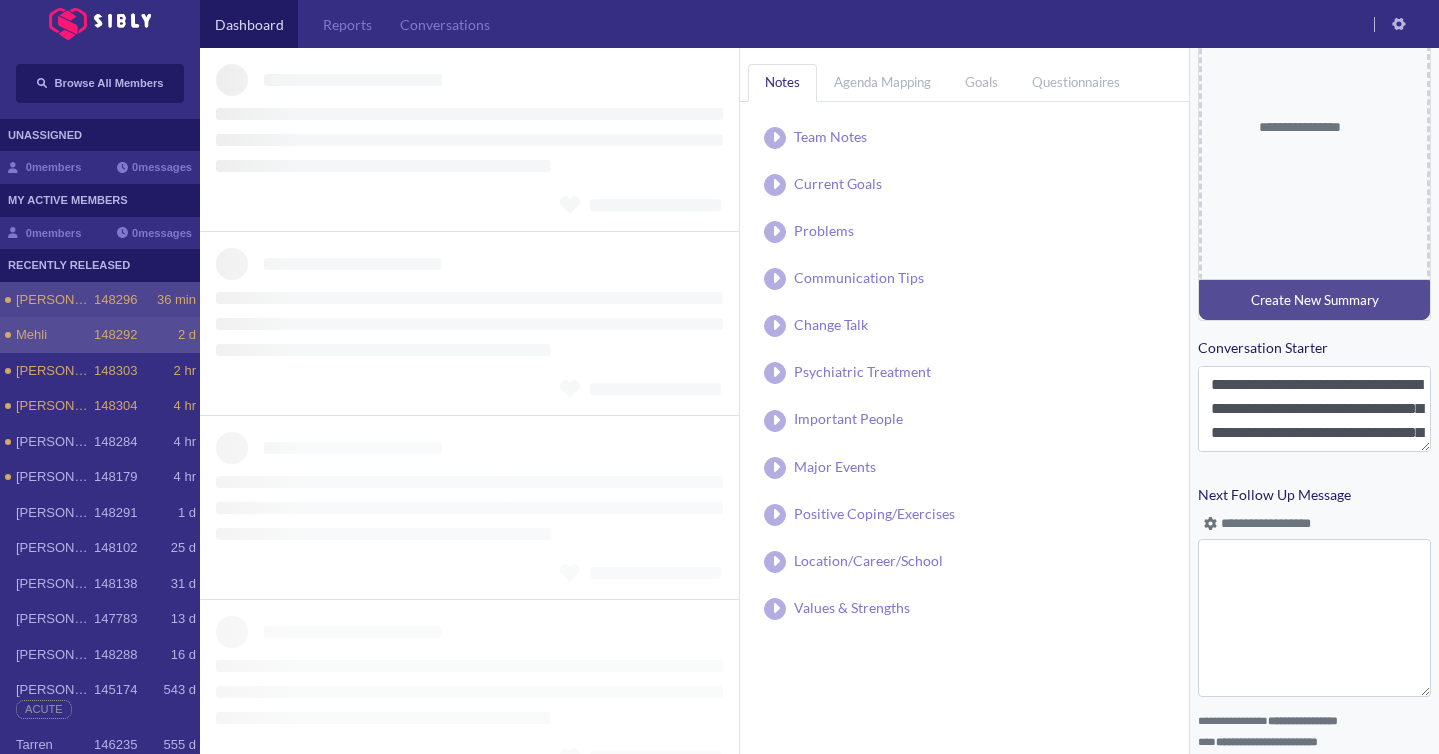 type 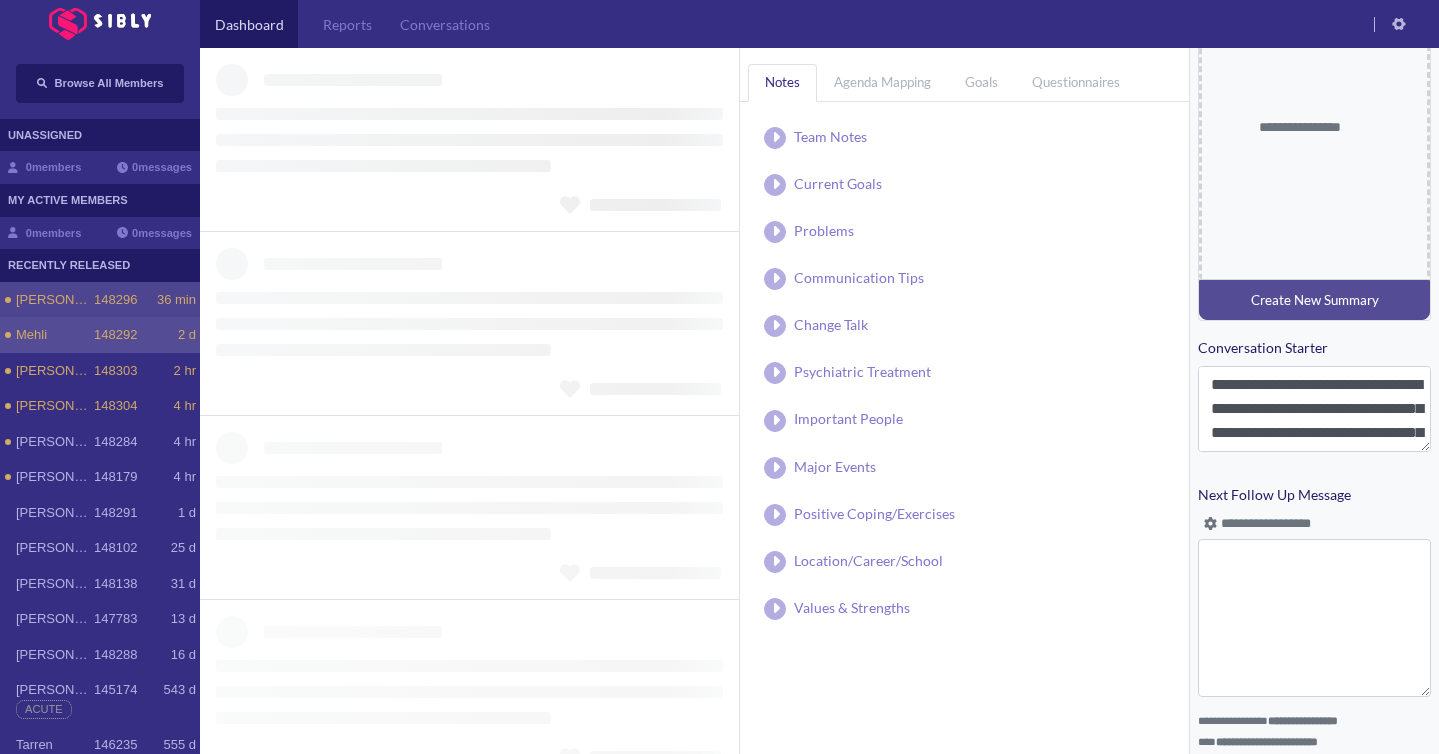type on "**********" 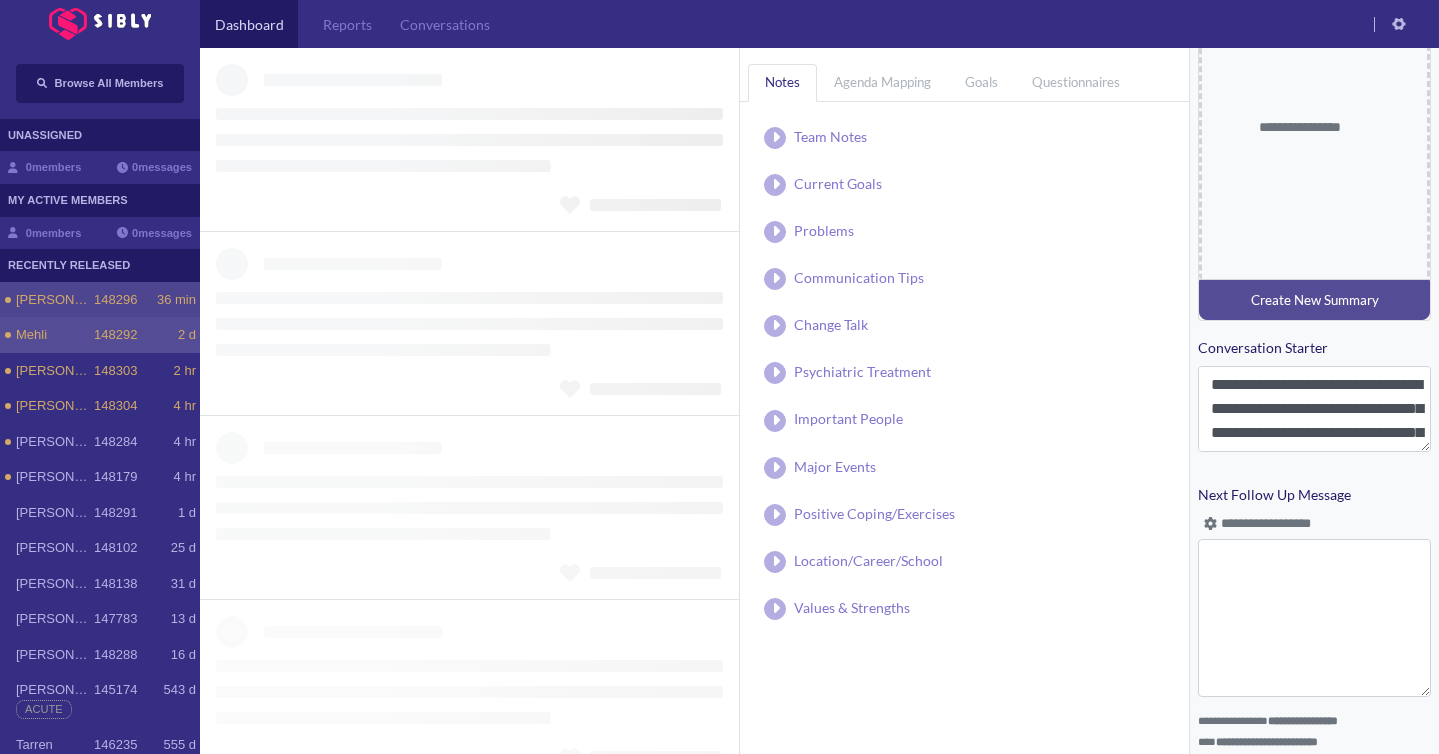 type on "**********" 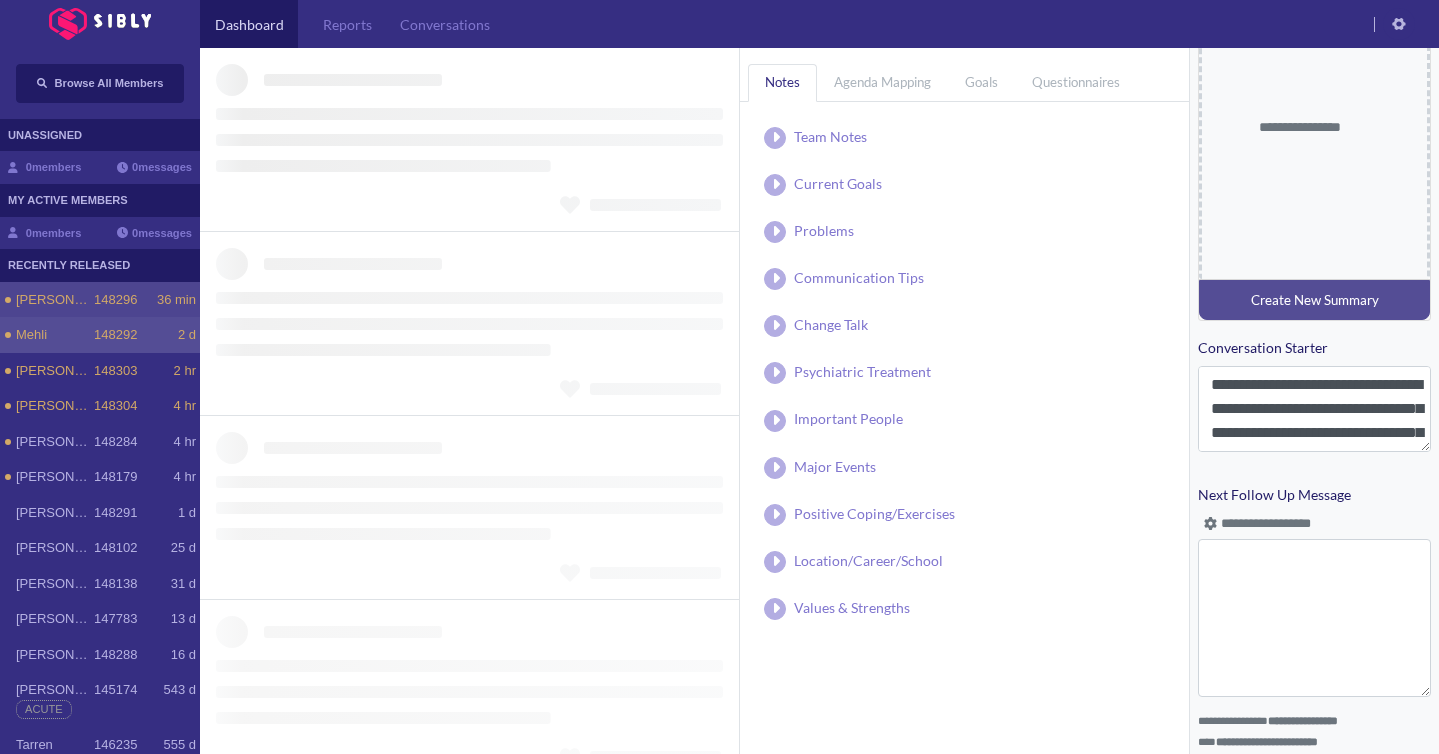 type on "**********" 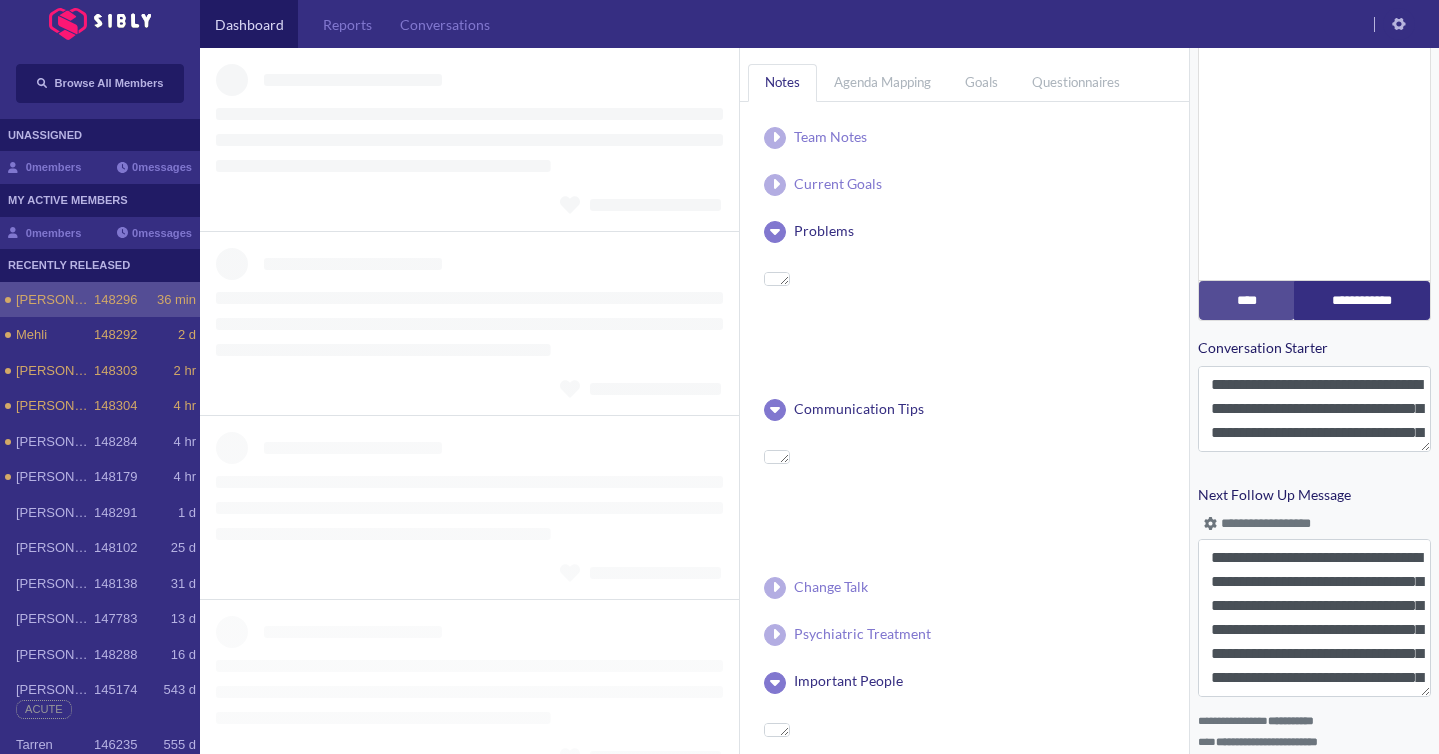 scroll, scrollTop: 773, scrollLeft: 0, axis: vertical 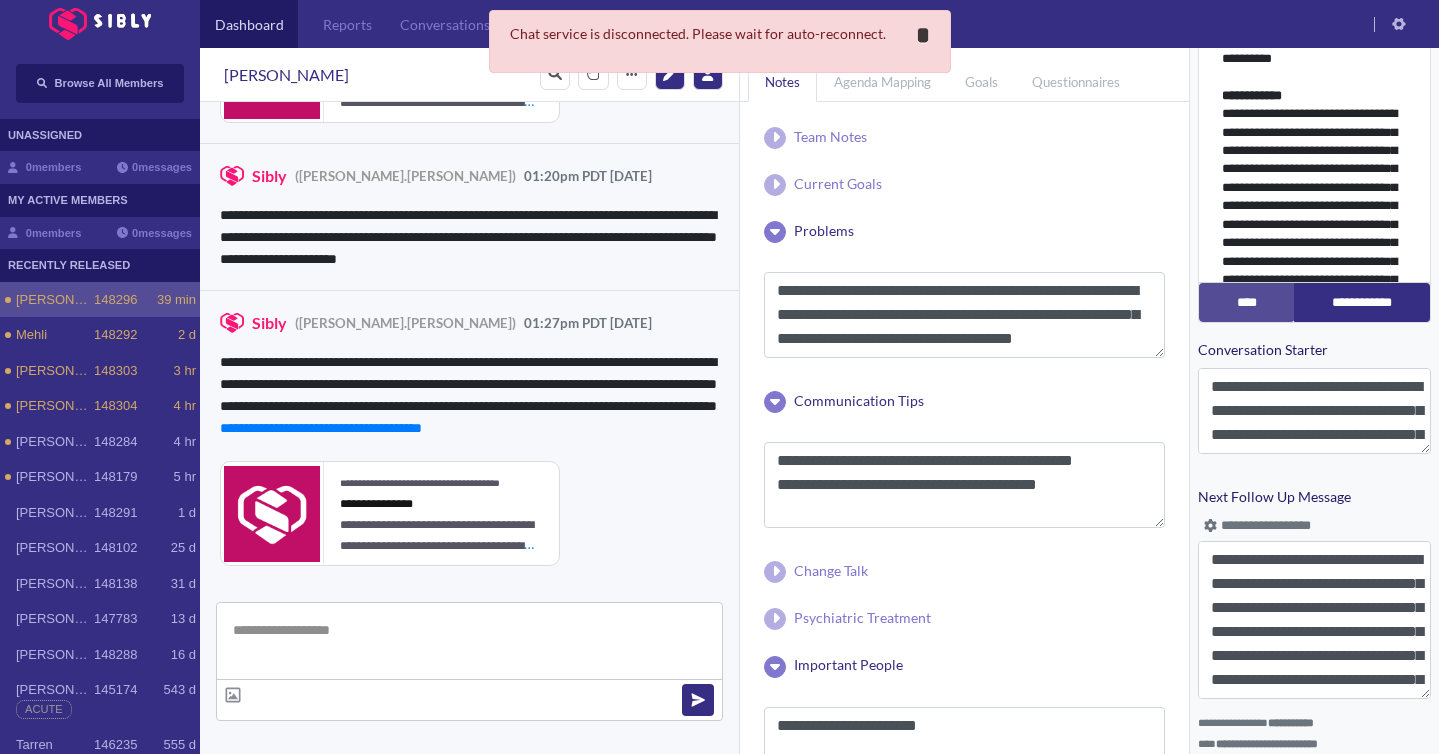 click on "*" at bounding box center (923, 35) 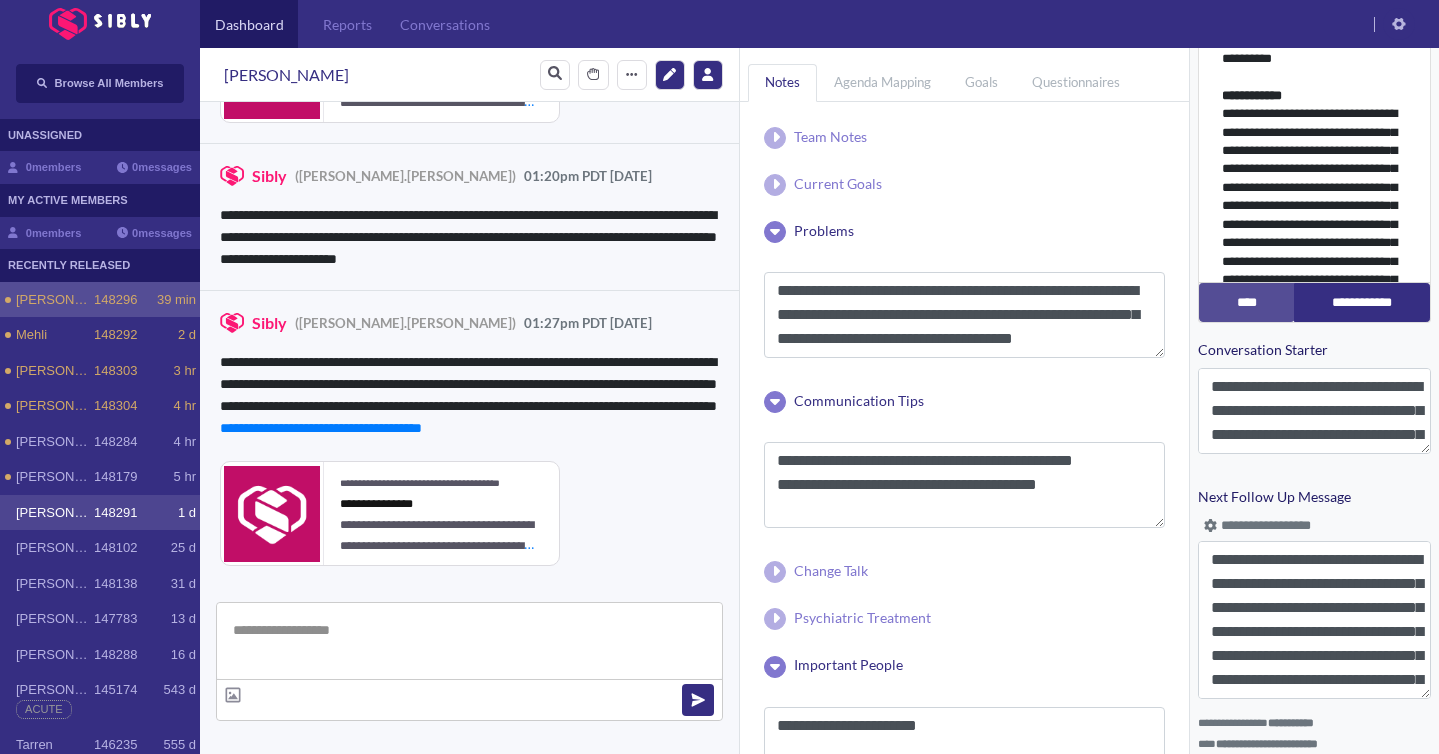 click on "[PERSON_NAME]" at bounding box center (55, 513) 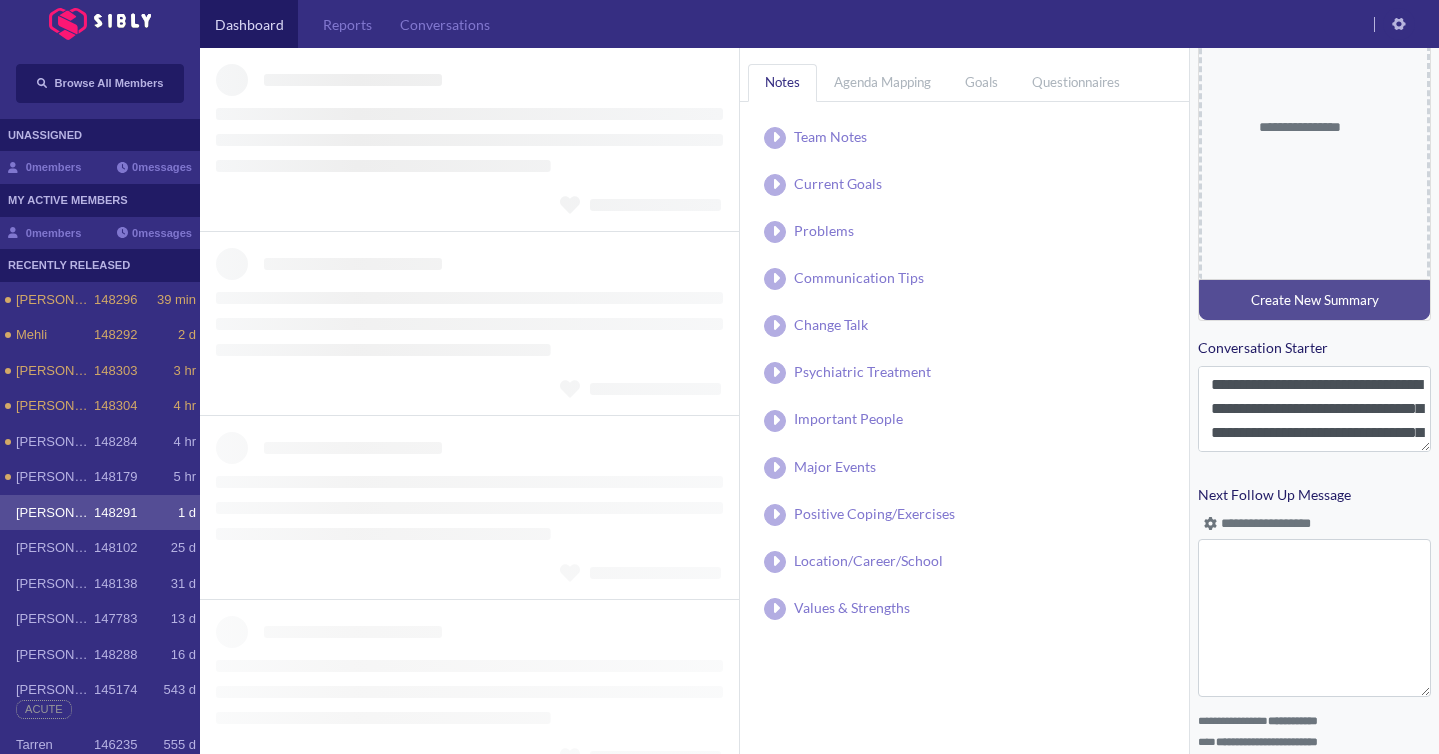 type on "**********" 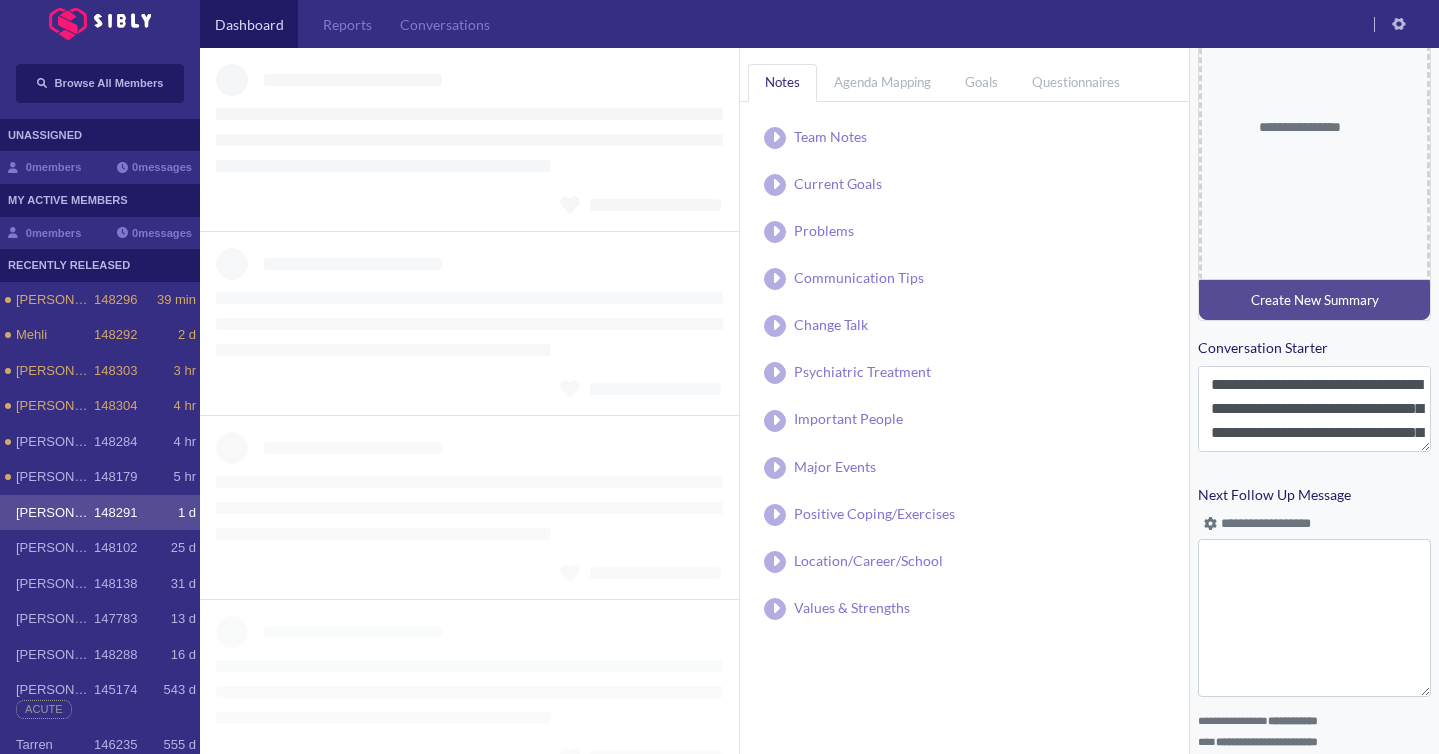 type on "**********" 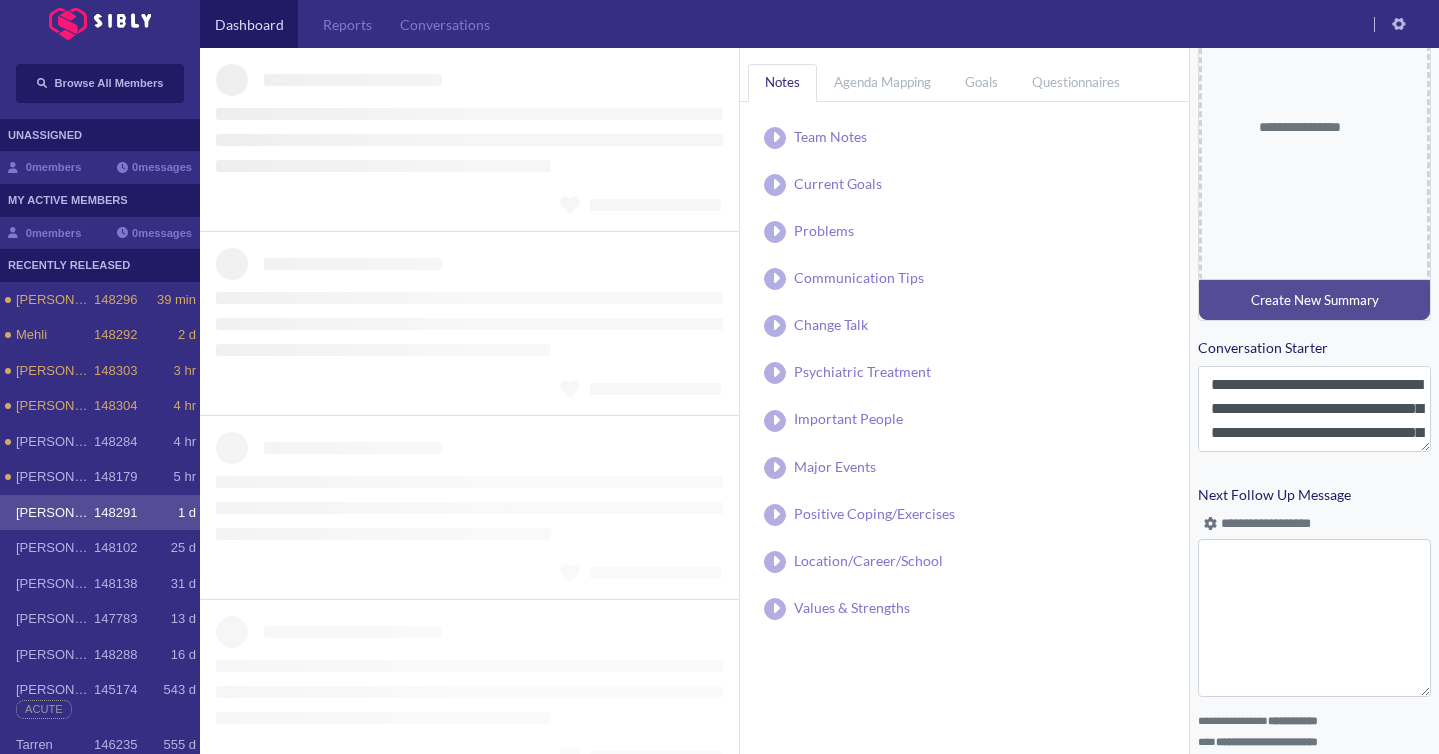 type on "**********" 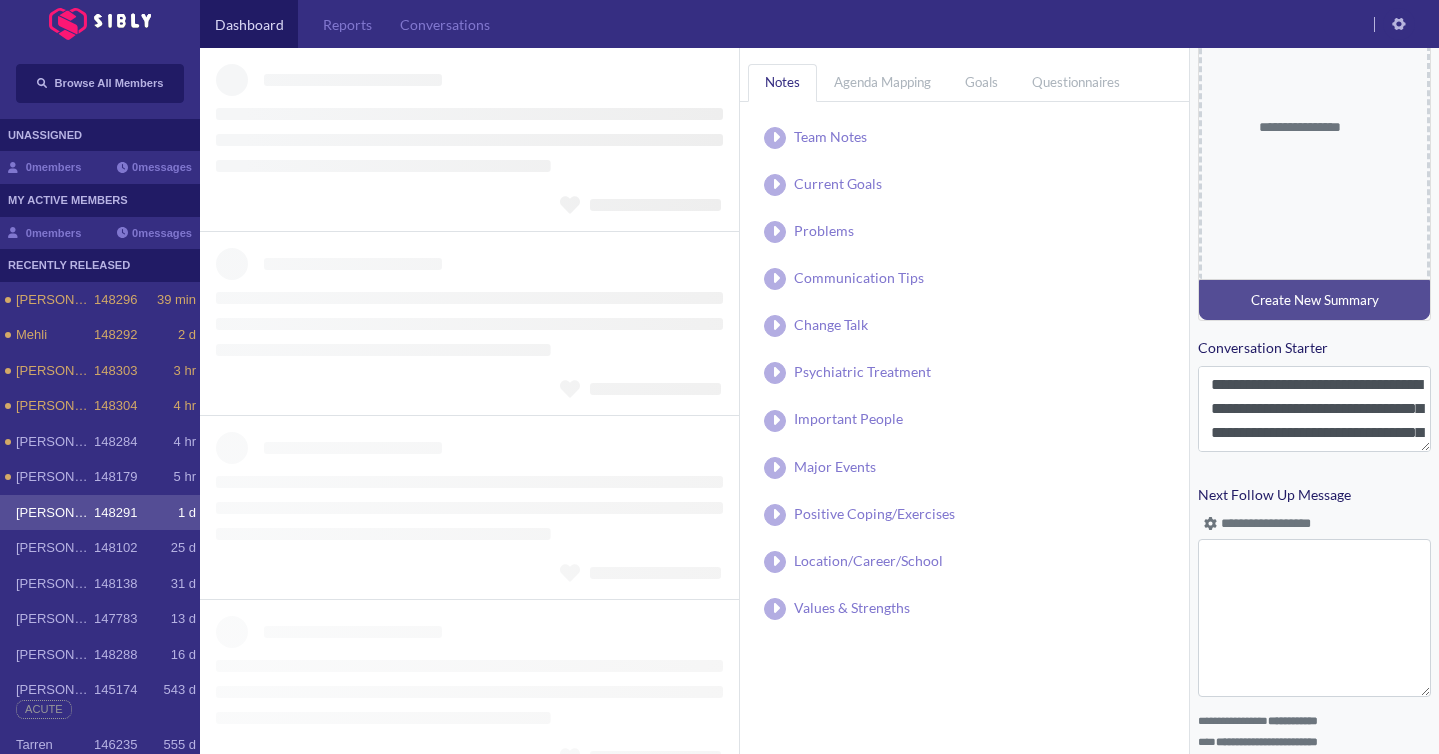 type on "**********" 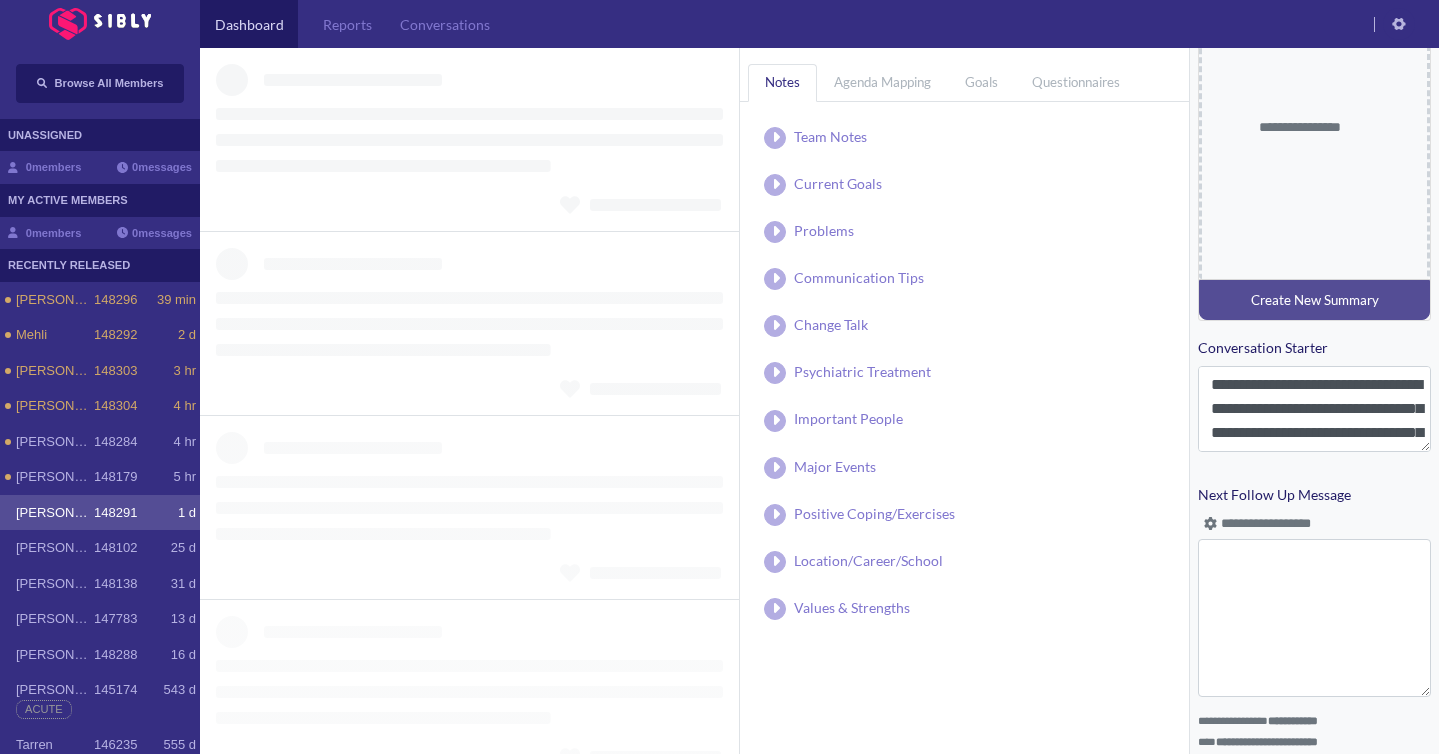 type on "**********" 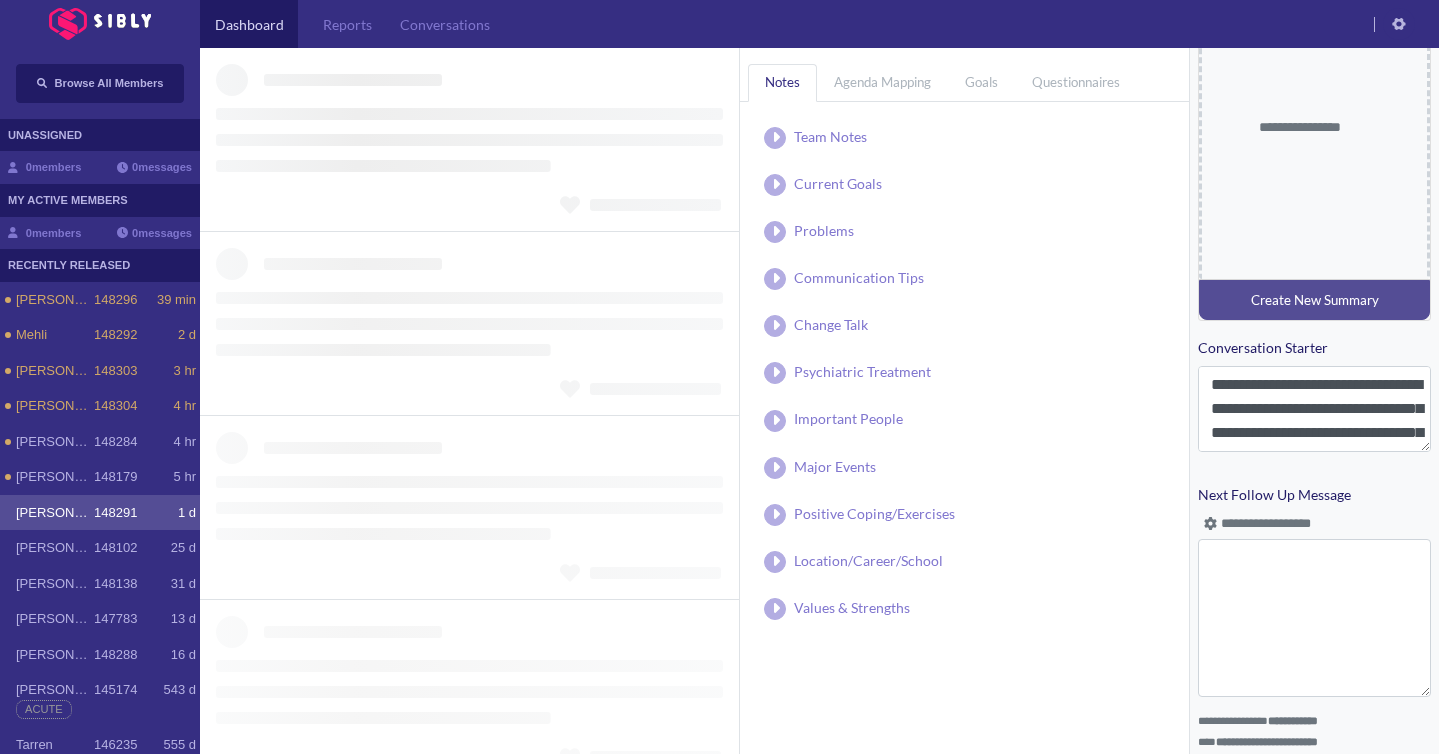 type on "**********" 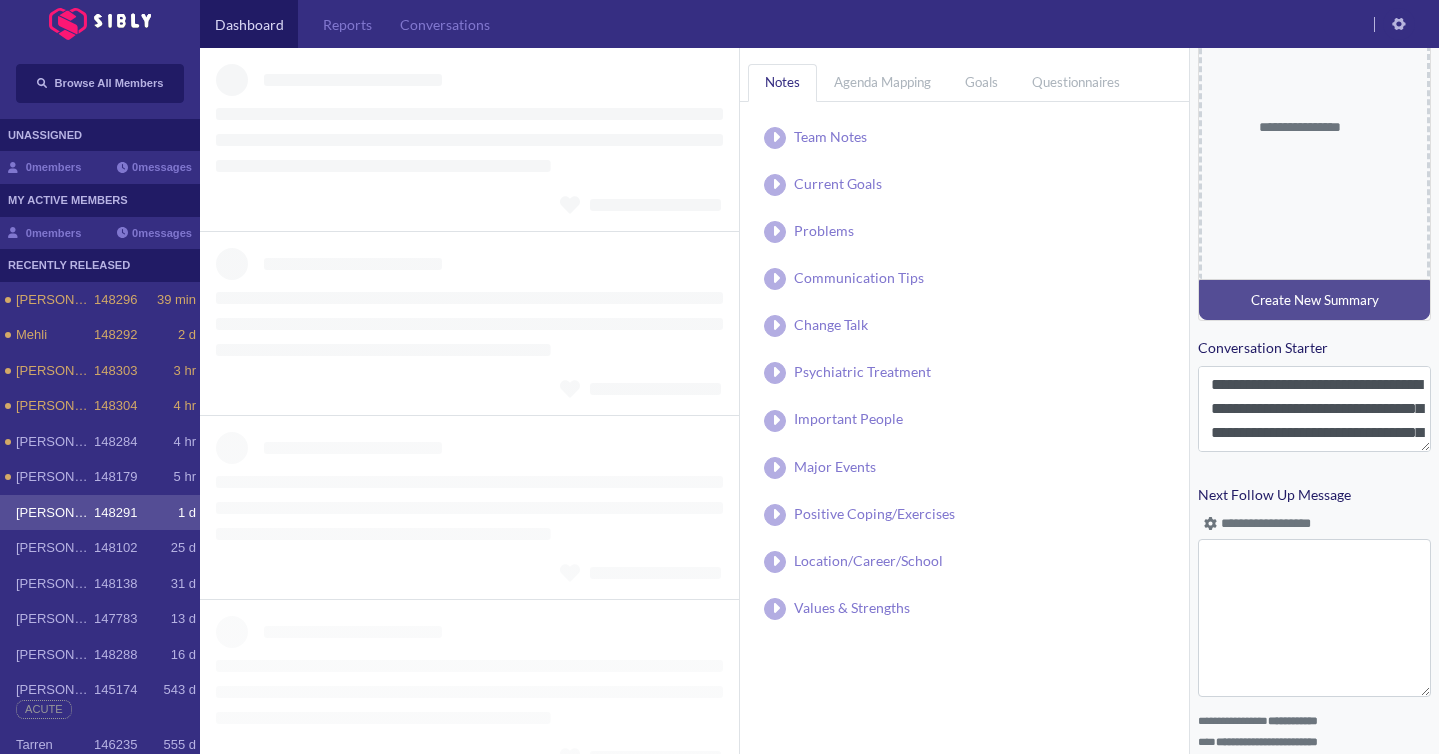 type on "**********" 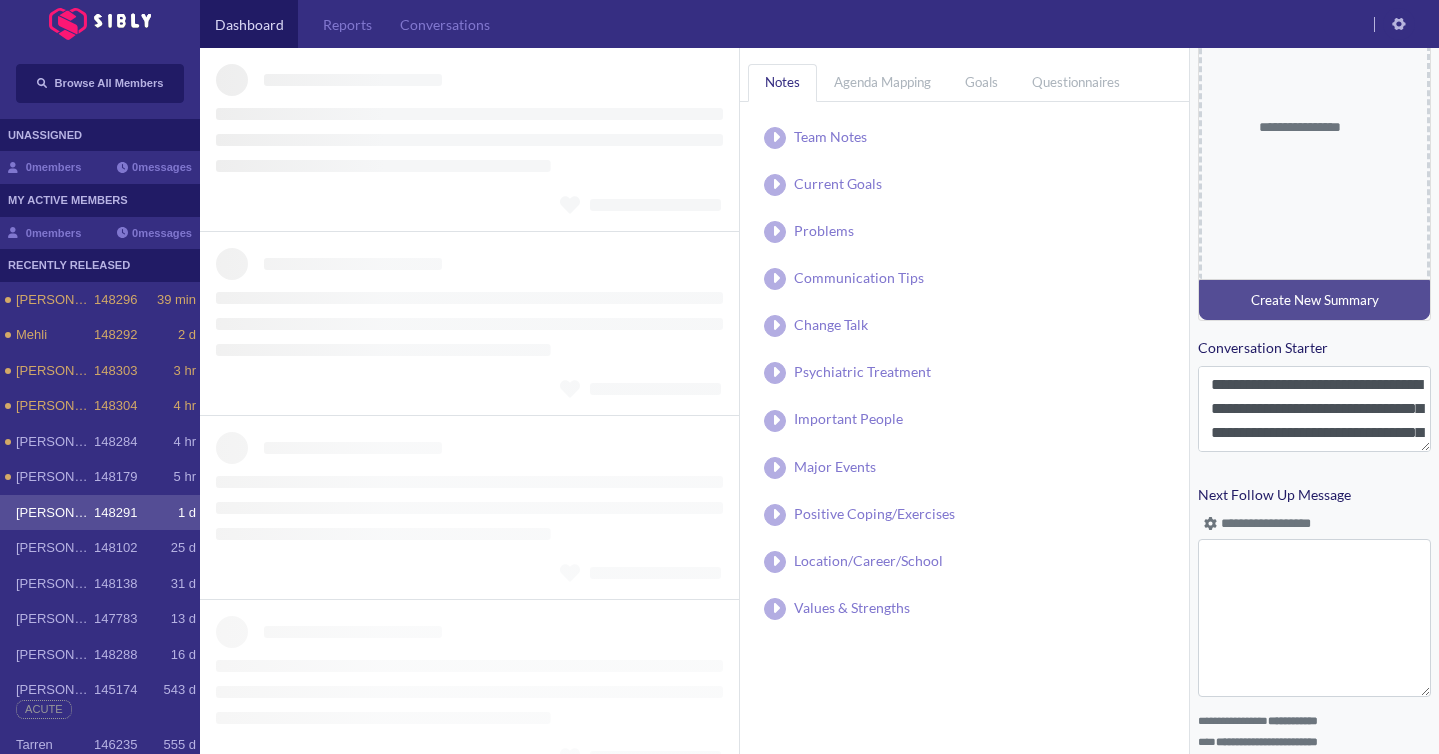 scroll, scrollTop: 871, scrollLeft: 0, axis: vertical 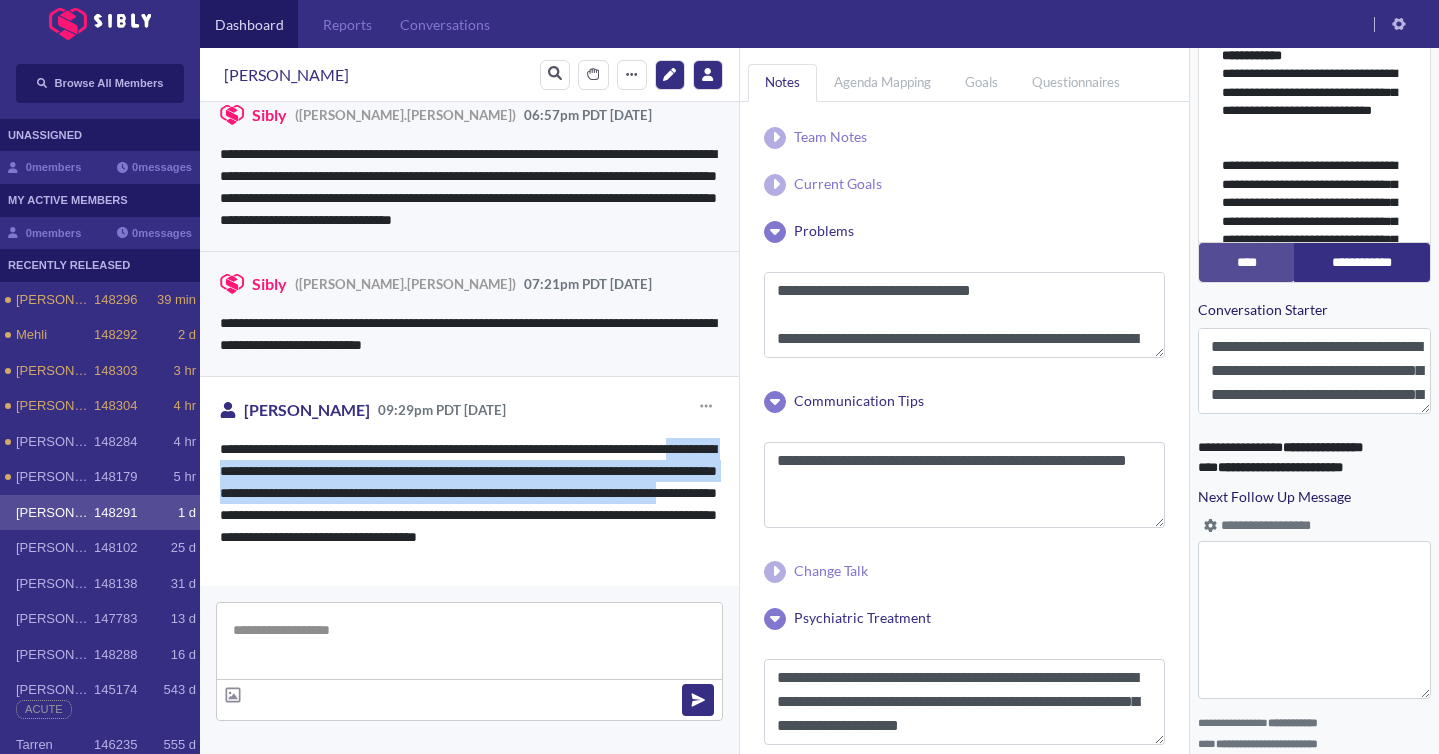 drag, startPoint x: 216, startPoint y: 452, endPoint x: 414, endPoint y: 492, distance: 202 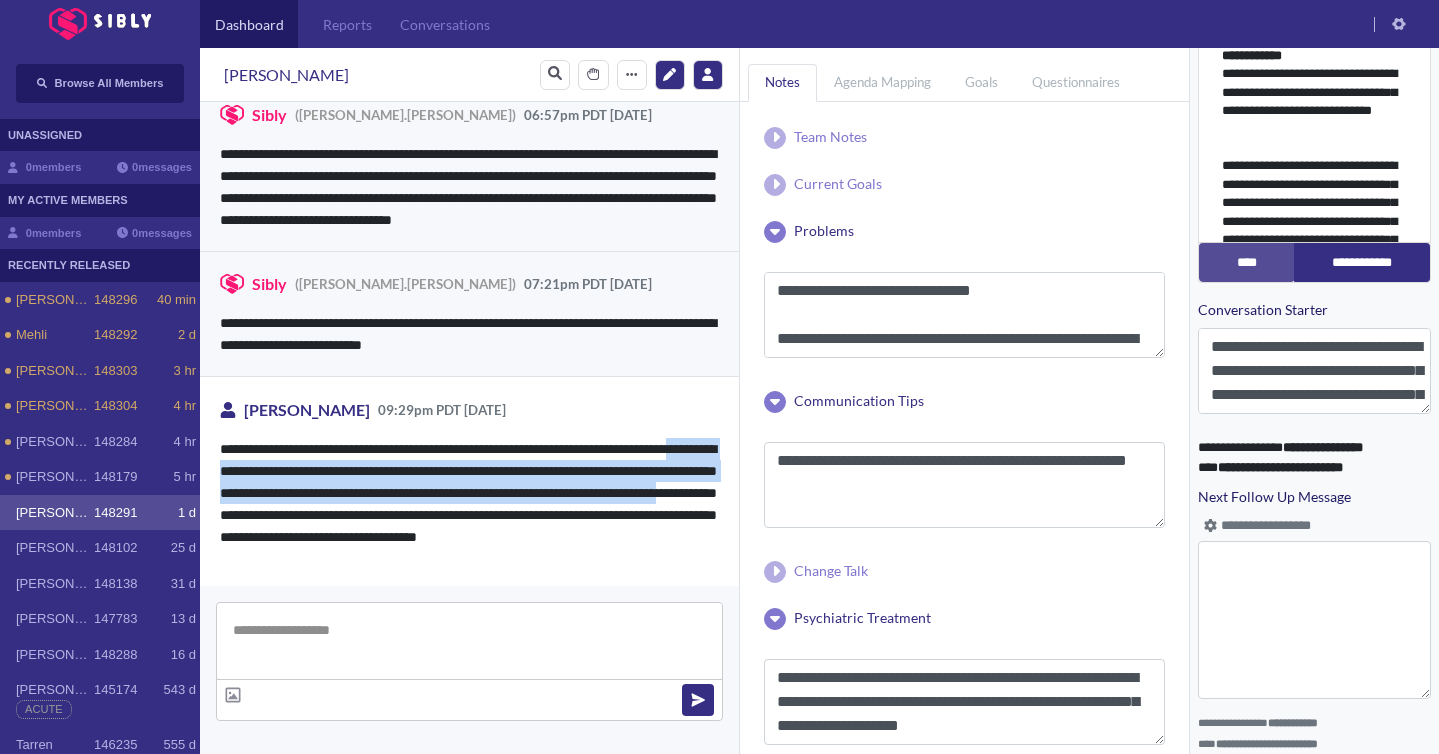 scroll, scrollTop: 2951, scrollLeft: 0, axis: vertical 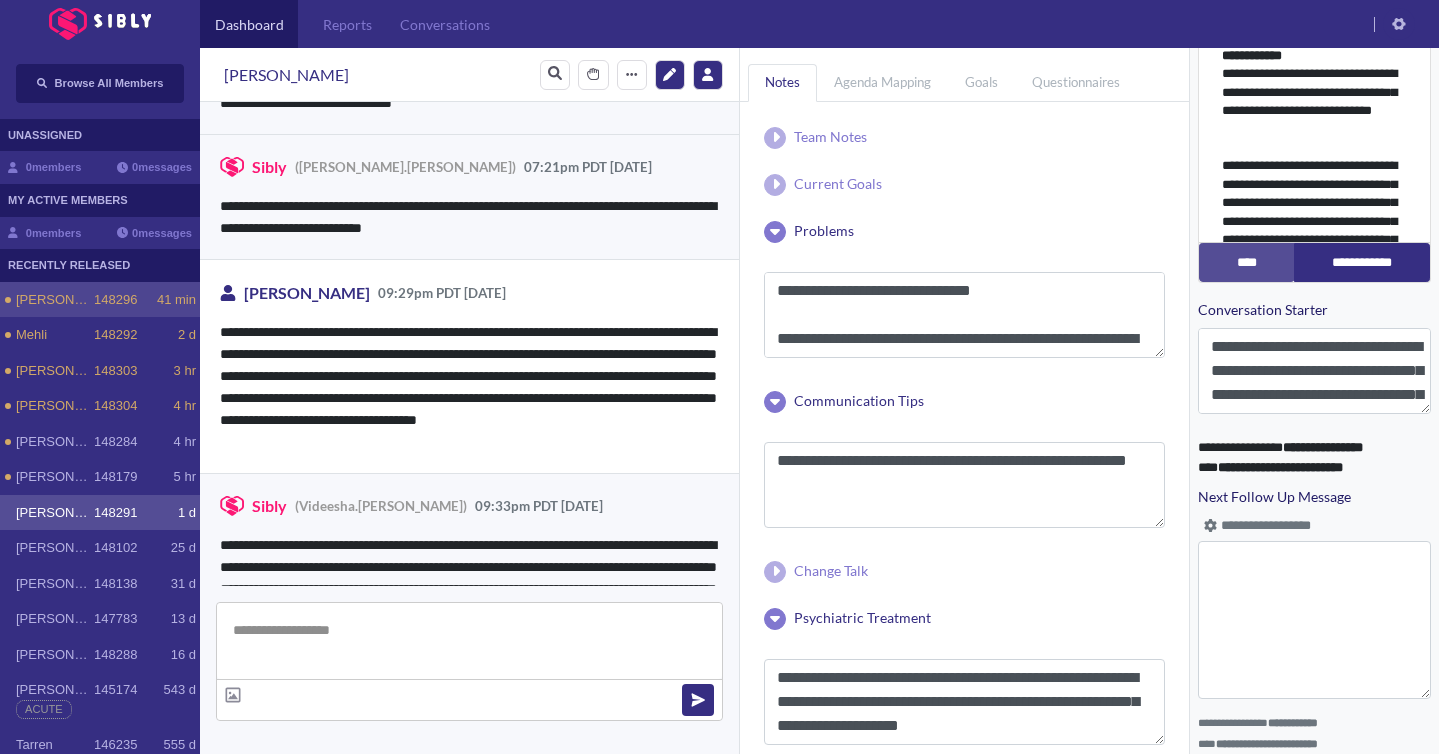 click on "[PERSON_NAME] 148296 41 min" at bounding box center [106, 300] 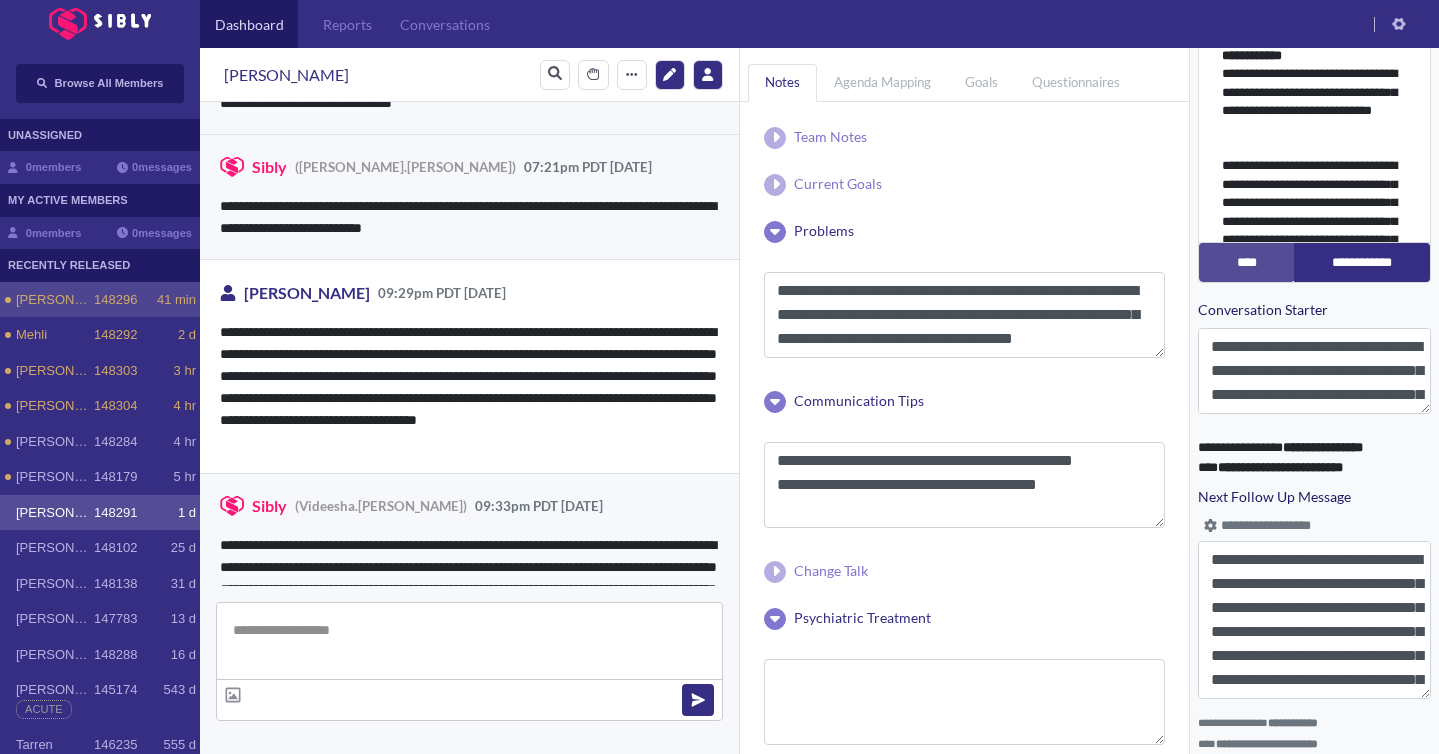 scroll, scrollTop: 773, scrollLeft: 0, axis: vertical 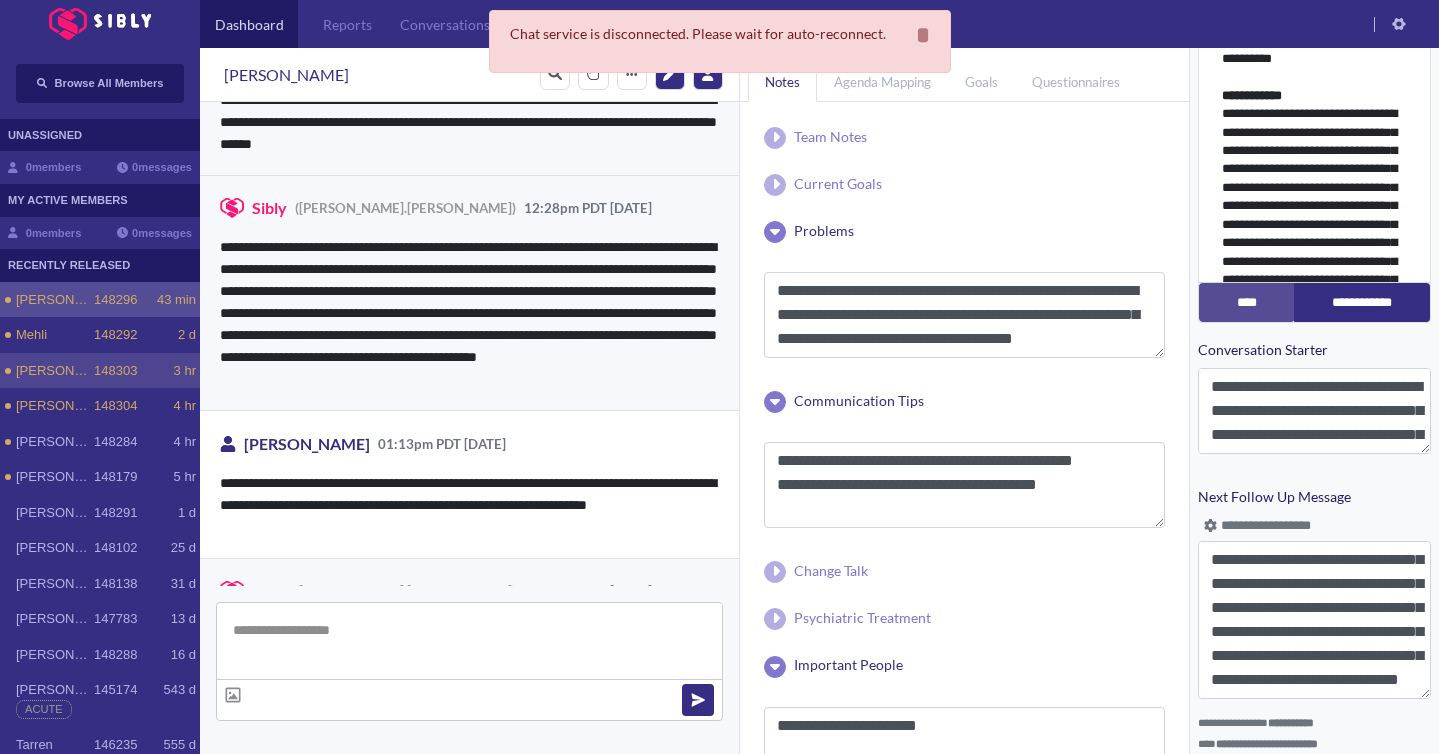 click on "[PERSON_NAME]" at bounding box center (55, 371) 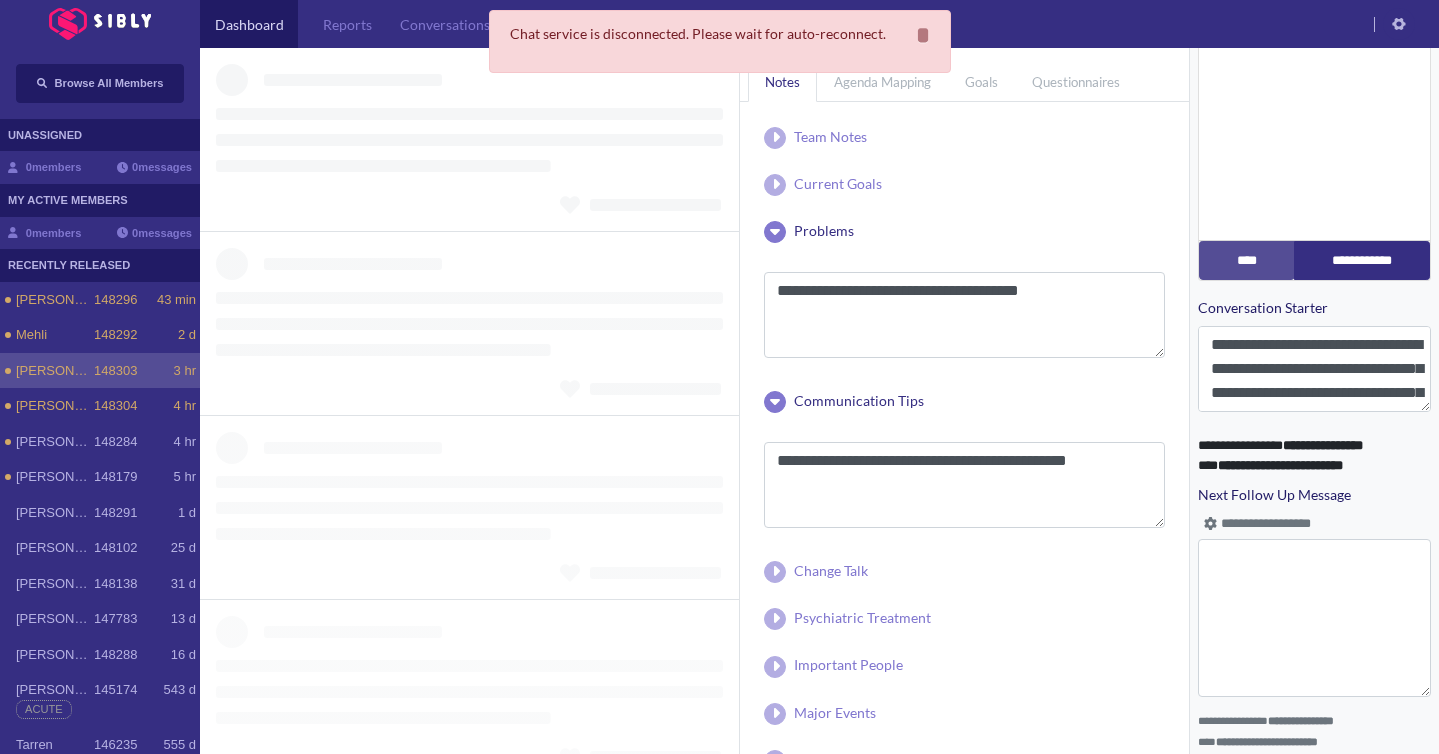 scroll, scrollTop: 0, scrollLeft: 0, axis: both 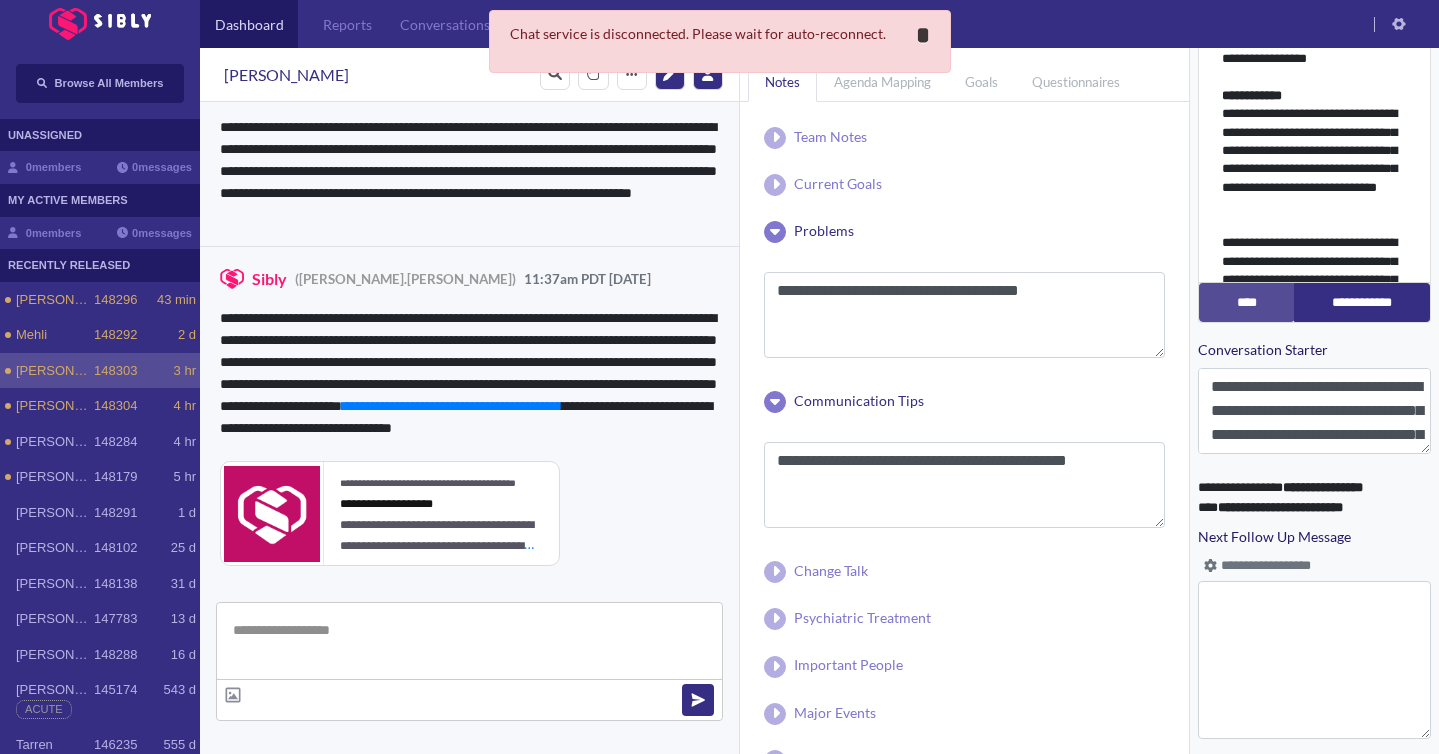 click on "**********" at bounding box center (923, 35) 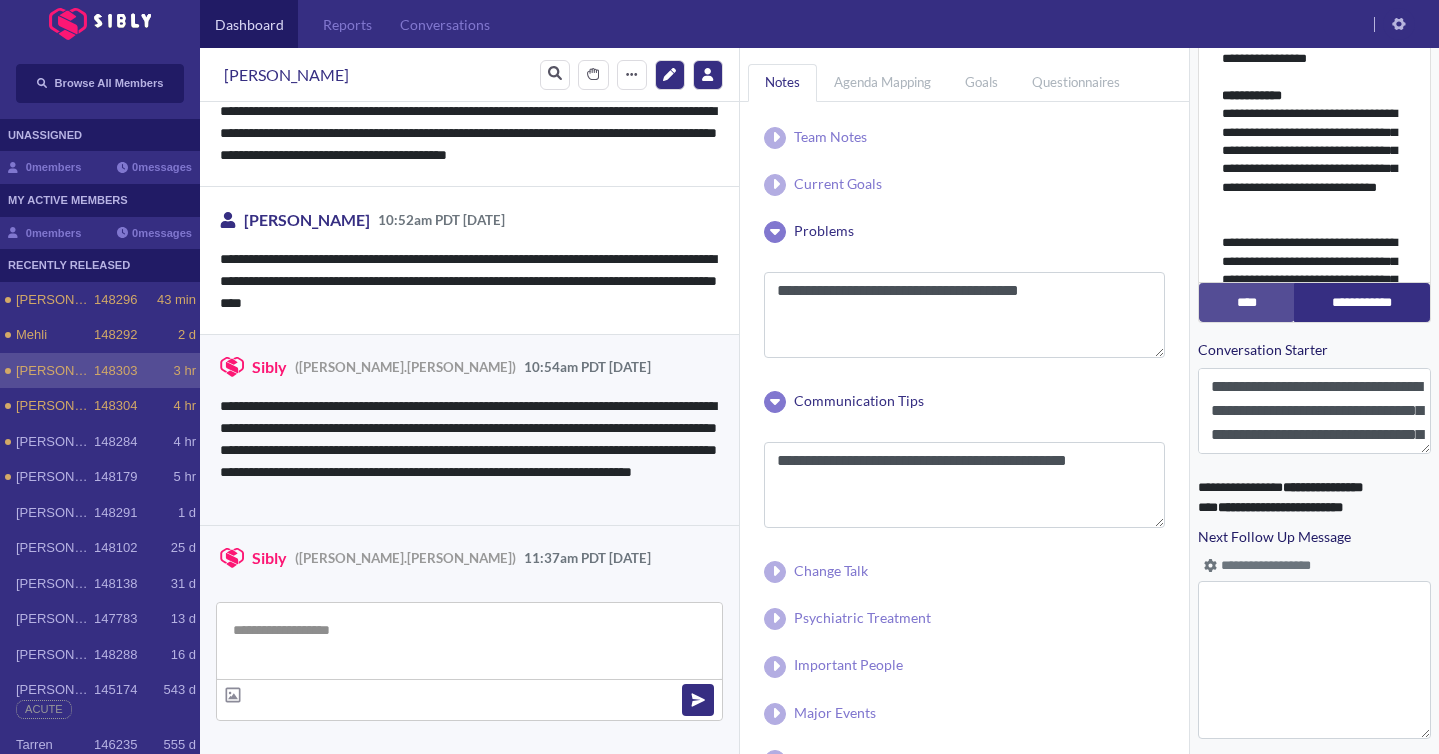 scroll, scrollTop: 1995, scrollLeft: 0, axis: vertical 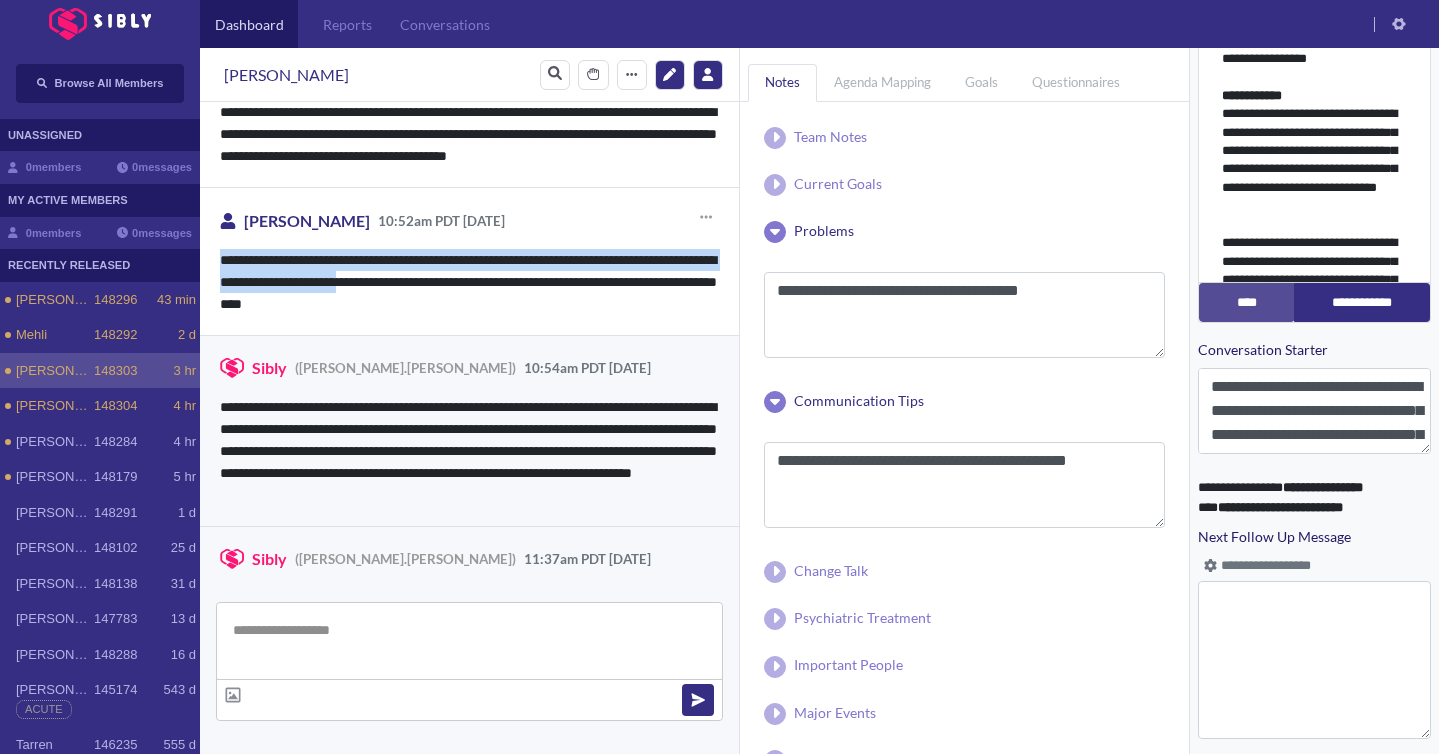 drag, startPoint x: 220, startPoint y: 253, endPoint x: 439, endPoint y: 277, distance: 220.31114 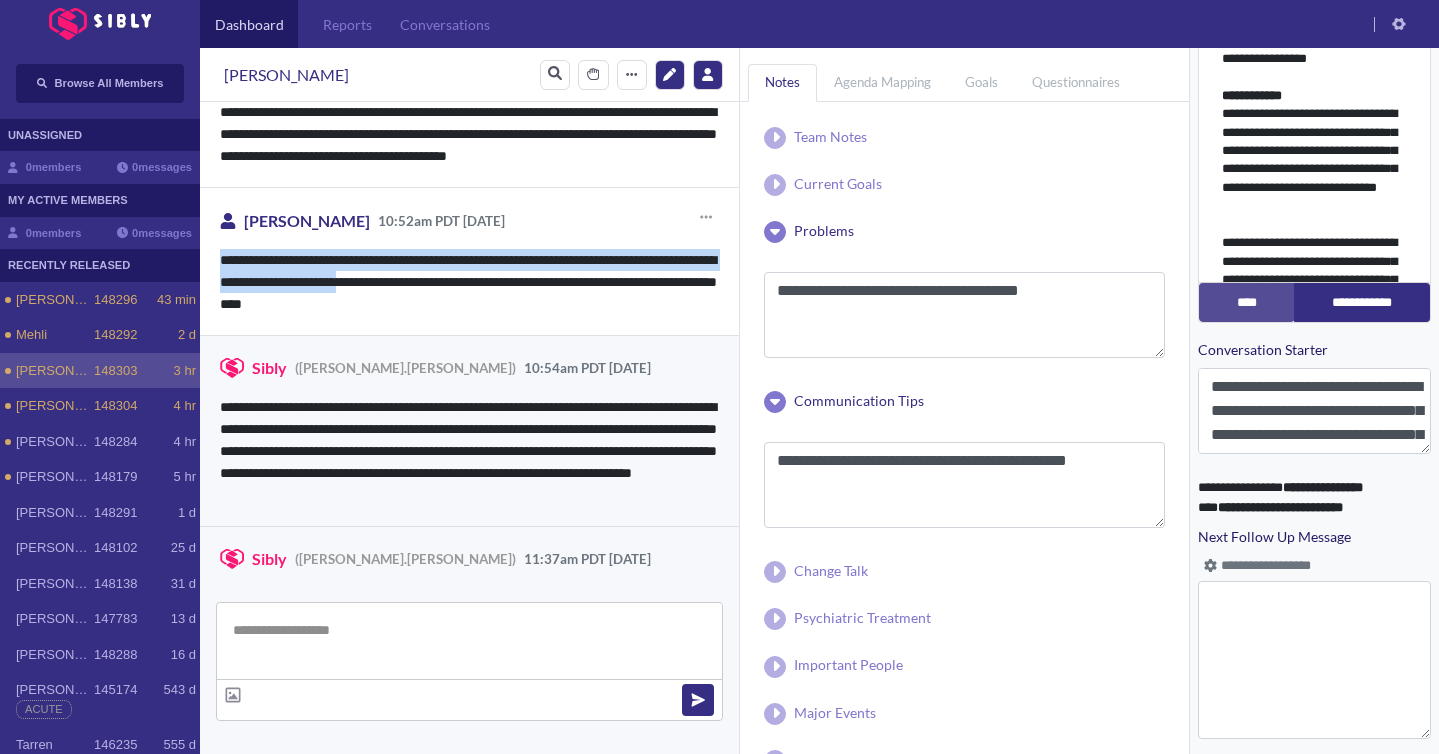click on "**********" at bounding box center [469, 282] 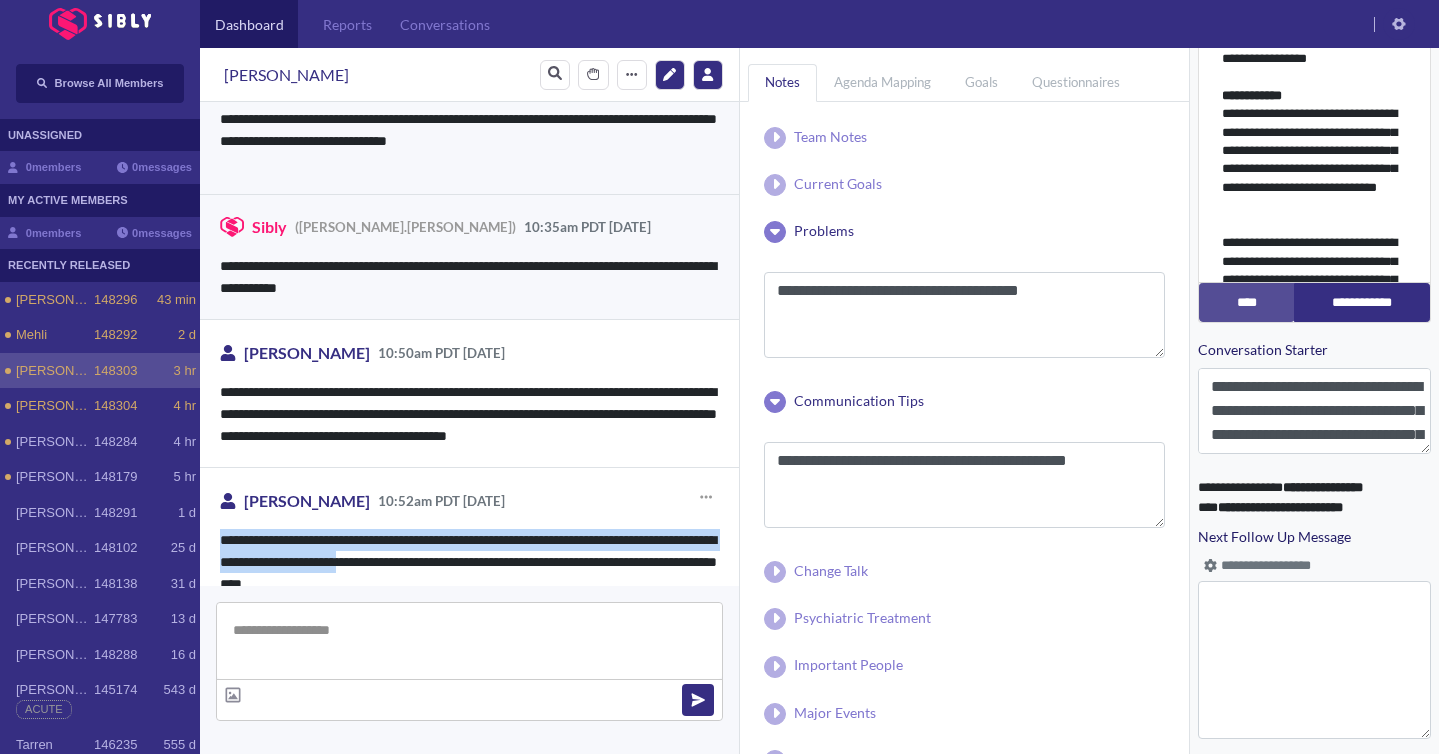 scroll, scrollTop: 1688, scrollLeft: 0, axis: vertical 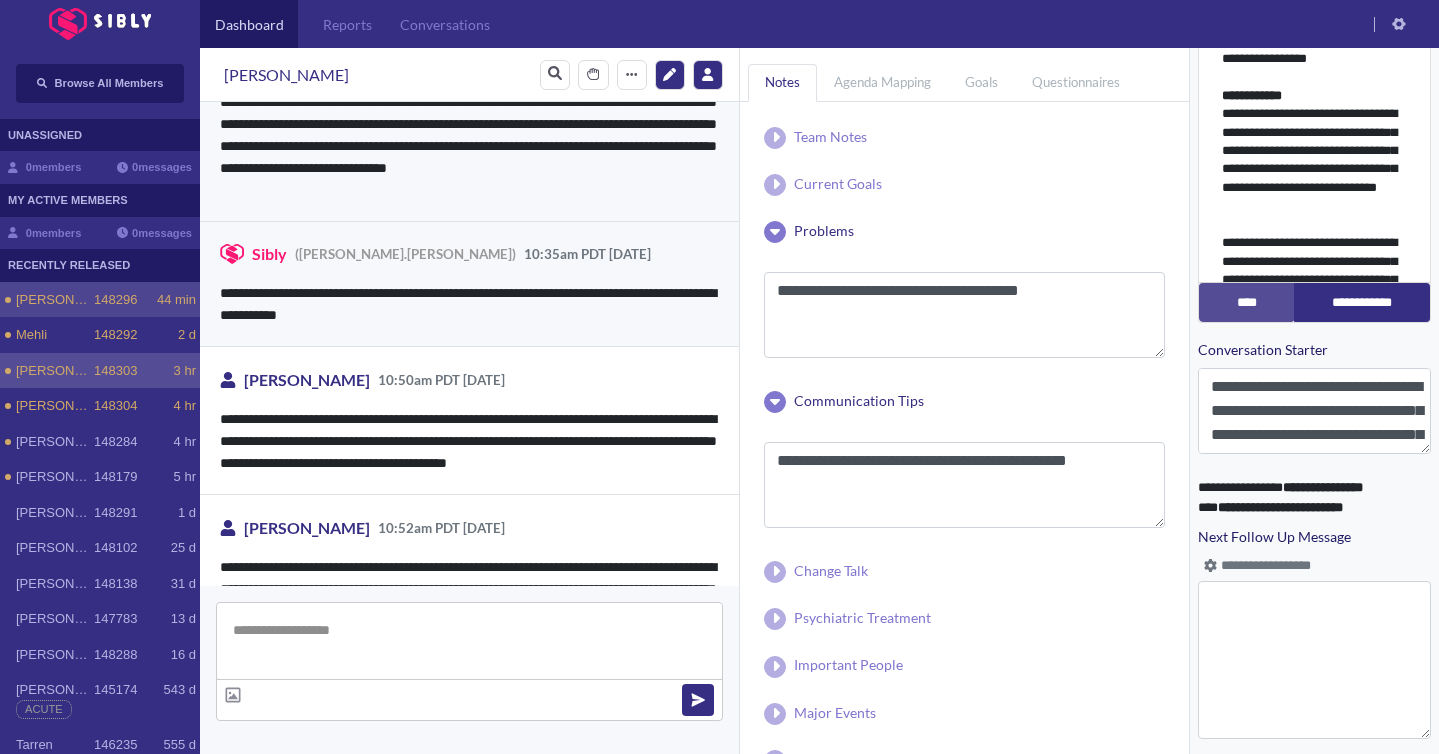 click on "44 min" 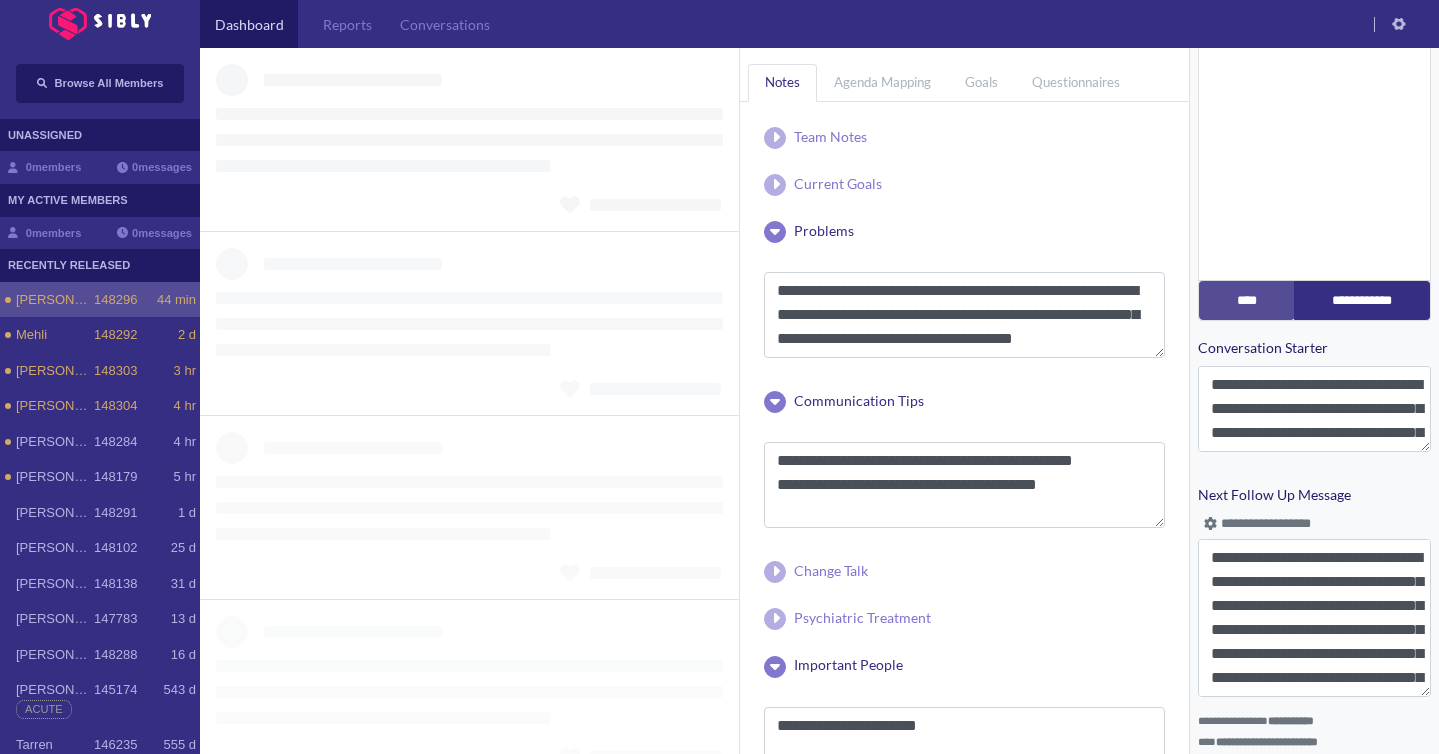 scroll, scrollTop: 773, scrollLeft: 0, axis: vertical 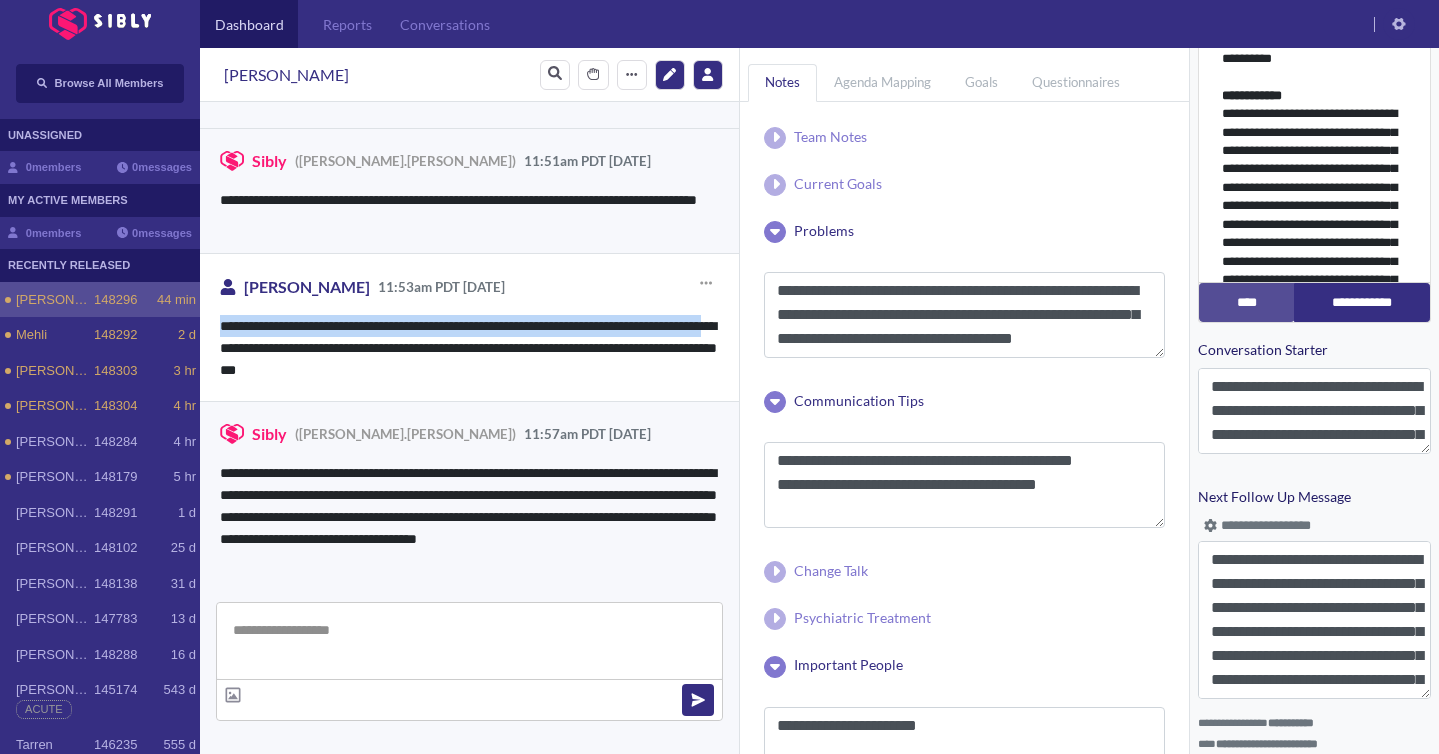 drag, startPoint x: 214, startPoint y: 326, endPoint x: 296, endPoint y: 349, distance: 85.16454 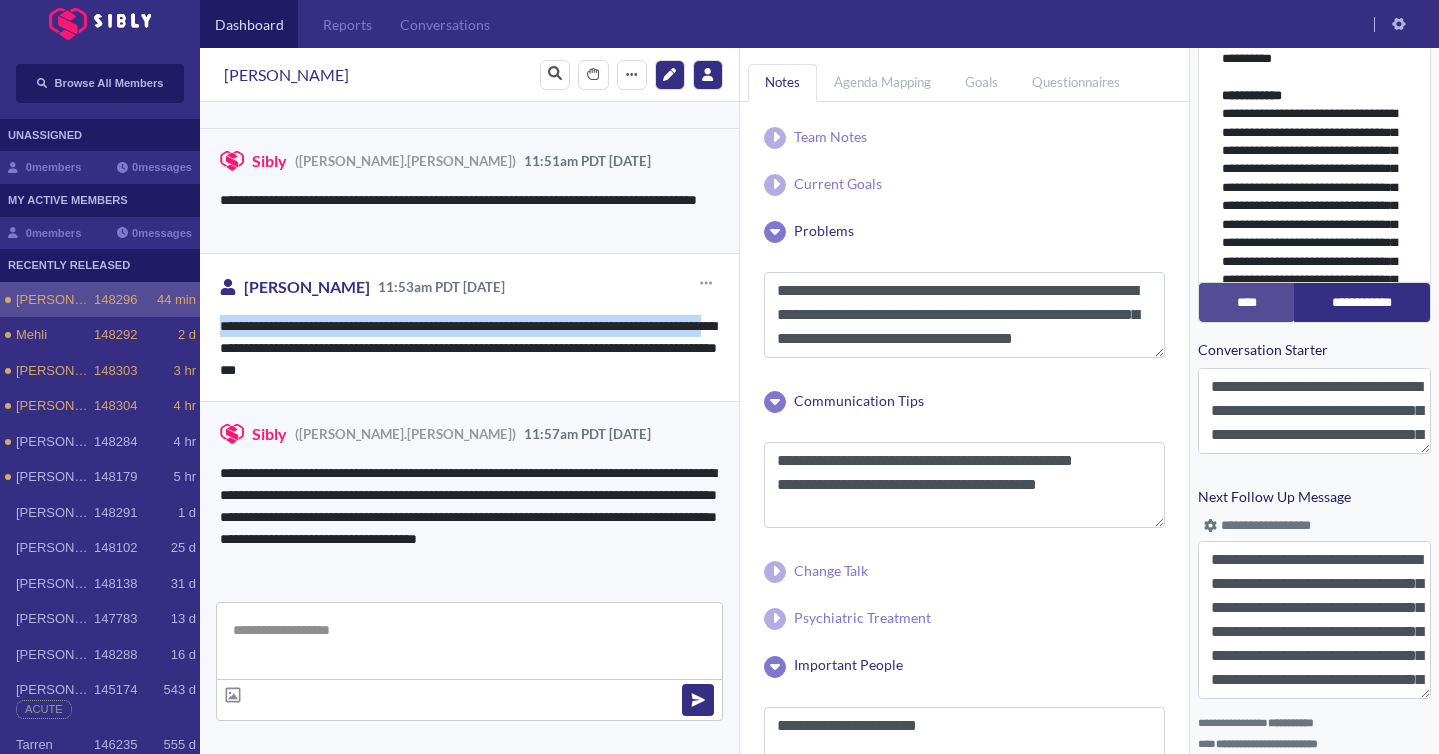 click on "**********" at bounding box center (469, 327) 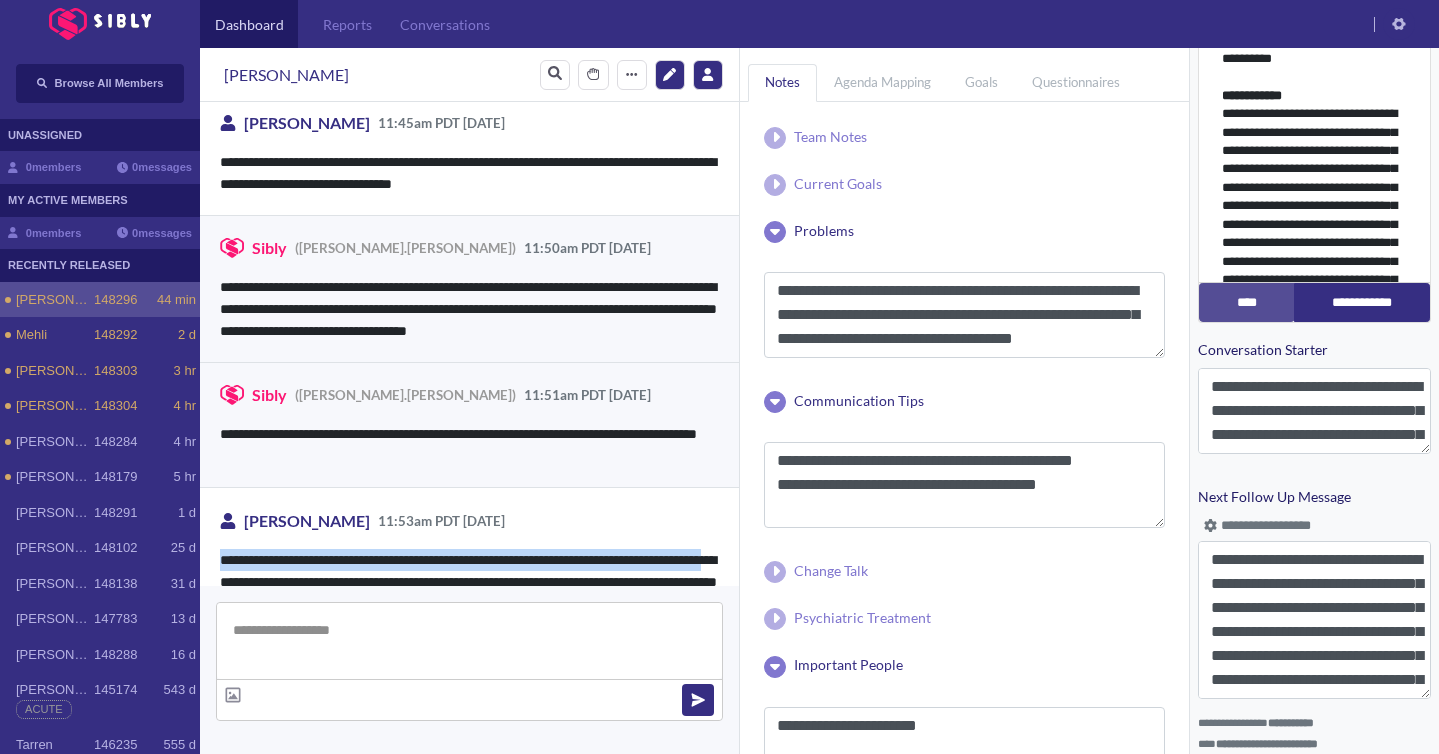 scroll, scrollTop: 2628, scrollLeft: 0, axis: vertical 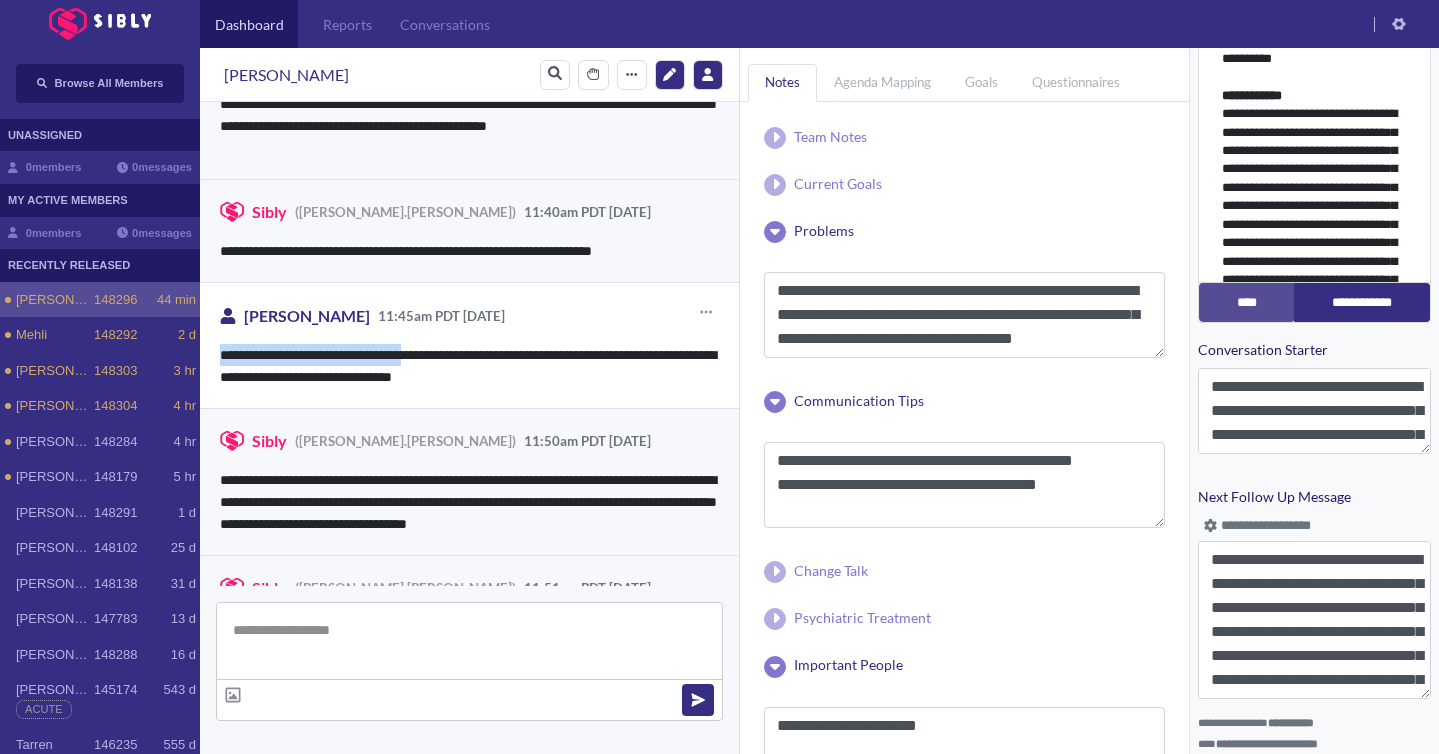 drag, startPoint x: 217, startPoint y: 348, endPoint x: 429, endPoint y: 349, distance: 212.00237 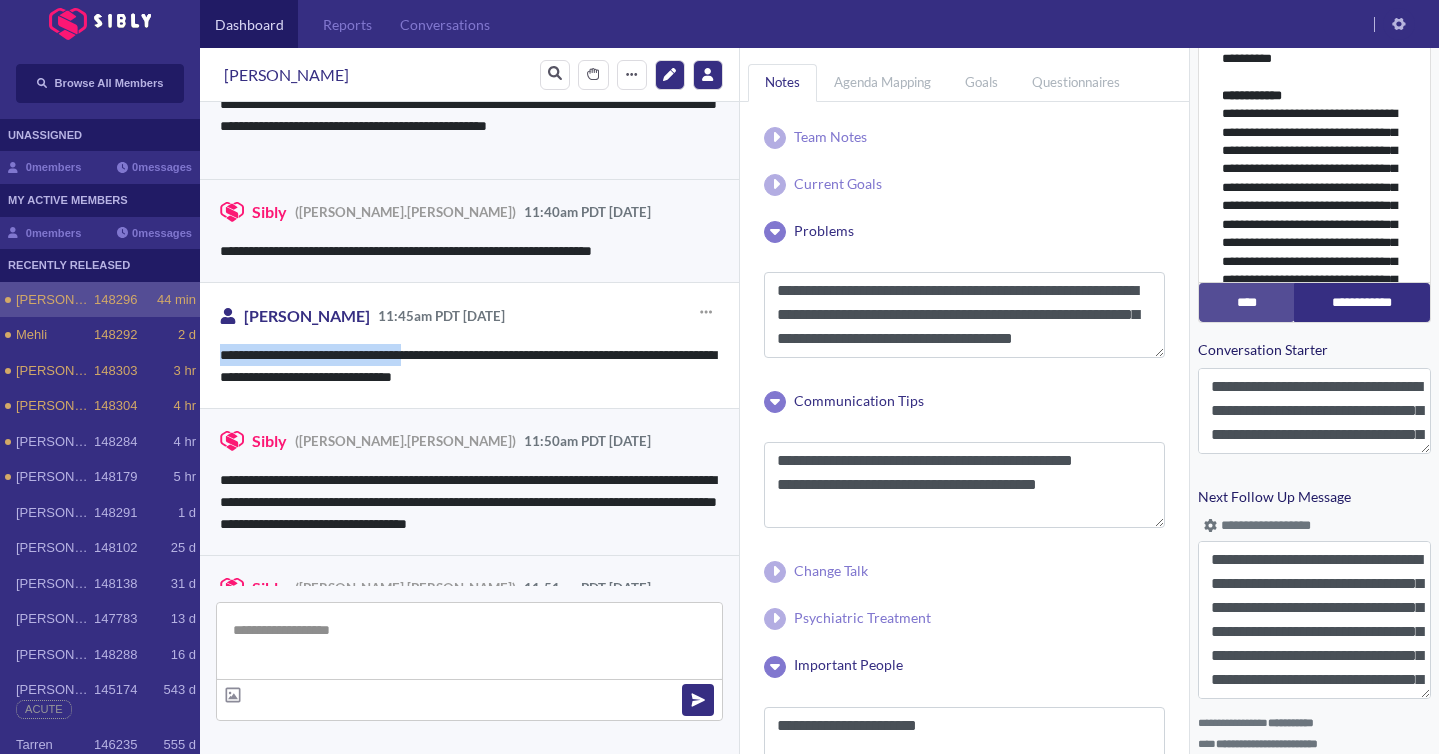 click on "**********" at bounding box center (469, 345) 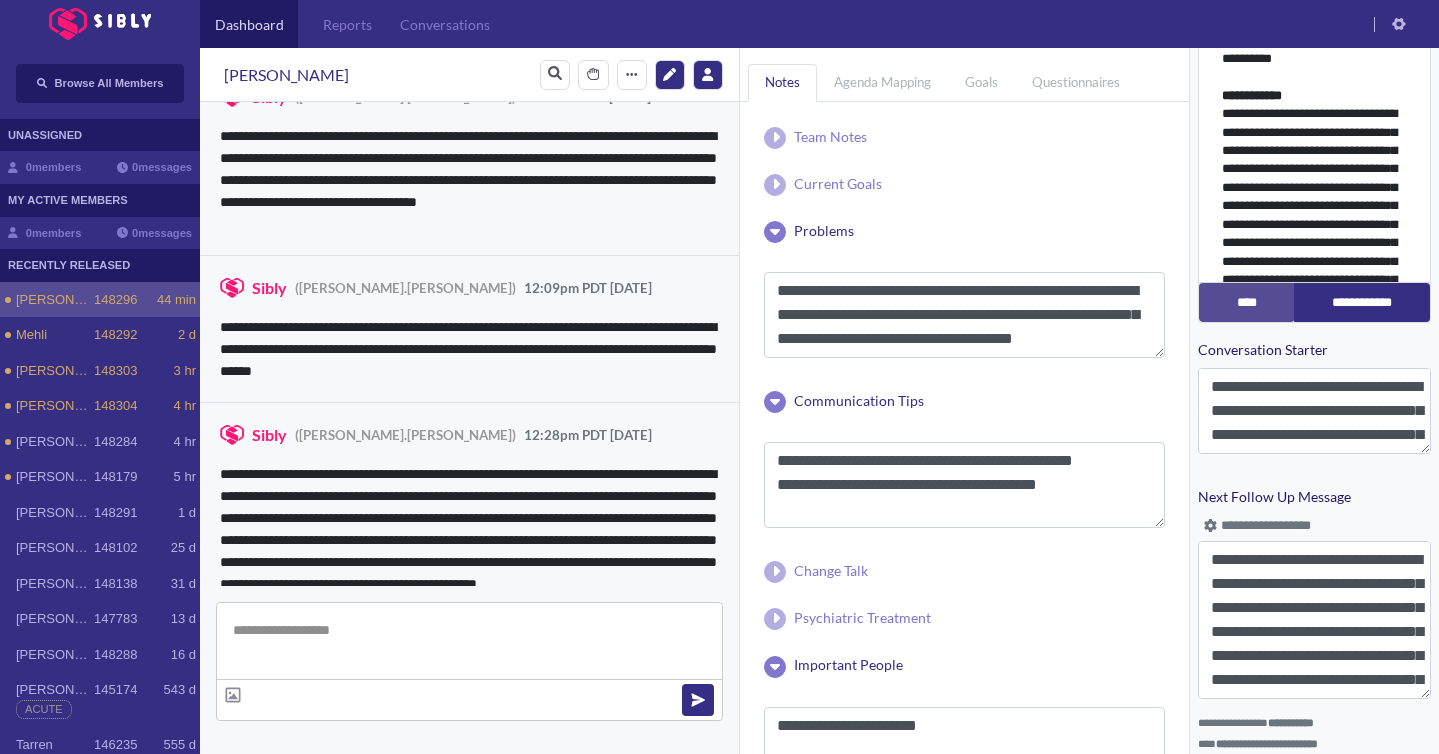 scroll, scrollTop: 3530, scrollLeft: 0, axis: vertical 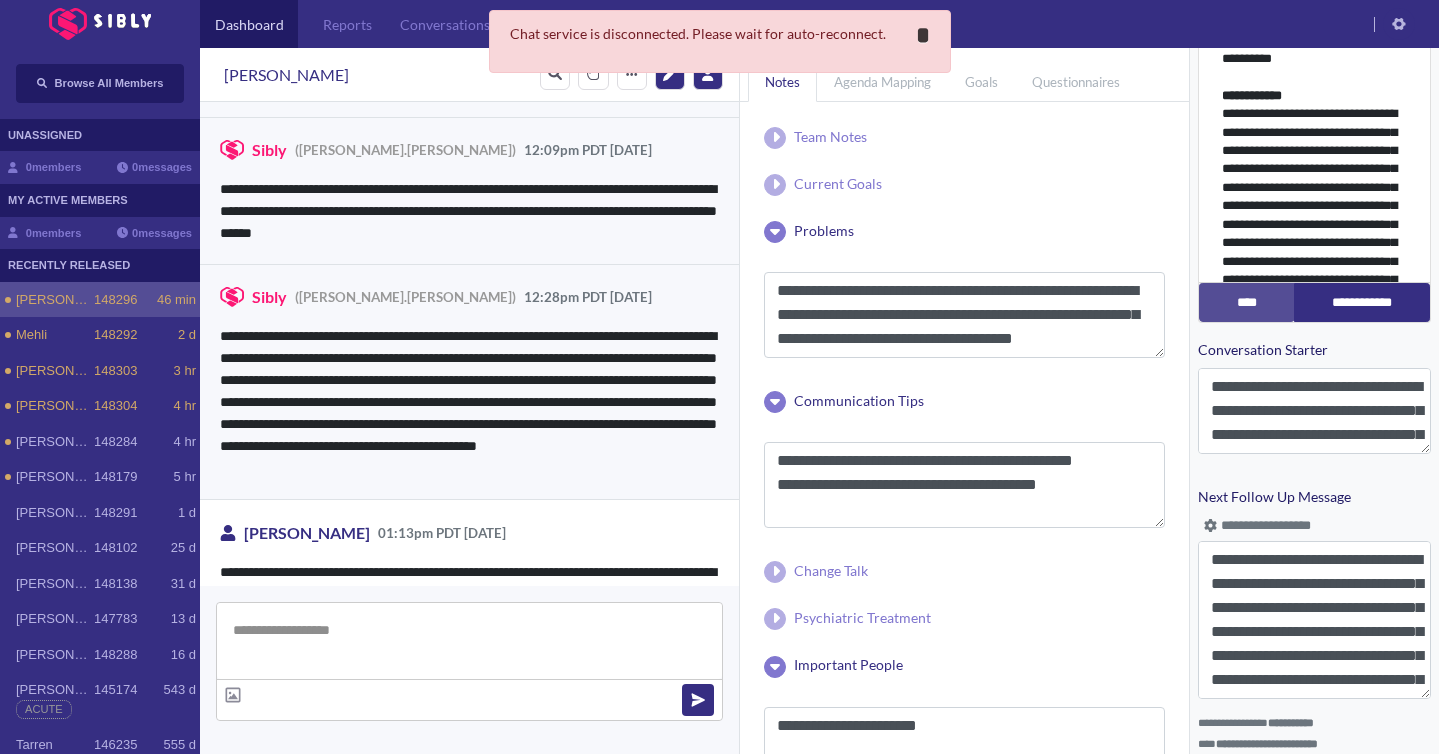 click on "*" at bounding box center (923, 35) 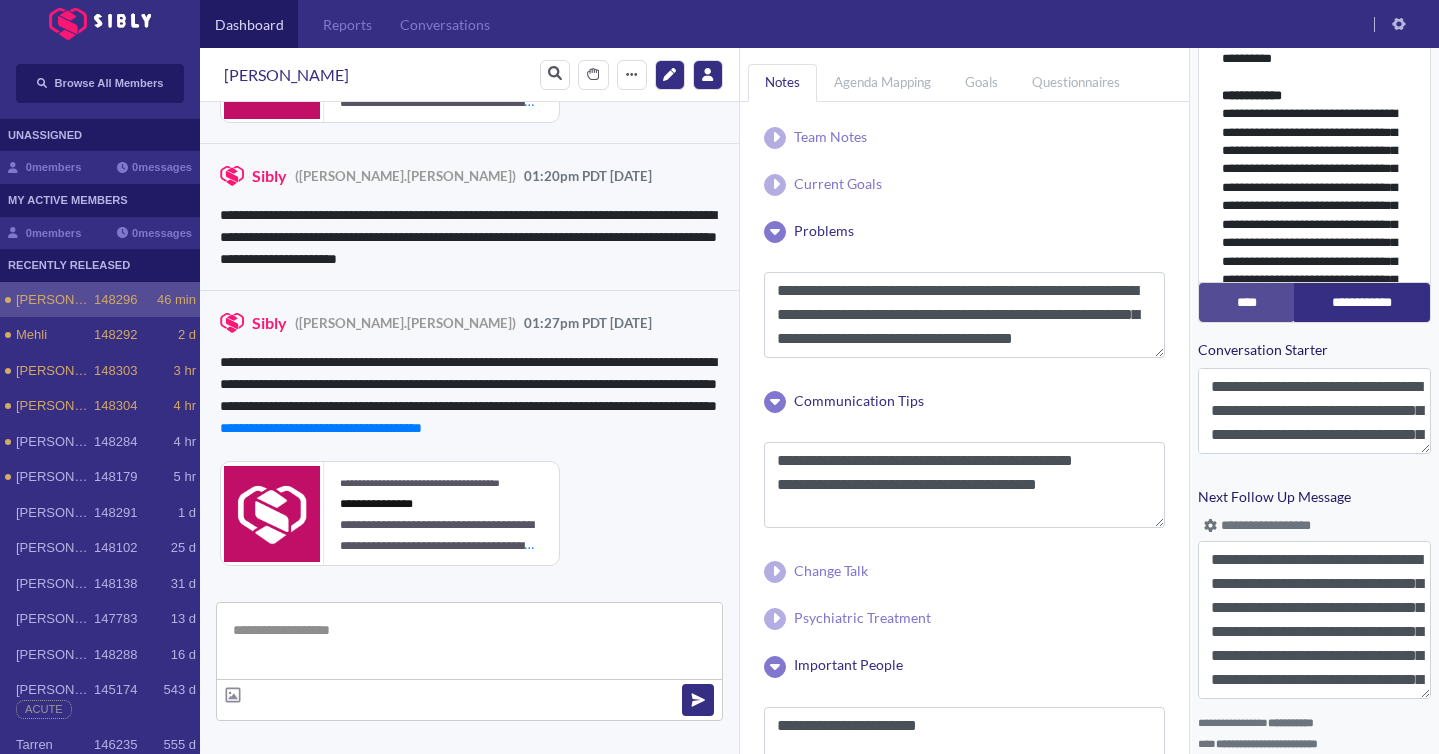 scroll, scrollTop: 4411, scrollLeft: 0, axis: vertical 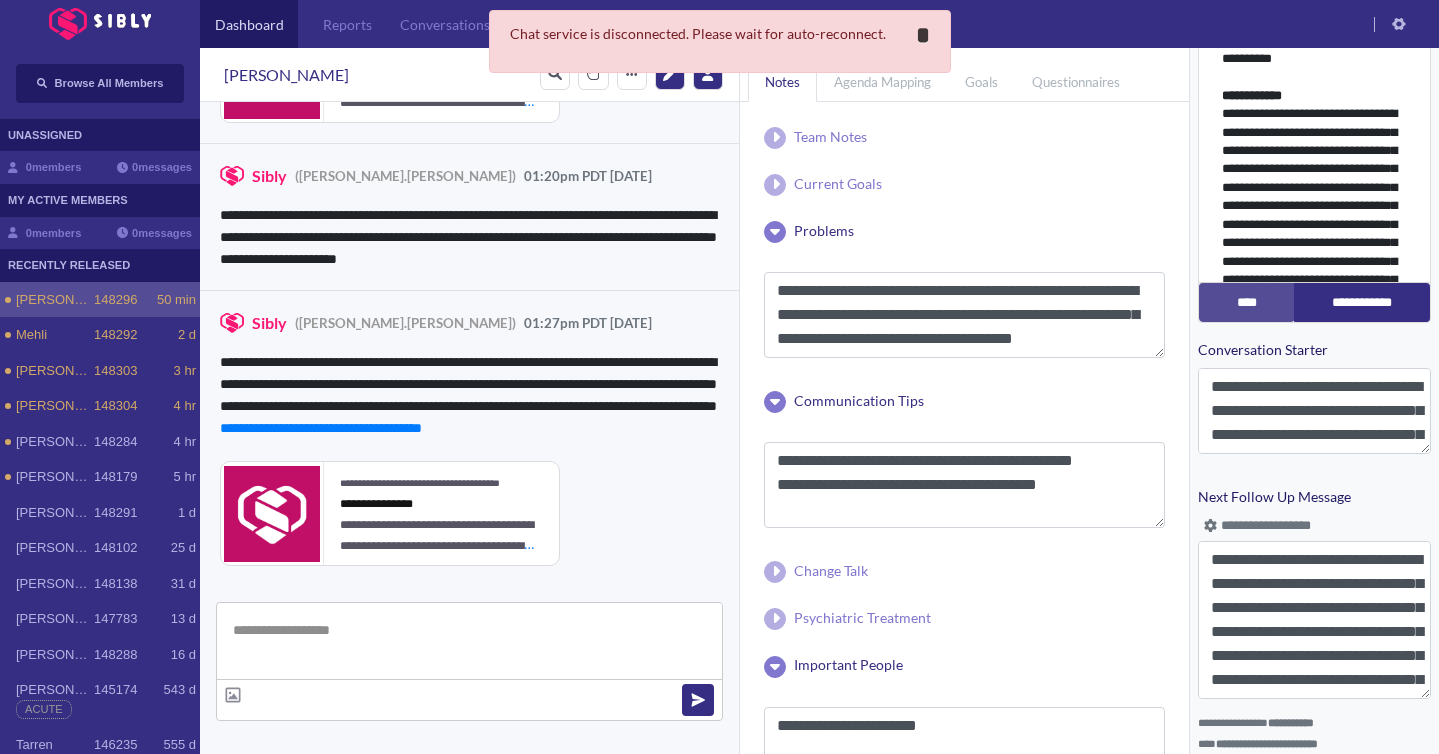 click on "*" at bounding box center [923, 35] 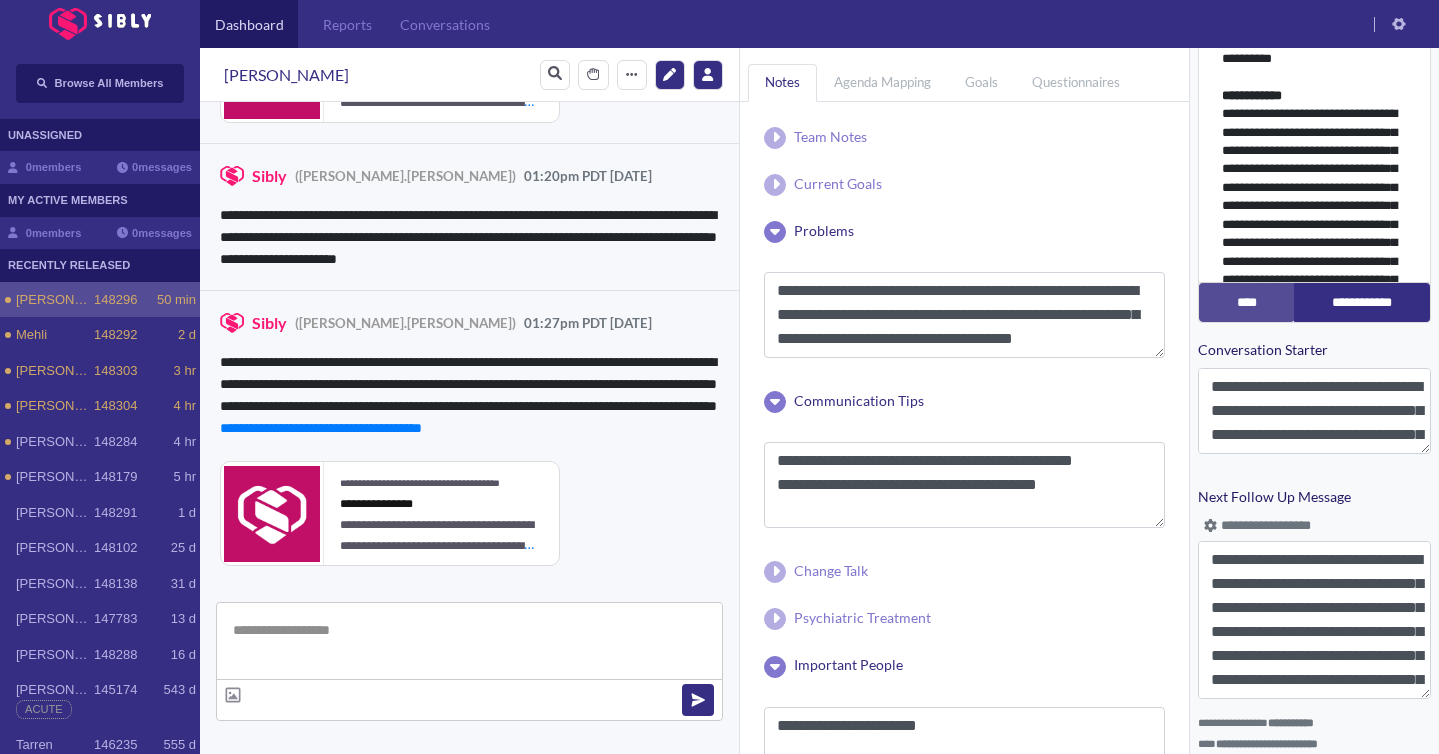 scroll, scrollTop: 0, scrollLeft: 0, axis: both 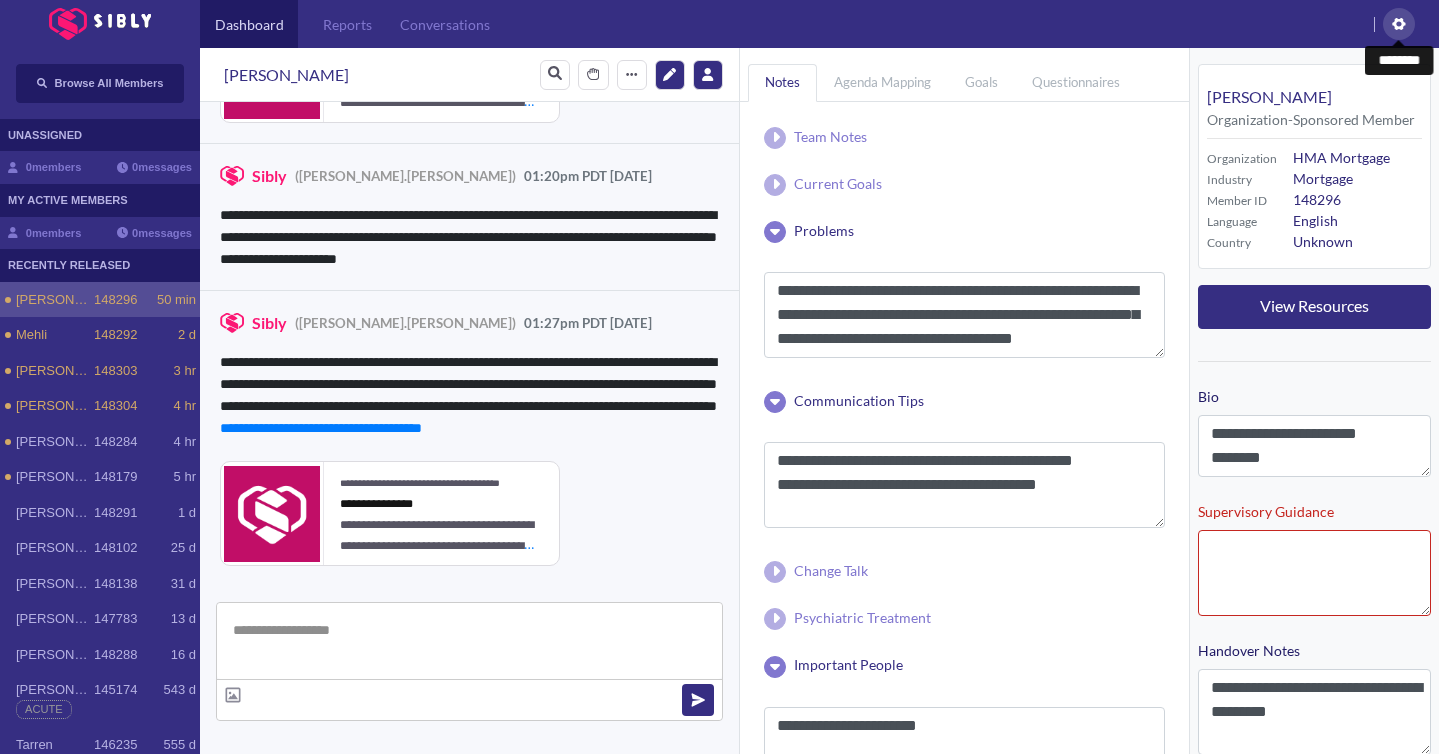 click at bounding box center (1399, 24) 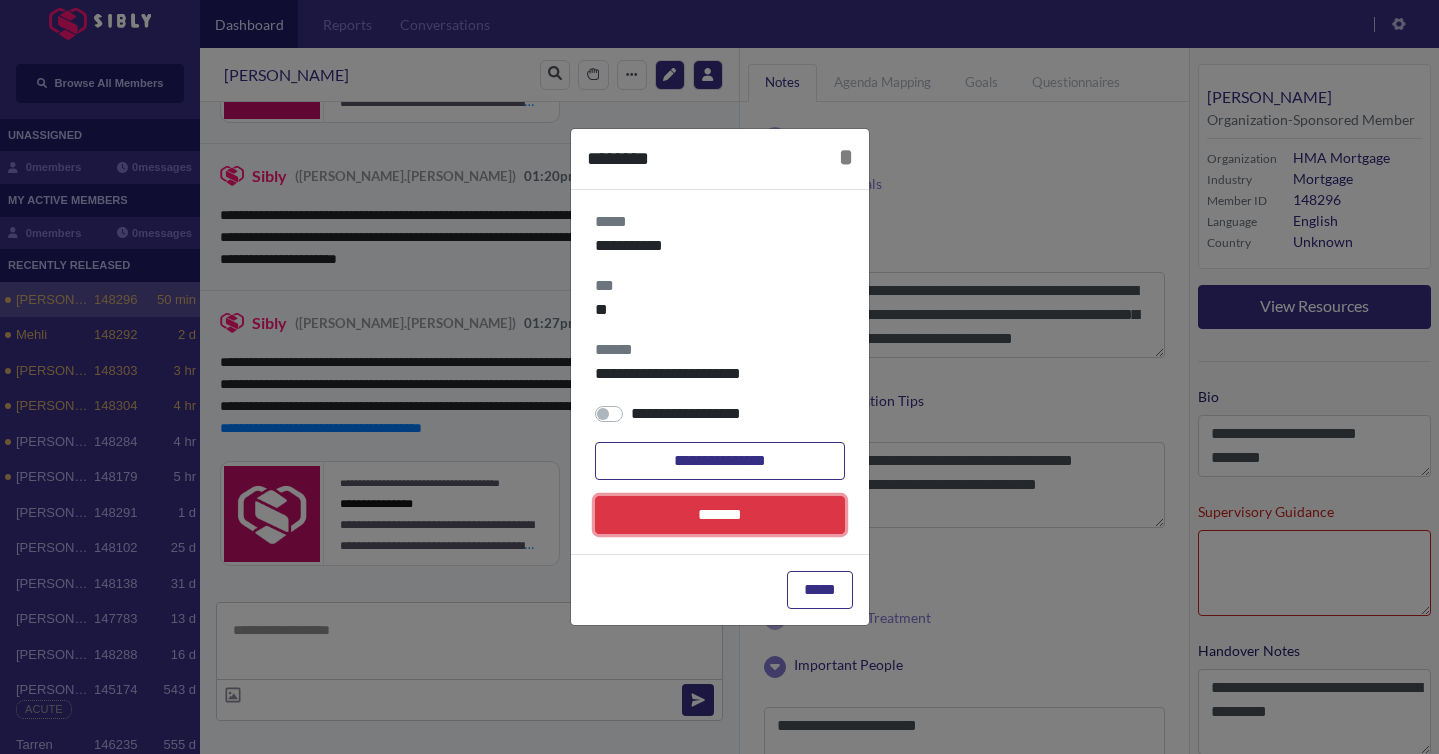 click on "*******" at bounding box center (720, 515) 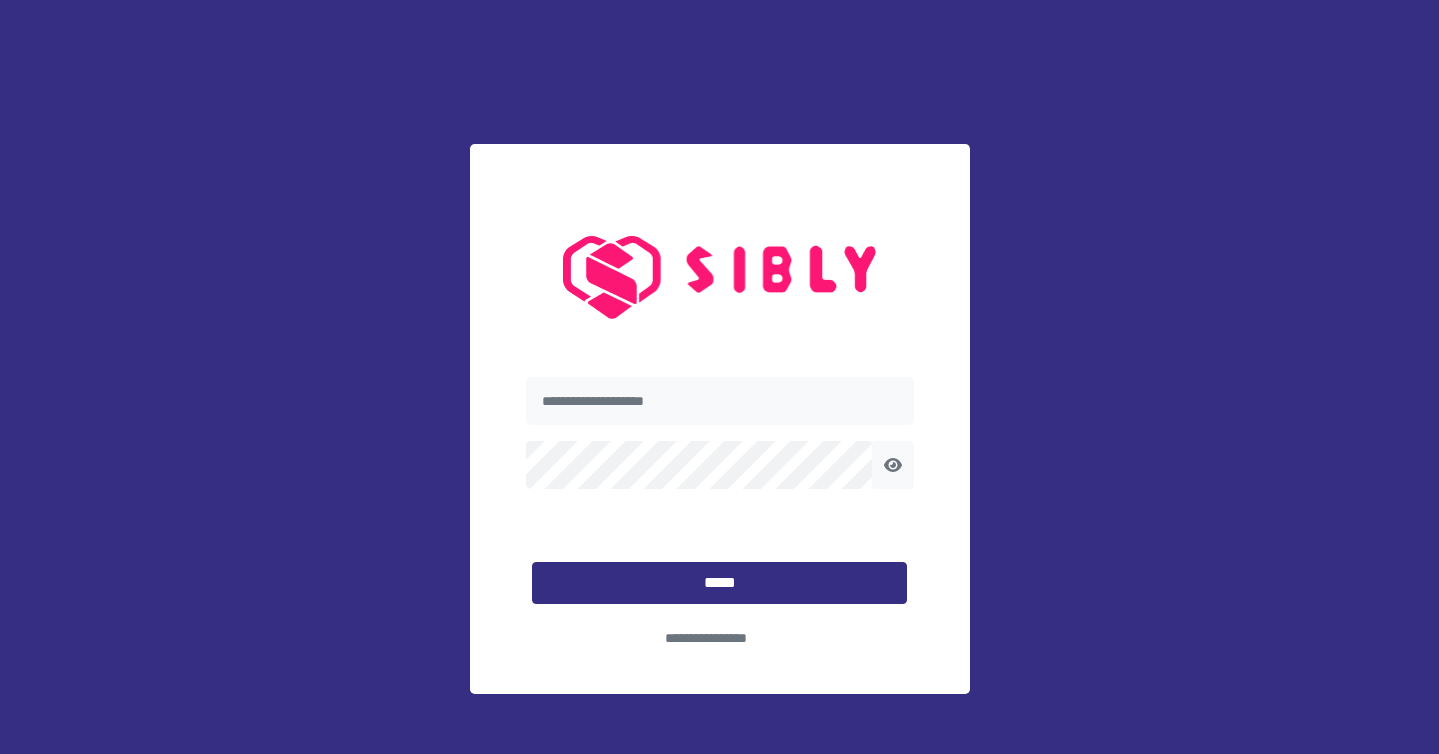 scroll, scrollTop: 0, scrollLeft: 0, axis: both 